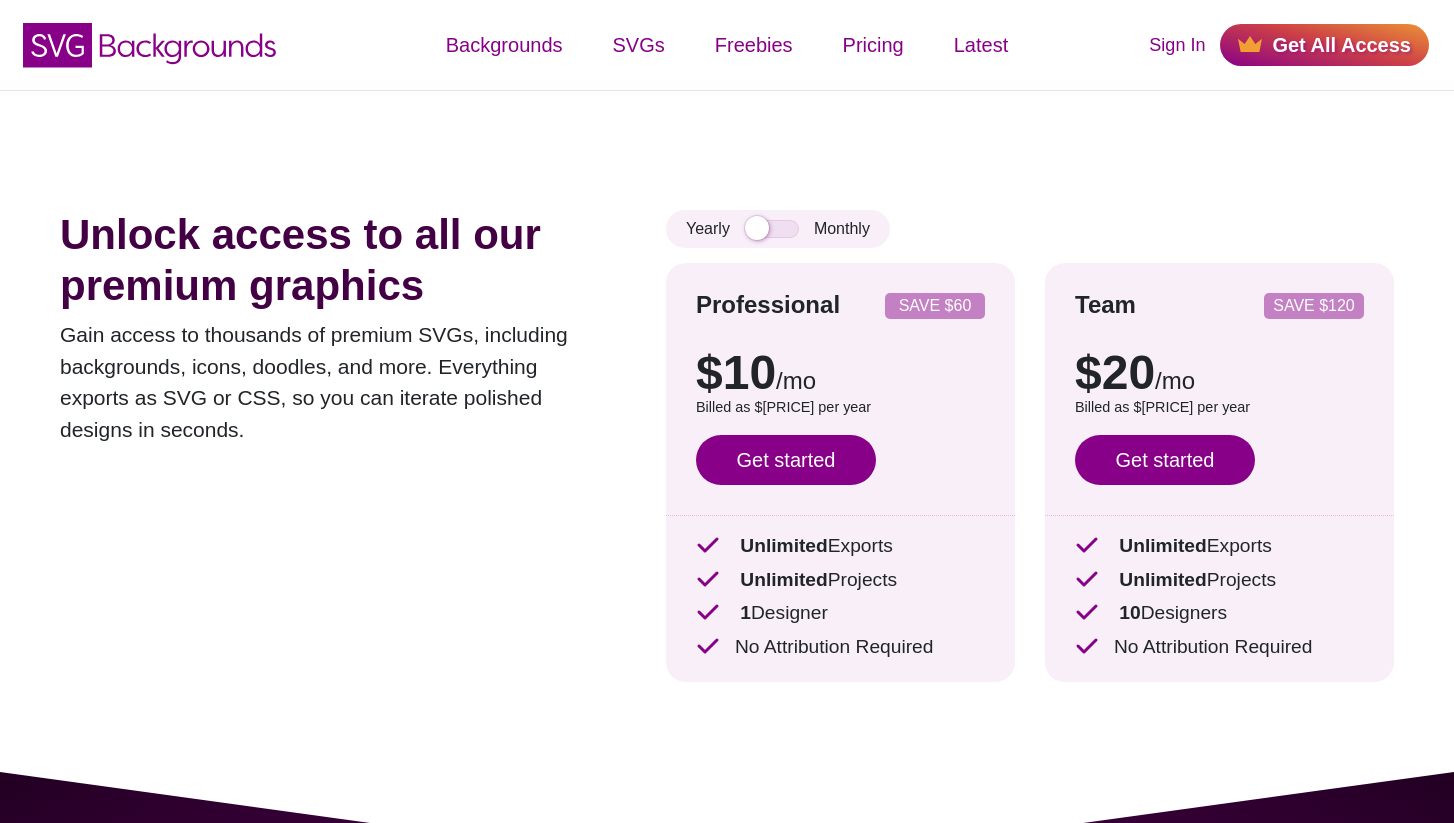 scroll, scrollTop: 0, scrollLeft: 0, axis: both 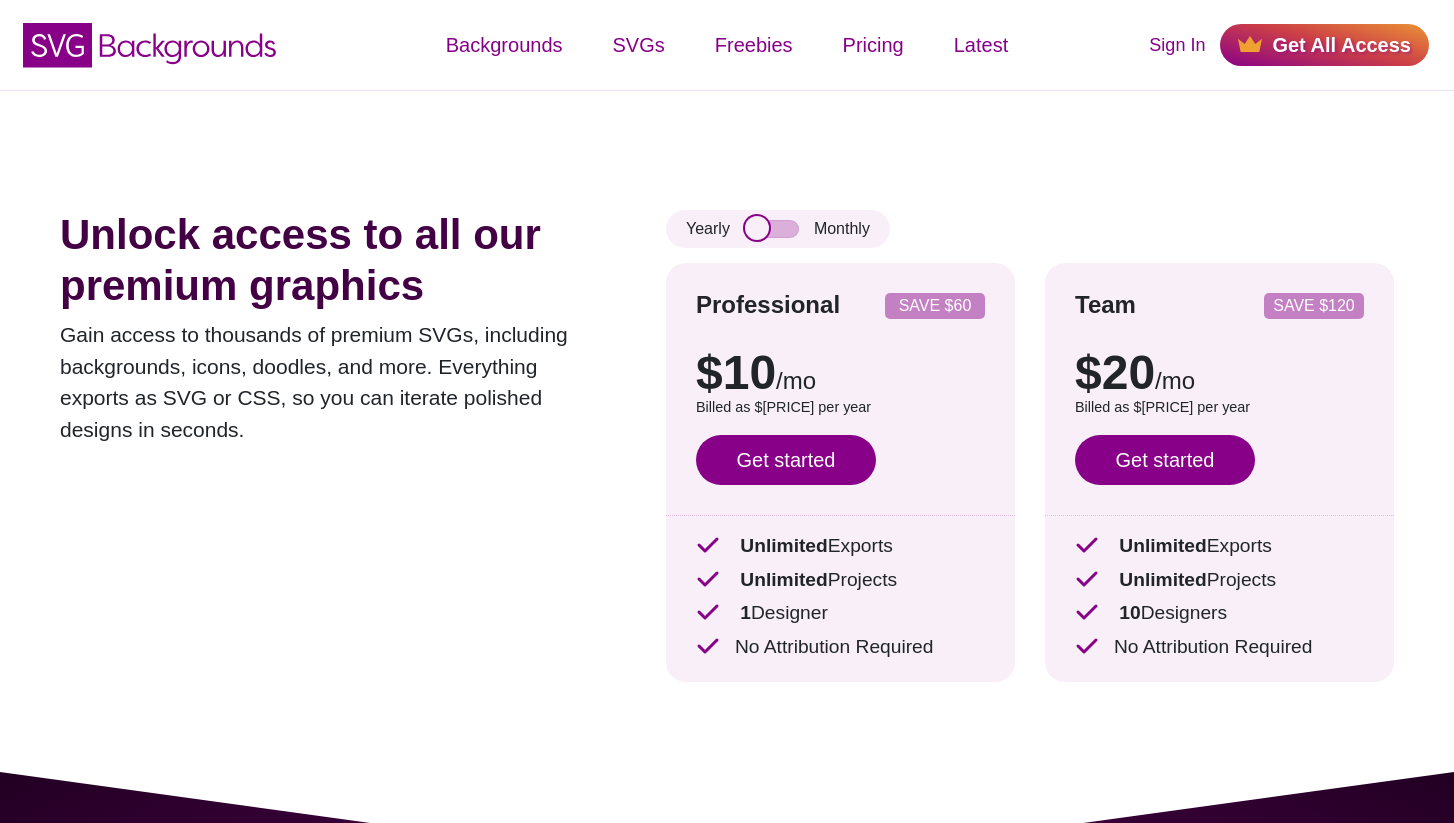 click at bounding box center (772, 229) 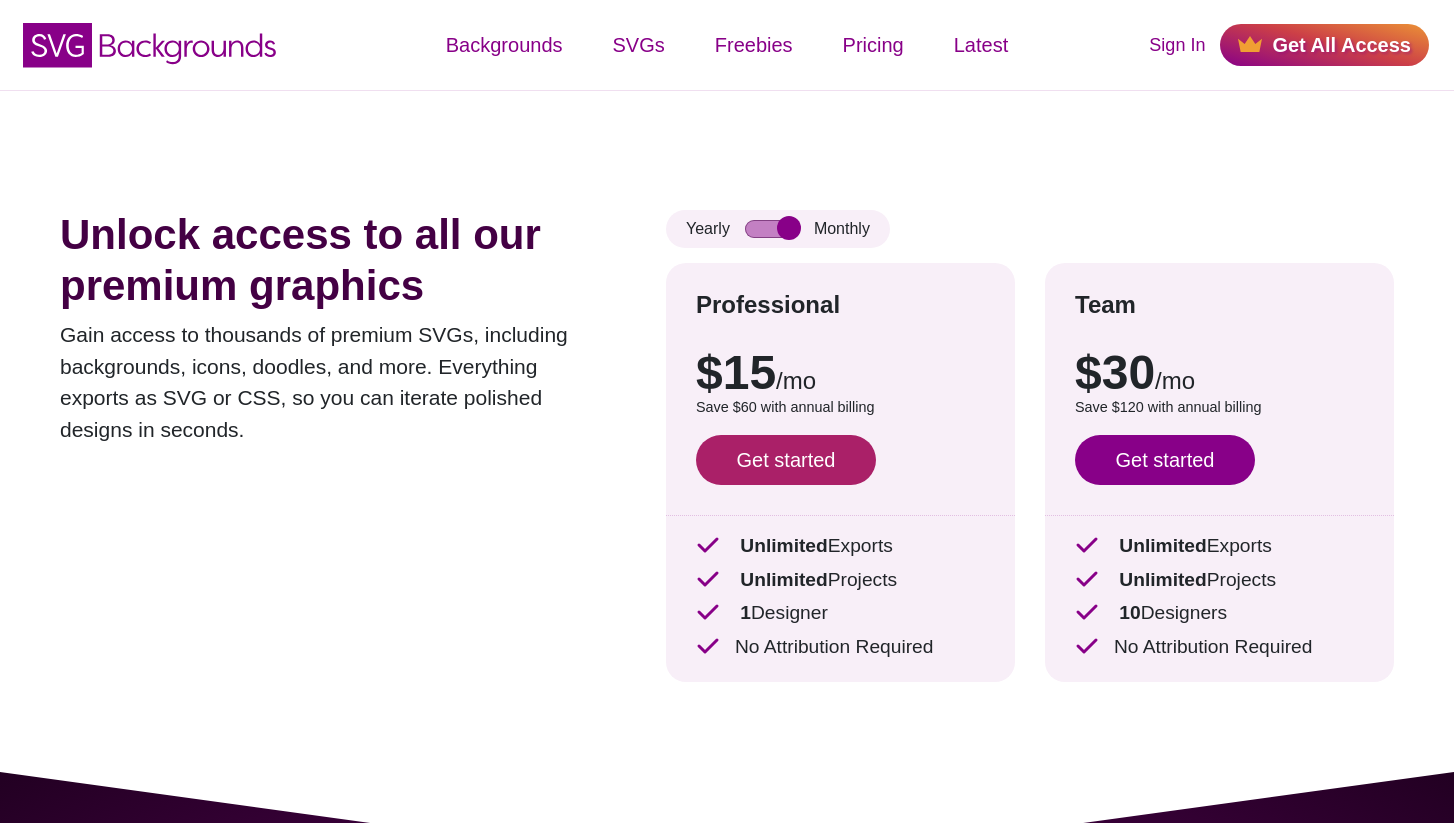 click on "Get started" at bounding box center [786, 460] 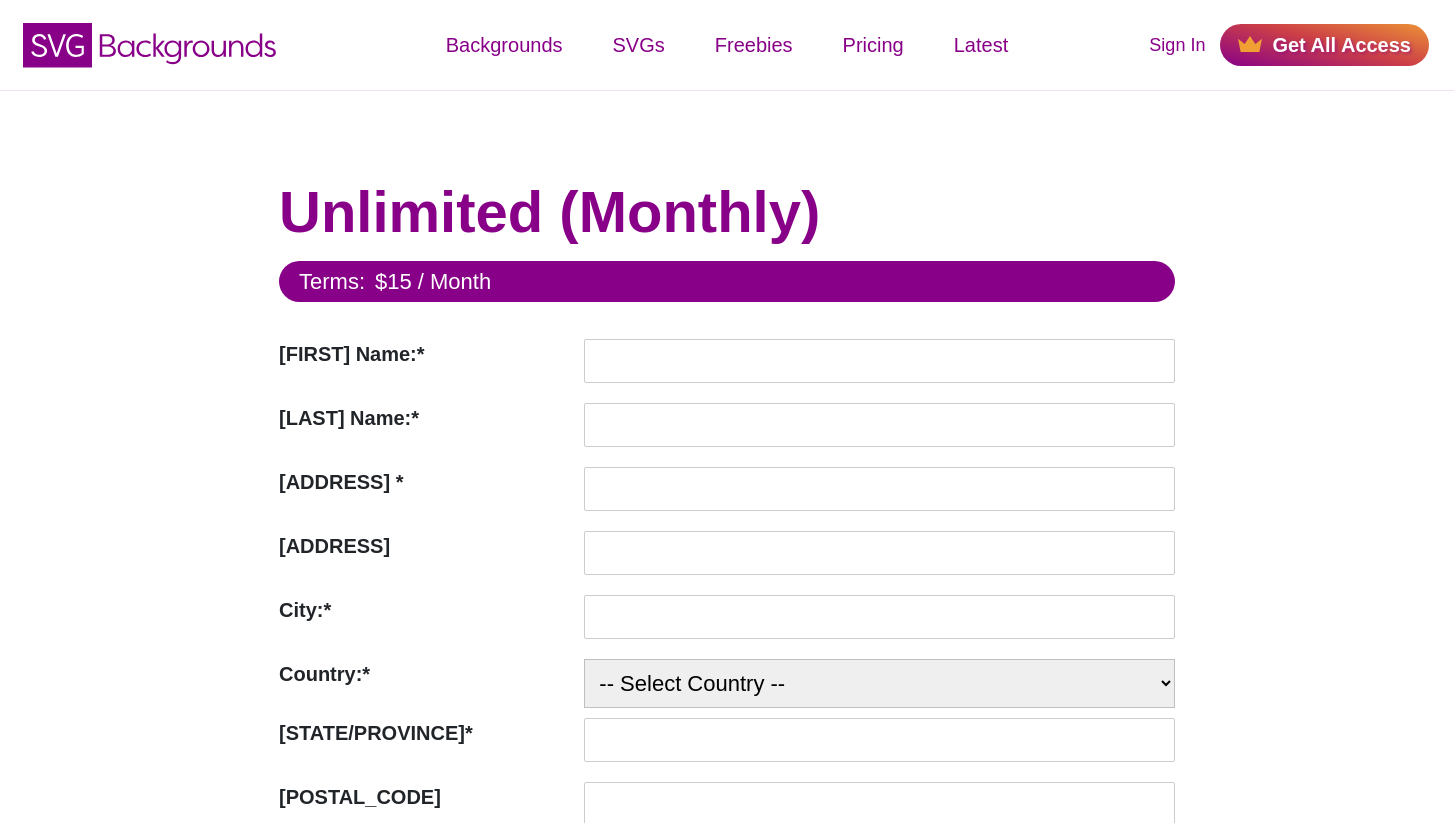 scroll, scrollTop: 0, scrollLeft: 0, axis: both 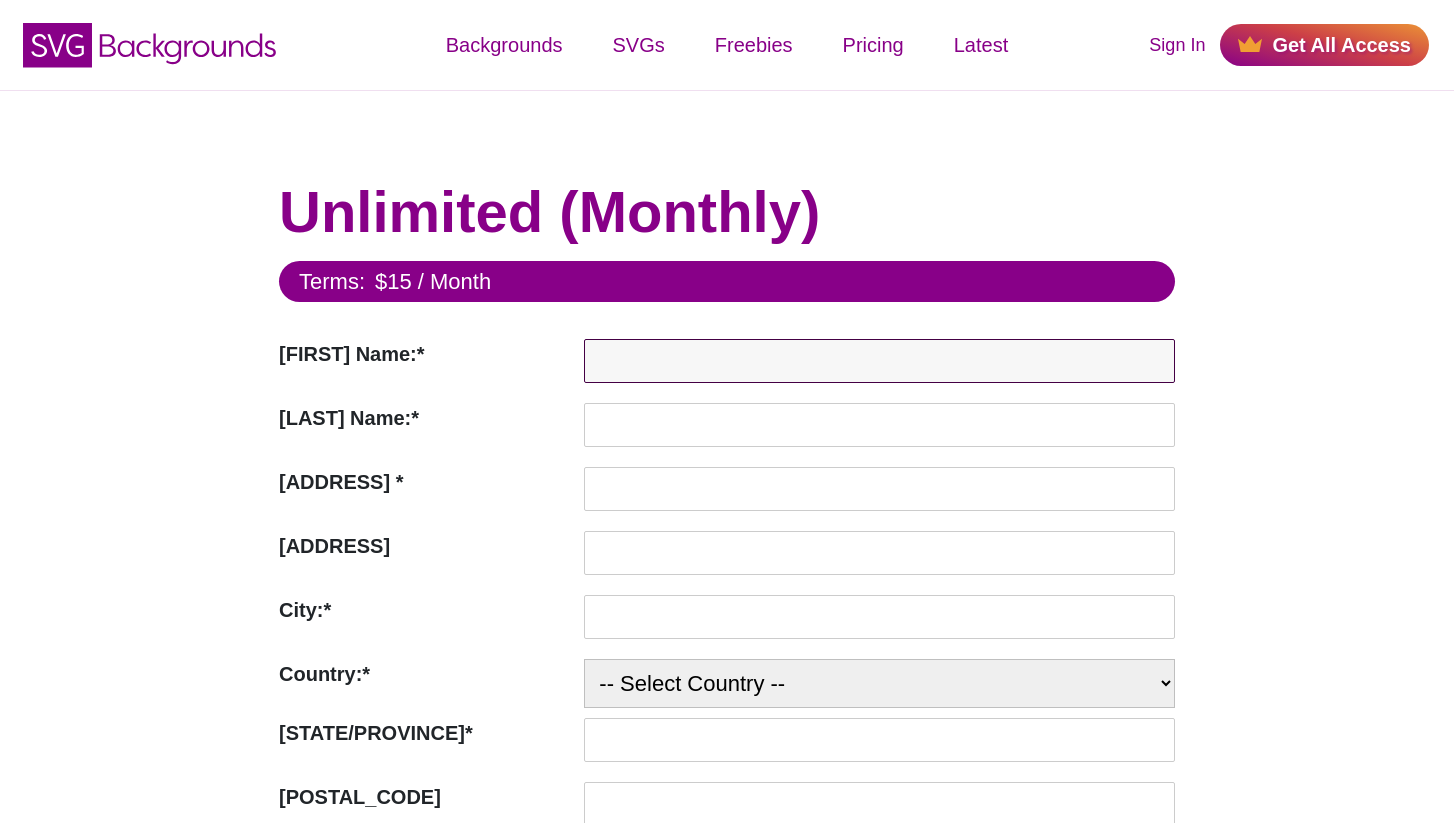 click on "First Name:*" at bounding box center [879, 361] 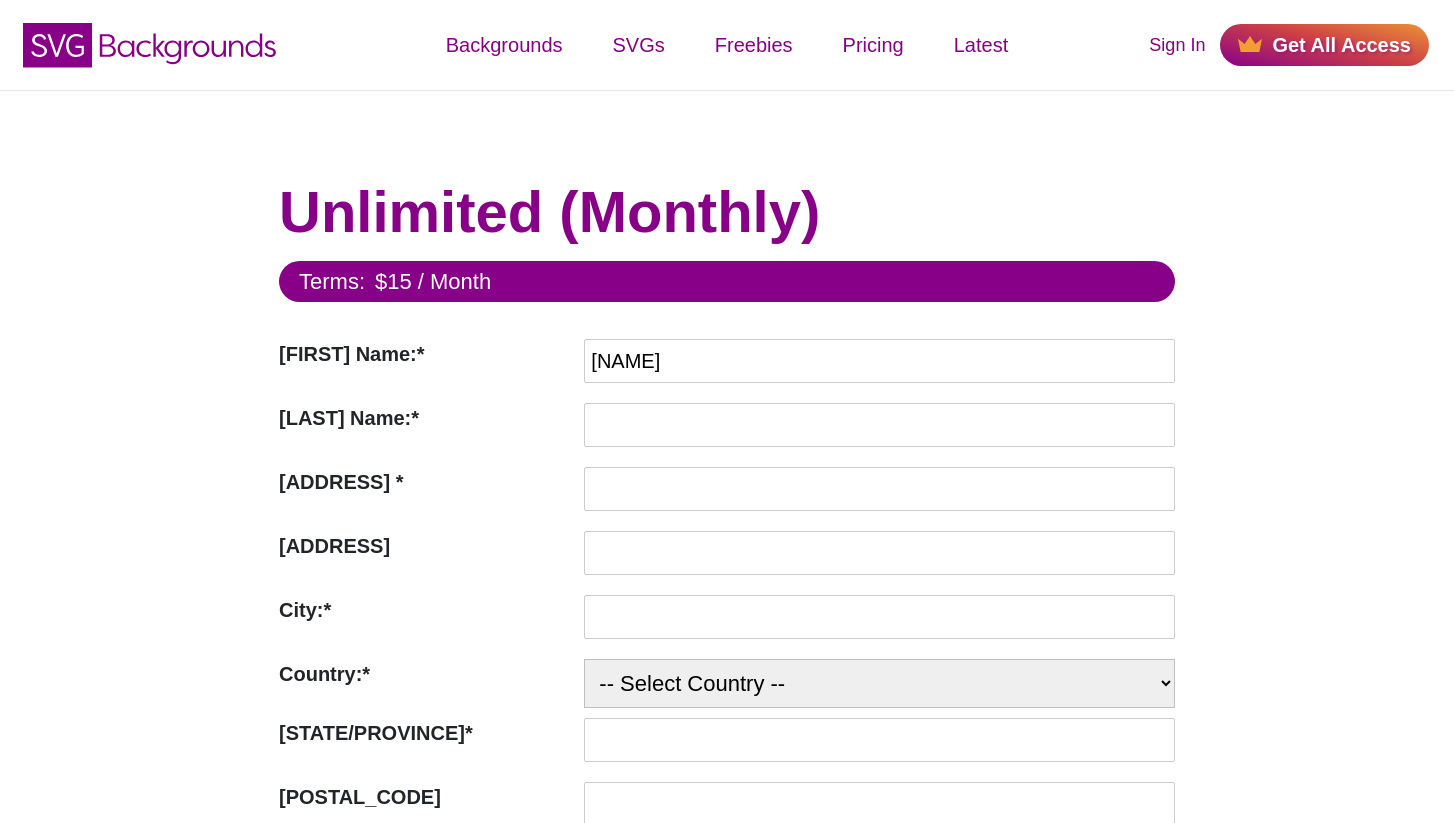 type on "Williams" 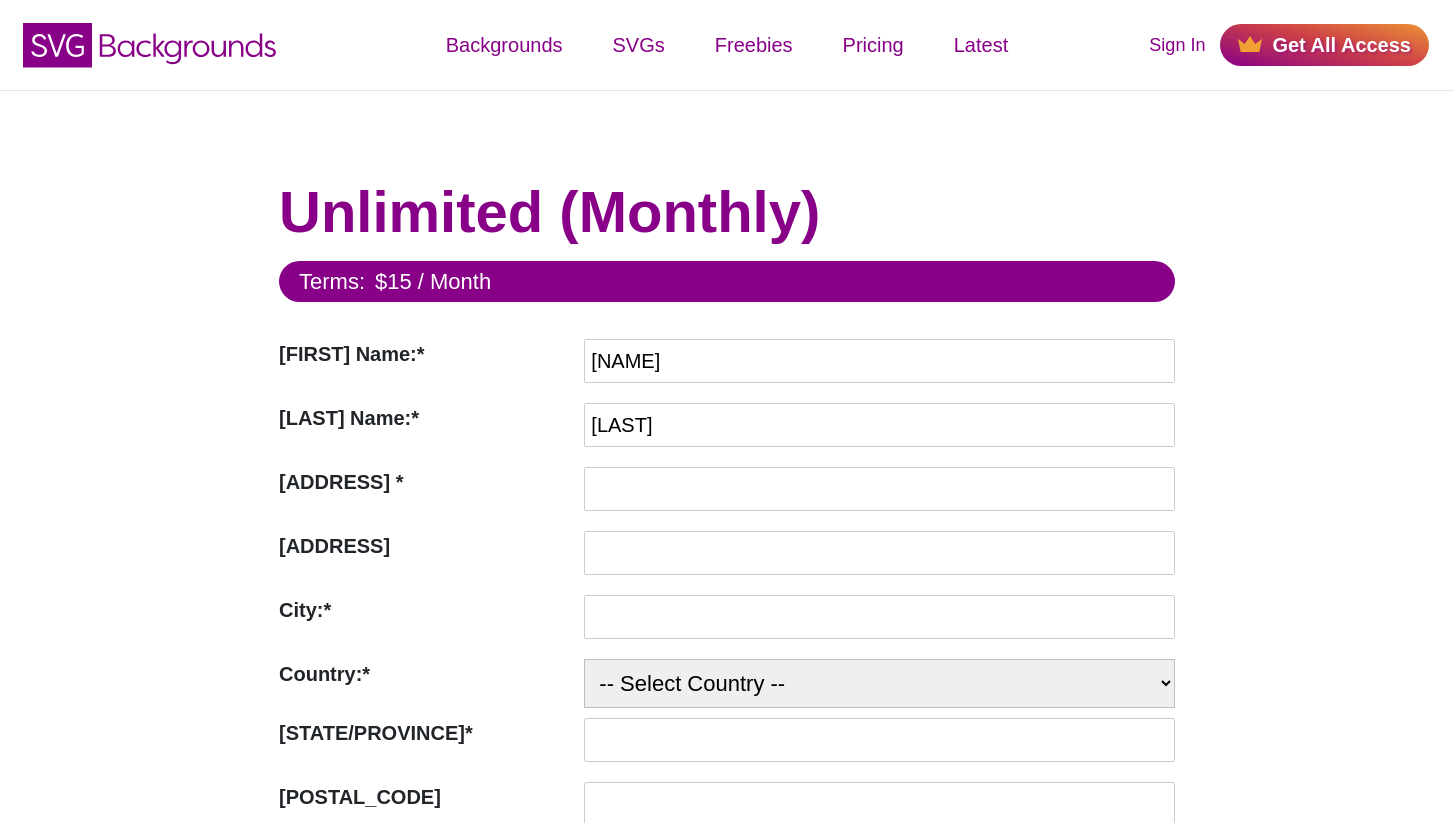 type on "6473 Kaiser Drive" 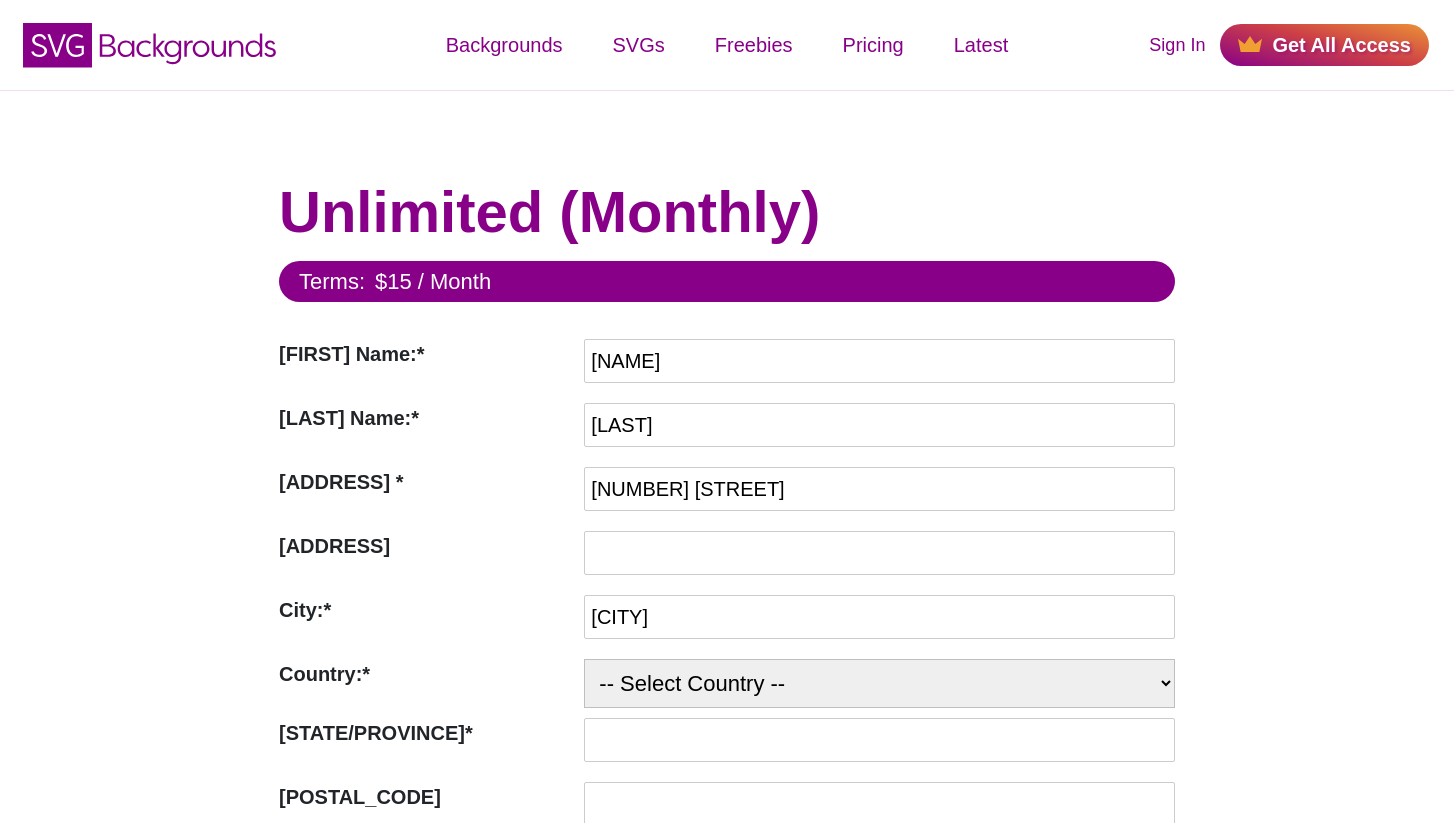 select on "US" 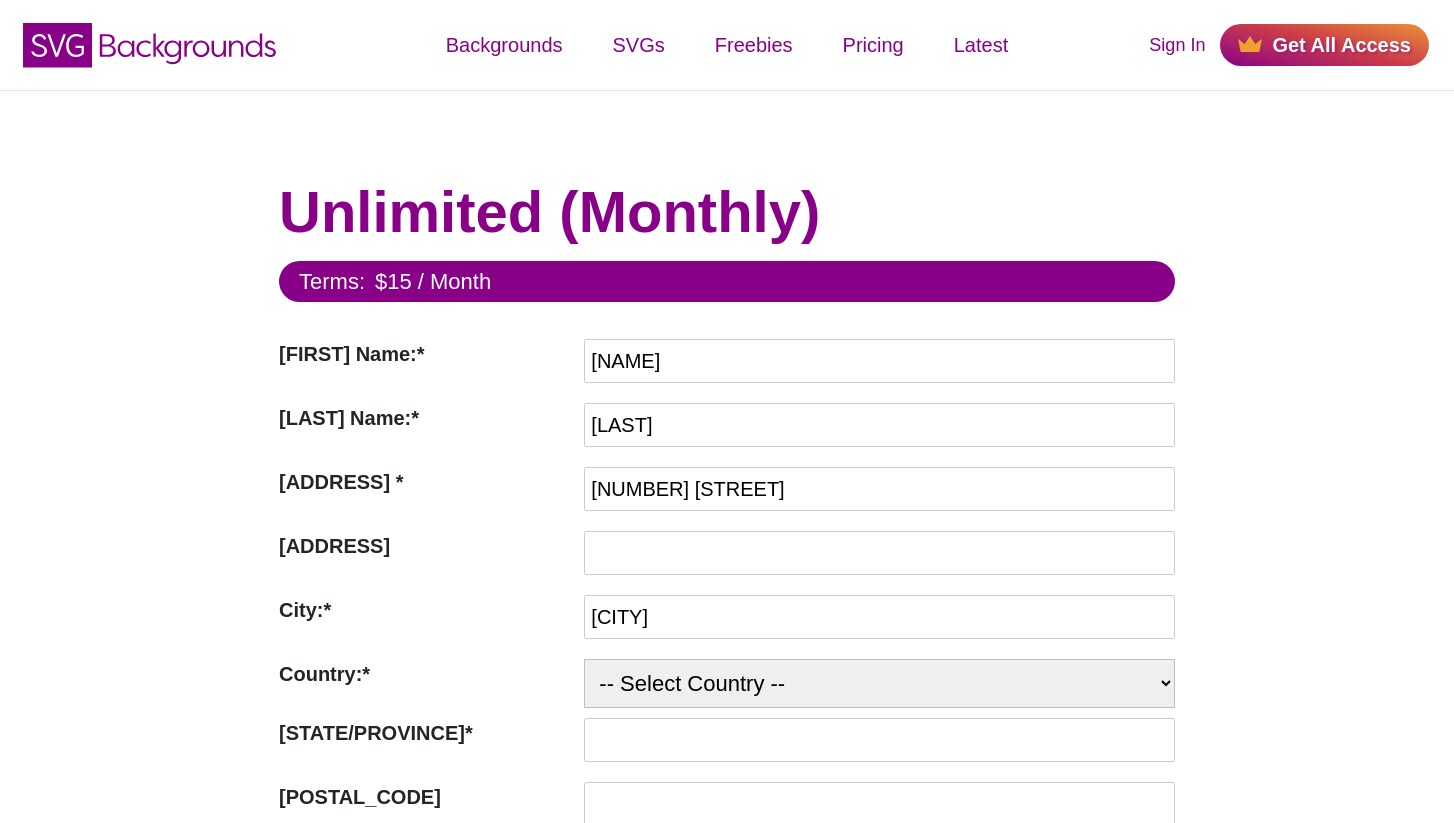 type on "94555" 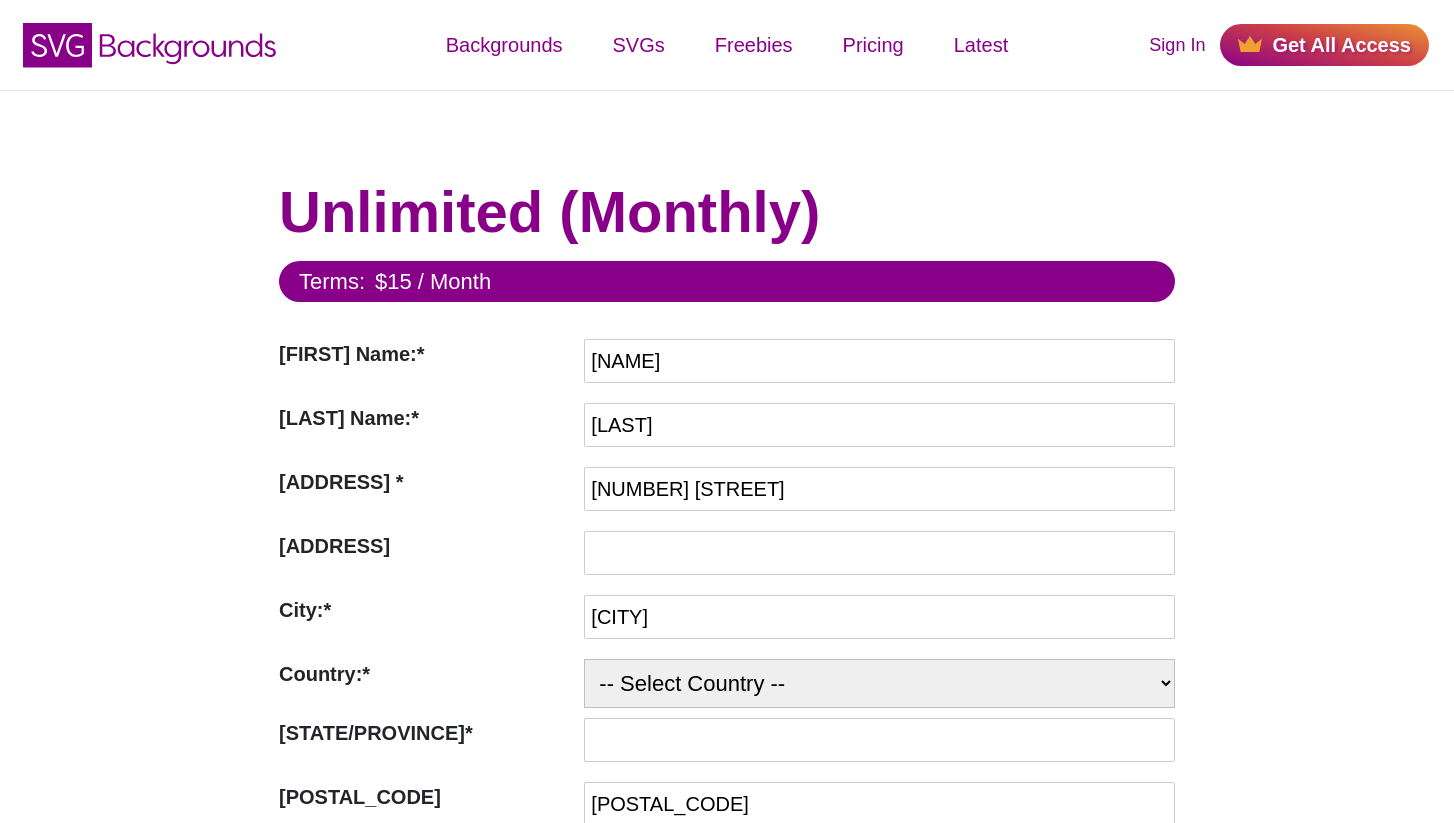 type on "Neuralink" 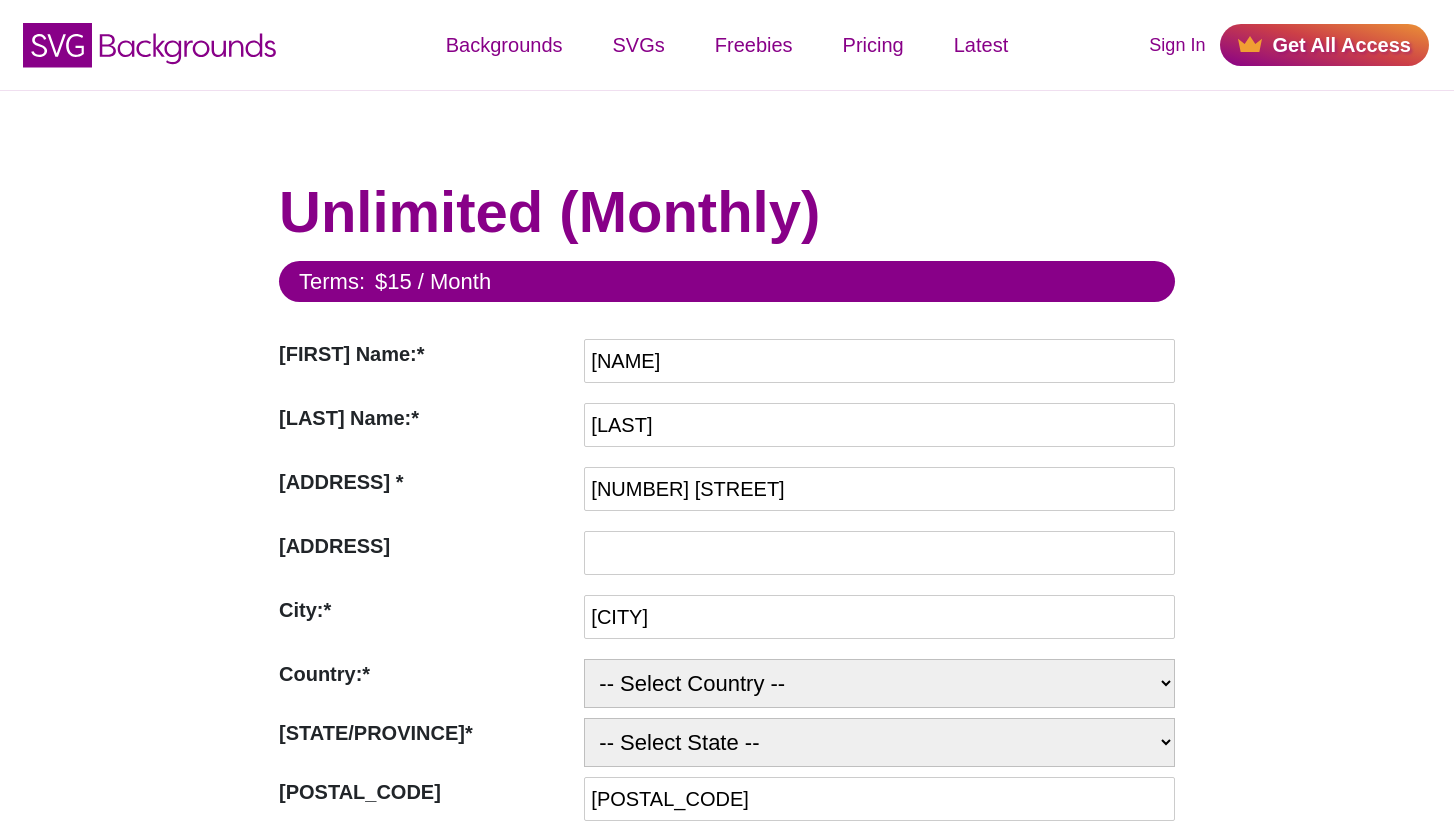 select on "CA" 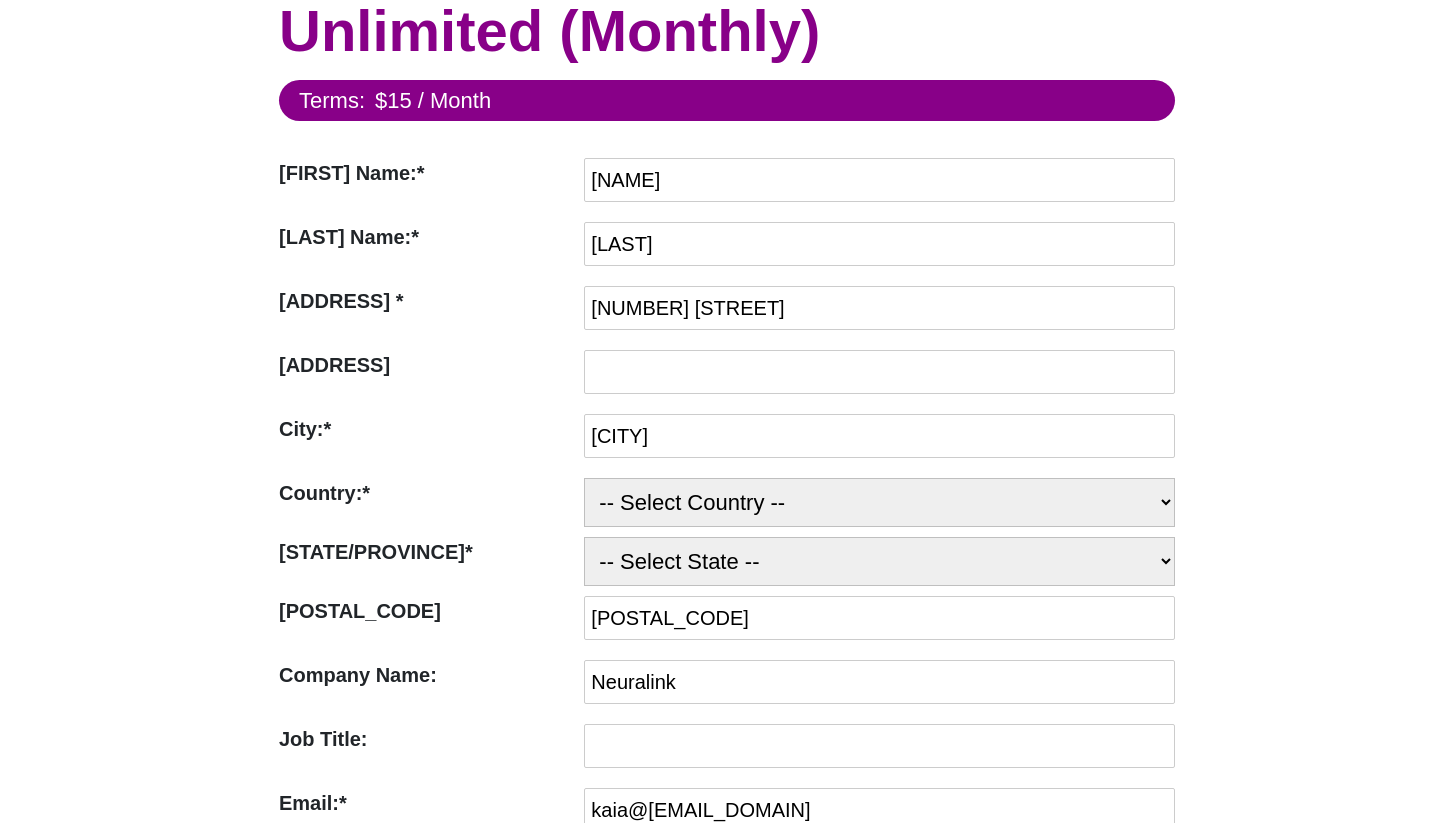 scroll, scrollTop: 198, scrollLeft: 0, axis: vertical 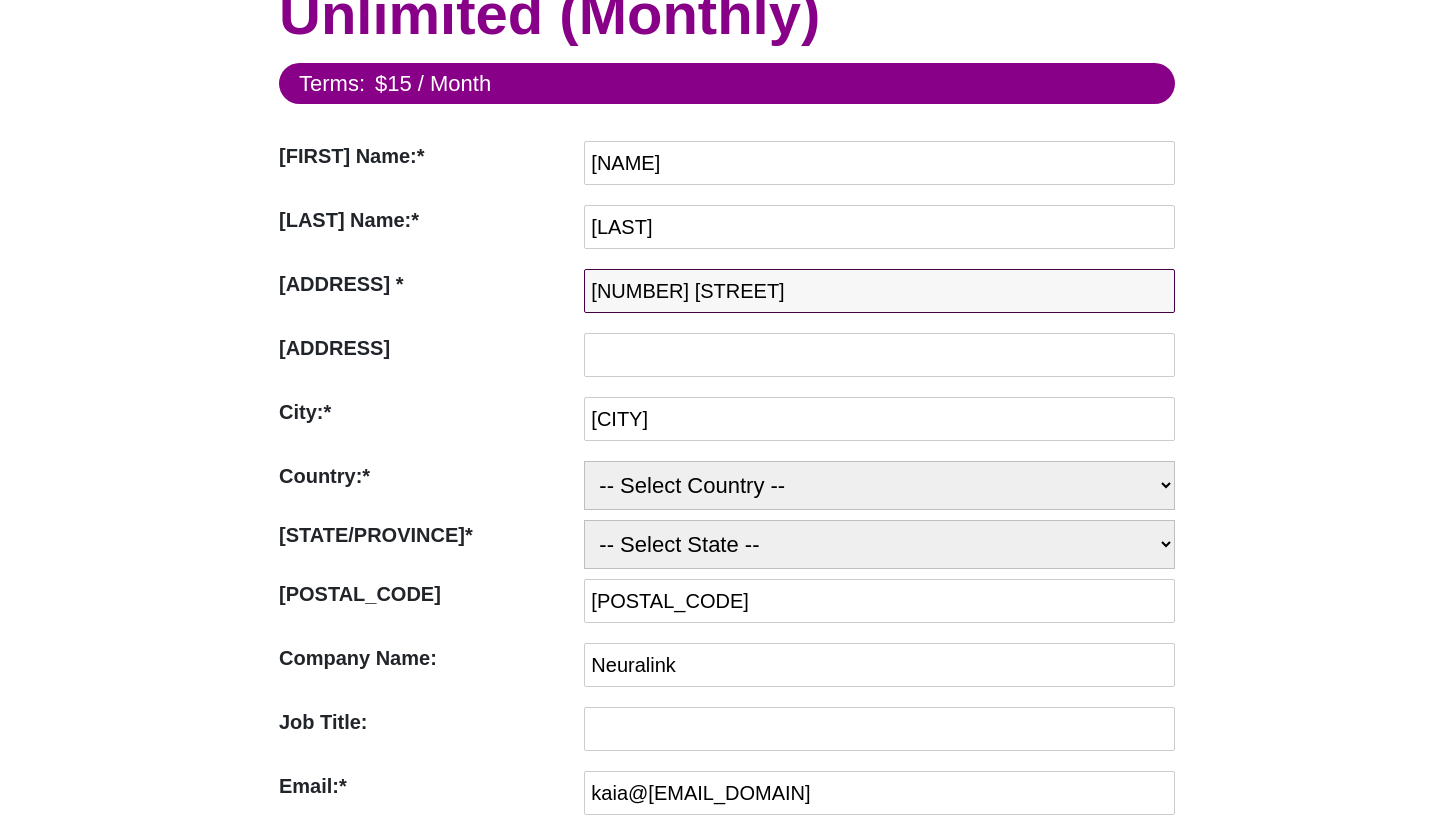click on "6473 Kaiser Drive" at bounding box center [879, 291] 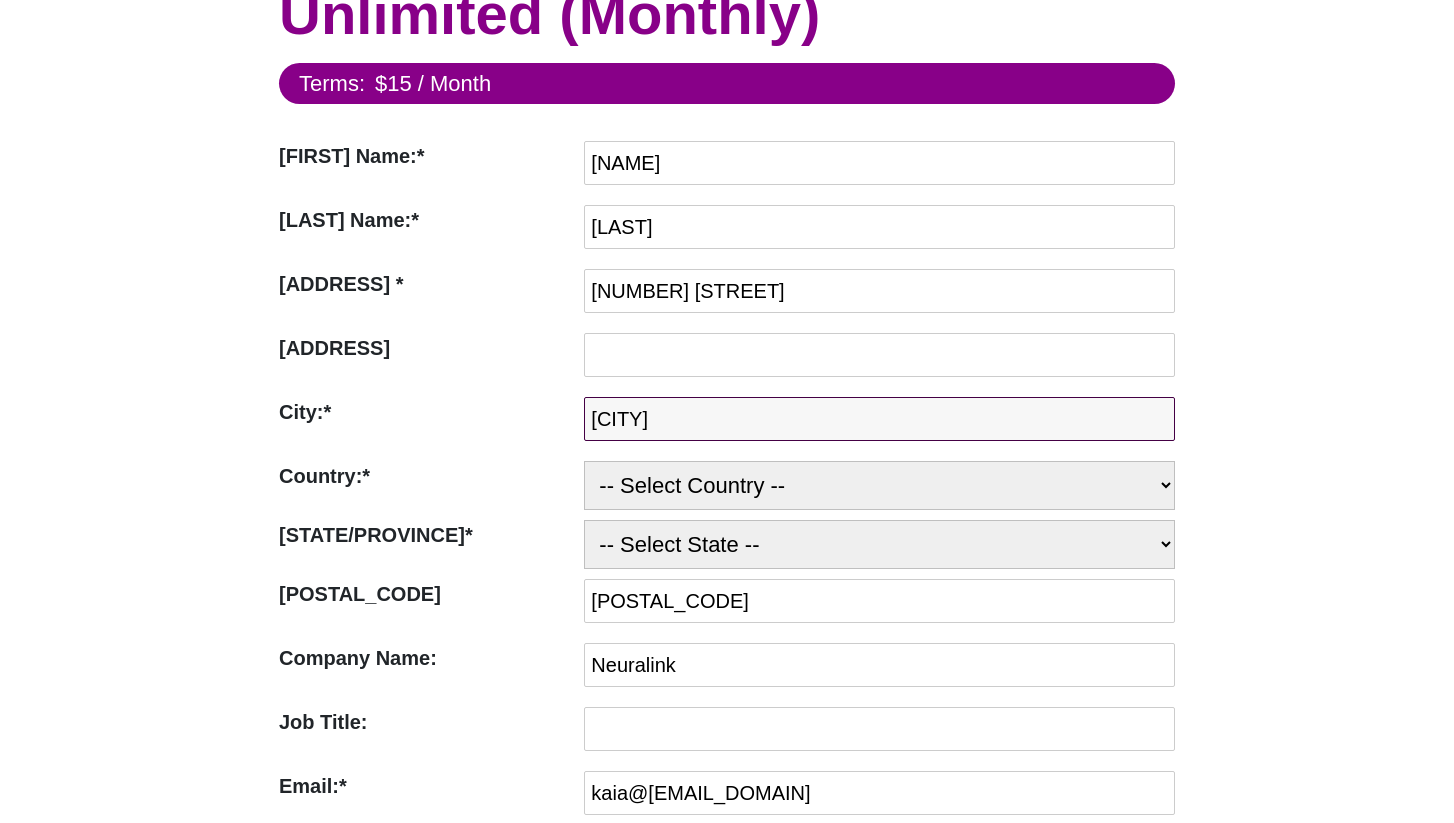 type on "San Francisco" 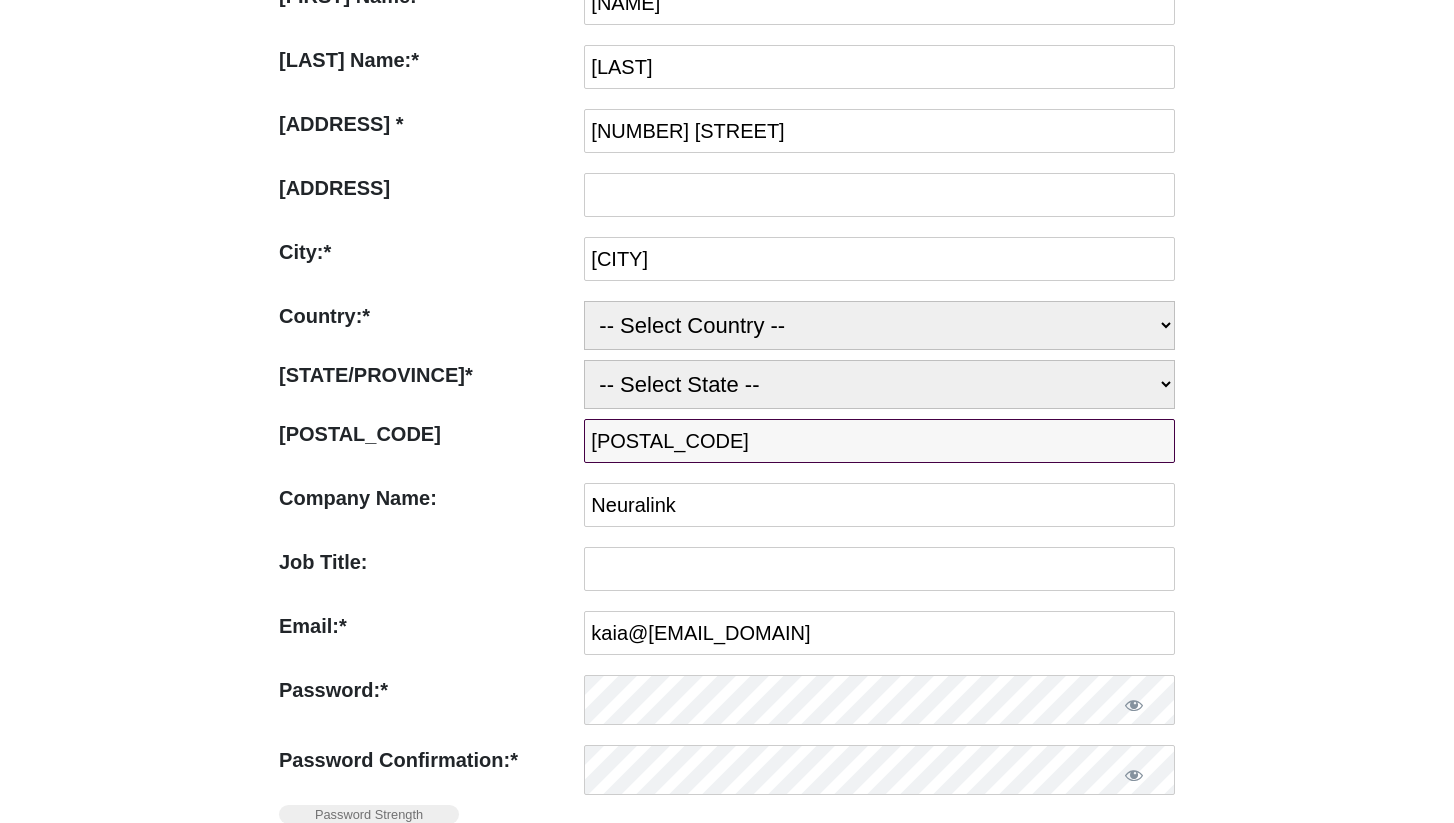 scroll, scrollTop: 412, scrollLeft: 0, axis: vertical 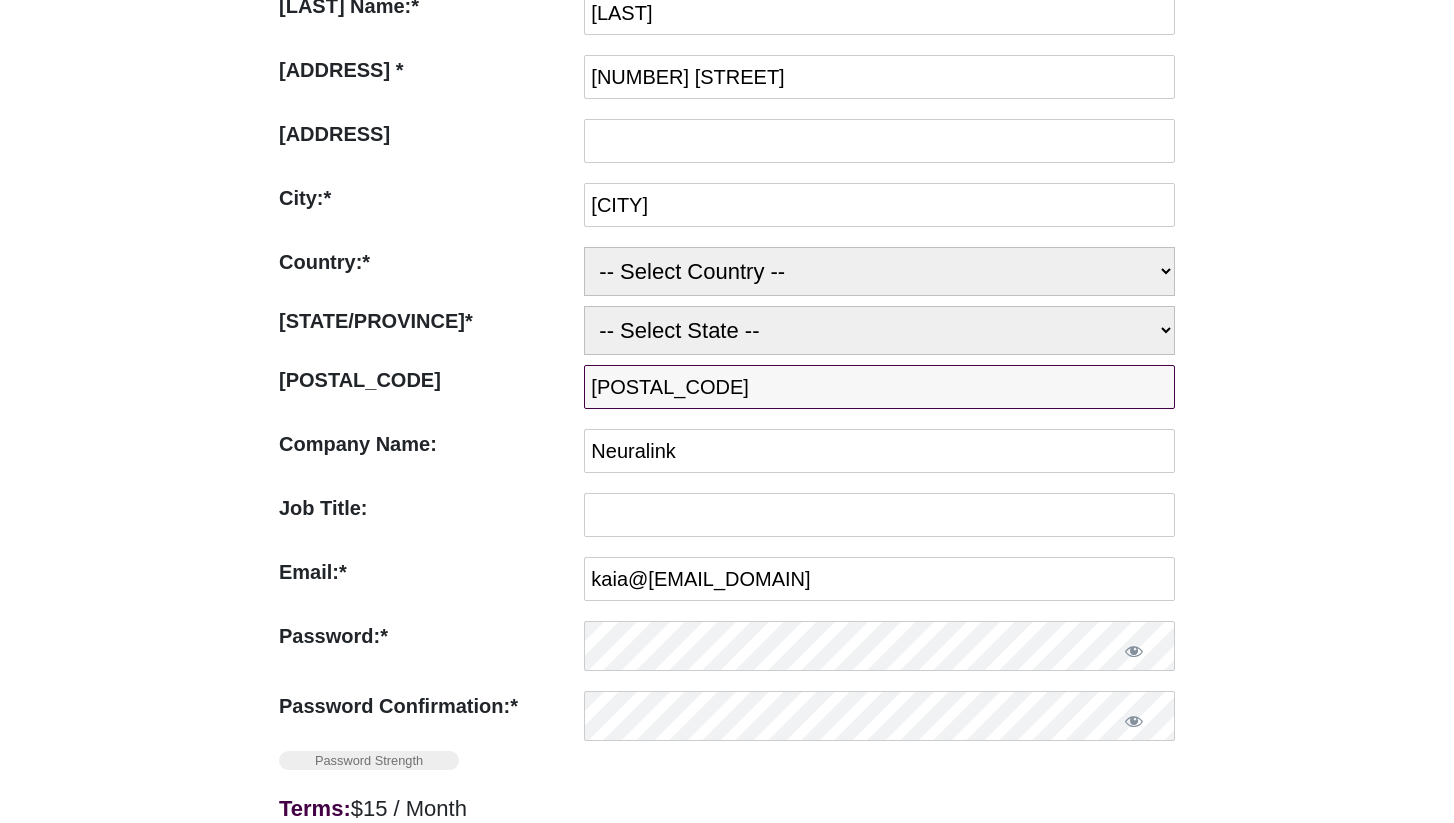 type on "94110" 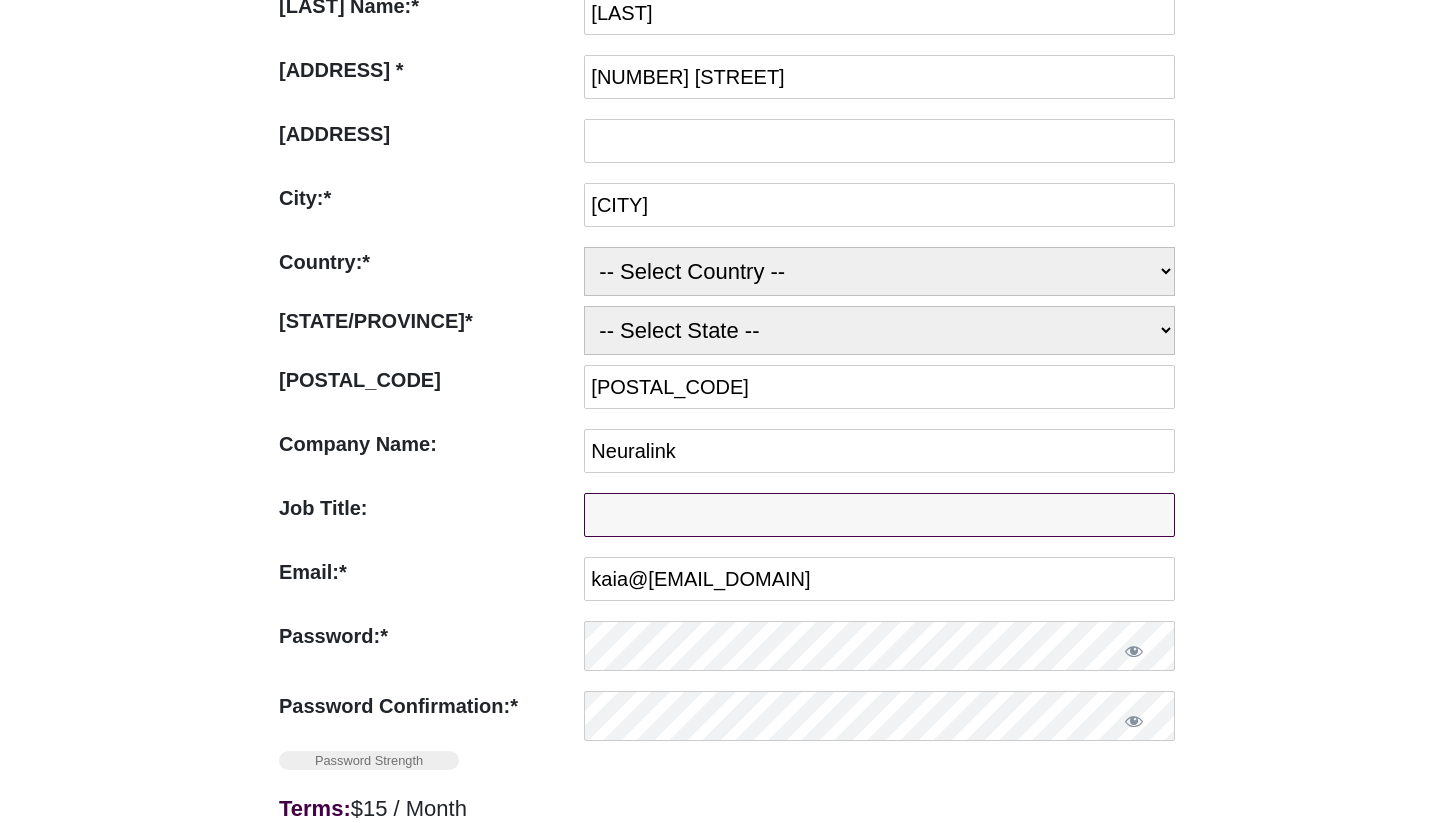 click on "Job Title:" at bounding box center [879, 515] 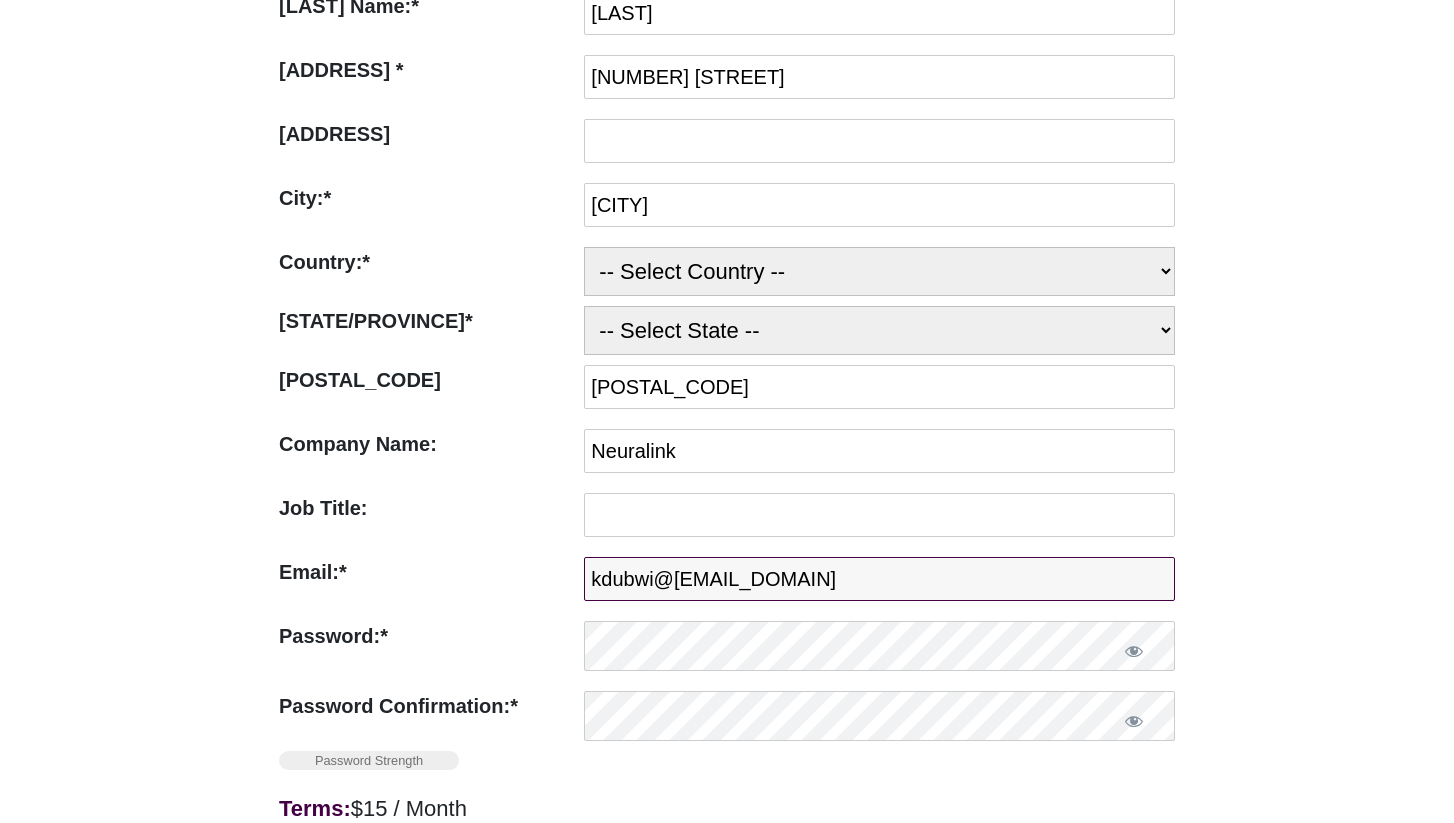 type on "kdubwi@gmail.com" 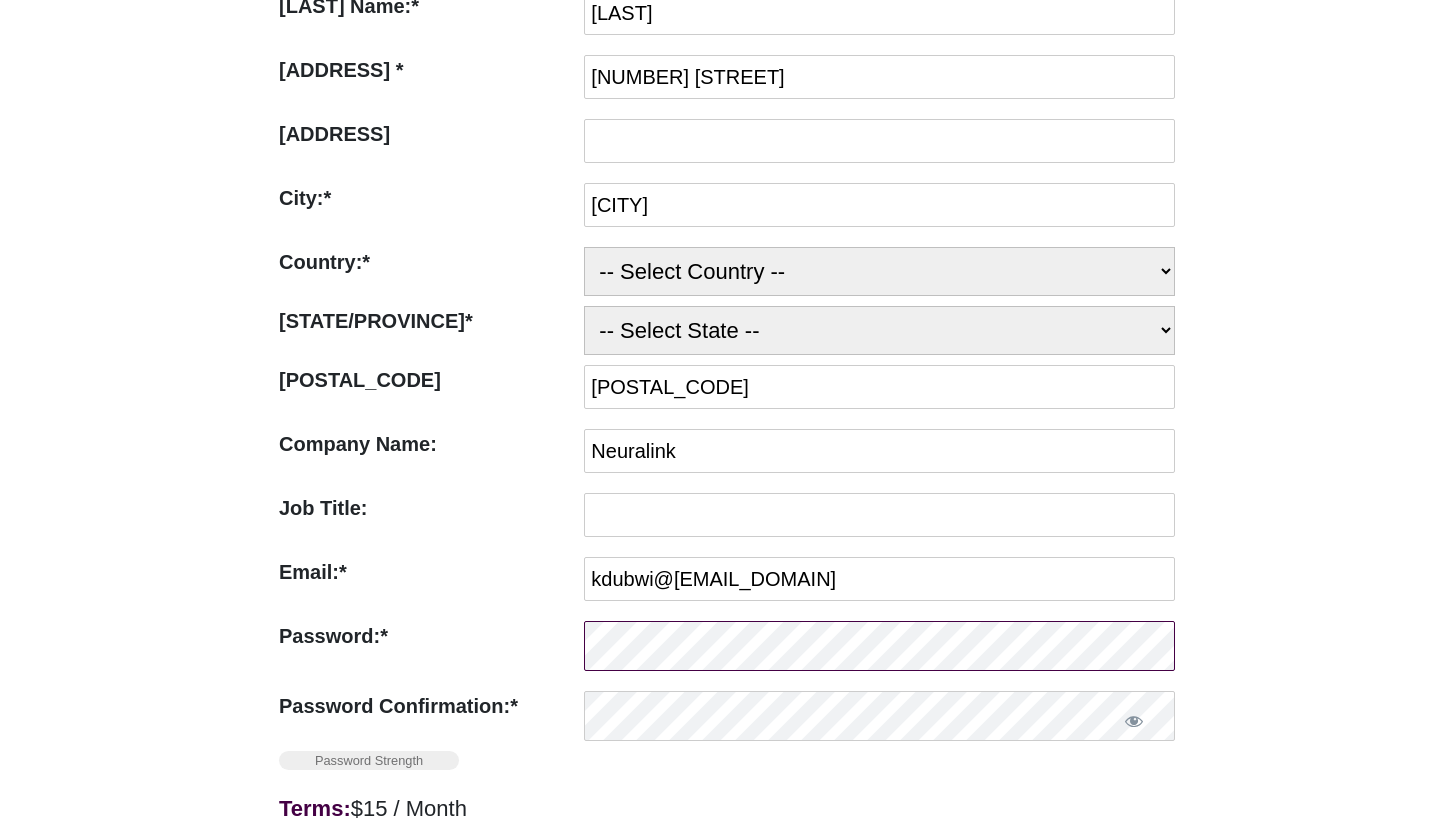 scroll, scrollTop: 479, scrollLeft: 0, axis: vertical 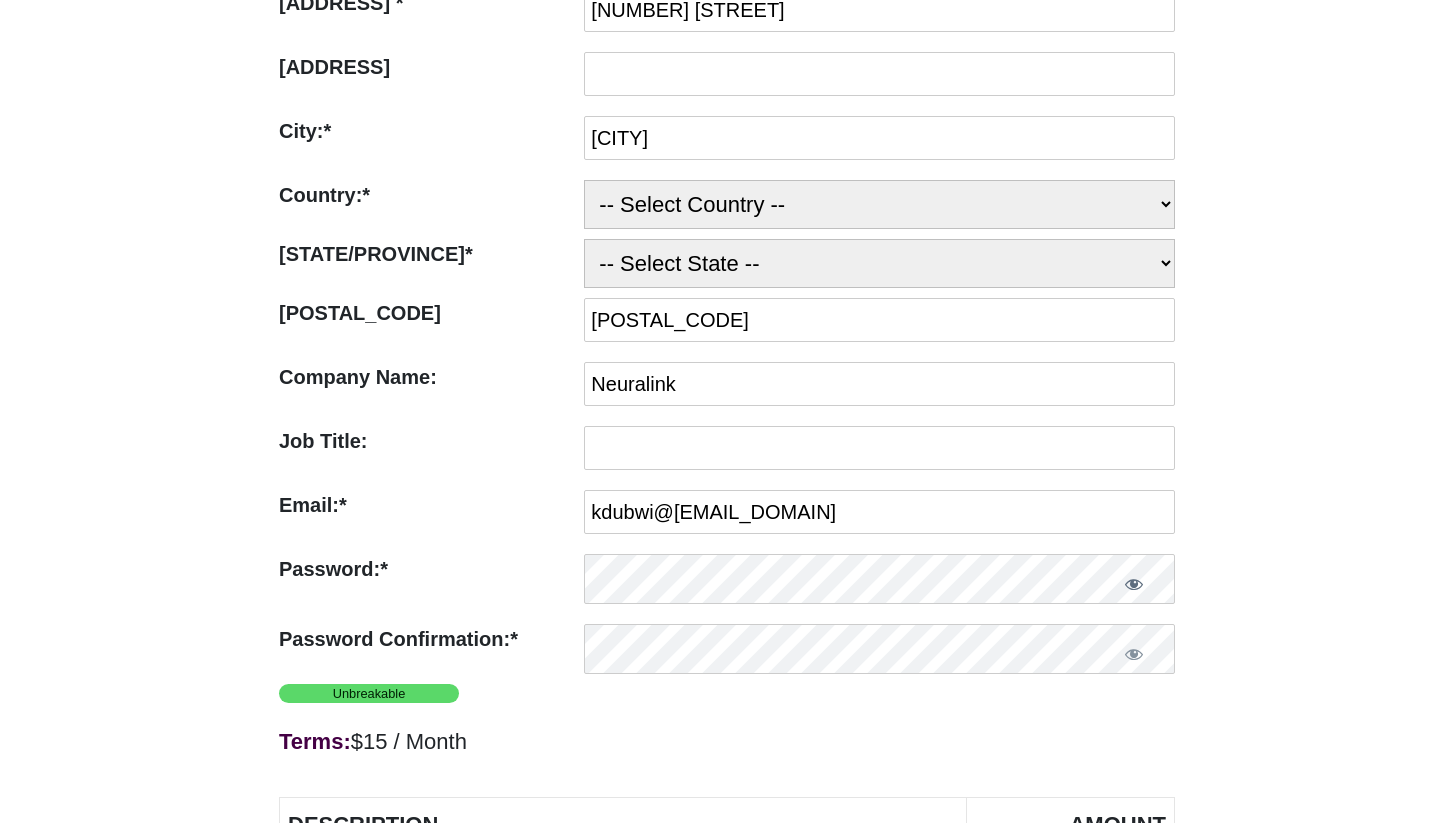 click at bounding box center (1134, 584) 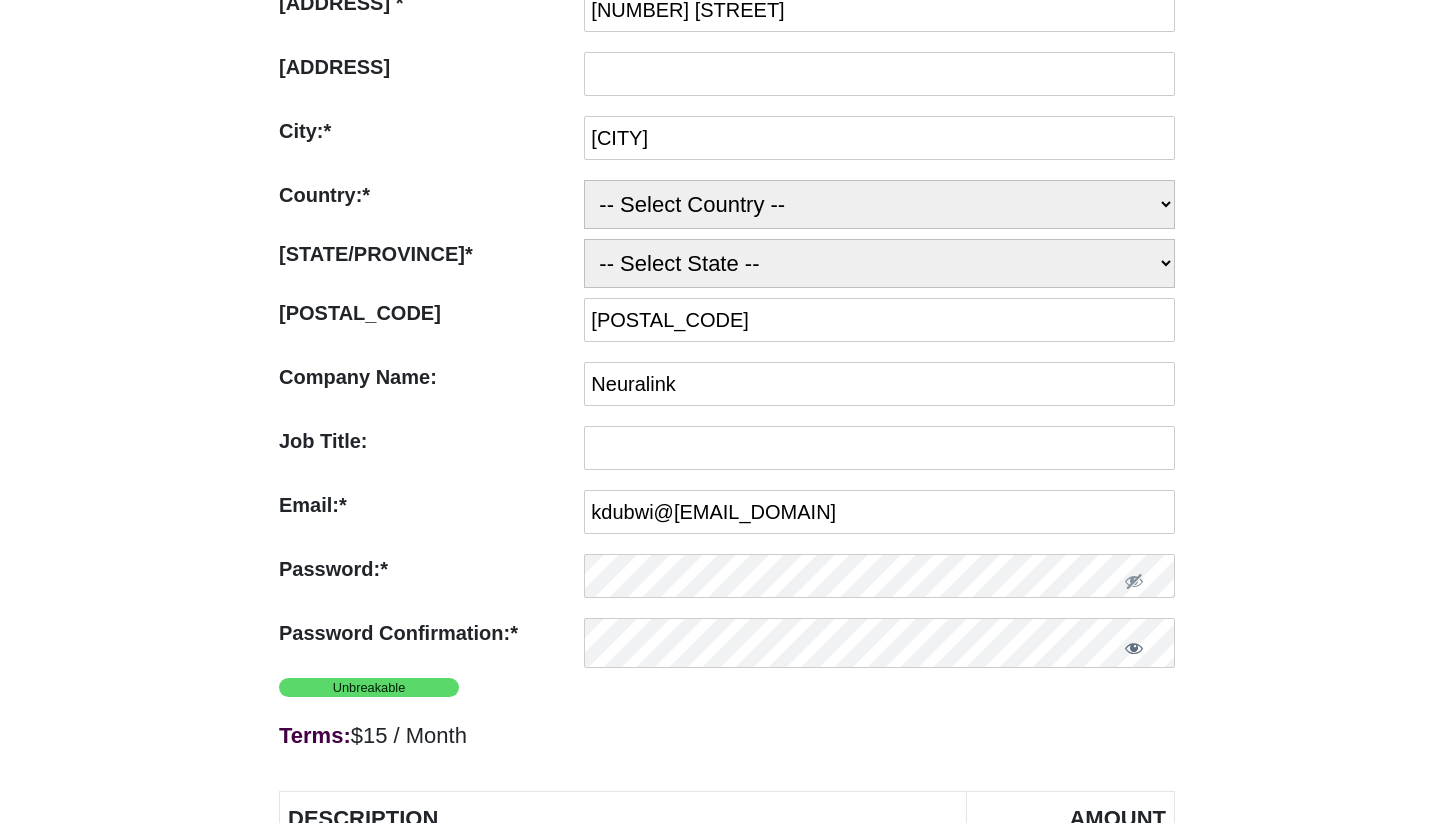 click at bounding box center (1134, 648) 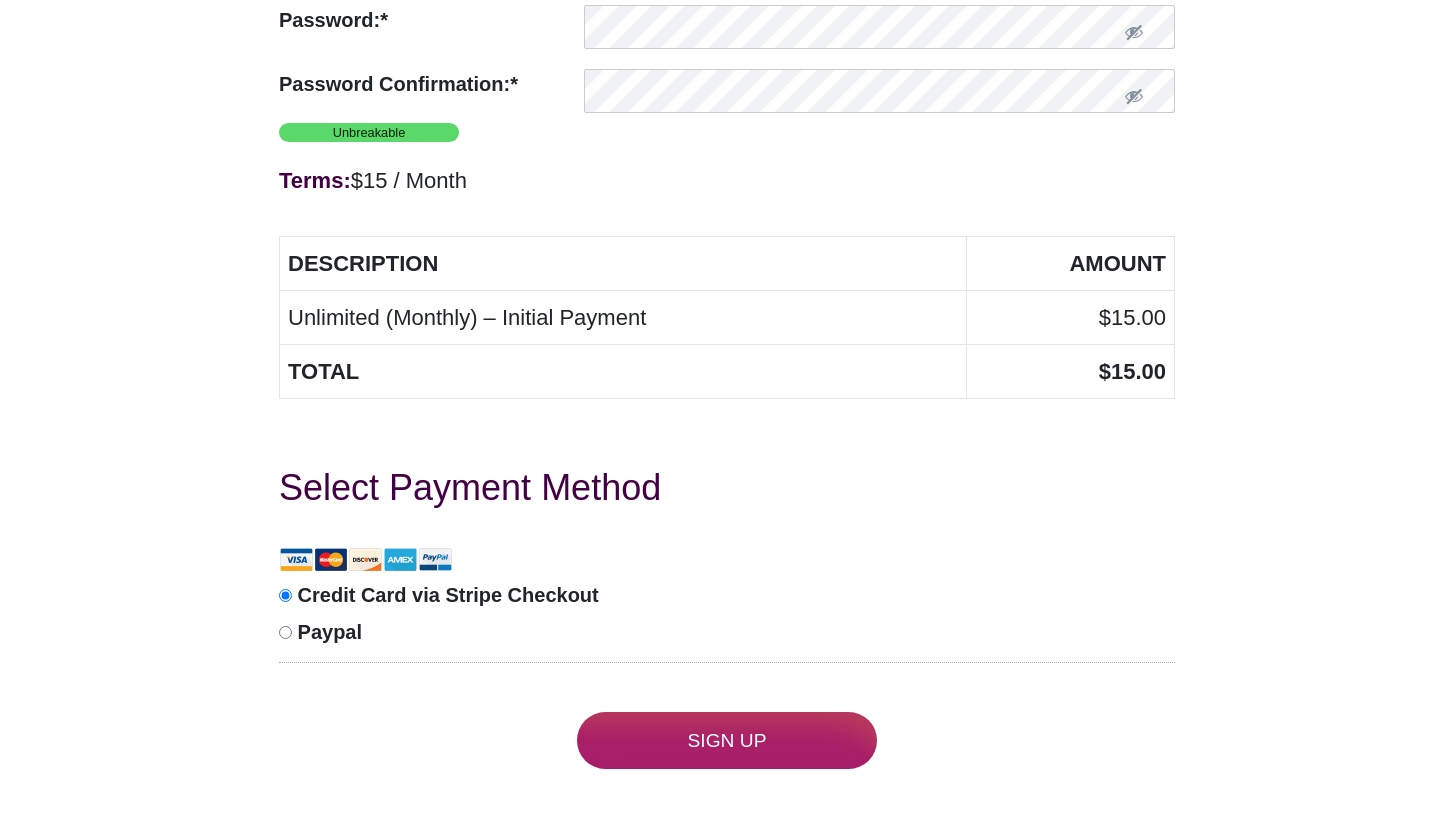 scroll, scrollTop: 1029, scrollLeft: 0, axis: vertical 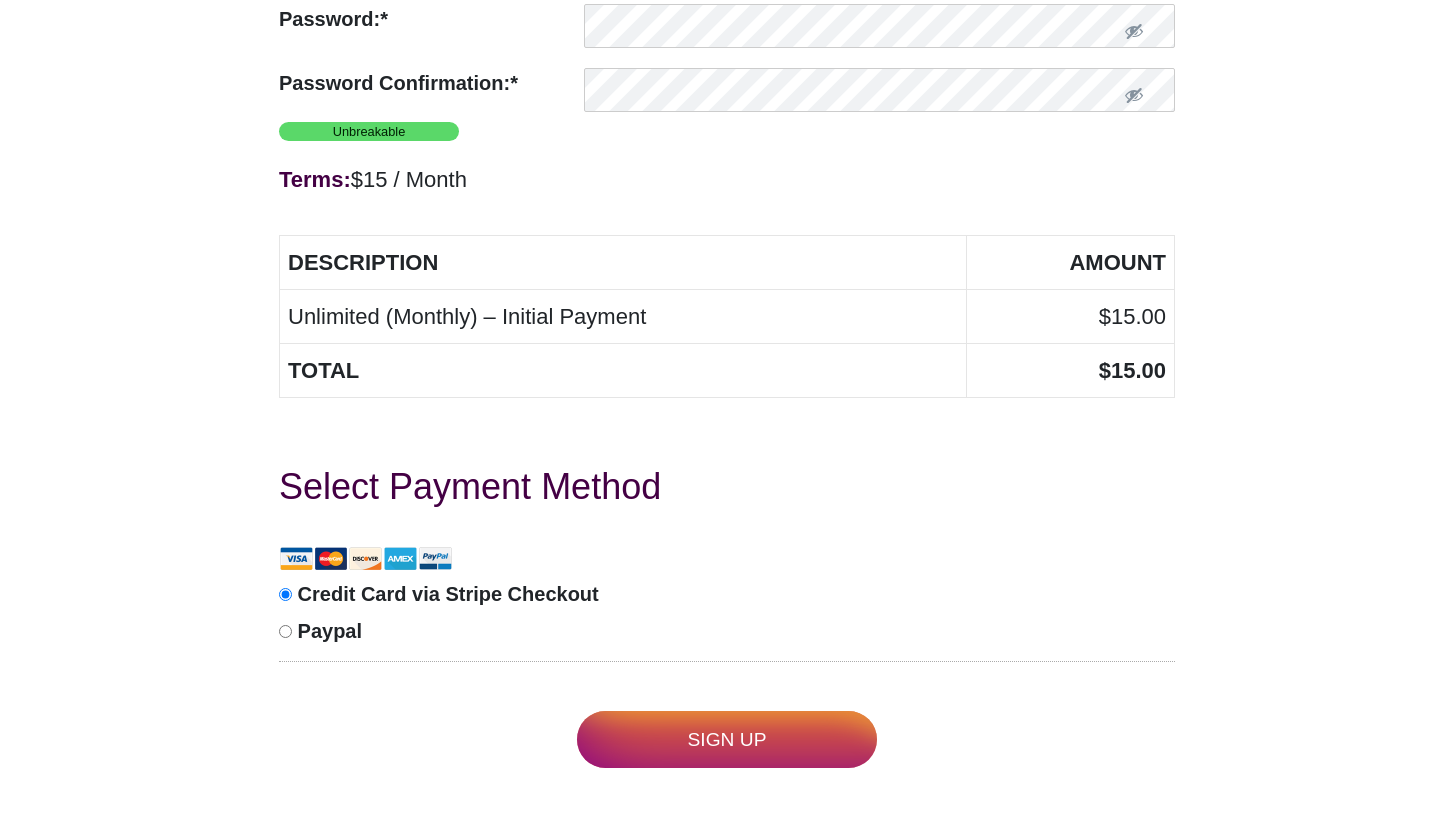 click on "Sign Up" at bounding box center (727, 739) 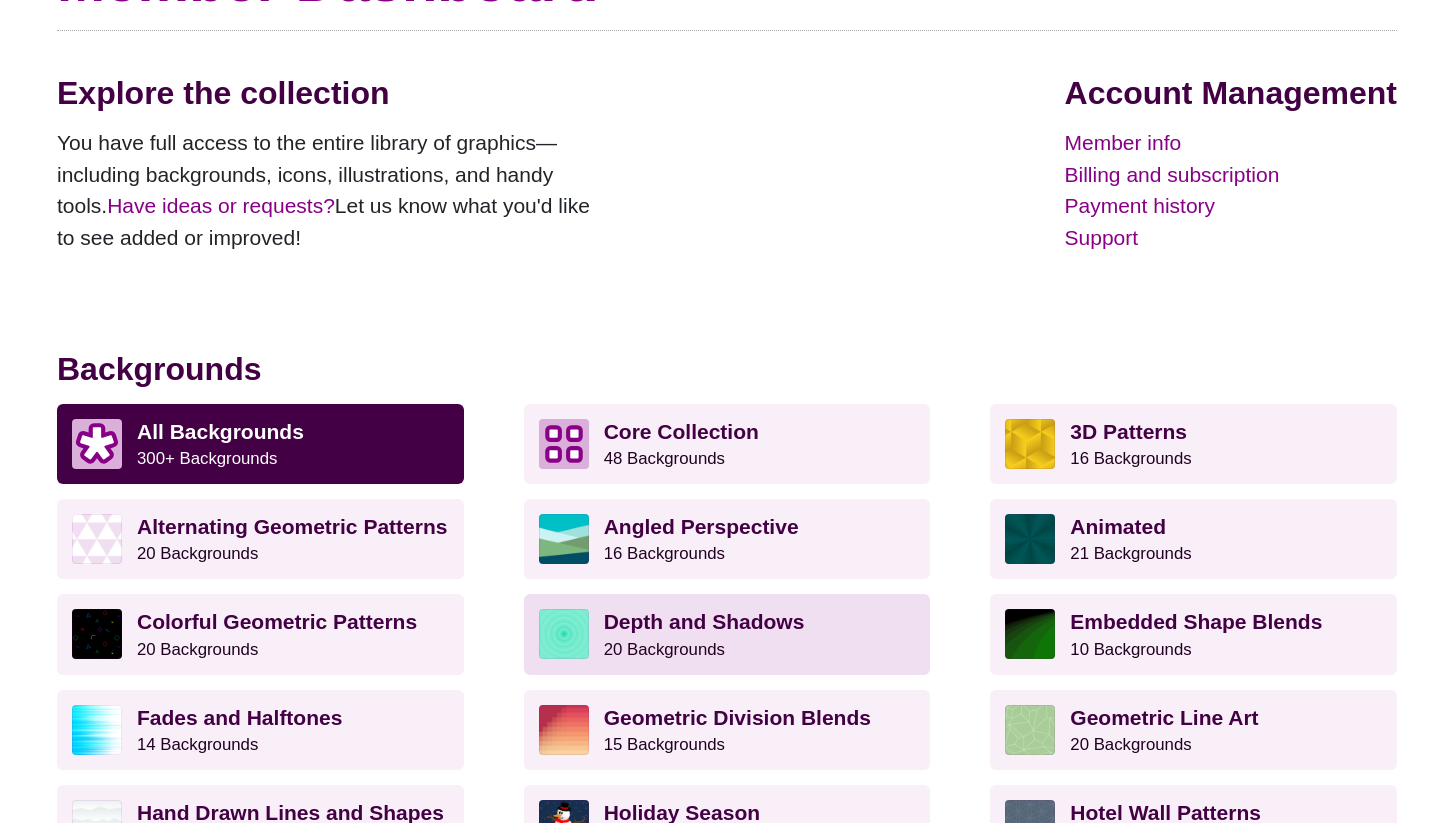 scroll, scrollTop: 396, scrollLeft: 0, axis: vertical 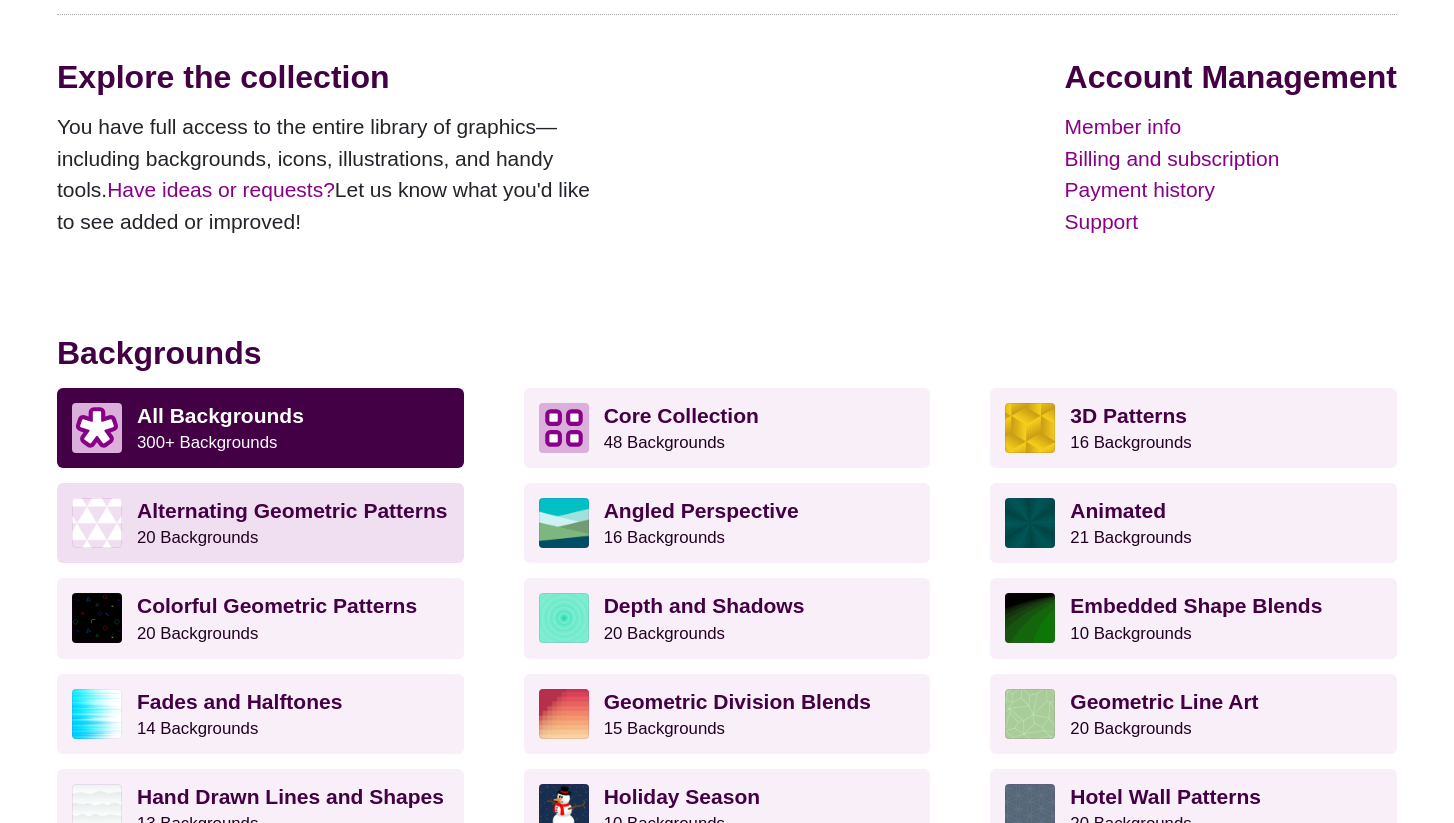 click on "Alternating Geometric Patterns" at bounding box center [292, 510] 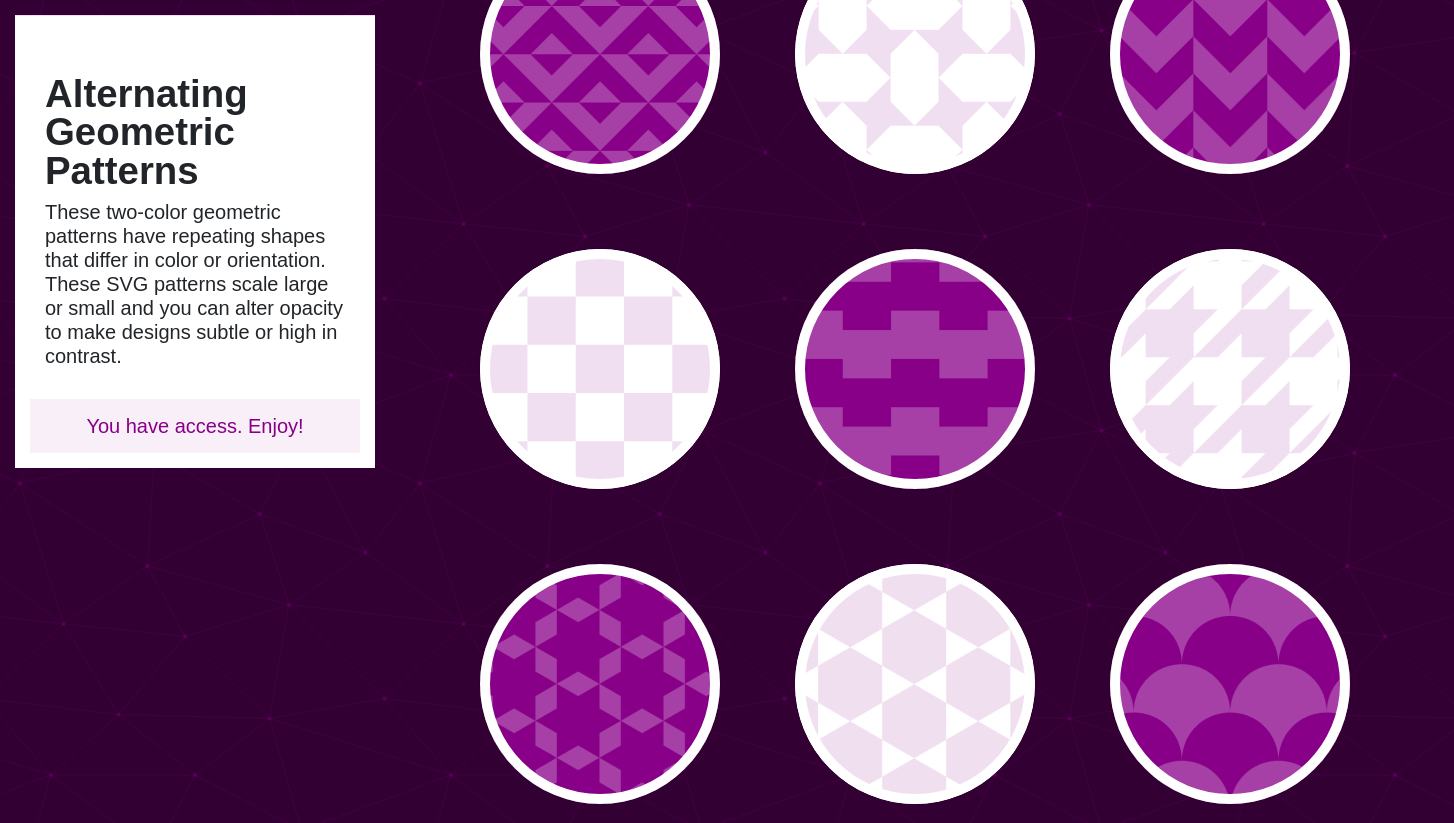 scroll, scrollTop: 589, scrollLeft: 0, axis: vertical 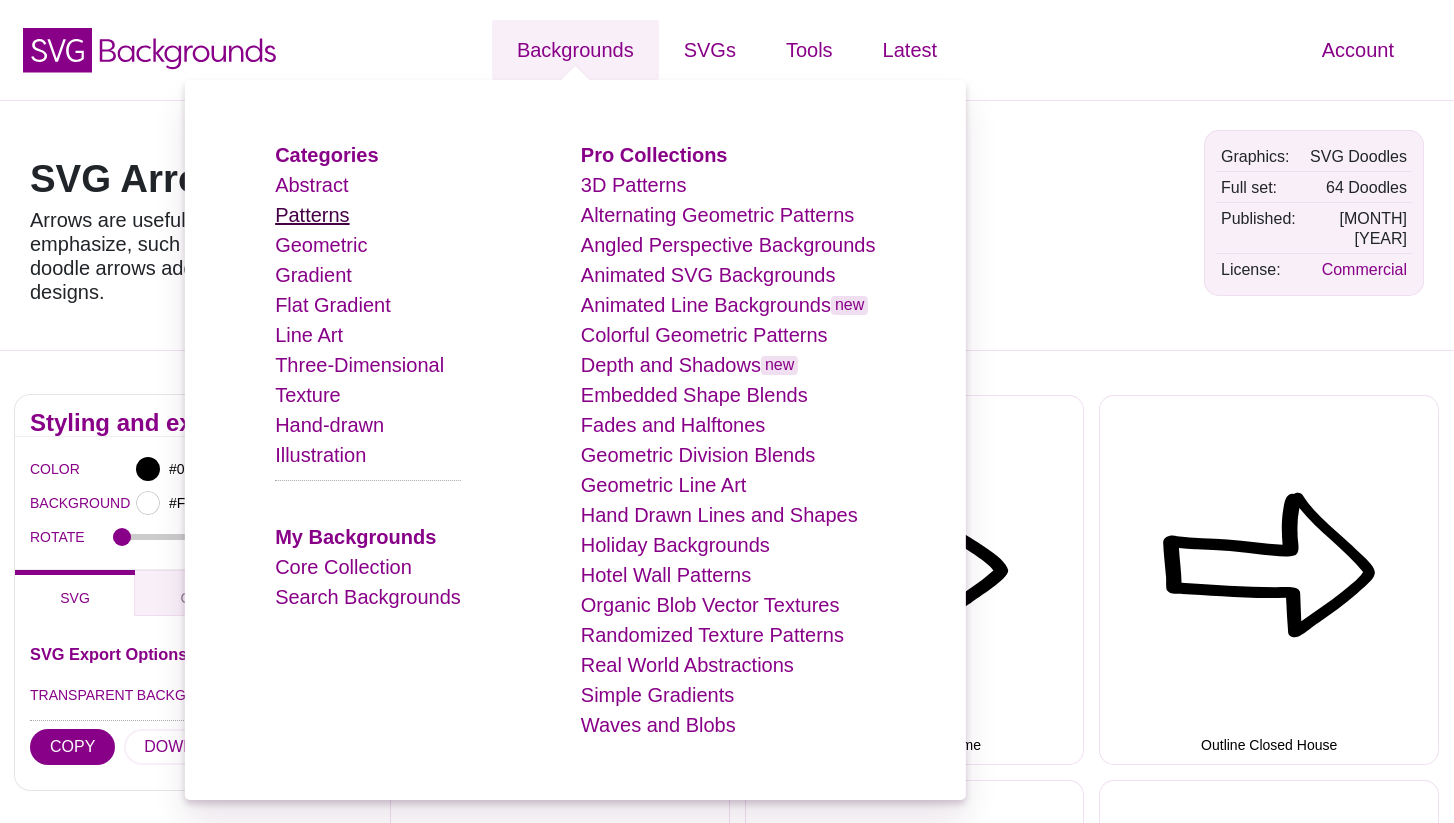 click on "Patterns" at bounding box center [312, 215] 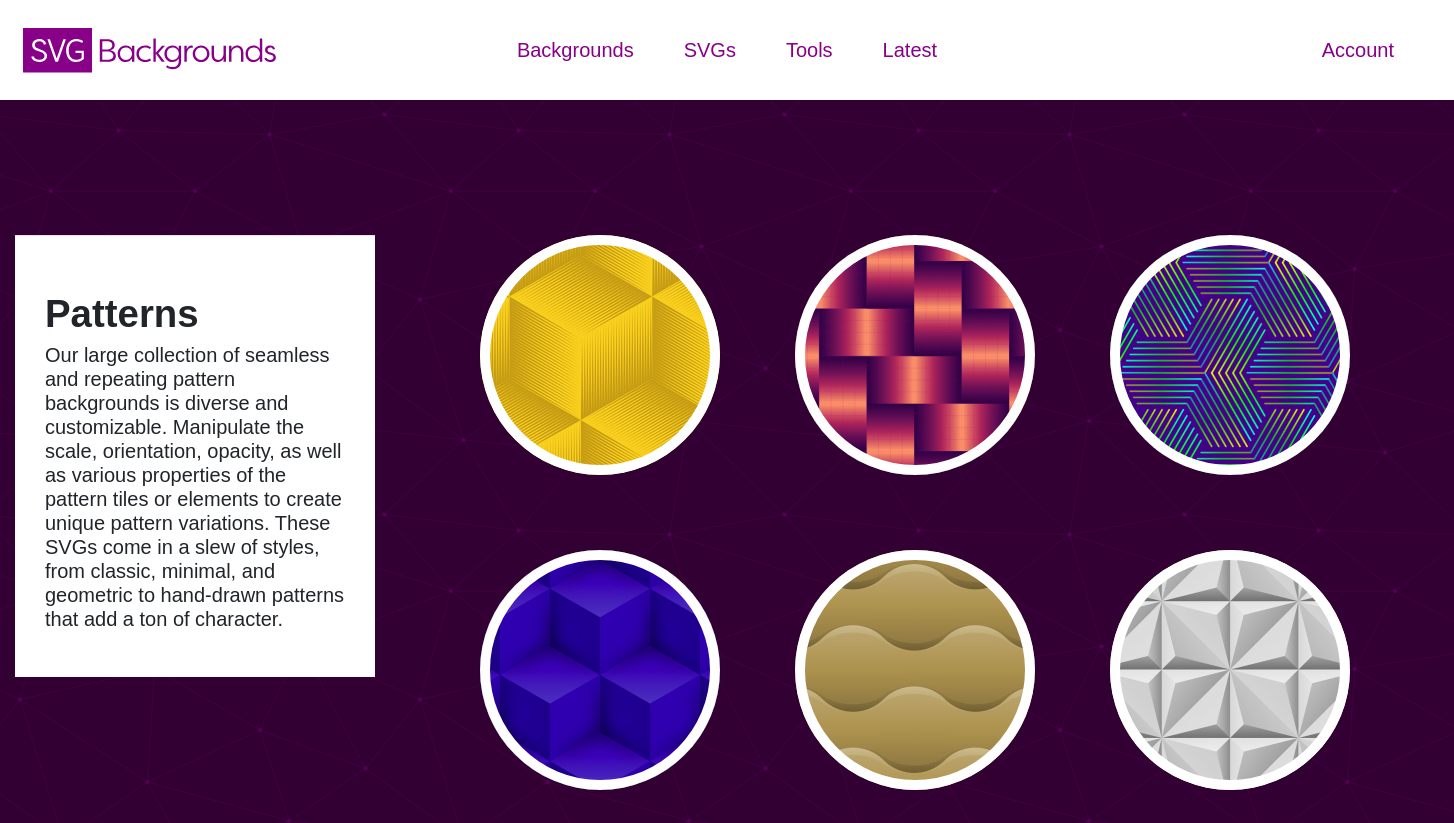 scroll, scrollTop: 0, scrollLeft: 0, axis: both 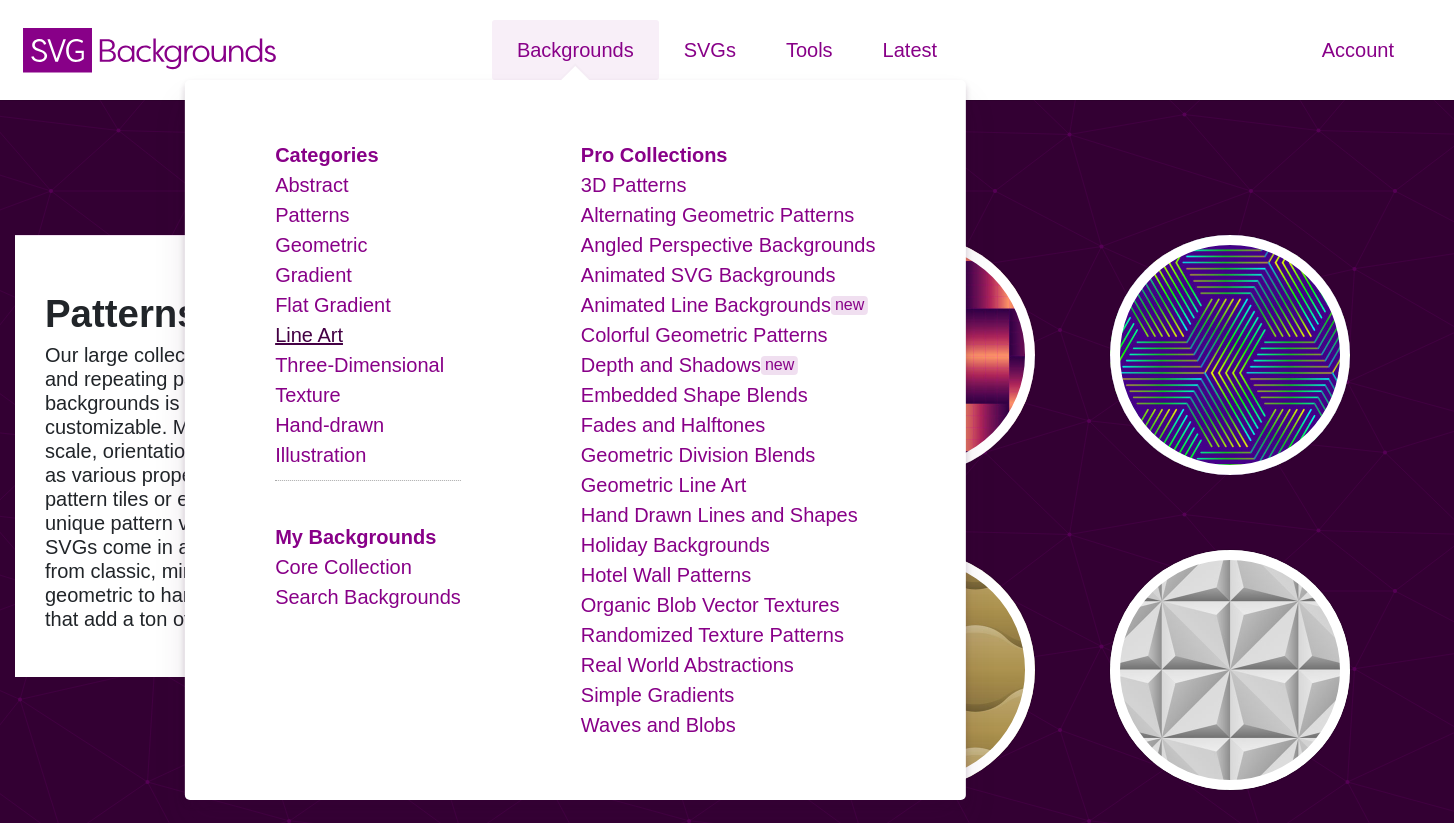 click on "Line Art" at bounding box center (309, 335) 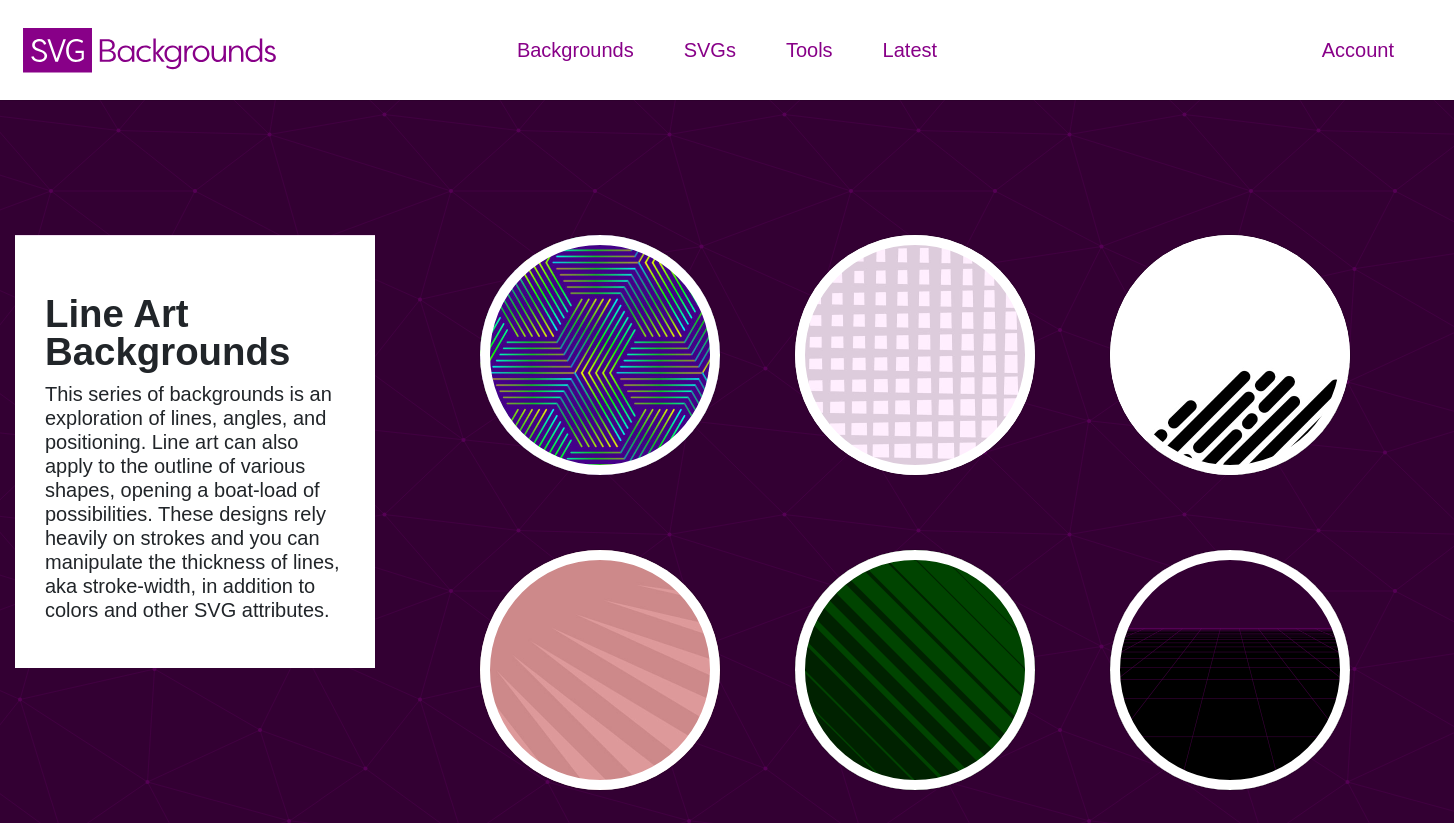 scroll, scrollTop: 0, scrollLeft: 0, axis: both 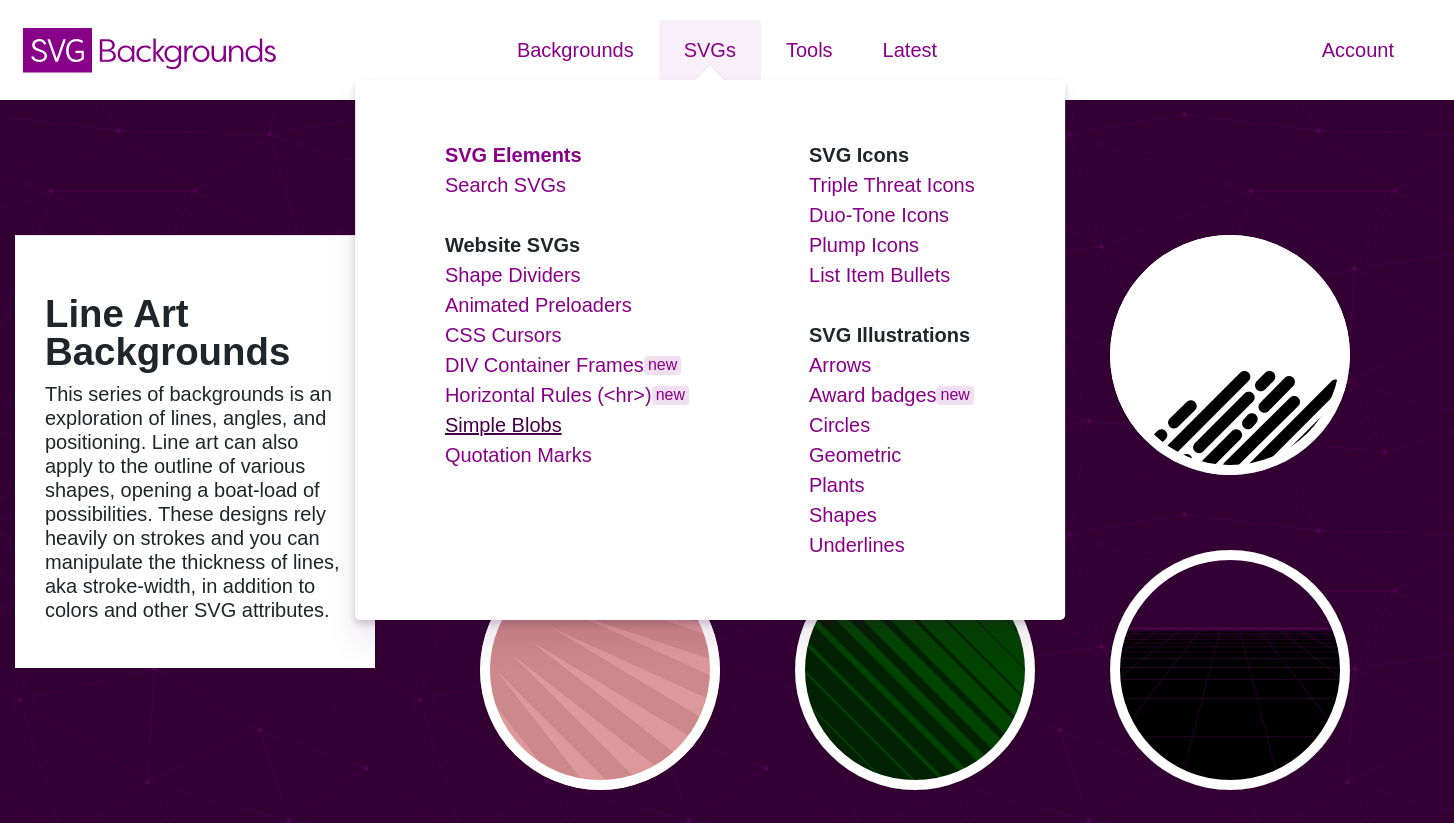 click on "Simple Blobs" at bounding box center [503, 425] 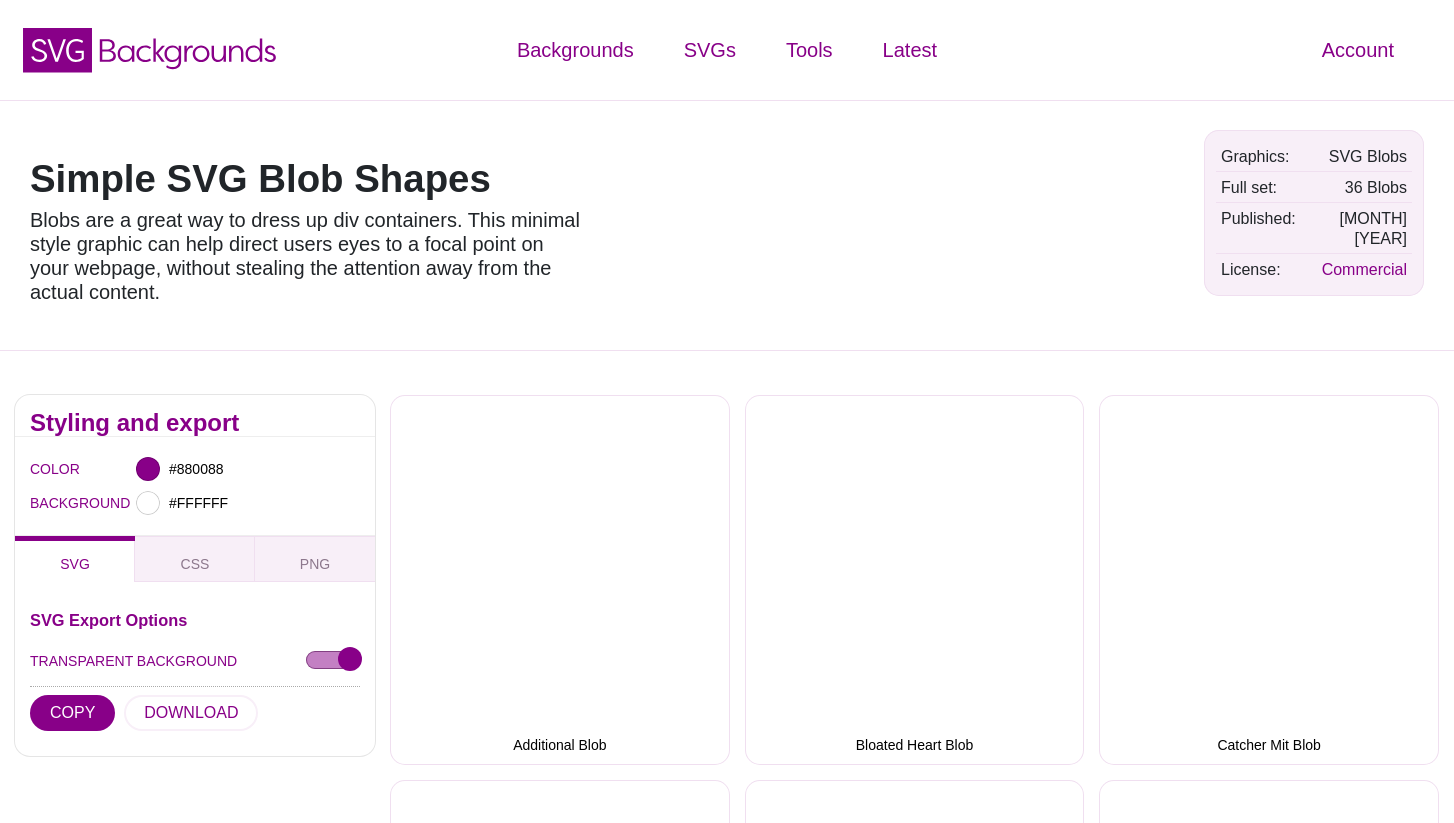 scroll, scrollTop: 0, scrollLeft: 0, axis: both 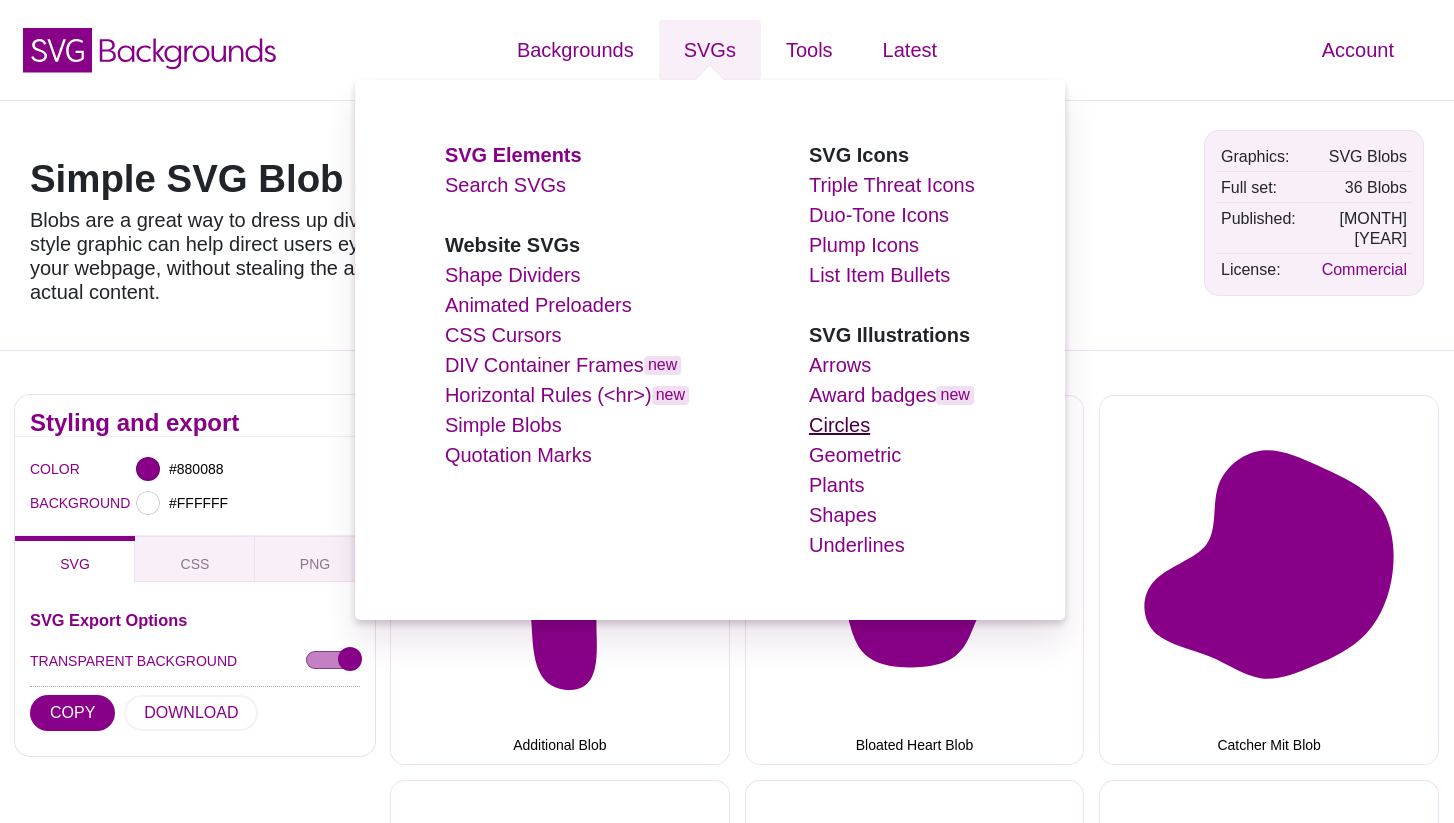 click on "Circles" at bounding box center [839, 425] 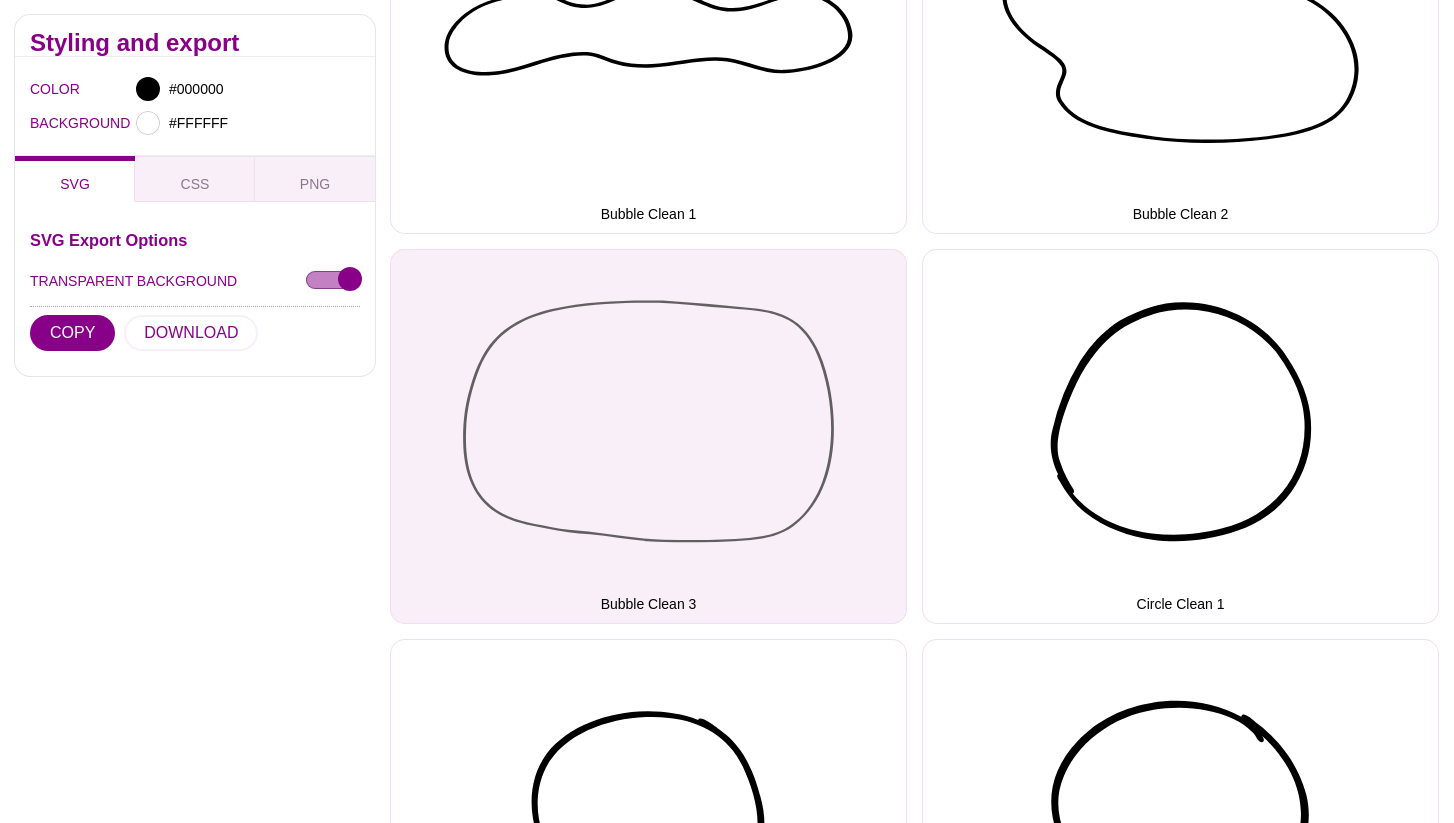 scroll, scrollTop: 0, scrollLeft: 0, axis: both 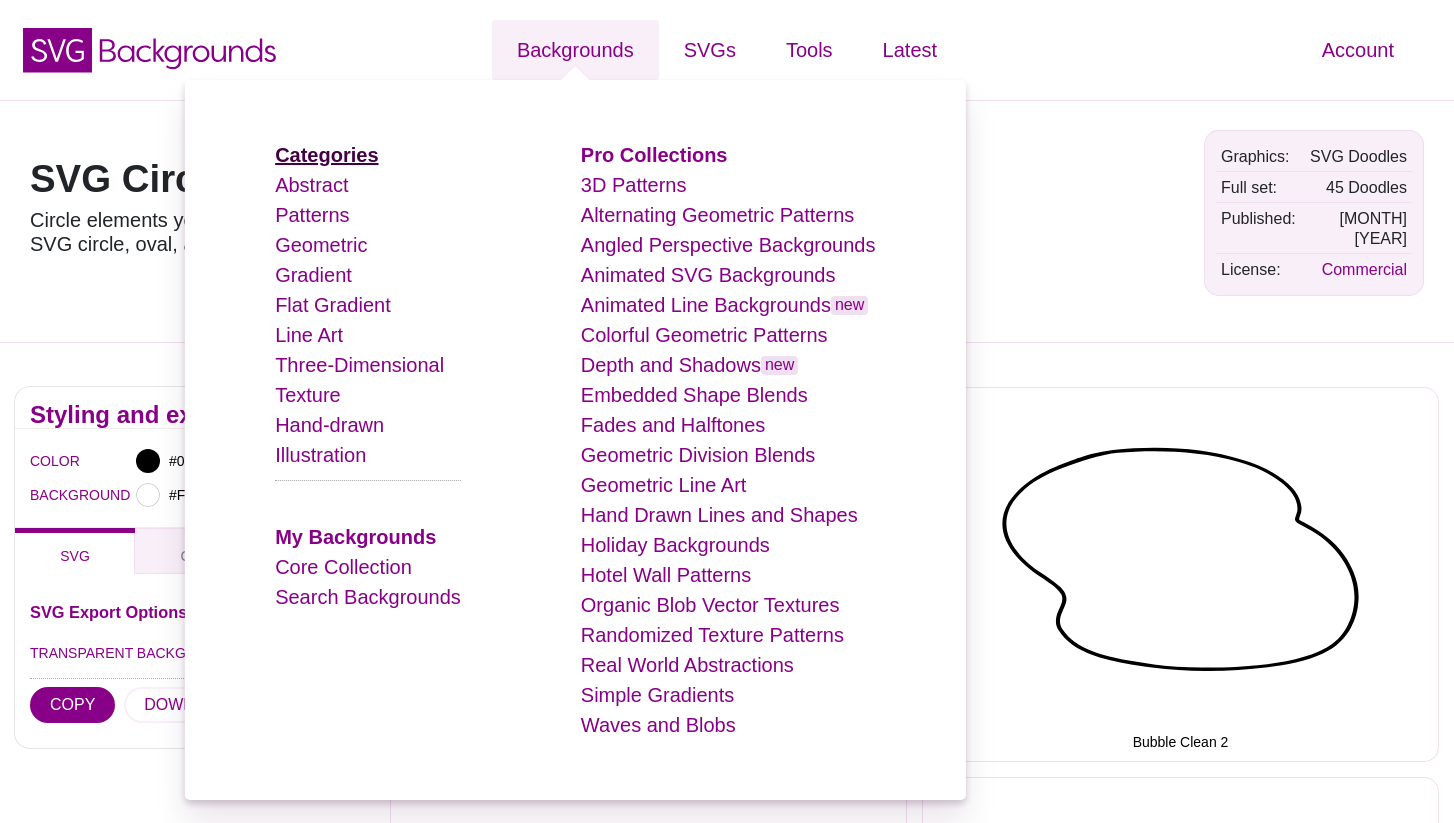 click on "Categories" at bounding box center (326, 155) 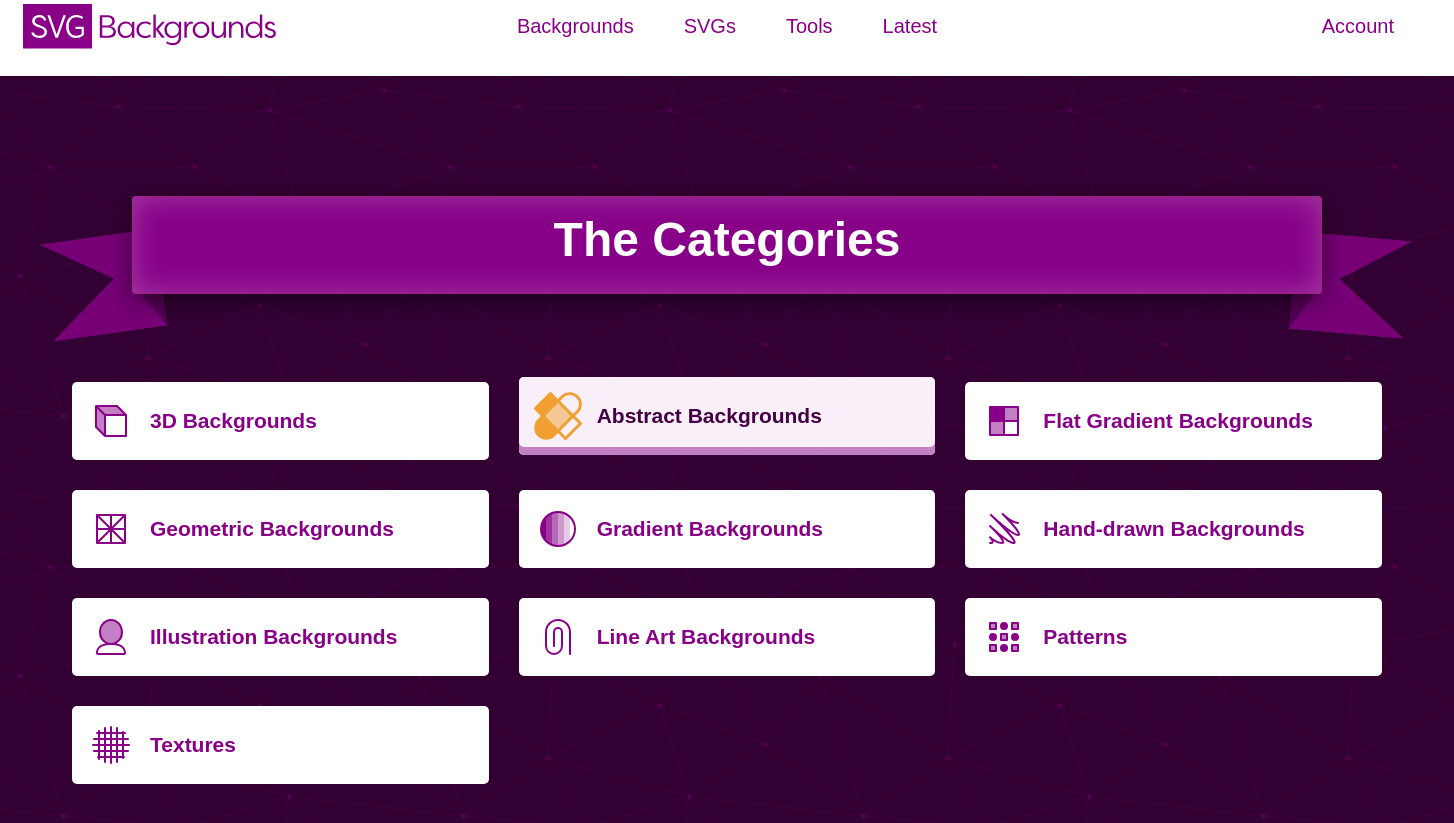 scroll, scrollTop: 29, scrollLeft: 0, axis: vertical 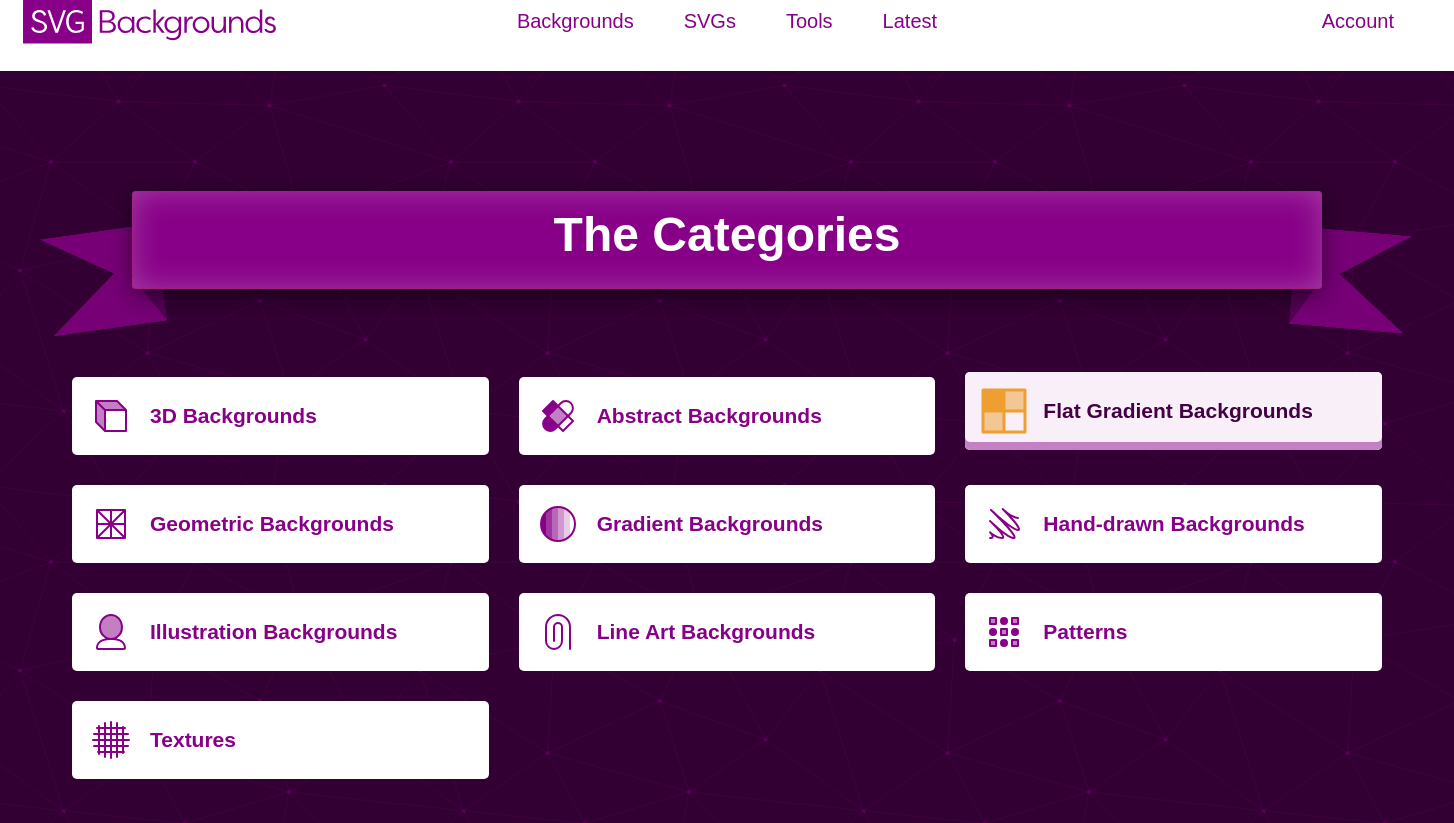 click on "Flat Gradient Backgrounds" at bounding box center [1205, 411] 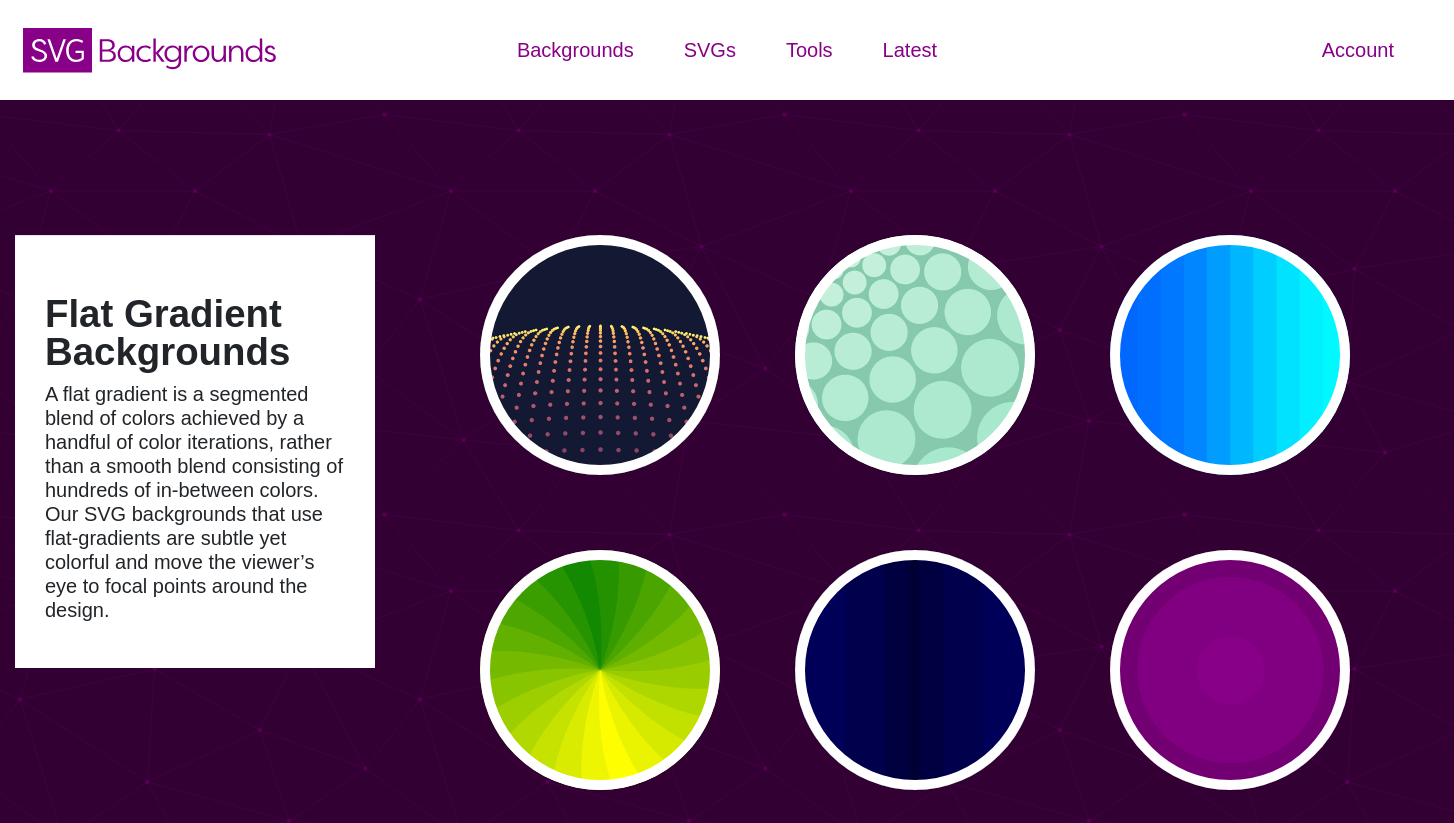 scroll, scrollTop: 0, scrollLeft: 0, axis: both 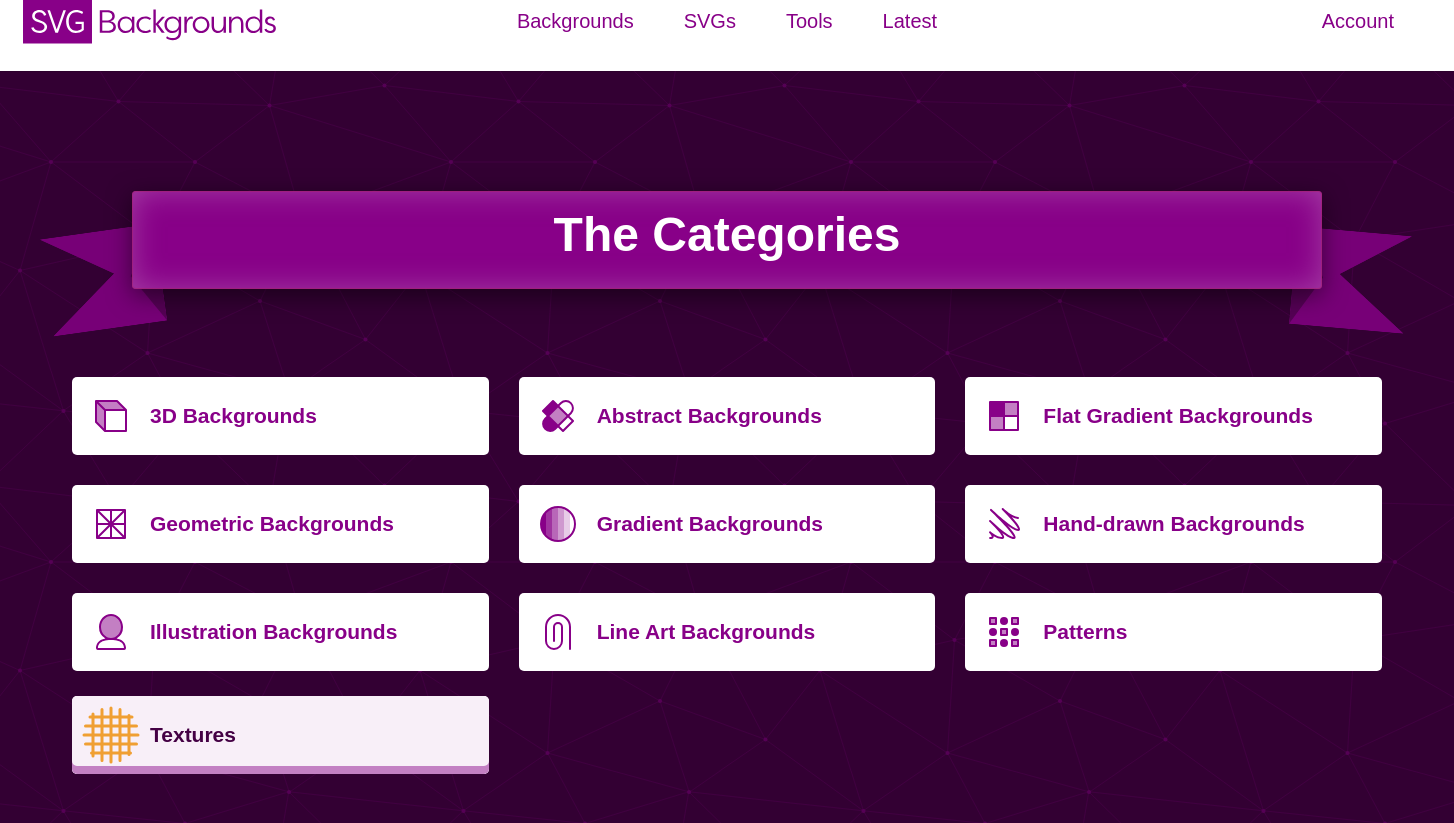 click on "Textures" at bounding box center (312, 735) 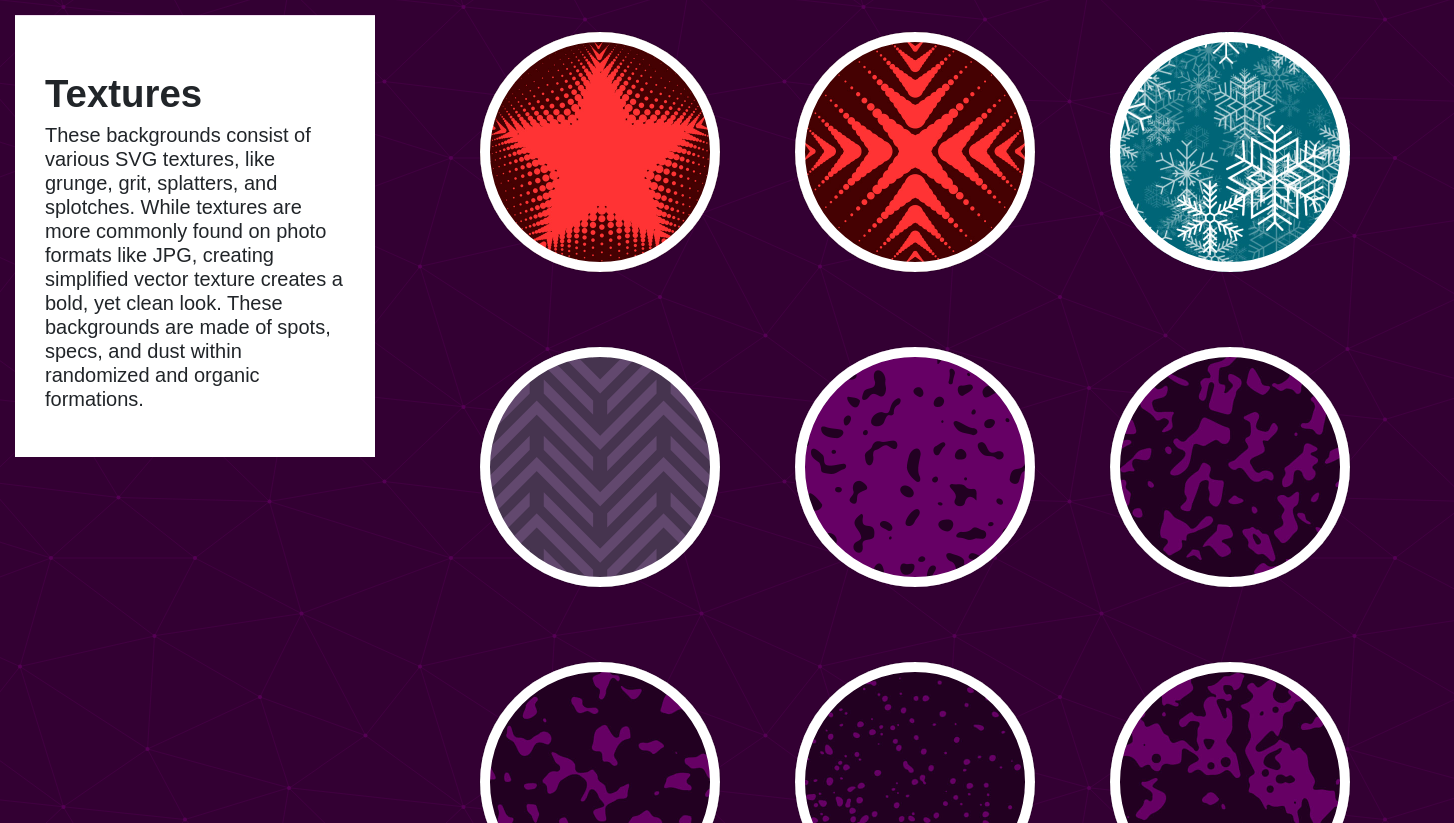 scroll, scrollTop: 1182, scrollLeft: 0, axis: vertical 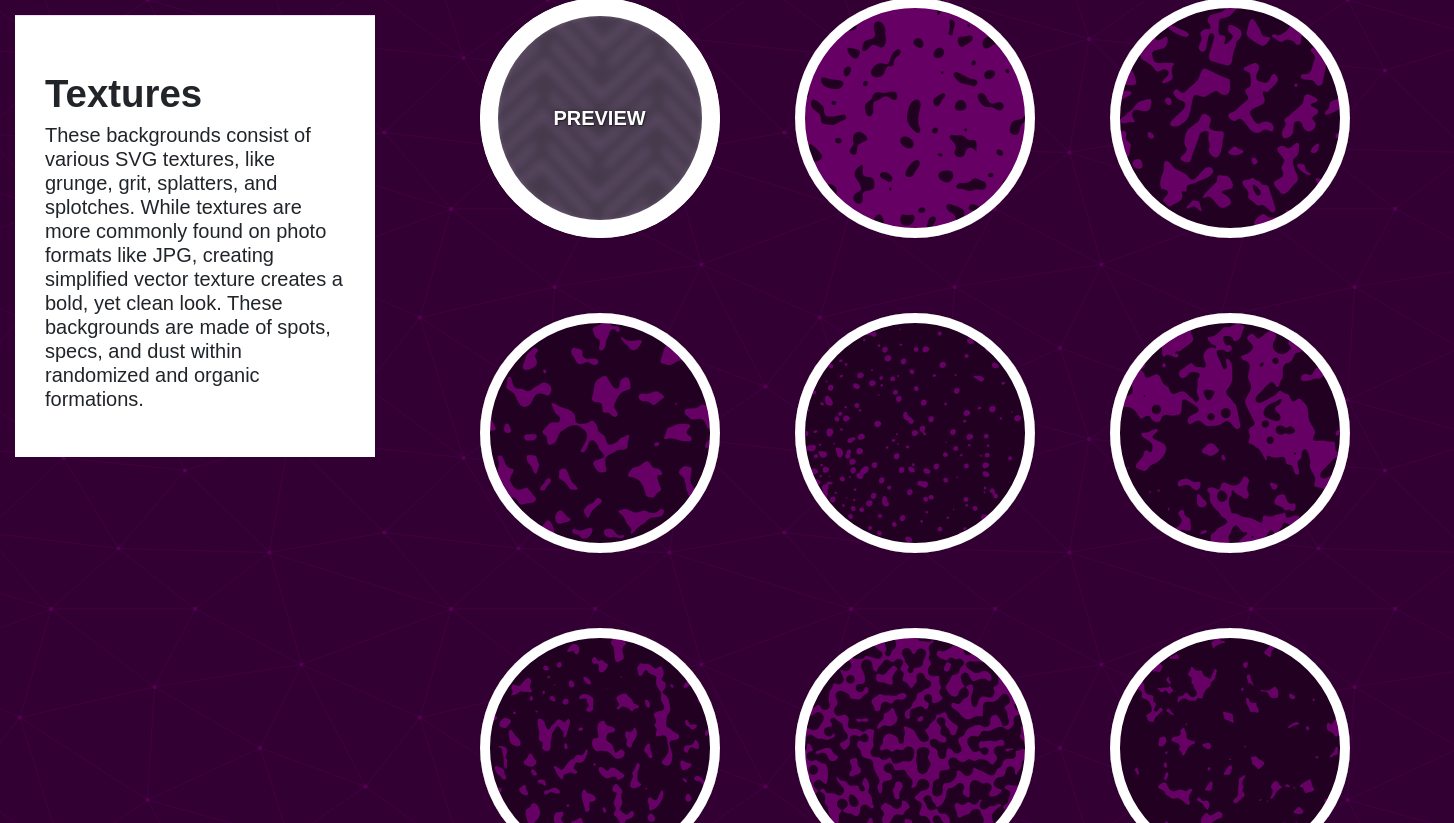 click on "PREVIEW" at bounding box center (600, 118) 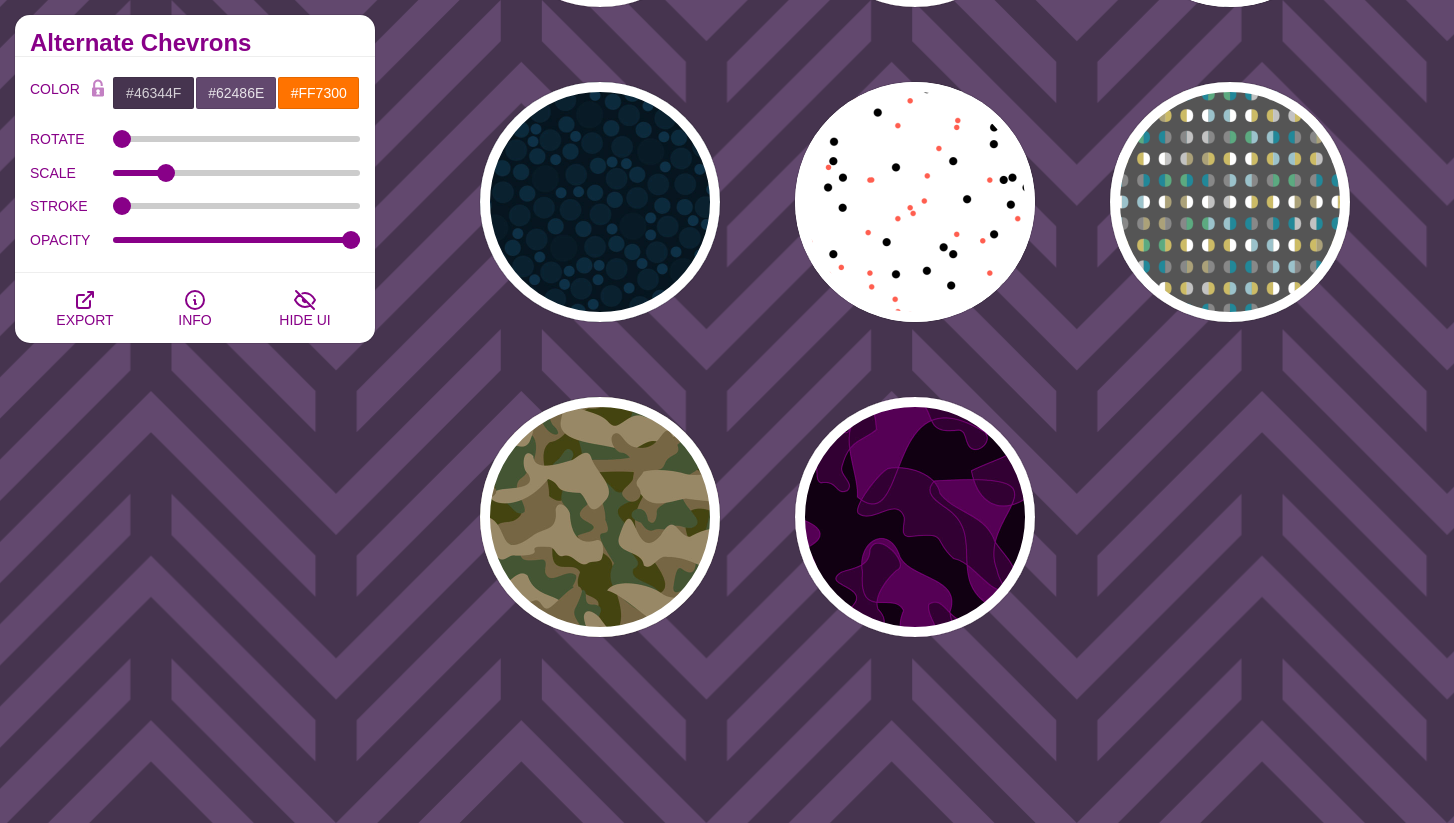 scroll, scrollTop: 2293, scrollLeft: 0, axis: vertical 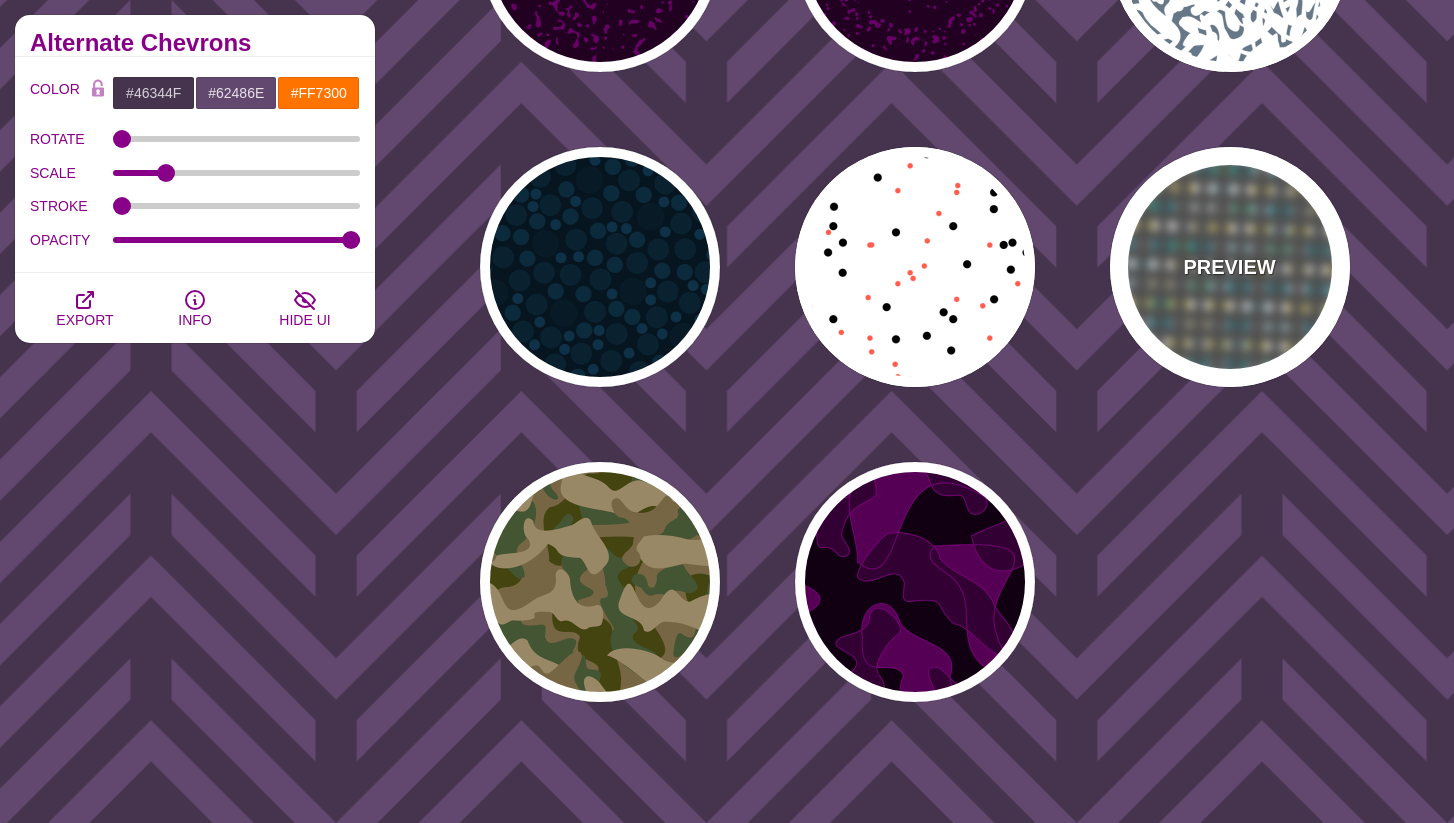 click on "PREVIEW" at bounding box center [1230, 267] 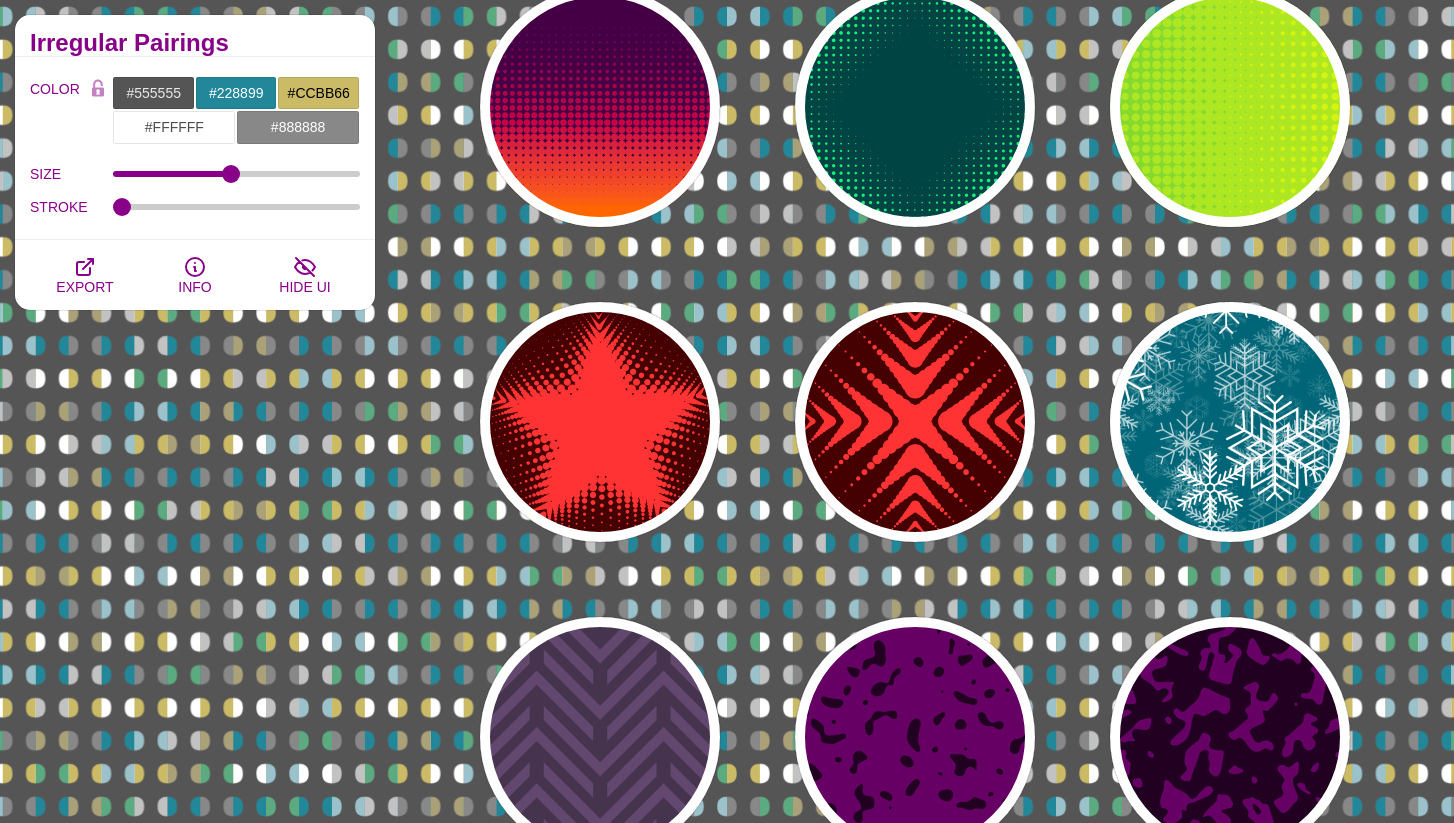 scroll, scrollTop: 0, scrollLeft: 0, axis: both 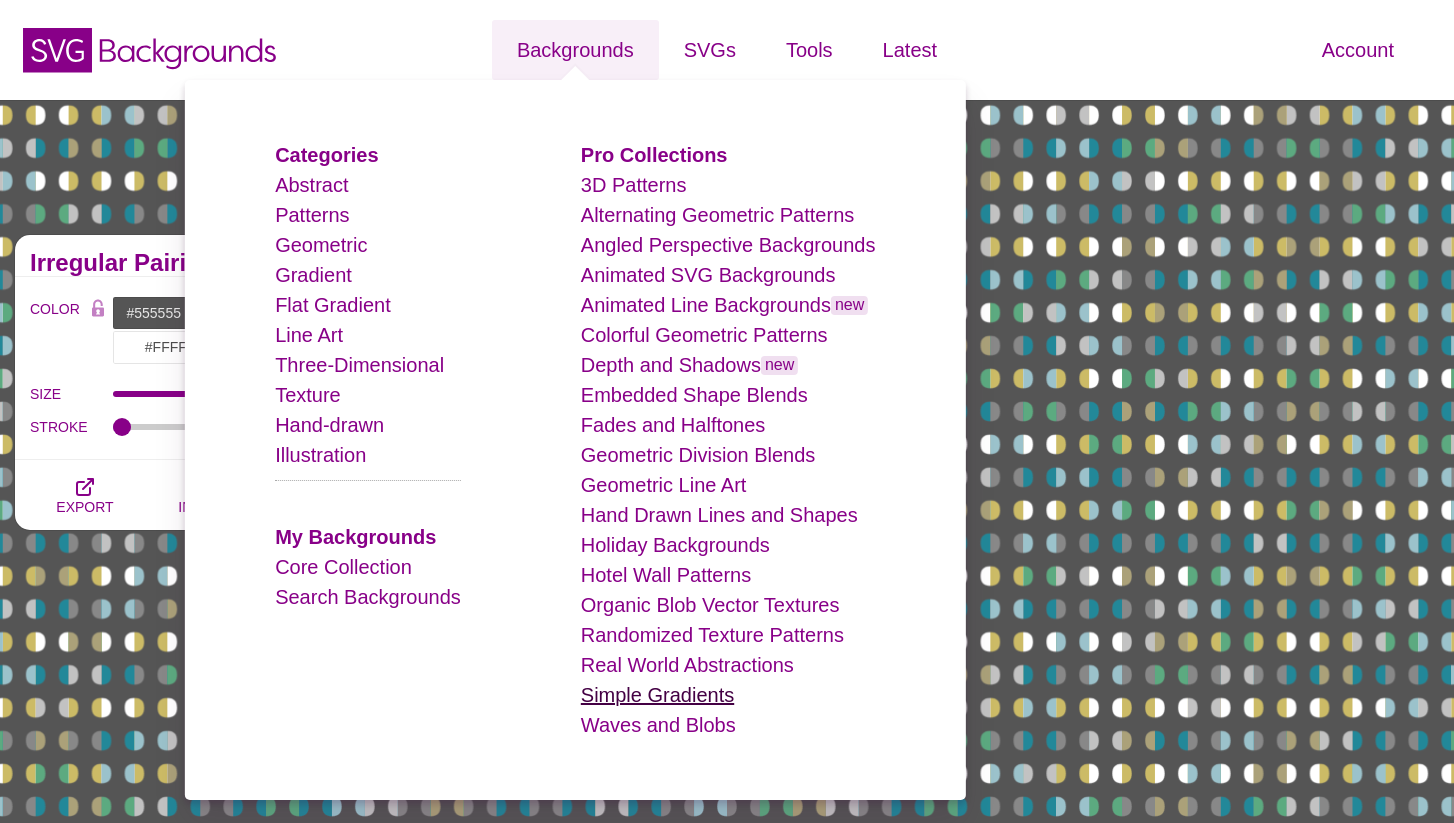 click on "Simple Gradients" at bounding box center (657, 695) 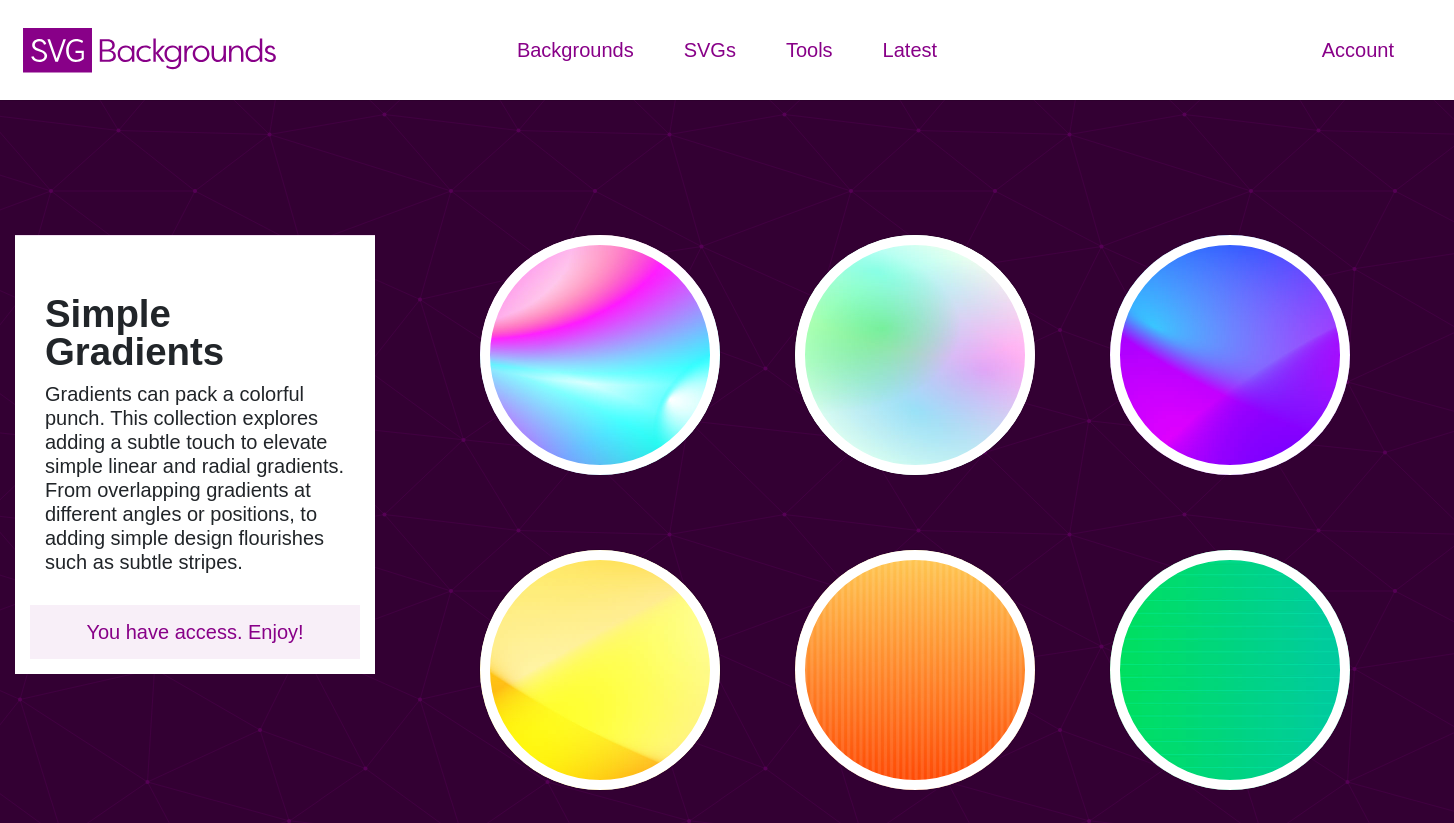 scroll, scrollTop: 0, scrollLeft: 0, axis: both 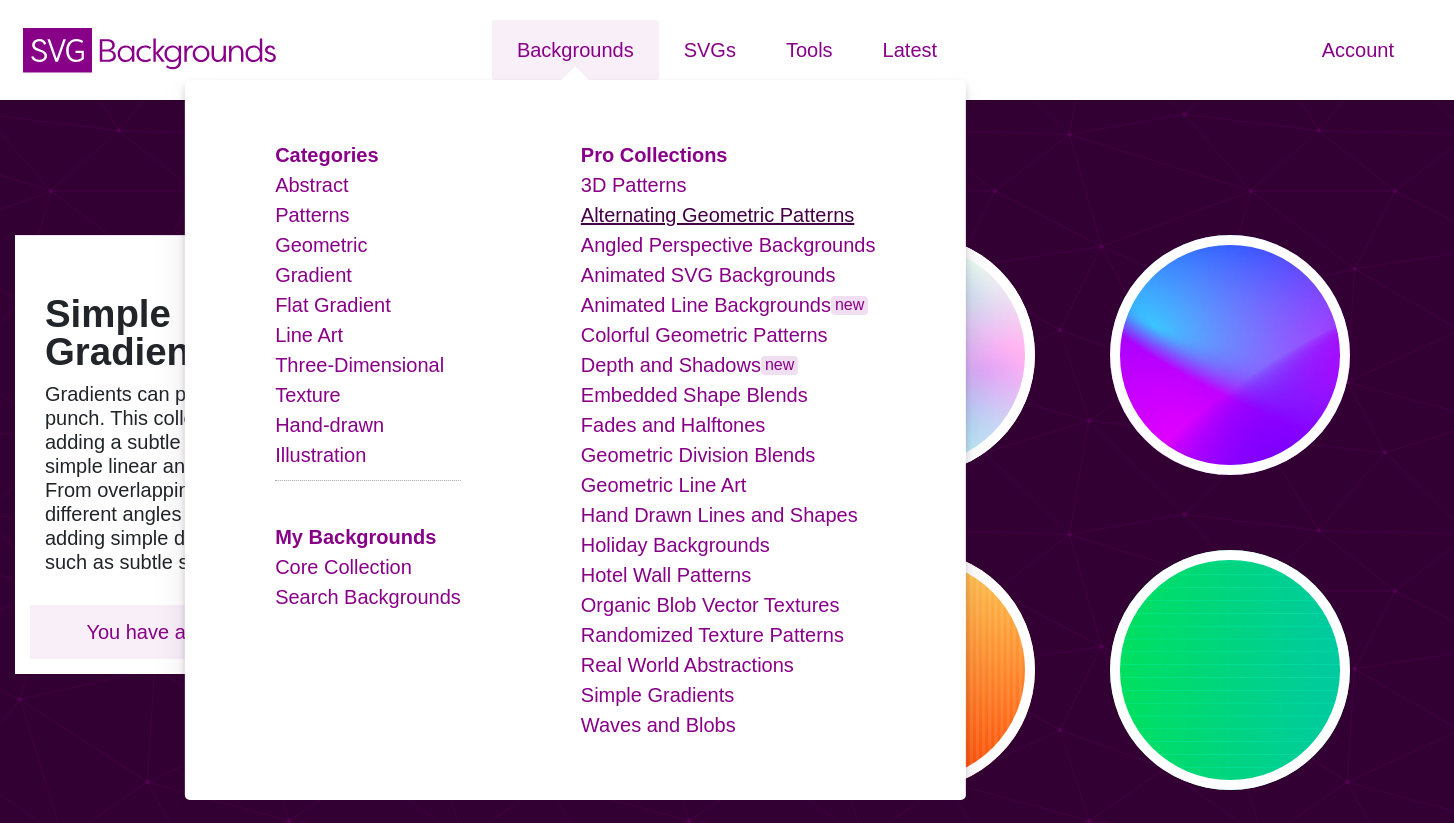 click on "Alternating Geometric Patterns" at bounding box center [717, 215] 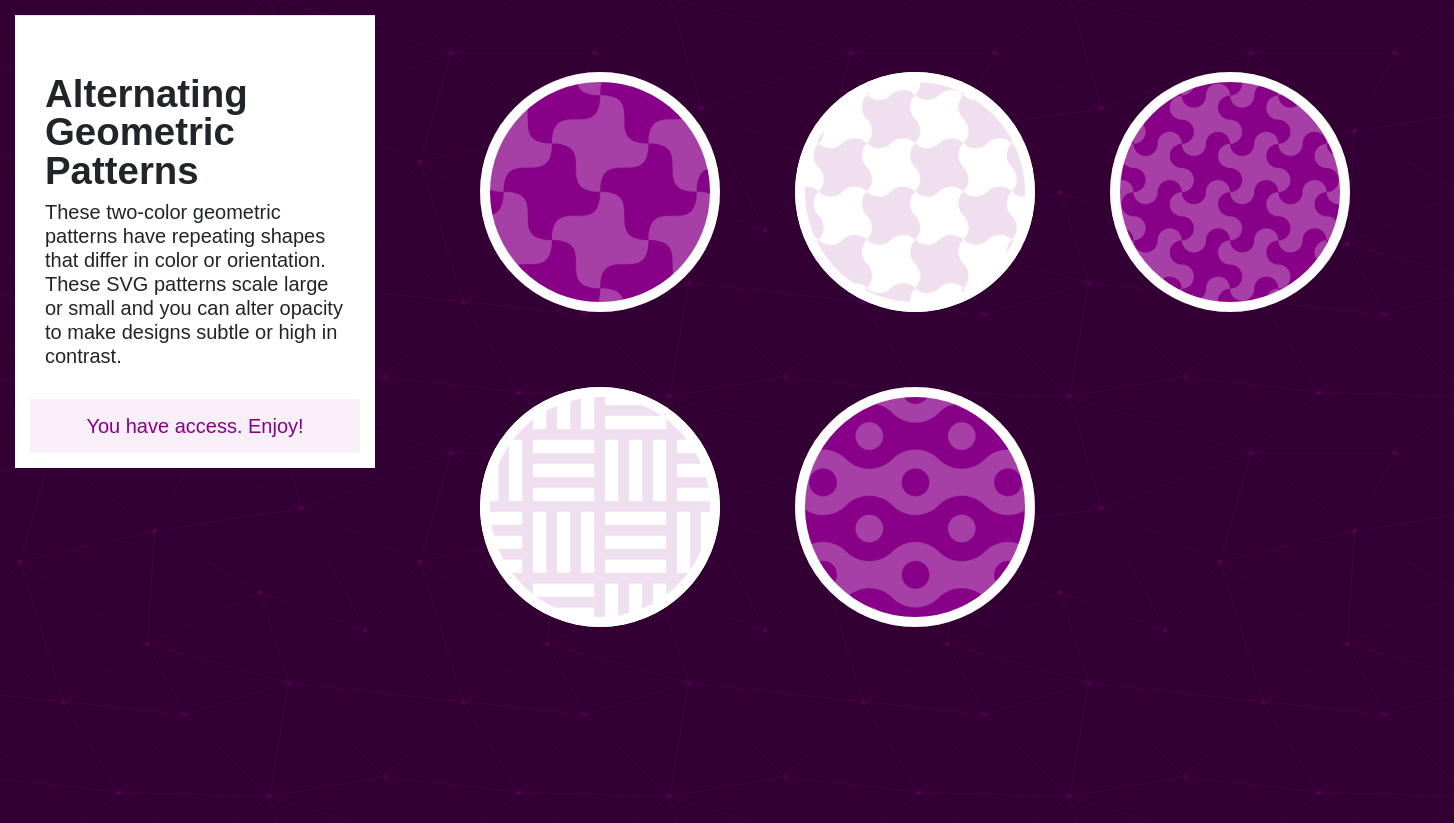 scroll, scrollTop: 1727, scrollLeft: 0, axis: vertical 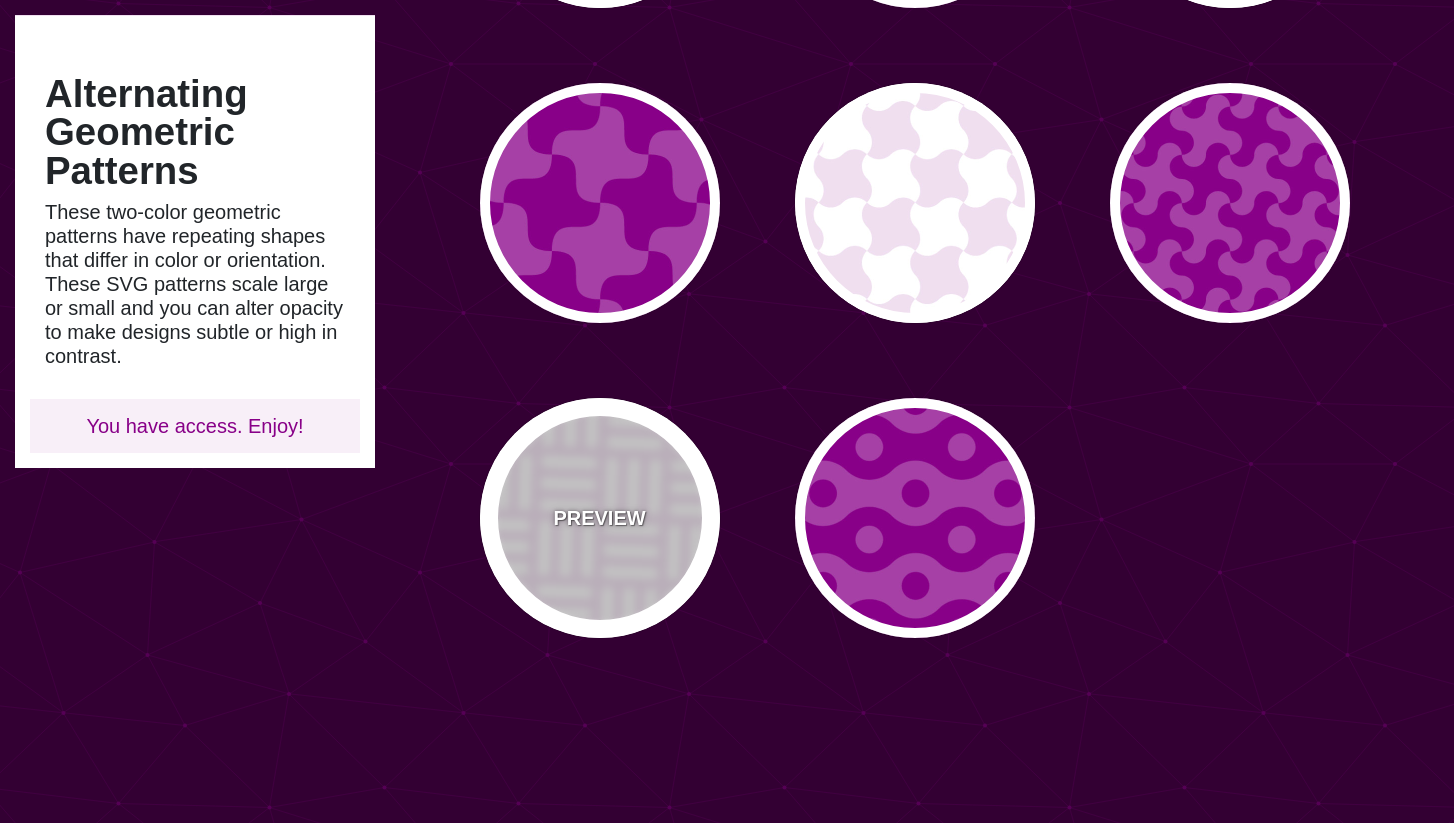 click on "PREVIEW" at bounding box center (600, 518) 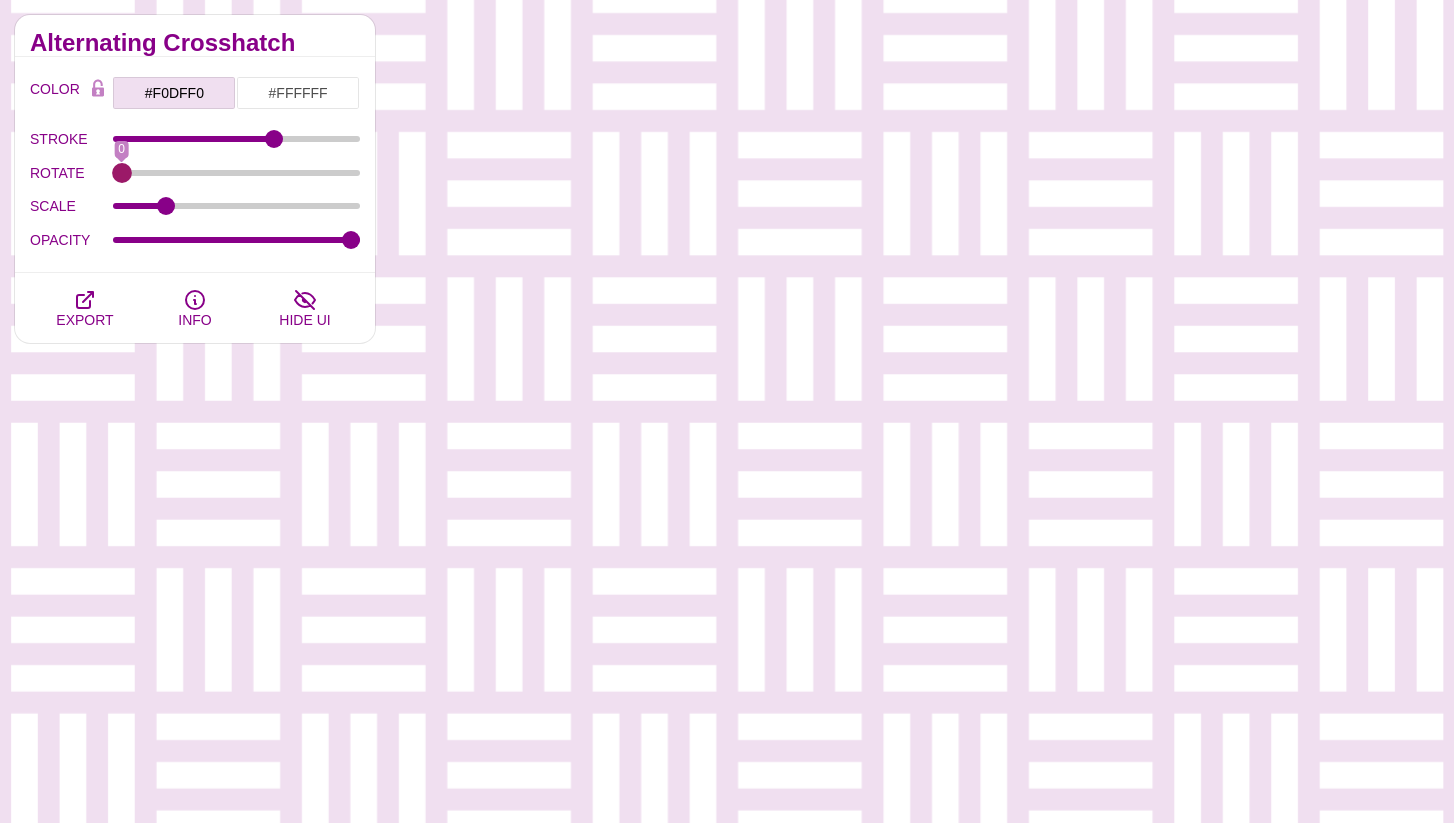 drag, startPoint x: 127, startPoint y: 173, endPoint x: 108, endPoint y: 170, distance: 19.235384 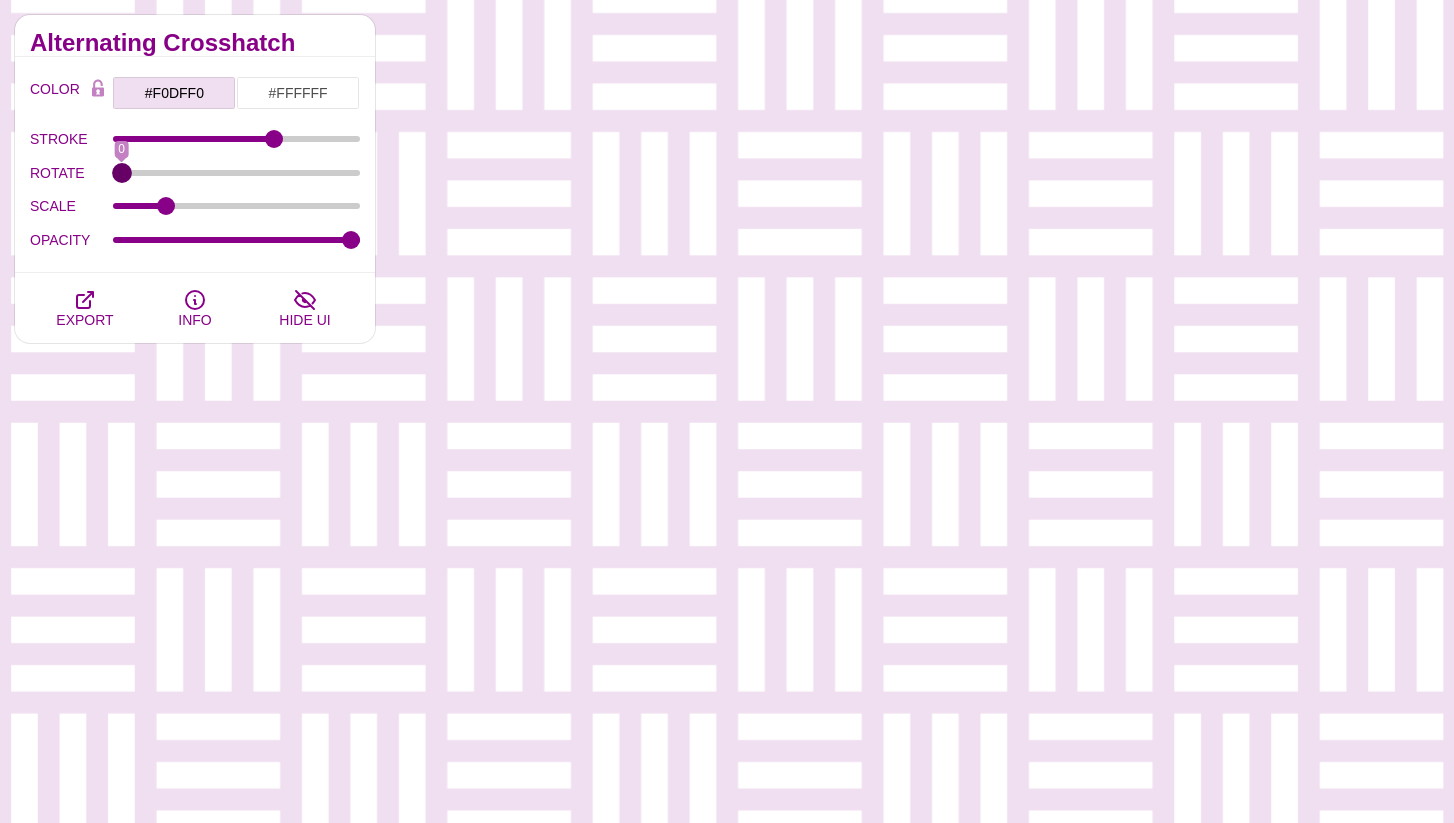 click on "ROTATE" at bounding box center [237, 173] 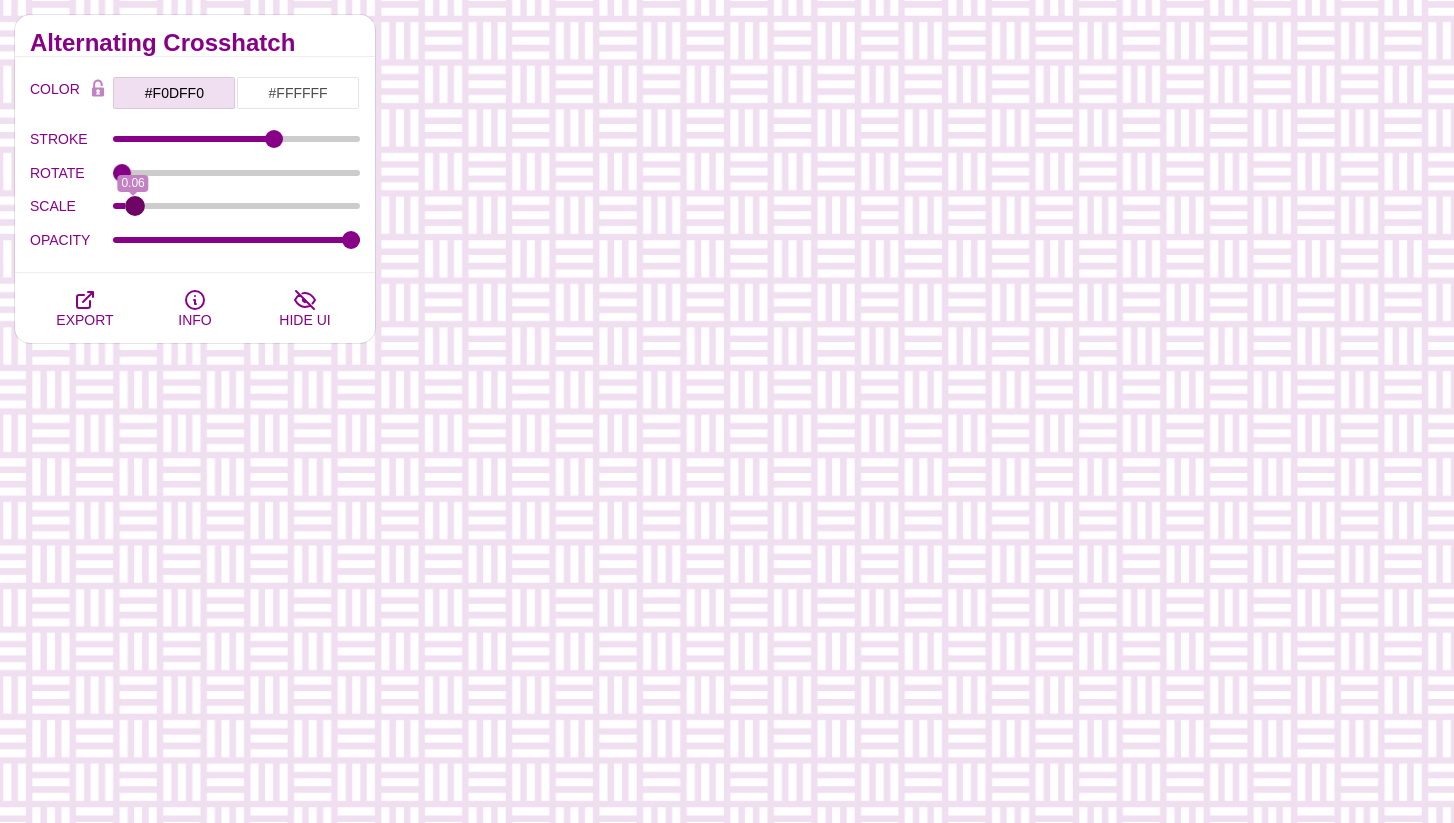 drag, startPoint x: 162, startPoint y: 203, endPoint x: 134, endPoint y: 202, distance: 28.01785 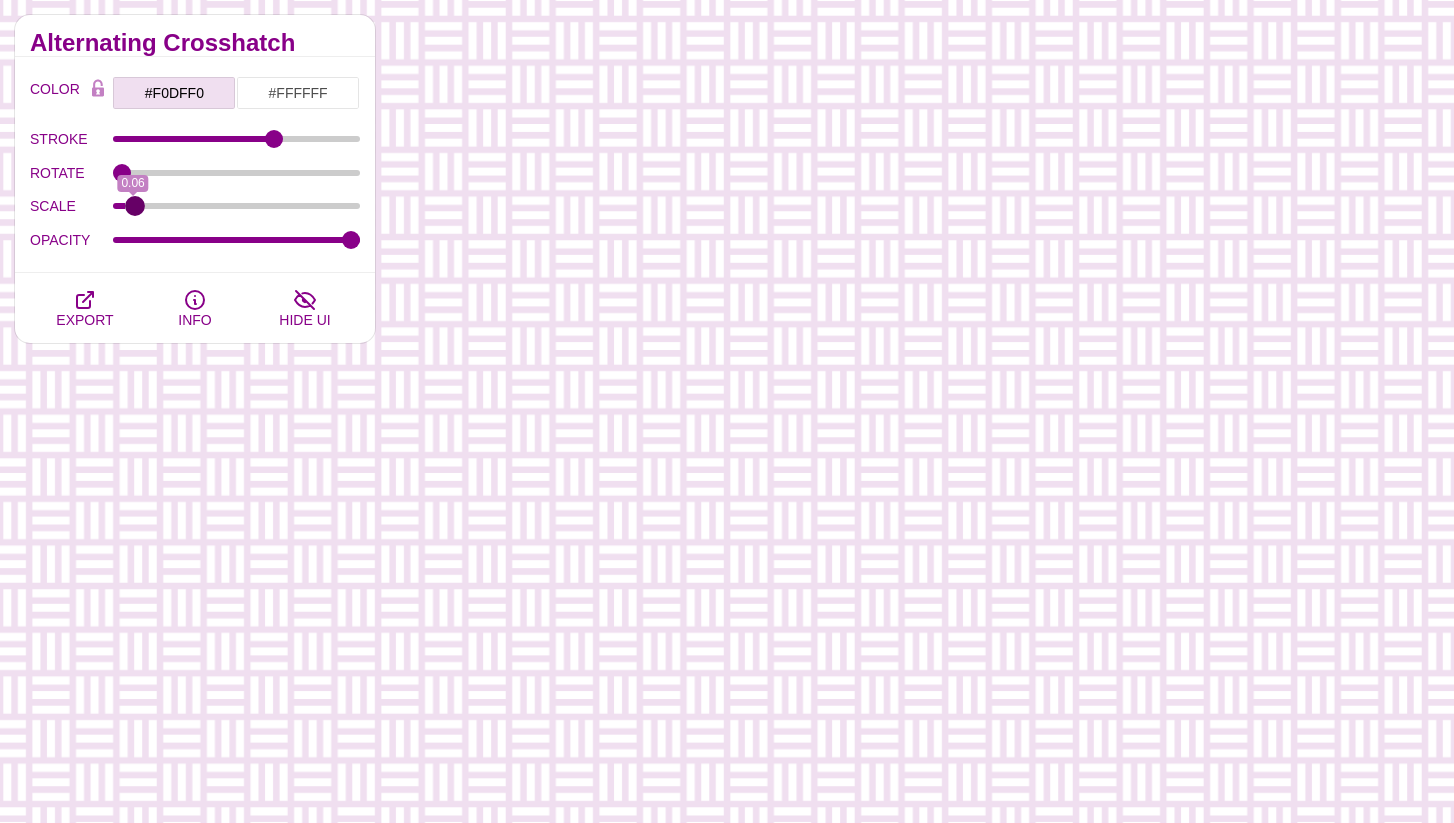 type on "0.07" 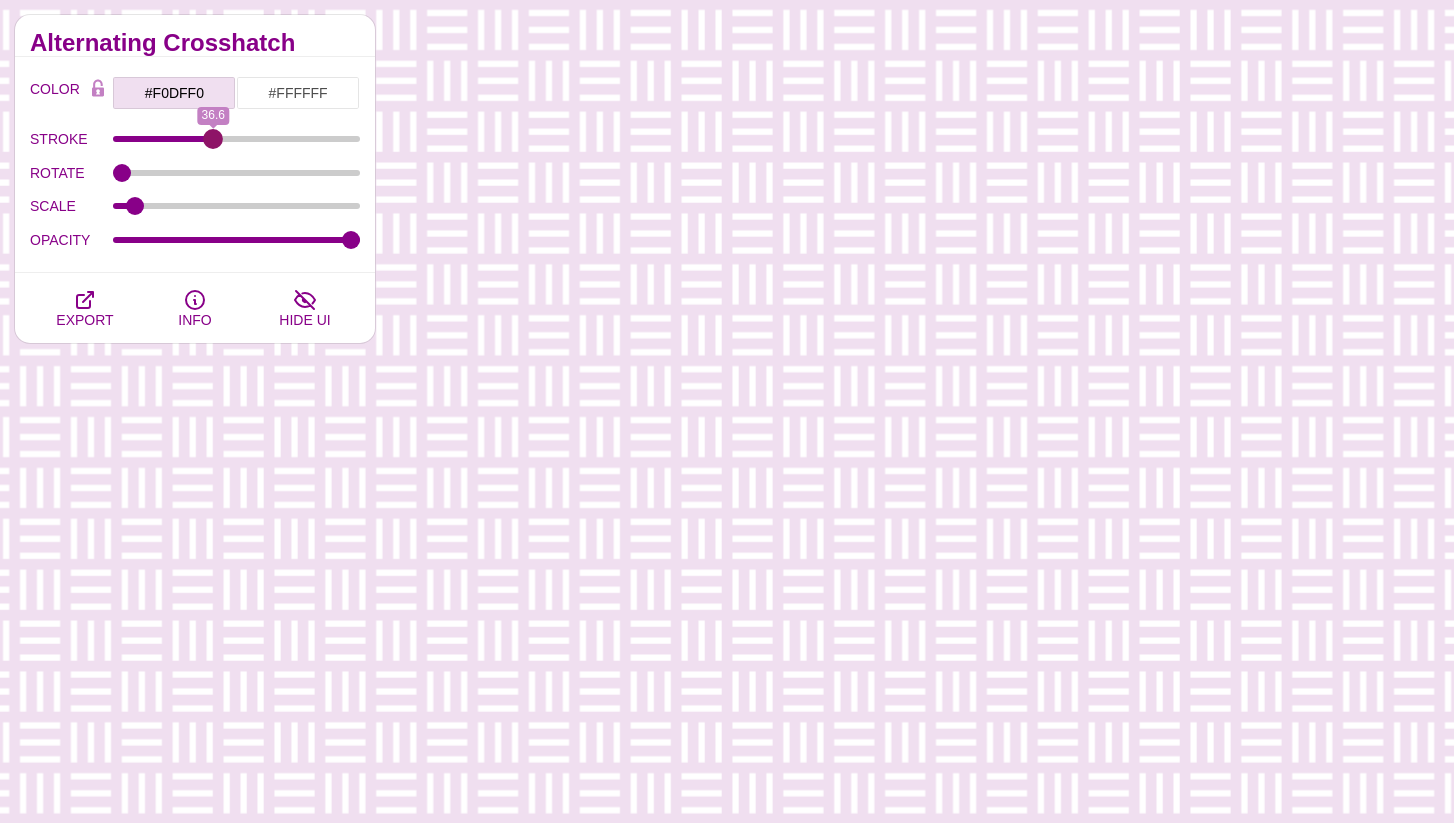 drag, startPoint x: 265, startPoint y: 142, endPoint x: 213, endPoint y: 140, distance: 52.03845 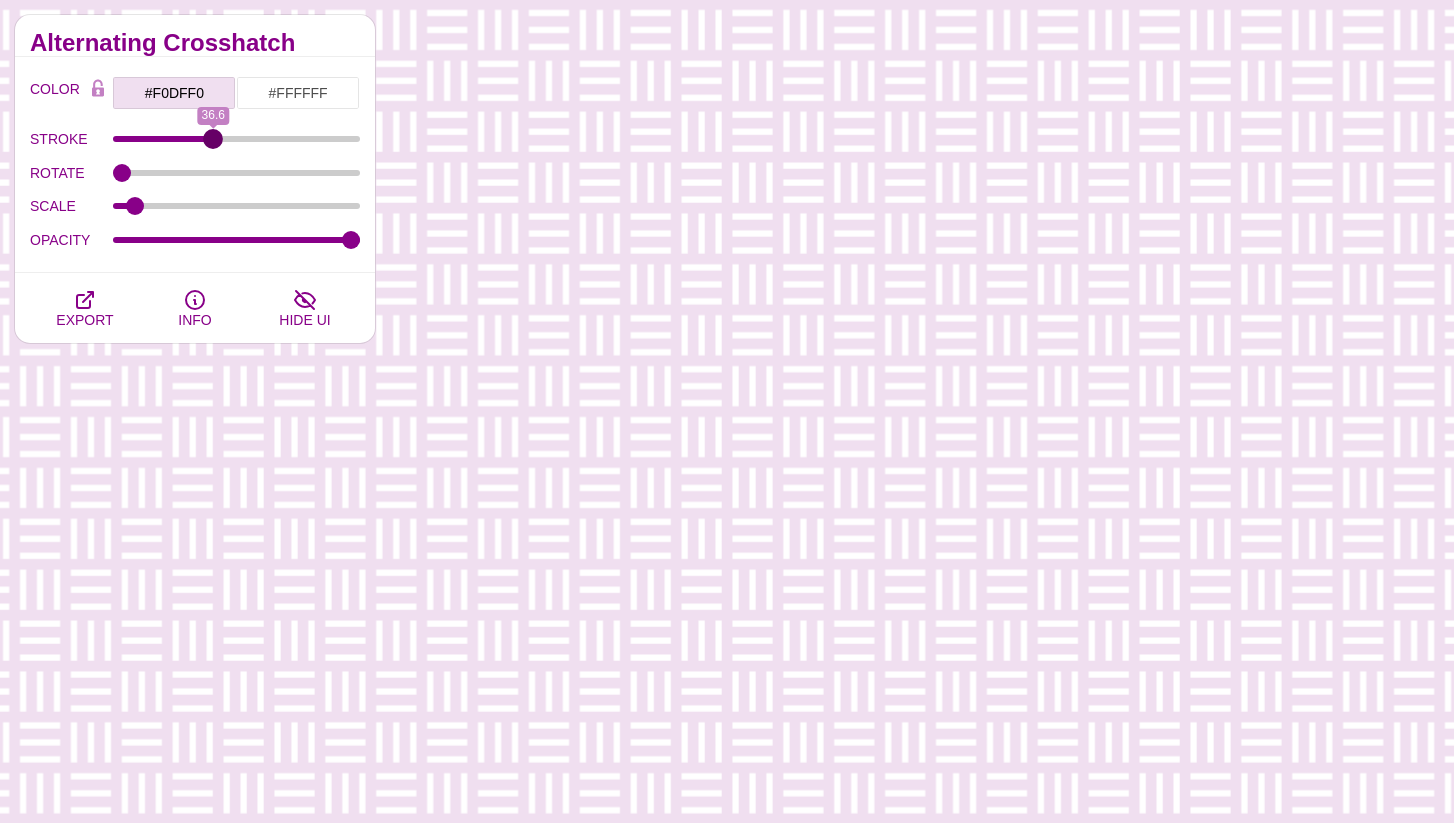 type on "36.6" 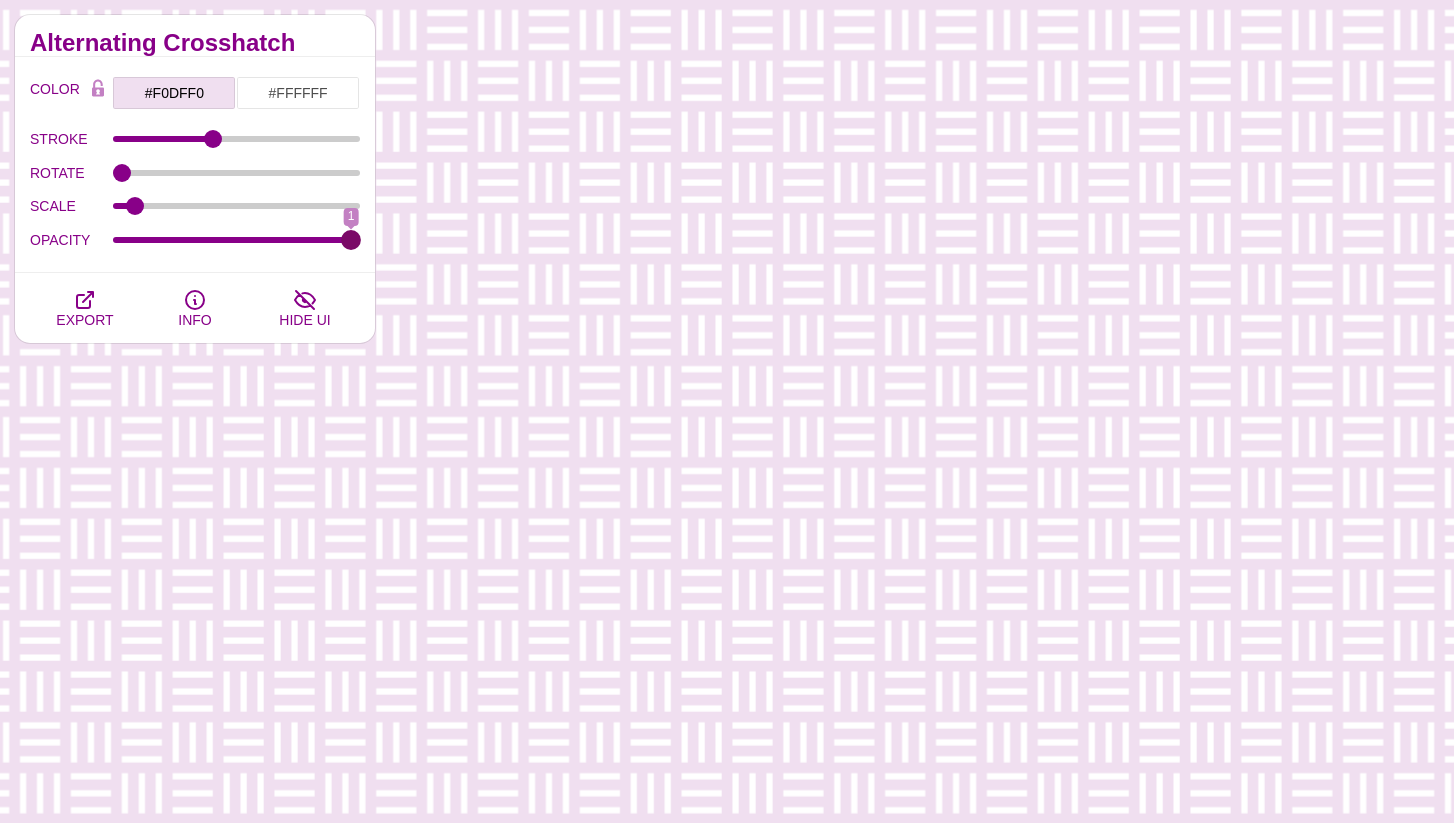 drag, startPoint x: 354, startPoint y: 243, endPoint x: 525, endPoint y: 260, distance: 171.84296 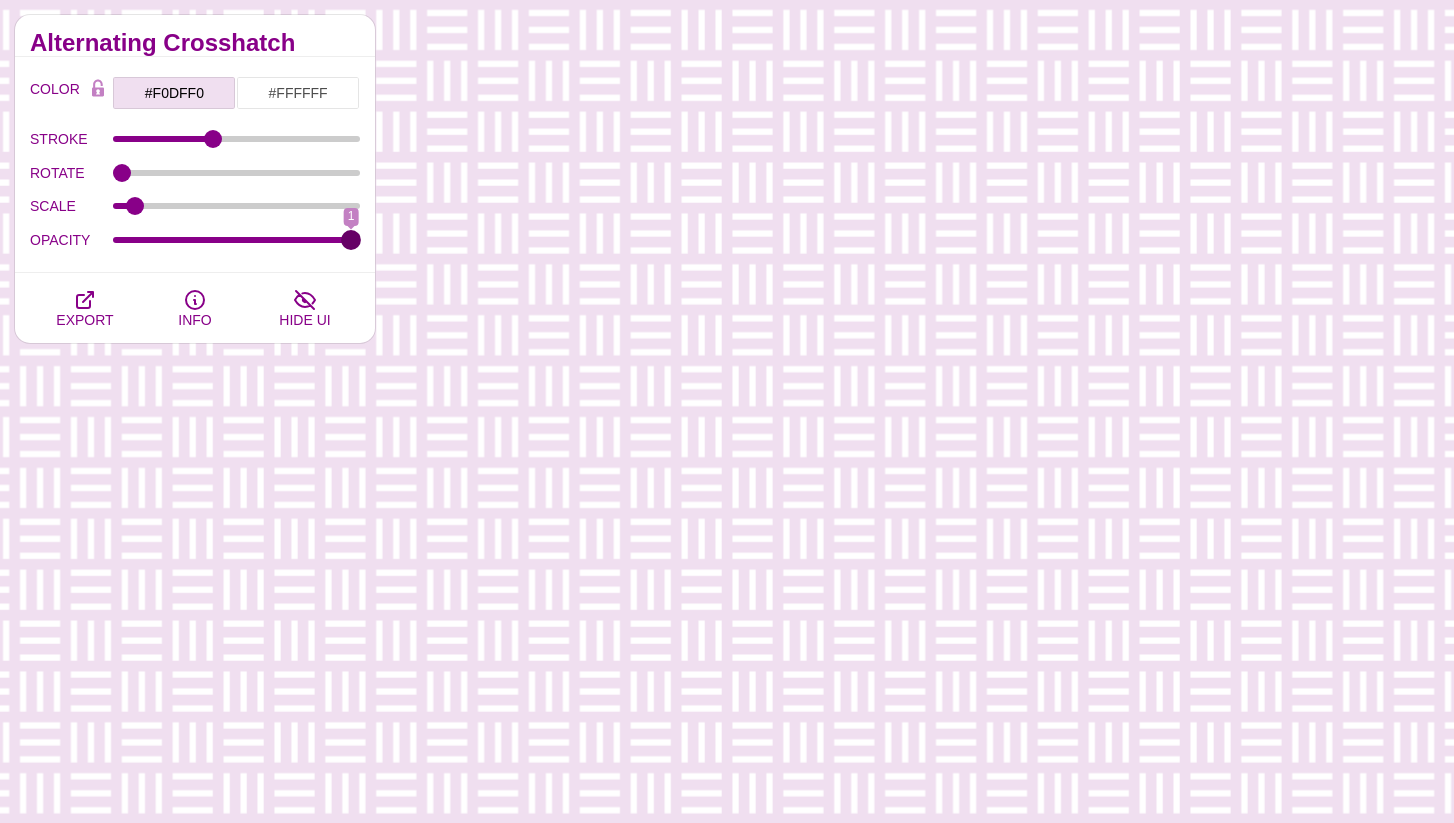 click on "OPACITY" at bounding box center [237, 240] 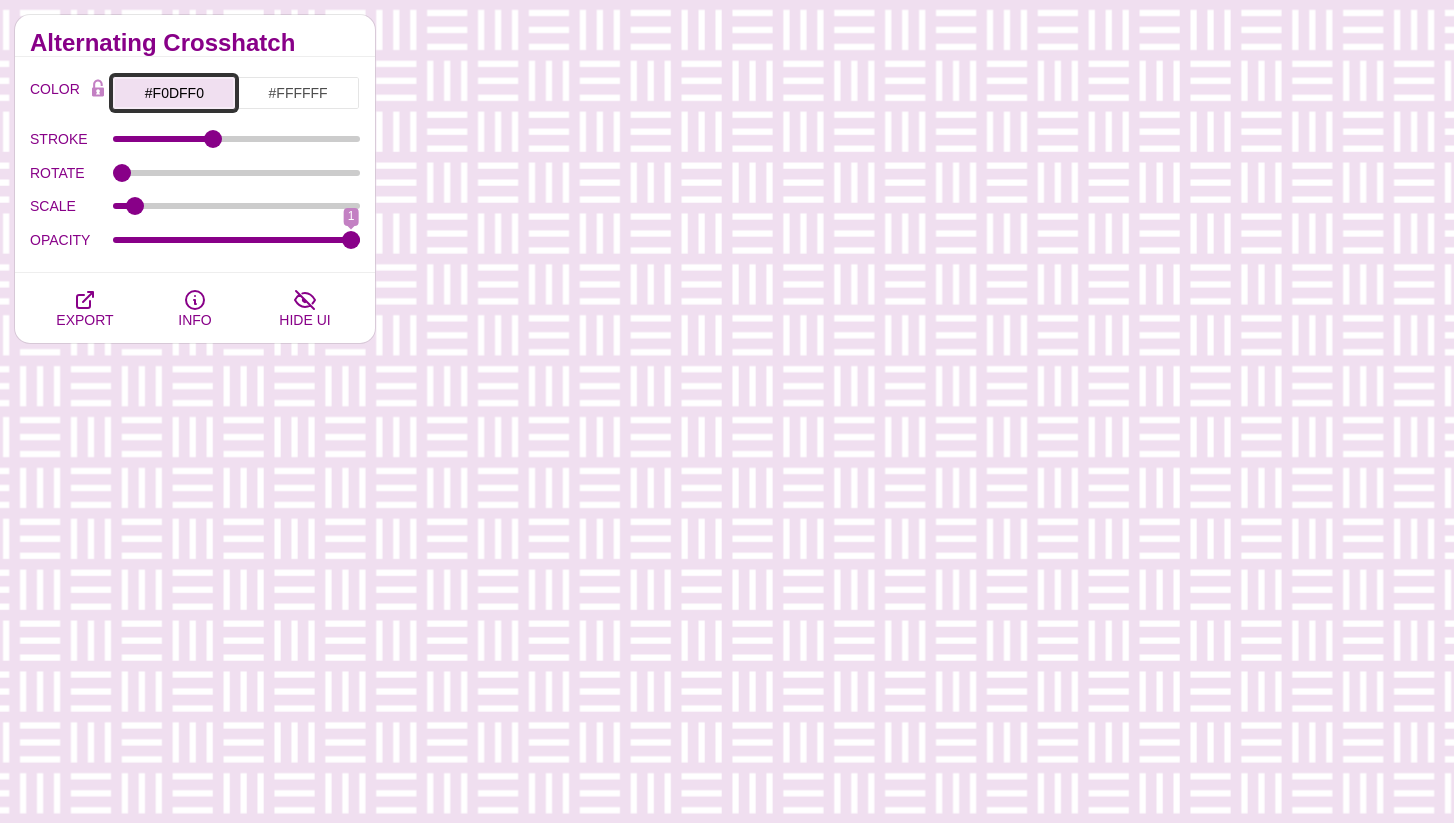click on "#F0DFF0" at bounding box center [174, 93] 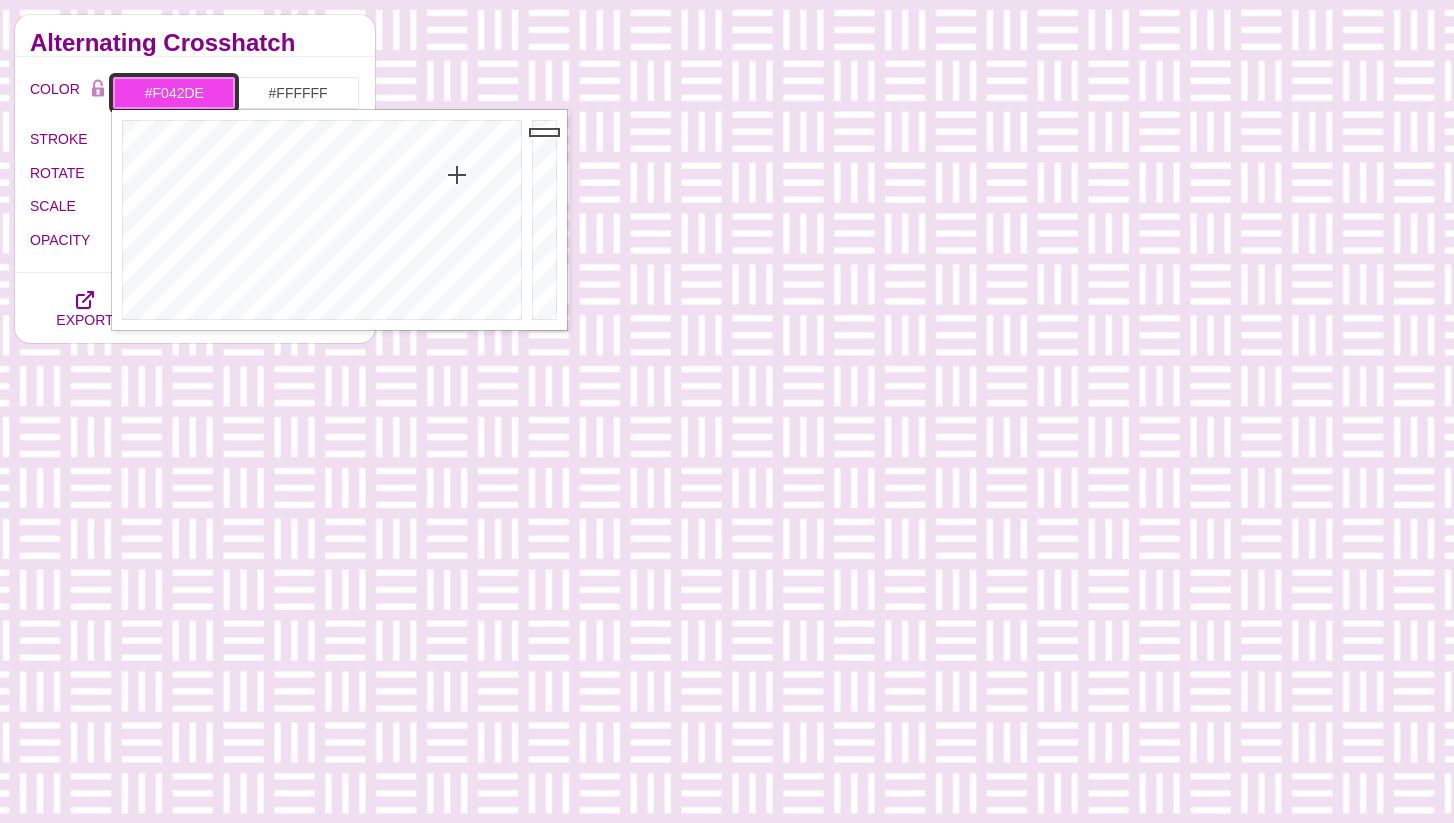 drag, startPoint x: 435, startPoint y: 175, endPoint x: 462, endPoint y: 175, distance: 27 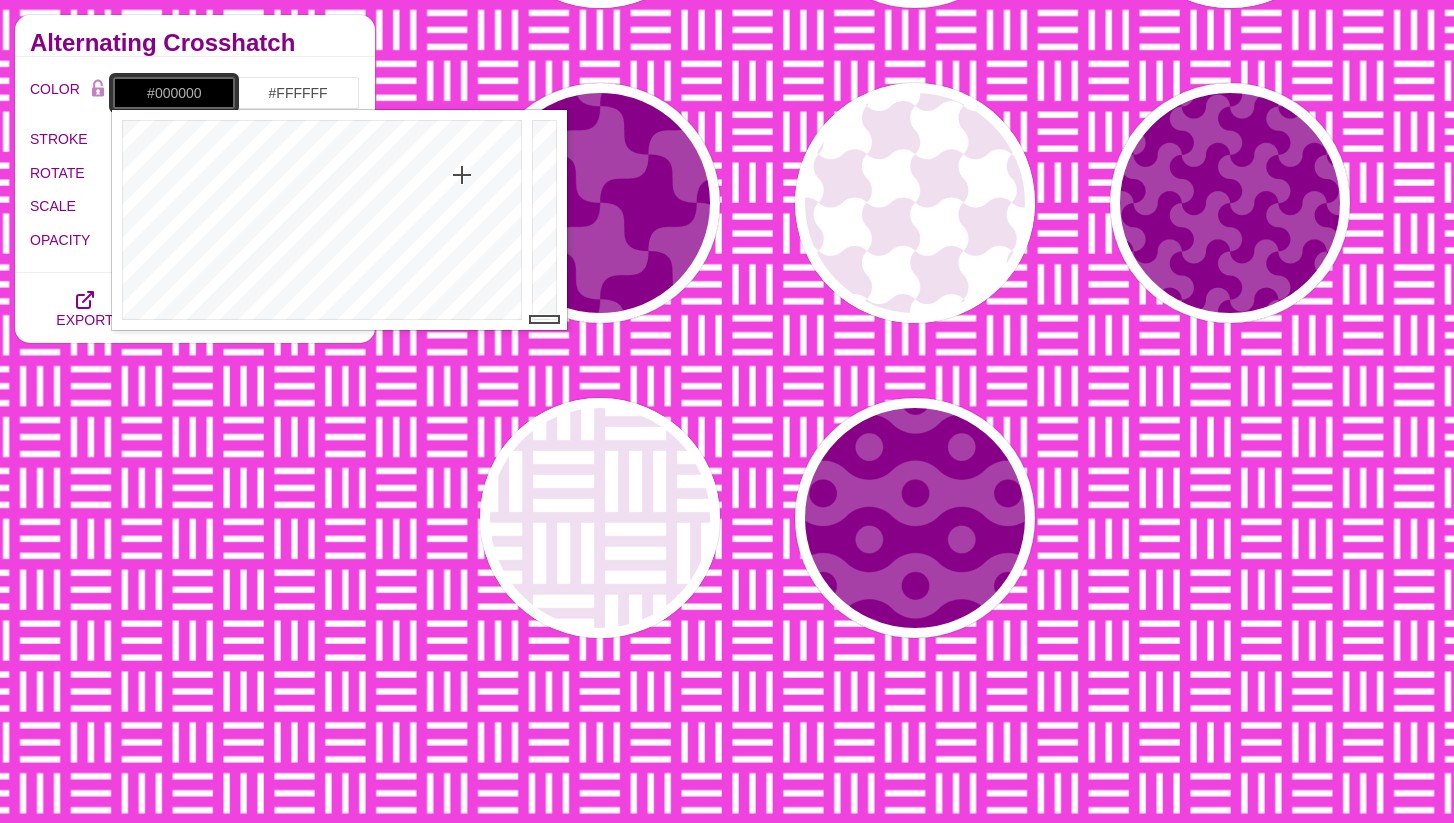 drag, startPoint x: 545, startPoint y: 127, endPoint x: 539, endPoint y: 371, distance: 244.07376 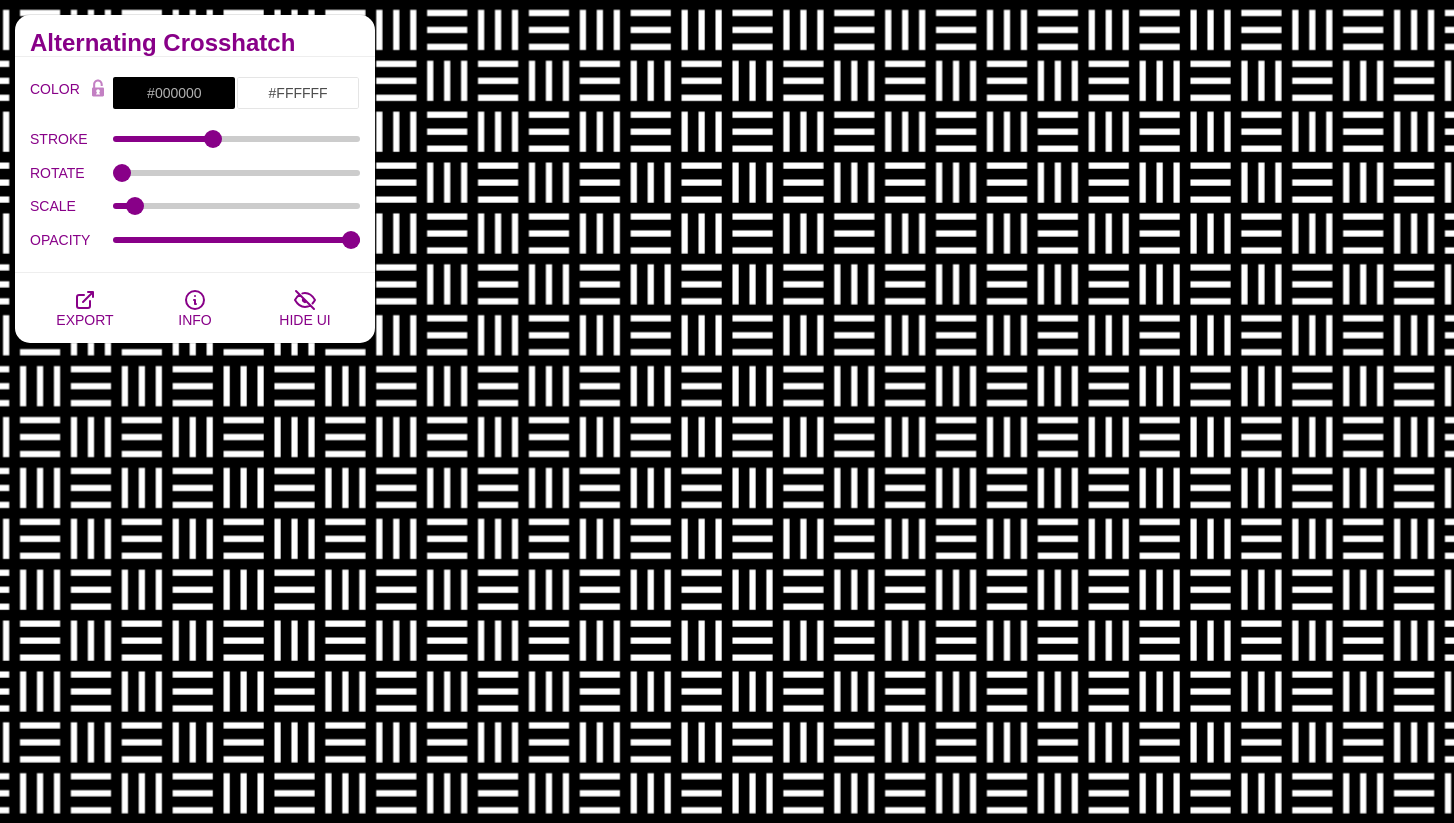 click on "COLOR
#000000 #FFFFFF #000000
#444444 #555555 #666666
#777777 #888888 #999999
BLEND < LCH MODE >
VARIETY < GRAY TONES >
MODIFY < FLIP >
STROKE
36.6
ROTATE
0
SCALE
0.07
OPACITY
1
SCALE" at bounding box center [195, 165] 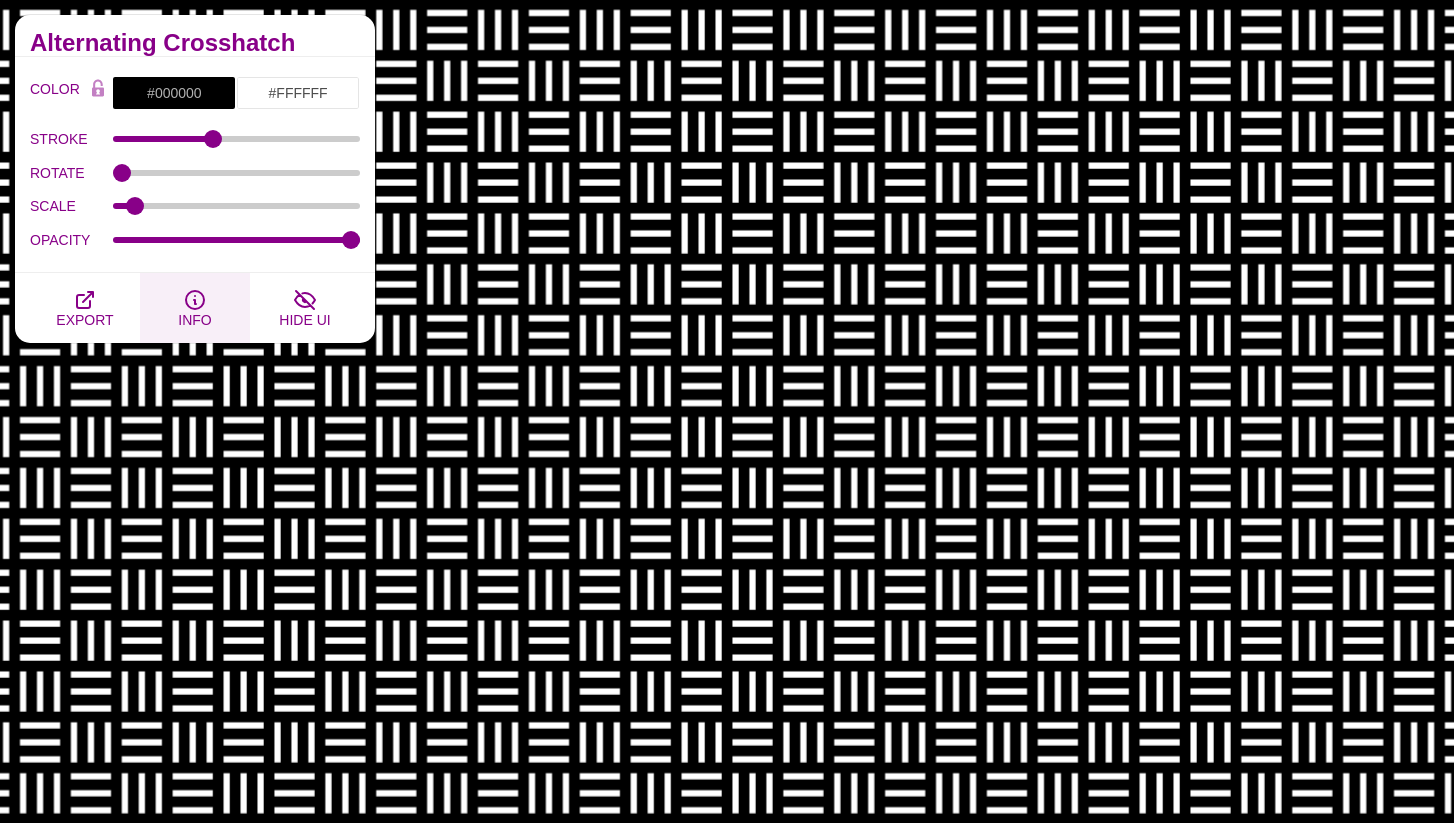 click at bounding box center (195, 300) 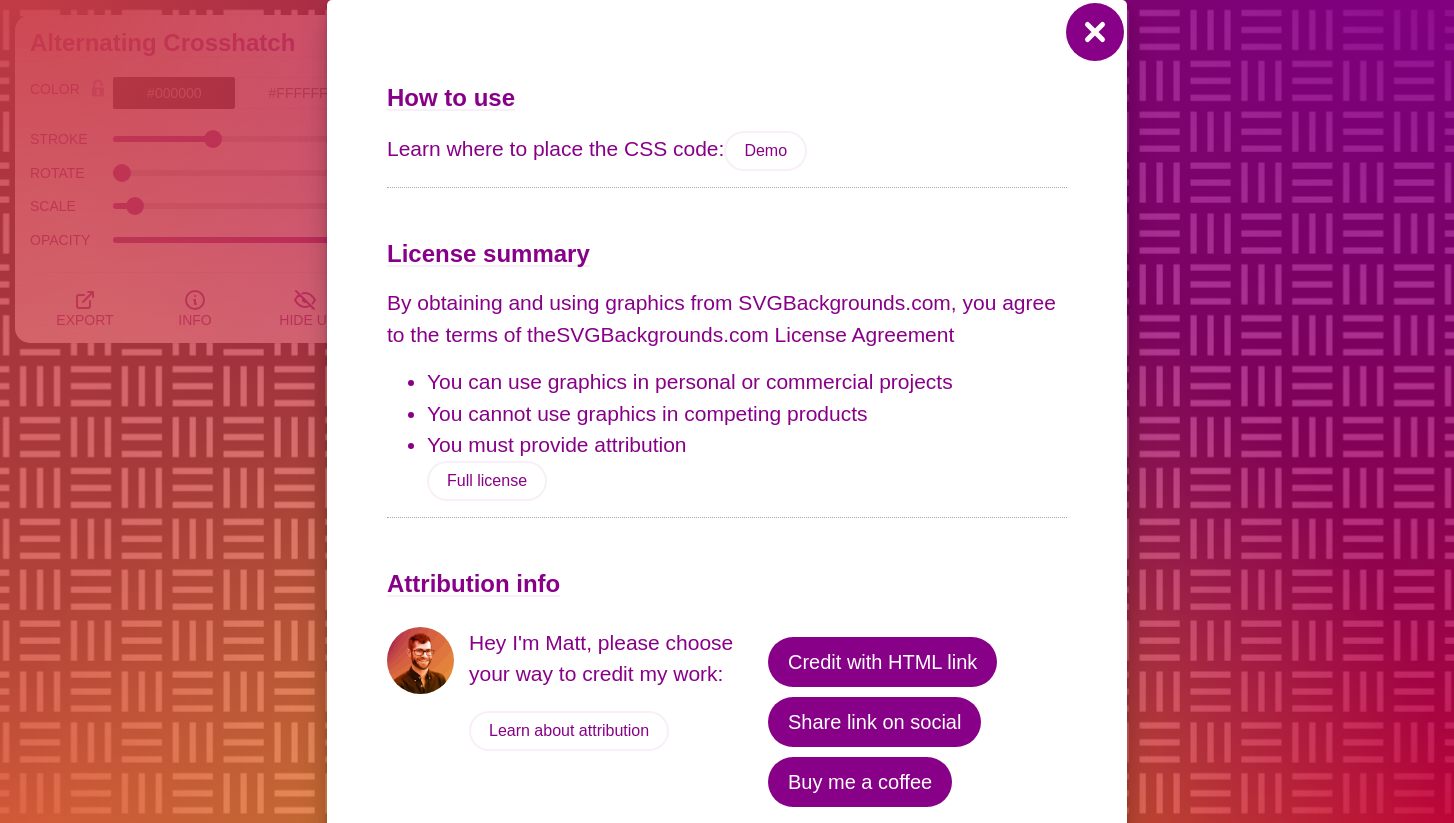 click at bounding box center (1095, 32) 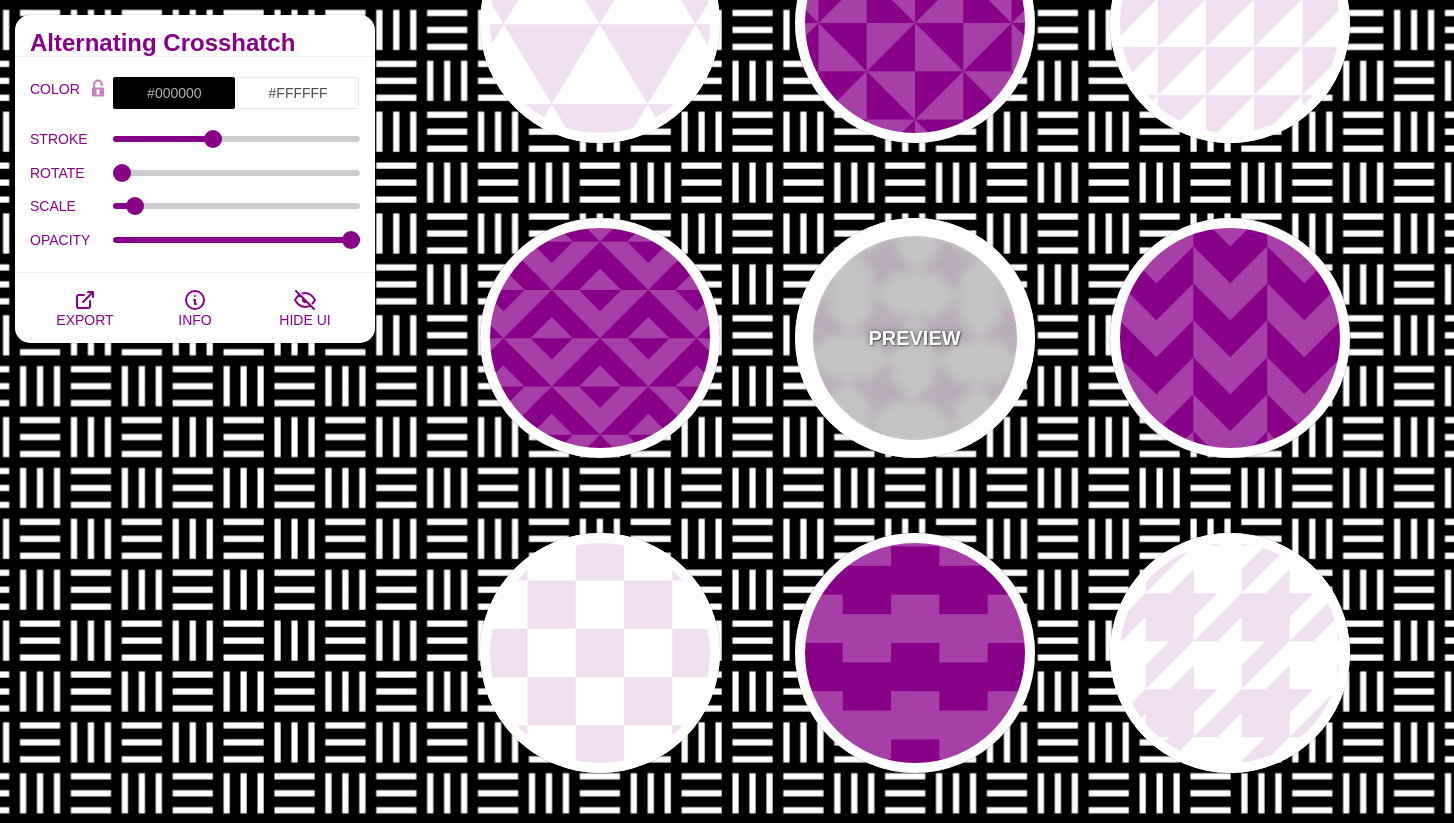 scroll, scrollTop: 0, scrollLeft: 0, axis: both 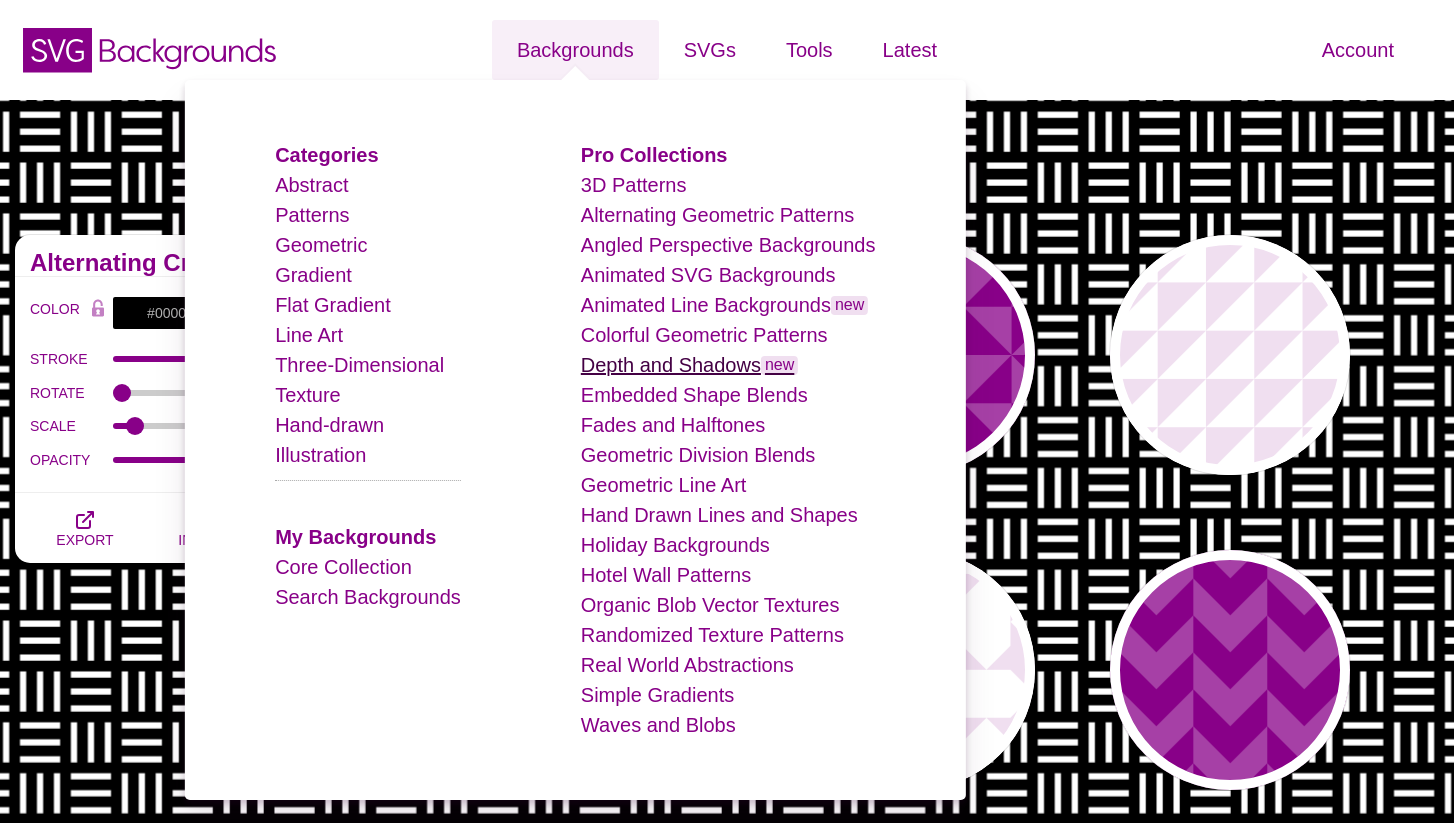 click on "Depth and Shadows  new" at bounding box center (690, 365) 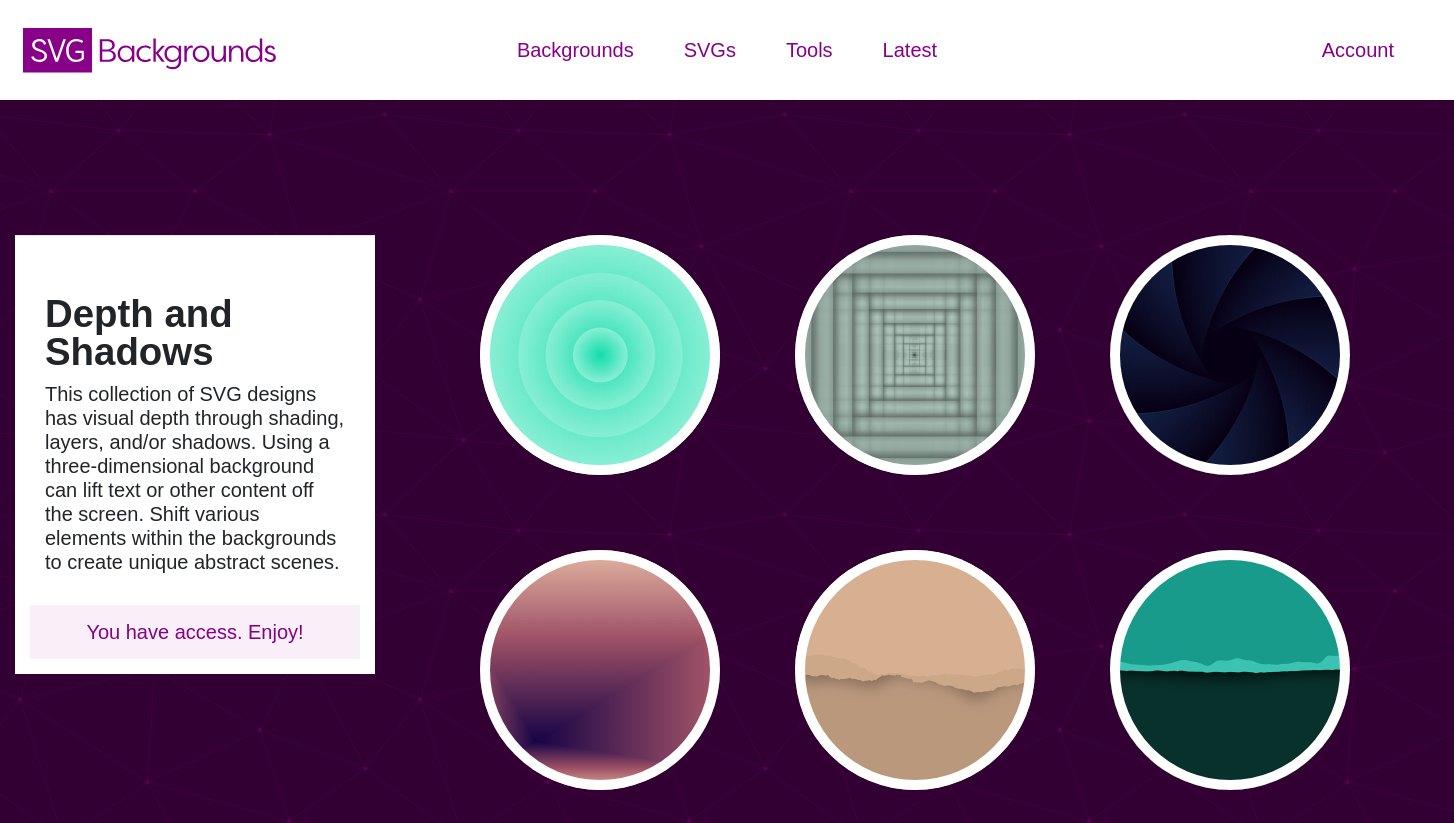 scroll, scrollTop: 0, scrollLeft: 0, axis: both 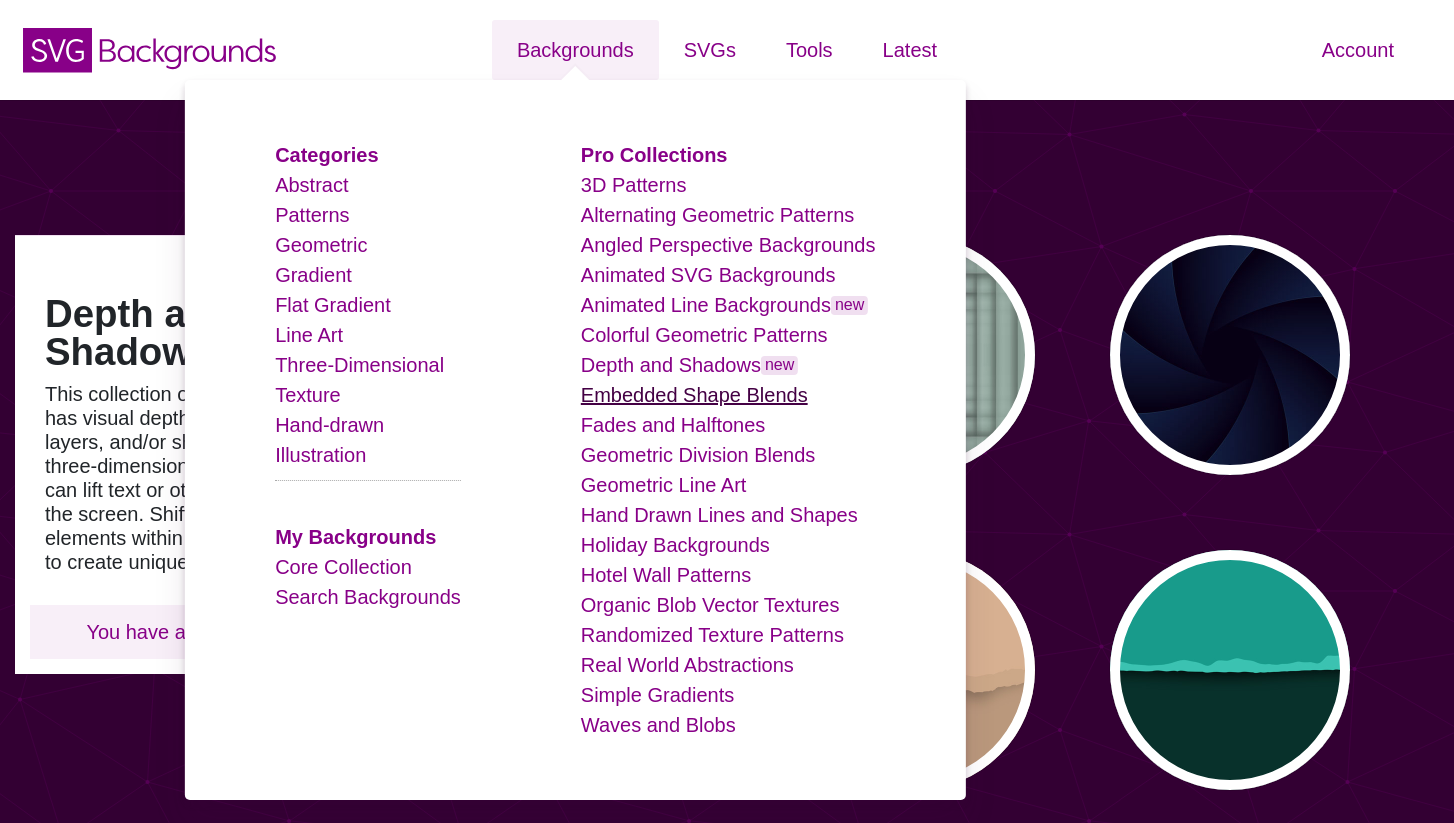 click on "Embedded Shape Blends" at bounding box center [694, 395] 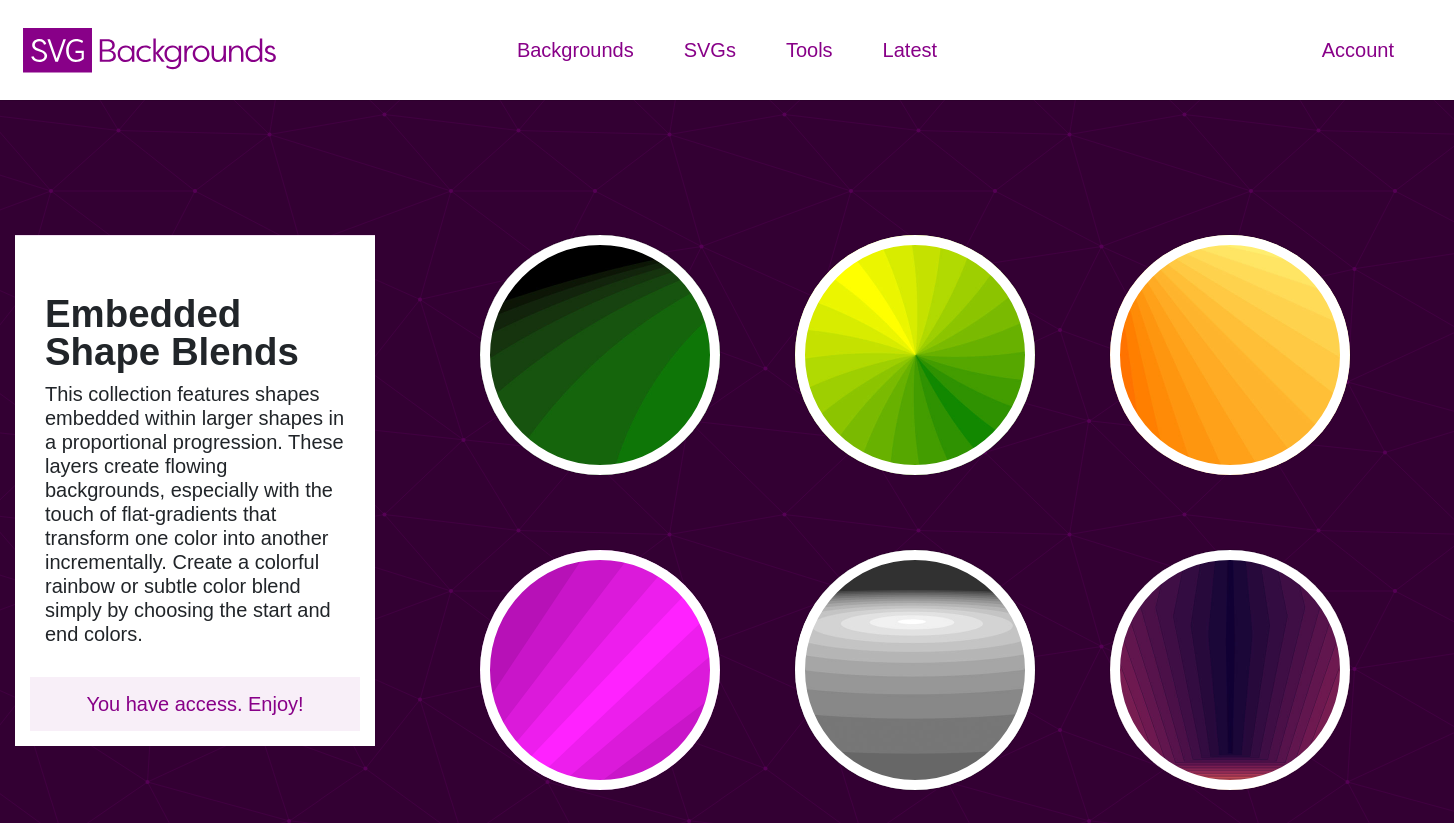 scroll, scrollTop: 0, scrollLeft: 0, axis: both 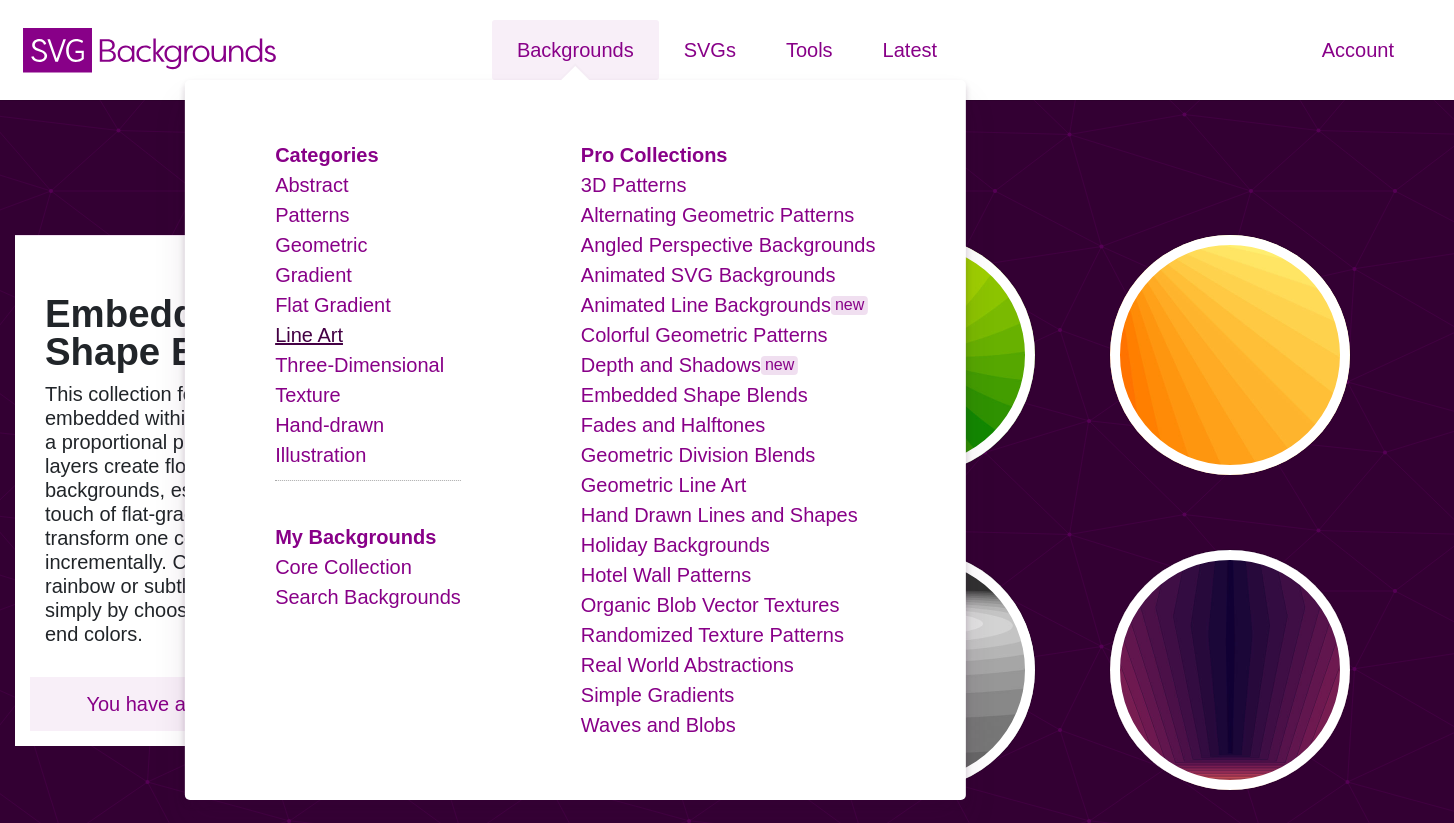 click on "Line Art" at bounding box center (309, 335) 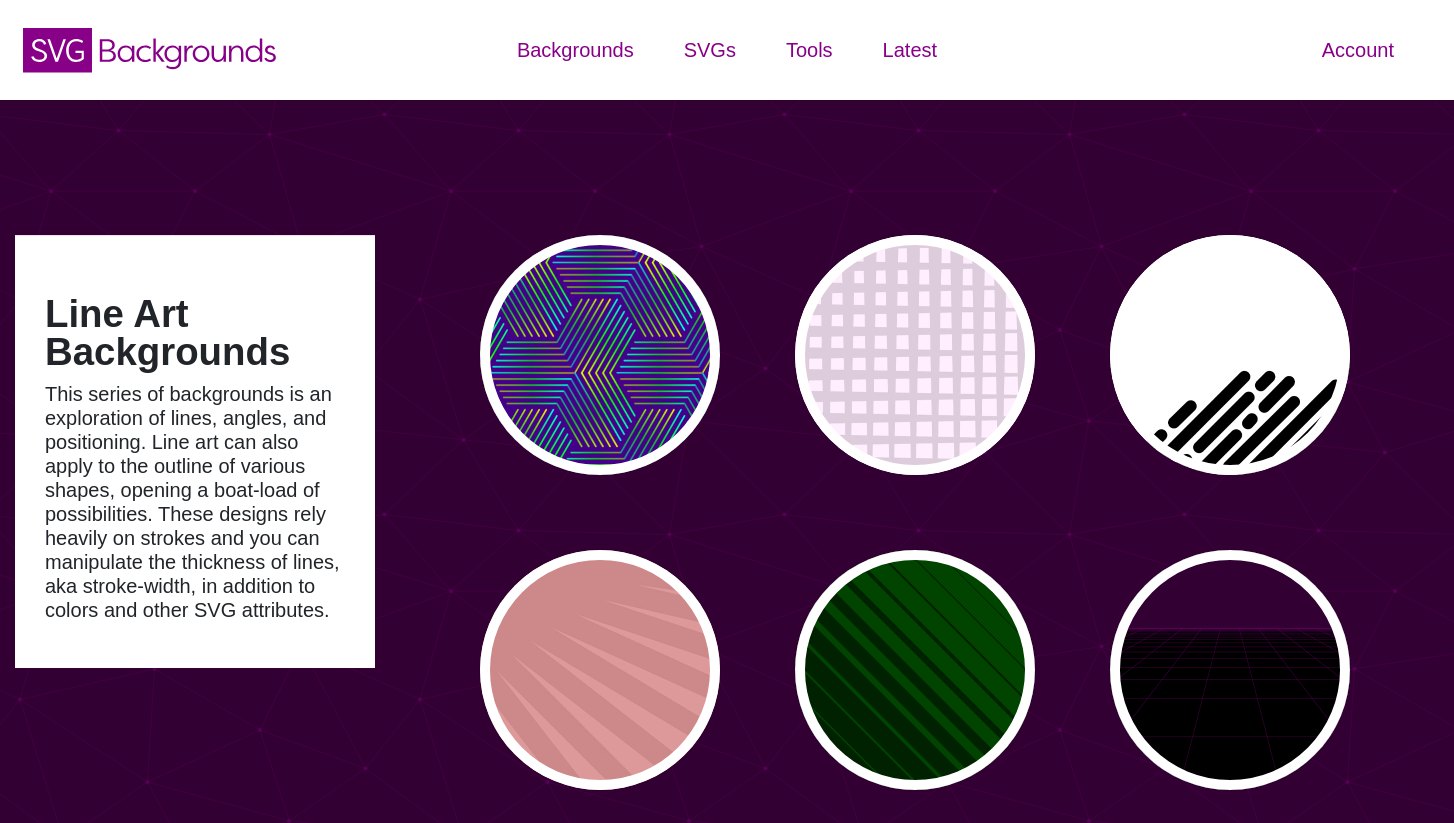 scroll, scrollTop: 0, scrollLeft: 0, axis: both 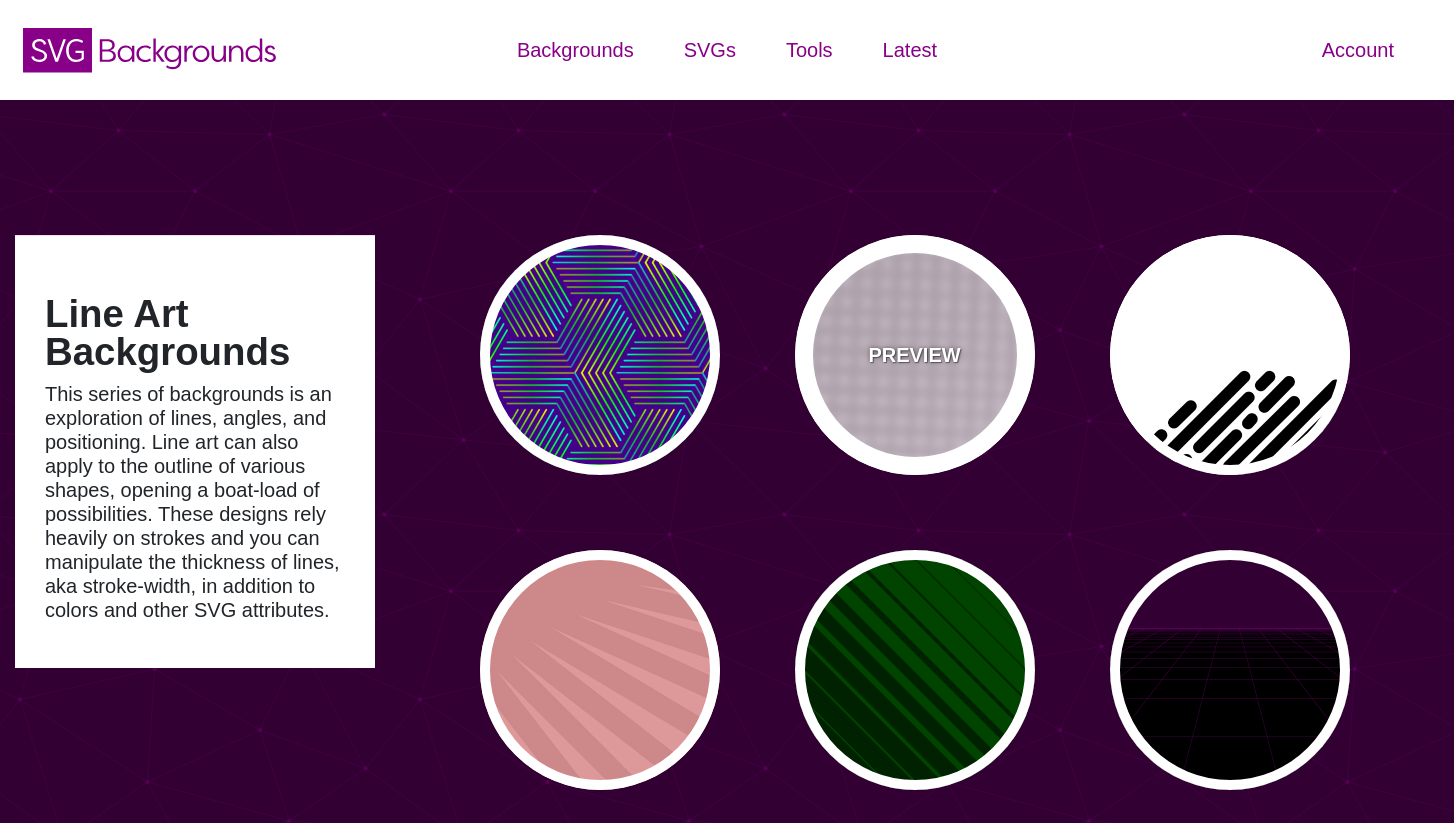 click on "PREVIEW" at bounding box center (915, 355) 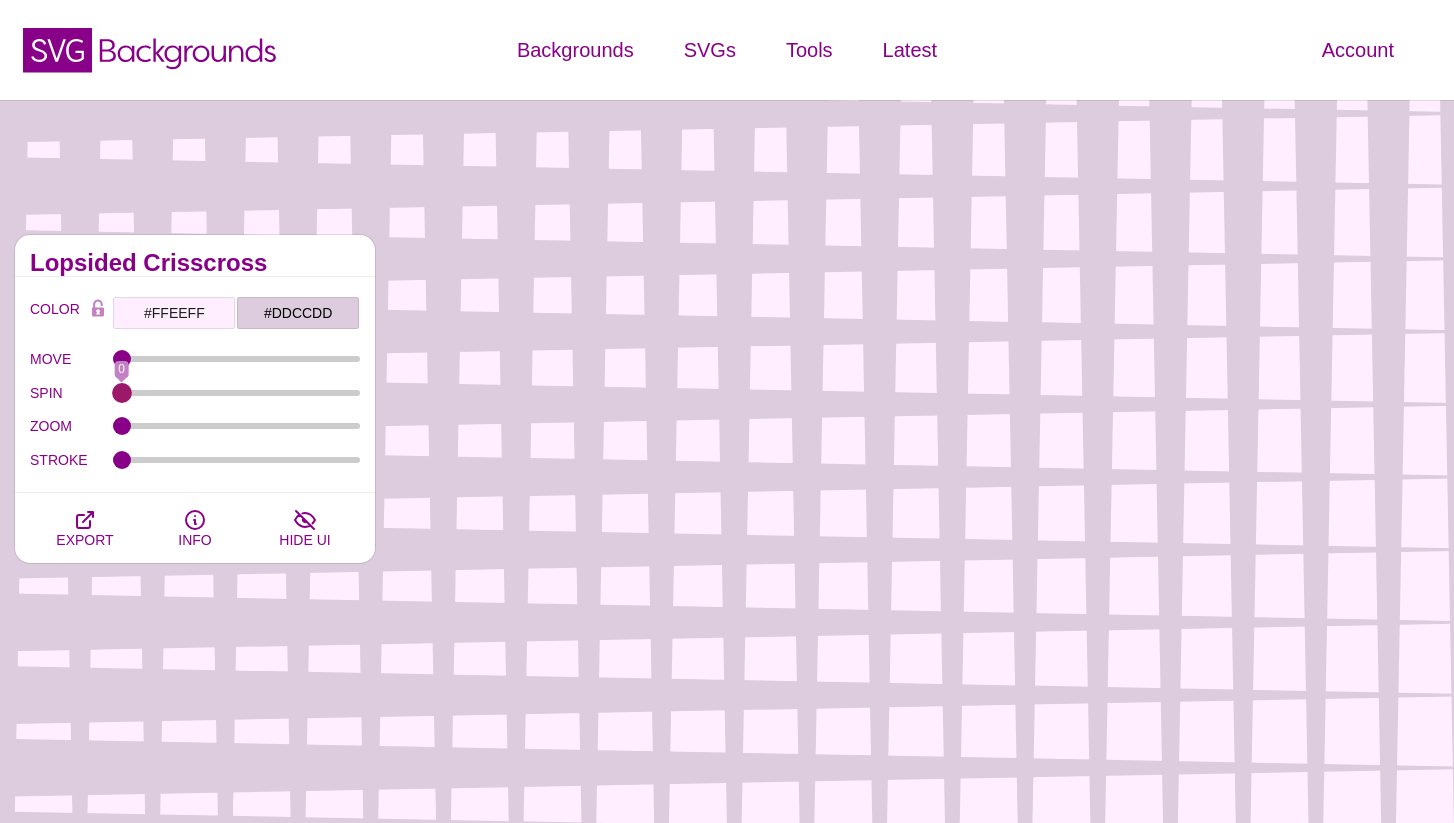 drag, startPoint x: 125, startPoint y: 394, endPoint x: 55, endPoint y: 387, distance: 70.34913 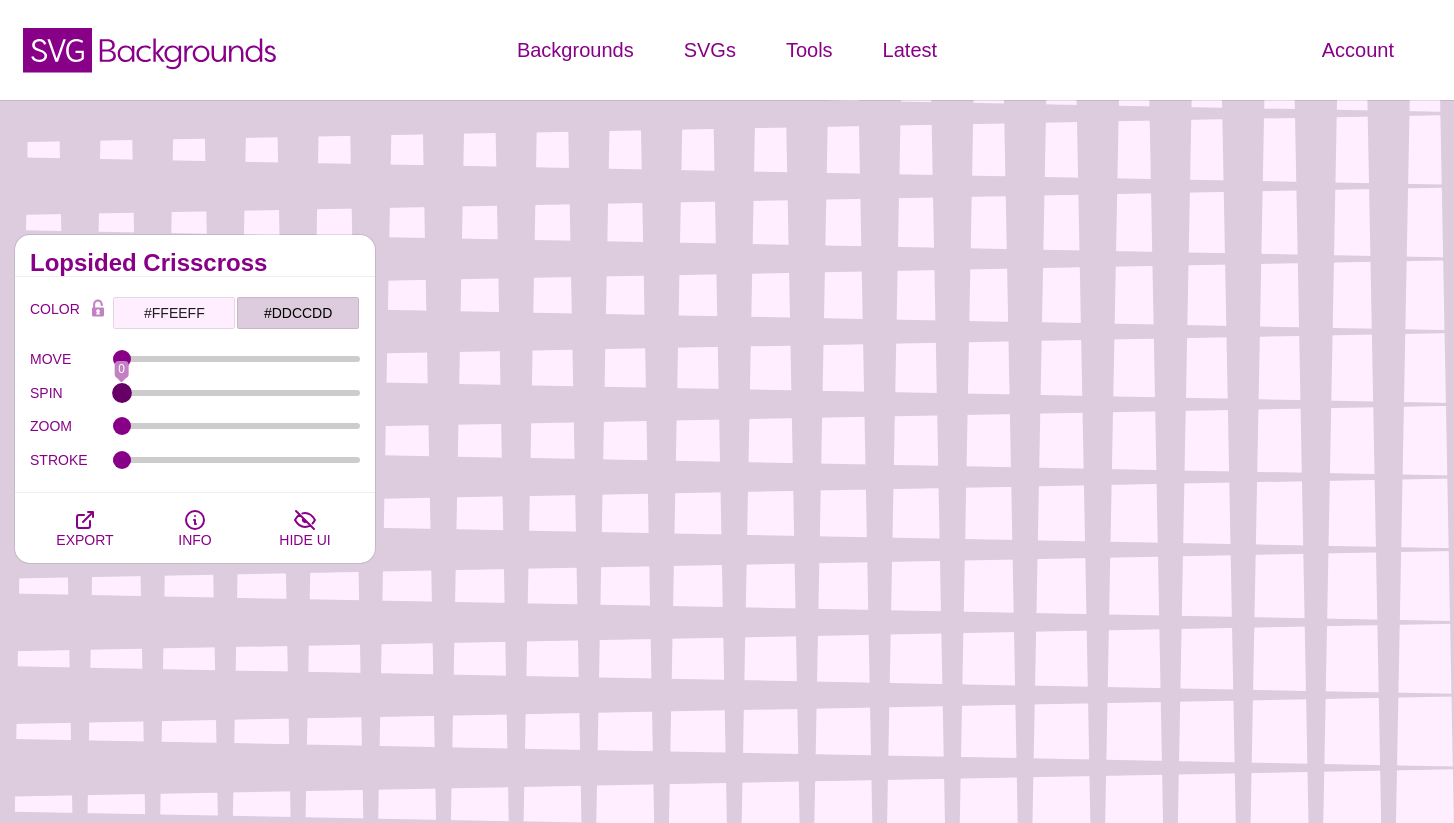 click on "SPIN" at bounding box center [237, 393] 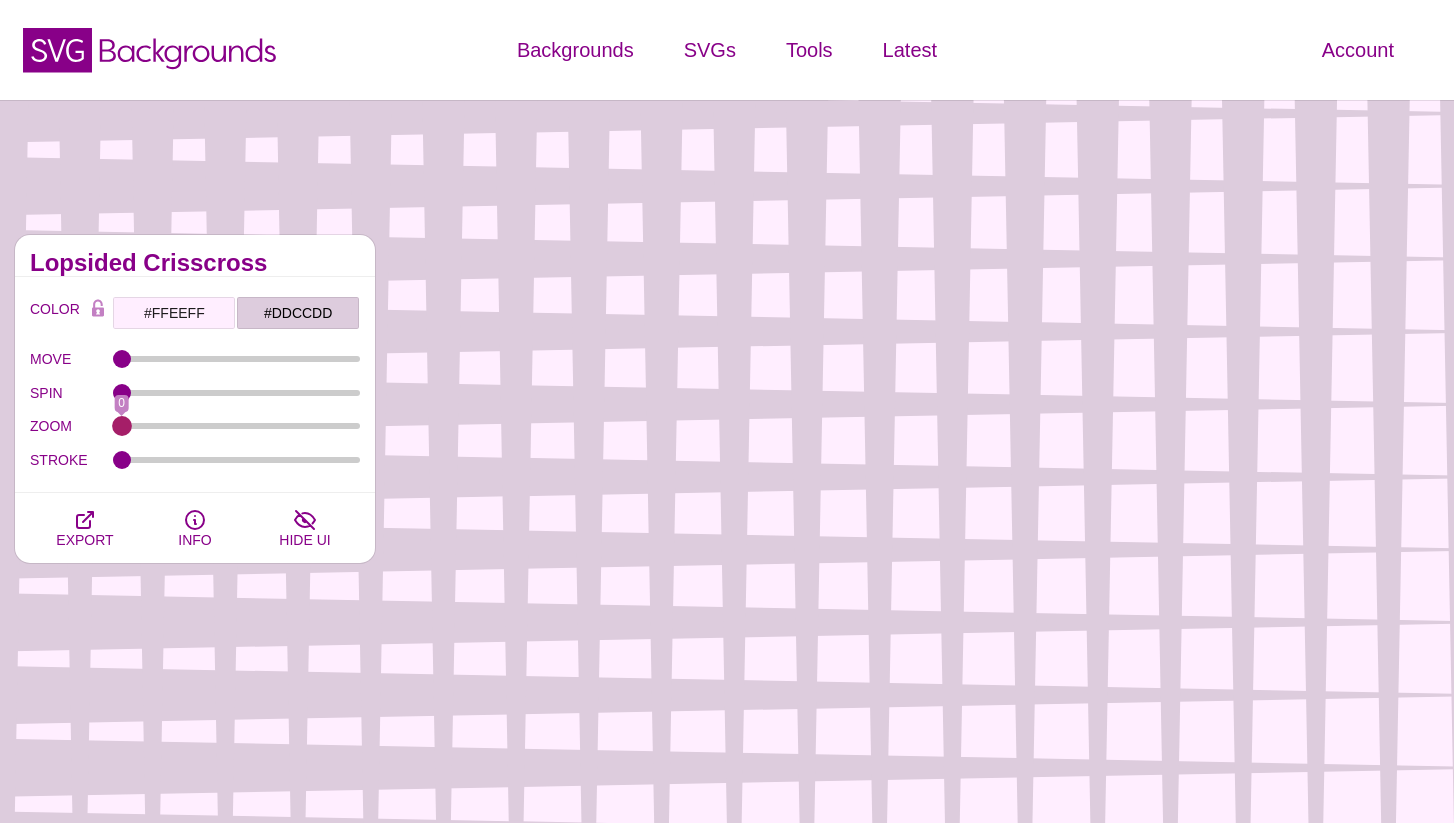 drag, startPoint x: 122, startPoint y: 423, endPoint x: -58, endPoint y: 421, distance: 180.01111 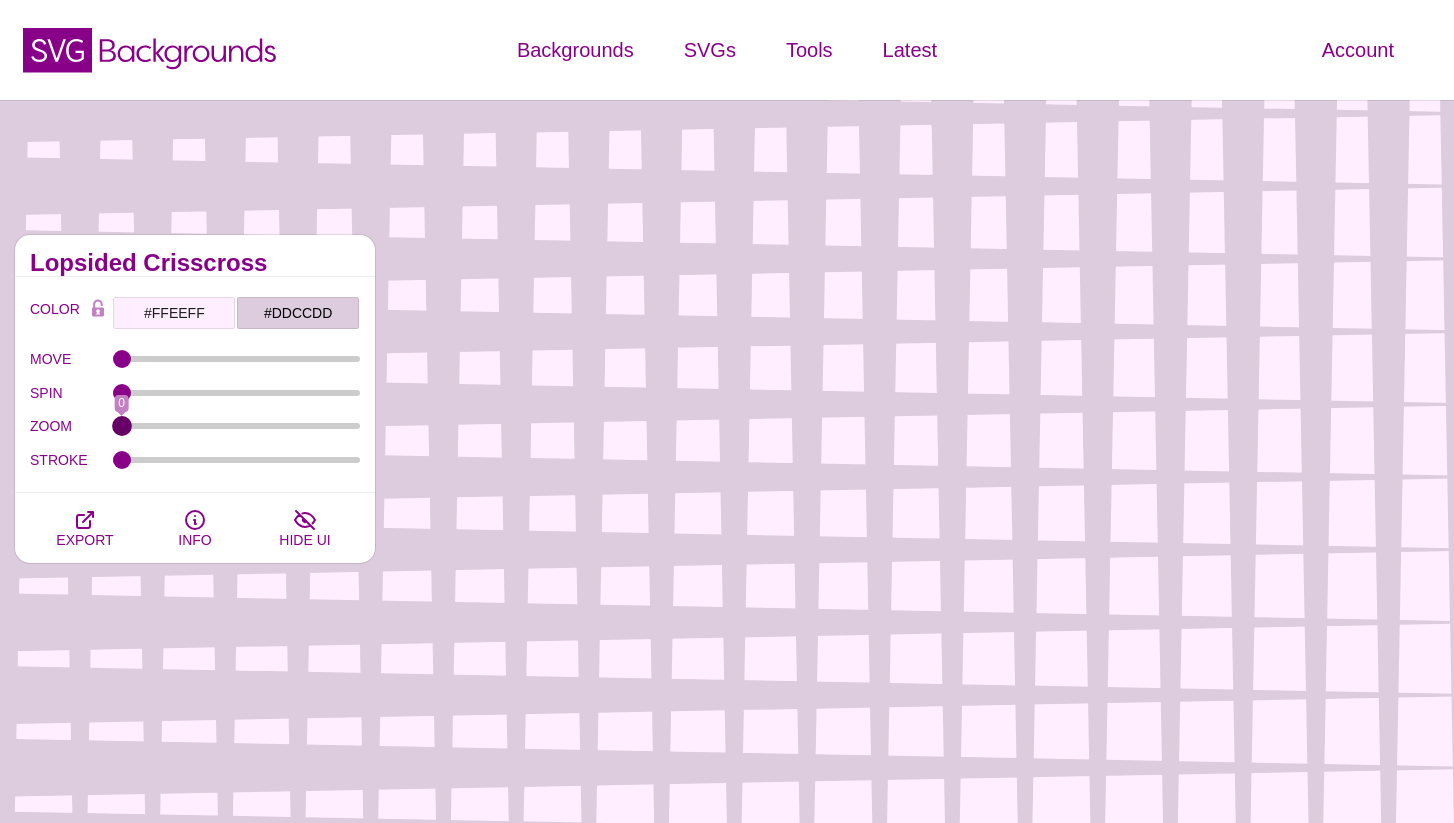 click on "ZOOM" at bounding box center [237, 426] 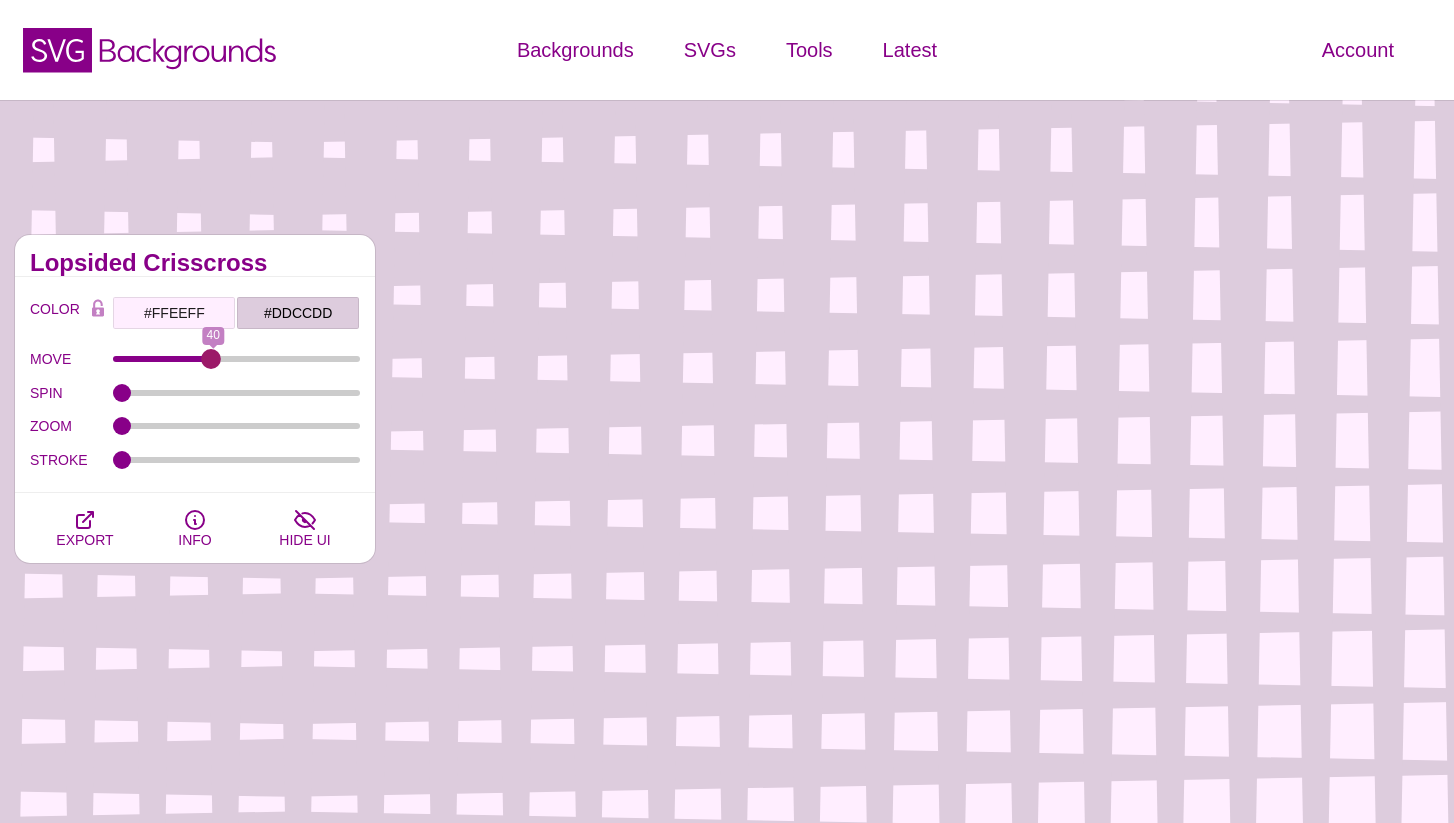 drag, startPoint x: 120, startPoint y: 356, endPoint x: 212, endPoint y: 364, distance: 92.34717 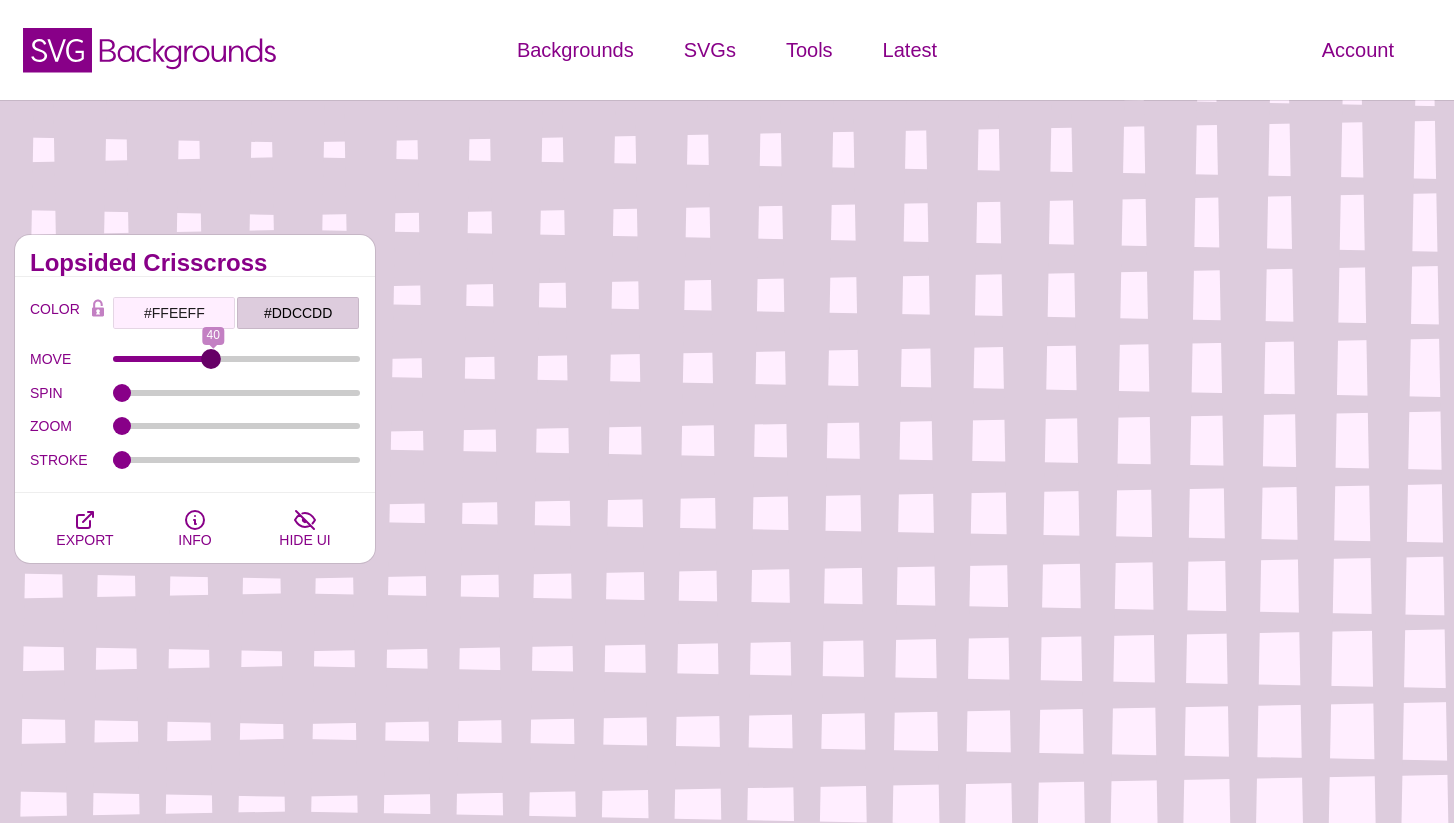 type on "39" 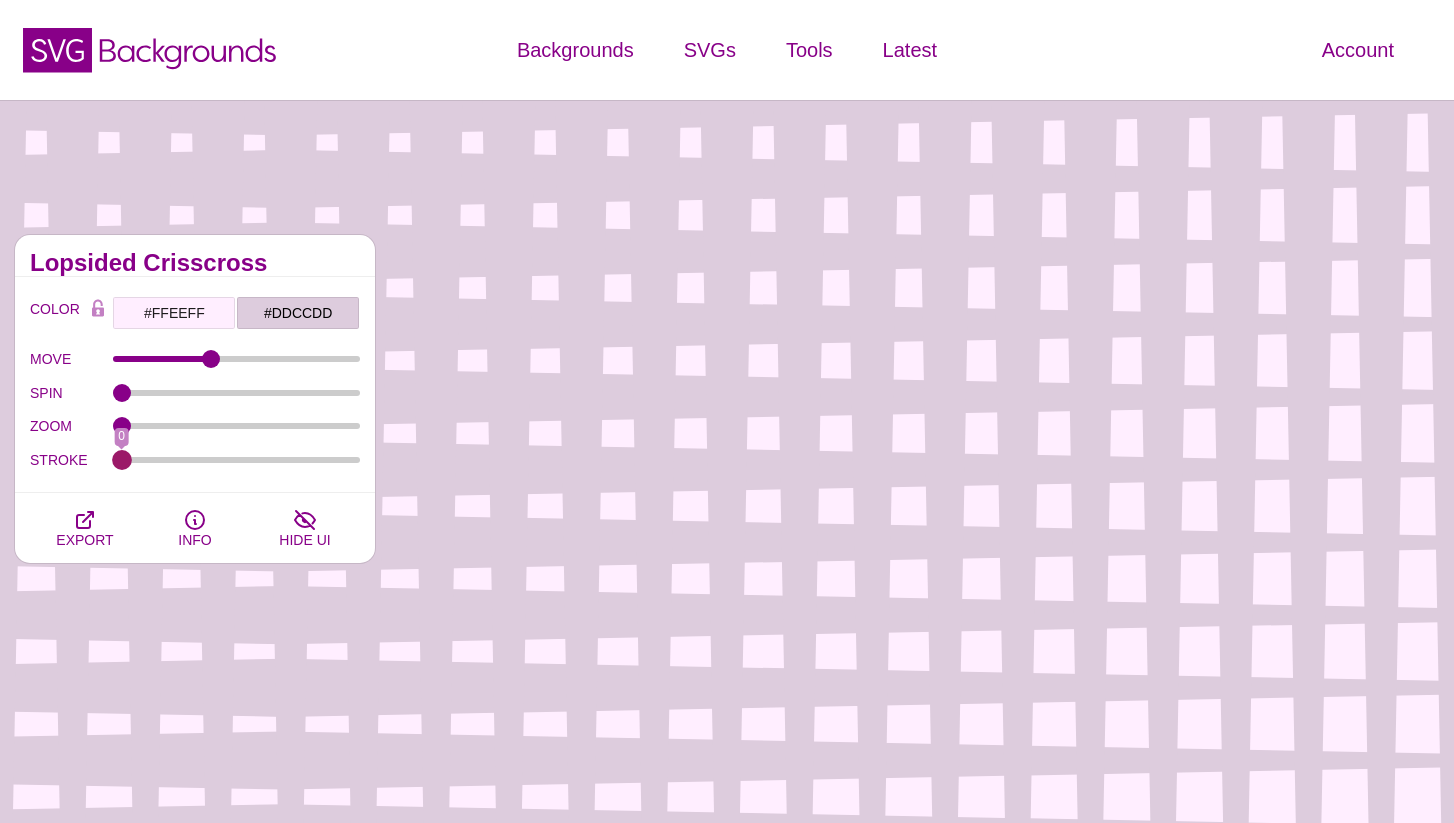 drag, startPoint x: 115, startPoint y: 458, endPoint x: -4, endPoint y: 445, distance: 119.70798 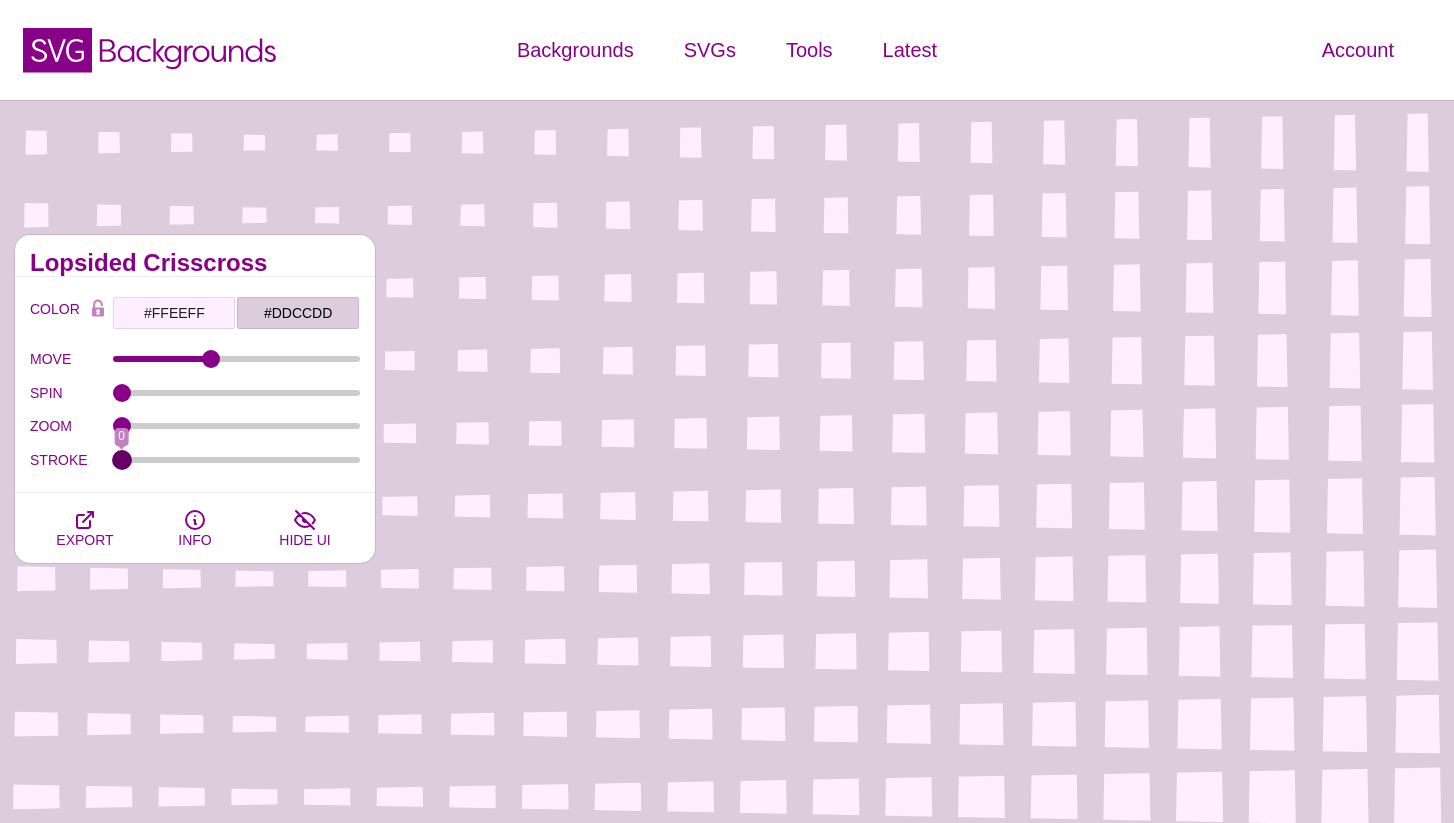 click on "STROKE" at bounding box center (237, 460) 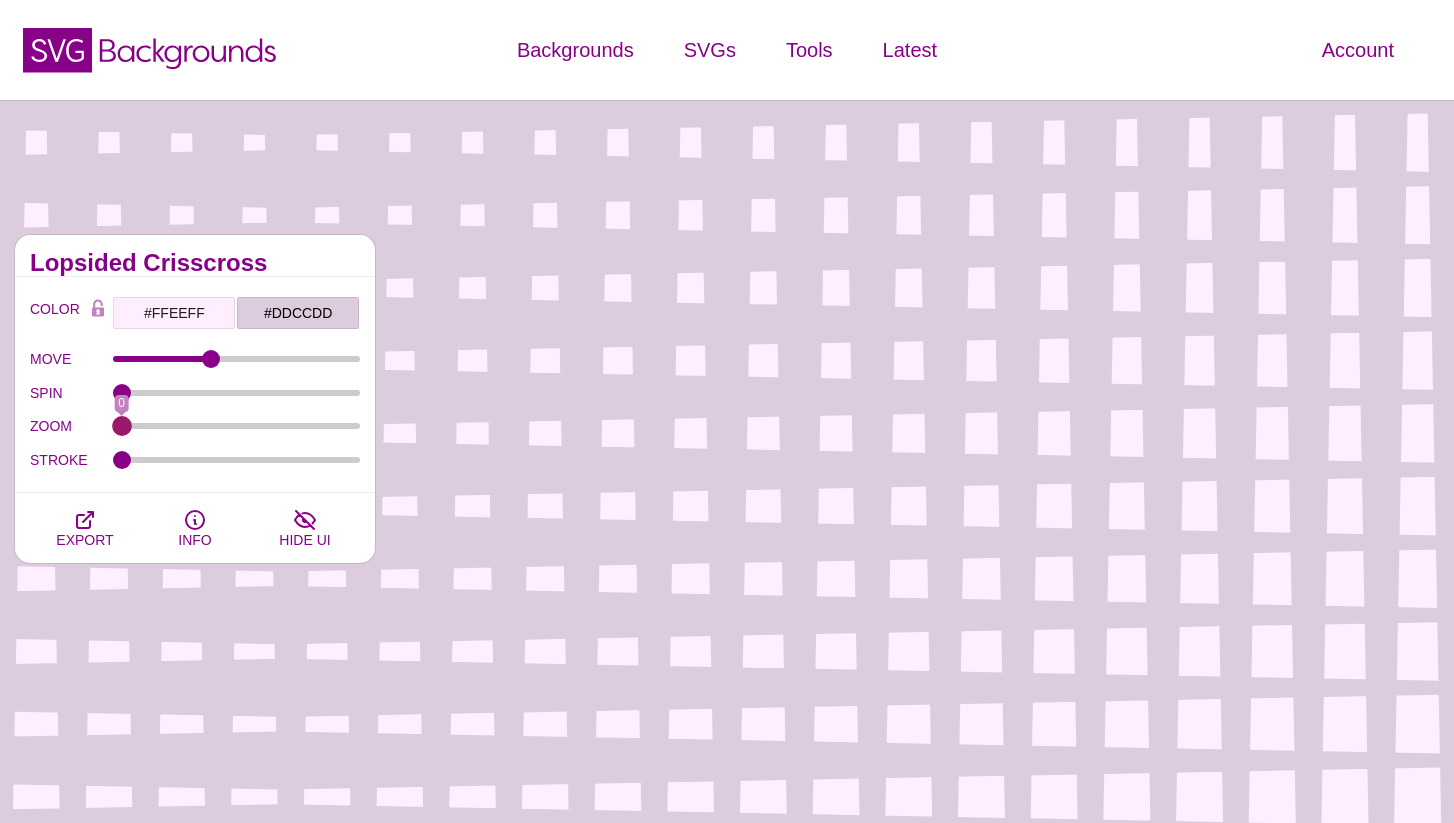drag, startPoint x: 123, startPoint y: 423, endPoint x: -36, endPoint y: 407, distance: 159.80301 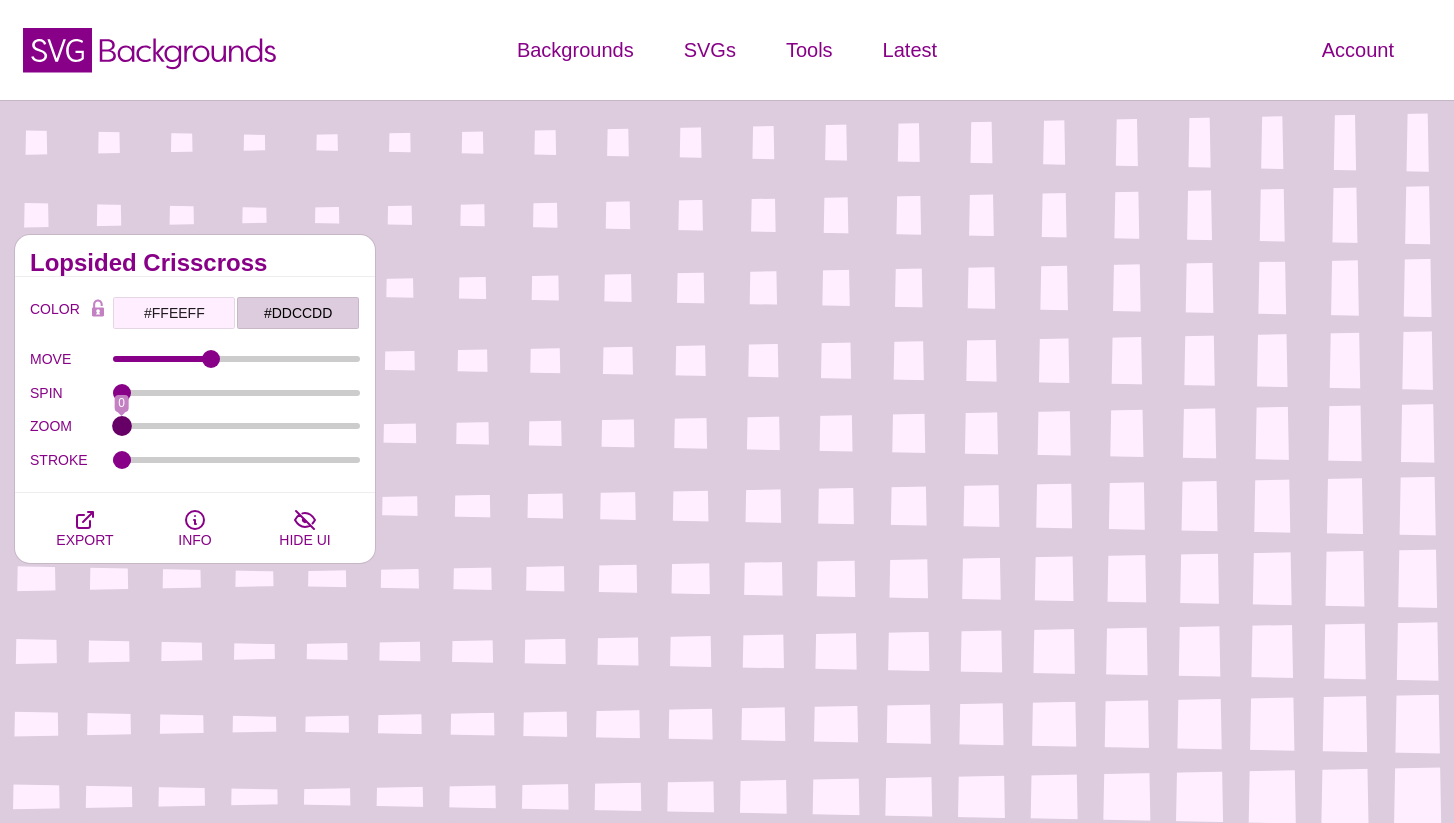 click on "ZOOM" at bounding box center [237, 426] 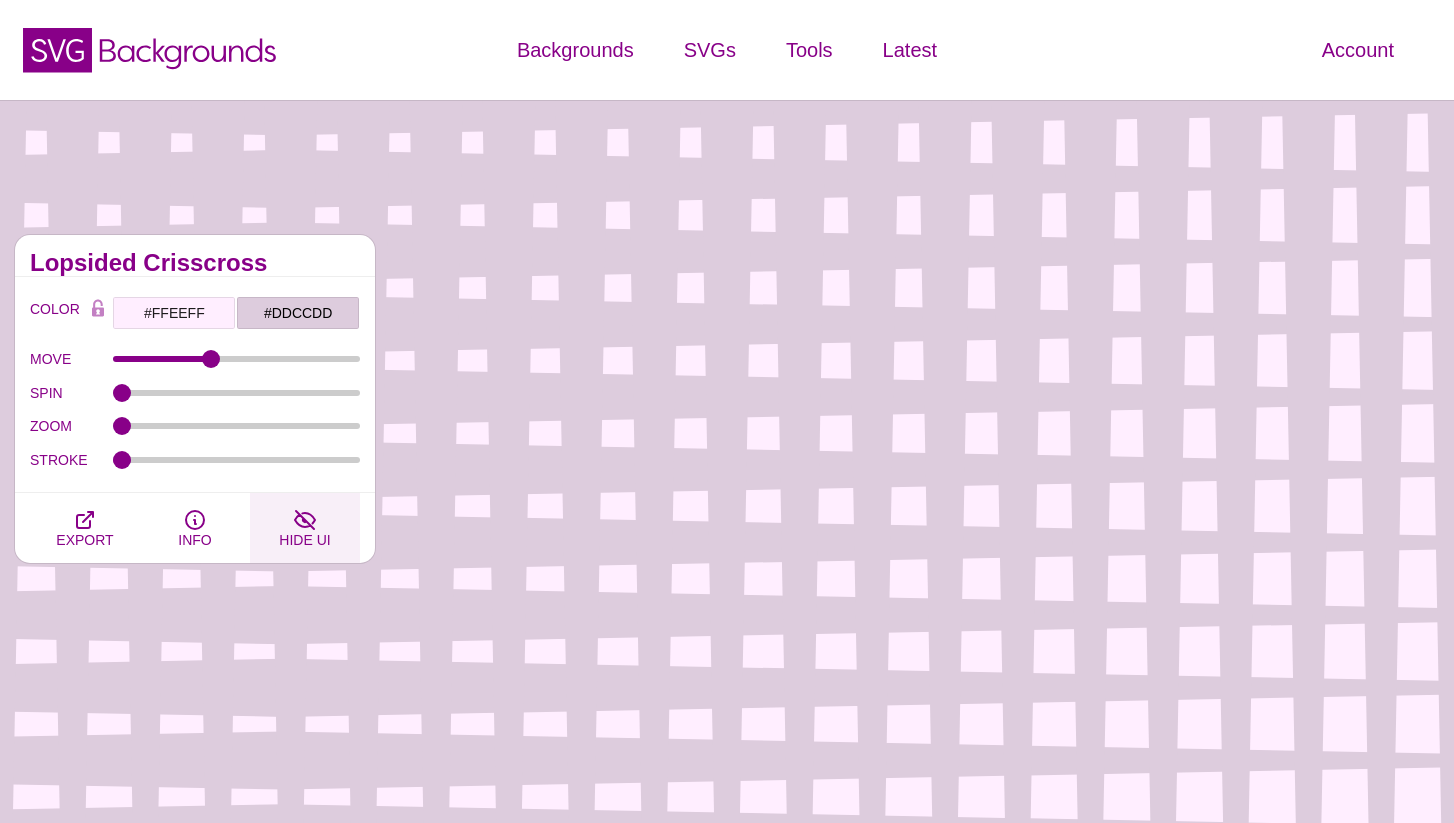 click on "HIDE UI" at bounding box center [304, 540] 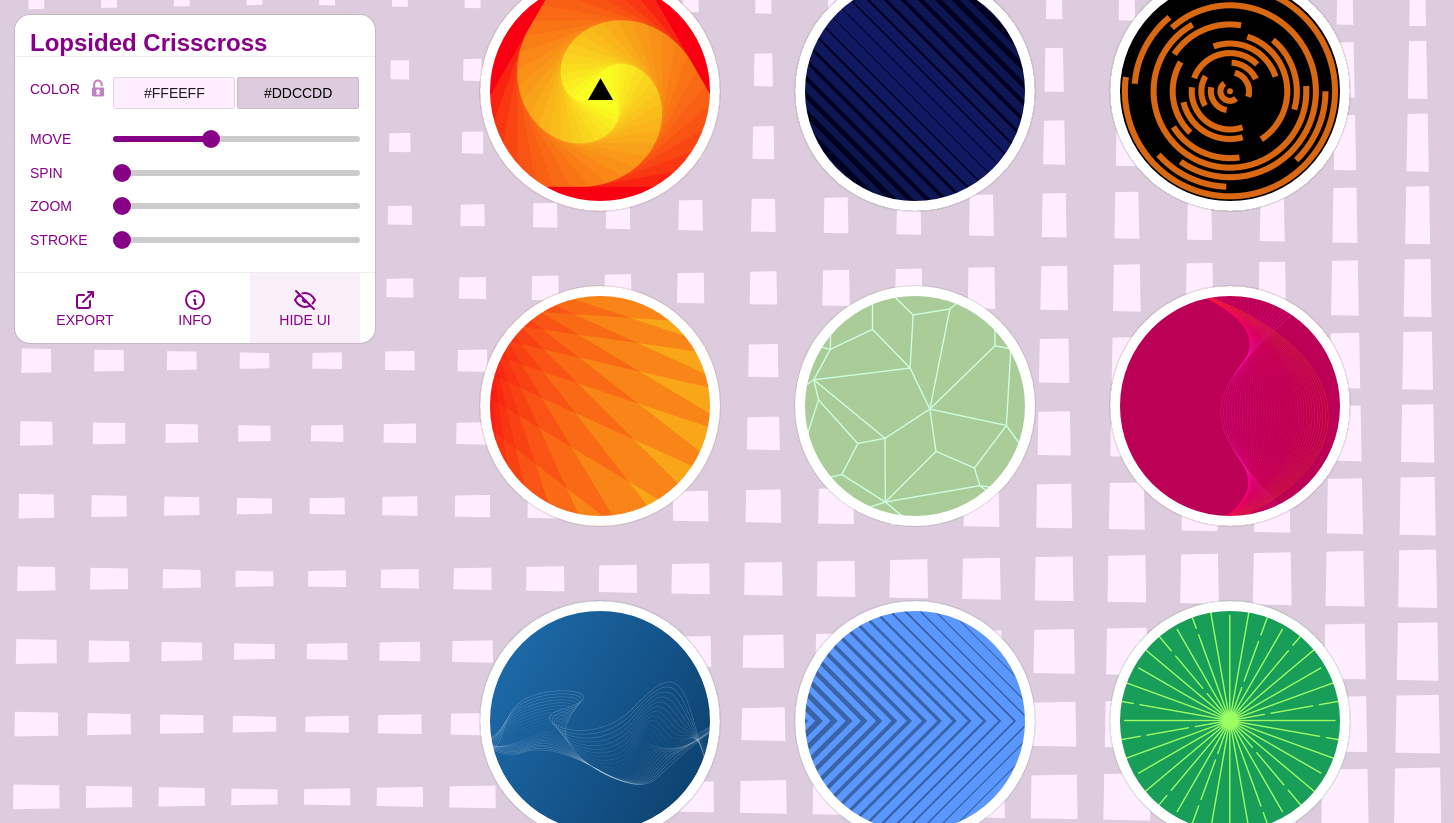 scroll, scrollTop: 2152, scrollLeft: 0, axis: vertical 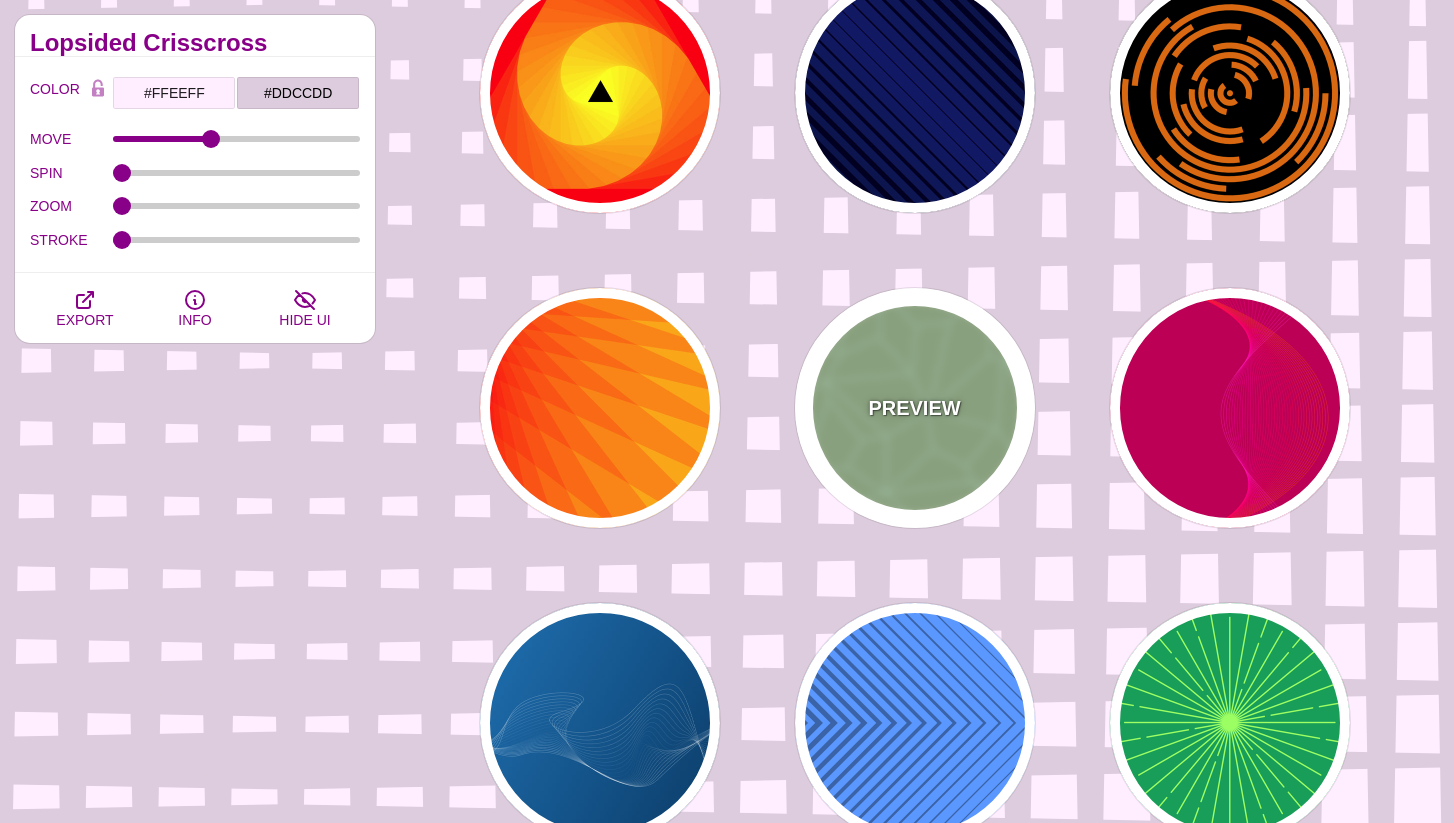 click on "PREVIEW" at bounding box center [915, 408] 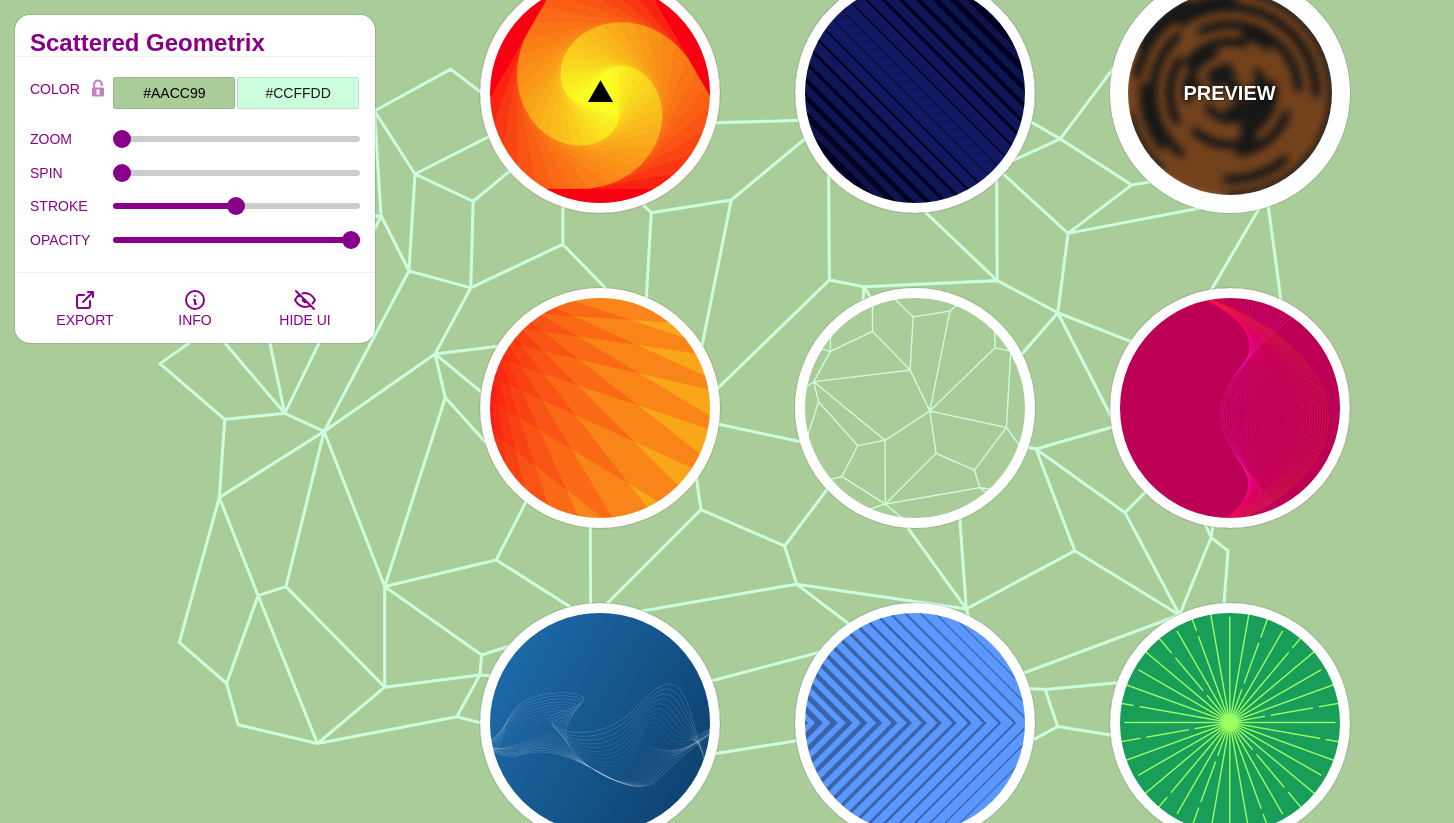 click on "PREVIEW" at bounding box center (1230, 93) 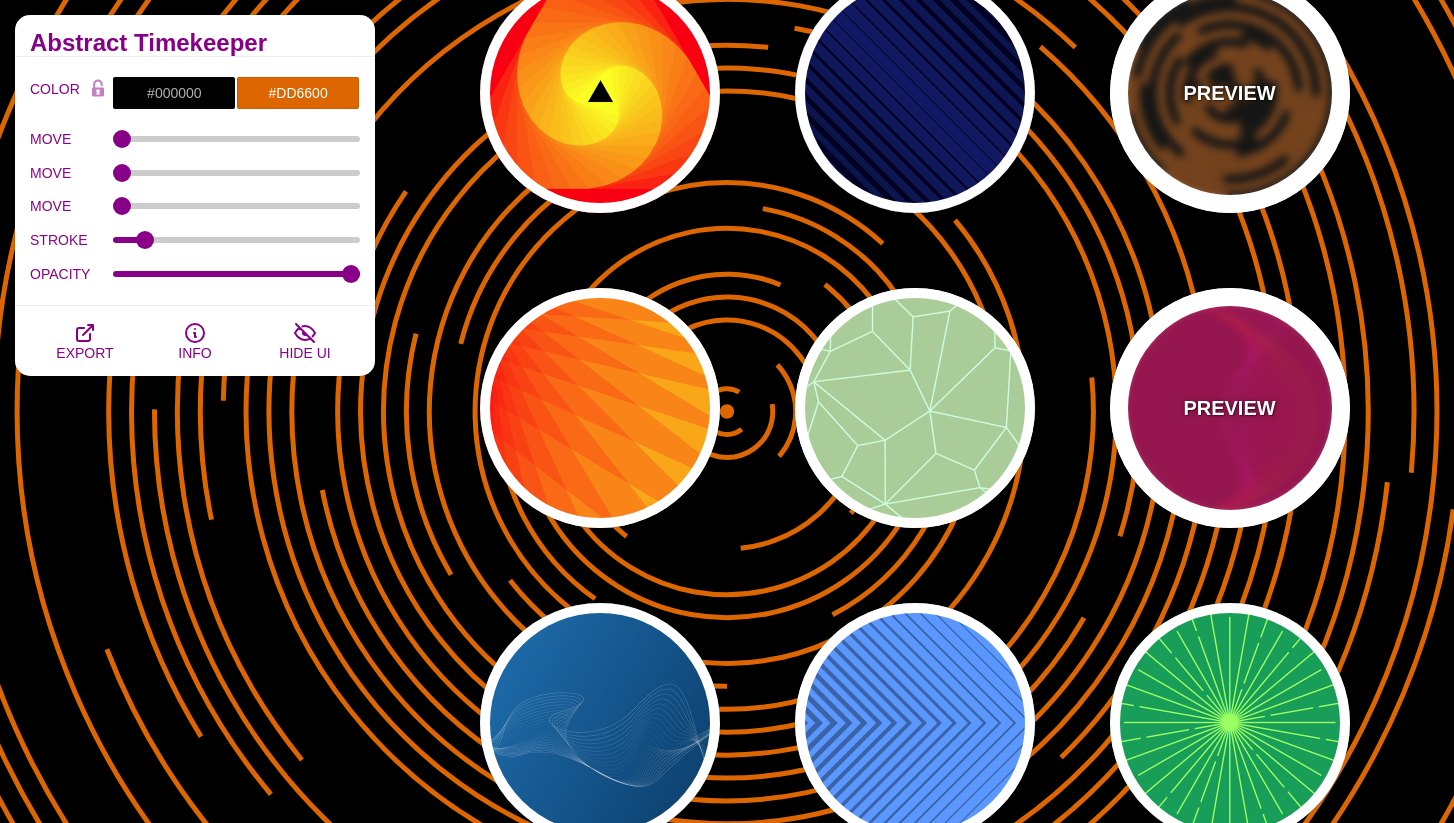 scroll, scrollTop: 2190, scrollLeft: 0, axis: vertical 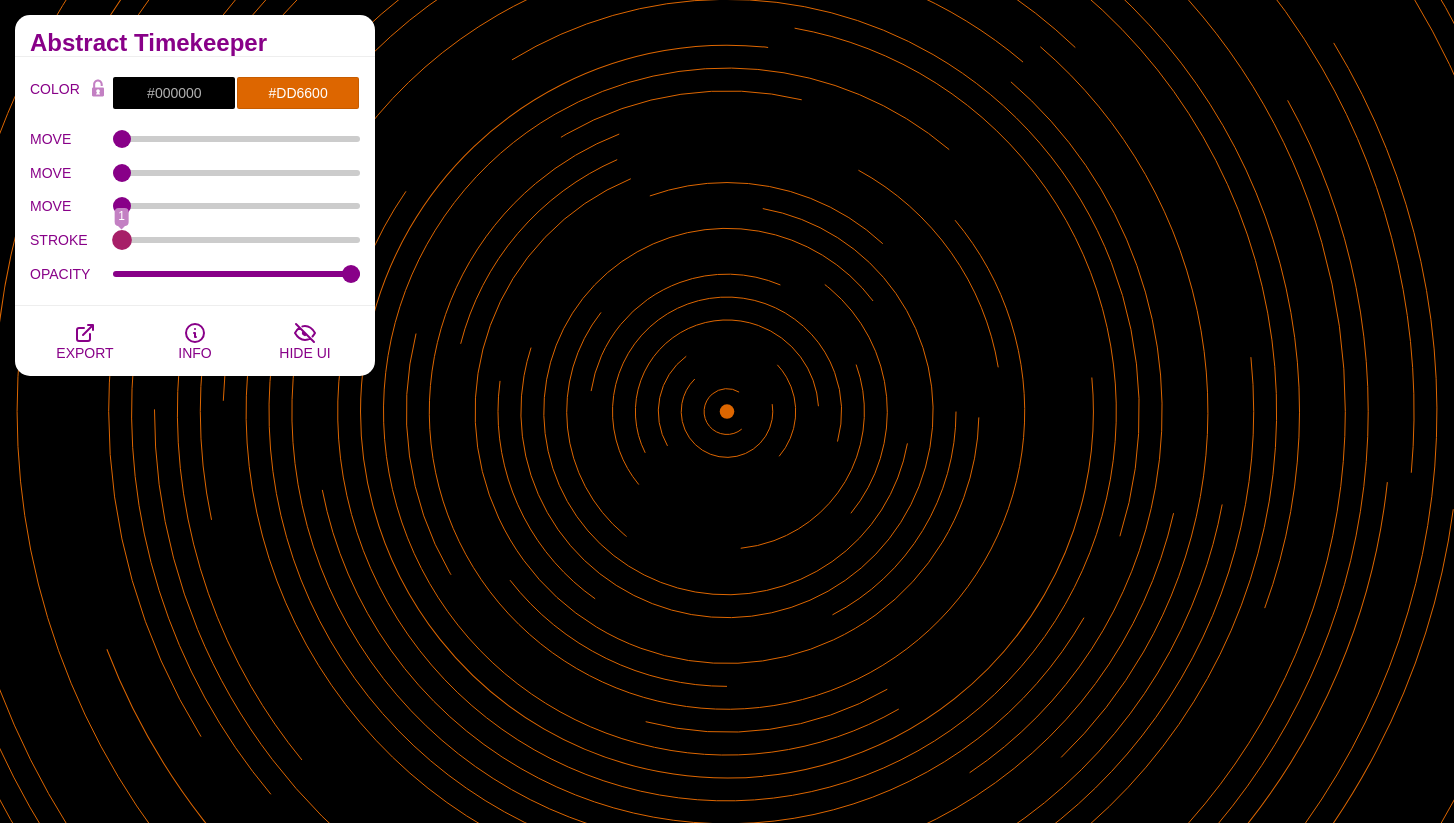 drag, startPoint x: 143, startPoint y: 238, endPoint x: 95, endPoint y: 231, distance: 48.507732 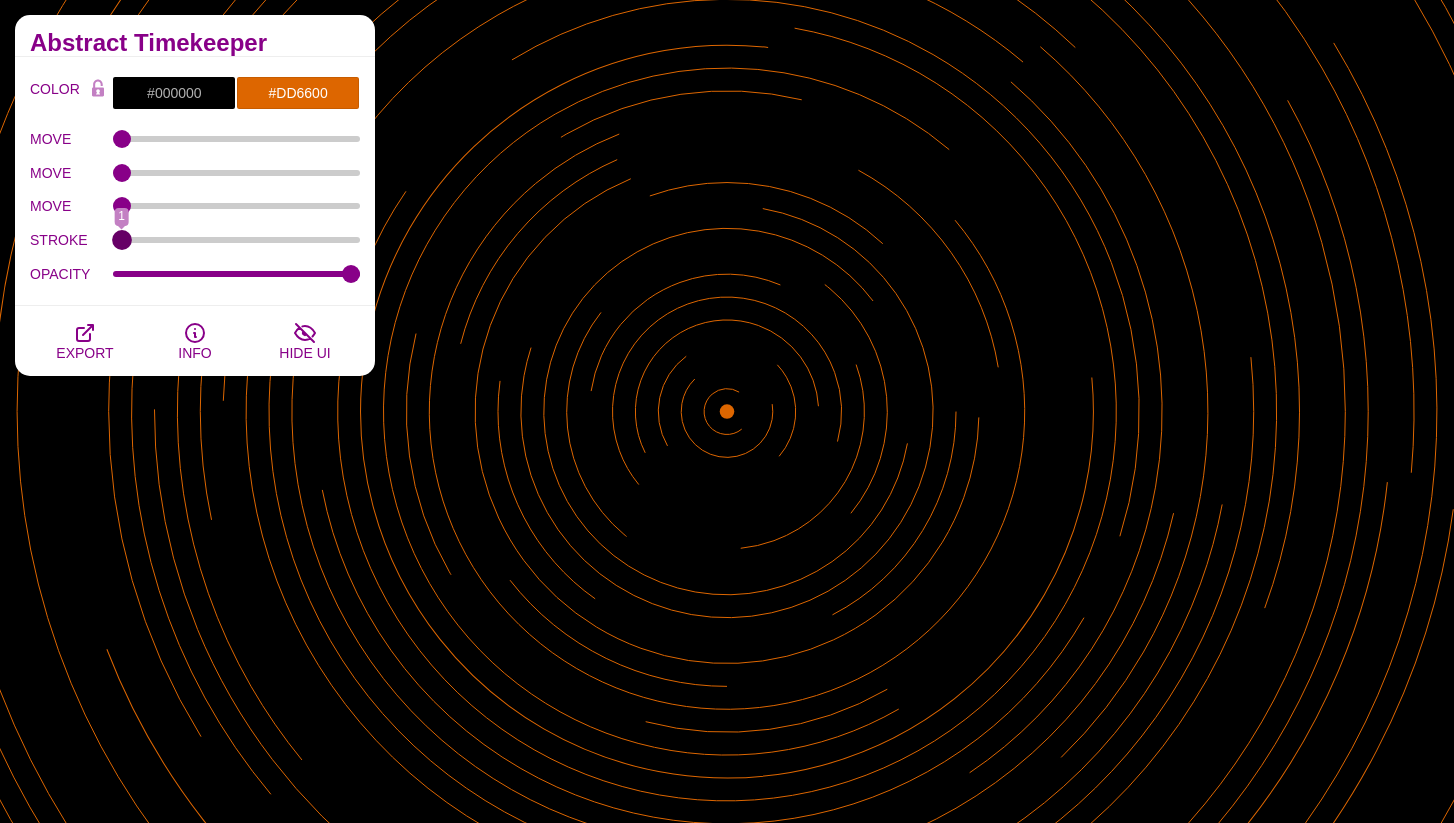 type on "1" 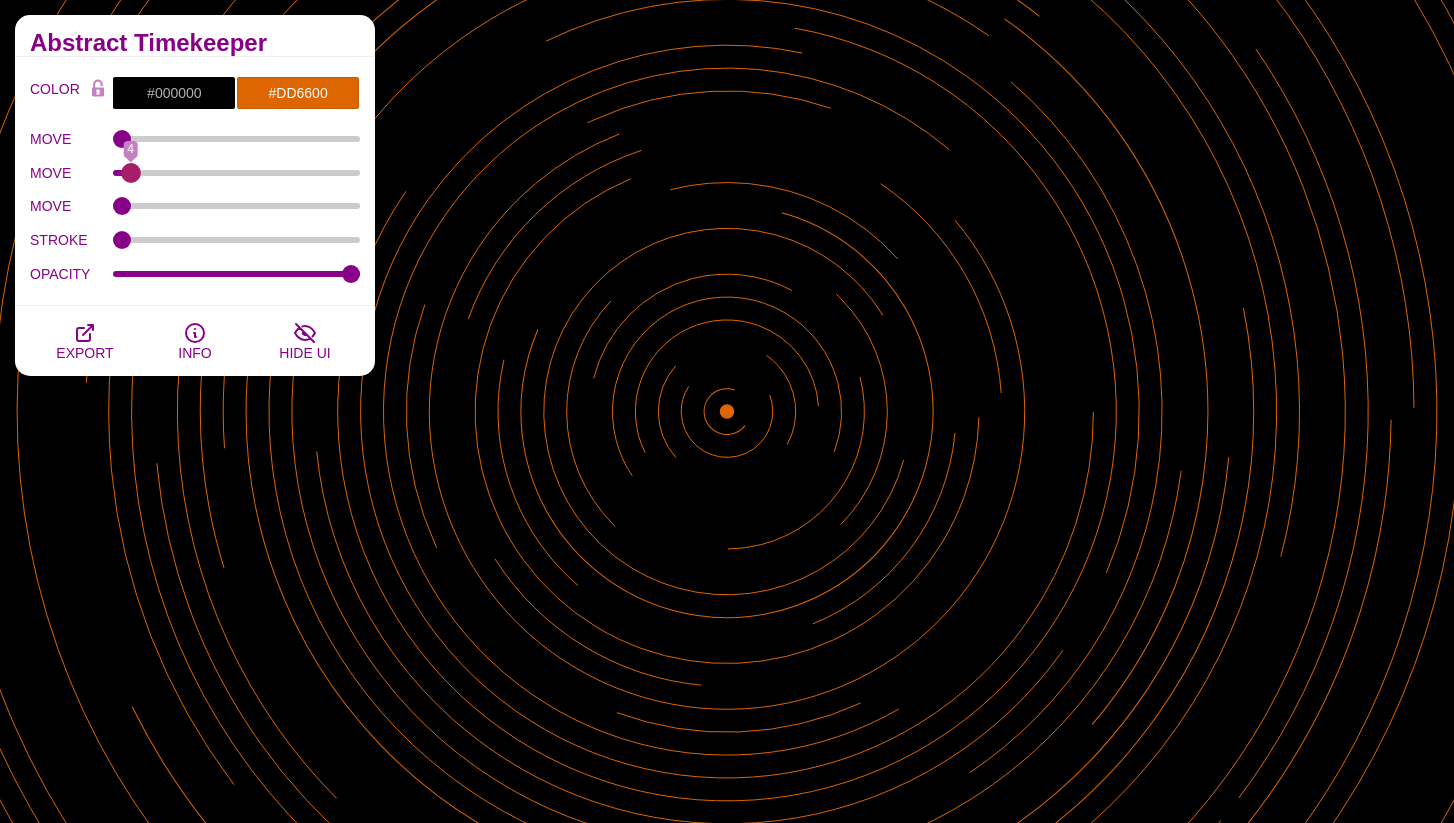 drag, startPoint x: 121, startPoint y: 172, endPoint x: 133, endPoint y: 167, distance: 13 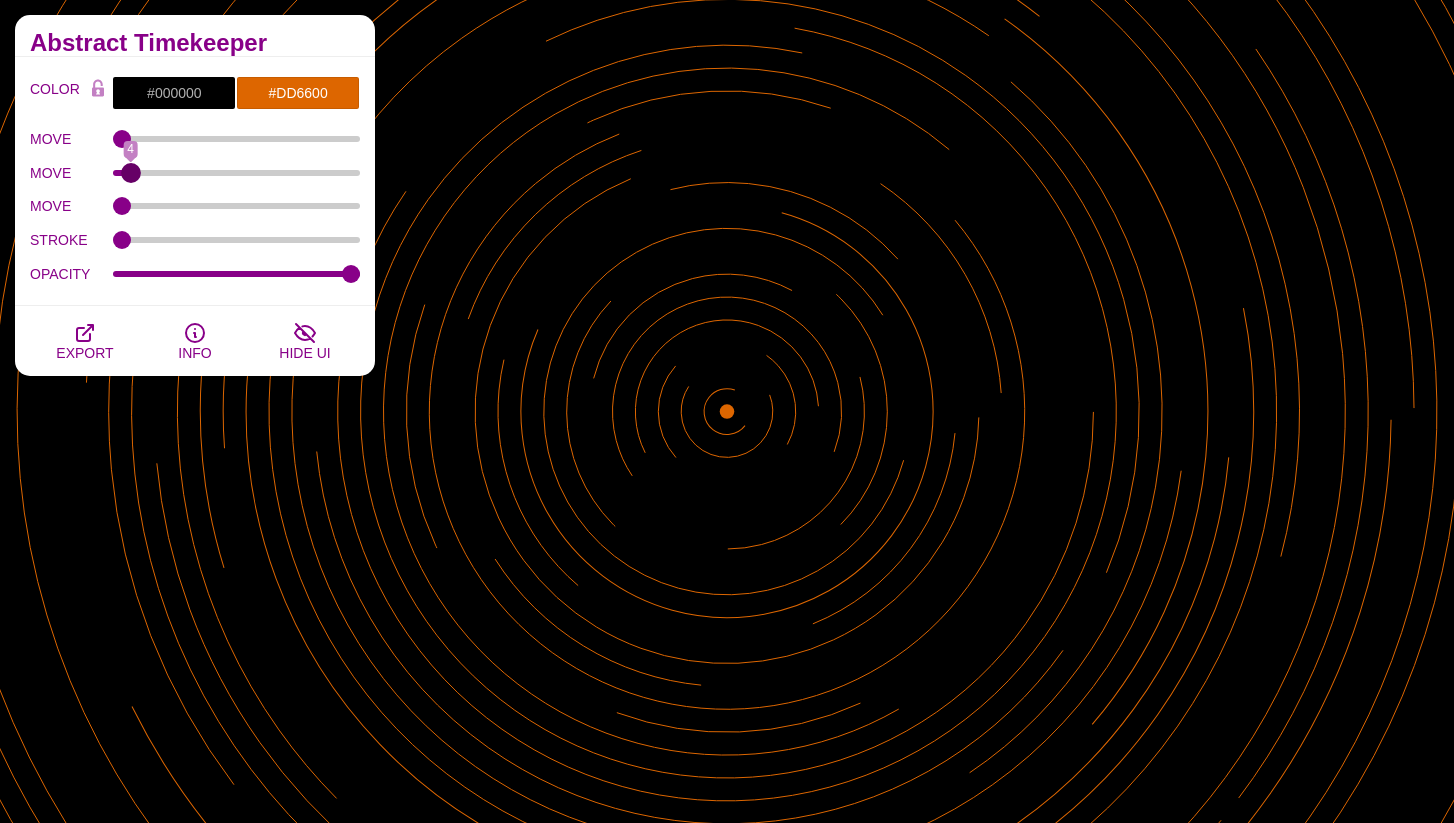 type on "5" 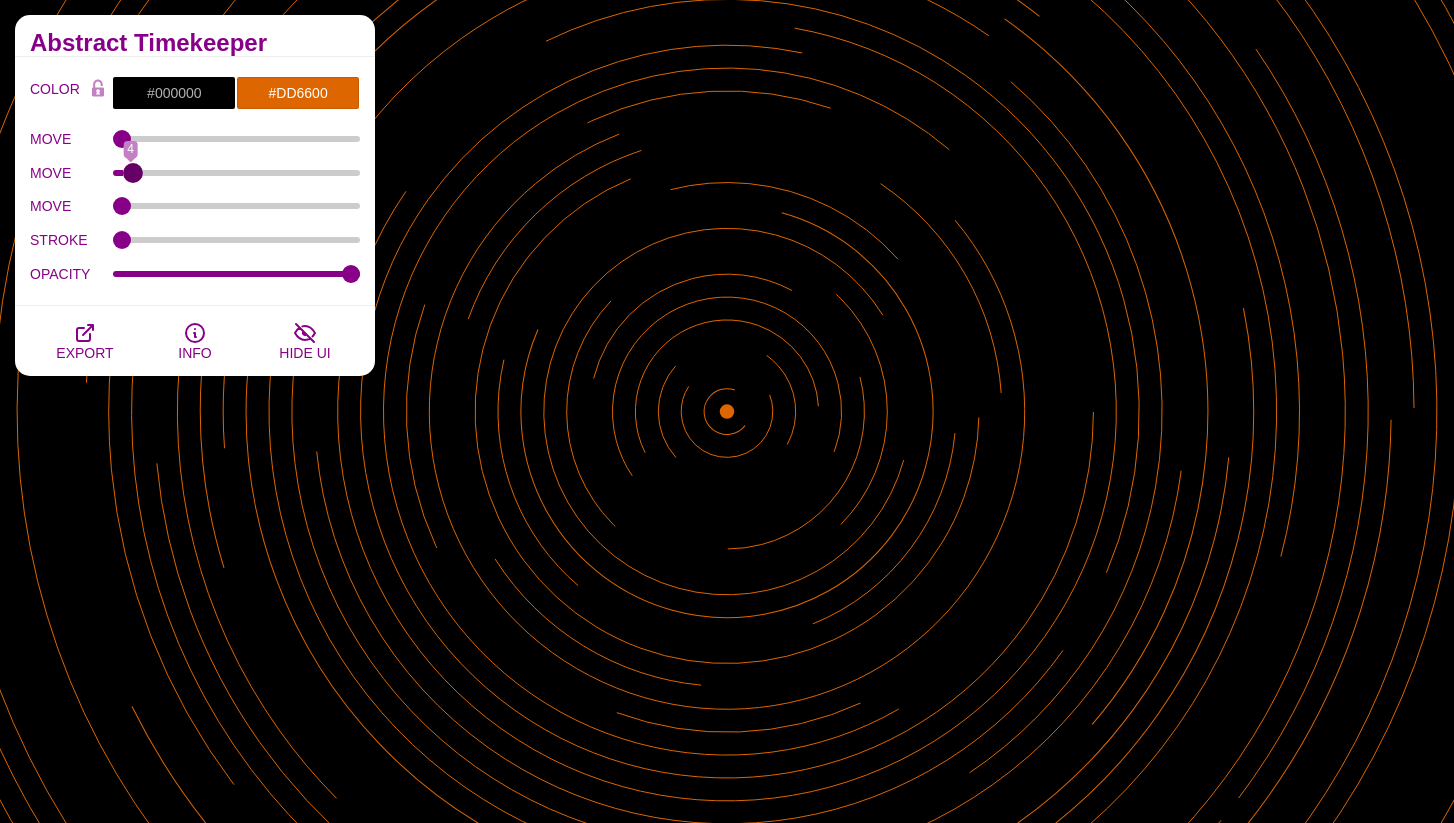 click on "MOVE" at bounding box center [237, 173] 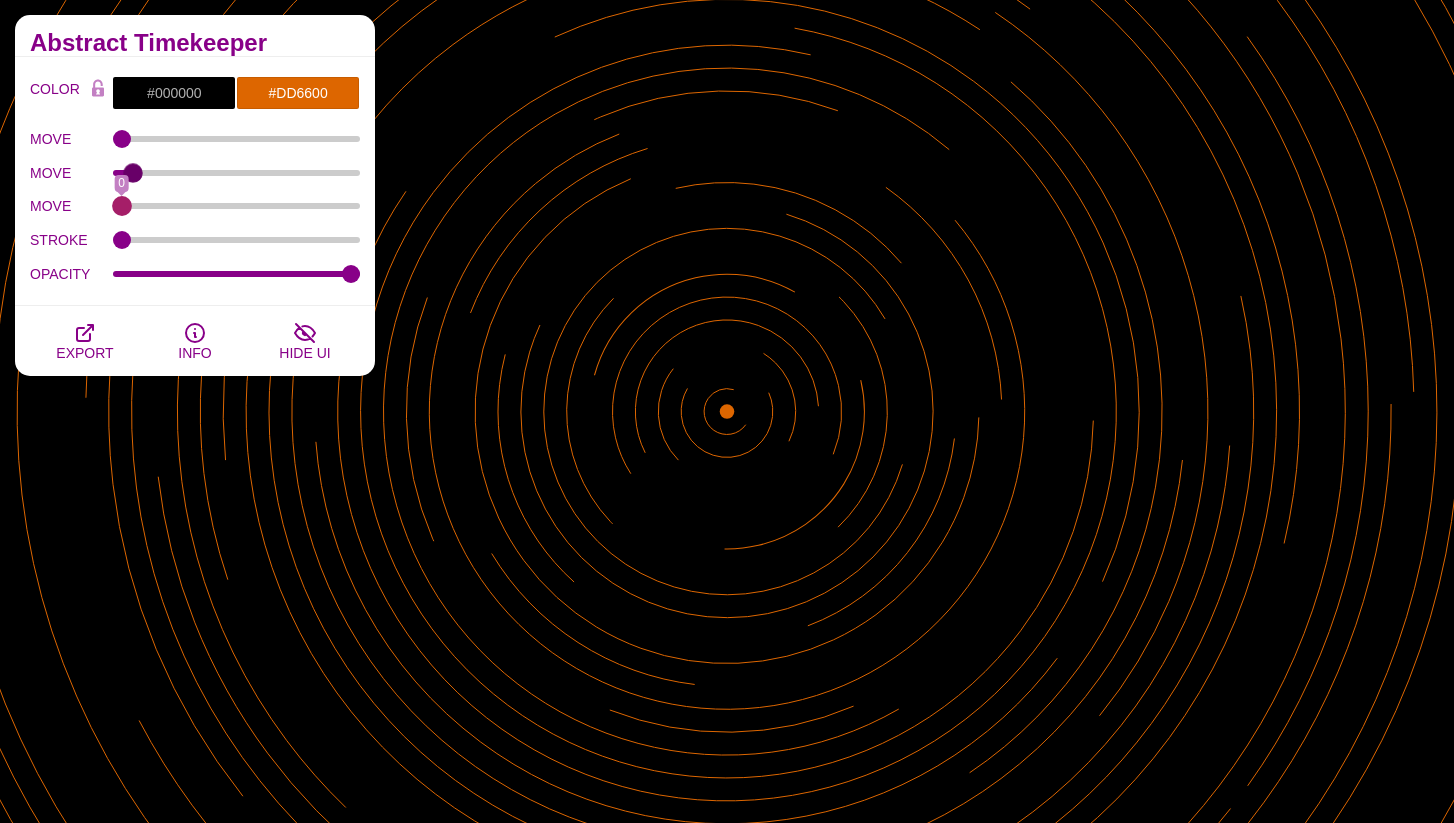drag, startPoint x: 122, startPoint y: 203, endPoint x: 57, endPoint y: 185, distance: 67.44627 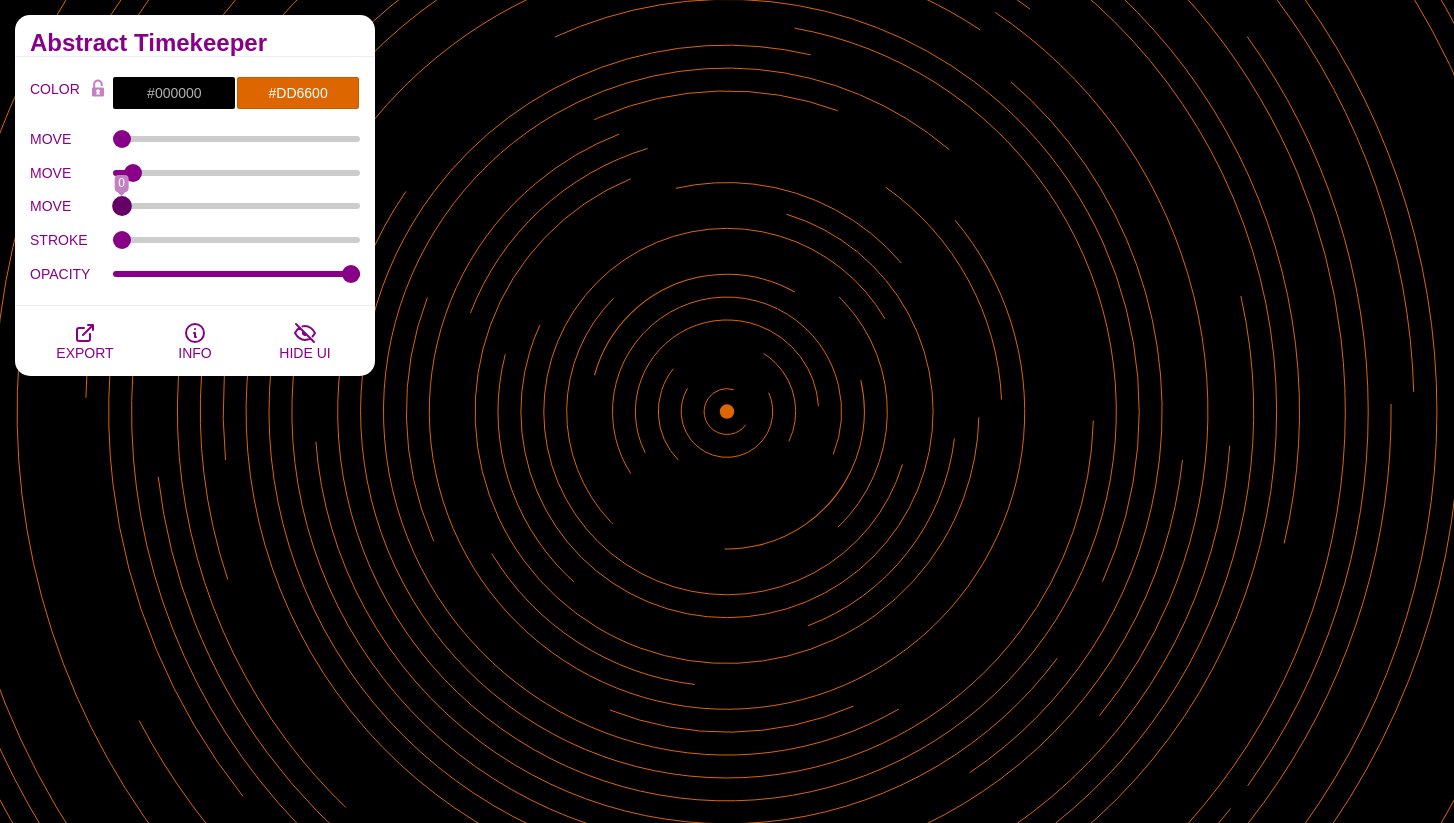 click on "MOVE" at bounding box center [237, 206] 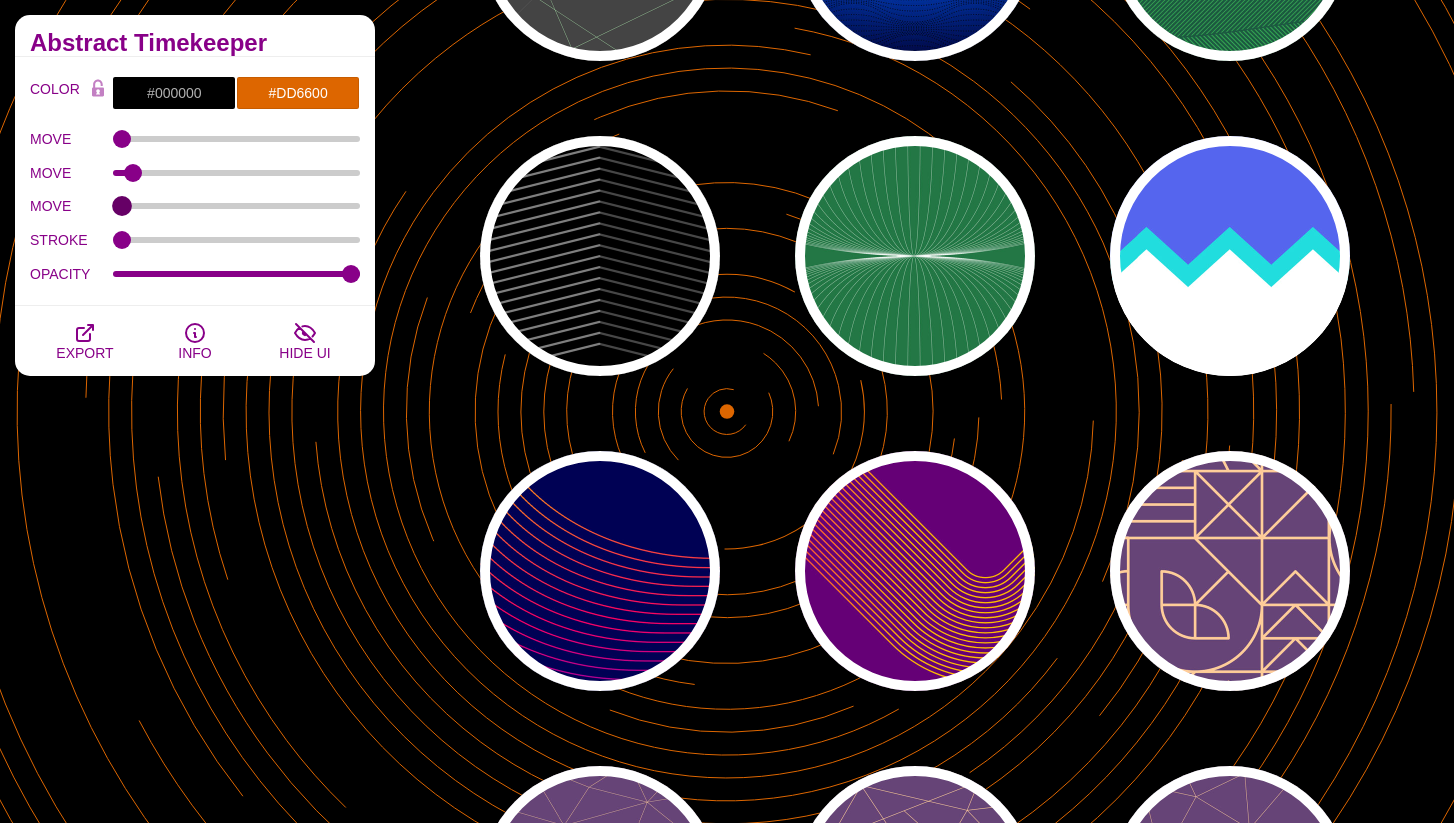 scroll, scrollTop: 3459, scrollLeft: 0, axis: vertical 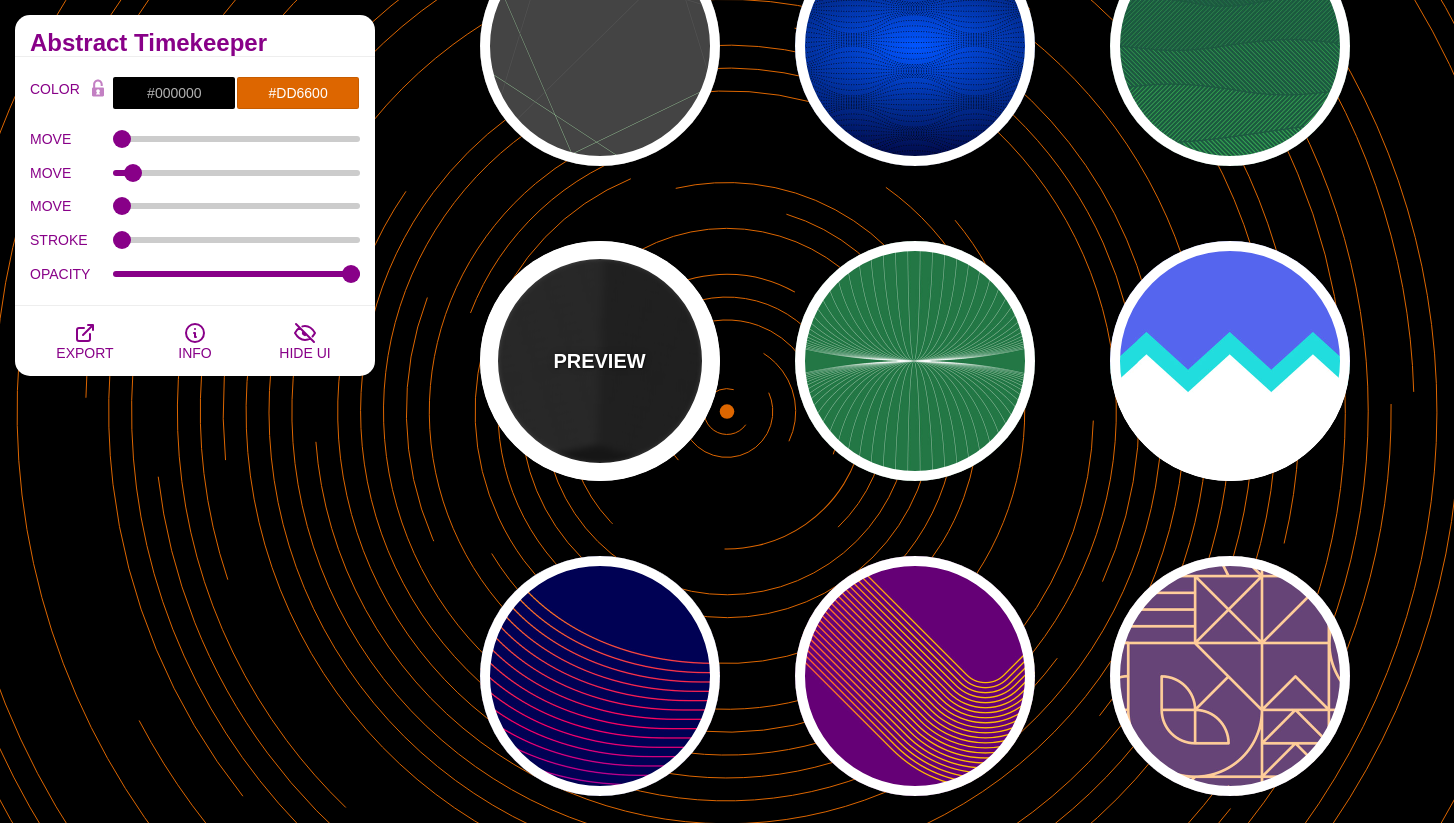 click on "PREVIEW" at bounding box center (600, 361) 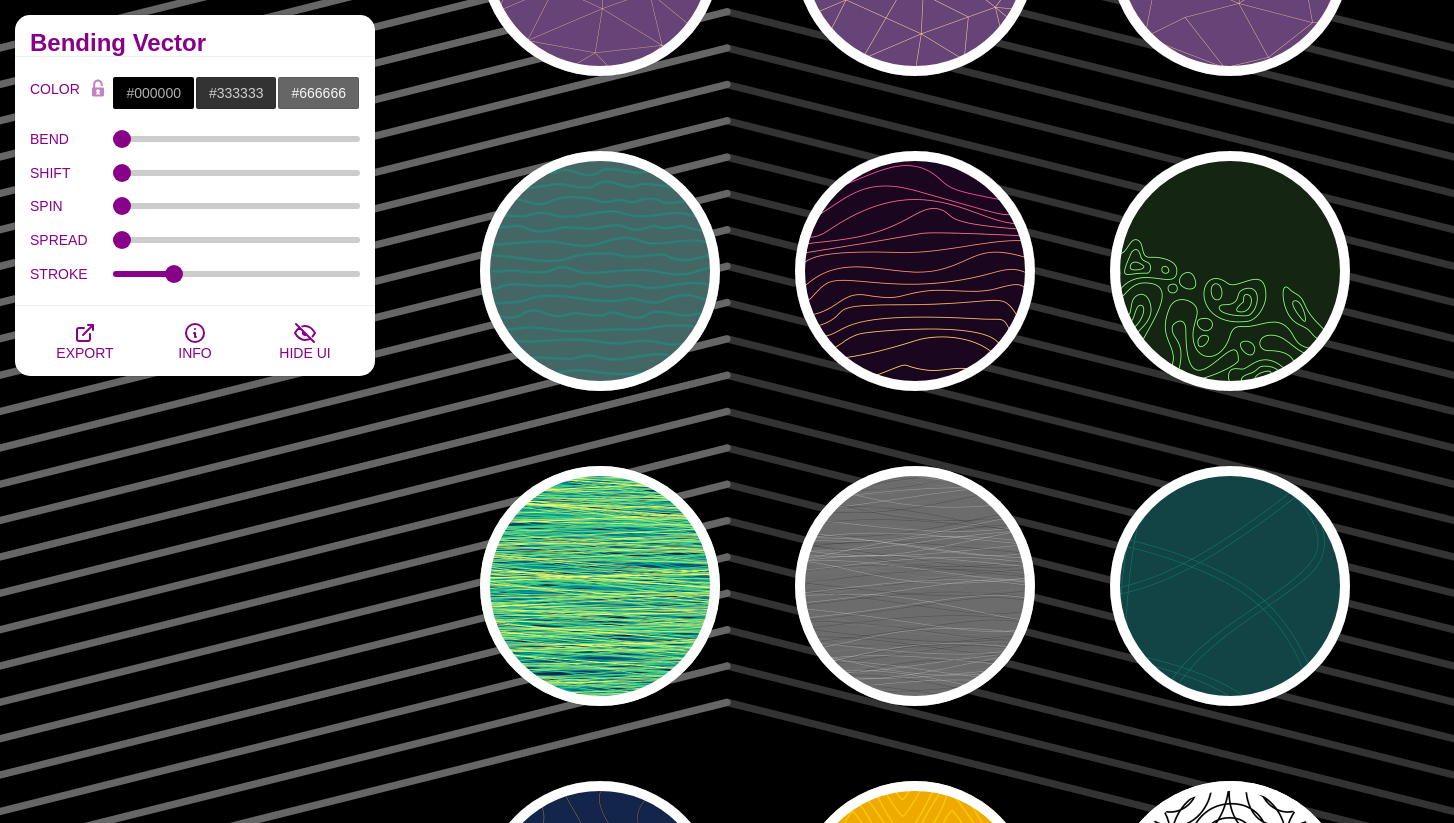 scroll, scrollTop: 4746, scrollLeft: 0, axis: vertical 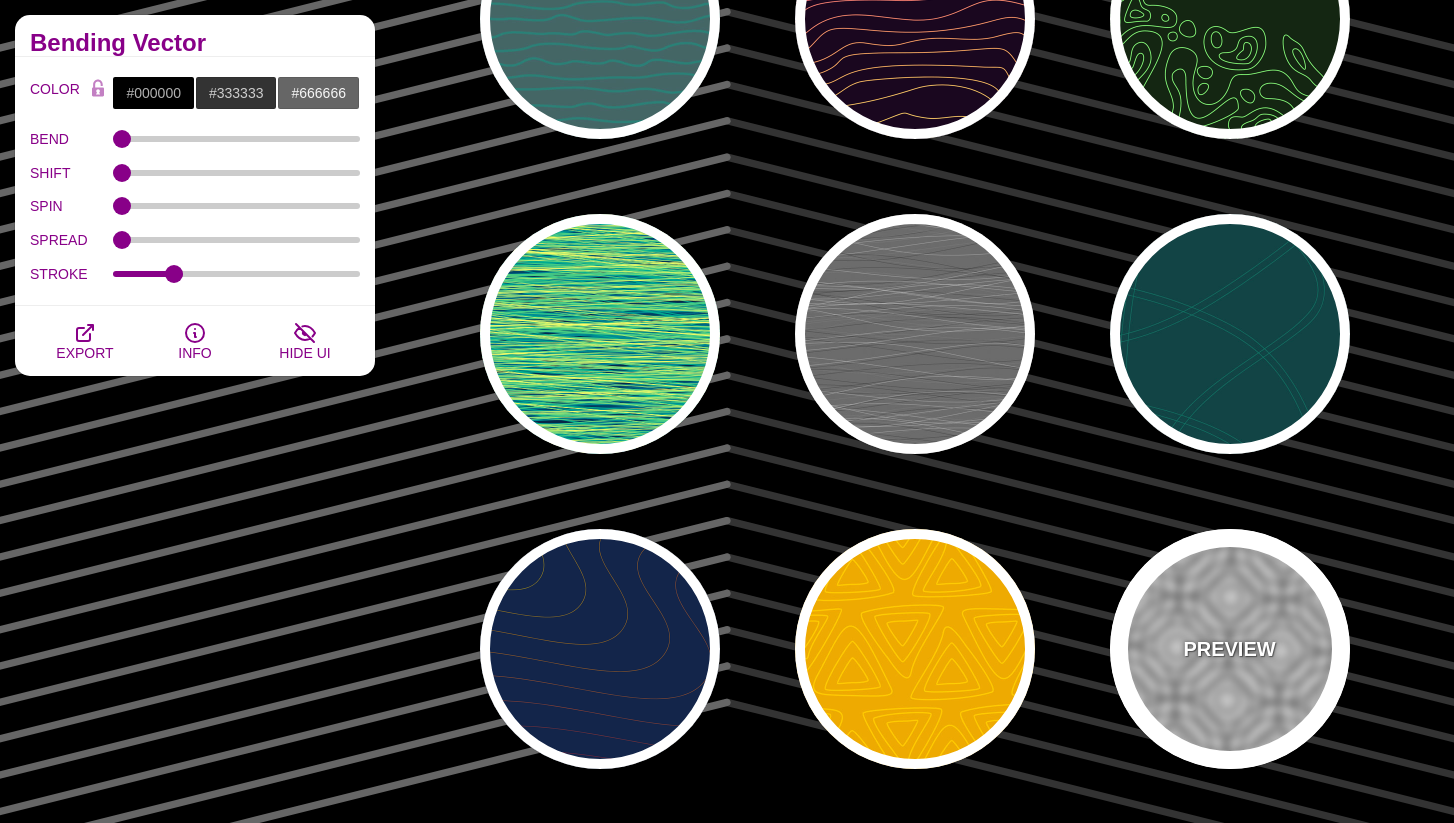 click on "PREVIEW" at bounding box center [1230, 649] 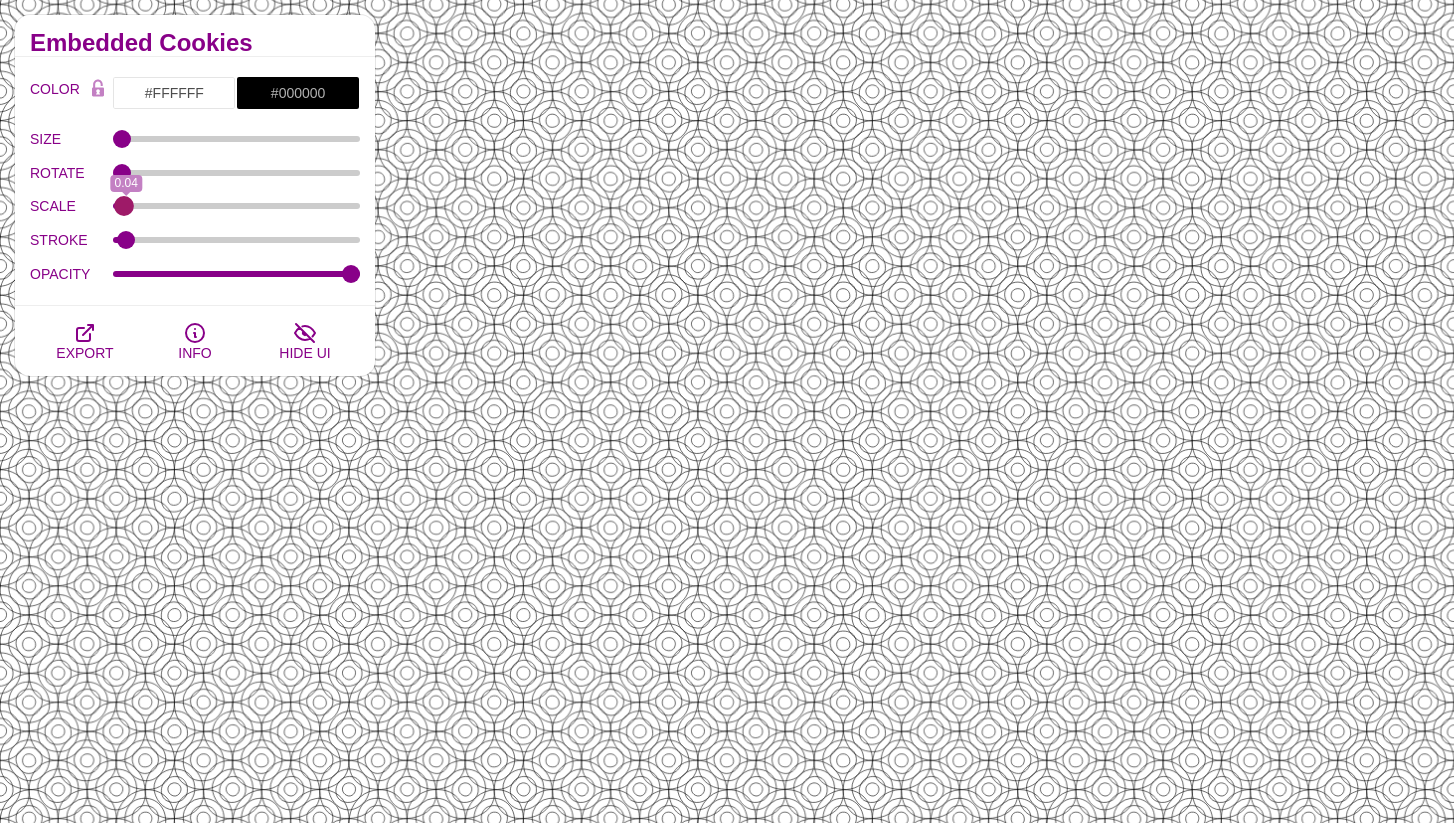 drag, startPoint x: 177, startPoint y: 204, endPoint x: 124, endPoint y: 197, distance: 53.460266 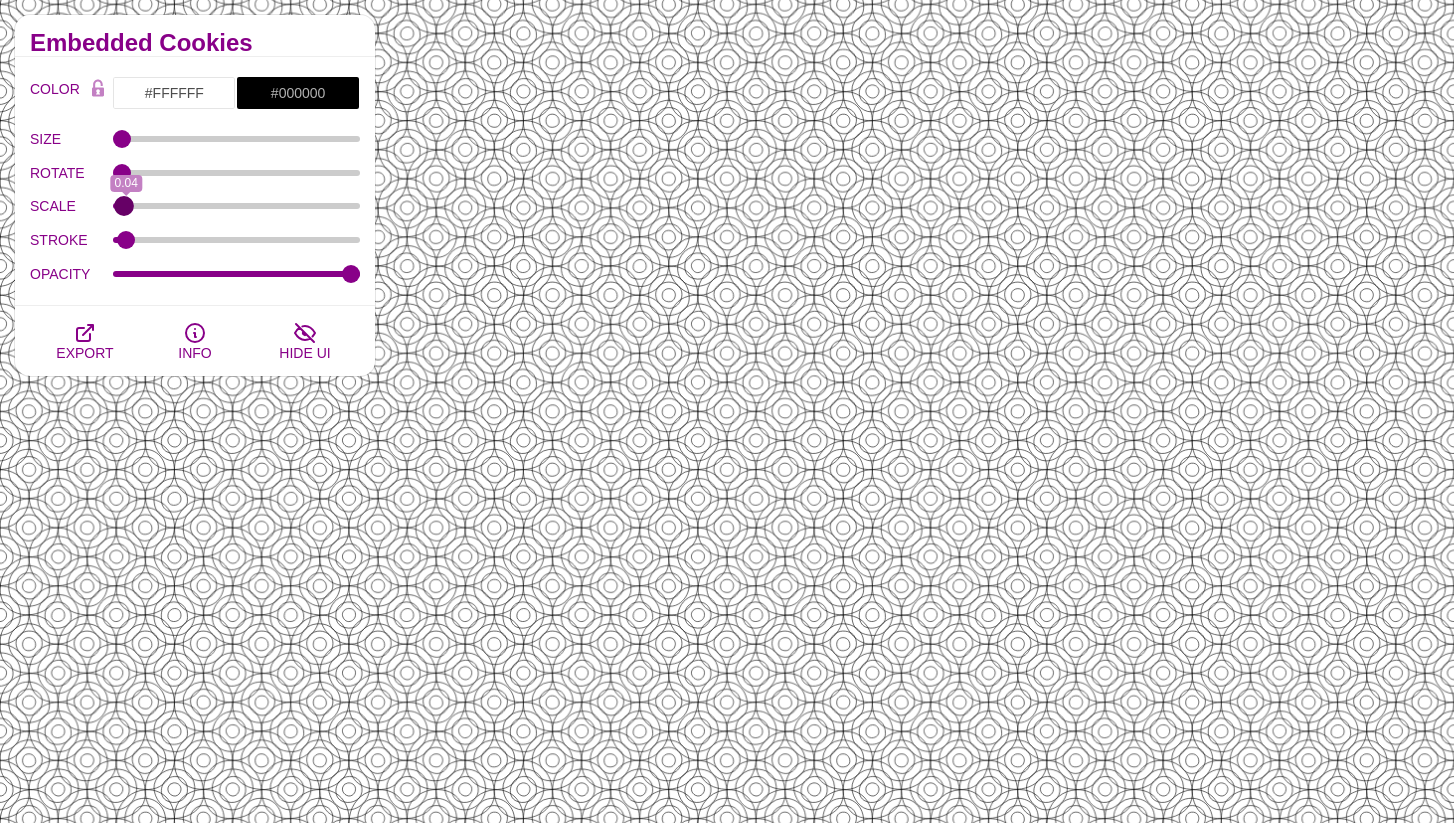 click on "SCALE" at bounding box center [237, 206] 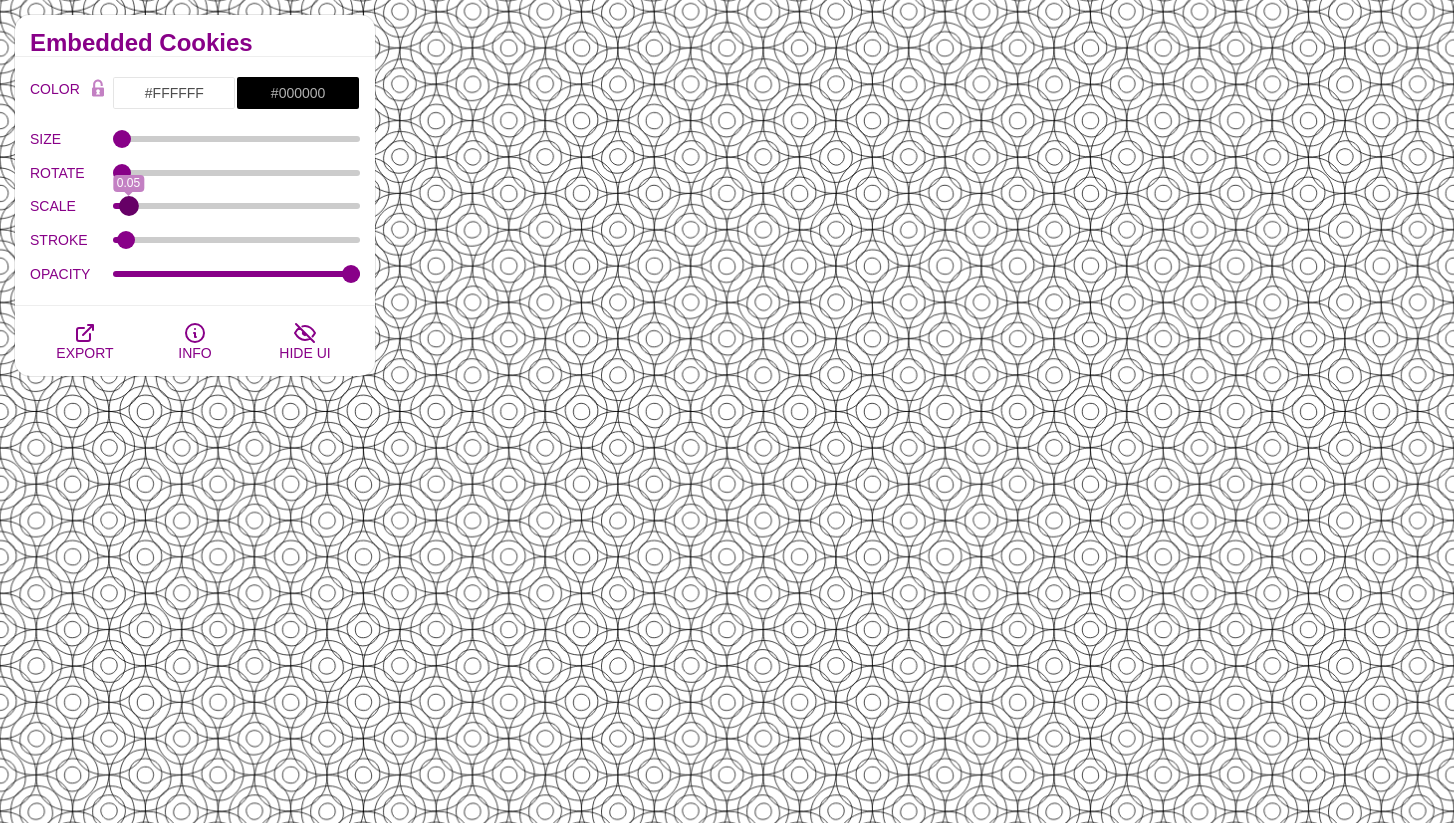 type on "0.05" 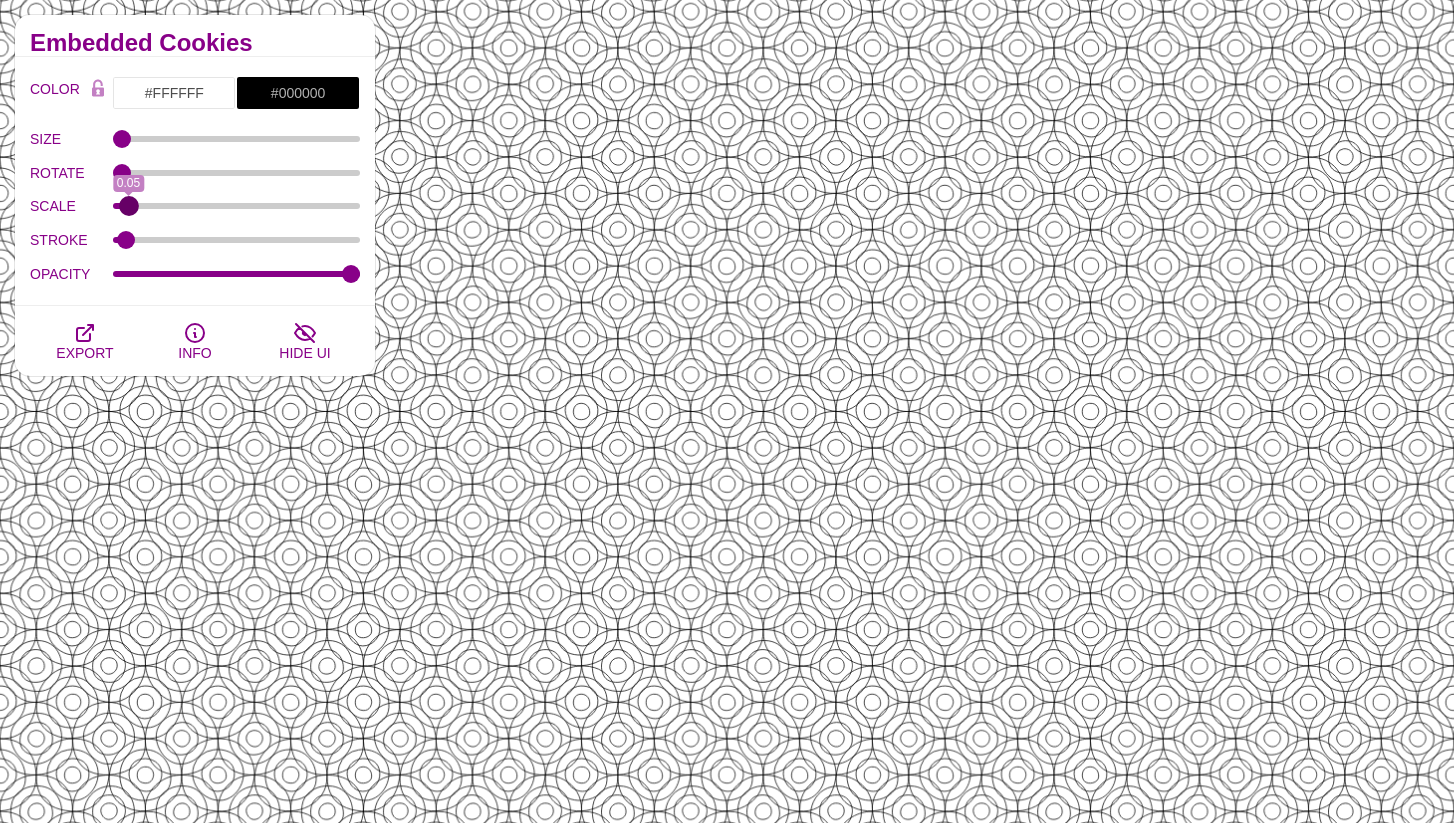 click on "SCALE" at bounding box center (237, 206) 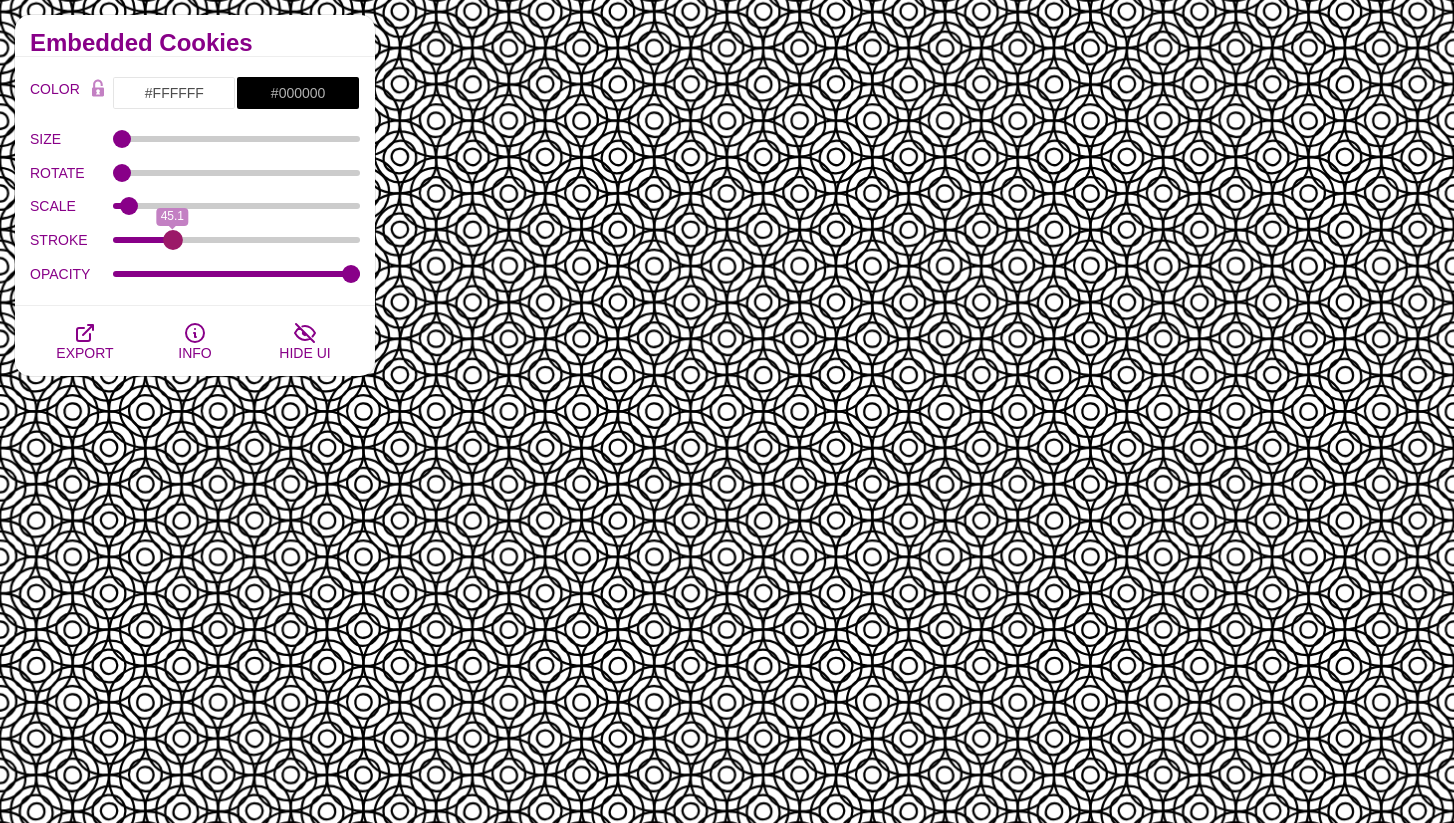 drag, startPoint x: 128, startPoint y: 236, endPoint x: 172, endPoint y: 229, distance: 44.553337 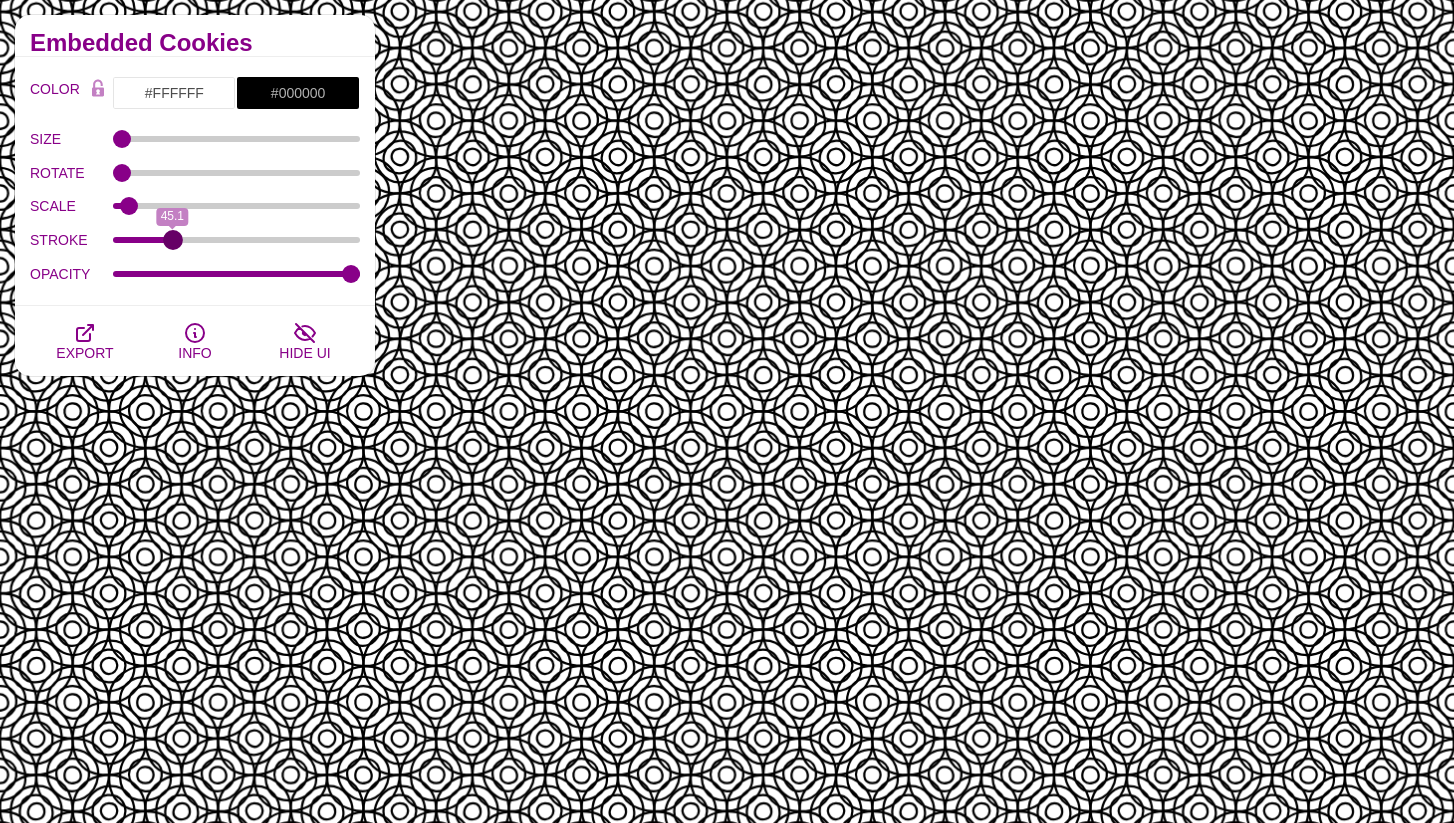 type on "45.4" 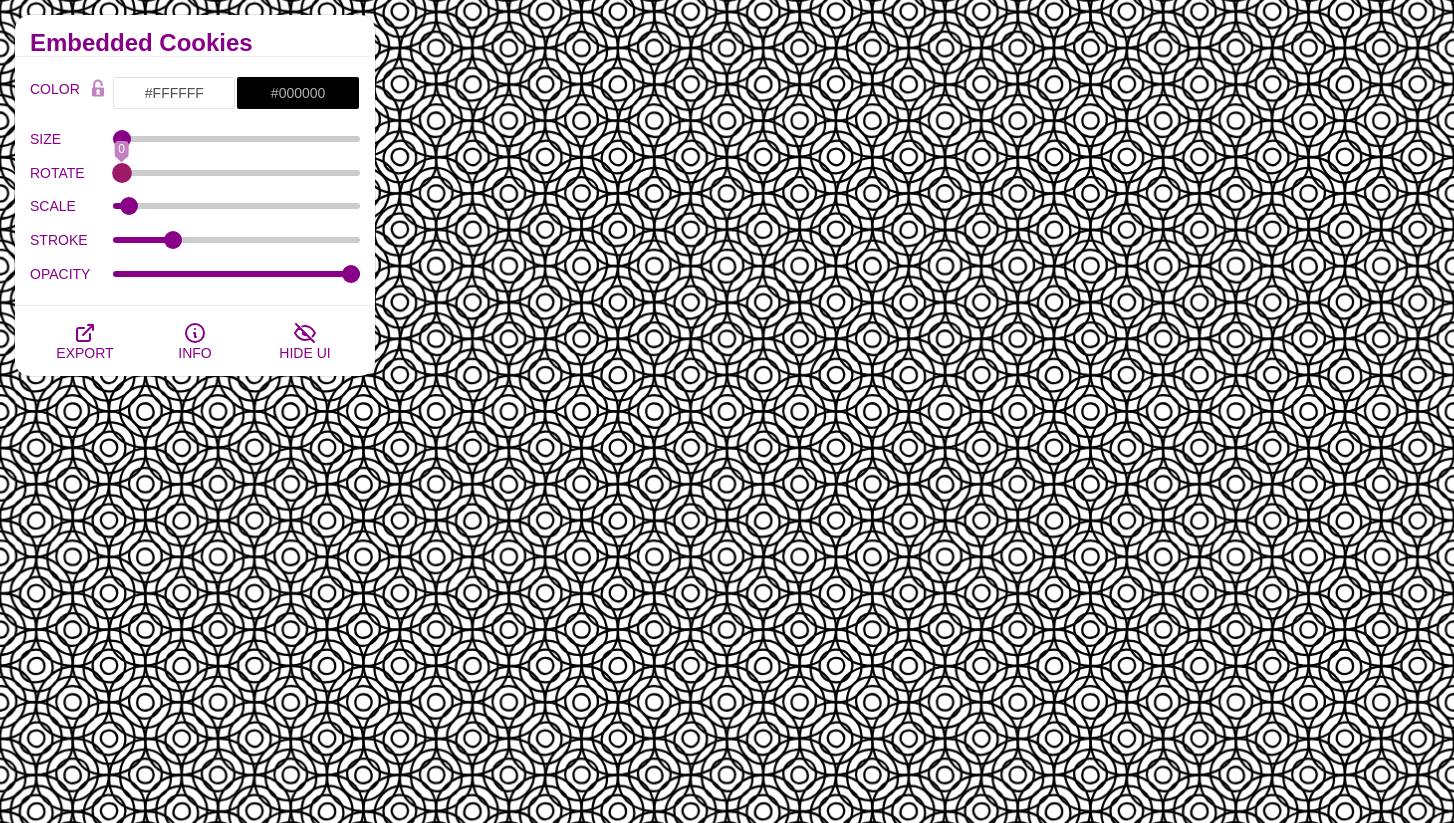 drag, startPoint x: 125, startPoint y: 175, endPoint x: 100, endPoint y: 172, distance: 25.179358 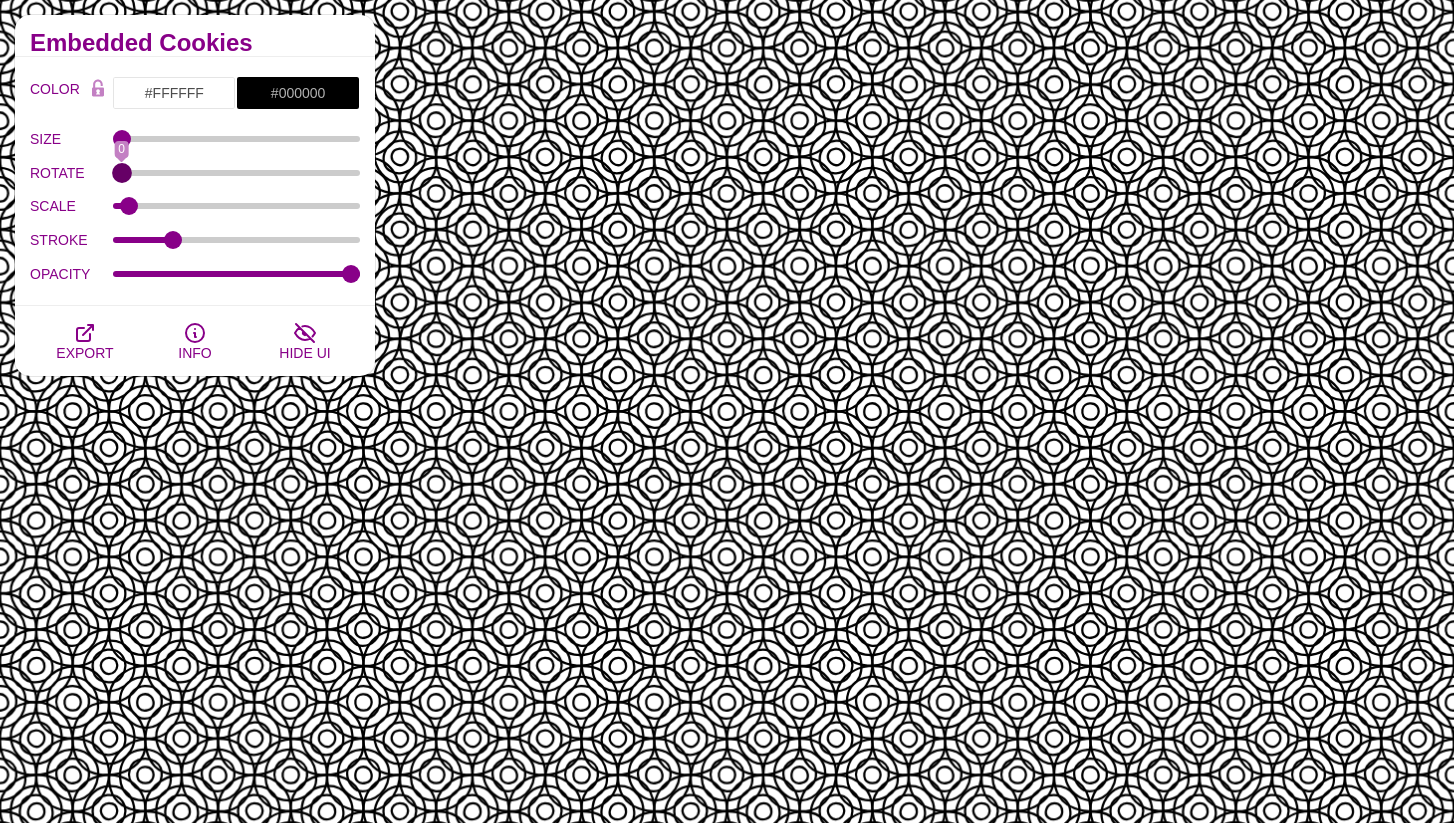 click on "ROTATE" at bounding box center (237, 173) 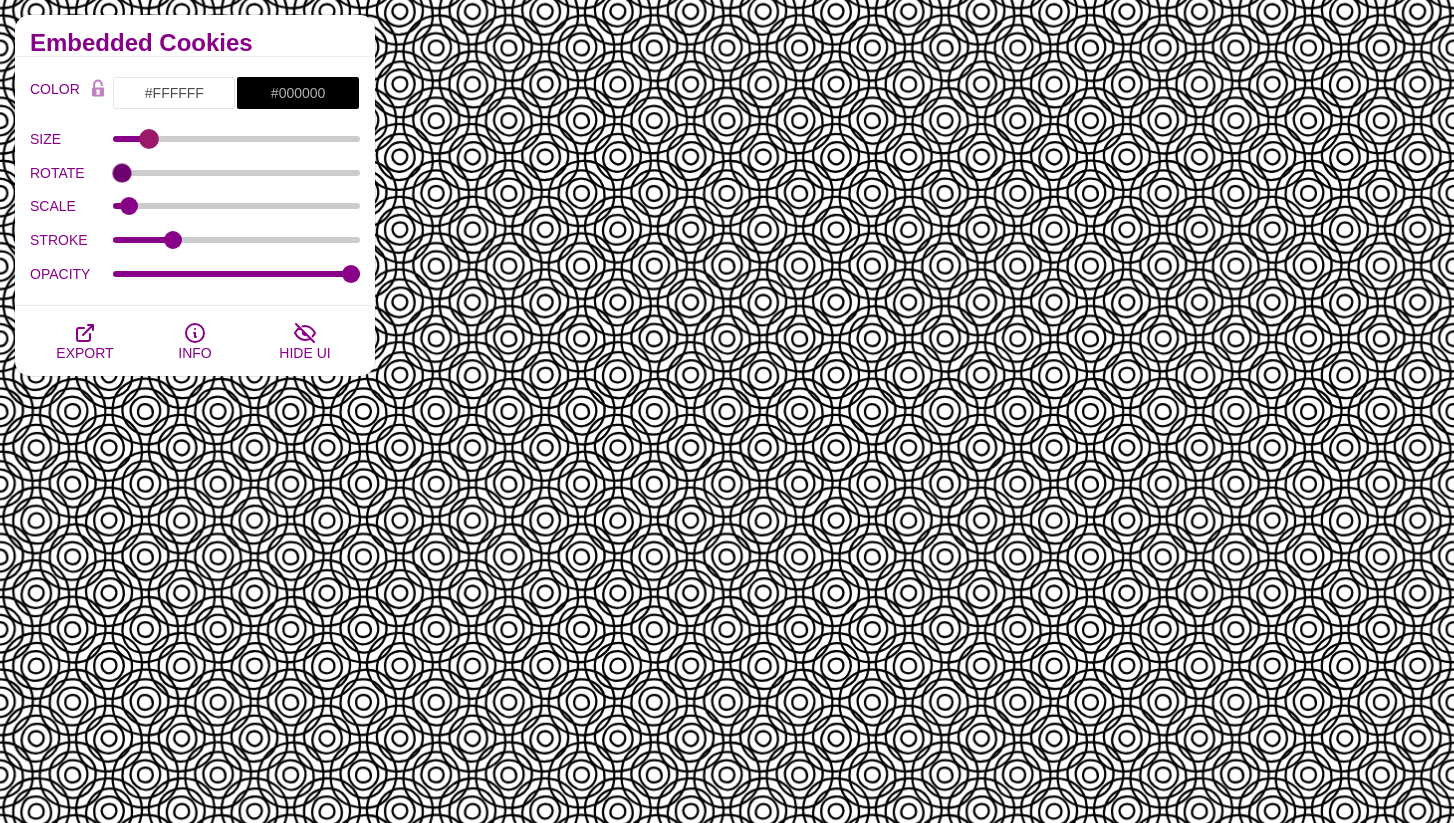 drag, startPoint x: 120, startPoint y: 142, endPoint x: 149, endPoint y: 144, distance: 29.068884 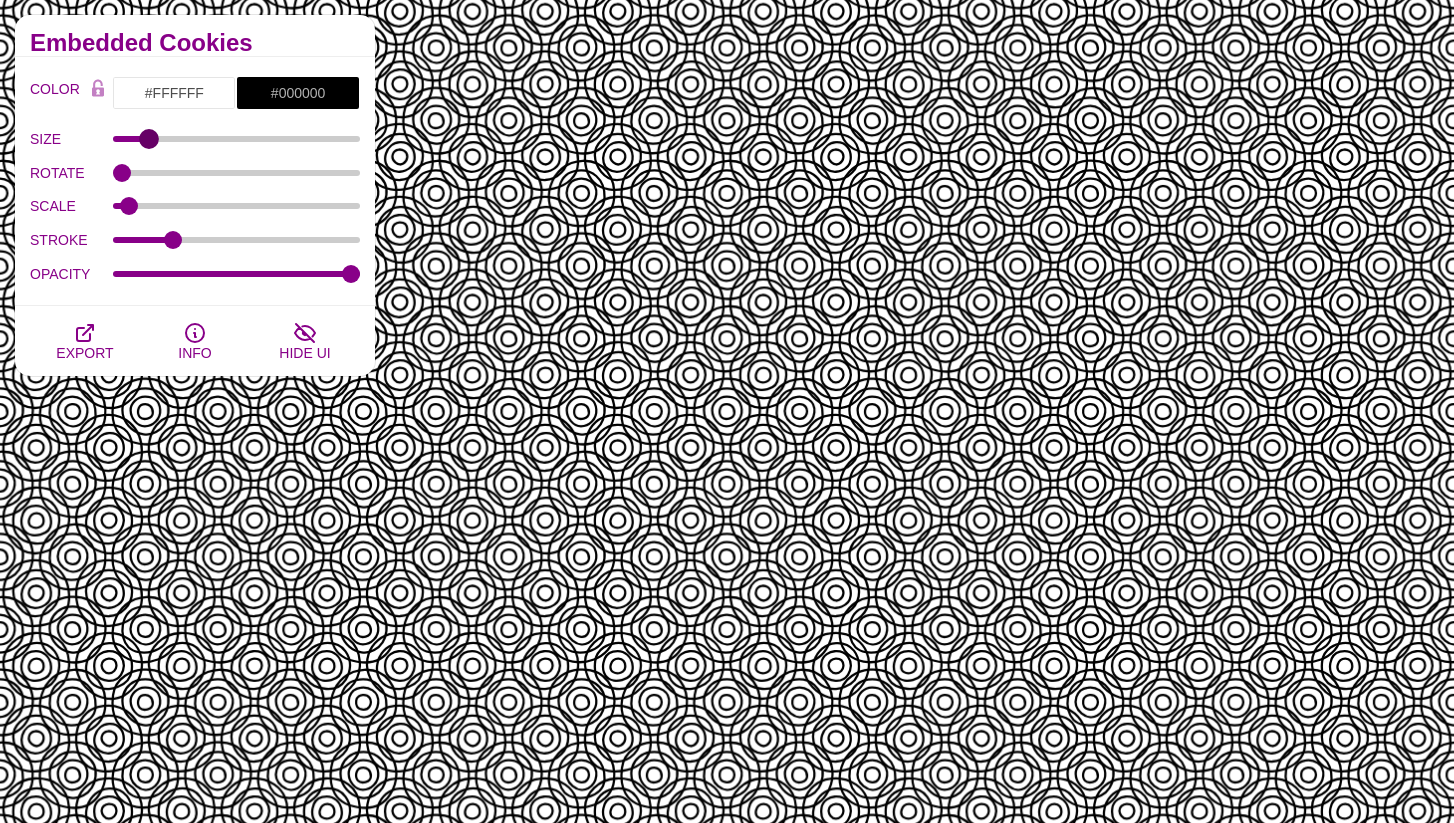 type on "12" 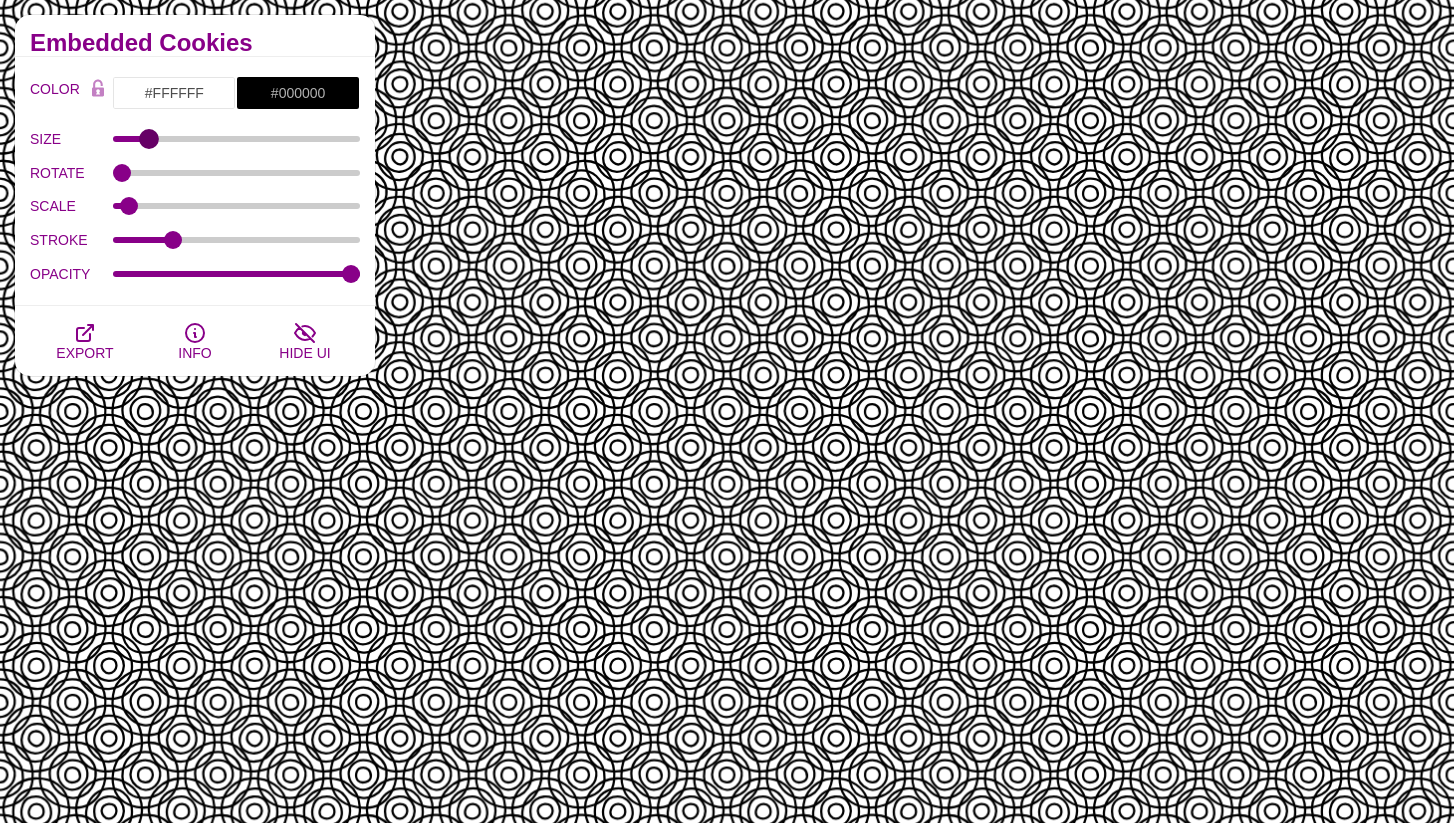 click on "SIZE" at bounding box center (237, 139) 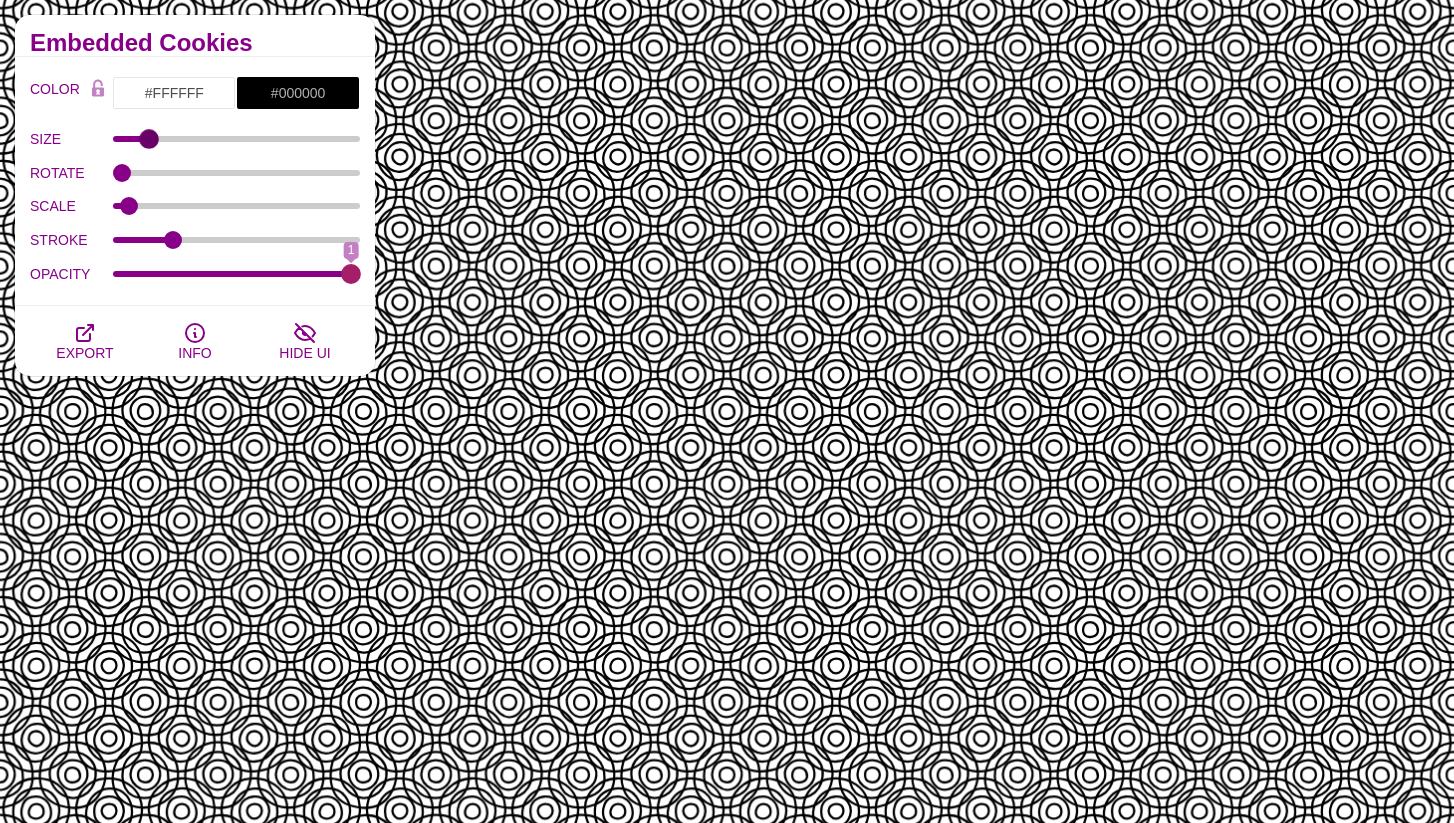 drag, startPoint x: 351, startPoint y: 268, endPoint x: 462, endPoint y: 251, distance: 112.29426 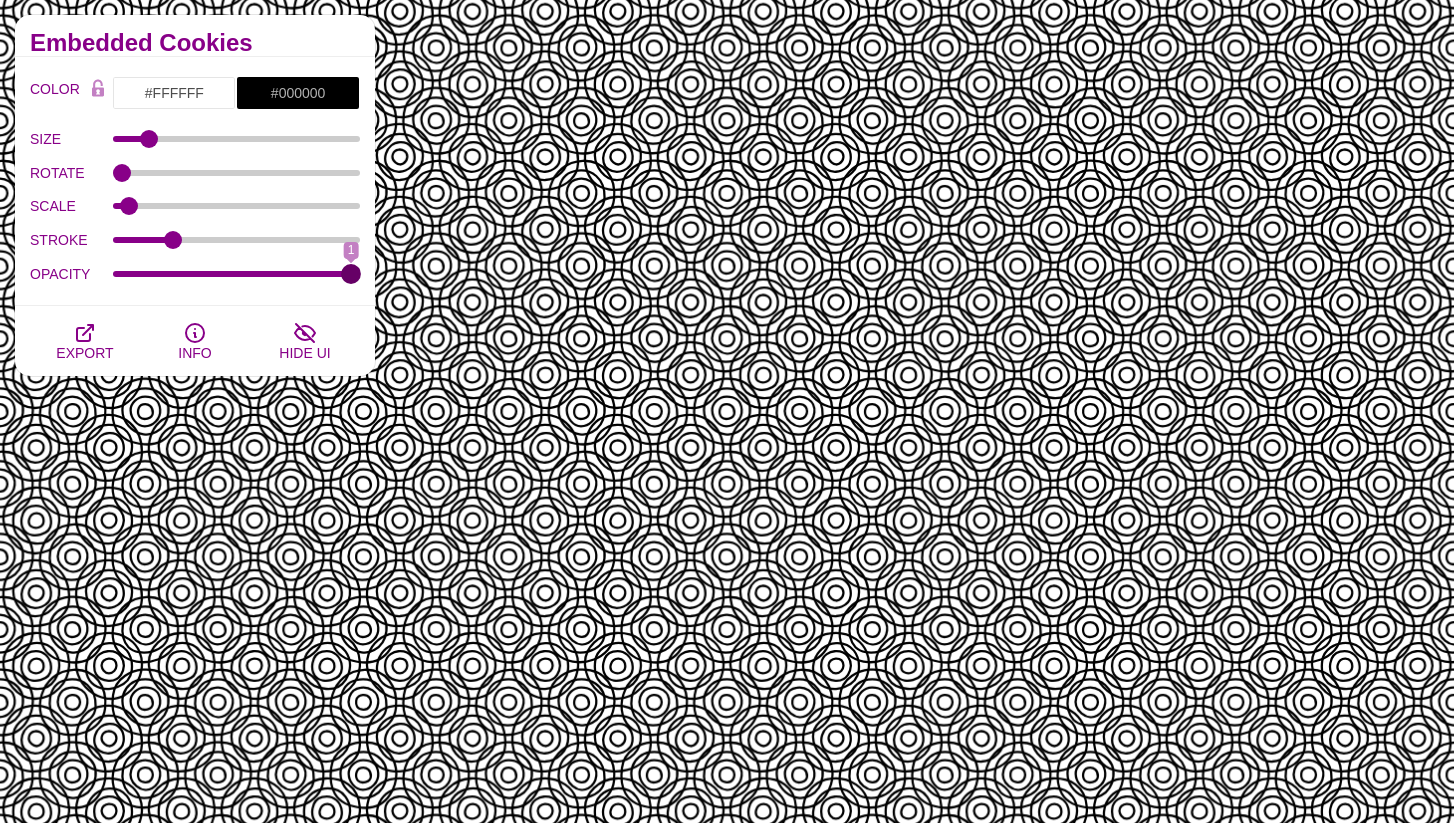 click on "OPACITY" at bounding box center [237, 274] 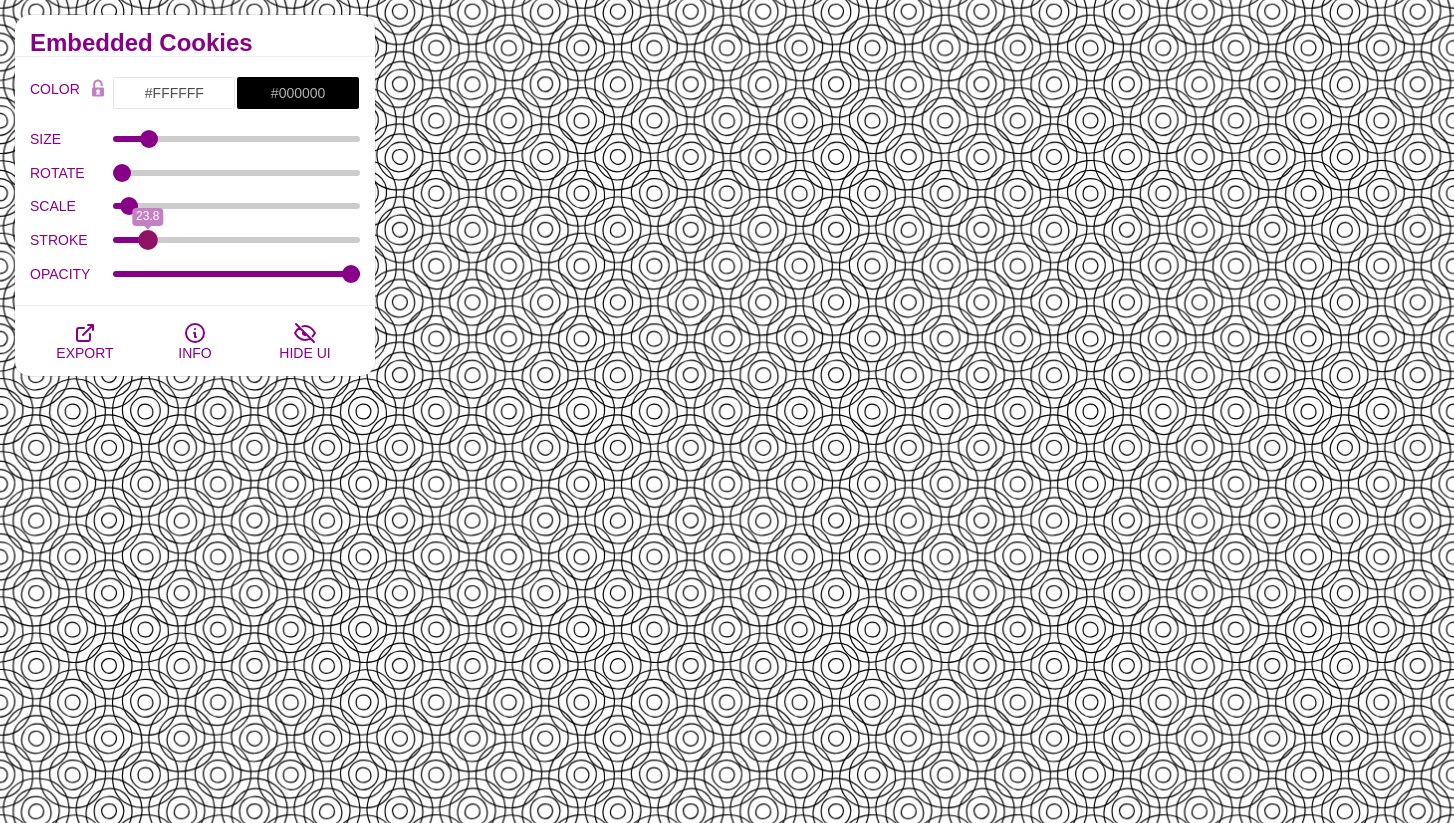 drag, startPoint x: 174, startPoint y: 239, endPoint x: 147, endPoint y: 240, distance: 27.018513 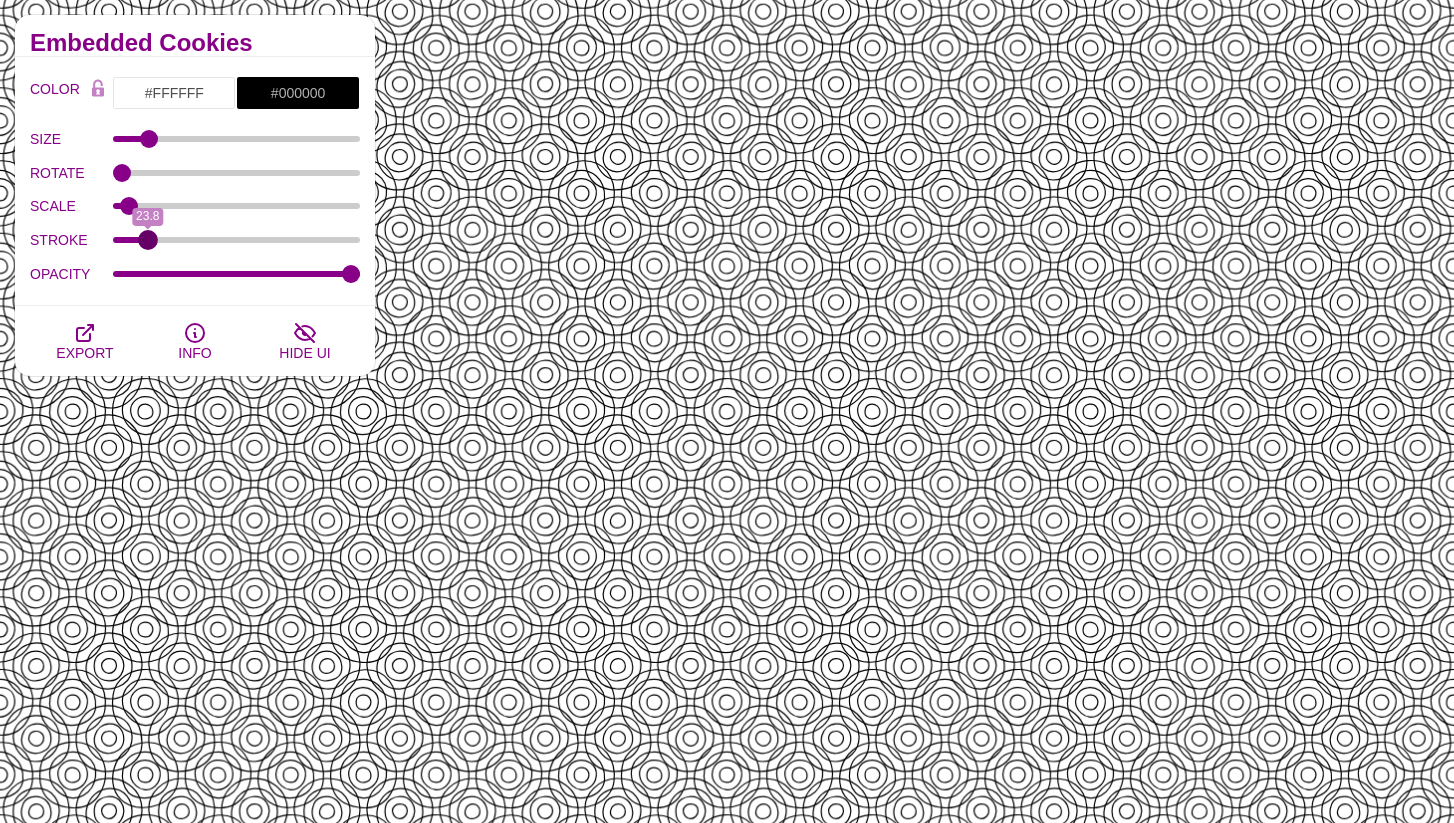 type on "23.8" 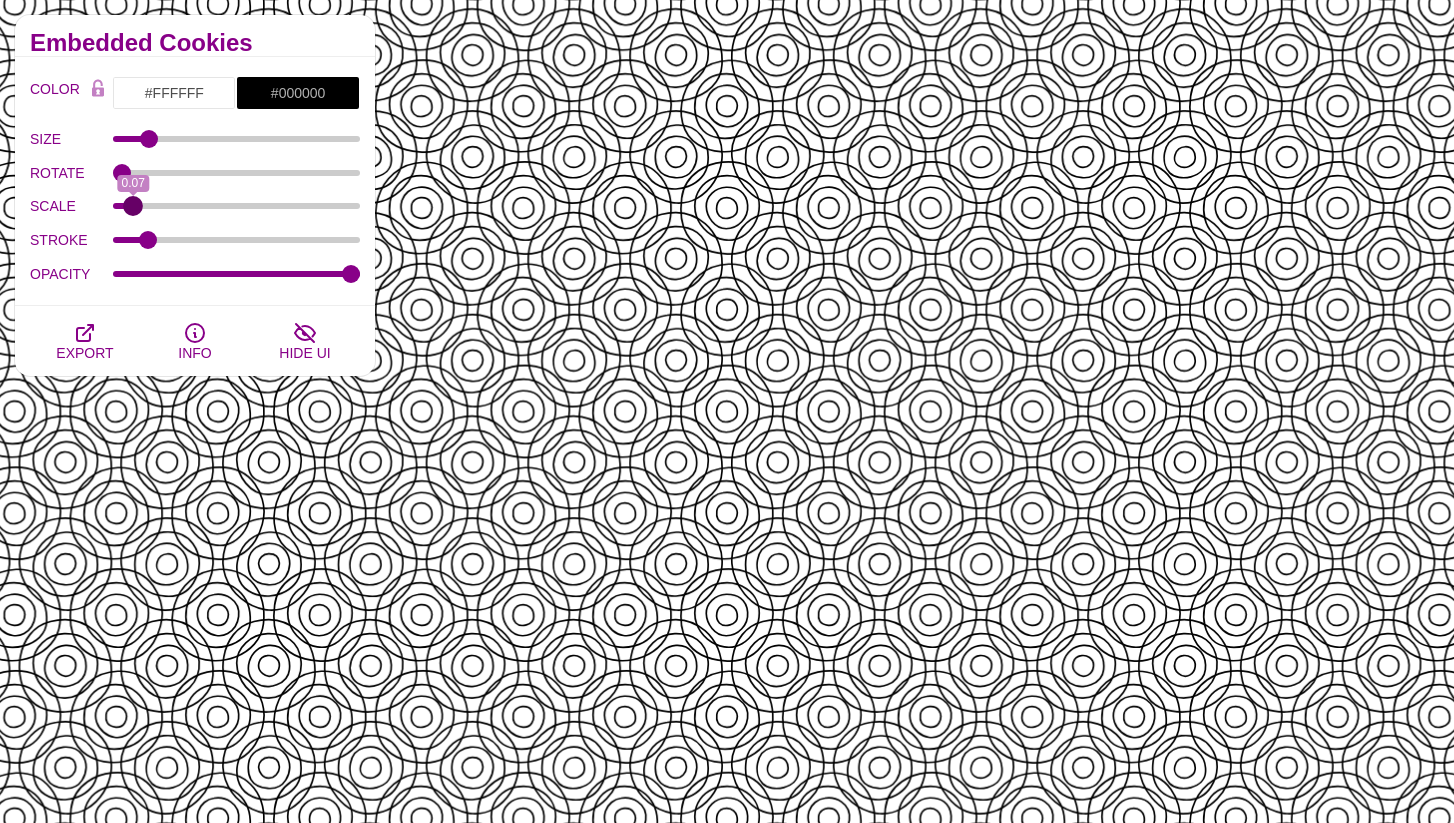 type on "0.07" 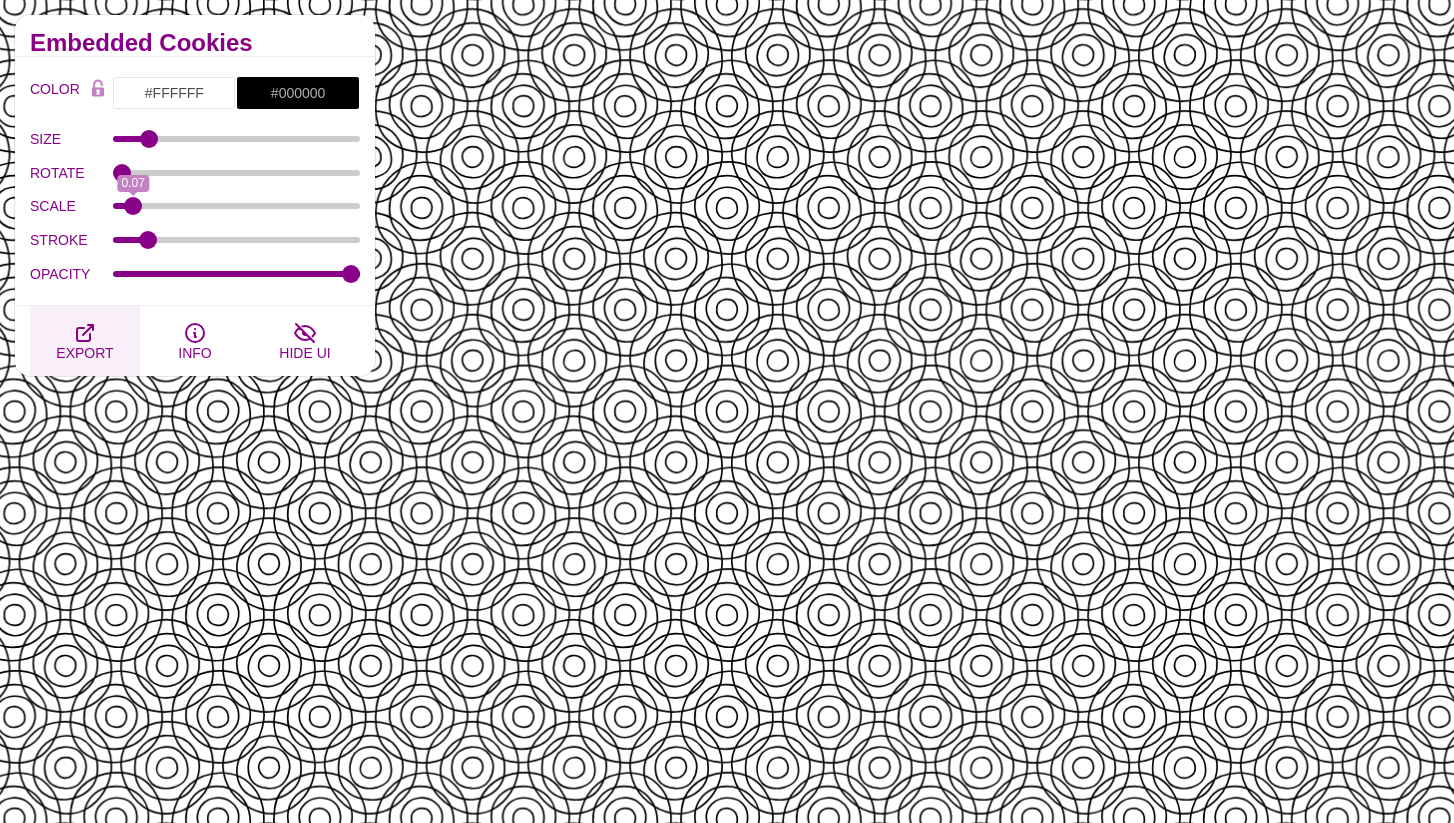click on "EXPORT" at bounding box center [85, 341] 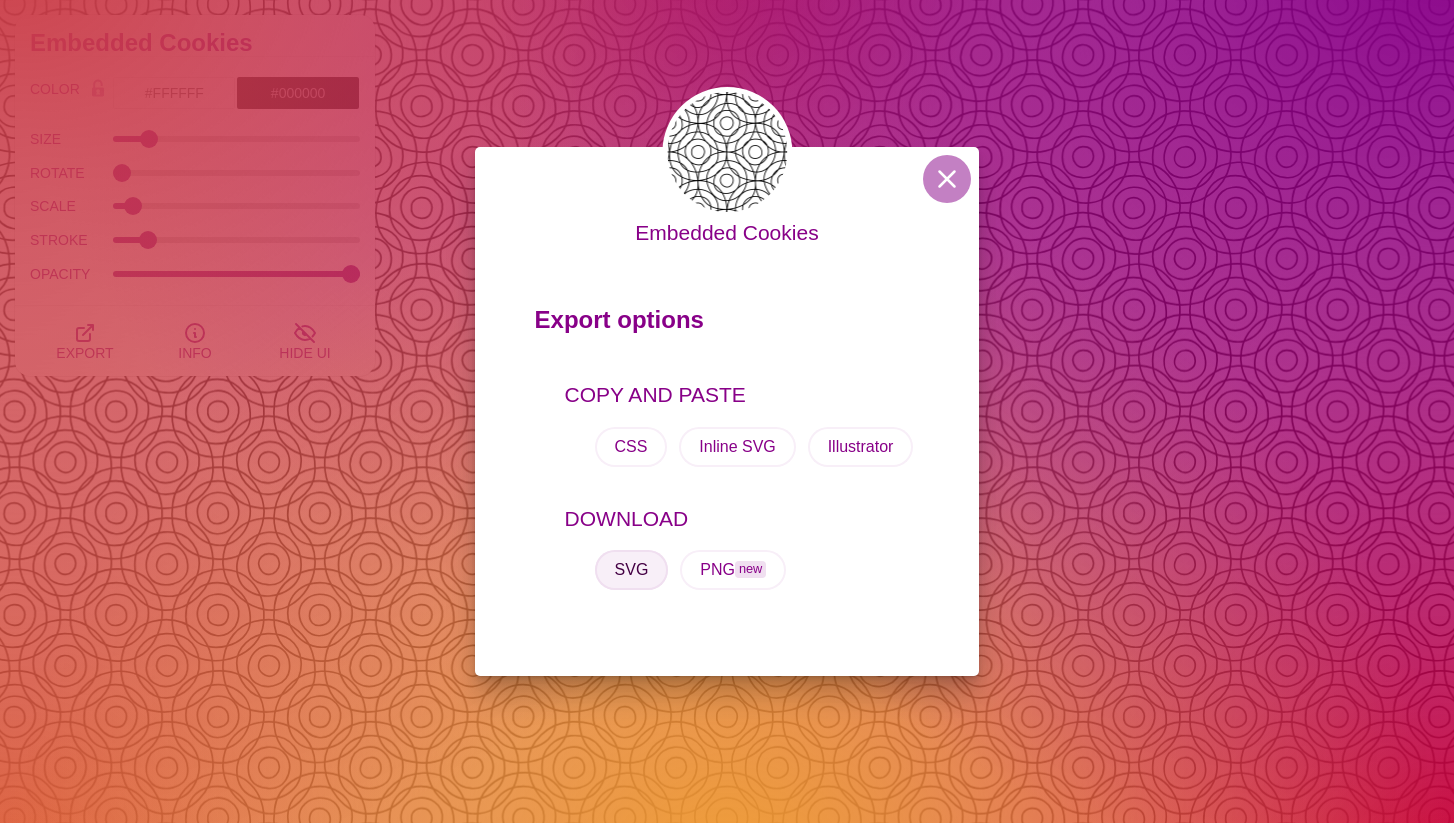 click on "SVG" at bounding box center (631, 447) 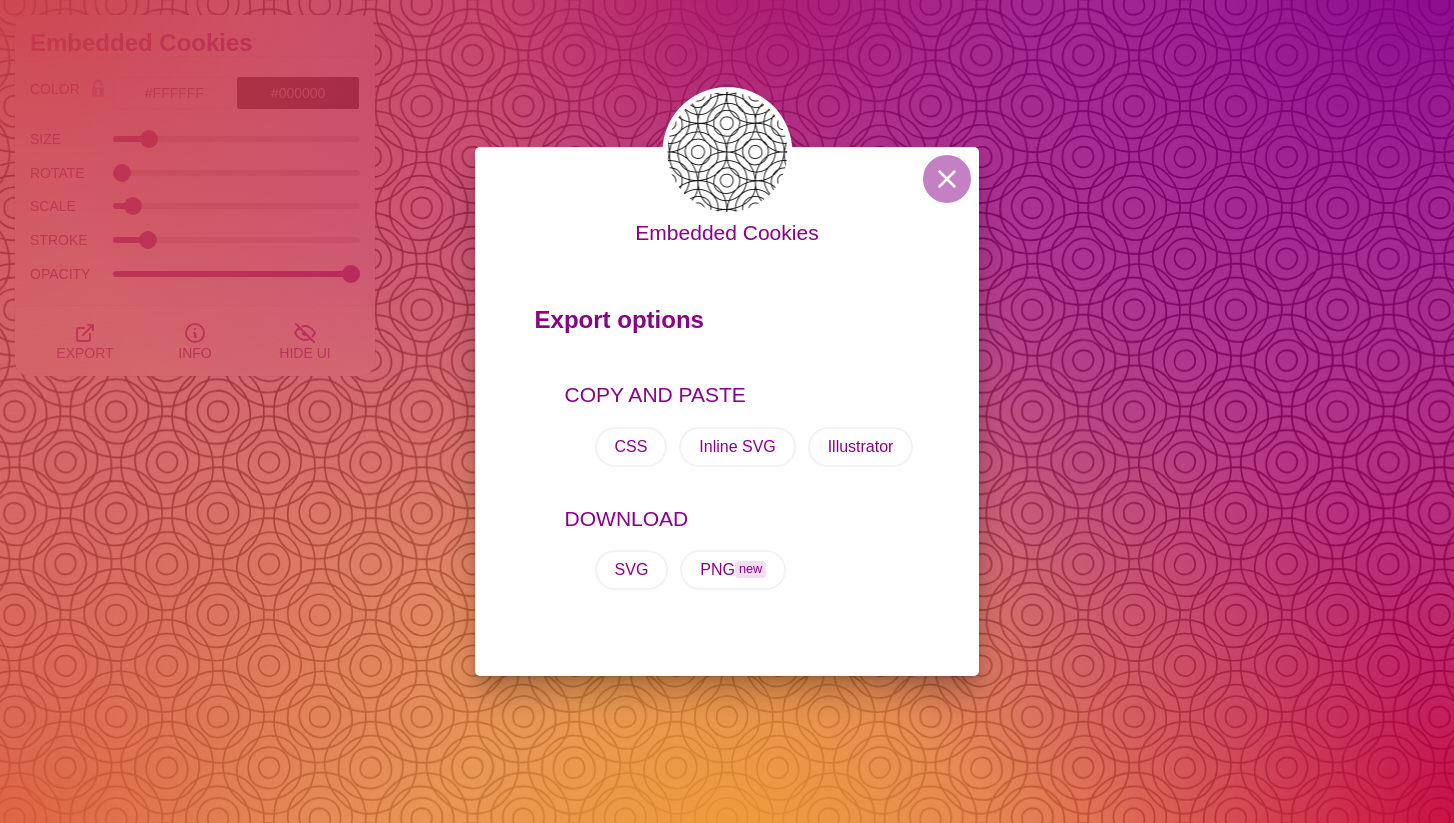 click on "Embedded Cookies
Export options
COPY AND PASTE
CSS
Inline SVG
Illustrator
DOWNLOAD
SVG
PNG  new" at bounding box center (727, 411) 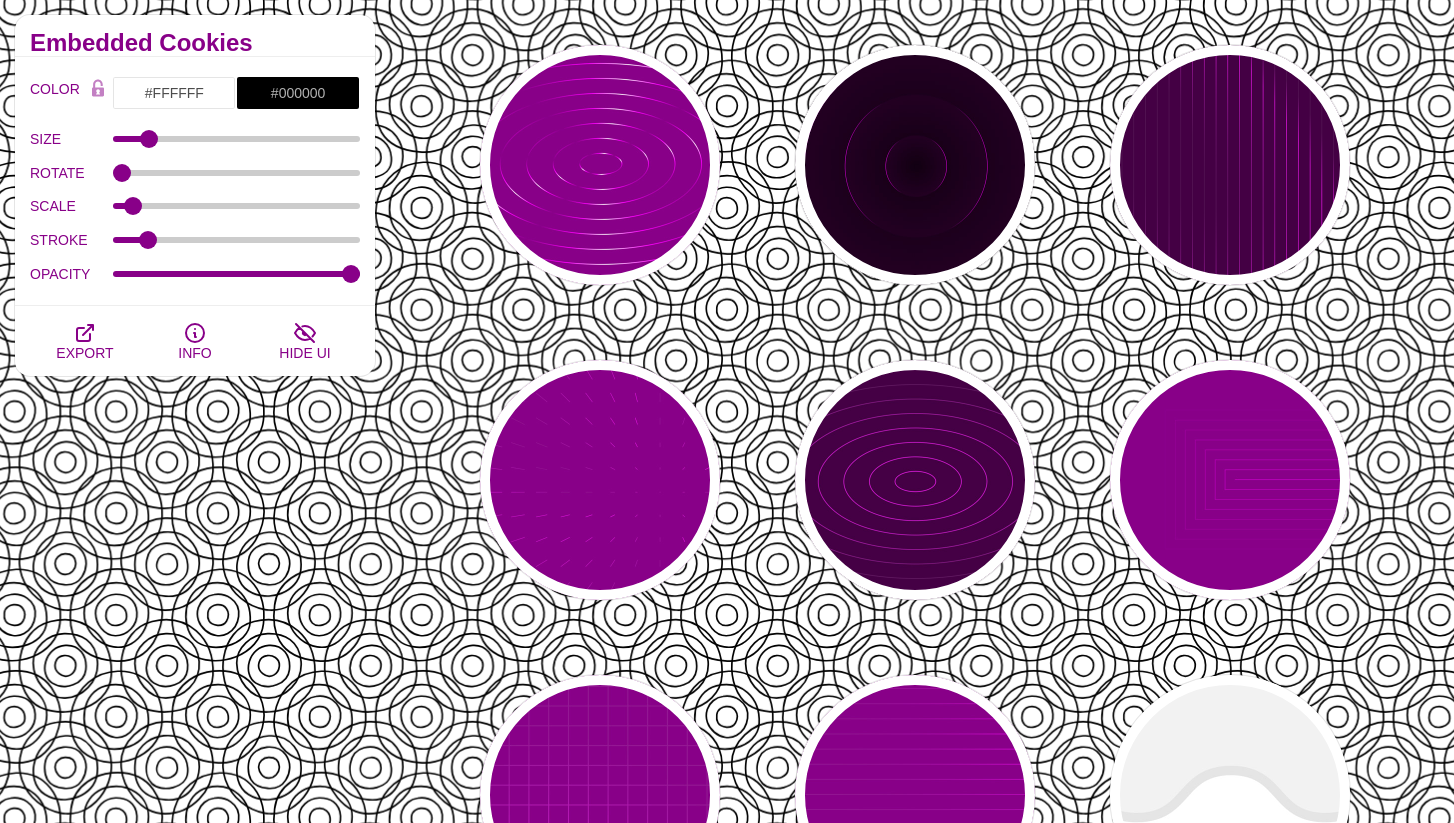 scroll, scrollTop: 6511, scrollLeft: 0, axis: vertical 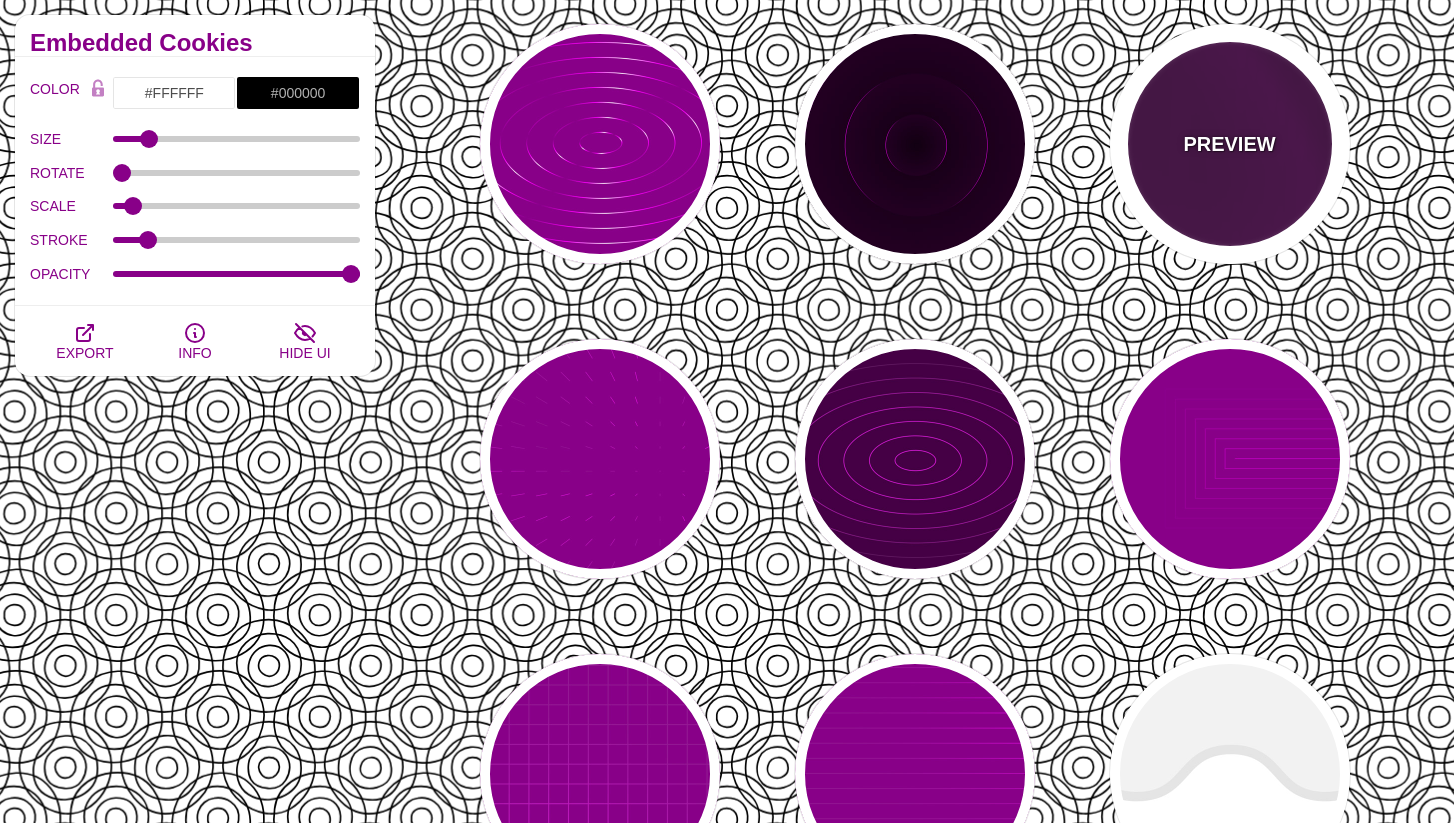 click on "PREVIEW" at bounding box center (1230, 144) 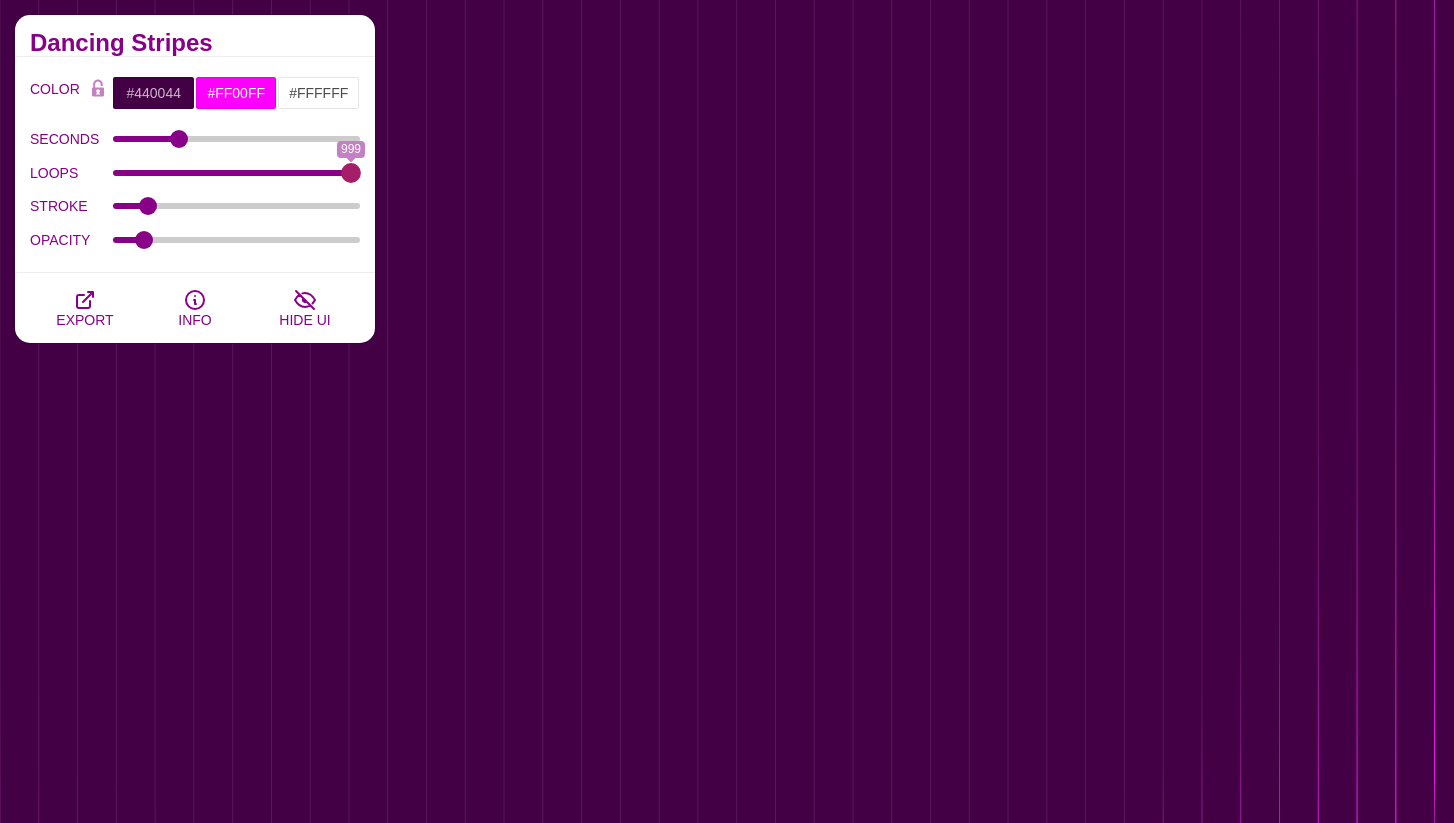 drag, startPoint x: 346, startPoint y: 169, endPoint x: 482, endPoint y: 163, distance: 136.1323 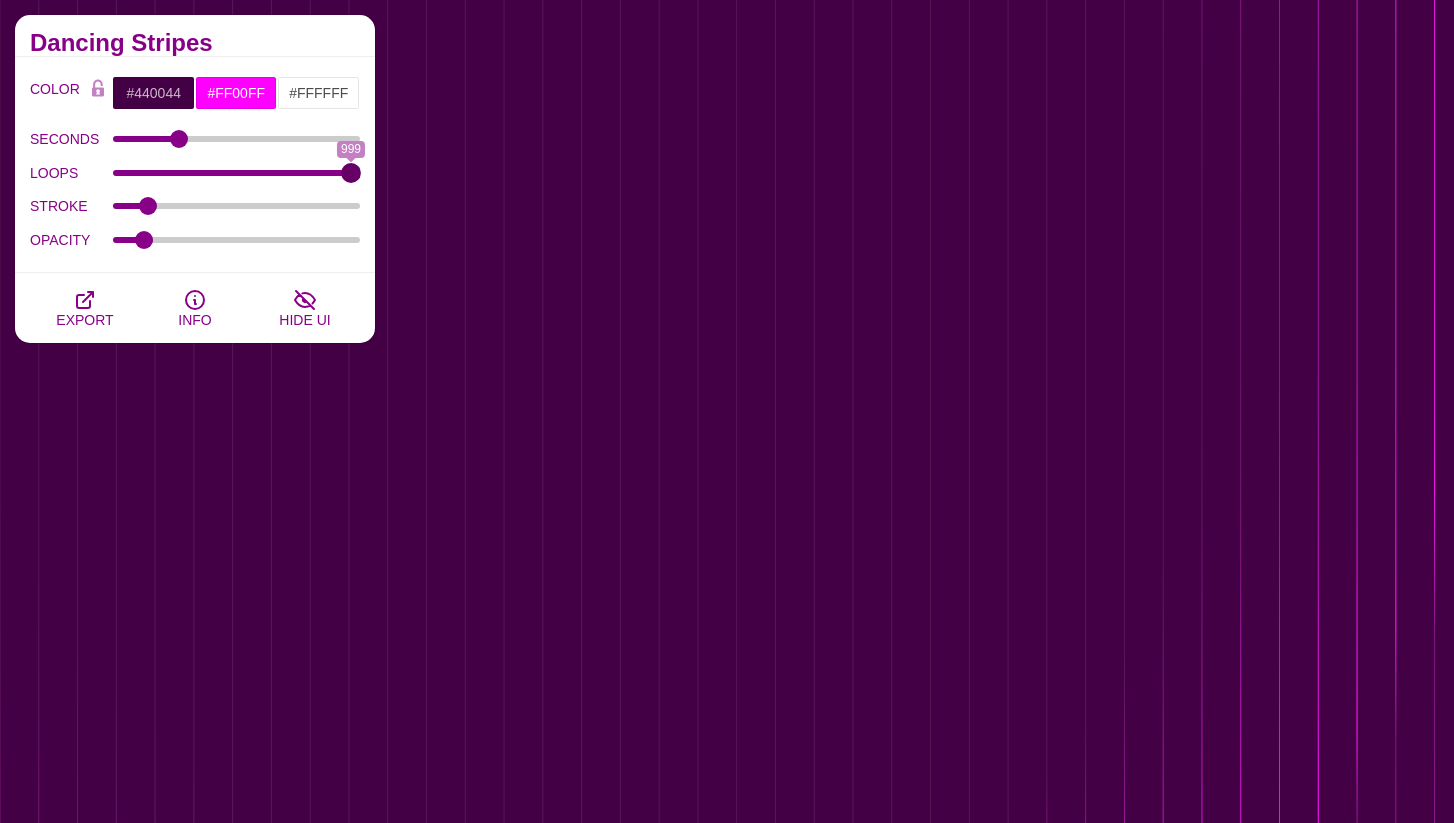 click on "LOOPS" at bounding box center (237, 173) 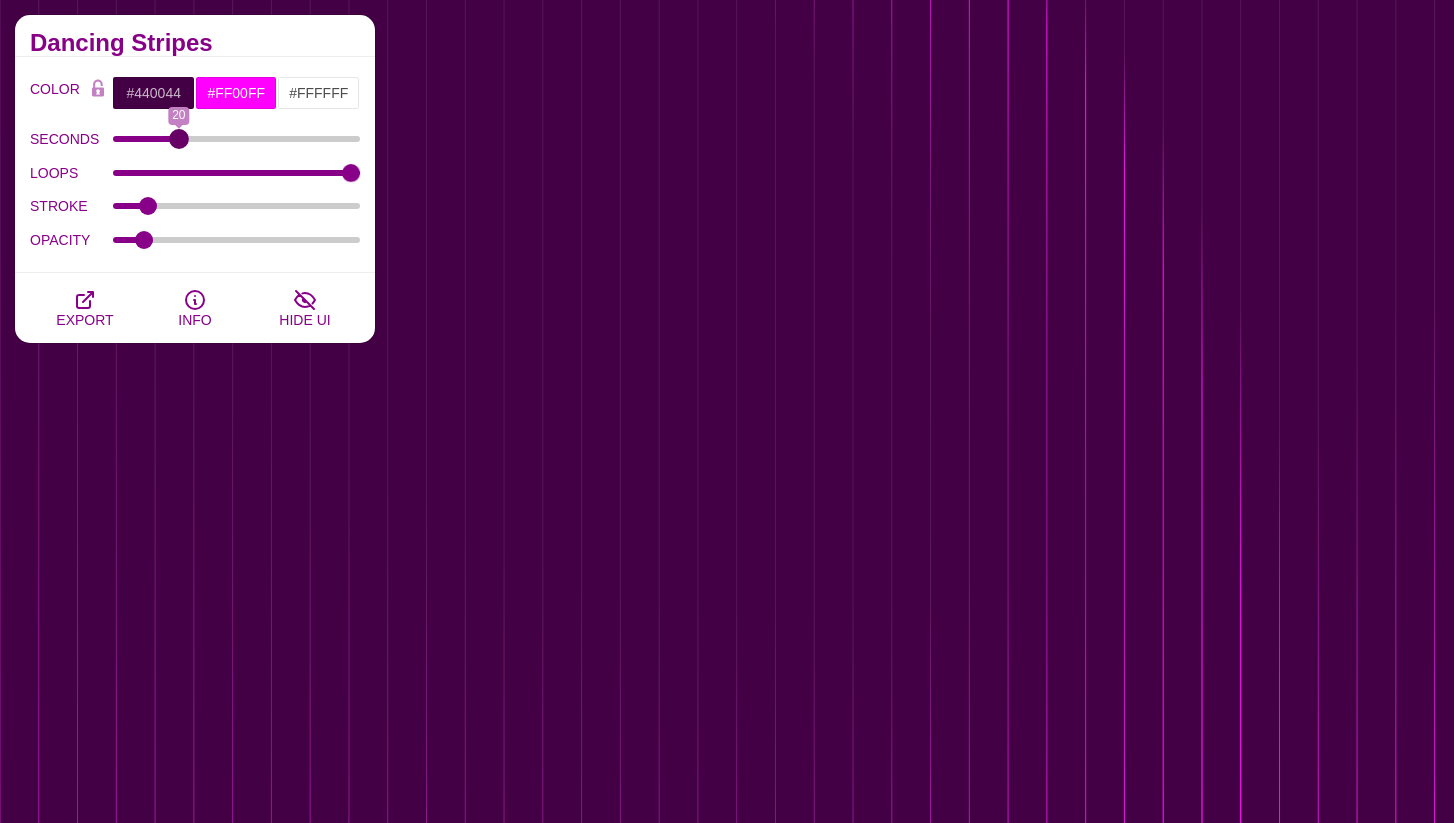 click on "SECONDS" at bounding box center [237, 139] 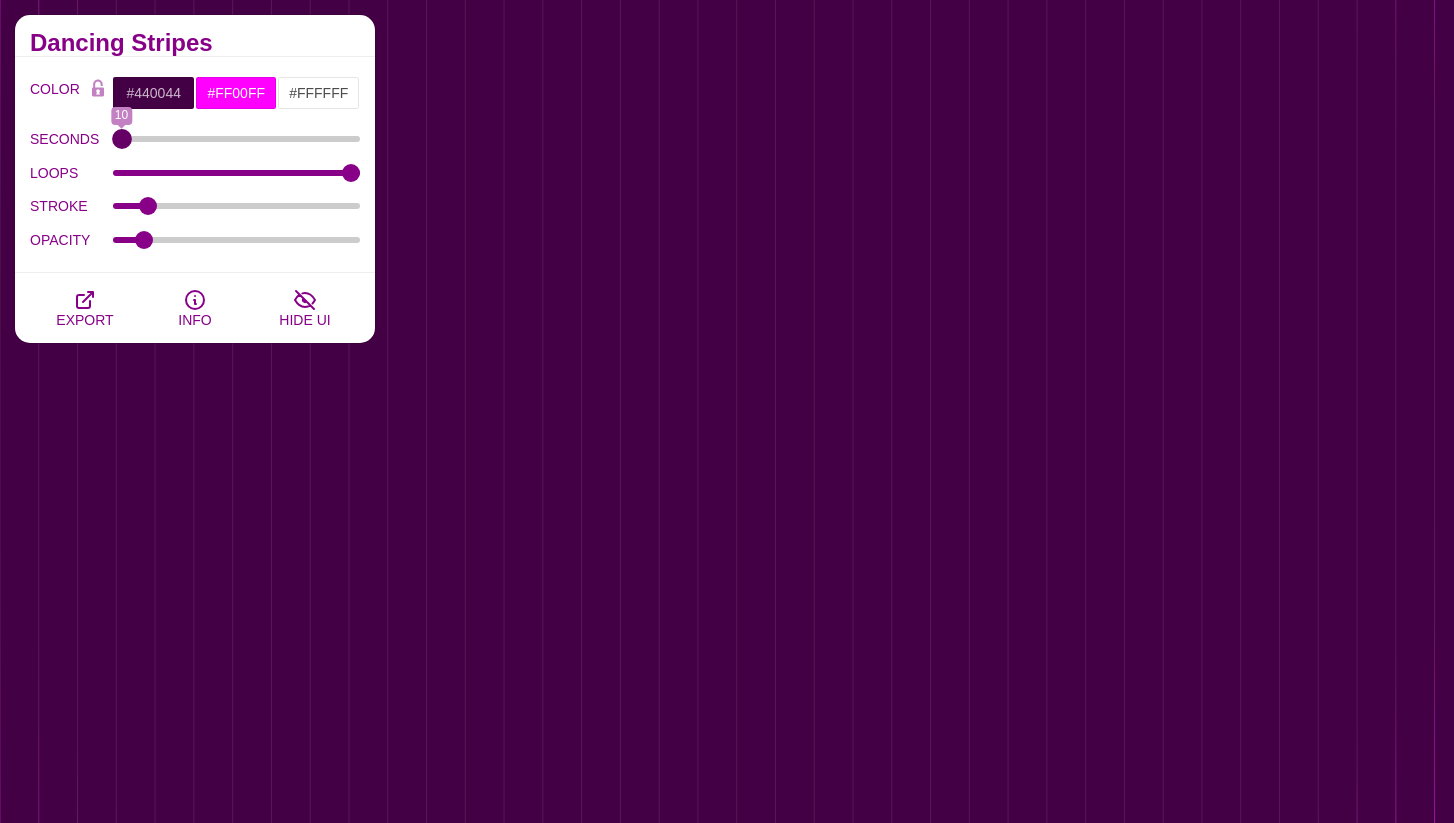 drag, startPoint x: 182, startPoint y: 140, endPoint x: 40, endPoint y: 137, distance: 142.0317 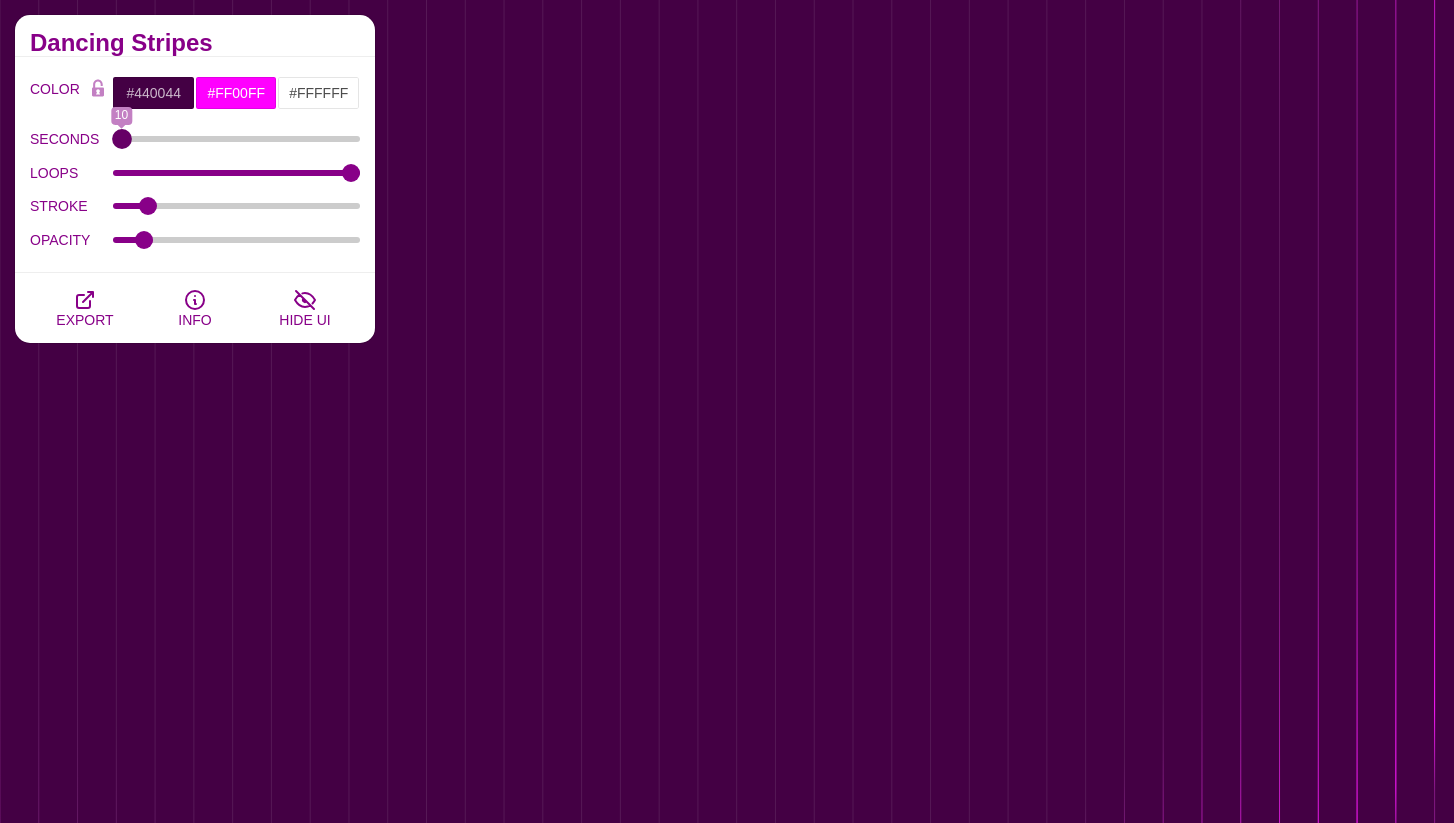 click on "SECONDS" at bounding box center (237, 139) 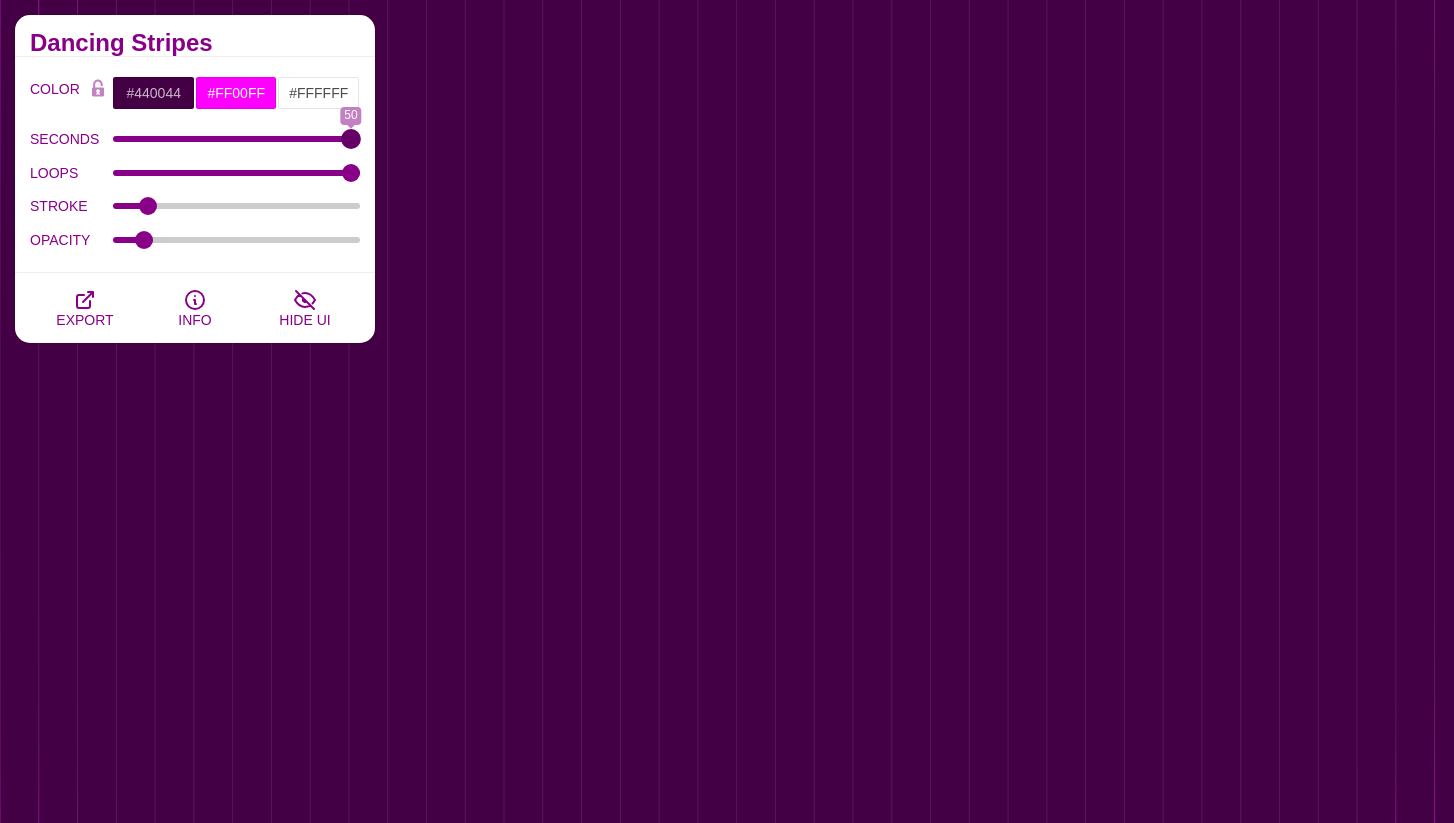 drag, startPoint x: 116, startPoint y: 138, endPoint x: 478, endPoint y: 139, distance: 362.00137 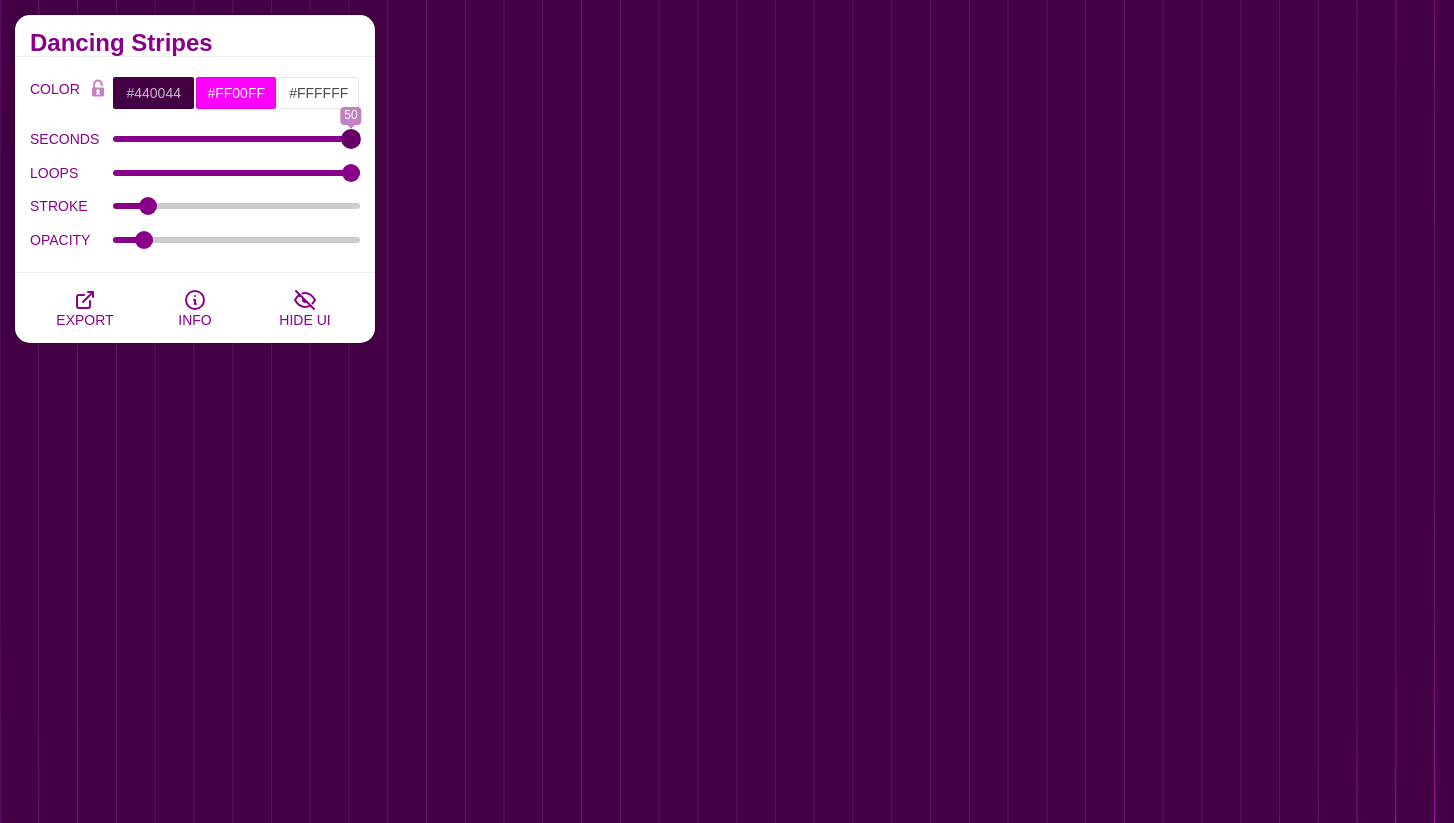 type on "50" 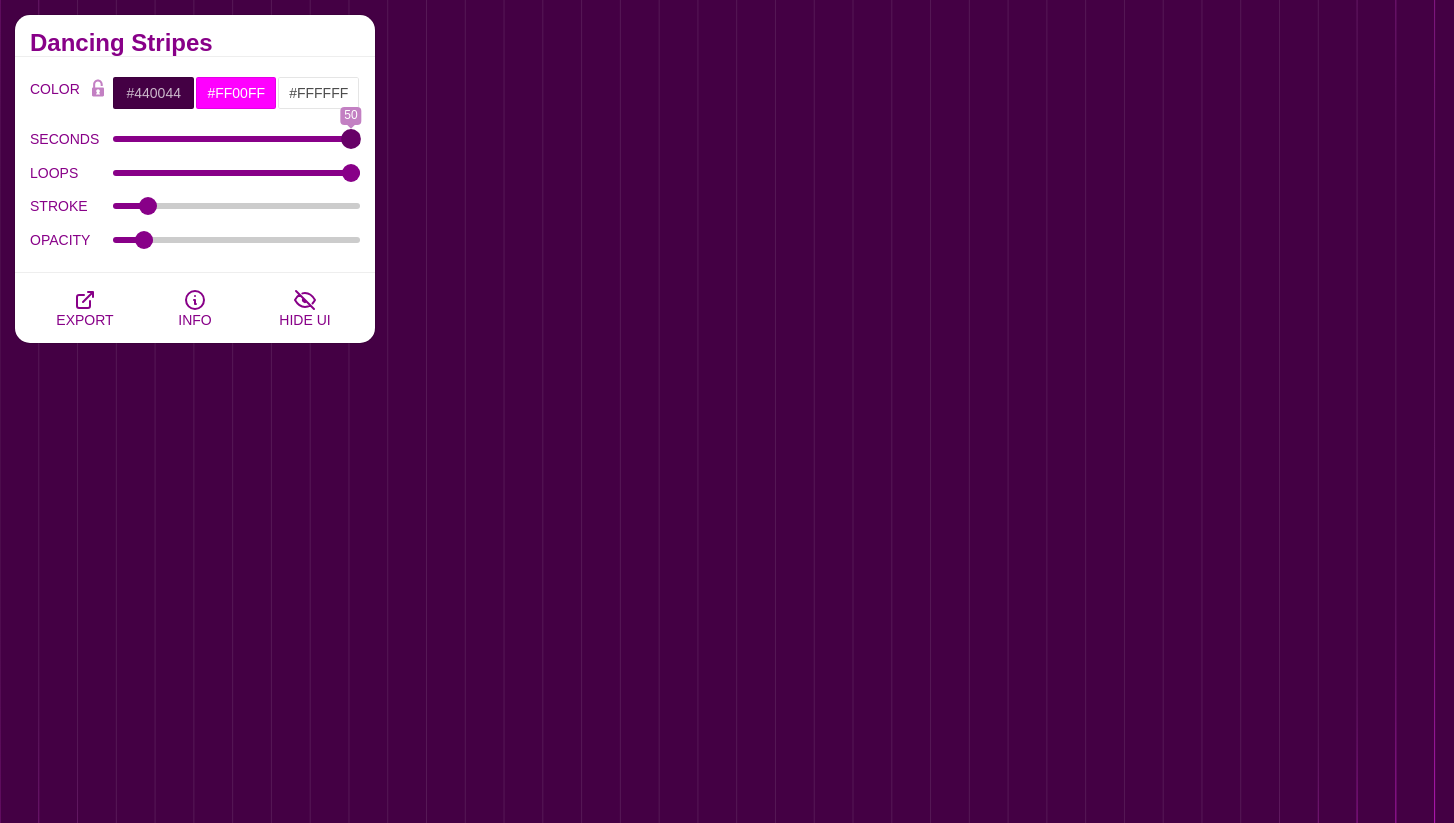 click on "SECONDS" at bounding box center [237, 139] 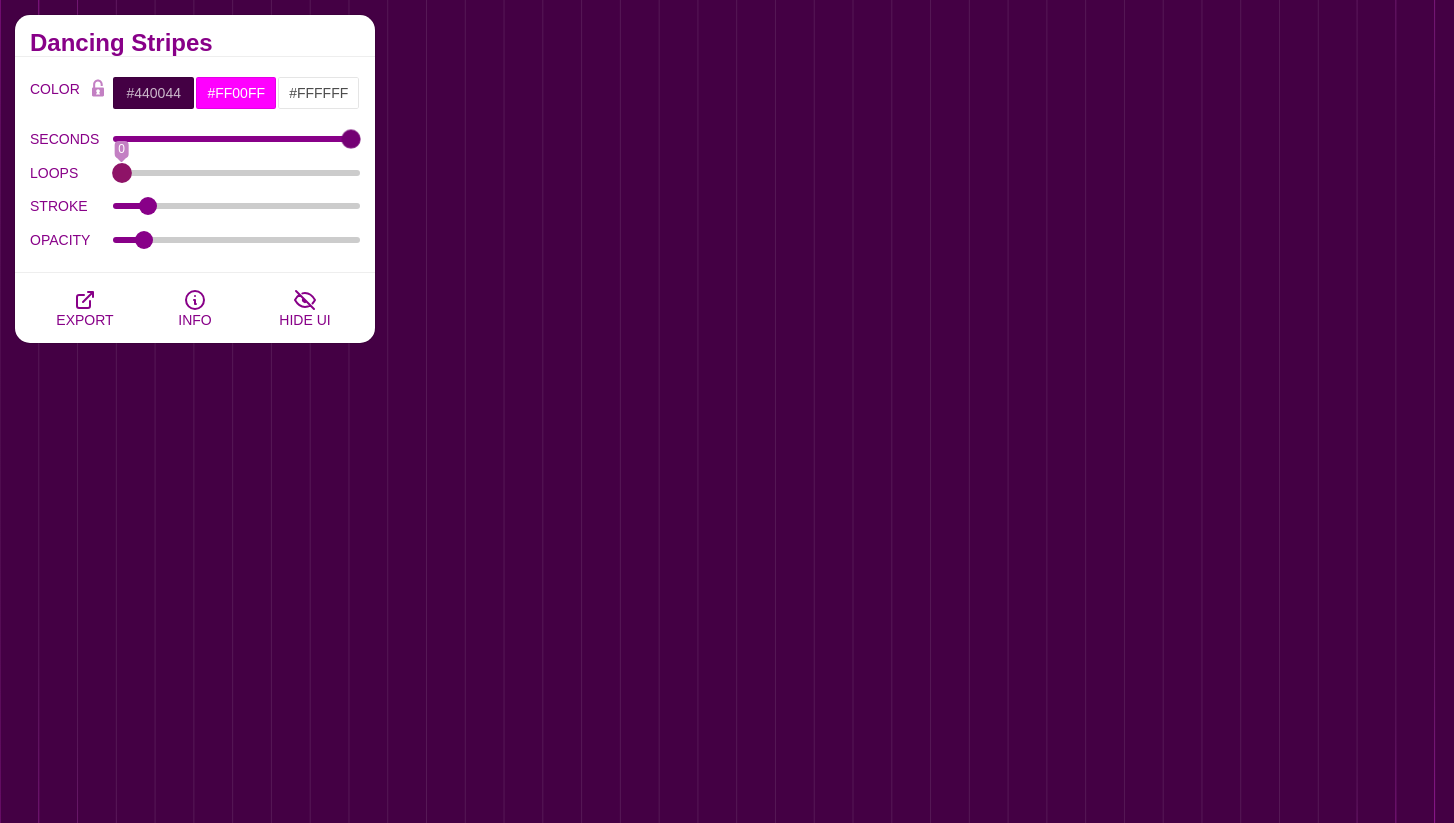 drag, startPoint x: 356, startPoint y: 168, endPoint x: 98, endPoint y: 166, distance: 258.00775 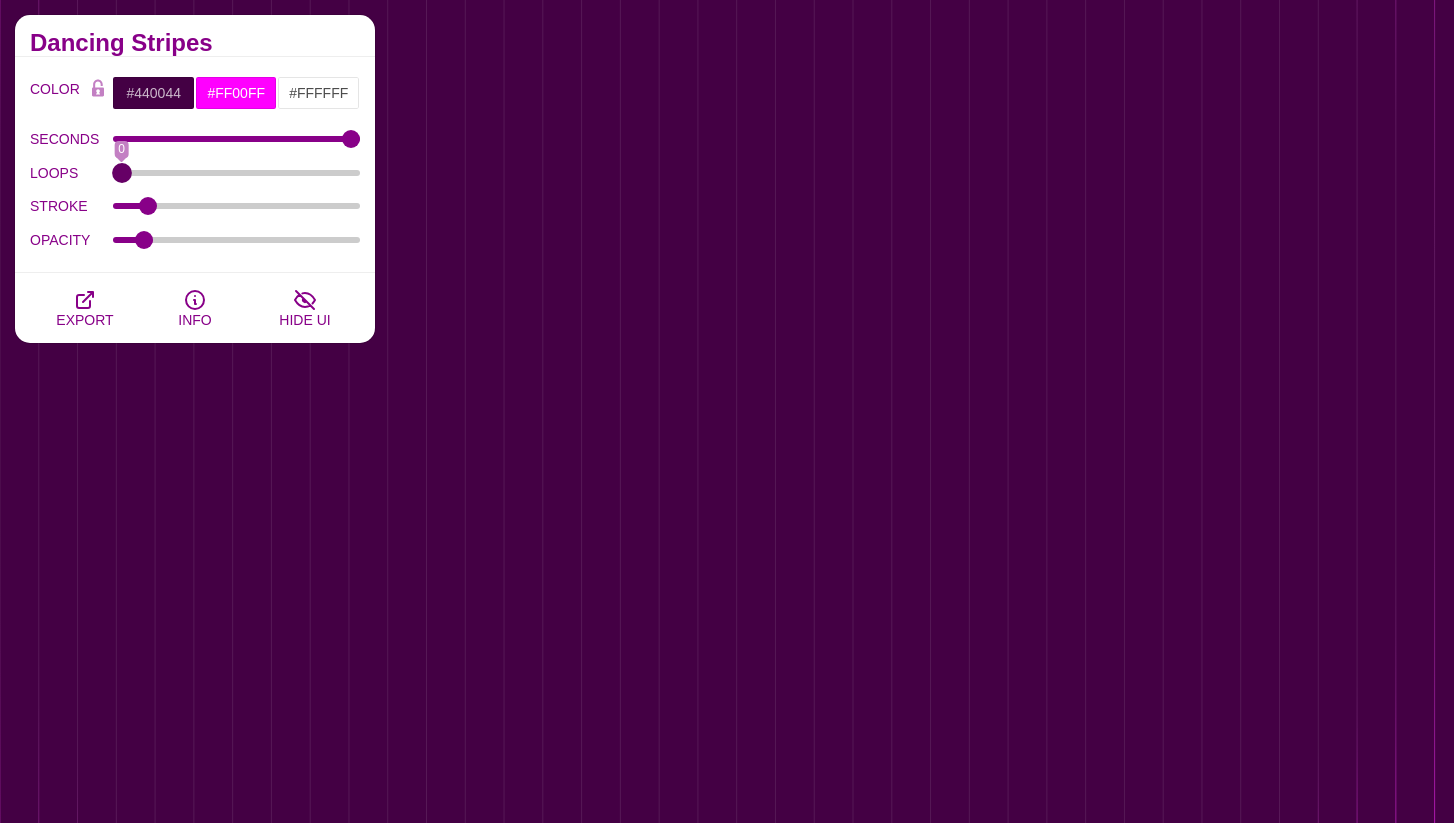 click on "LOOPS" at bounding box center (237, 173) 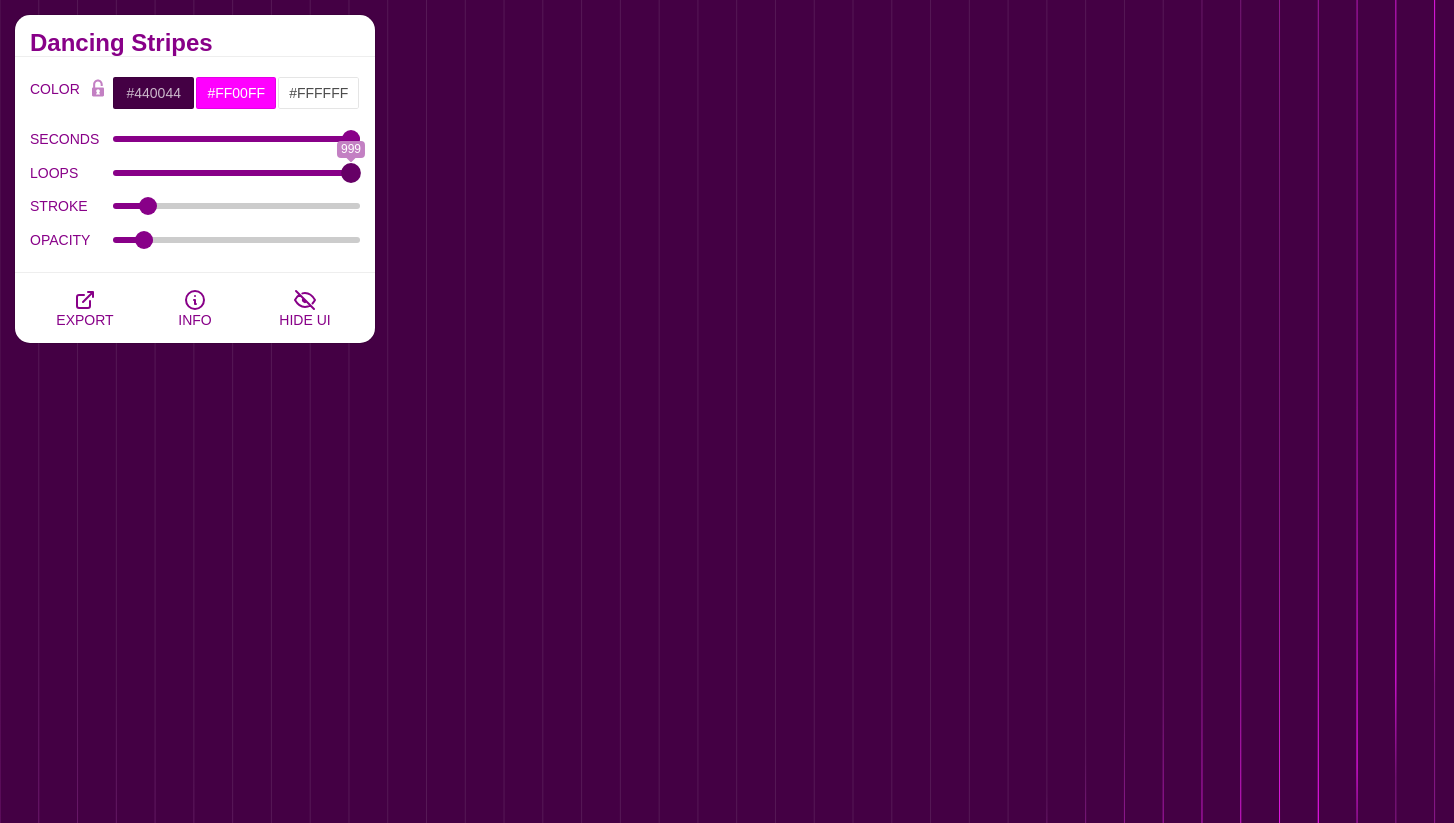 drag, startPoint x: 125, startPoint y: 170, endPoint x: 472, endPoint y: 170, distance: 347 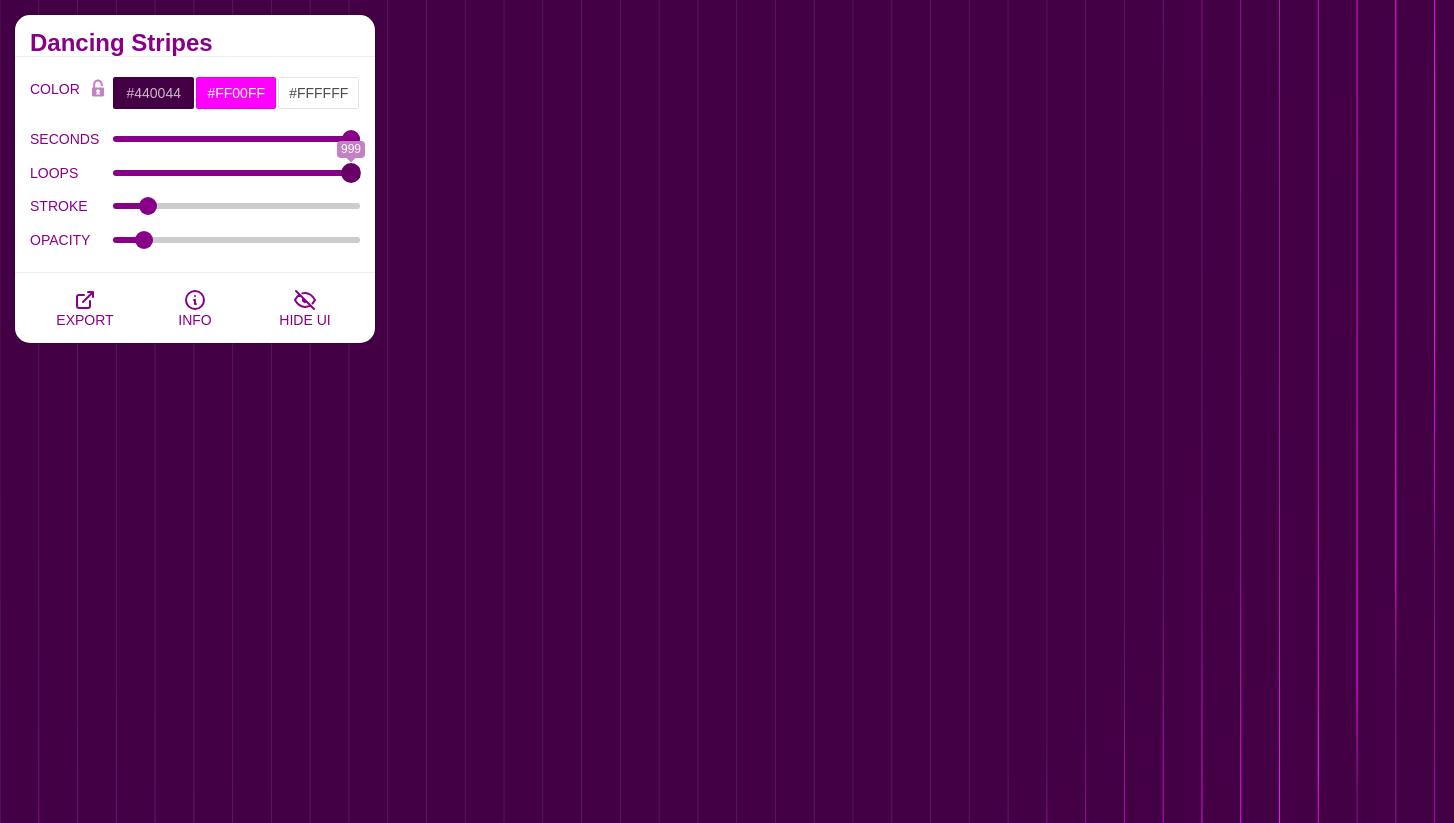 type on "999" 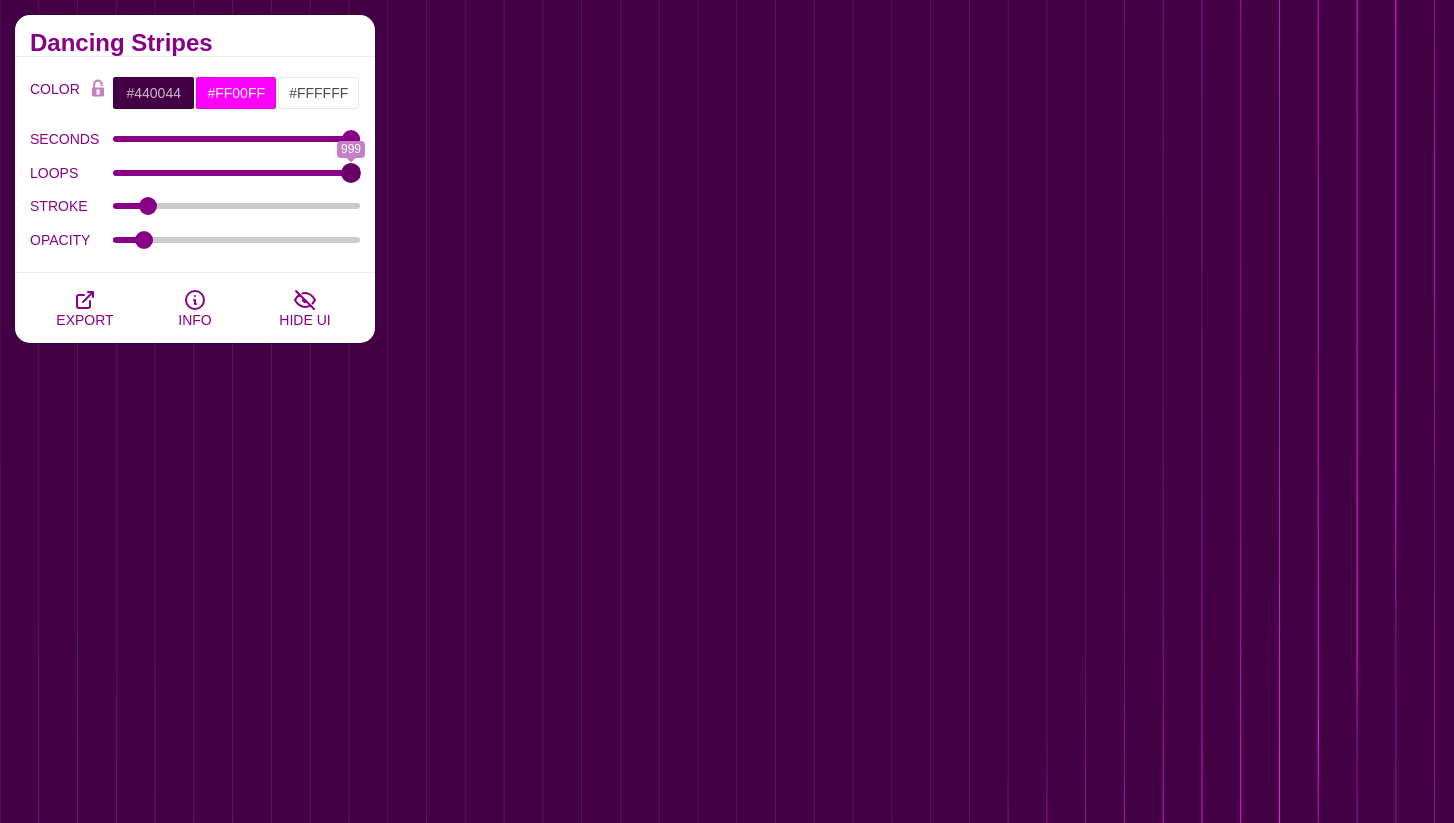 click on "LOOPS" at bounding box center [237, 173] 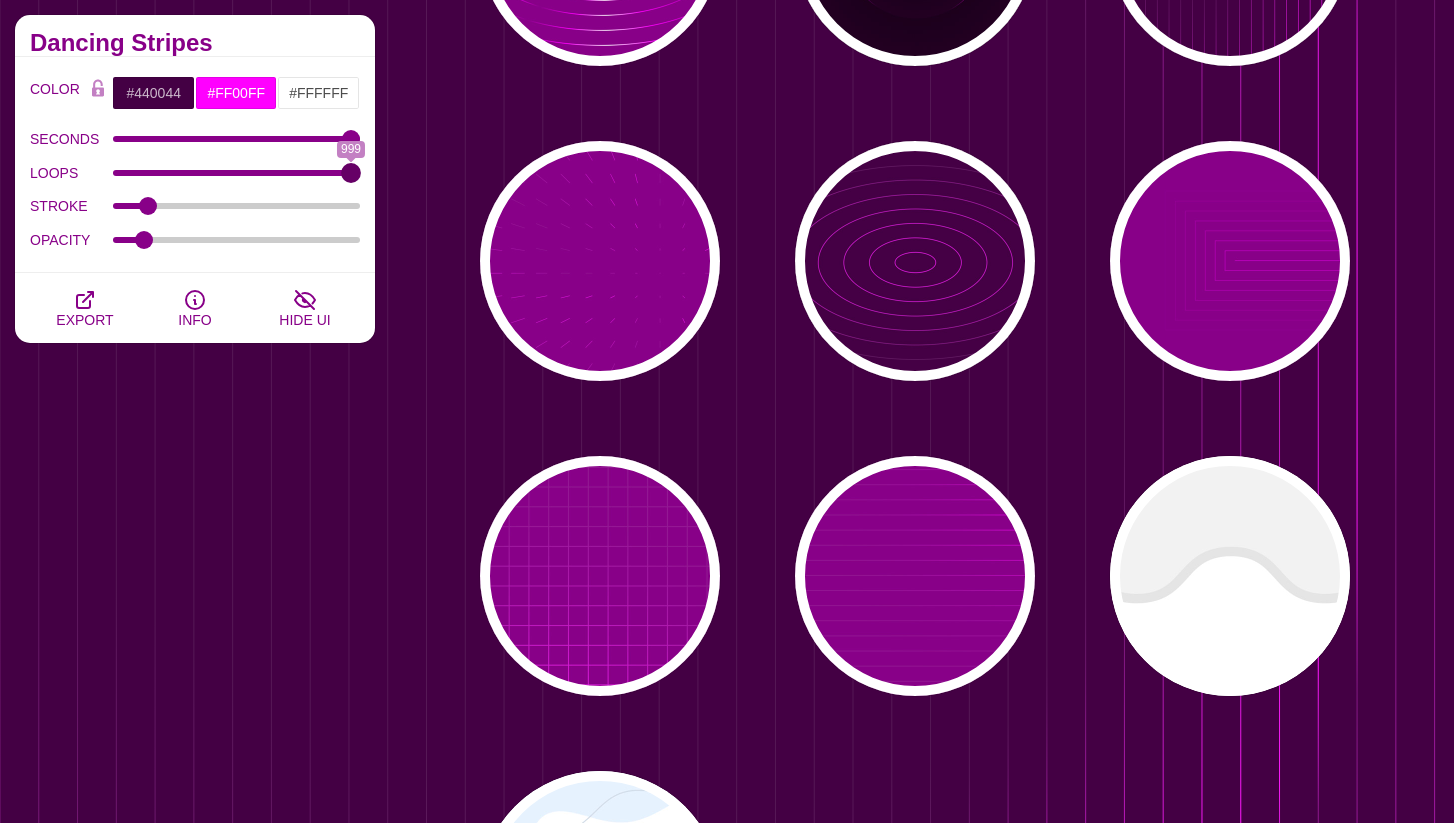 scroll, scrollTop: 6801, scrollLeft: 0, axis: vertical 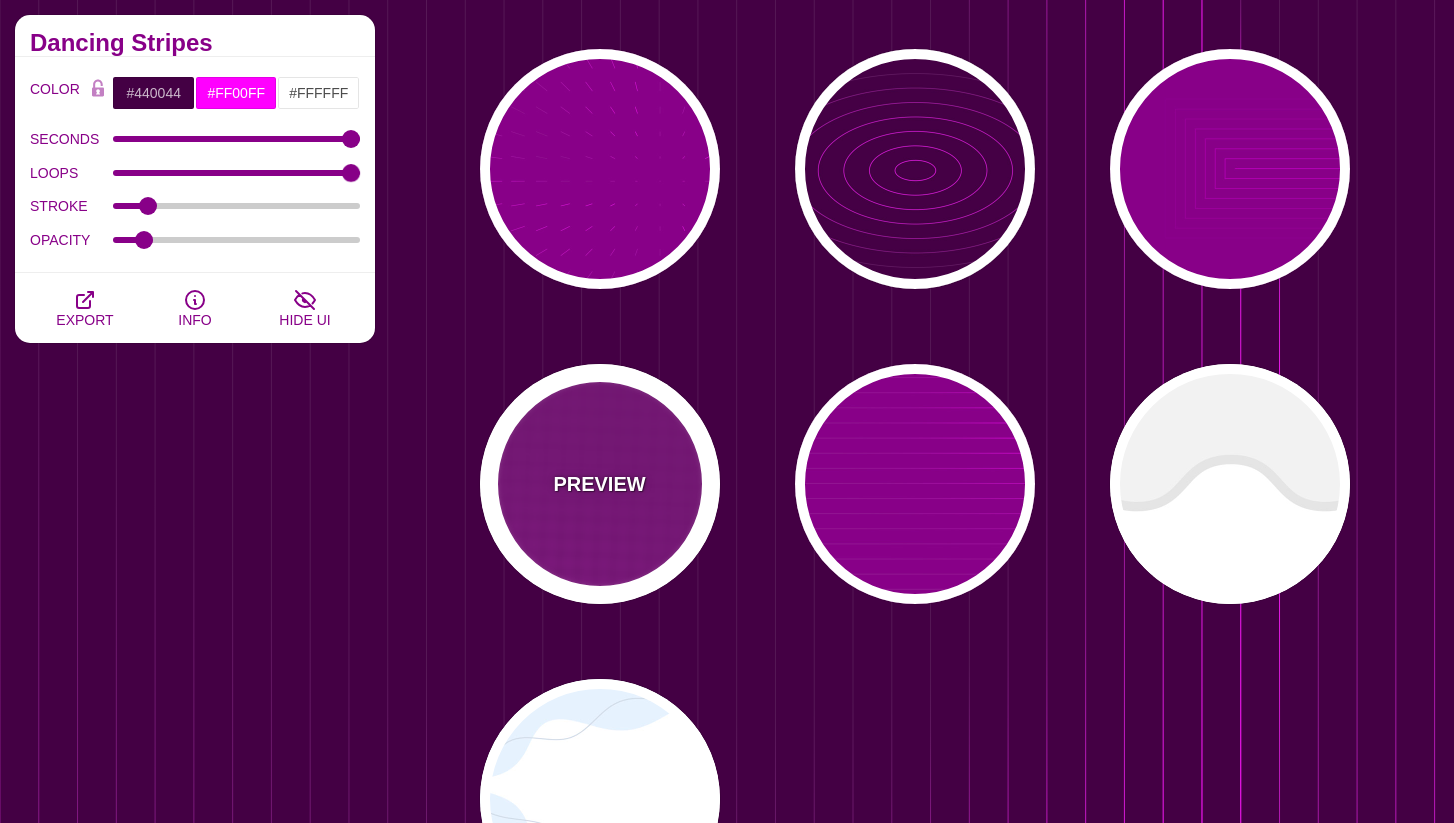 click on "PREVIEW" at bounding box center [600, 484] 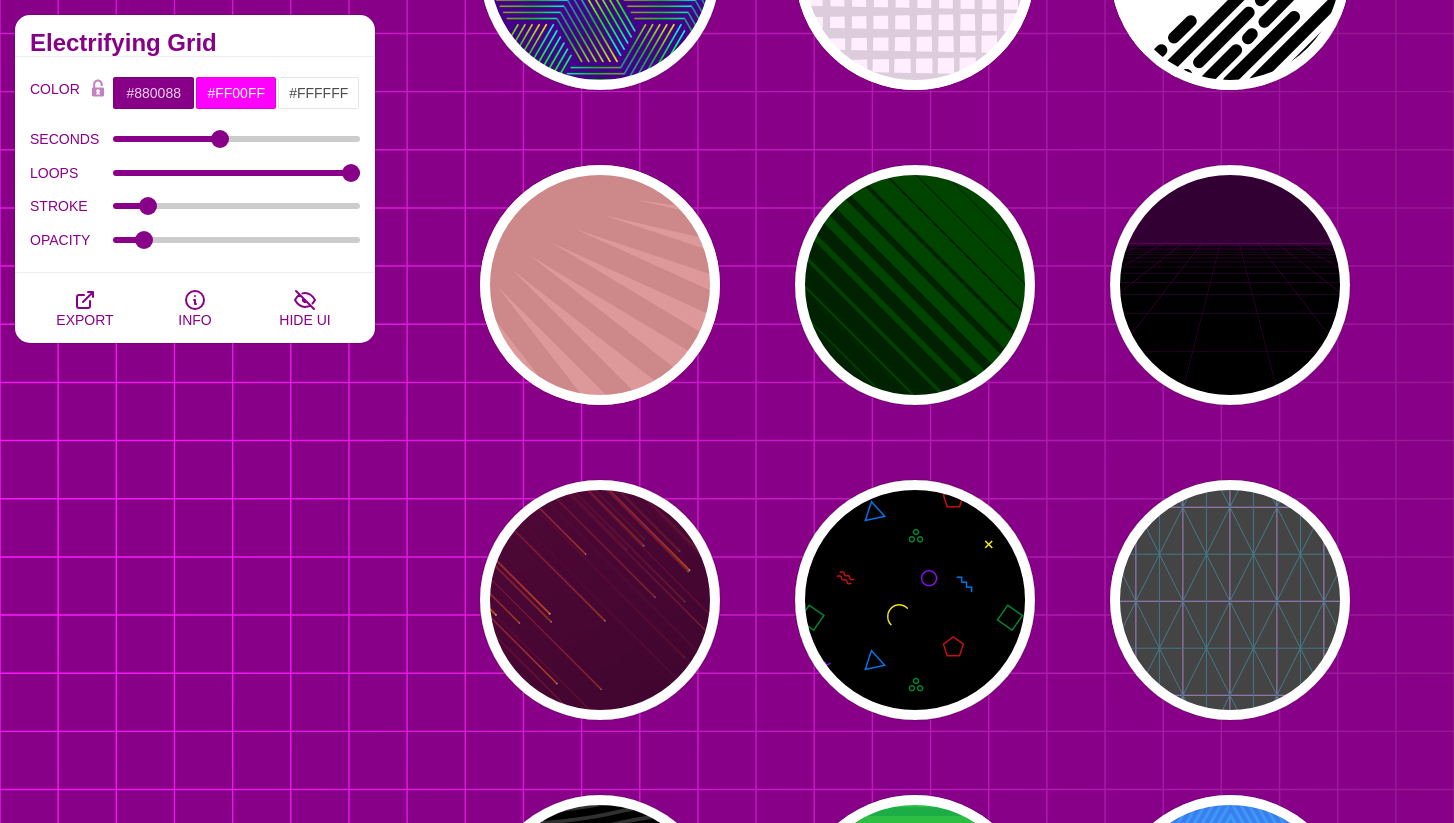 scroll, scrollTop: 0, scrollLeft: 0, axis: both 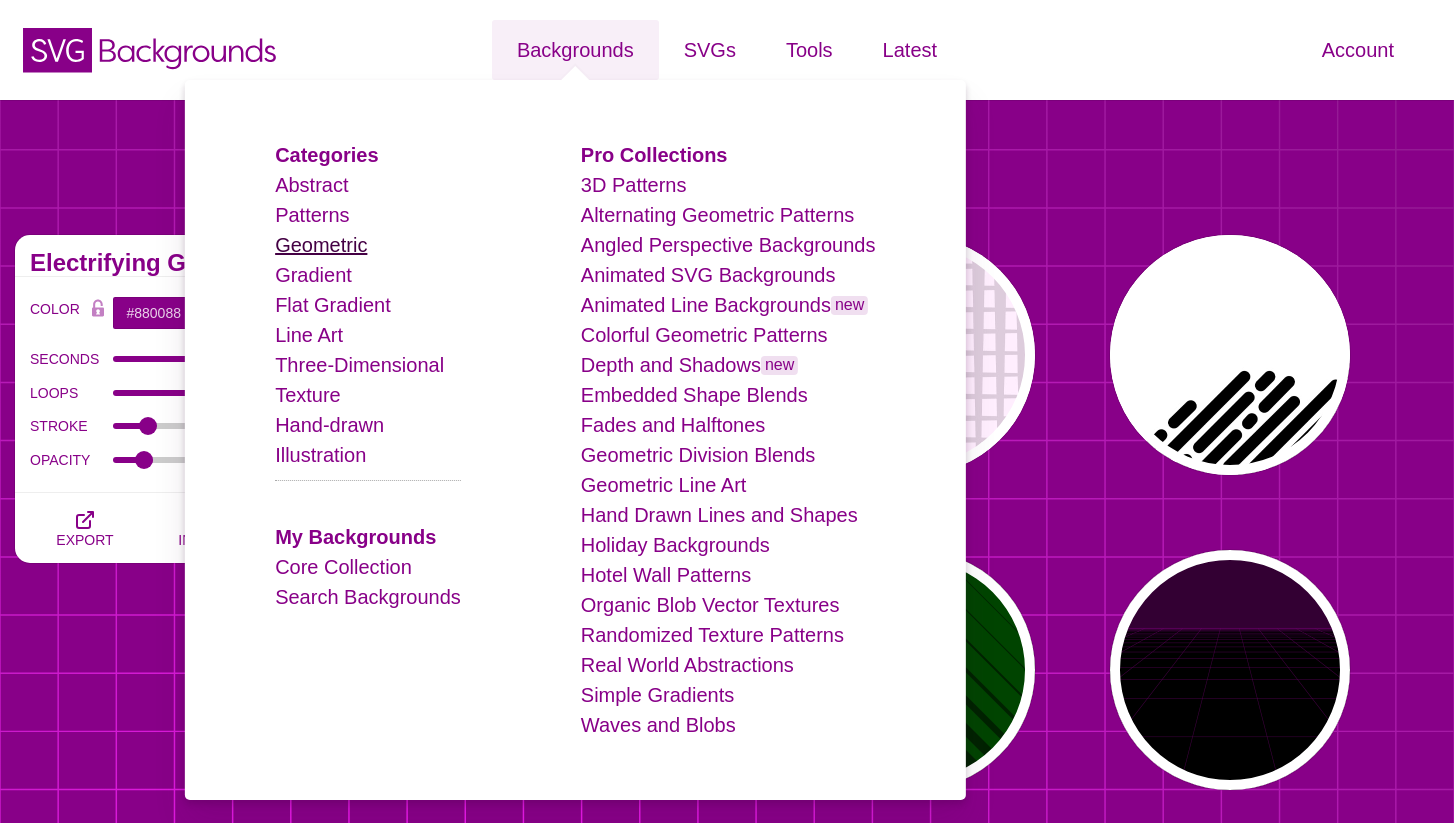 click on "Geometric" at bounding box center [321, 245] 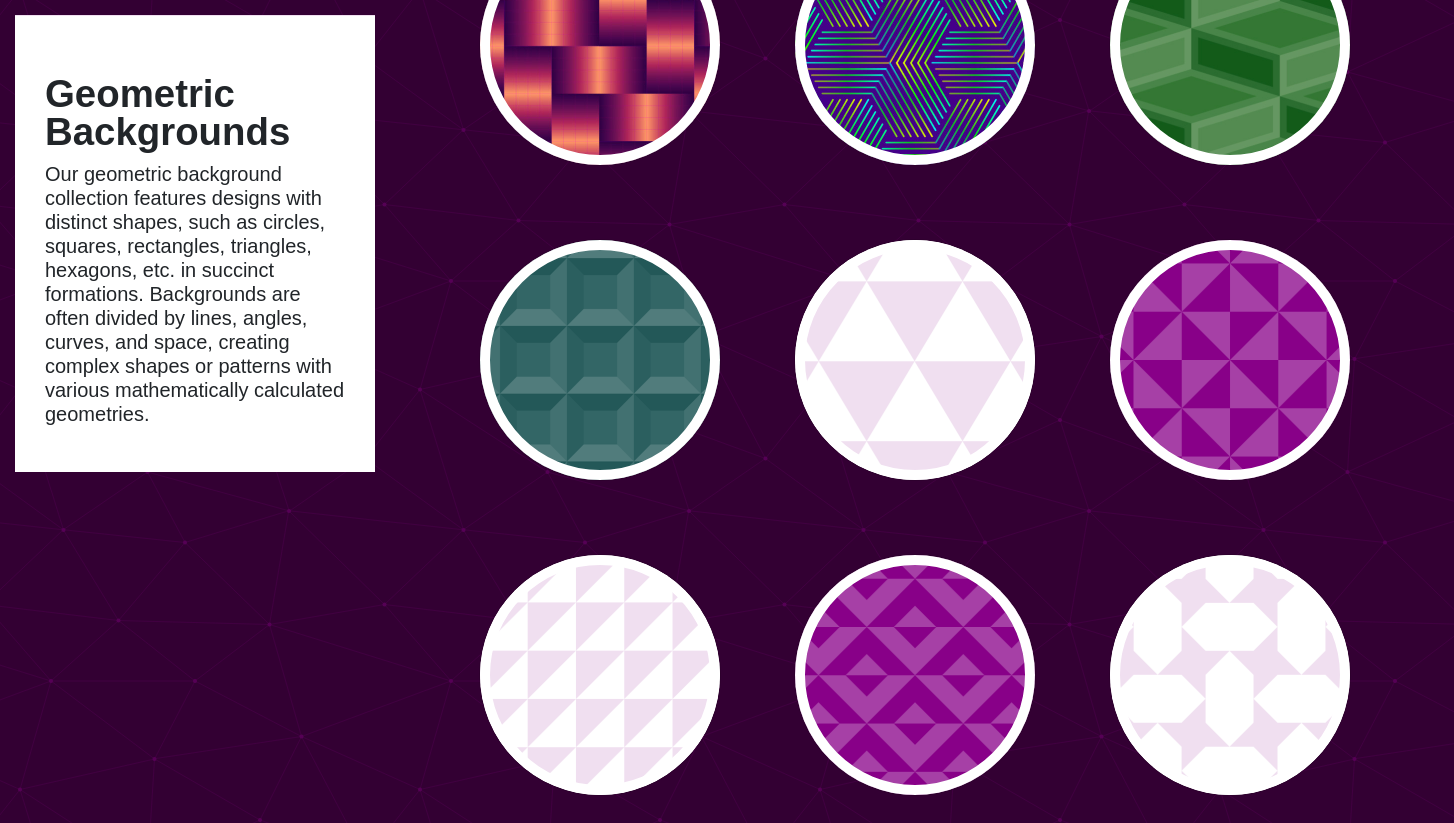 scroll, scrollTop: 0, scrollLeft: 0, axis: both 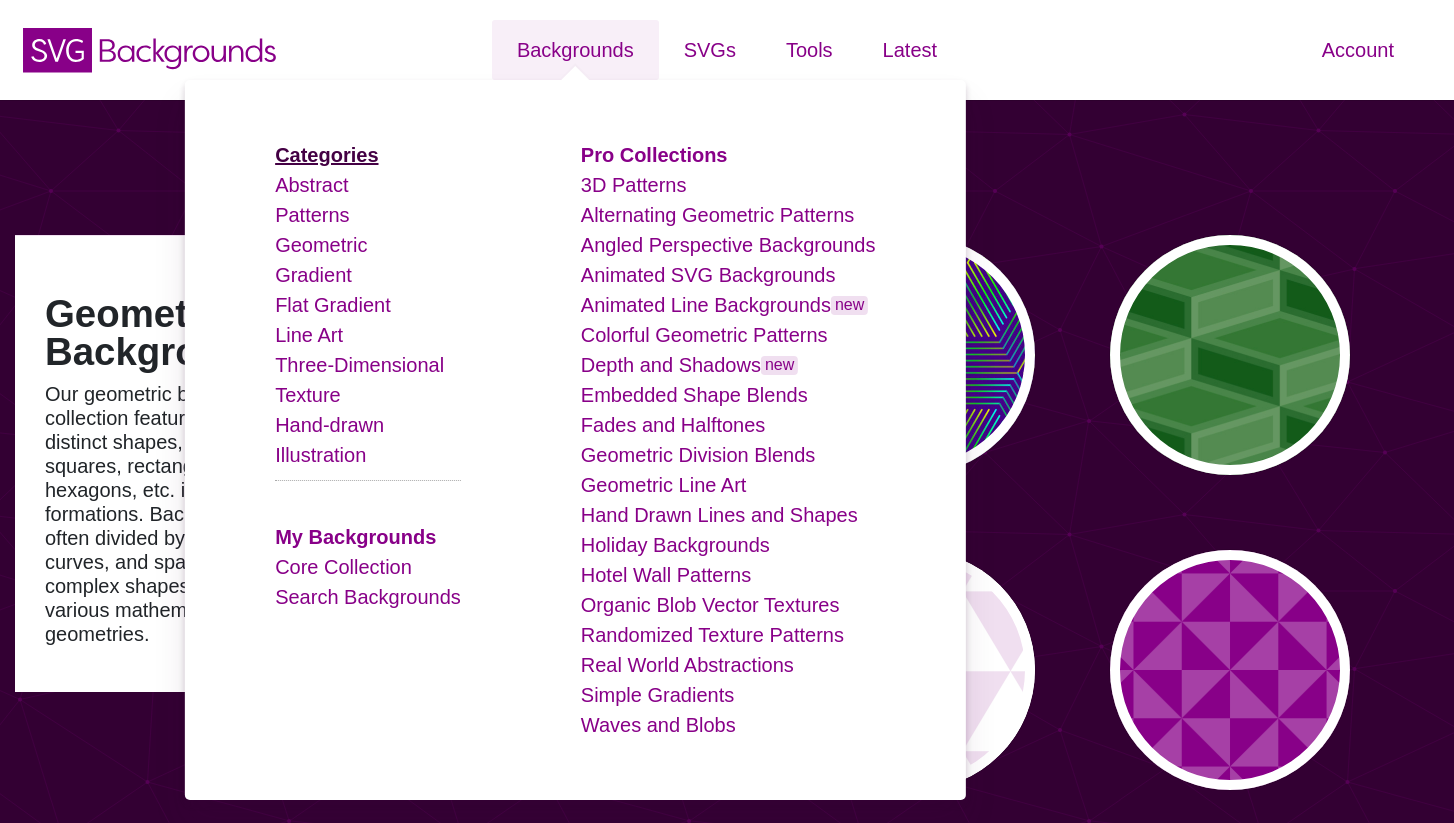 click on "Categories" at bounding box center (326, 155) 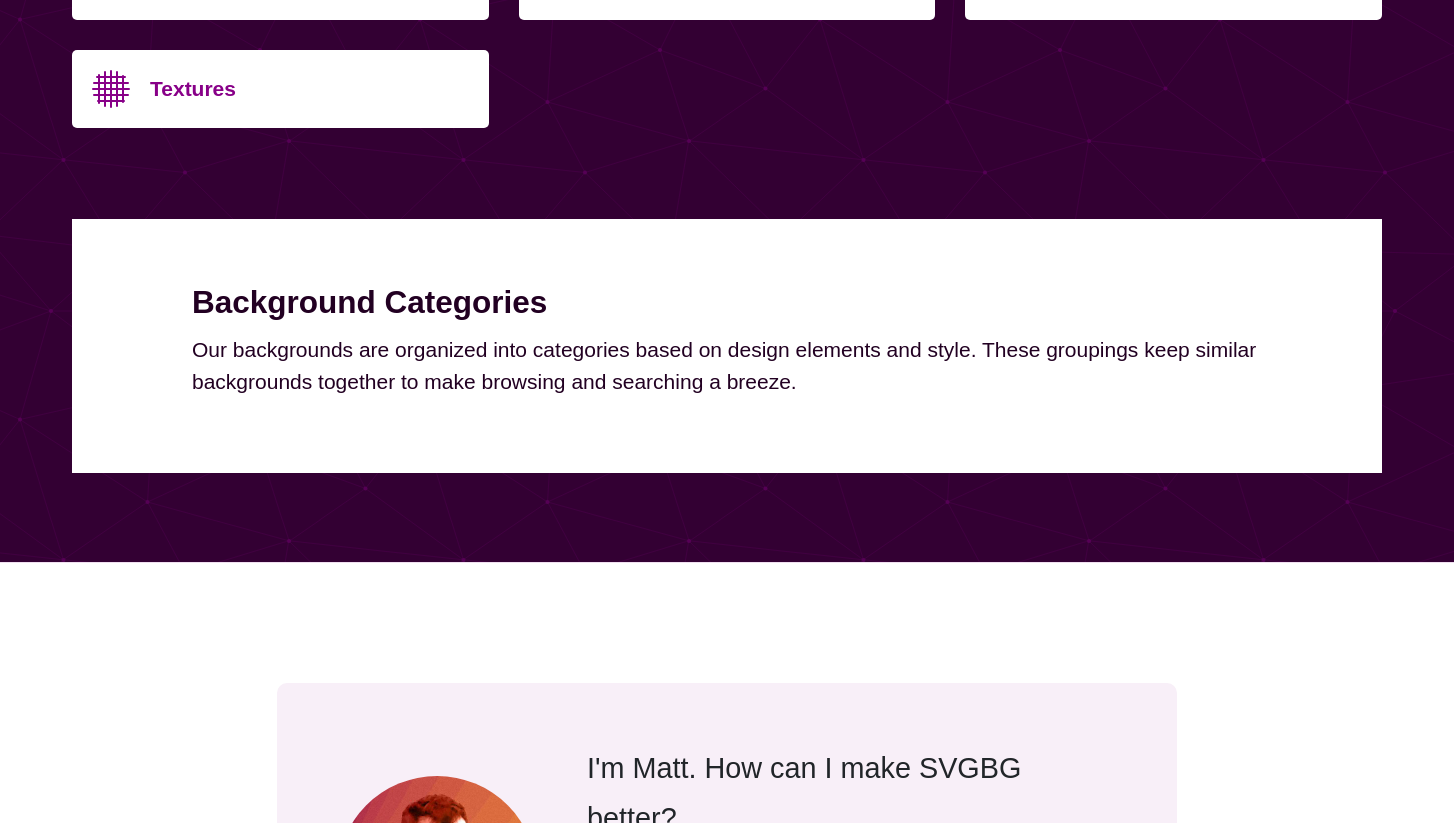 scroll, scrollTop: 319, scrollLeft: 0, axis: vertical 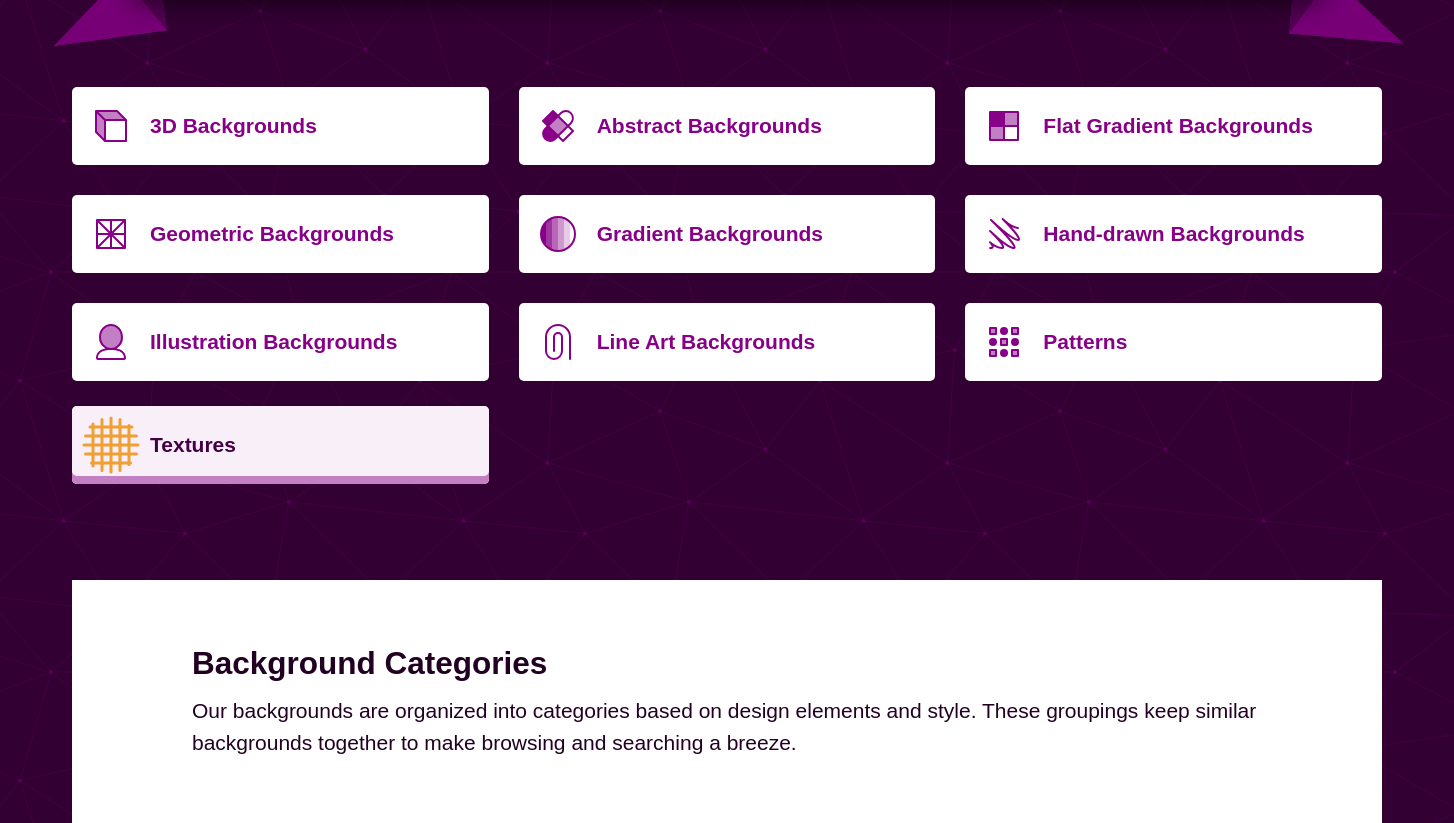 click on "Textures" at bounding box center [312, 445] 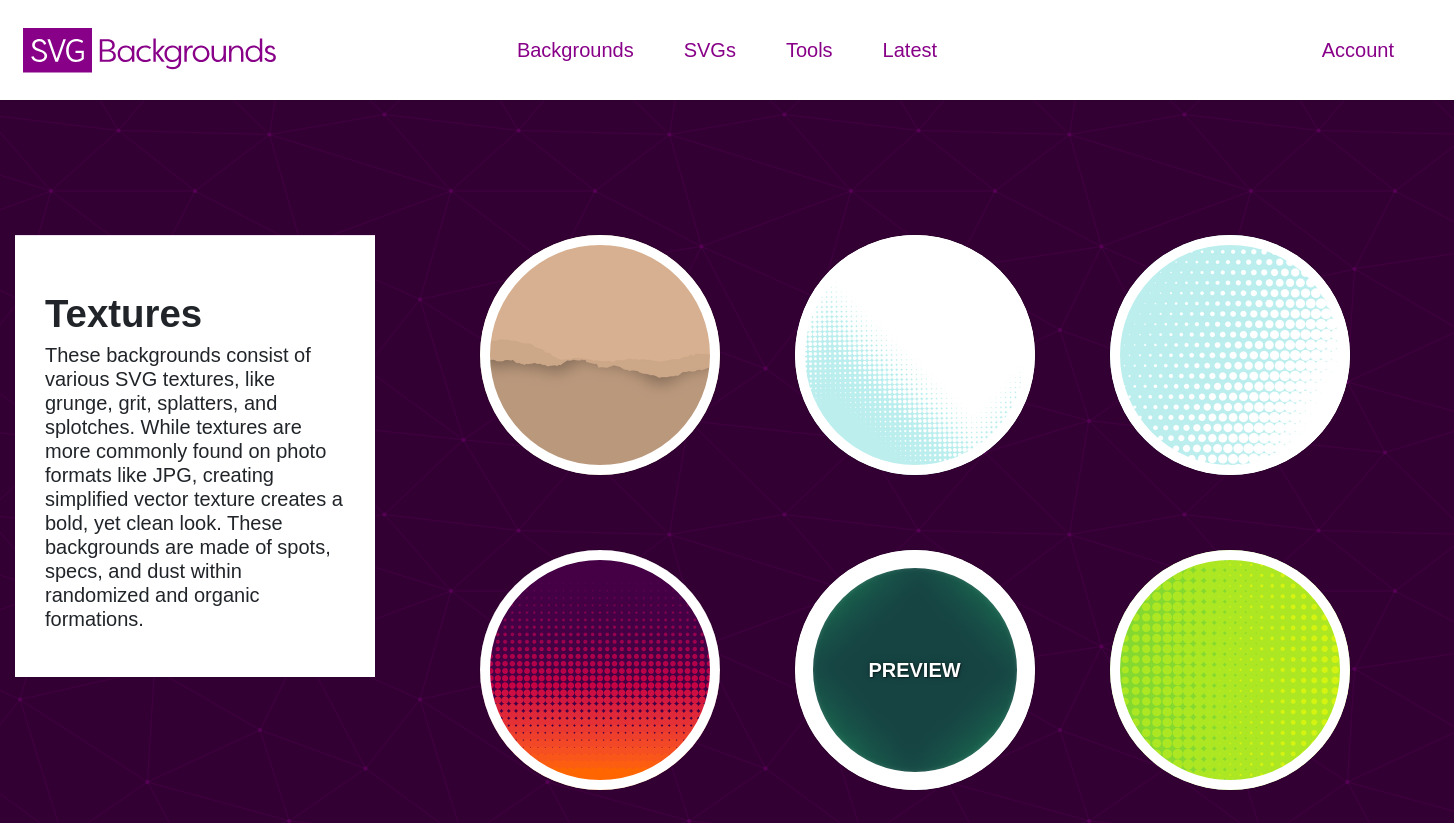 scroll, scrollTop: 19, scrollLeft: 0, axis: vertical 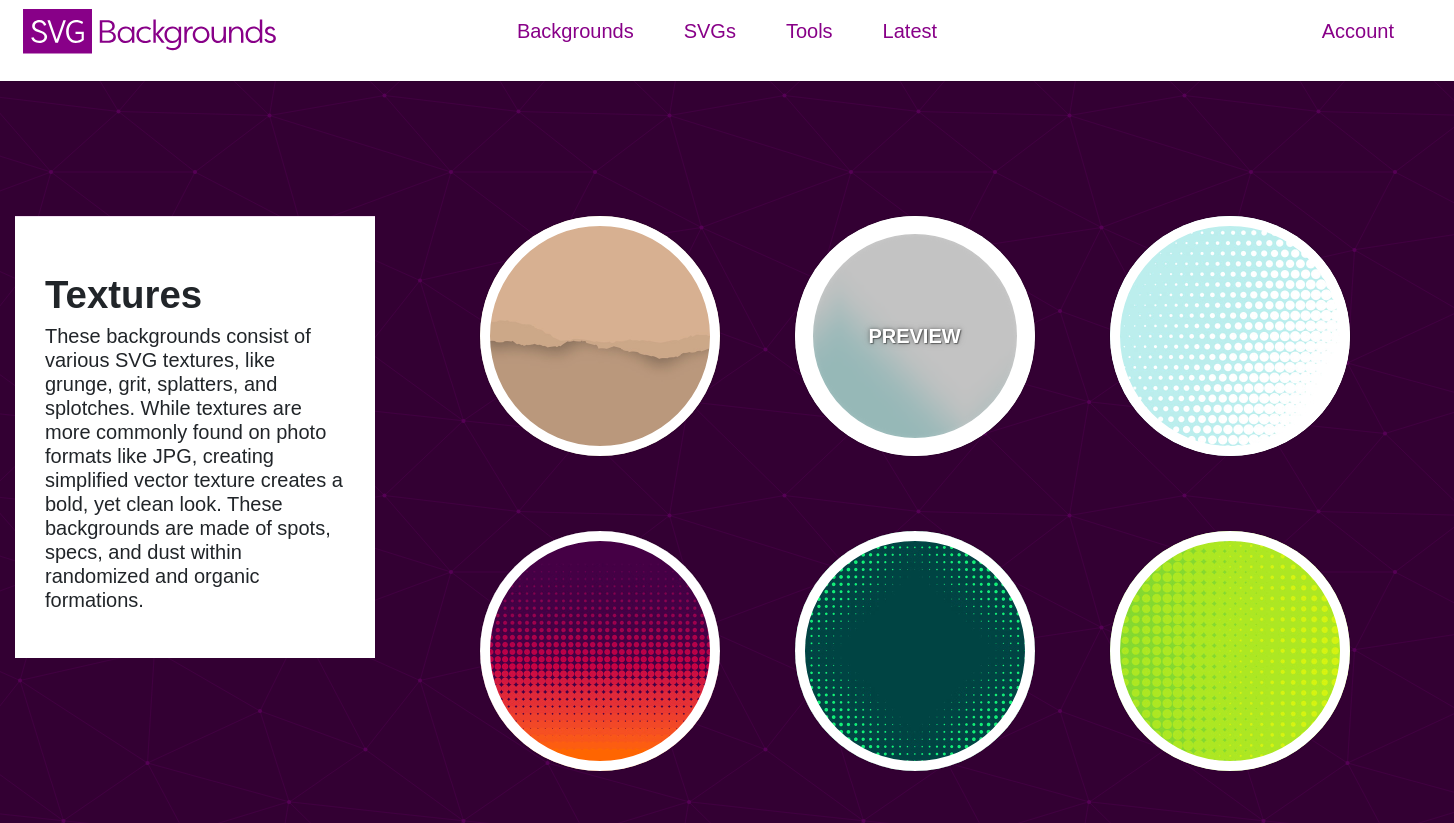 click on "PREVIEW" at bounding box center (915, 336) 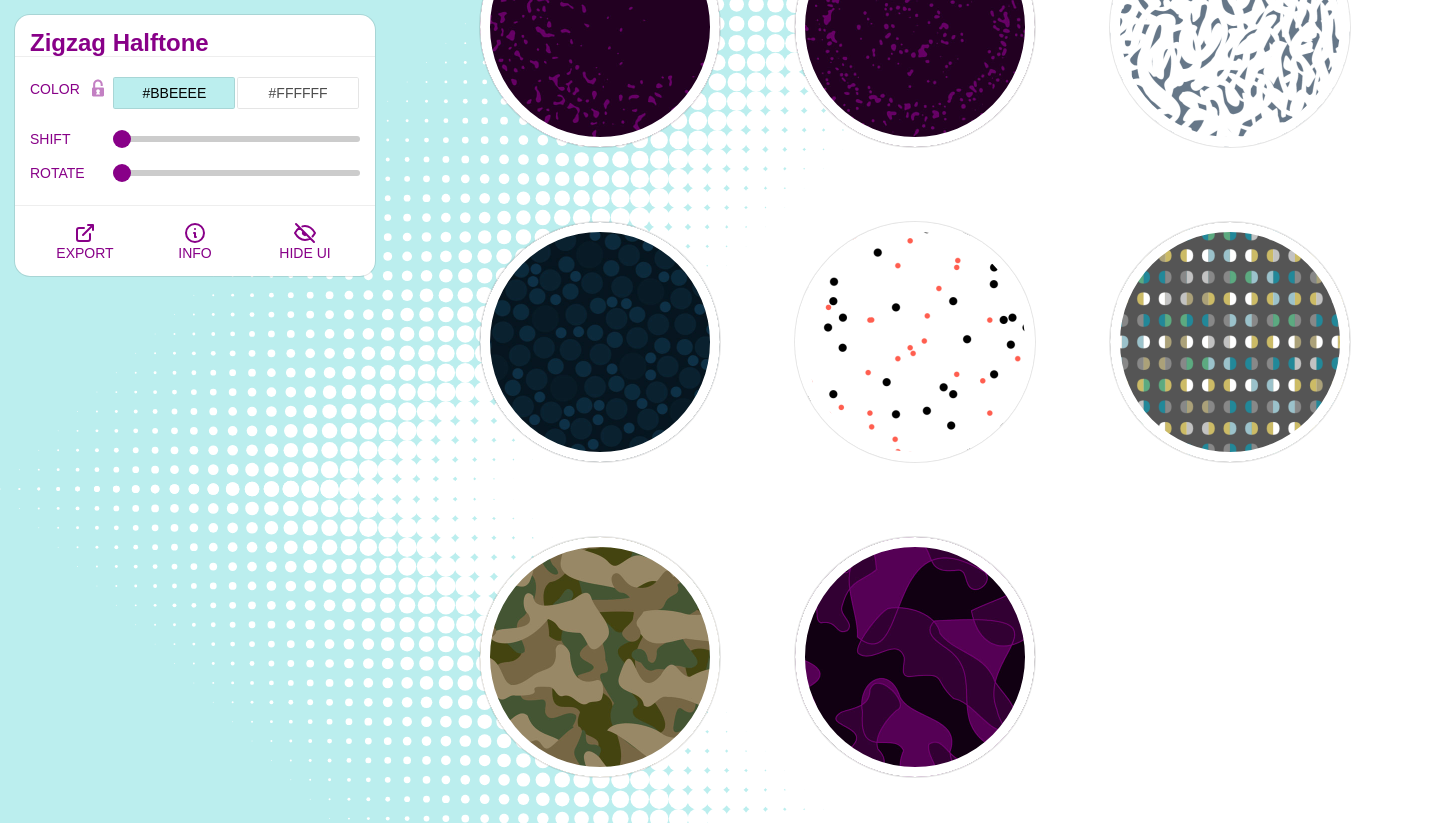 scroll, scrollTop: 2330, scrollLeft: 0, axis: vertical 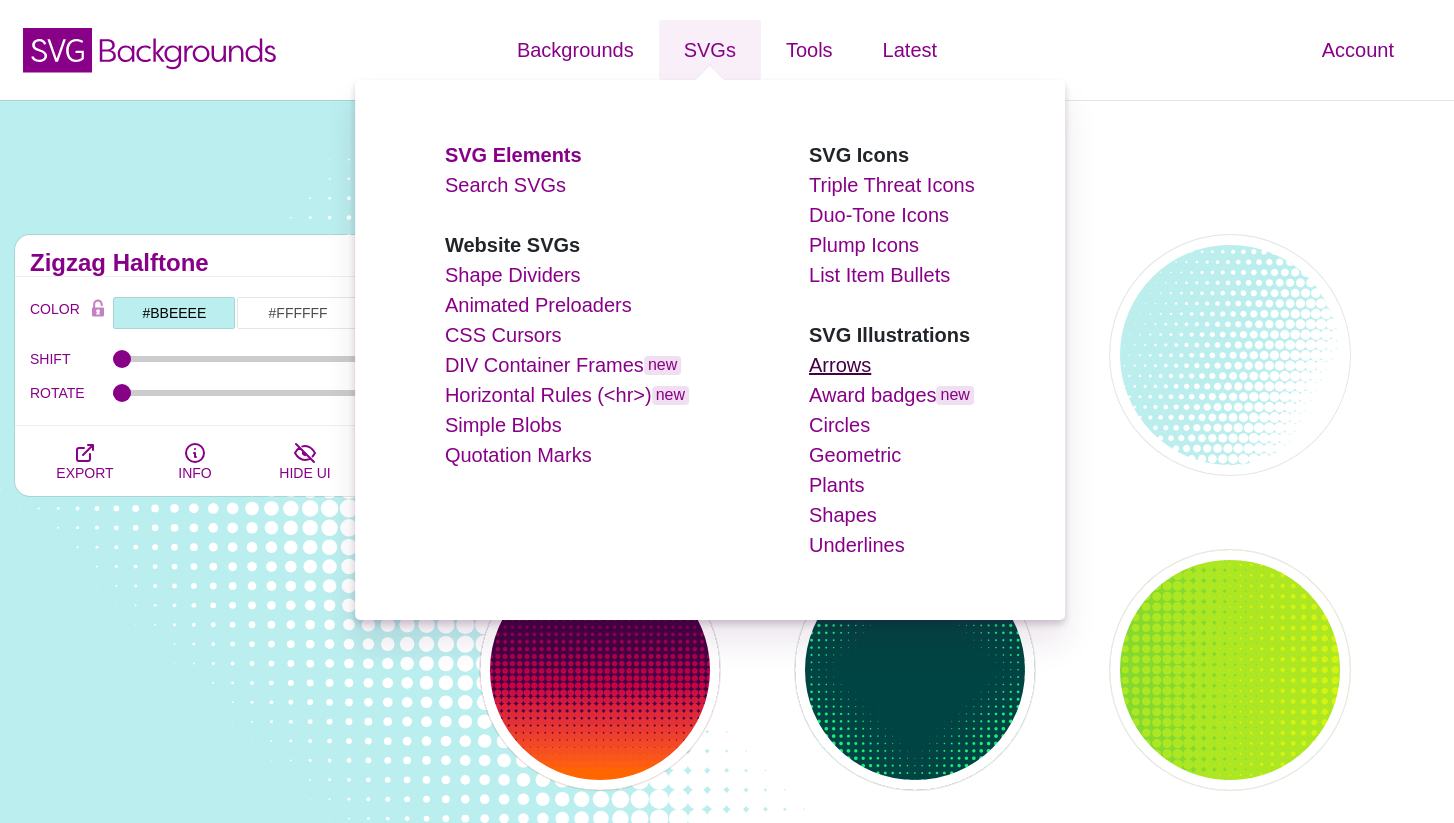 click on "Arrows" at bounding box center (840, 365) 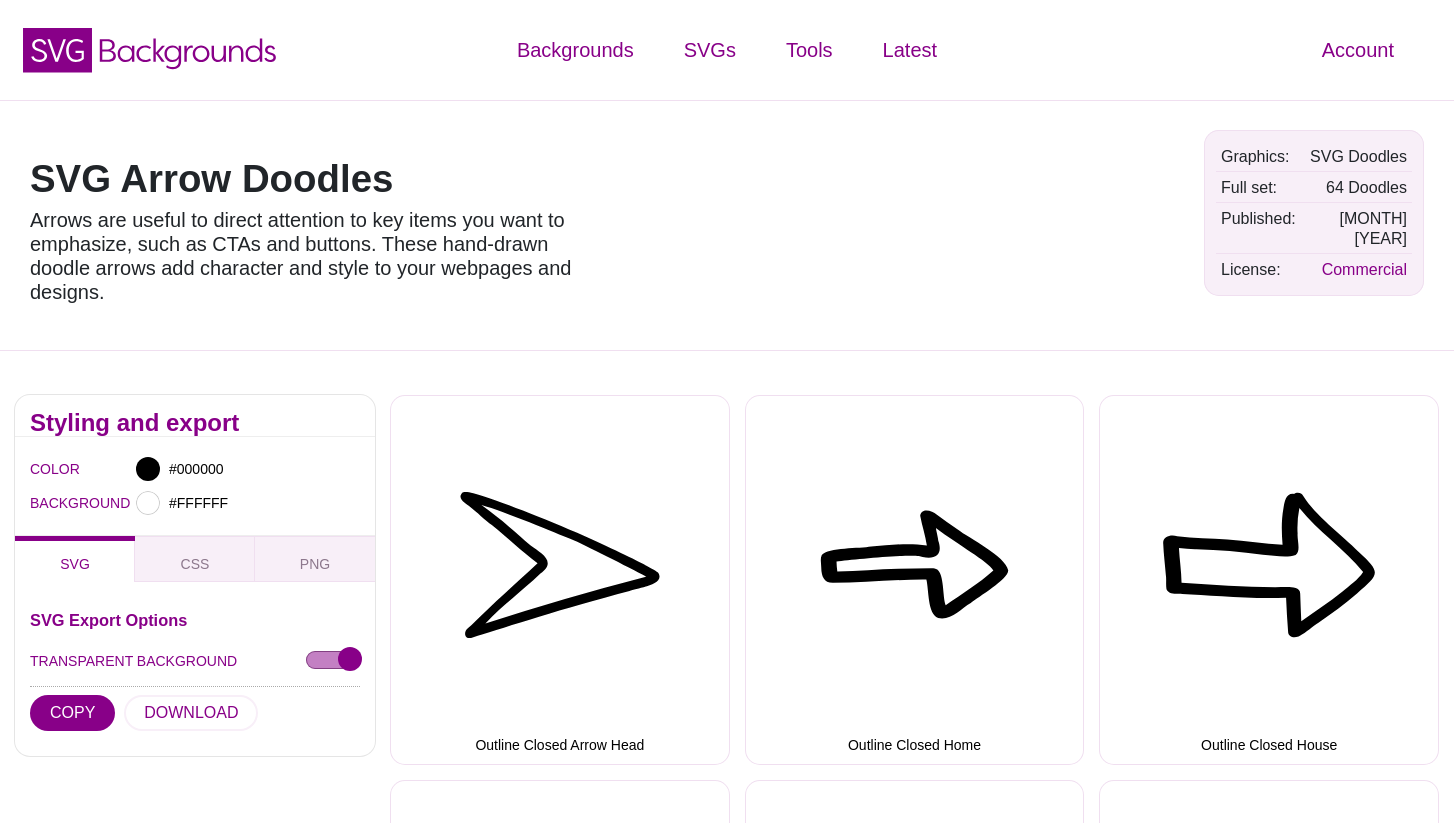 scroll, scrollTop: 0, scrollLeft: 0, axis: both 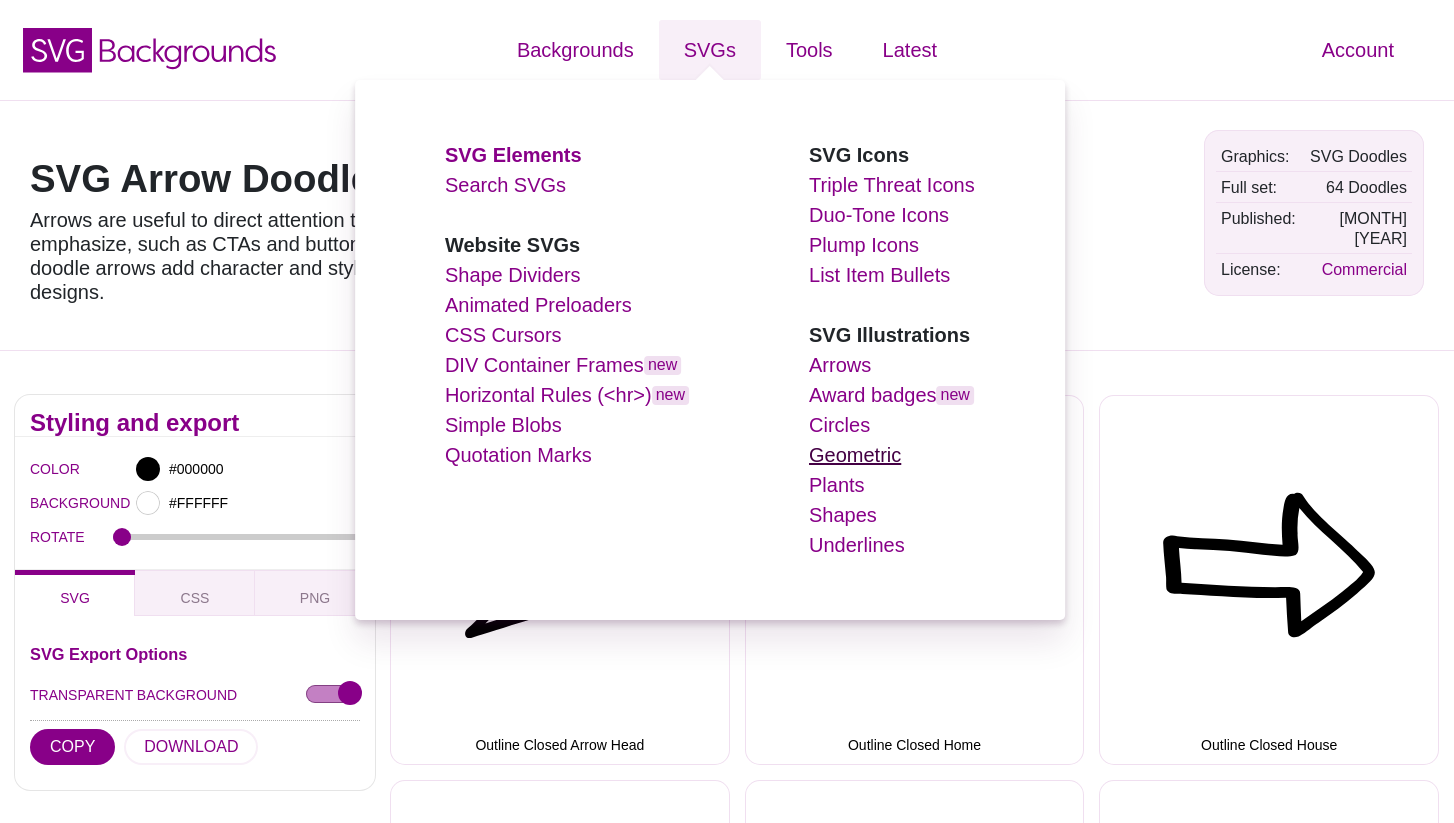 click on "Geometric" at bounding box center (855, 455) 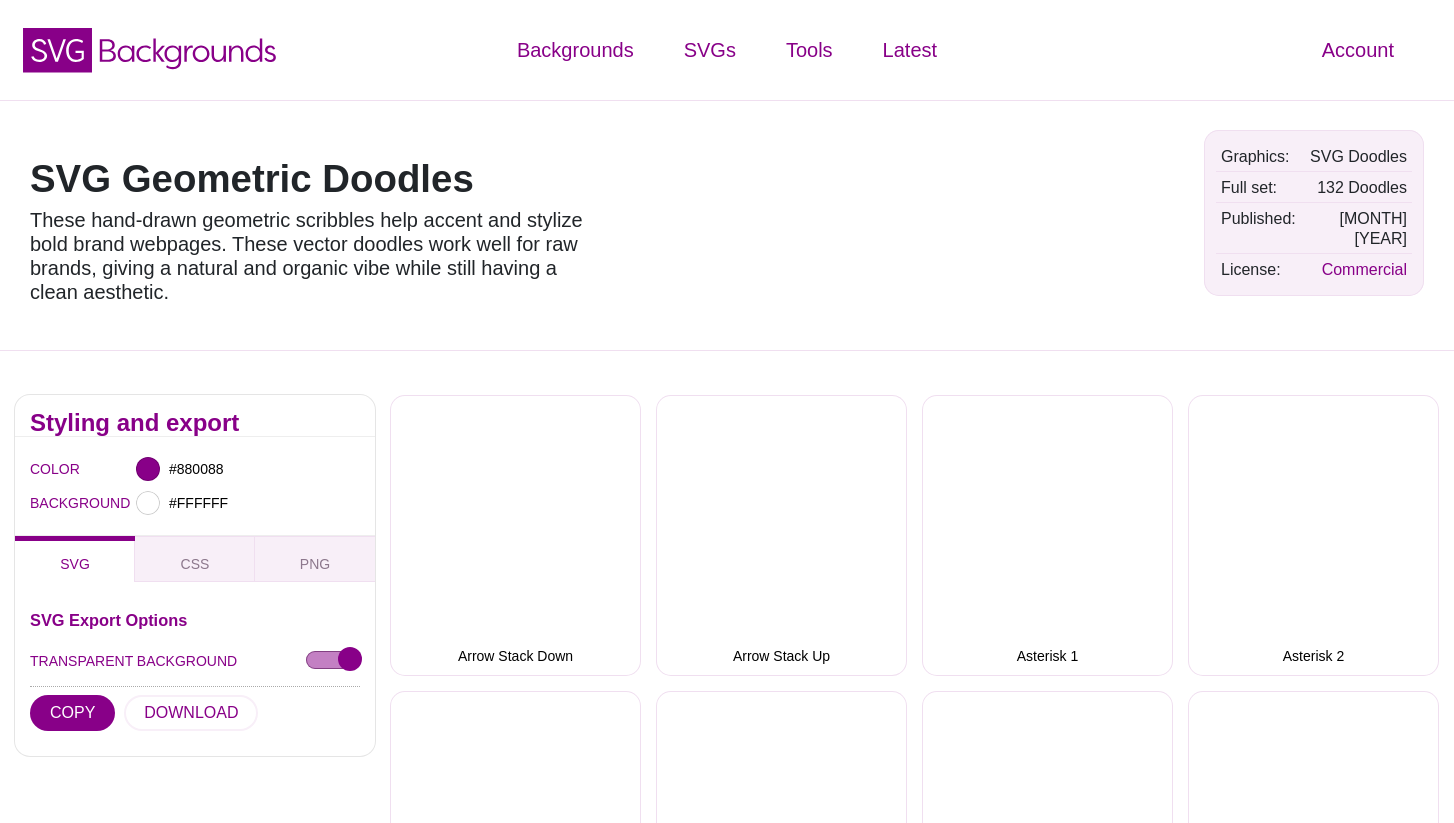 scroll, scrollTop: 0, scrollLeft: 0, axis: both 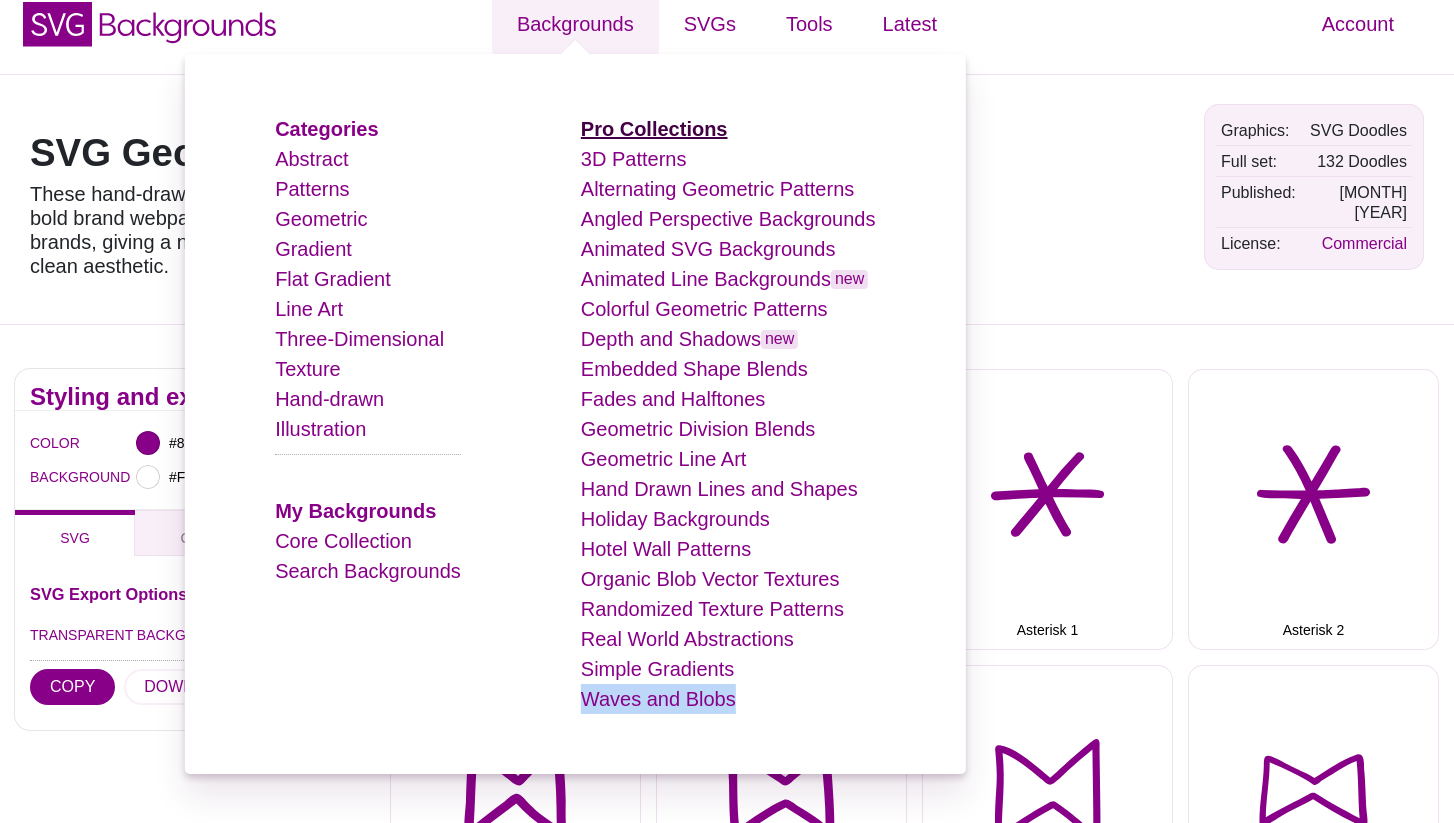 click on "Pro Collections" at bounding box center [654, 129] 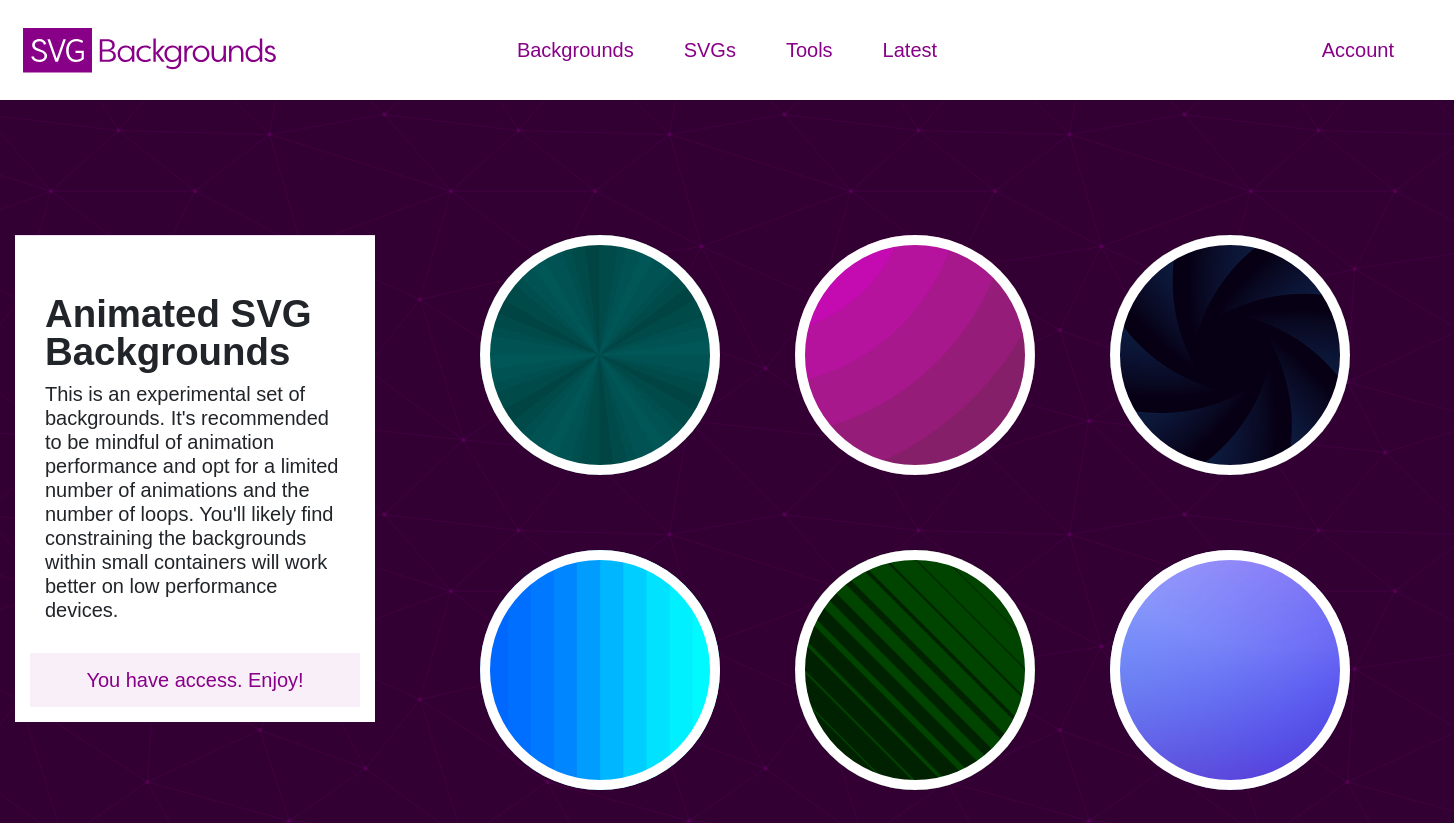 scroll, scrollTop: 0, scrollLeft: 0, axis: both 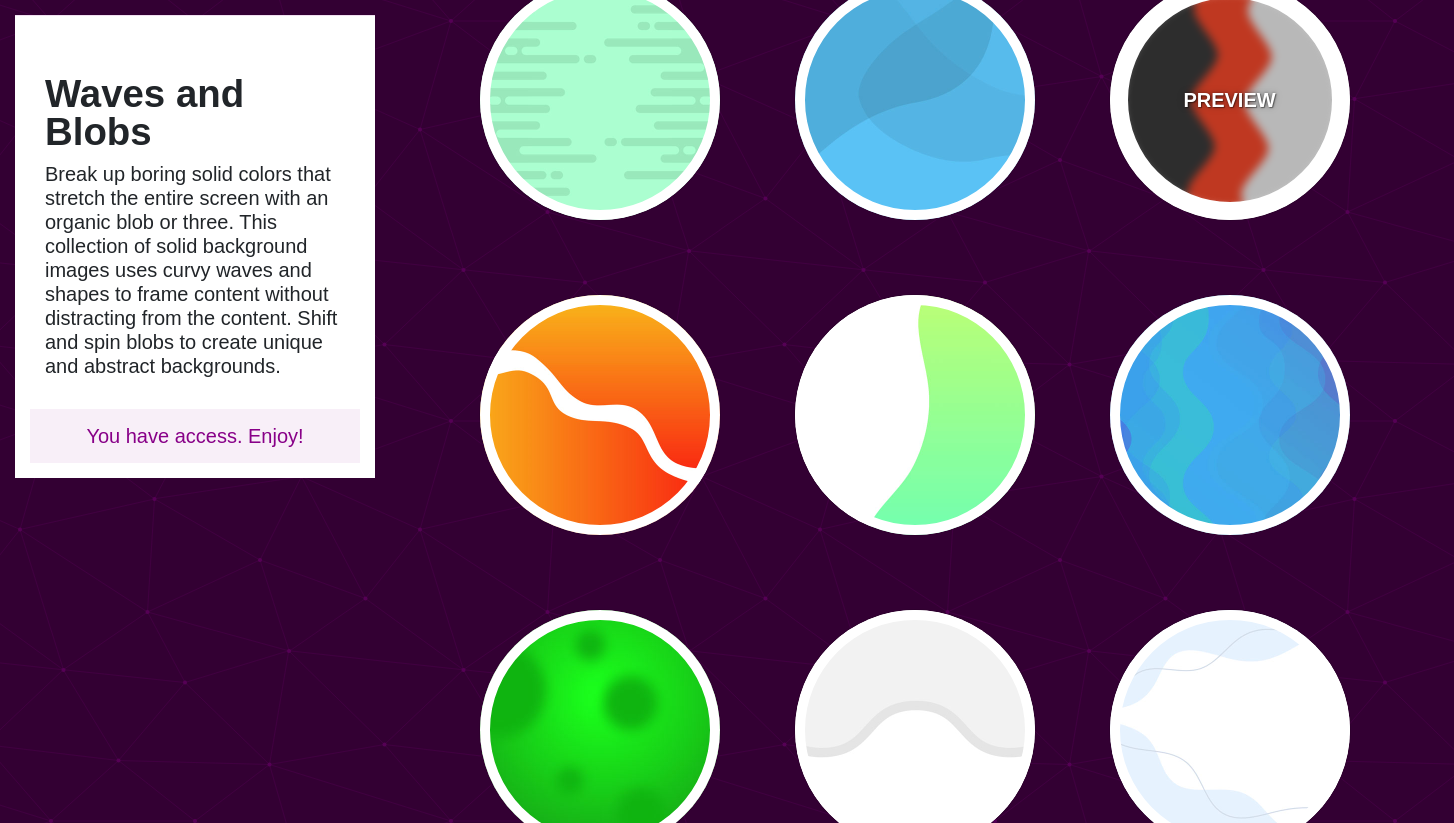 click on "PREVIEW" at bounding box center (1229, 100) 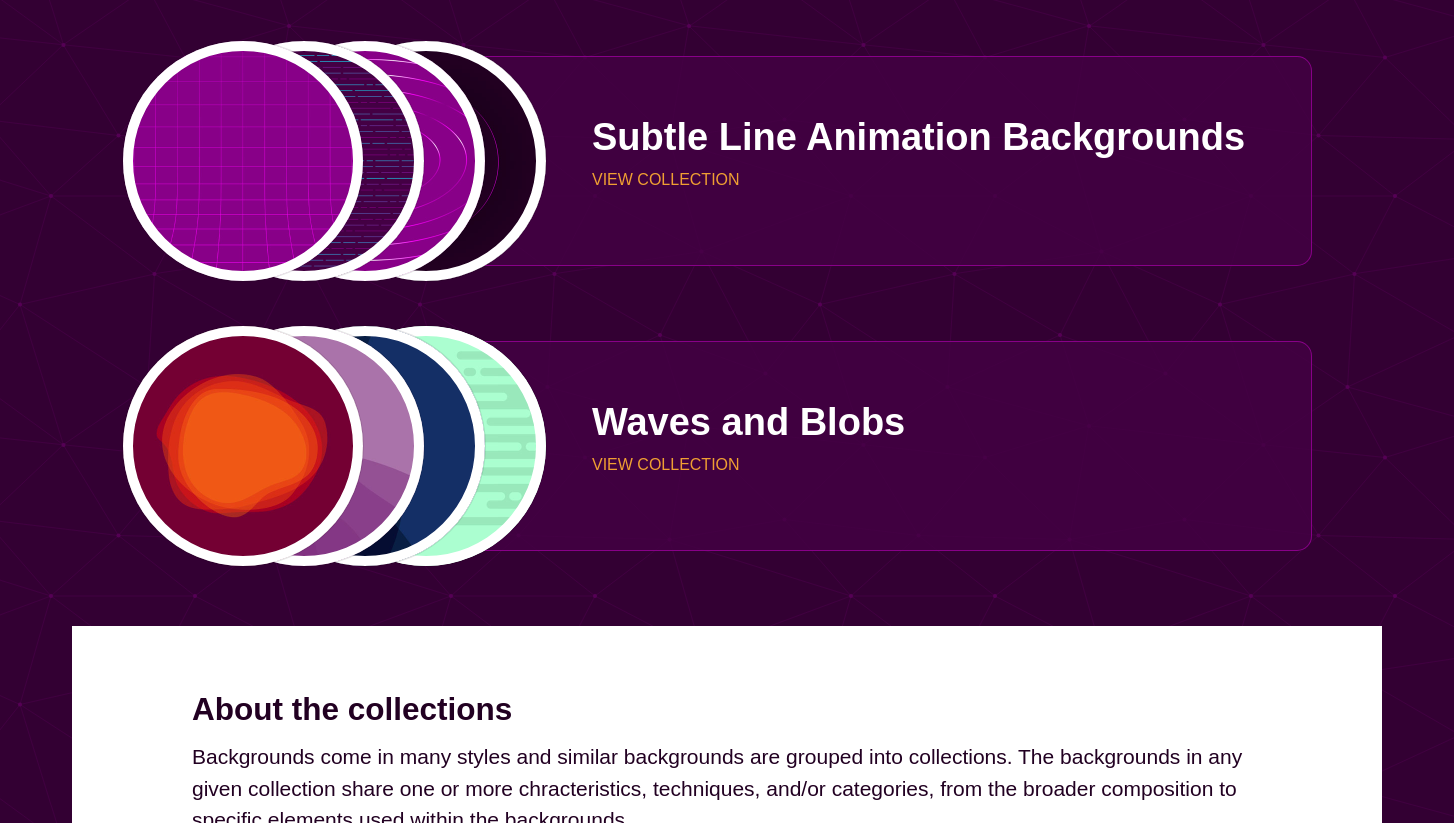 scroll, scrollTop: 5210, scrollLeft: 0, axis: vertical 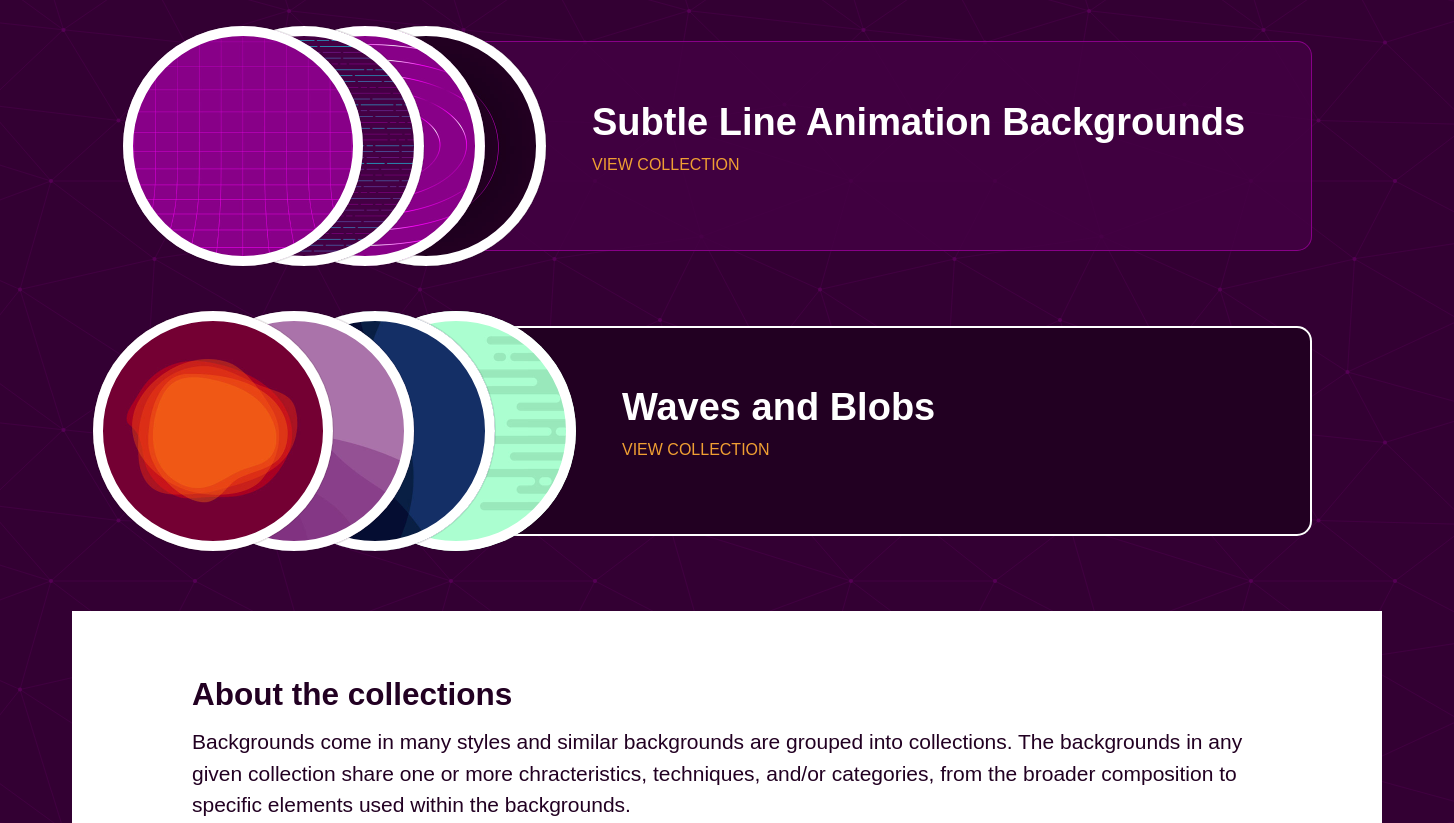 click on "VIEW COLLECTION" at bounding box center [959, 450] 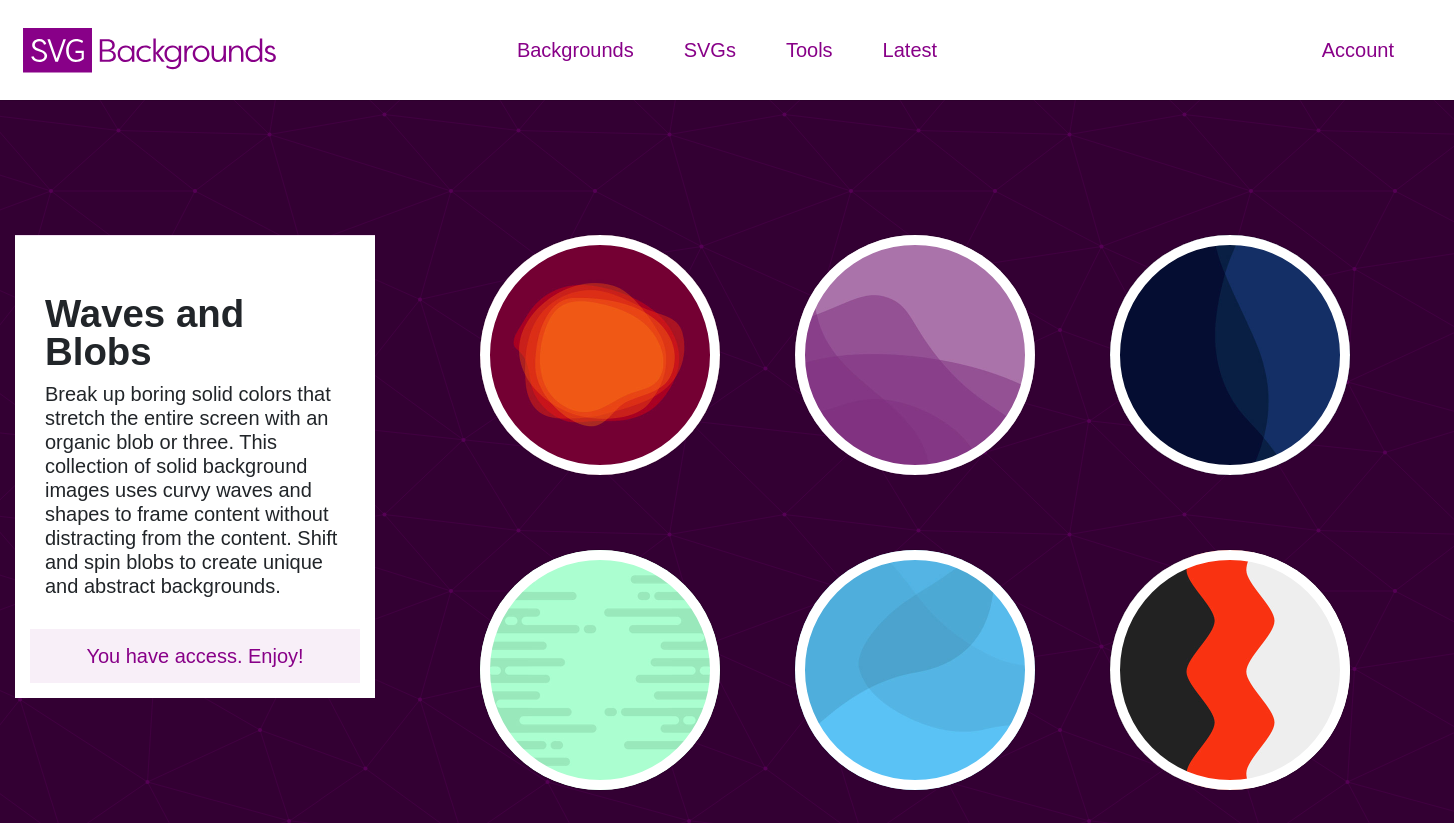 scroll, scrollTop: 0, scrollLeft: 0, axis: both 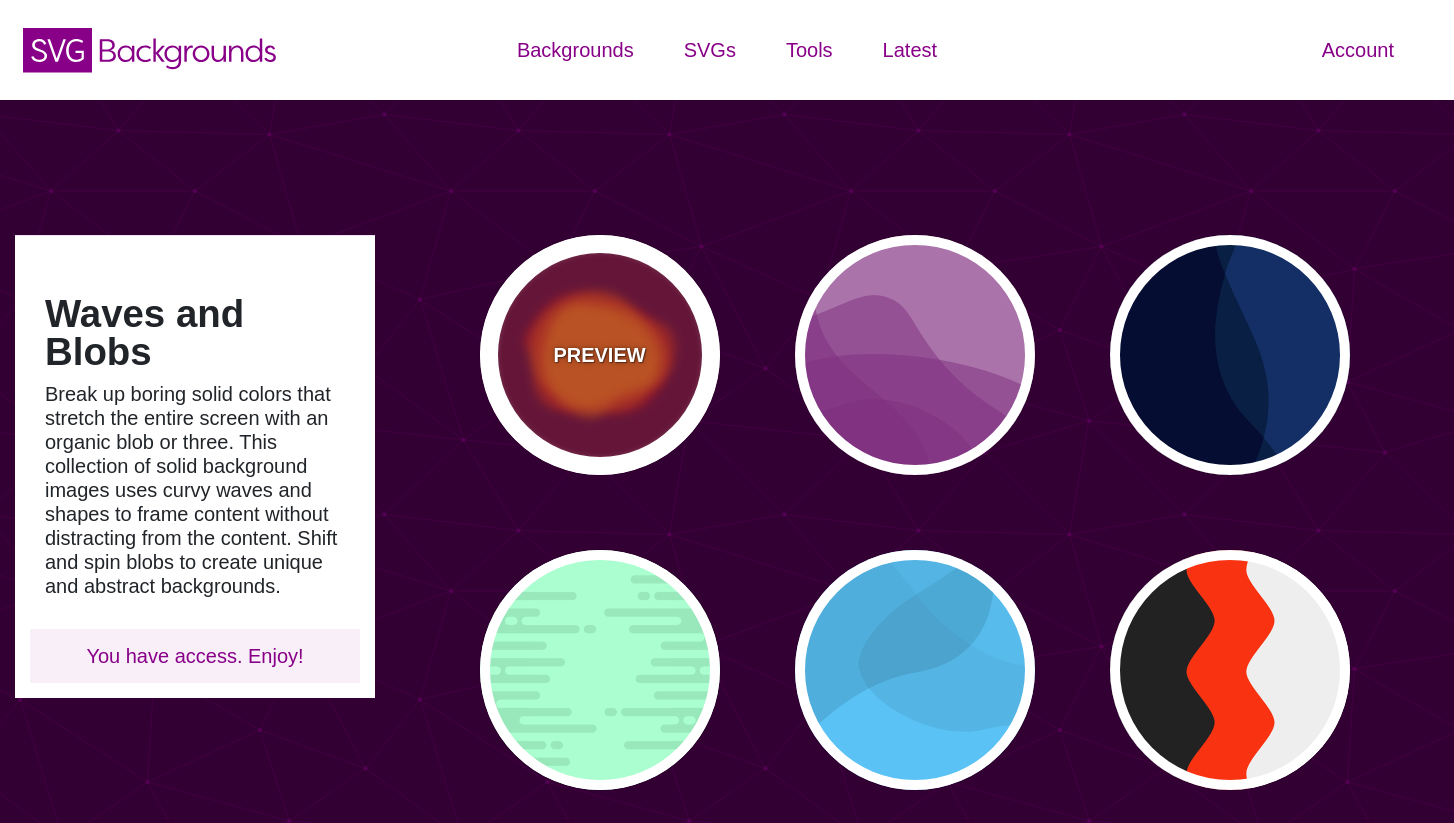click on "PREVIEW" at bounding box center [600, 355] 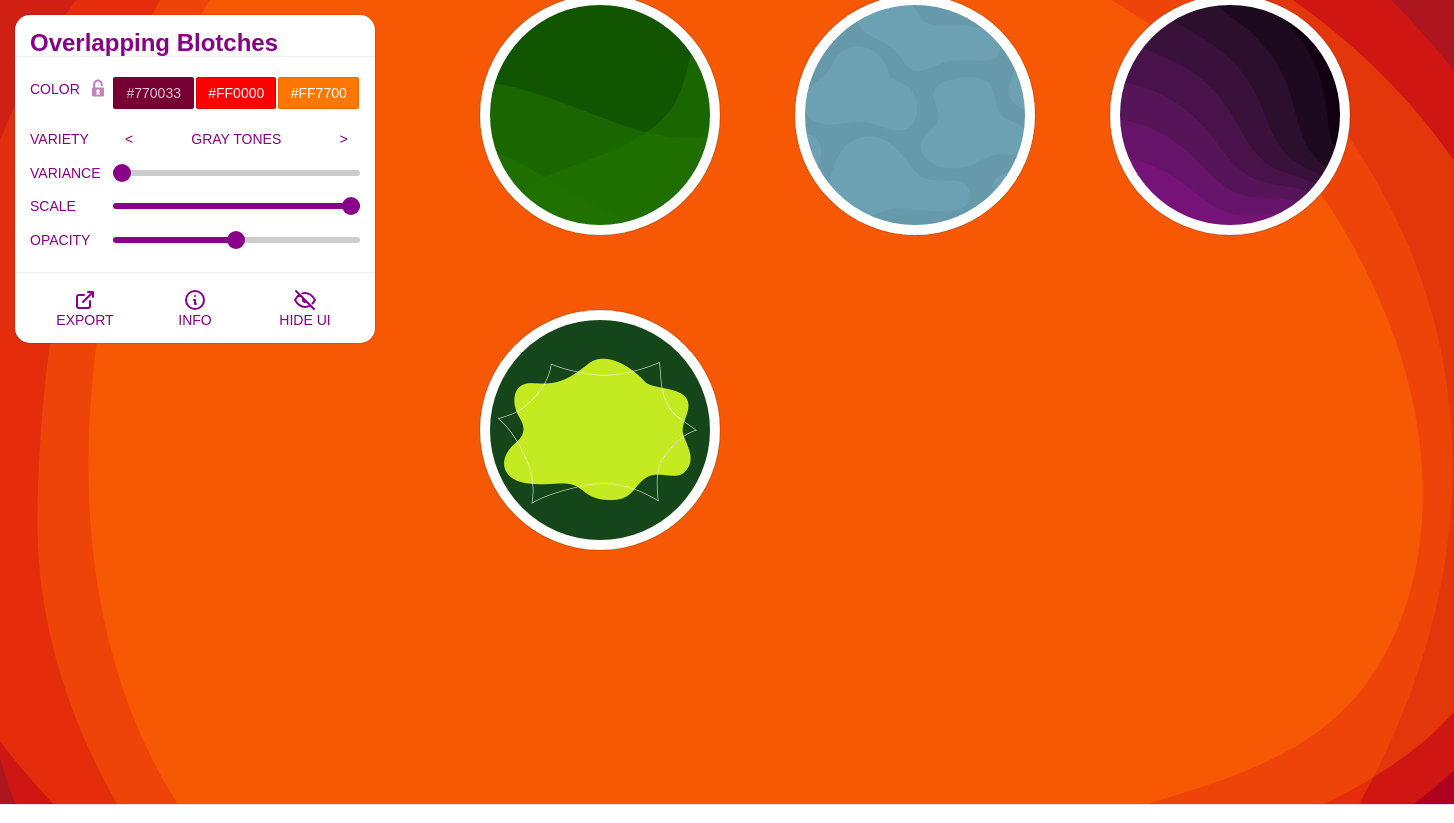 scroll, scrollTop: 1504, scrollLeft: 0, axis: vertical 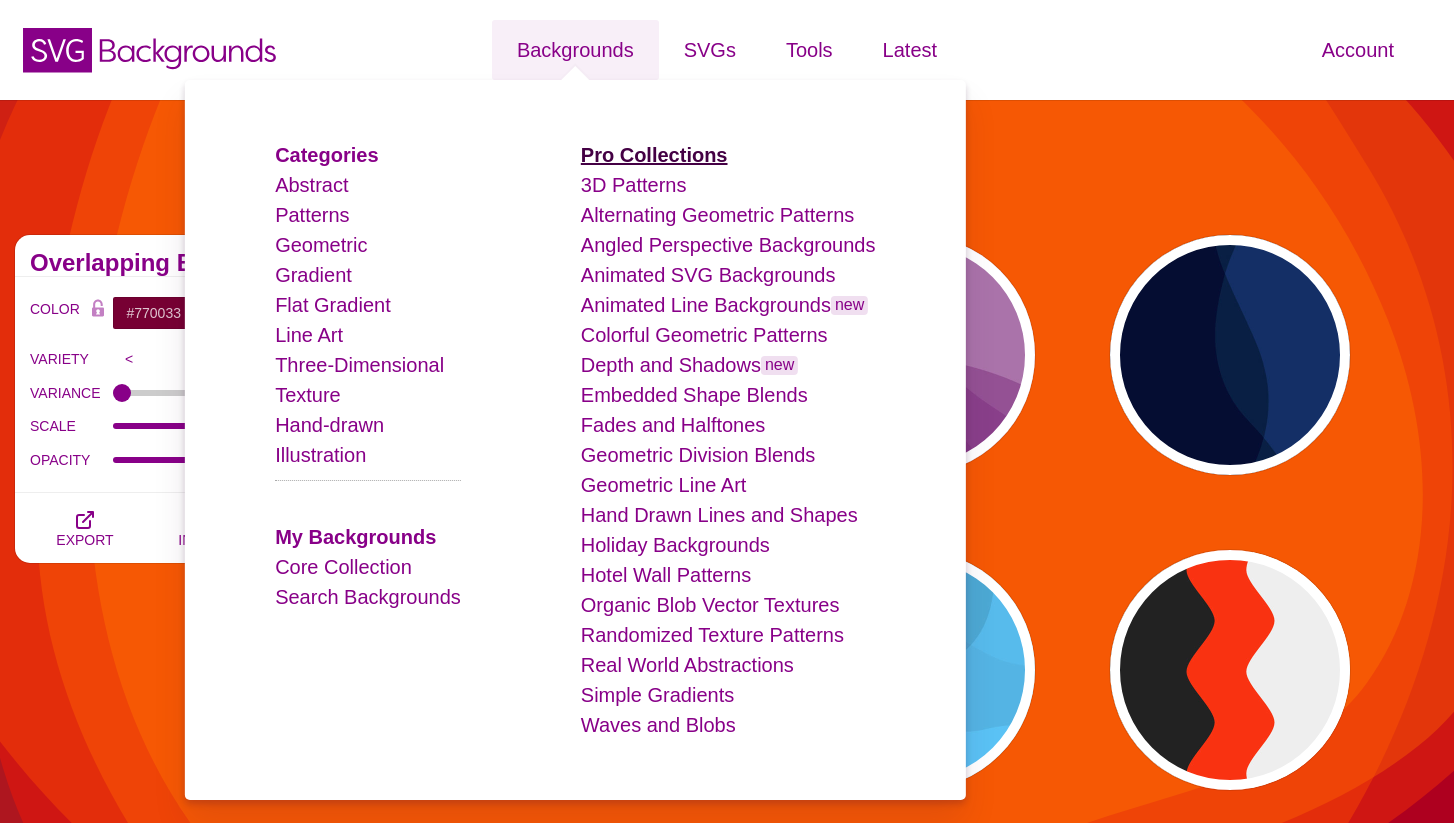 click on "Pro Collections" at bounding box center (654, 155) 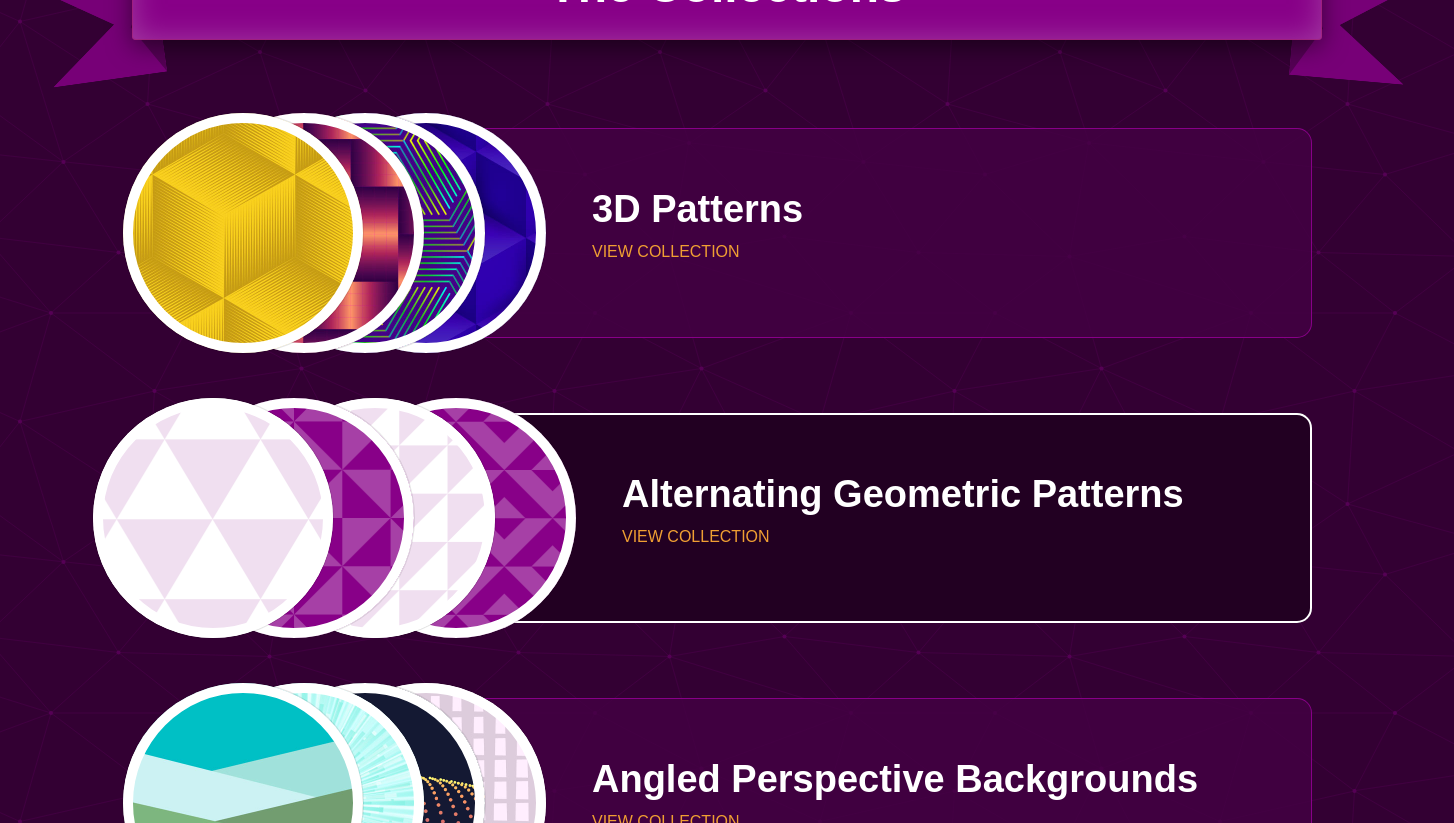 scroll, scrollTop: 309, scrollLeft: 0, axis: vertical 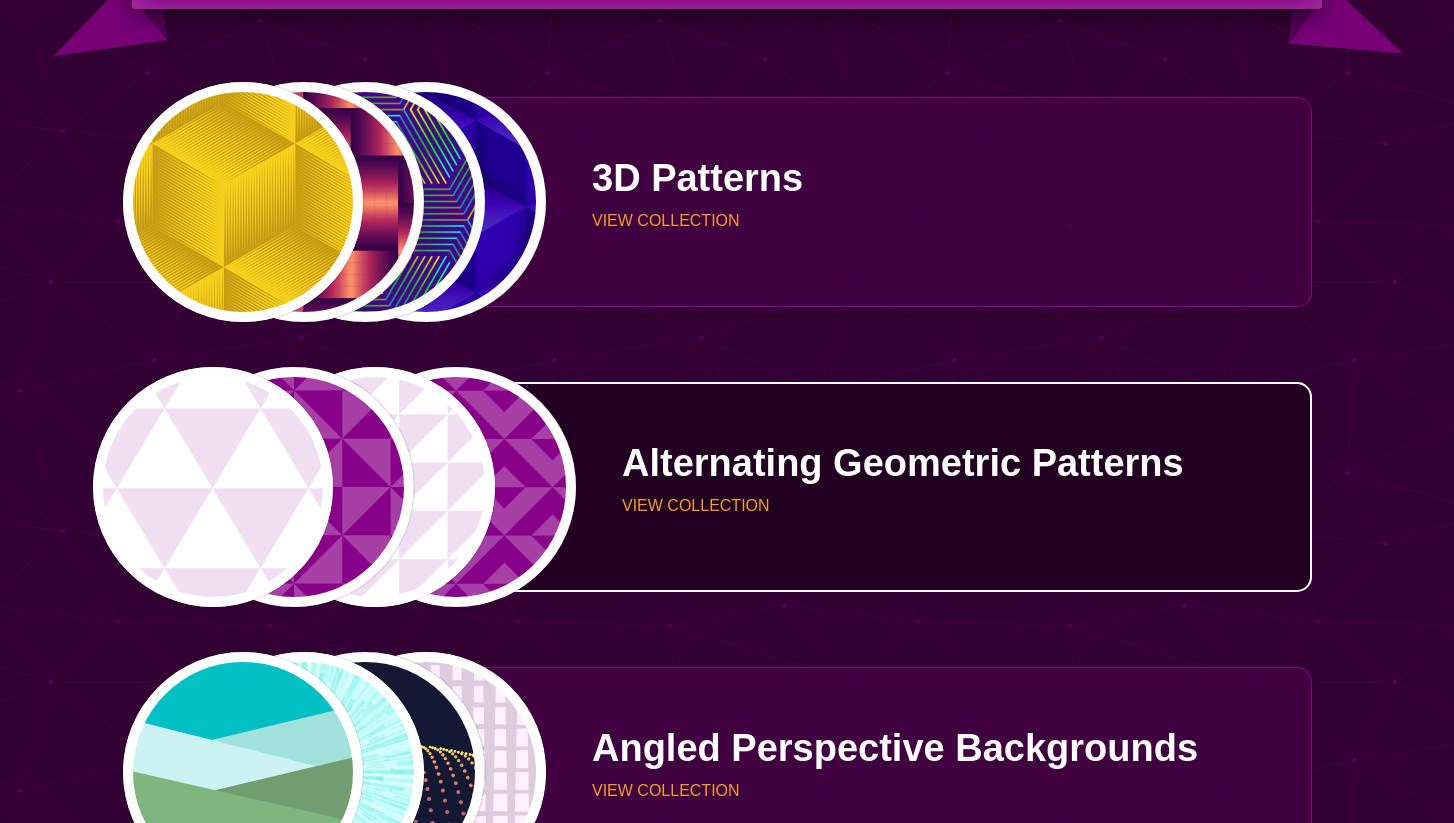 click on "VIEW COLLECTION" at bounding box center [959, 506] 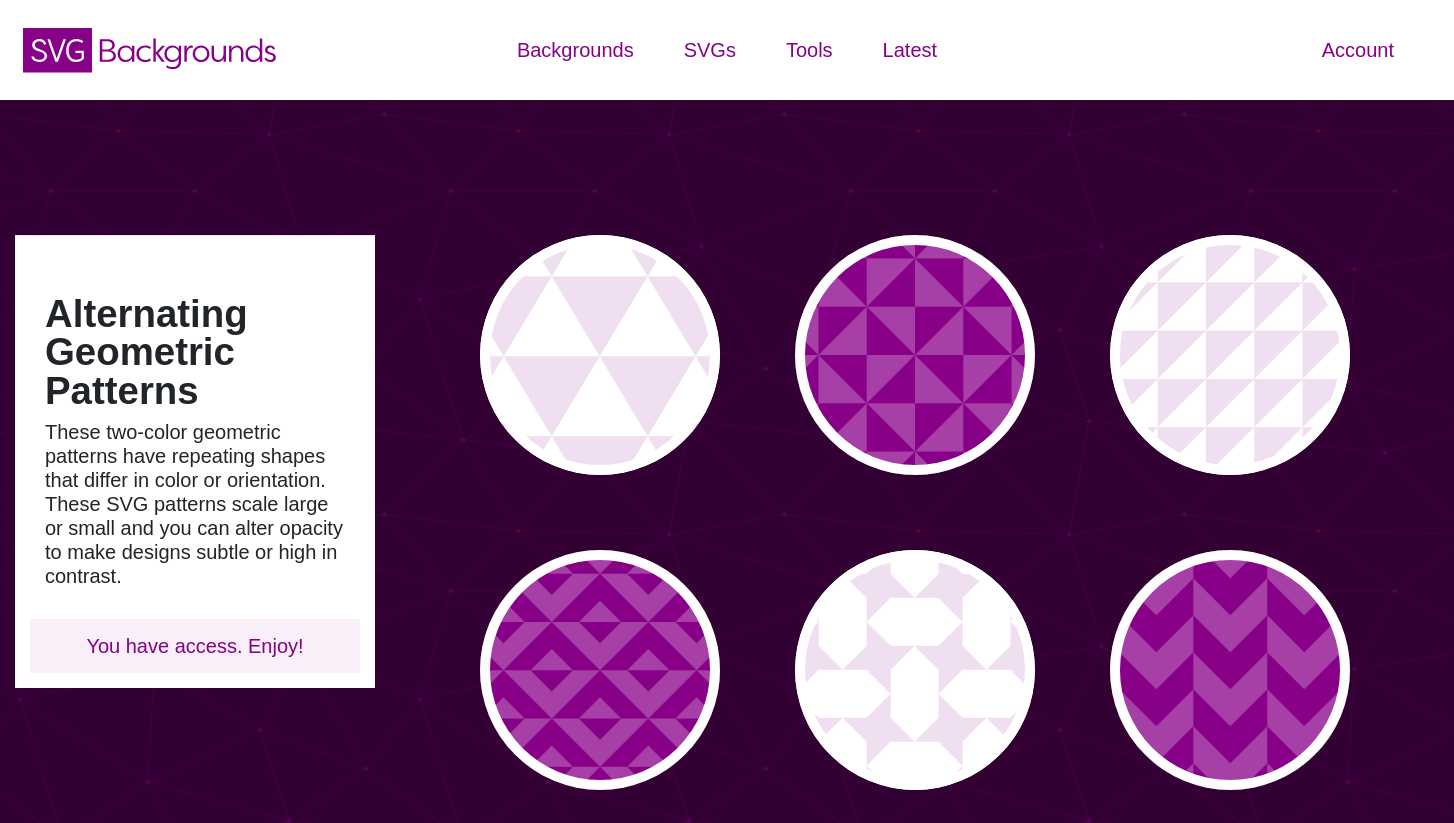 click on "PREVIEW PREVIEW PREVIEW PREVIEW PREVIEW PREVIEW PREVIEW PREVIEW PREVIEW PREVIEW PREVIEW PREVIEW PREVIEW PREVIEW PREVIEW PREVIEW PREVIEW PREVIEW PREVIEW PREVIEW" at bounding box center (922, 1300) 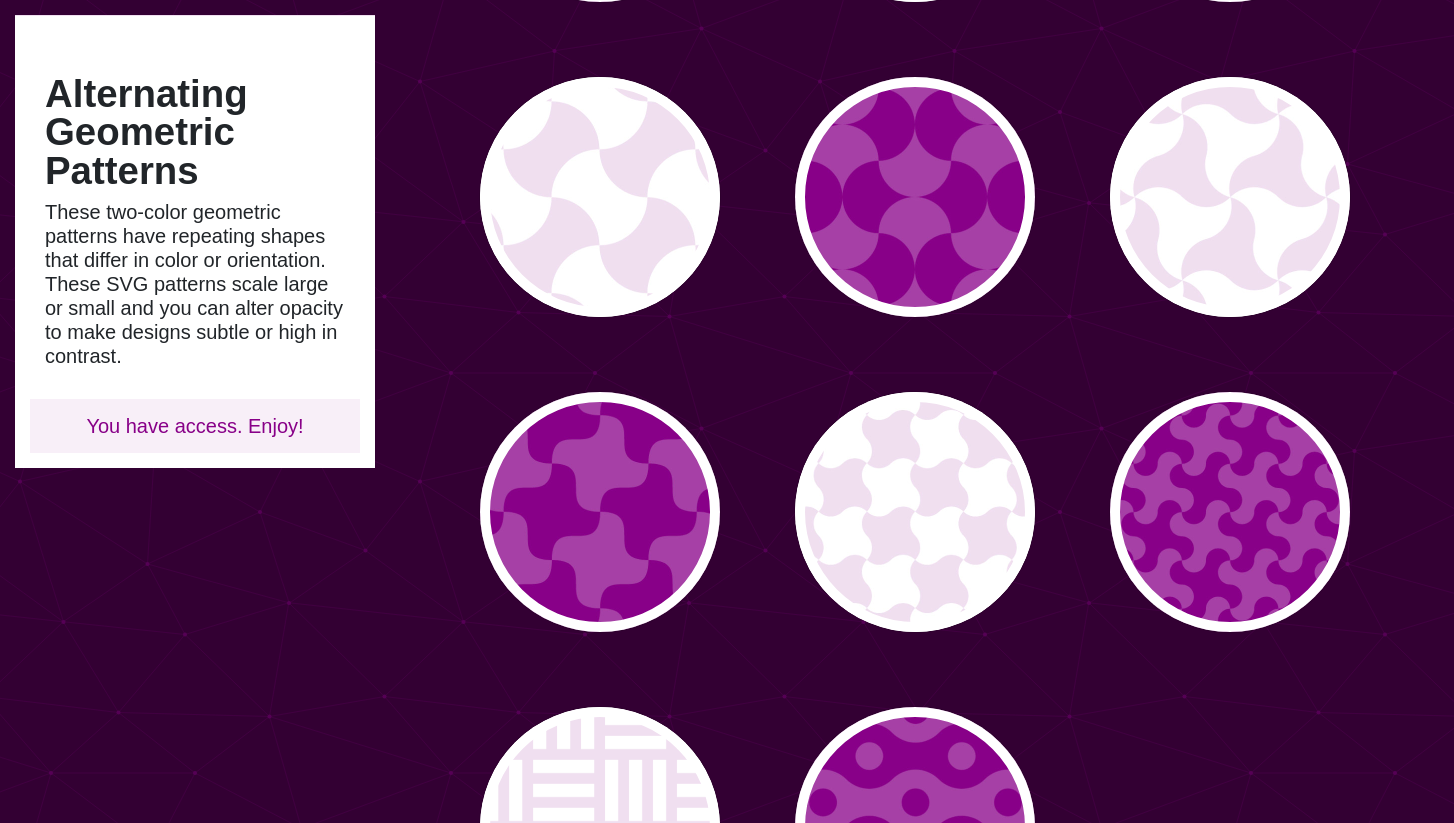 scroll, scrollTop: 1584, scrollLeft: 0, axis: vertical 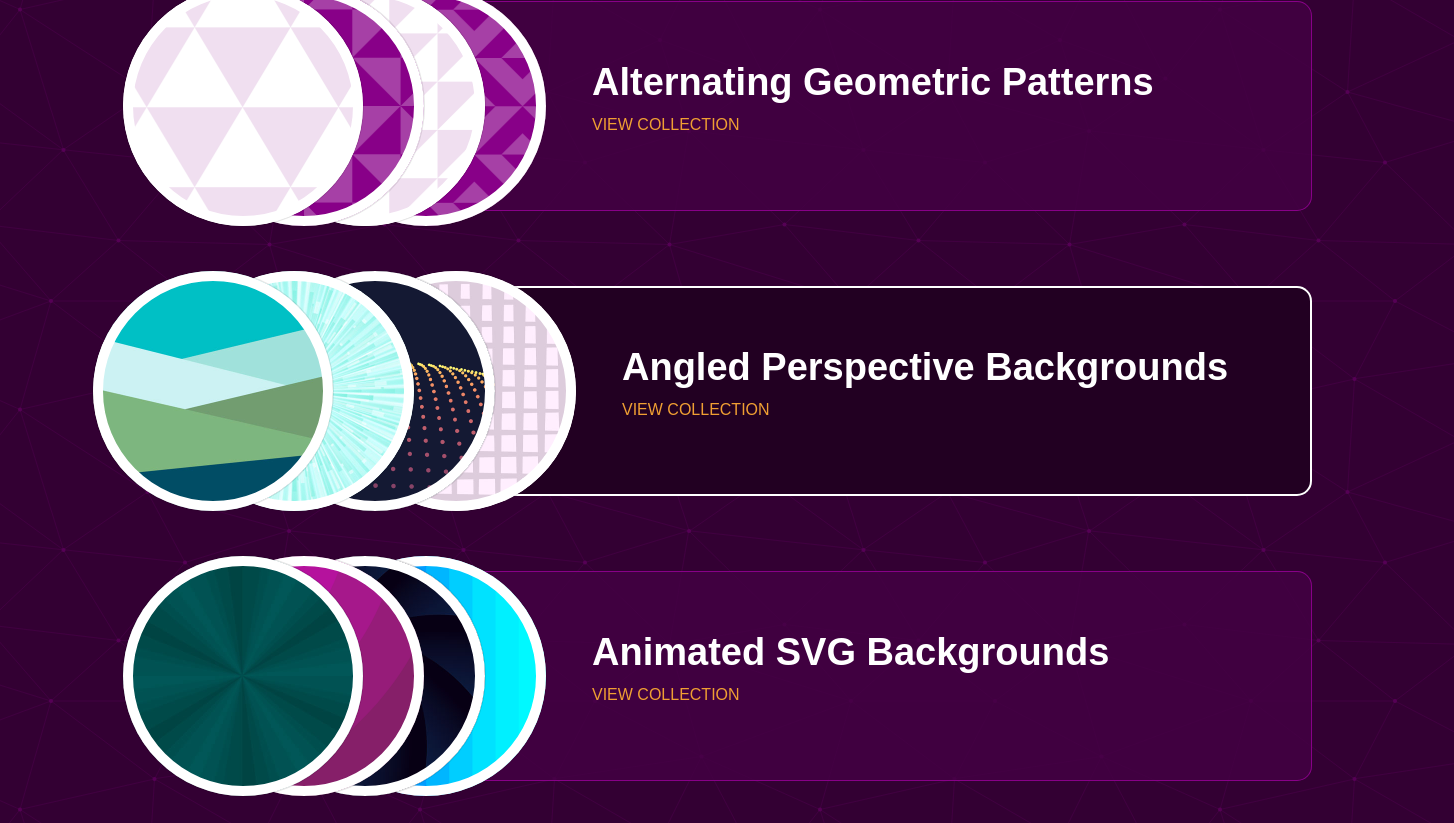 click on "Angled Perspective Backgrounds VIEW COLLECTION" at bounding box center (929, 391) 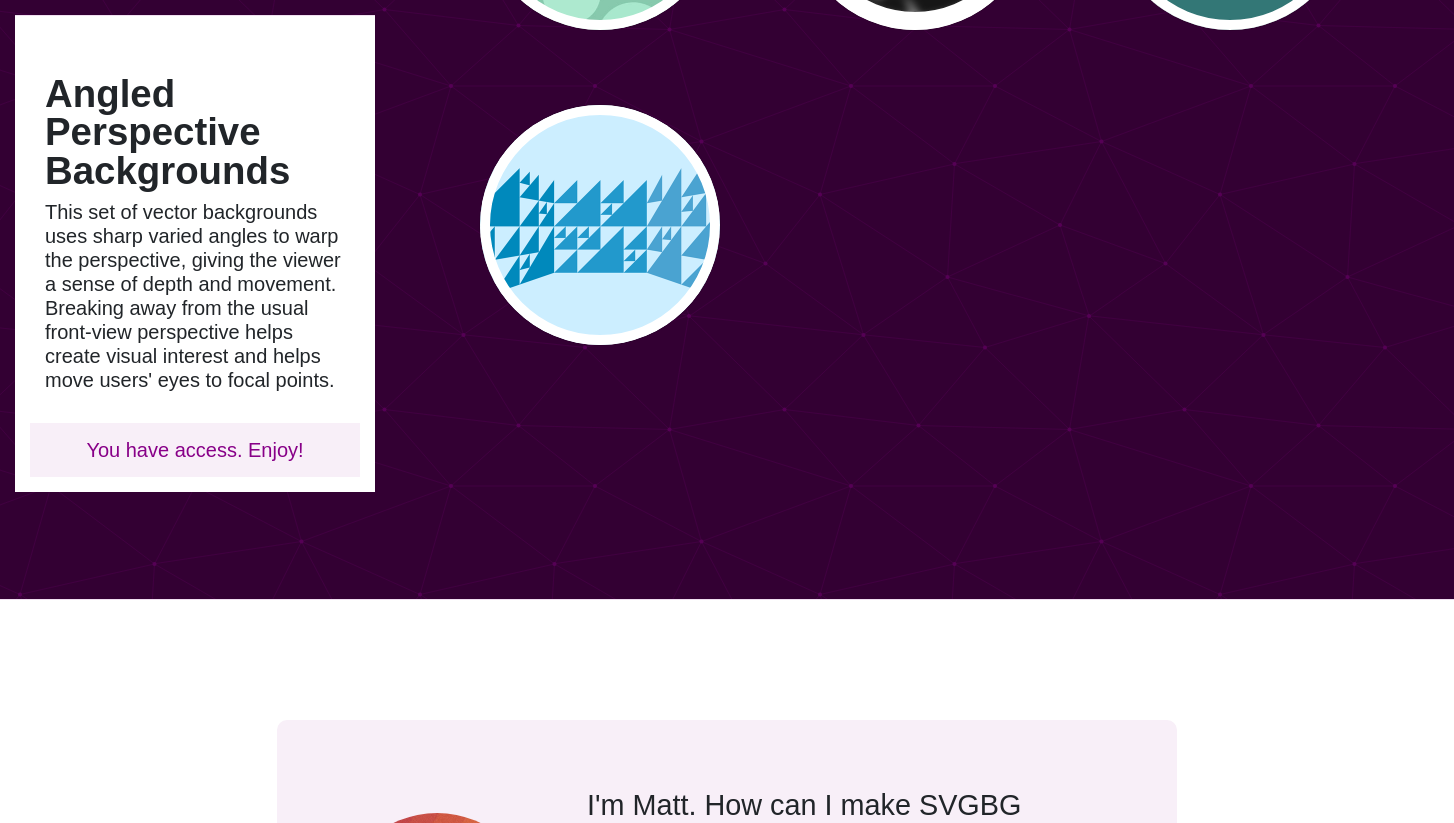 scroll, scrollTop: 1765, scrollLeft: 0, axis: vertical 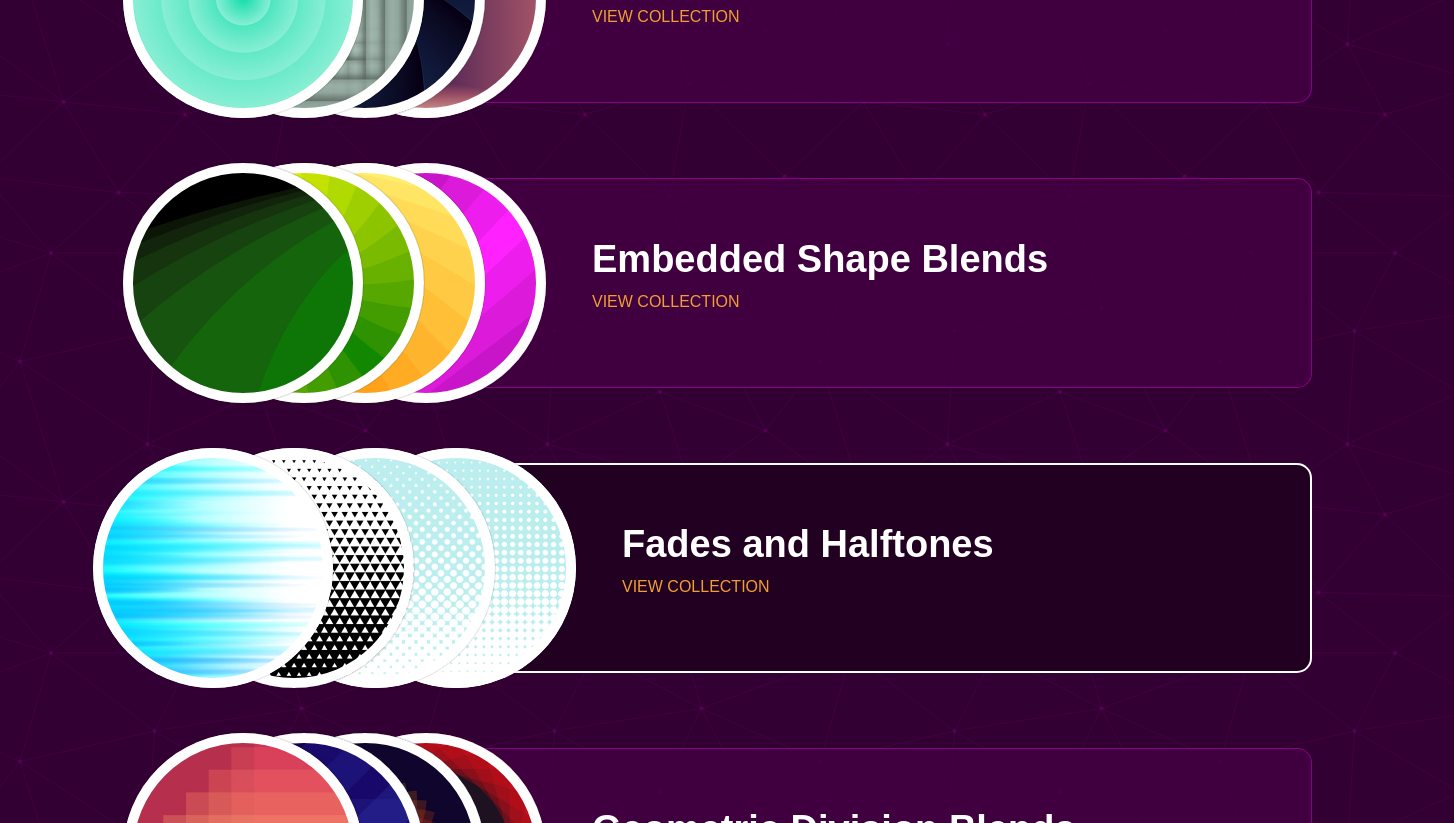 click on "Fades and Halftones VIEW COLLECTION" at bounding box center (929, 568) 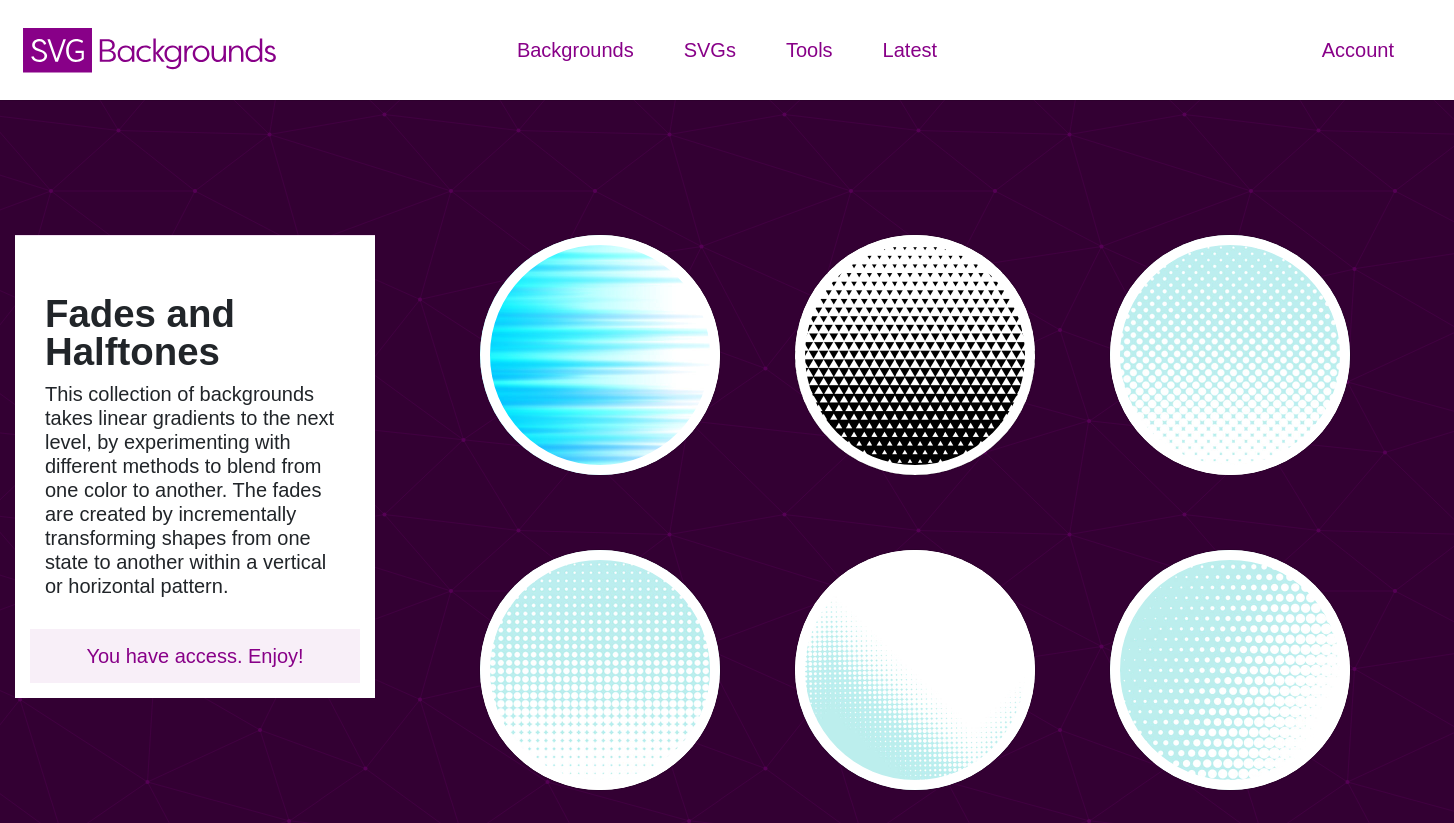 scroll, scrollTop: 0, scrollLeft: 0, axis: both 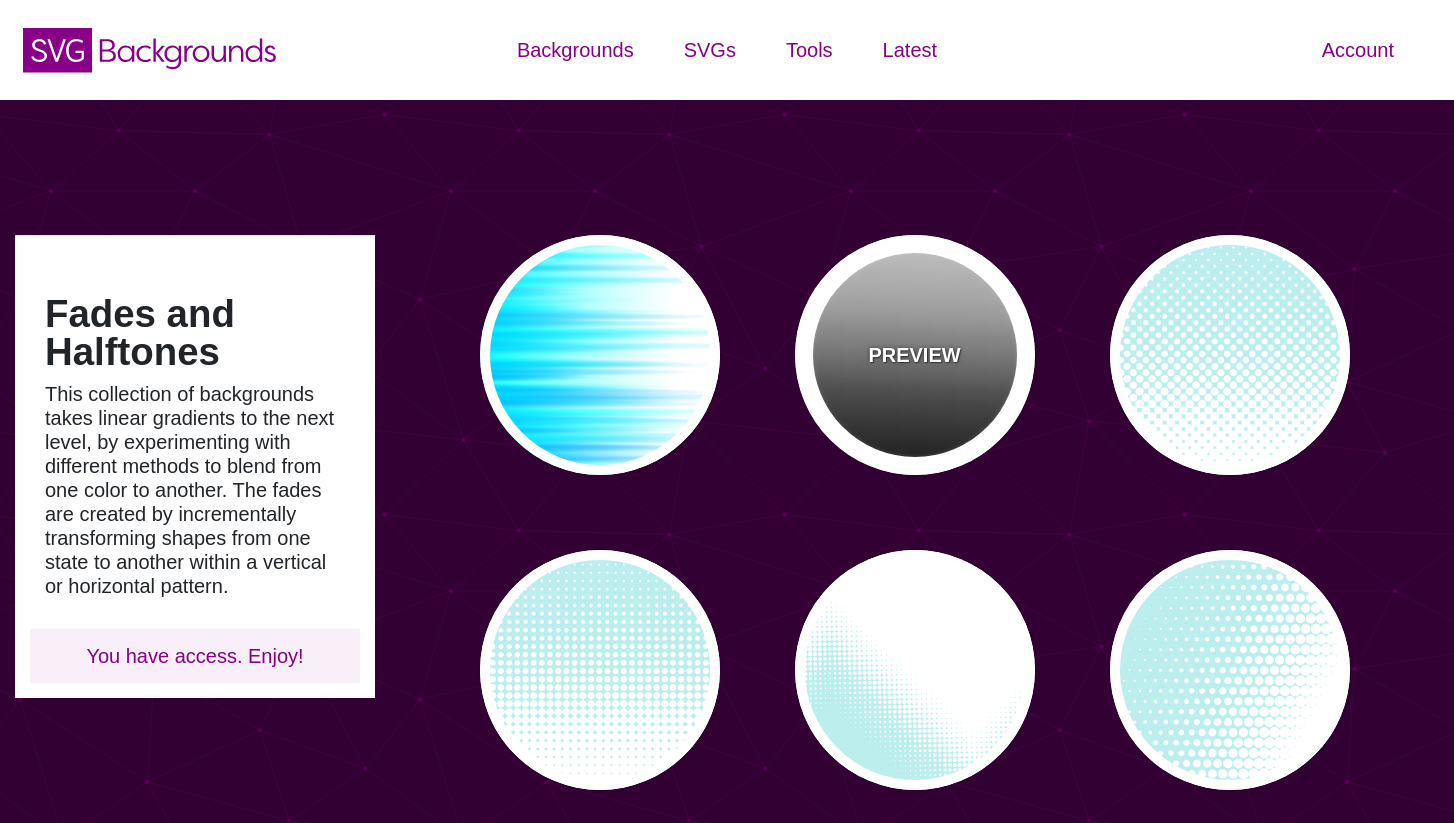 click on "PREVIEW" at bounding box center [915, 355] 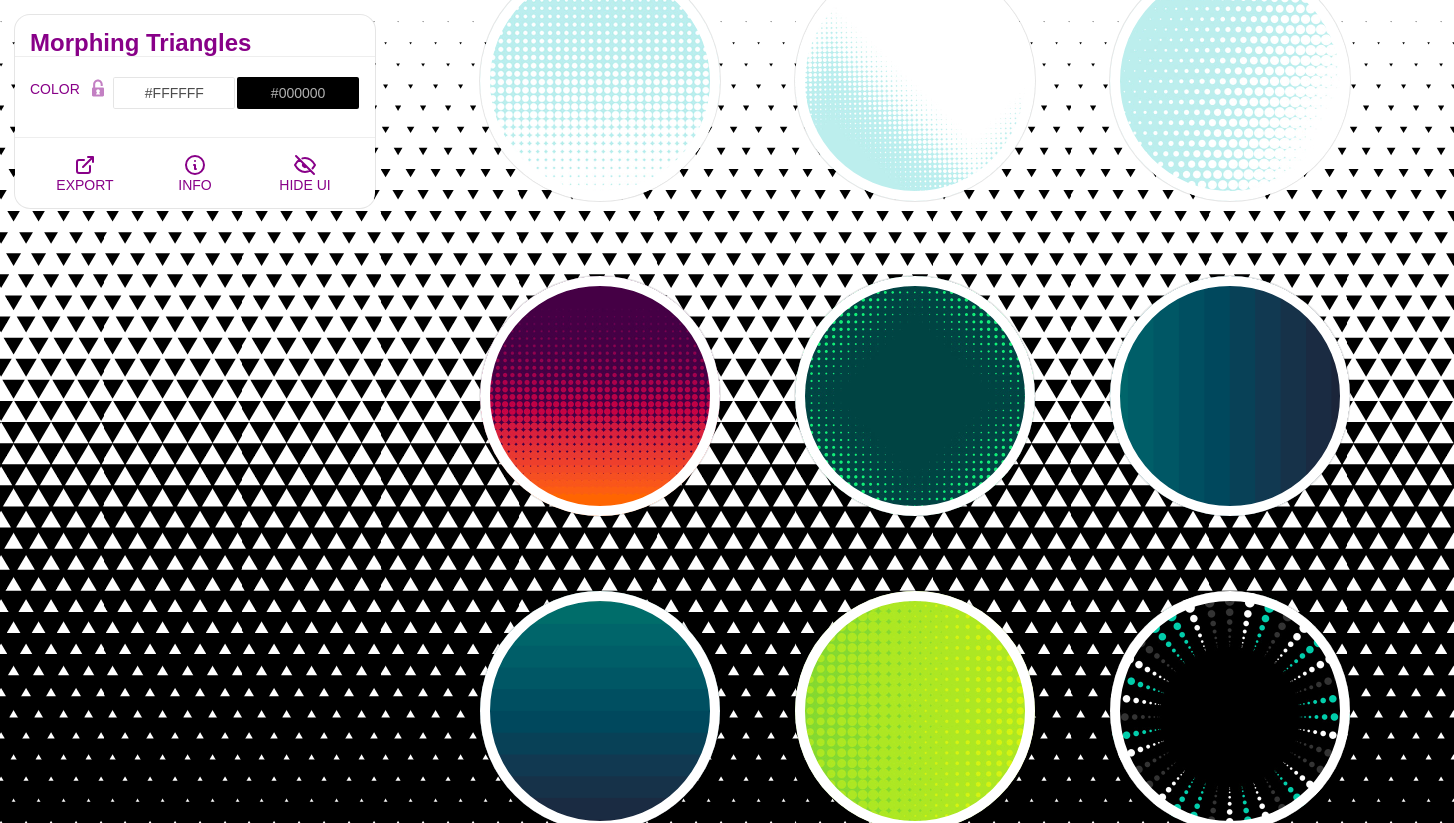 scroll, scrollTop: 708, scrollLeft: 0, axis: vertical 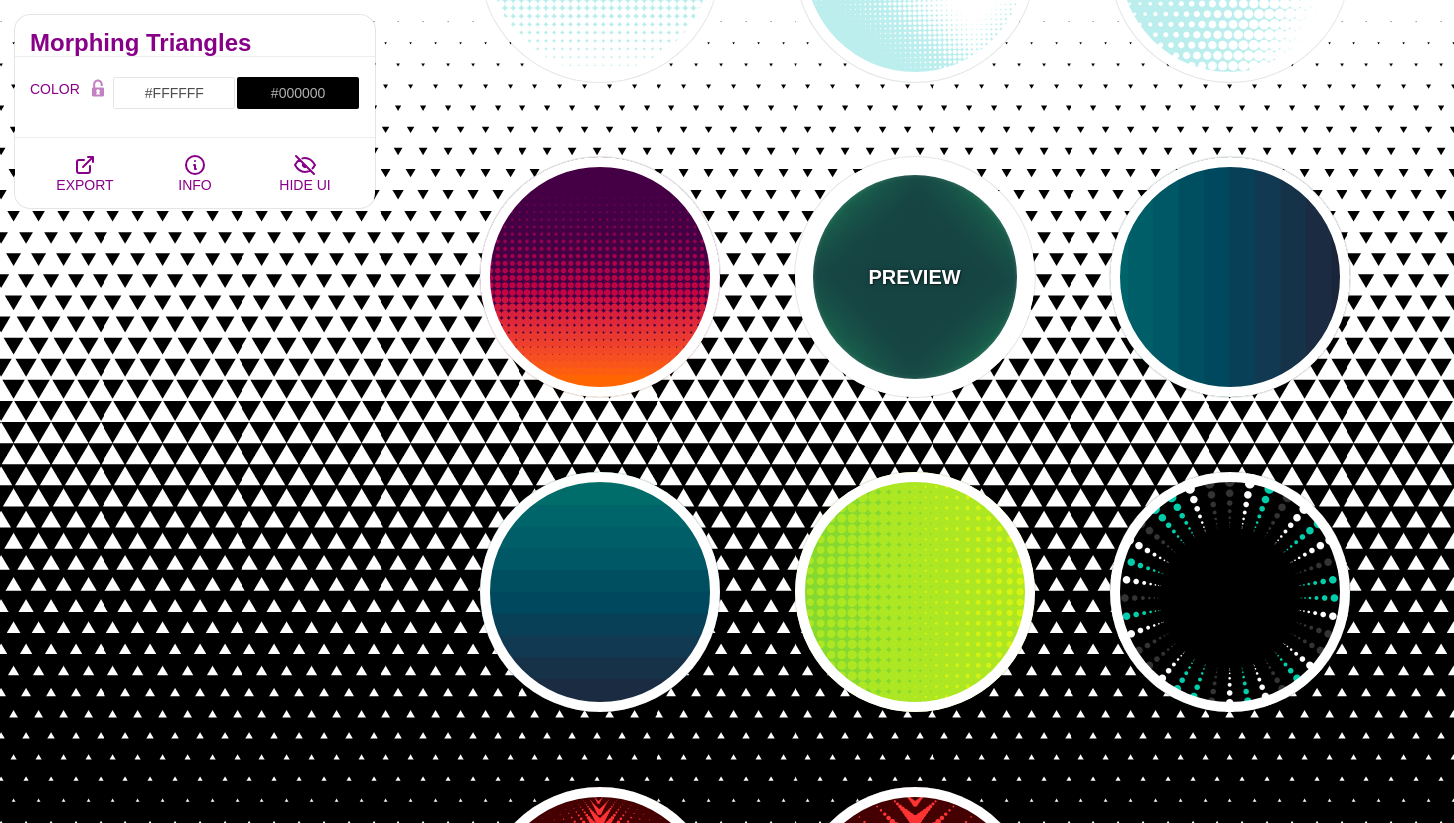 click on "PREVIEW" at bounding box center [915, 277] 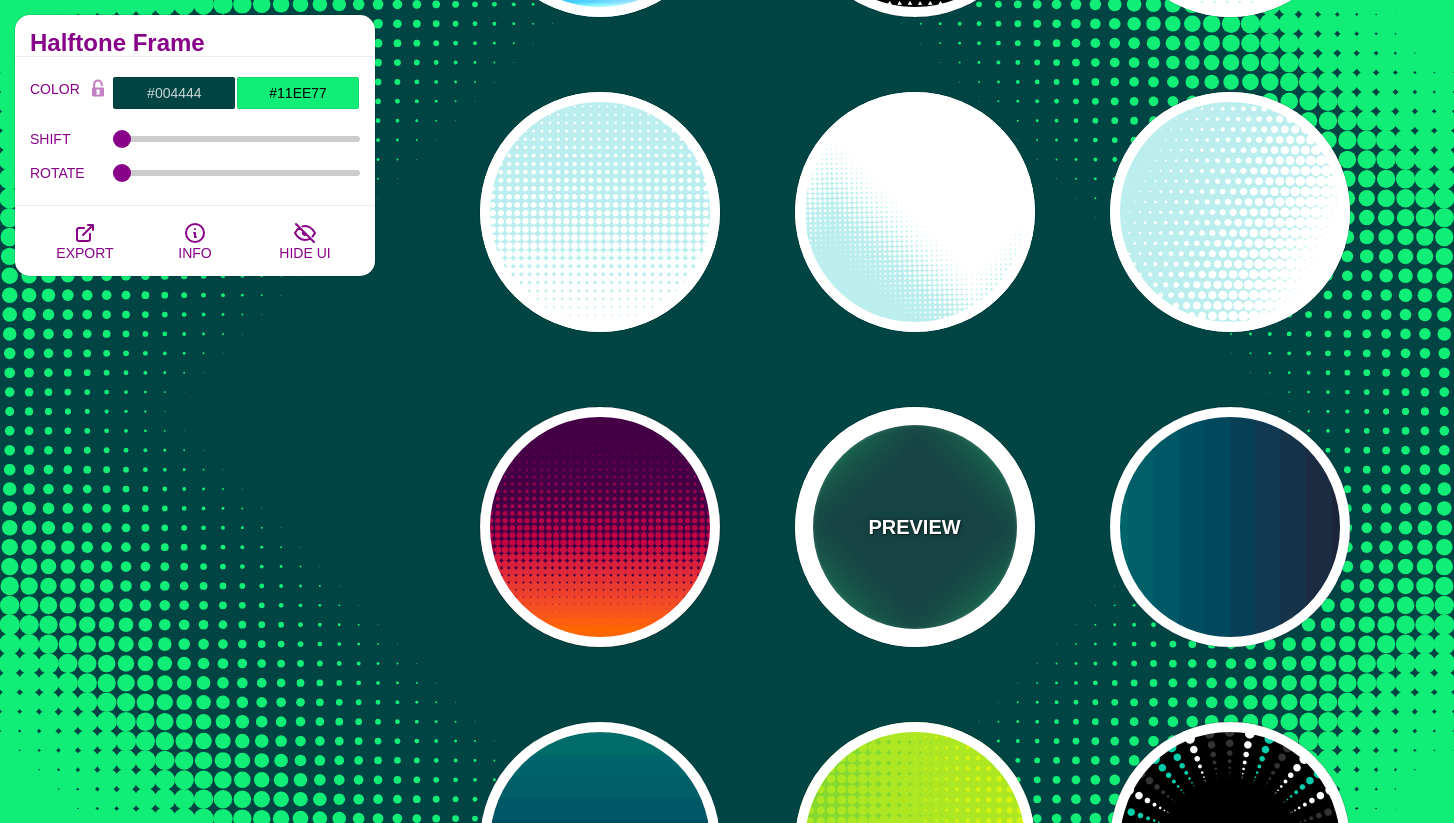 scroll, scrollTop: 0, scrollLeft: 0, axis: both 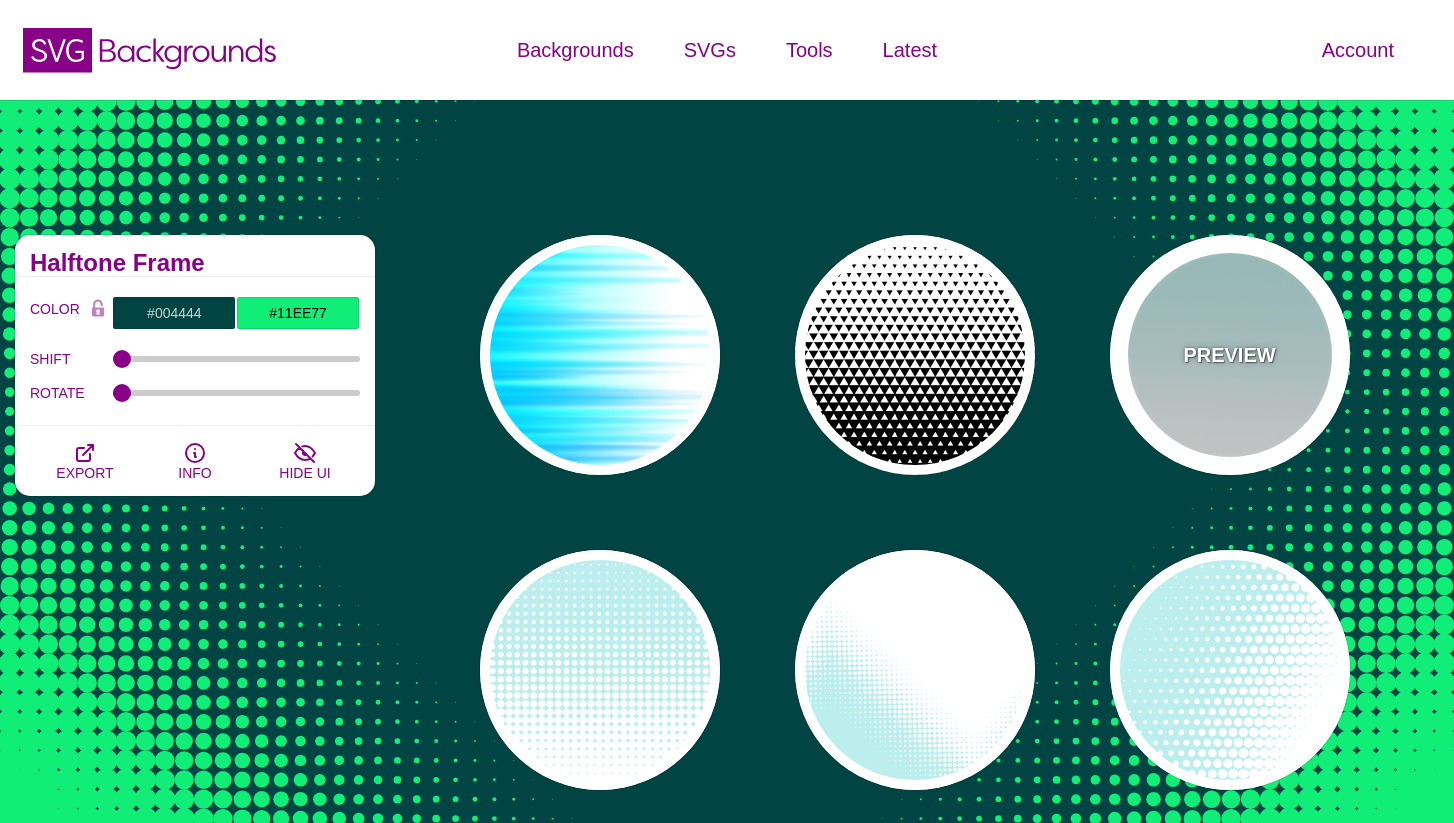 click on "PREVIEW" at bounding box center (1230, 355) 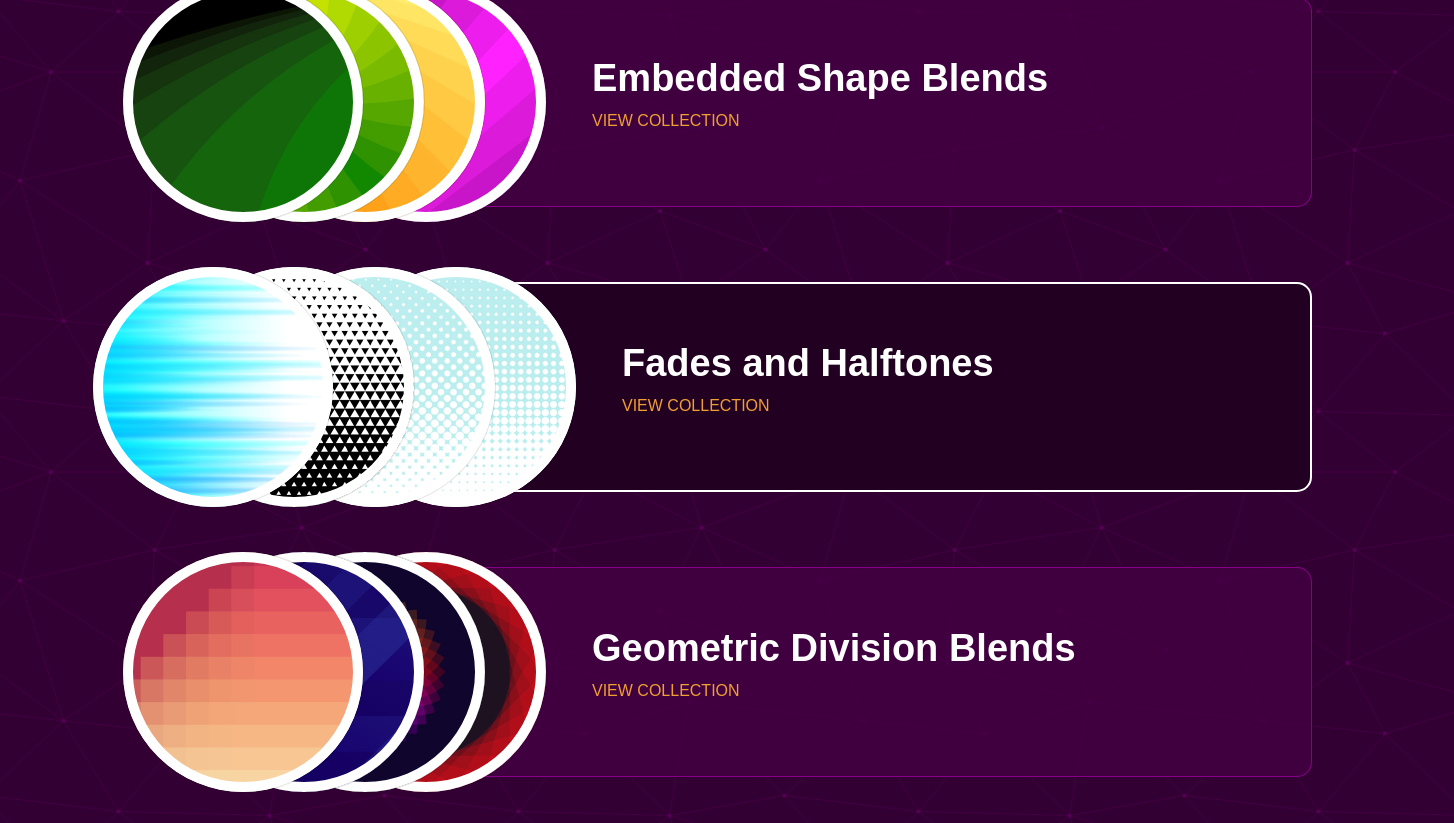scroll, scrollTop: 2194, scrollLeft: 0, axis: vertical 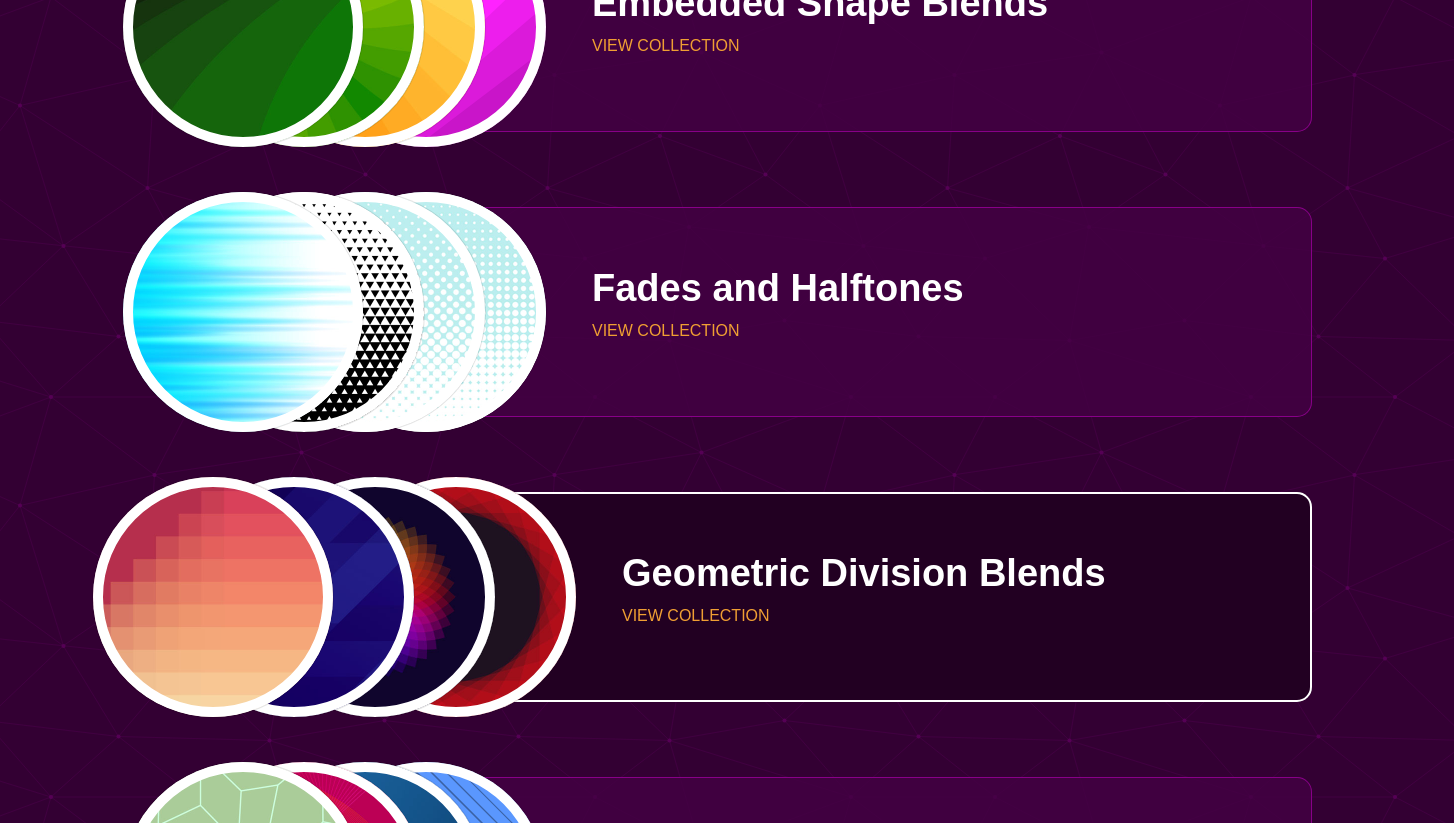 click on "Geometric Division Blends VIEW COLLECTION" at bounding box center (929, 597) 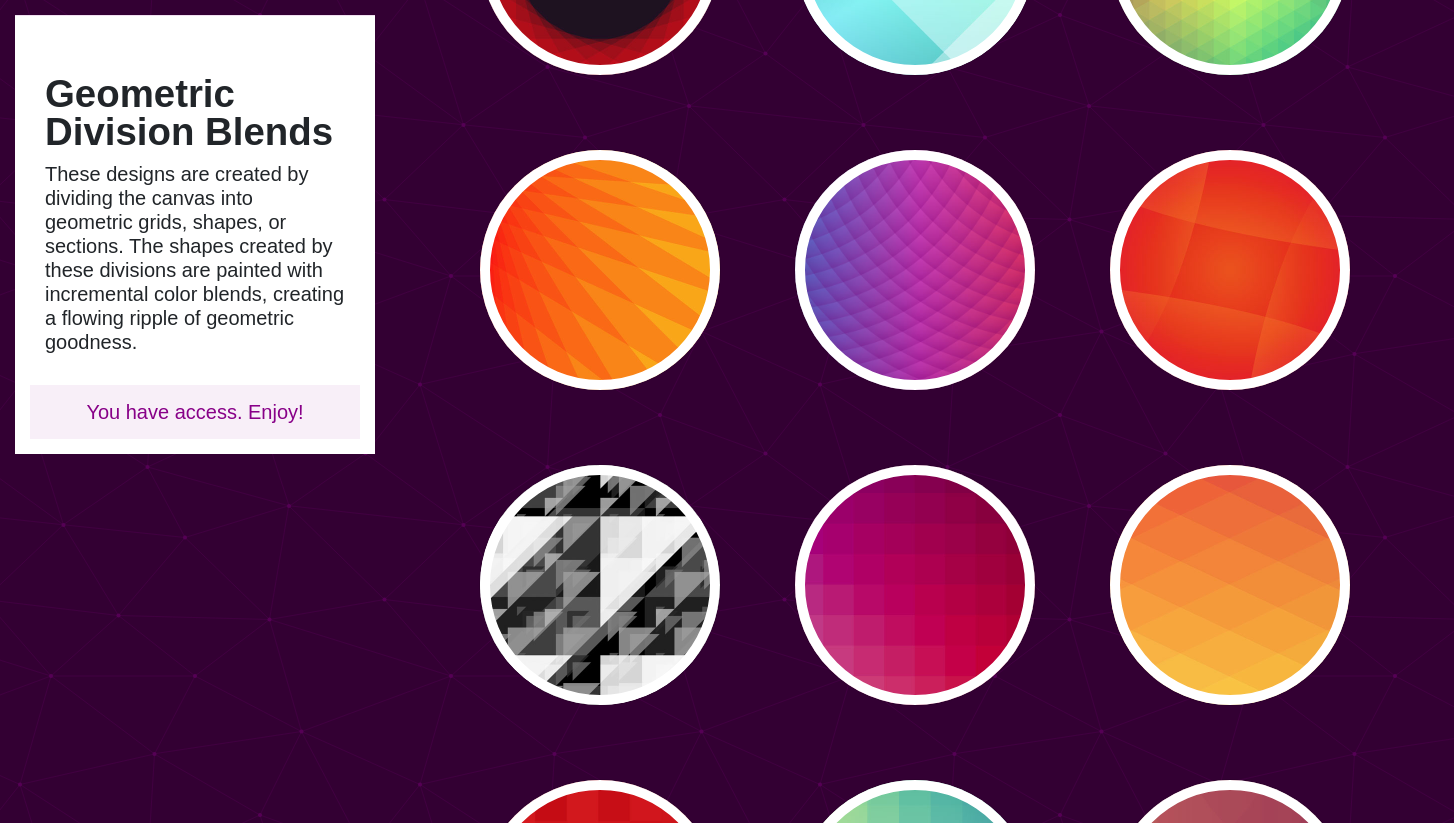 scroll, scrollTop: 812, scrollLeft: 0, axis: vertical 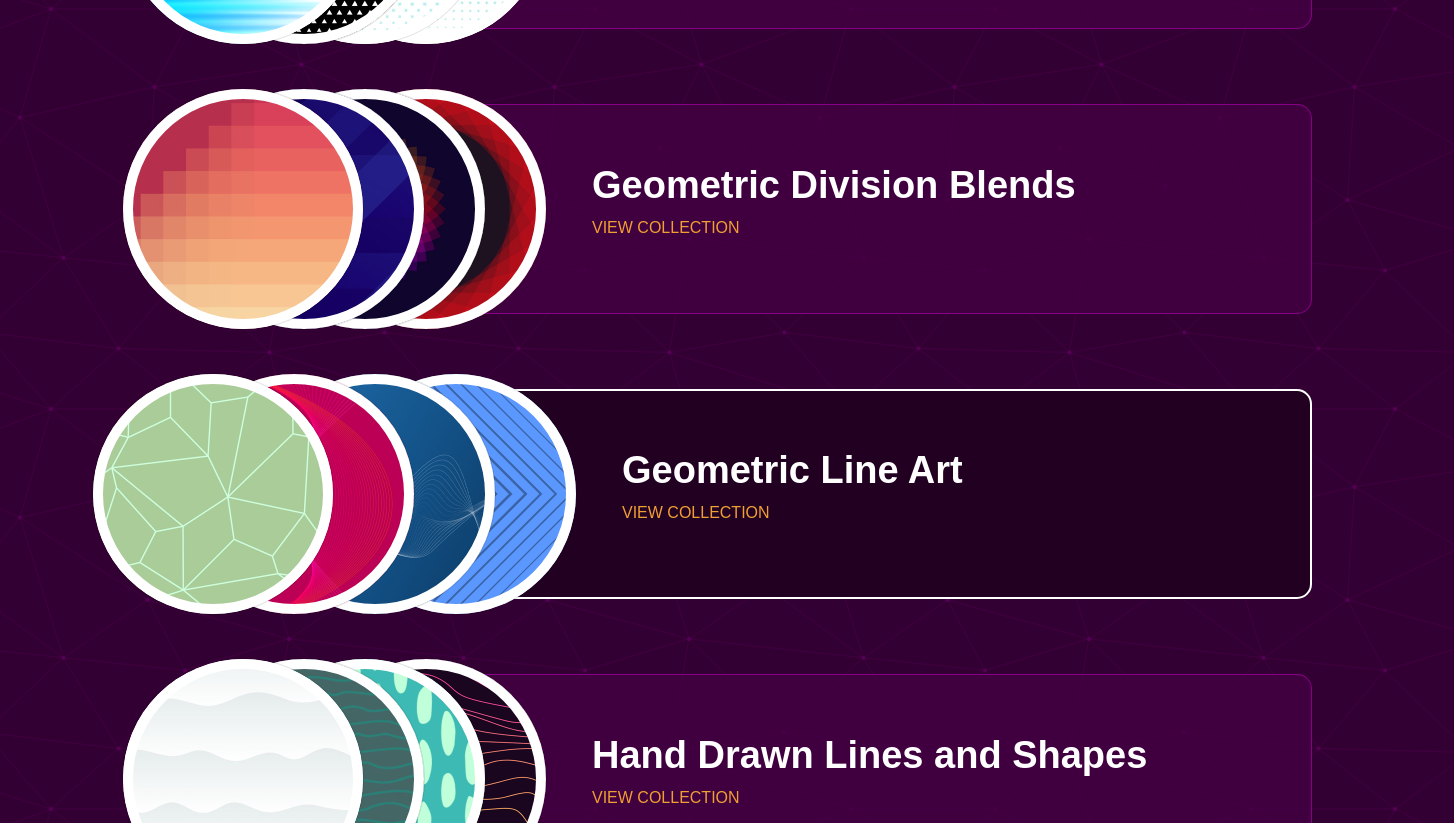 click on "Geometric Line Art VIEW COLLECTION" at bounding box center (929, 494) 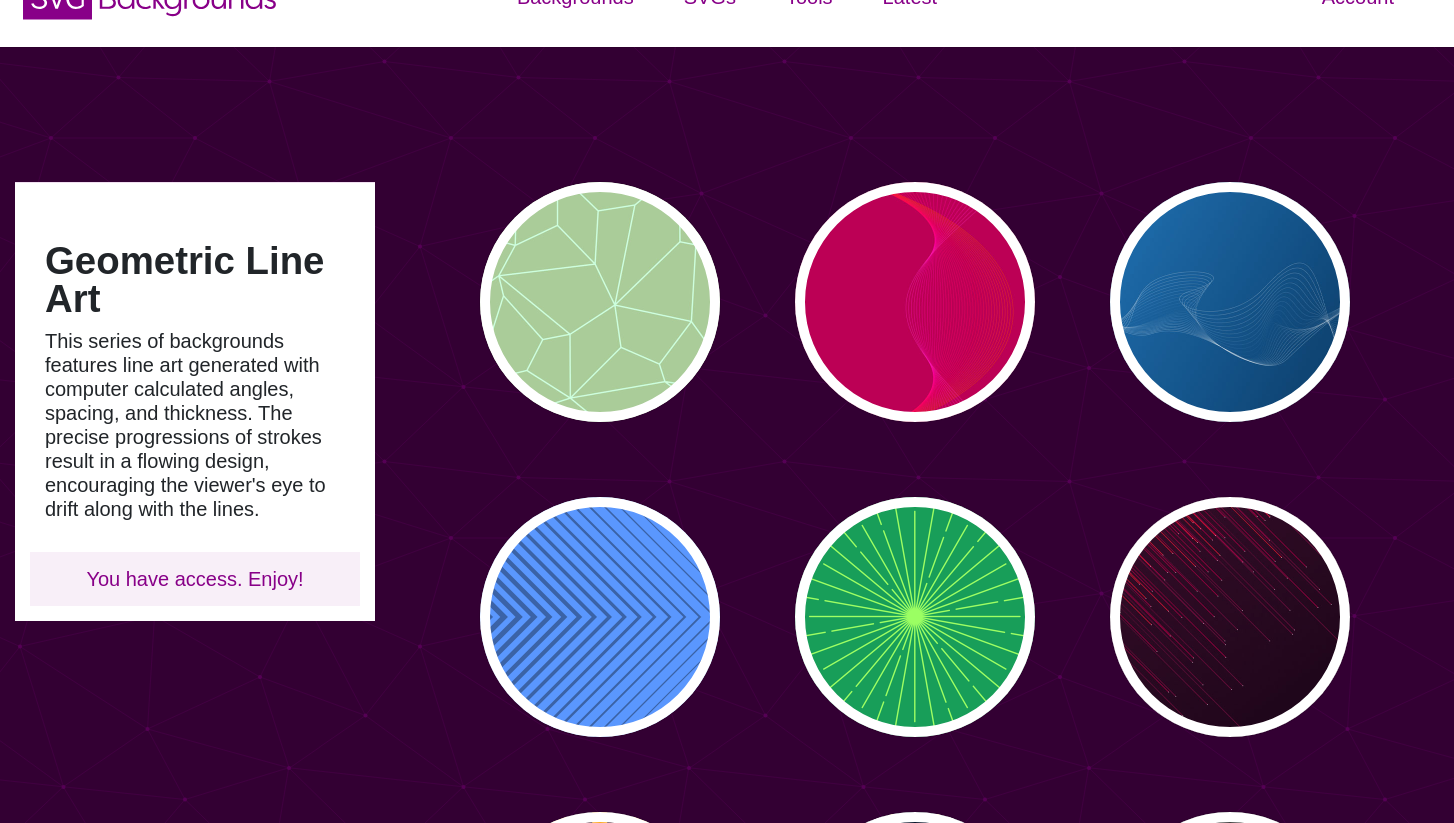 scroll, scrollTop: 55, scrollLeft: 0, axis: vertical 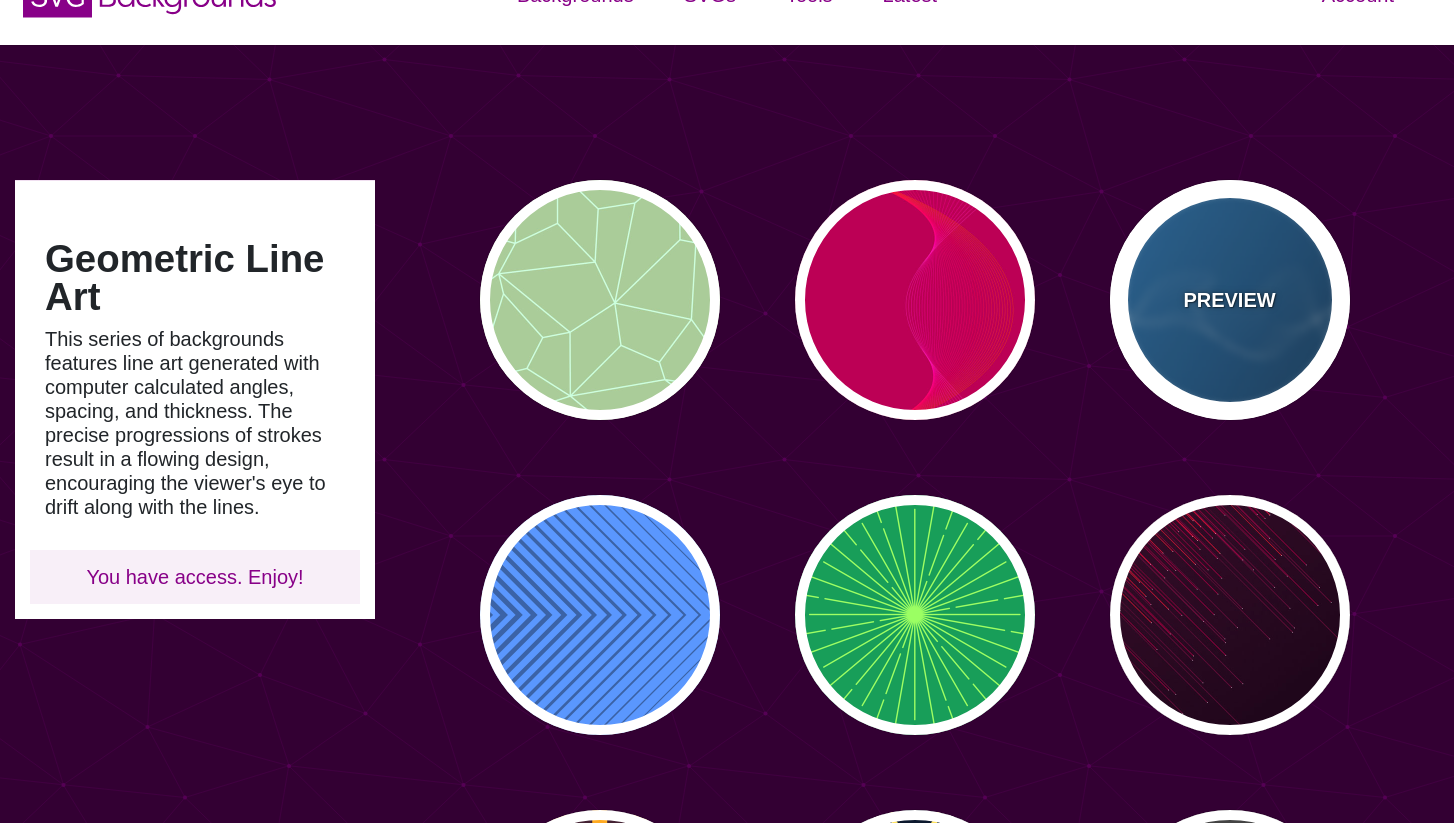 click on "PREVIEW" at bounding box center [1230, 300] 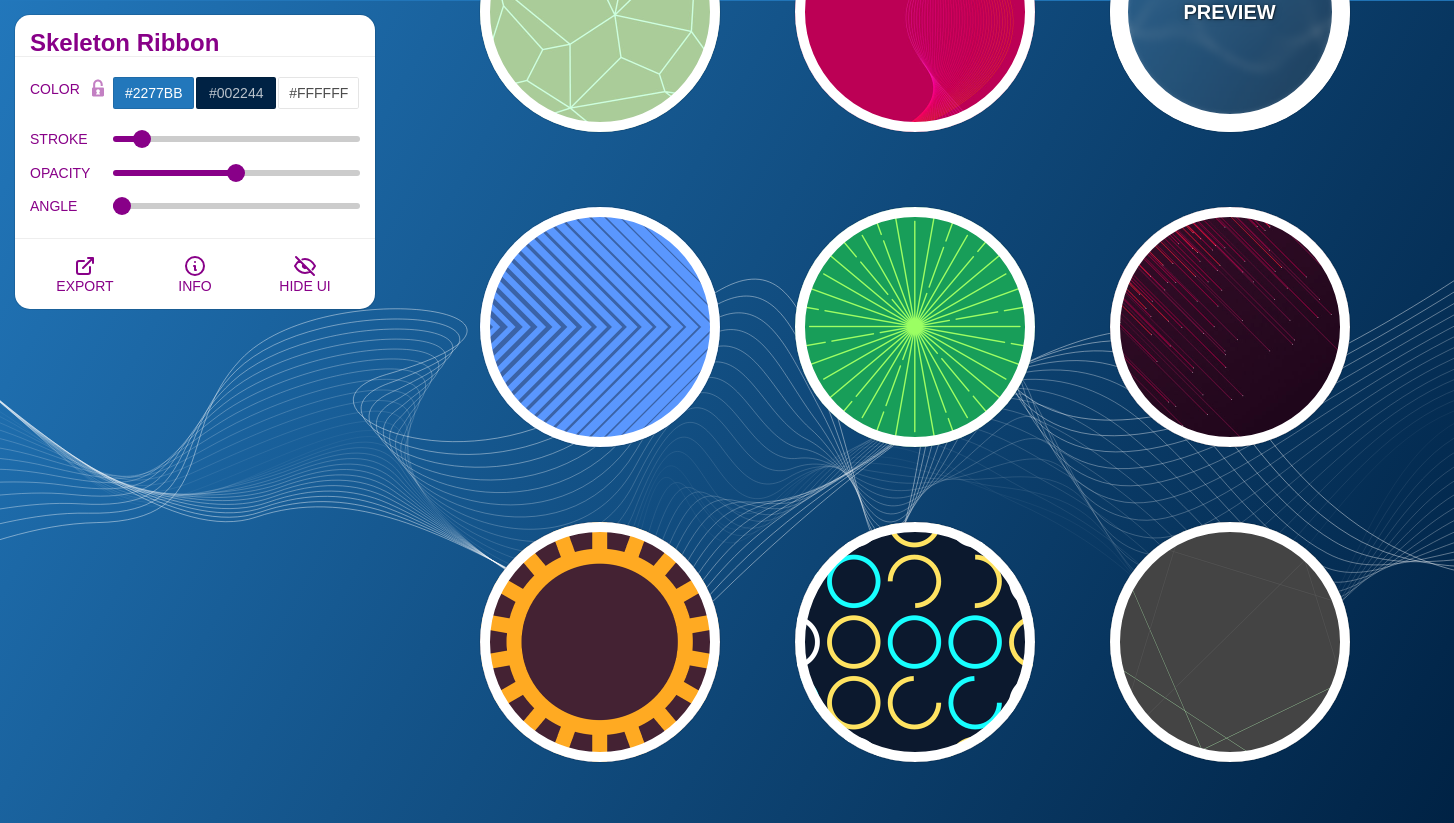 scroll, scrollTop: 376, scrollLeft: 0, axis: vertical 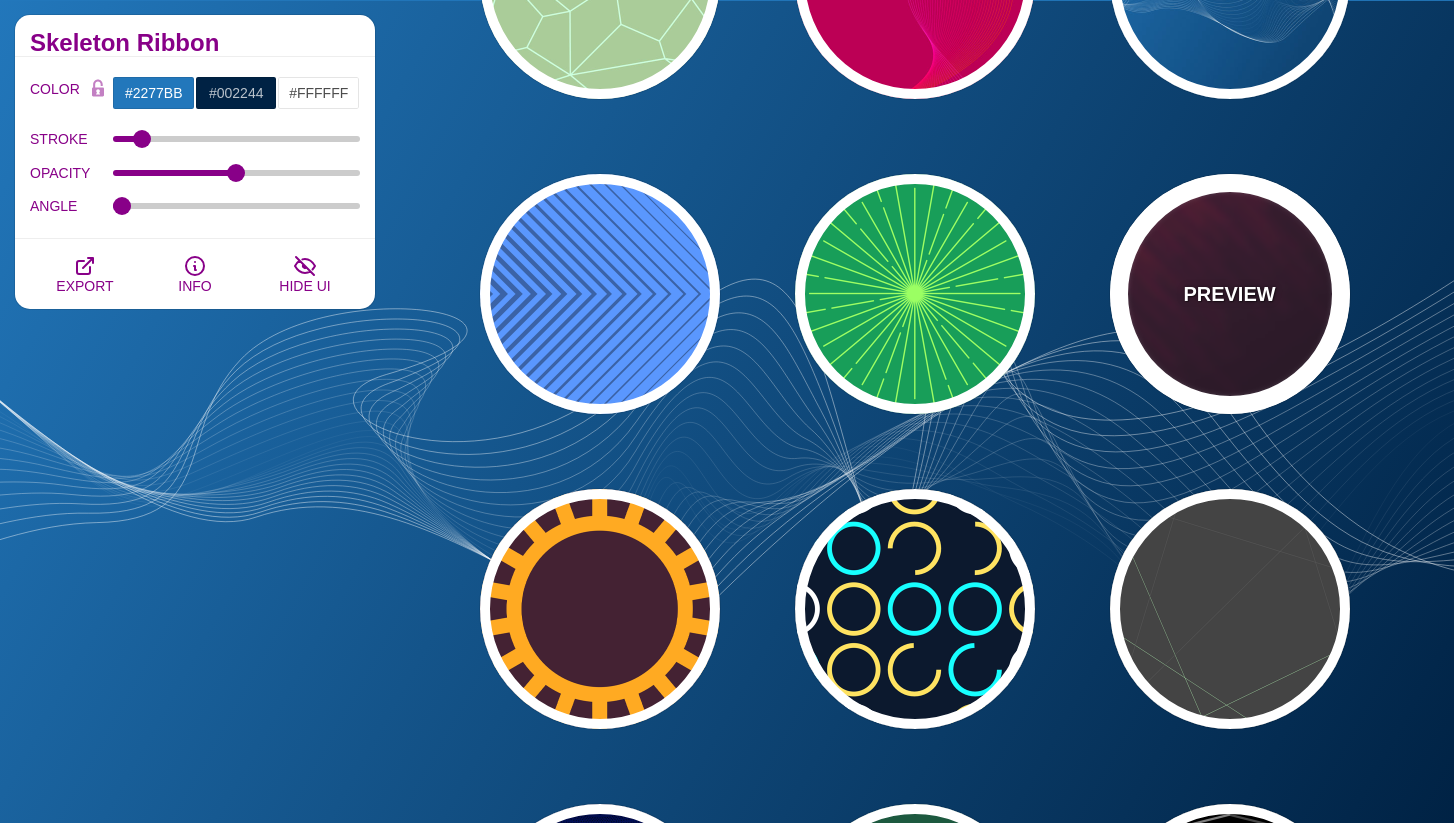 click on "PREVIEW" at bounding box center (1230, 294) 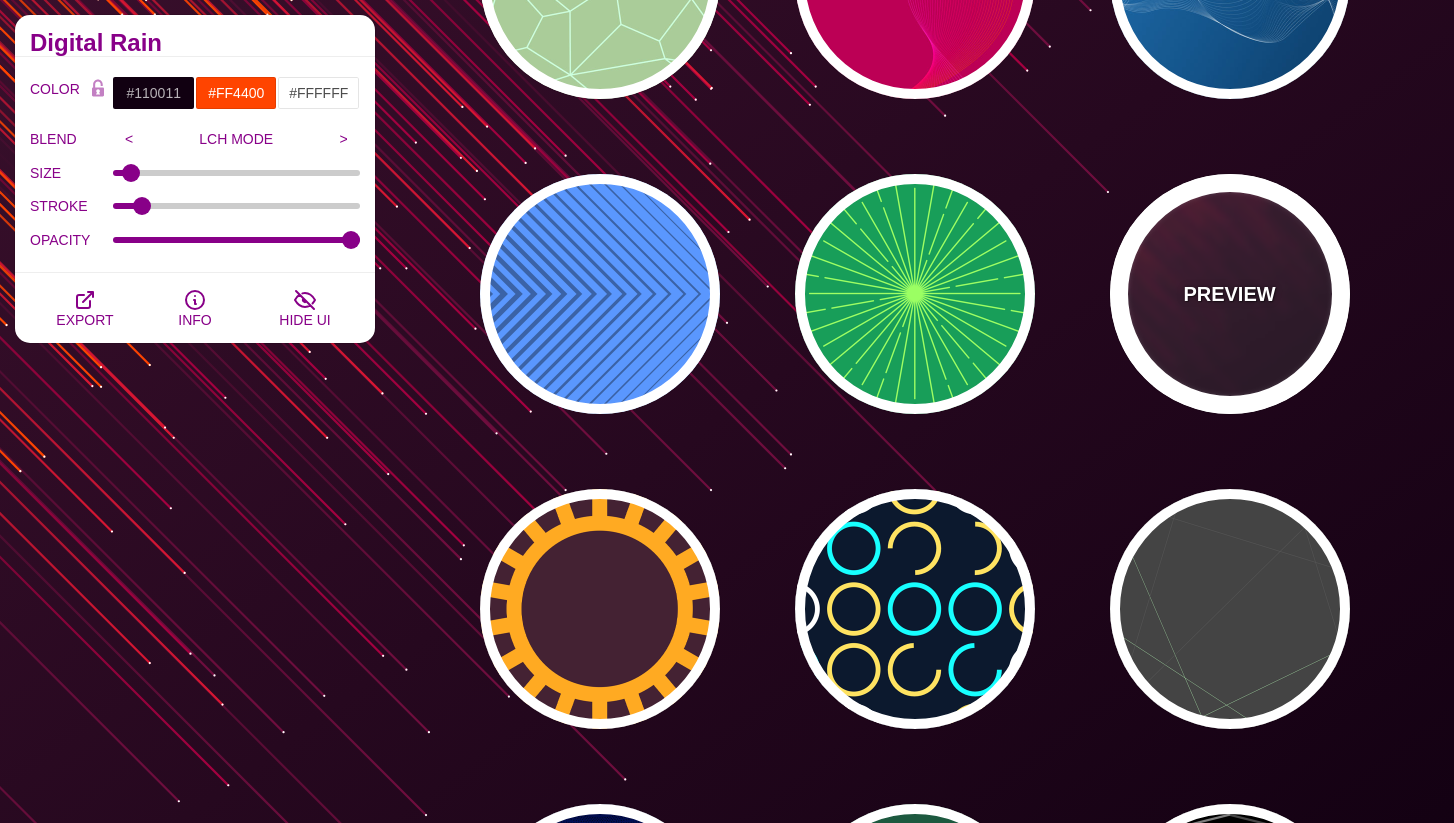 scroll, scrollTop: 414, scrollLeft: 0, axis: vertical 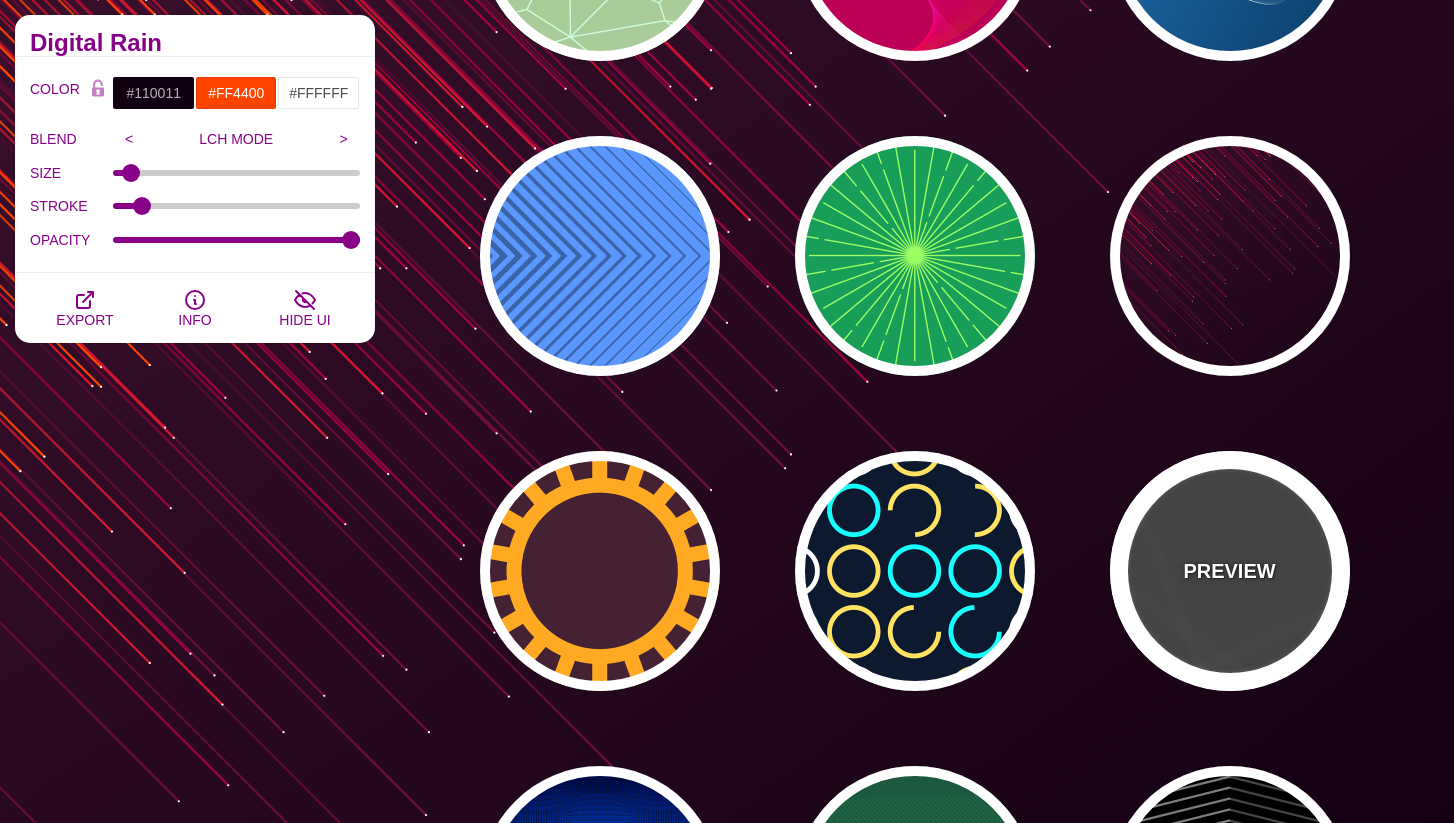 click on "PREVIEW" at bounding box center [1230, 571] 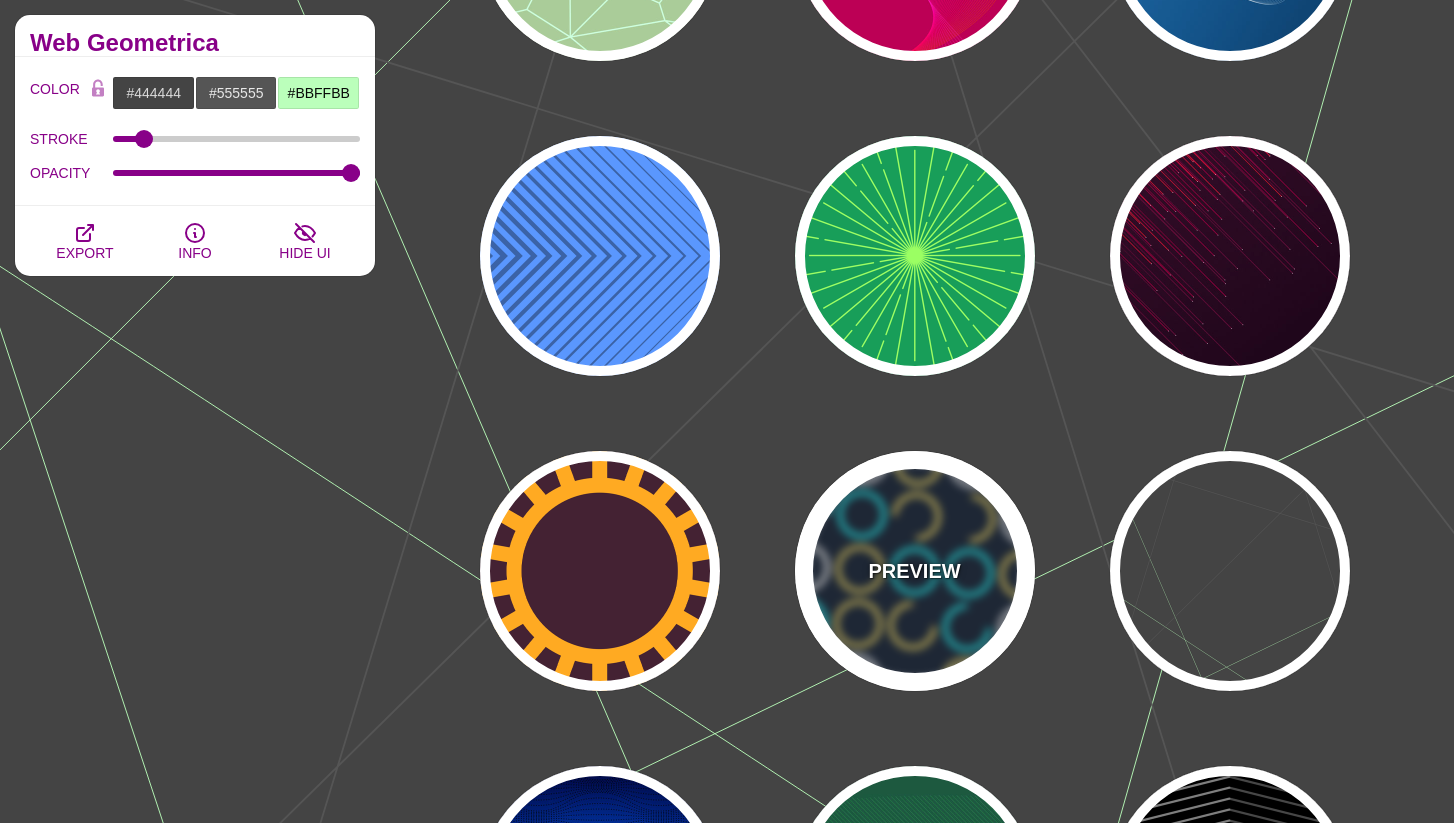 click on "PREVIEW" at bounding box center (914, 571) 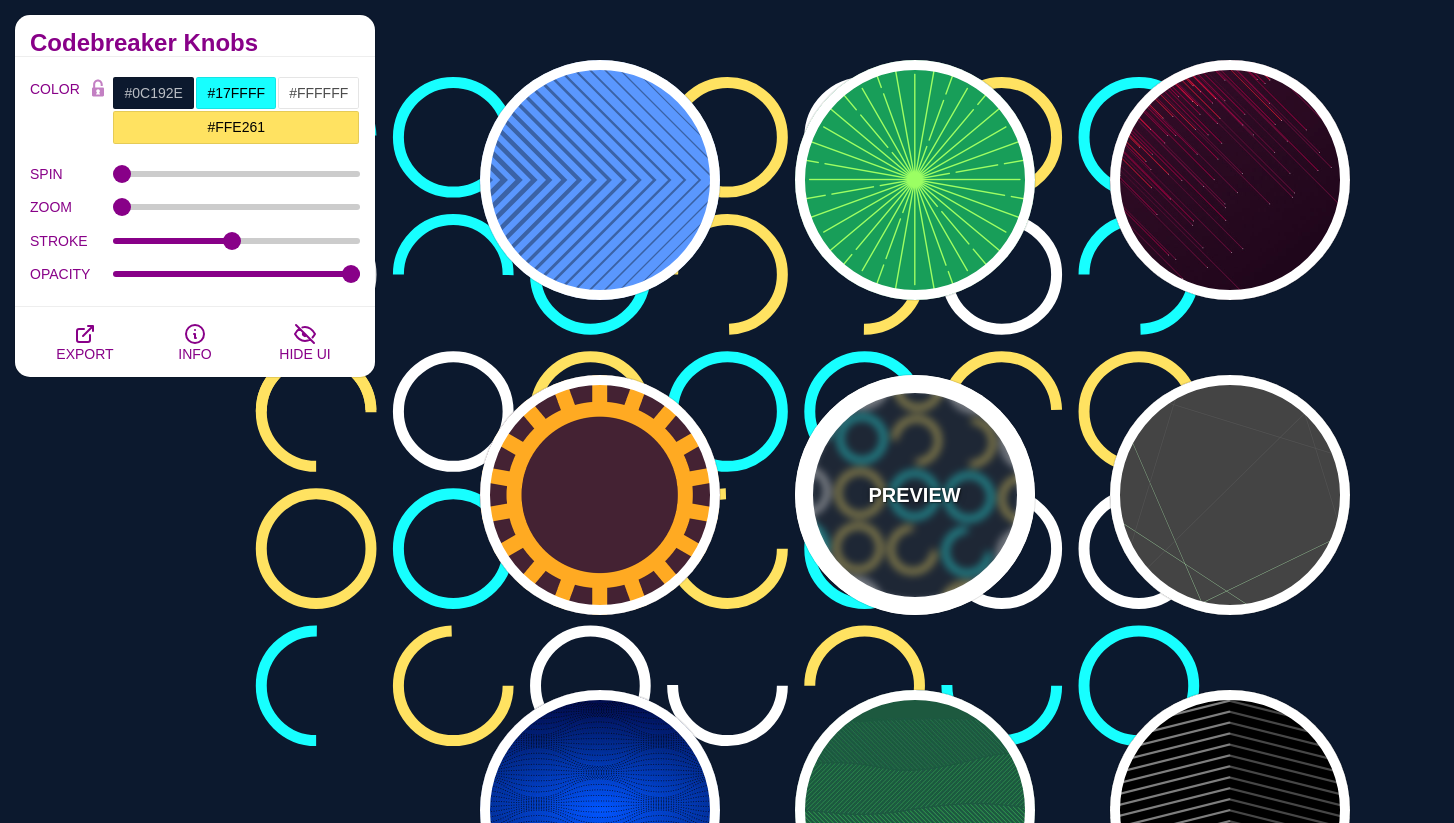 scroll, scrollTop: 711, scrollLeft: 0, axis: vertical 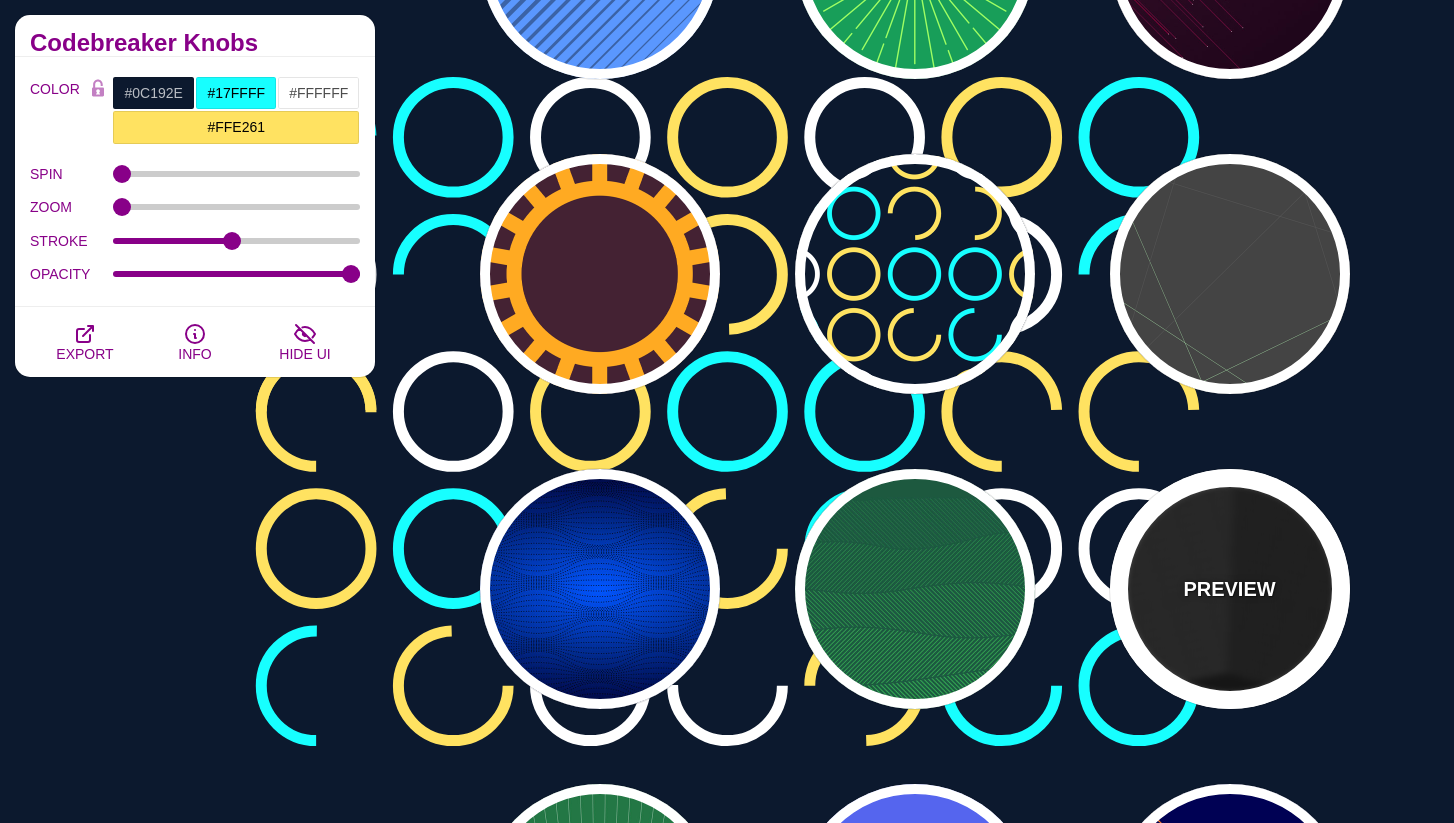 click on "PREVIEW" at bounding box center (1230, 589) 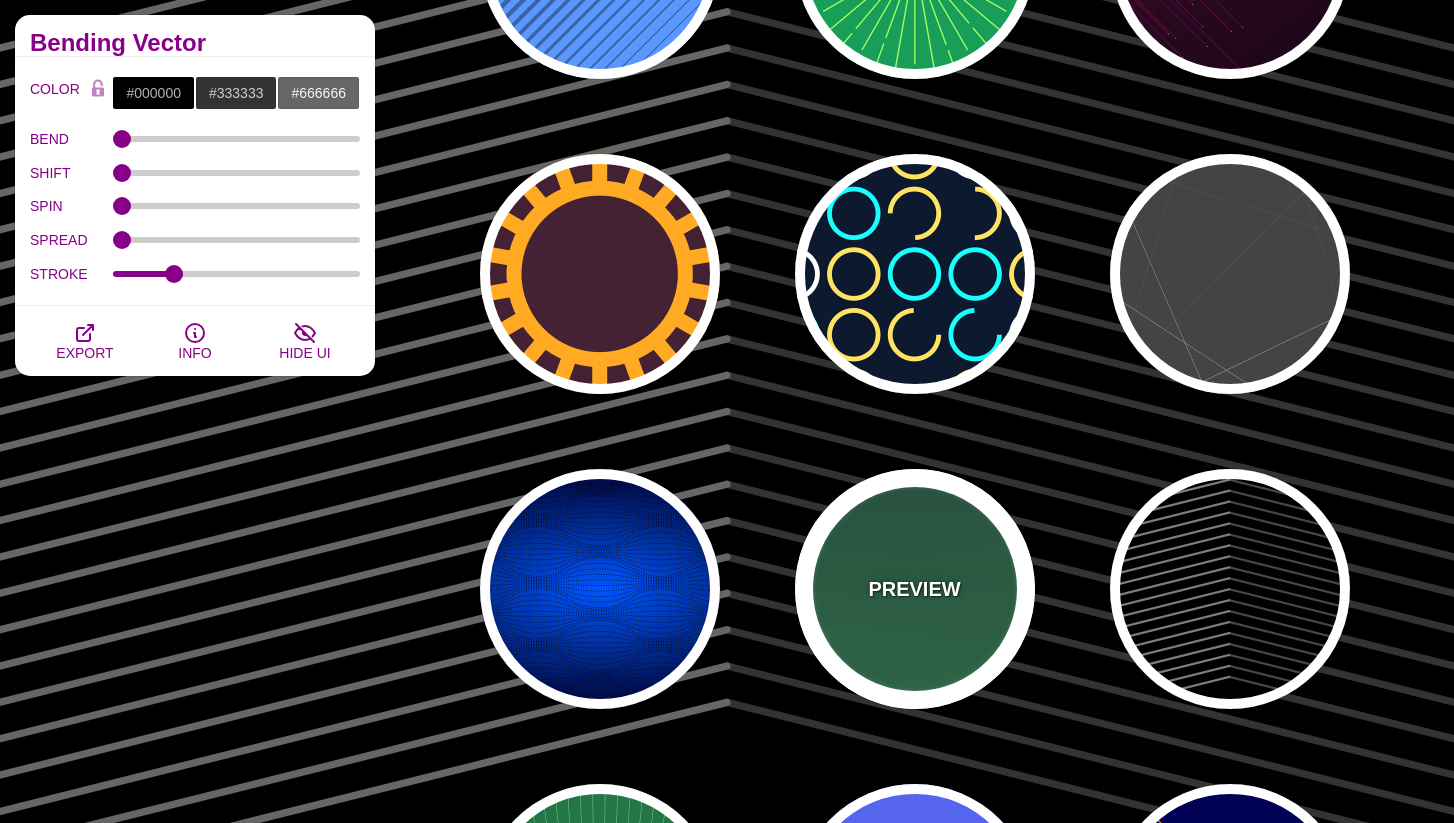 click on "PREVIEW" at bounding box center (915, 589) 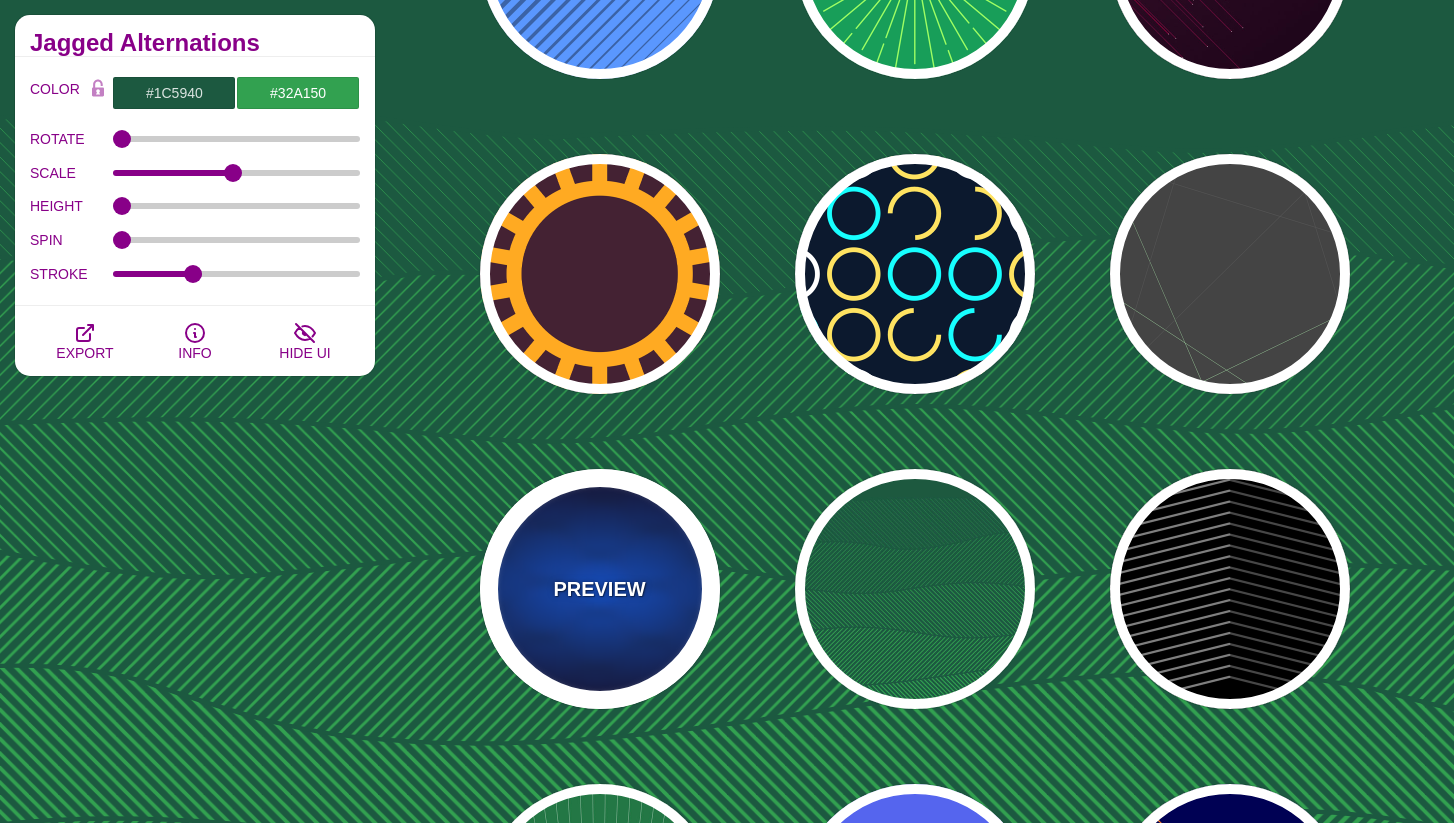 click on "PREVIEW" at bounding box center (600, 589) 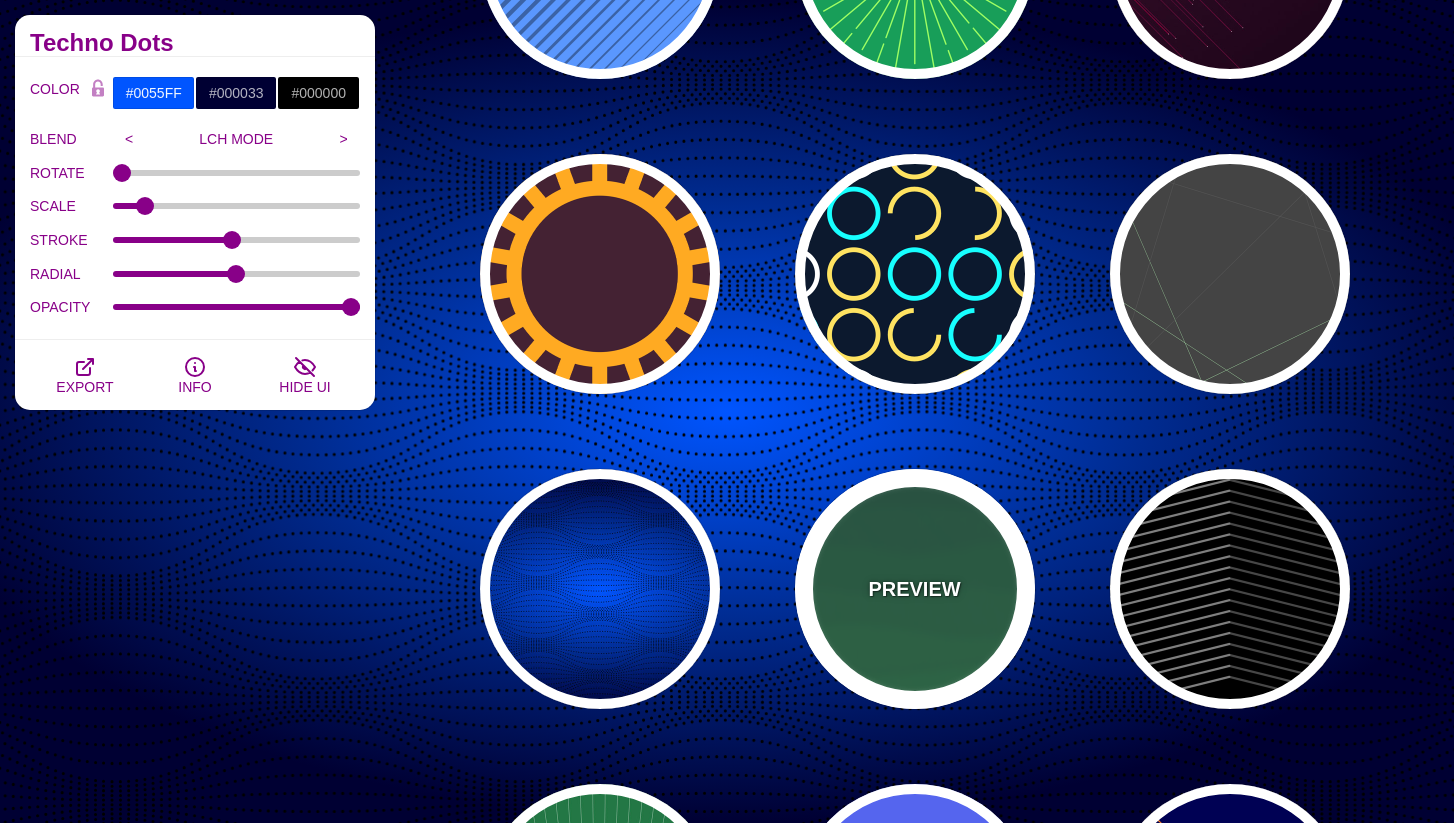 click on "PREVIEW" at bounding box center (915, 589) 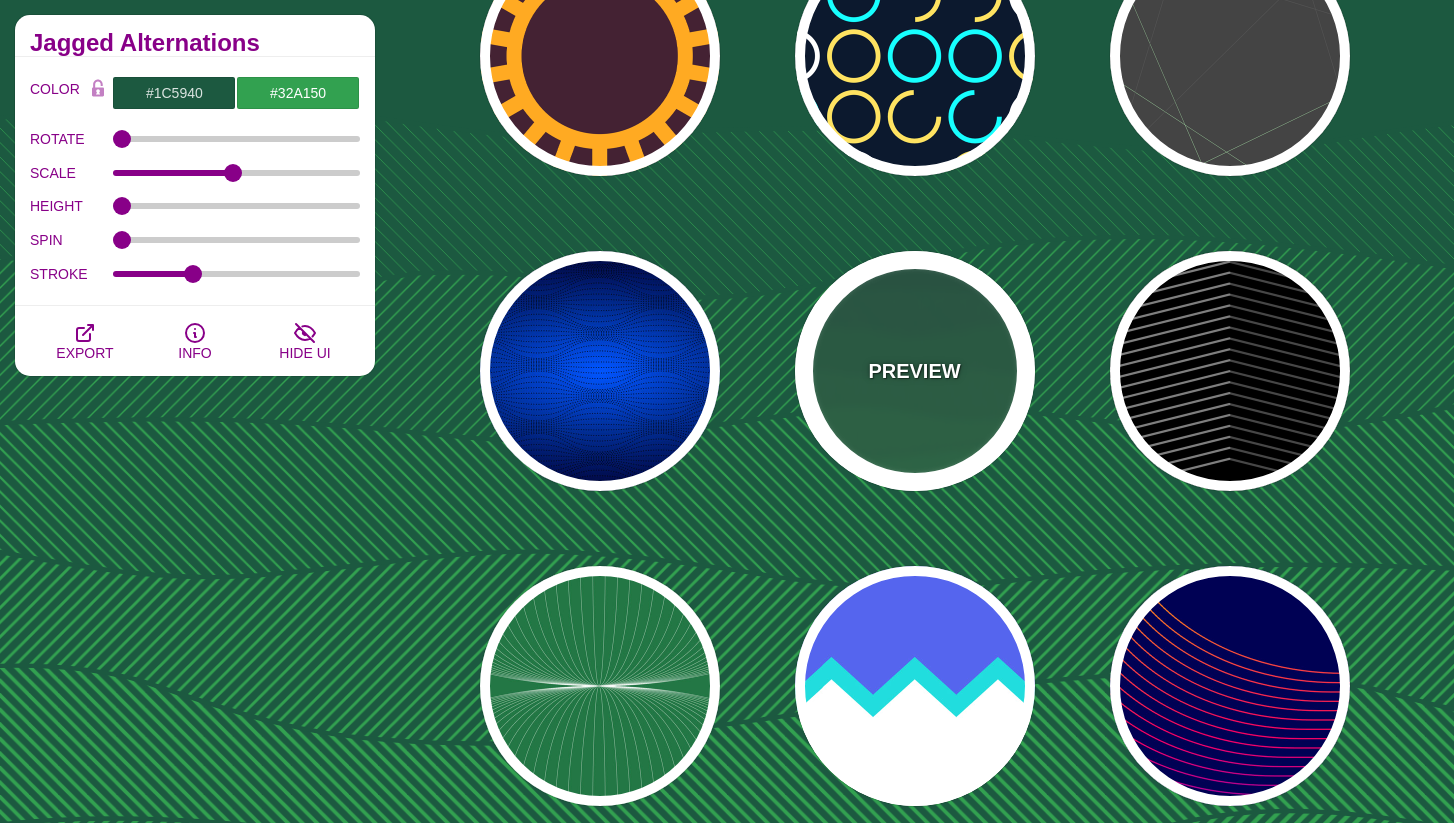 scroll, scrollTop: 1017, scrollLeft: 0, axis: vertical 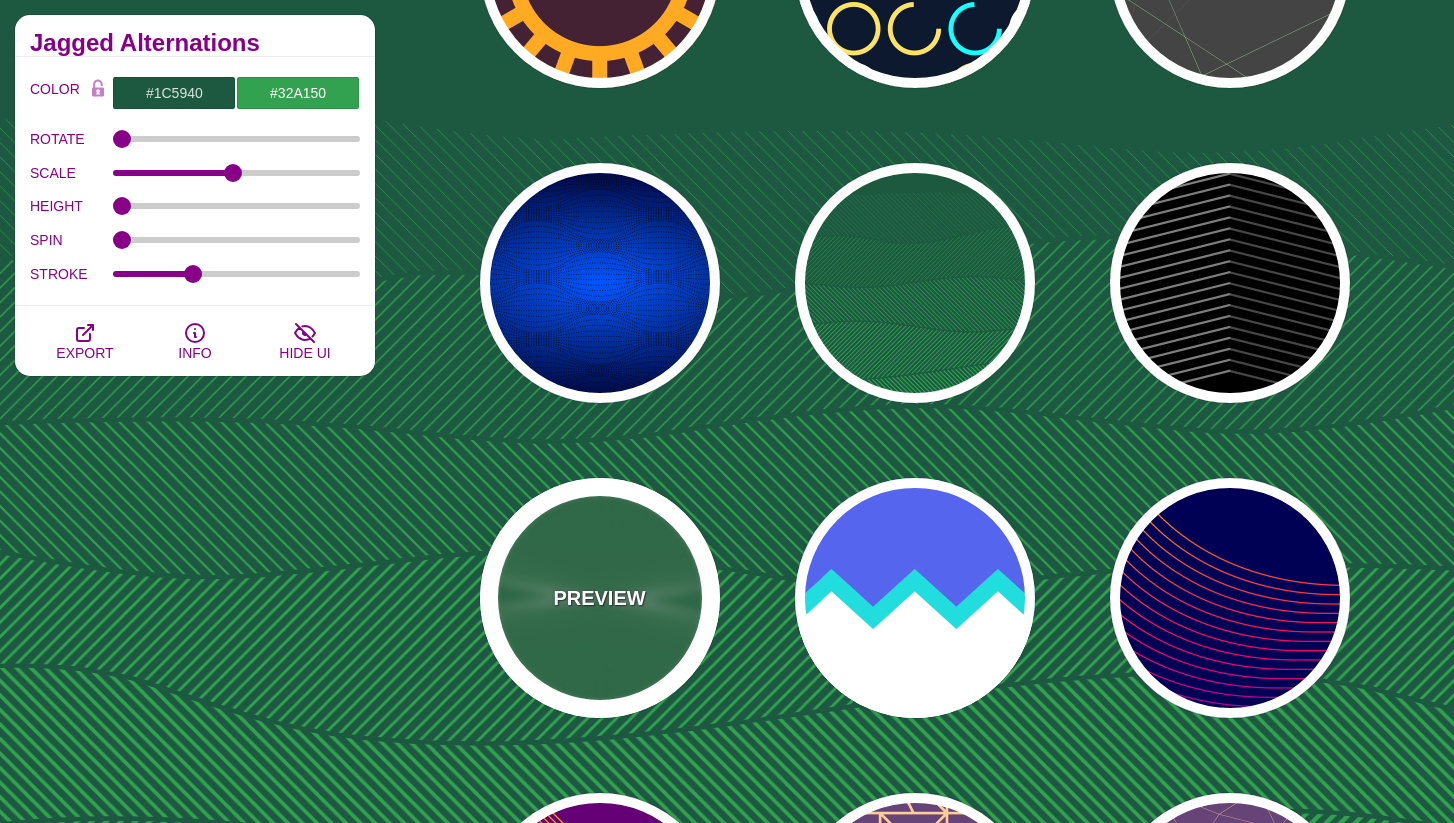 click on "PREVIEW" at bounding box center [599, 598] 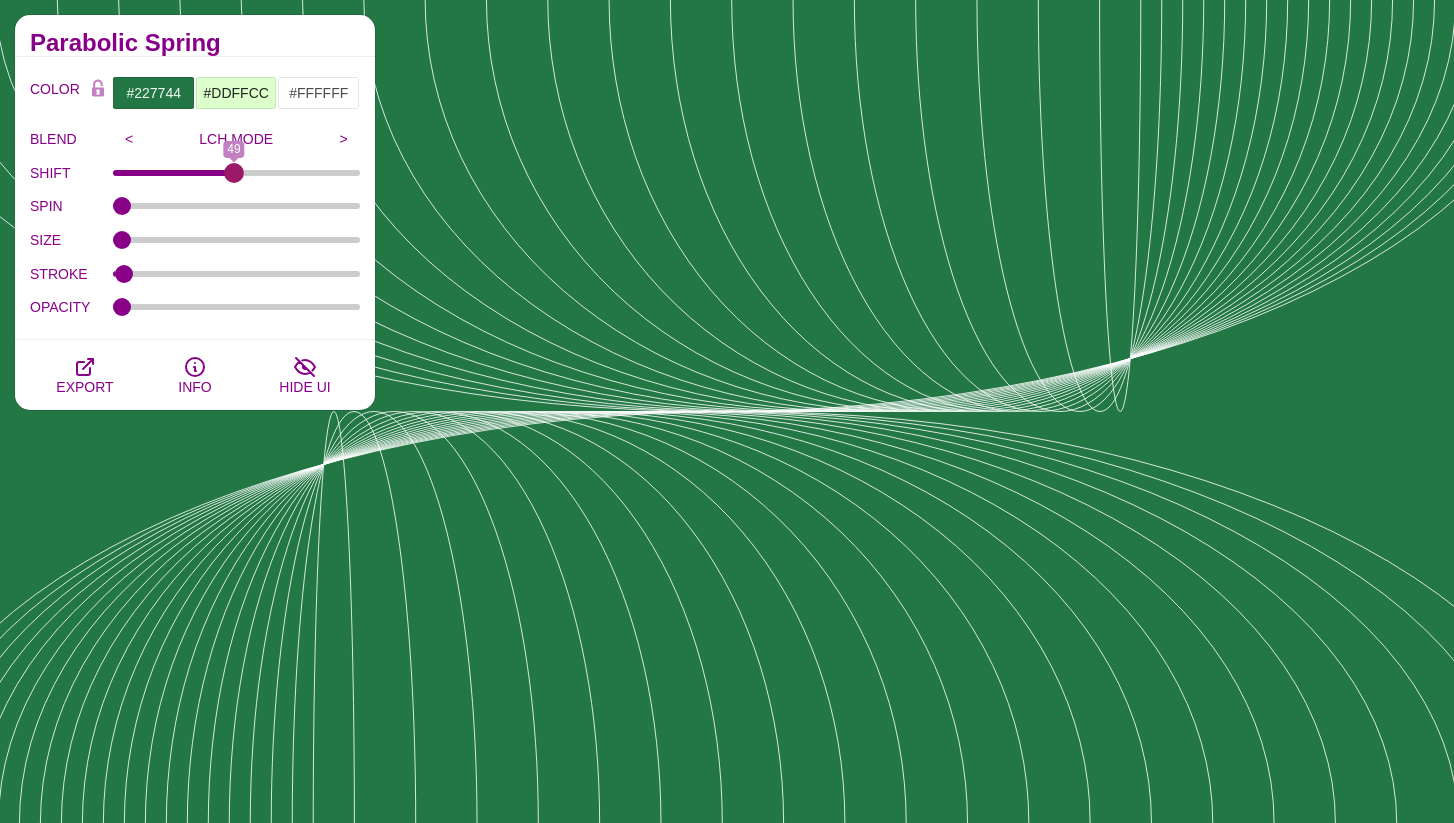 drag, startPoint x: 124, startPoint y: 173, endPoint x: 232, endPoint y: 173, distance: 108 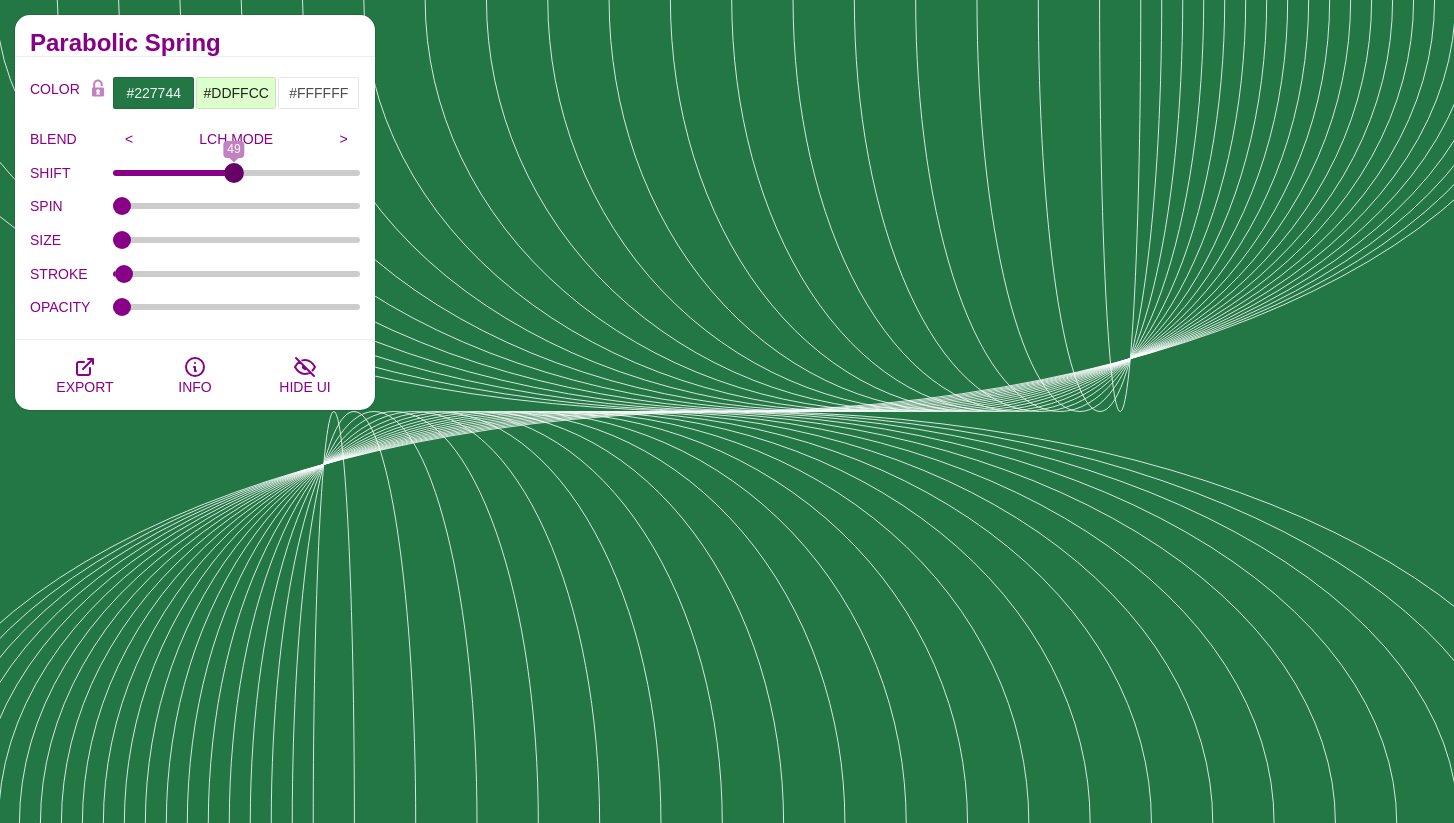 type on "49" 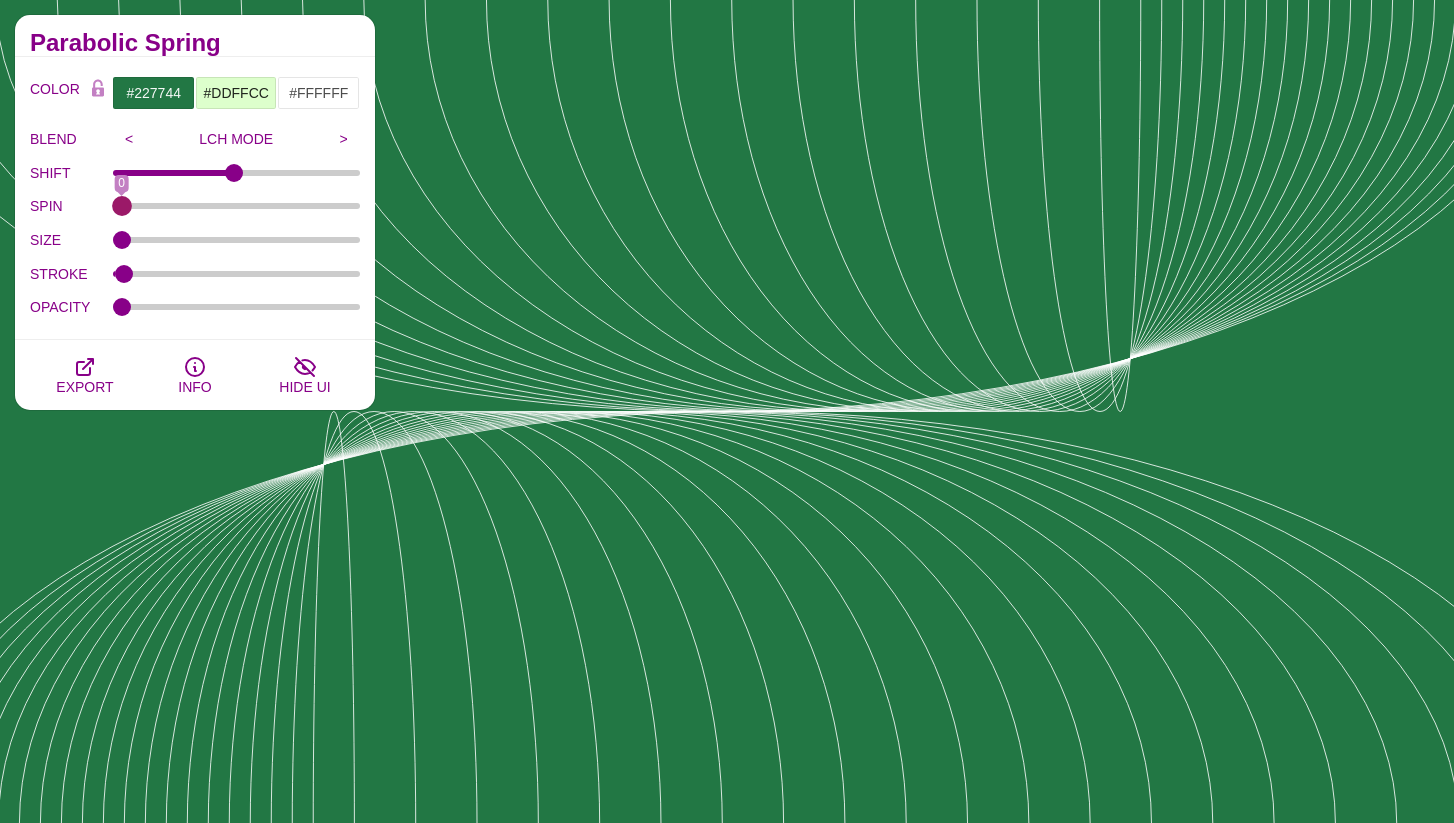 drag, startPoint x: 127, startPoint y: 204, endPoint x: 108, endPoint y: 202, distance: 19.104973 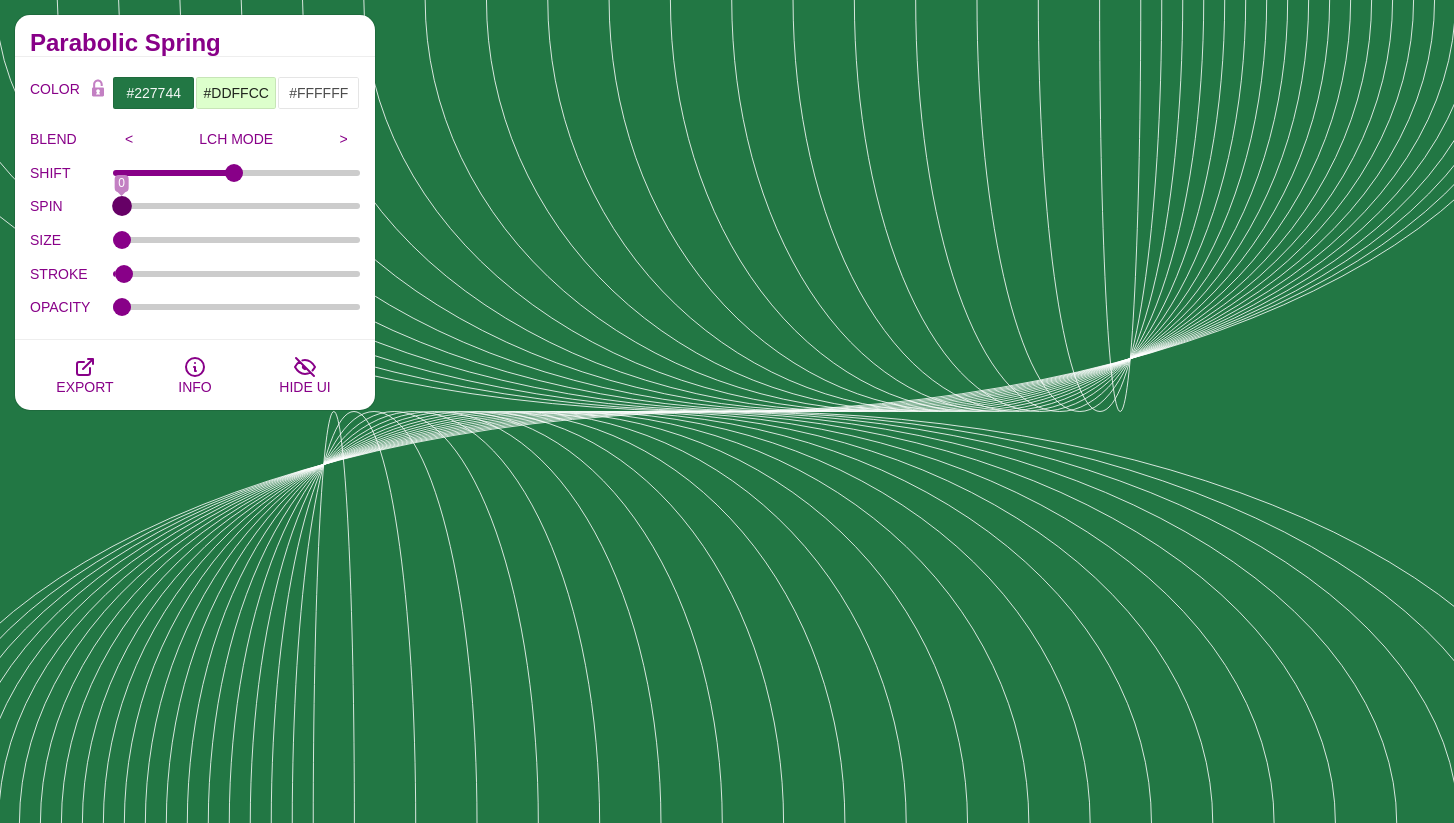 click on "SPIN" at bounding box center (237, 206) 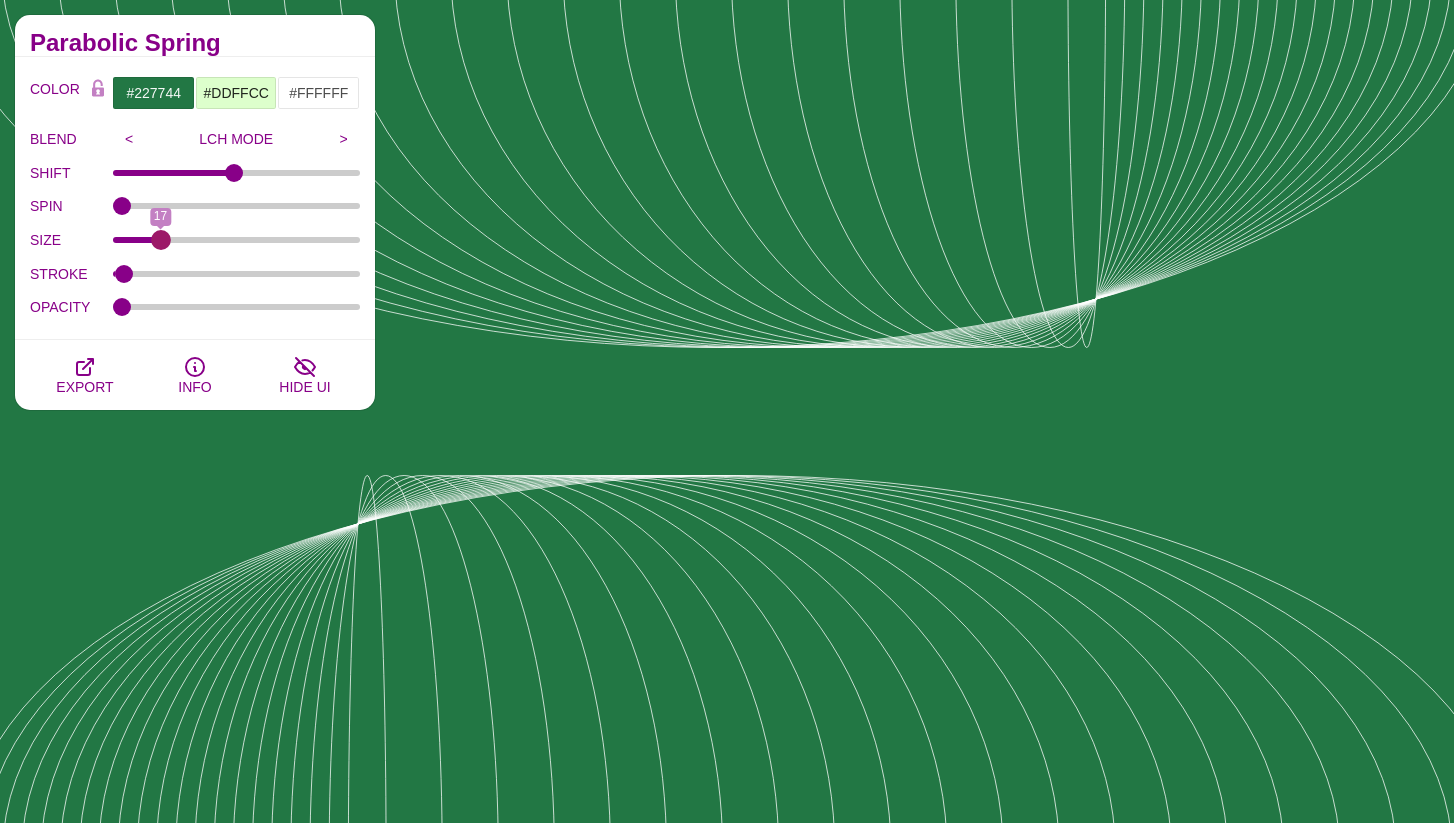 drag, startPoint x: 119, startPoint y: 230, endPoint x: 161, endPoint y: 230, distance: 42 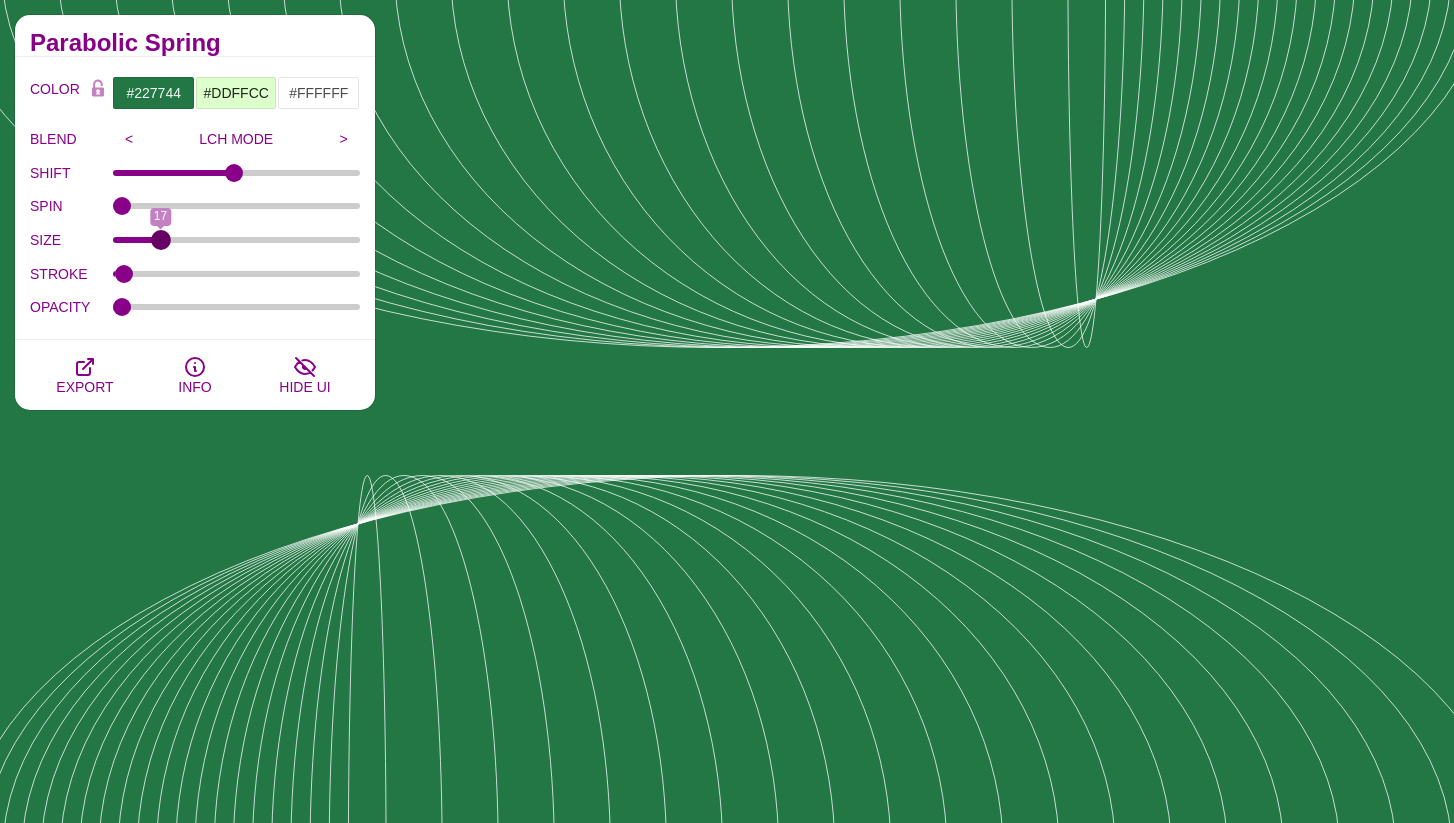 type on "17" 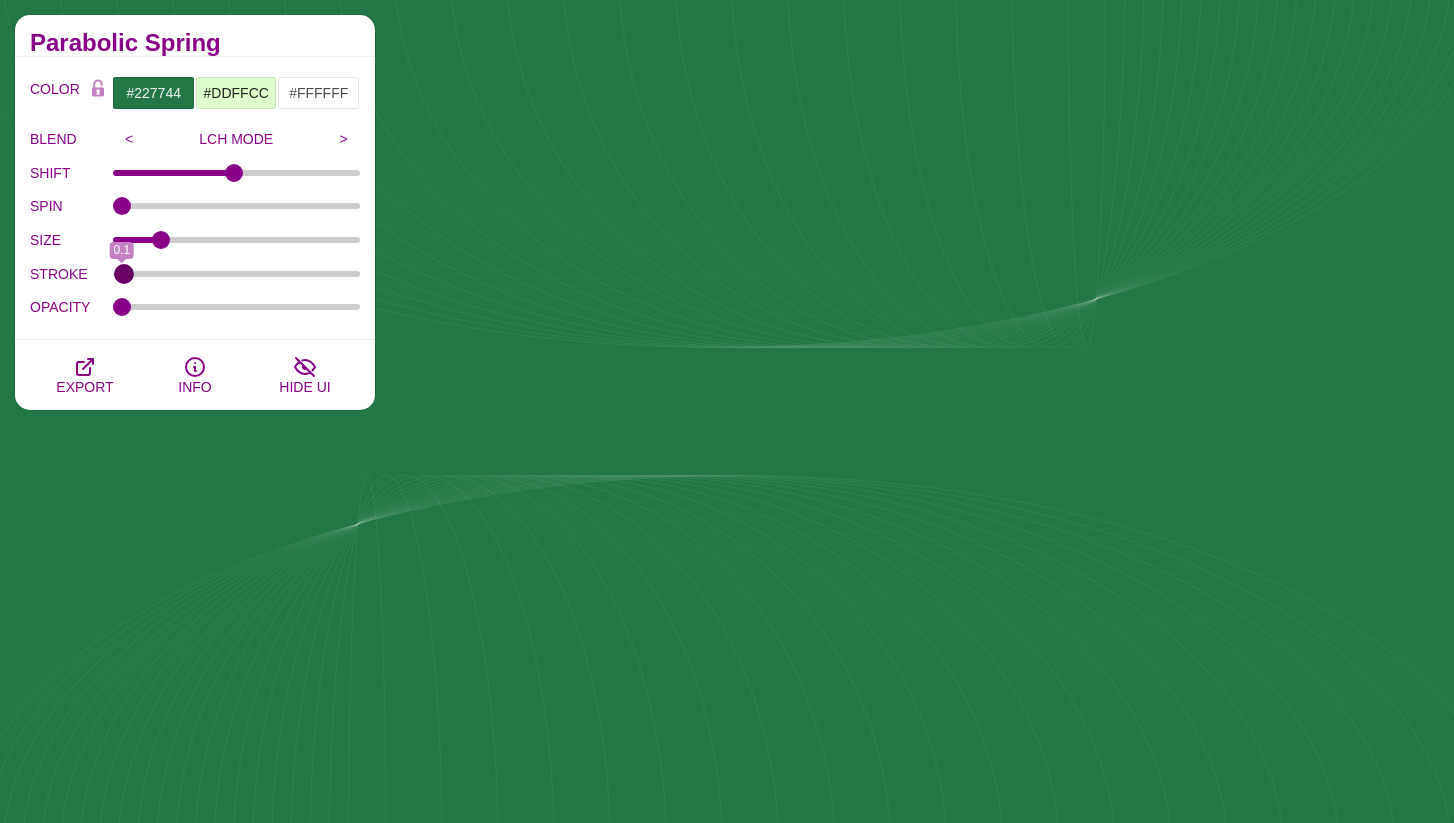 click on "STROKE" at bounding box center (237, 274) 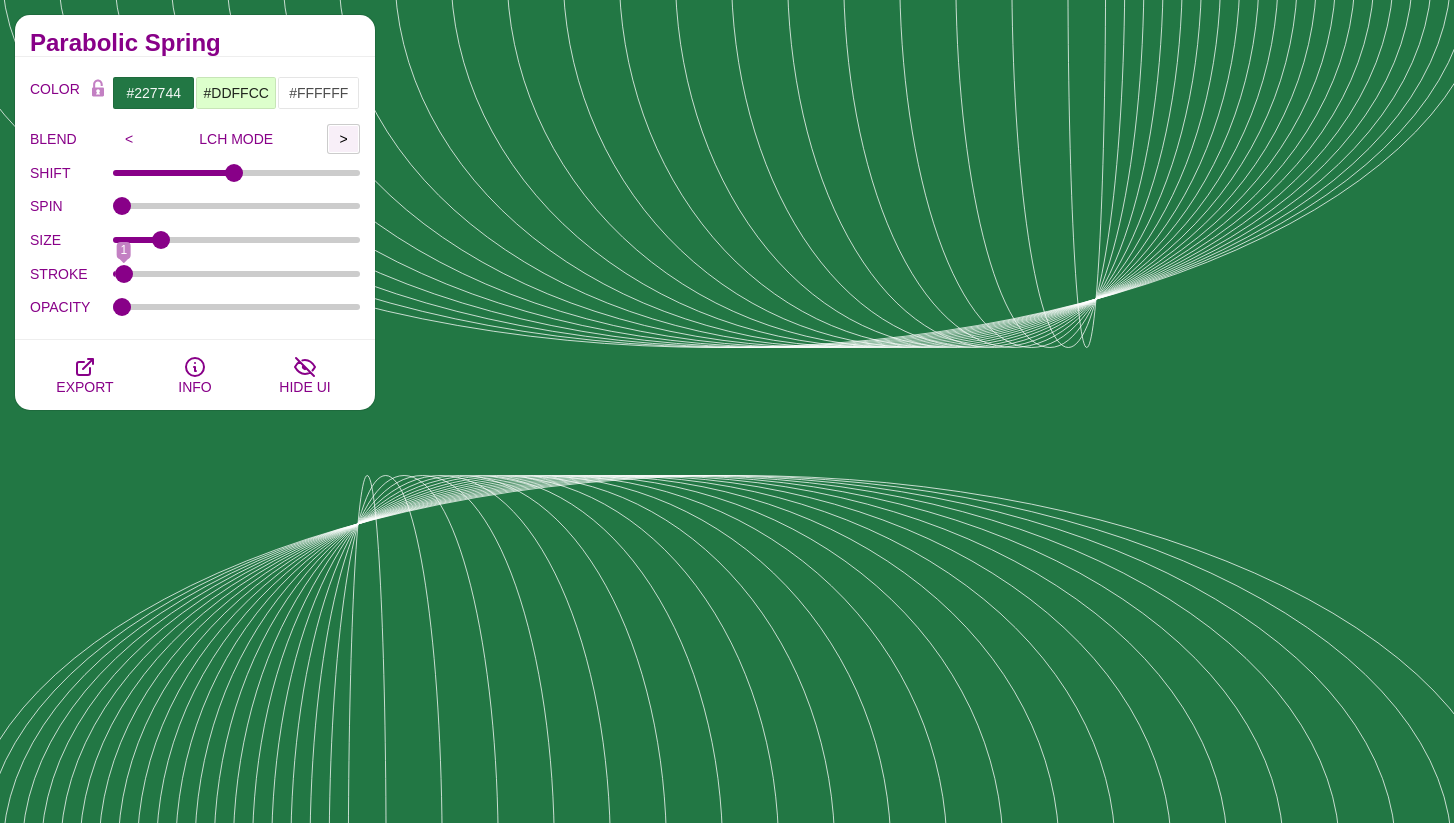 click on ">" at bounding box center [343, 139] 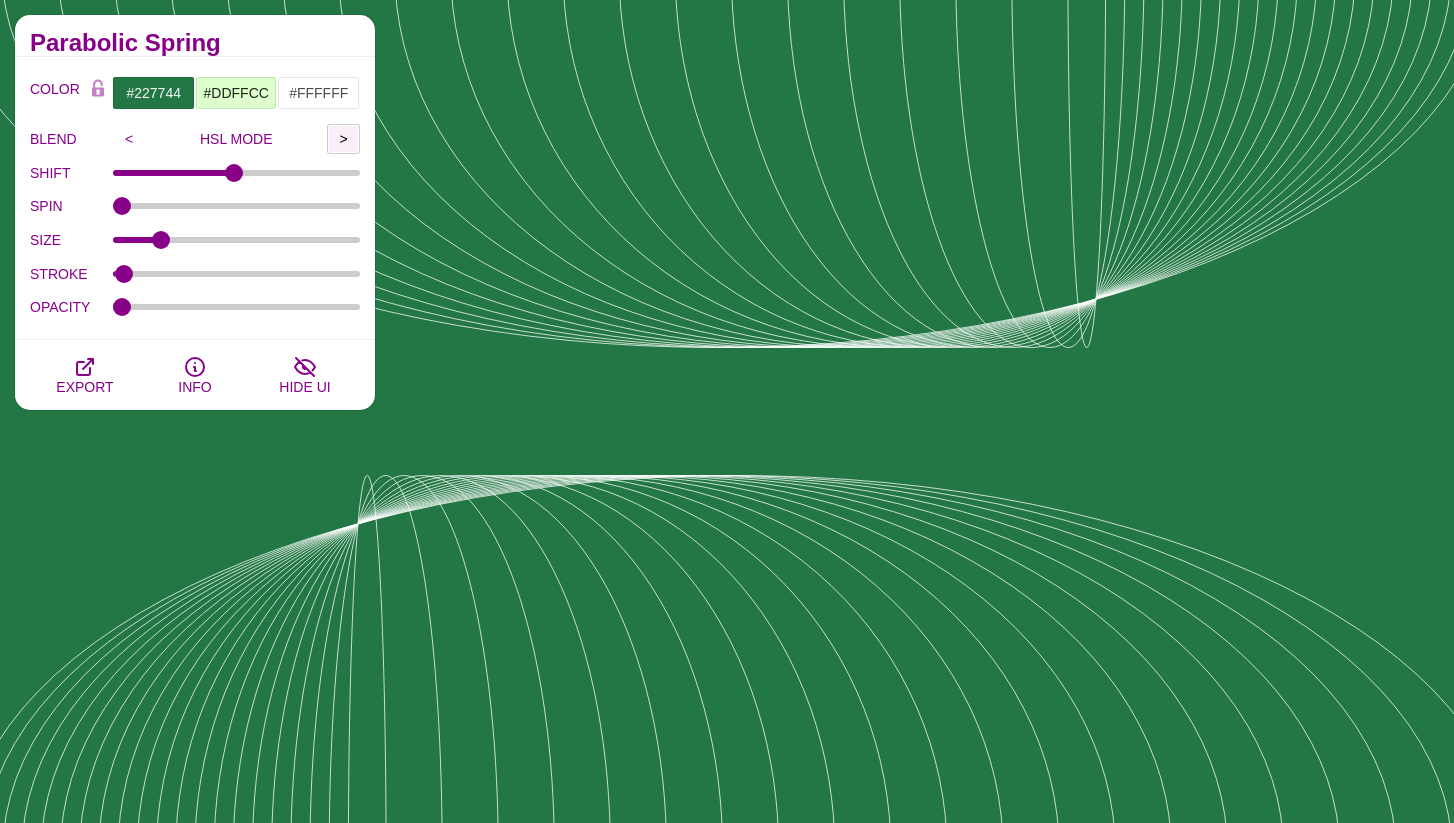 click on ">" at bounding box center (343, 139) 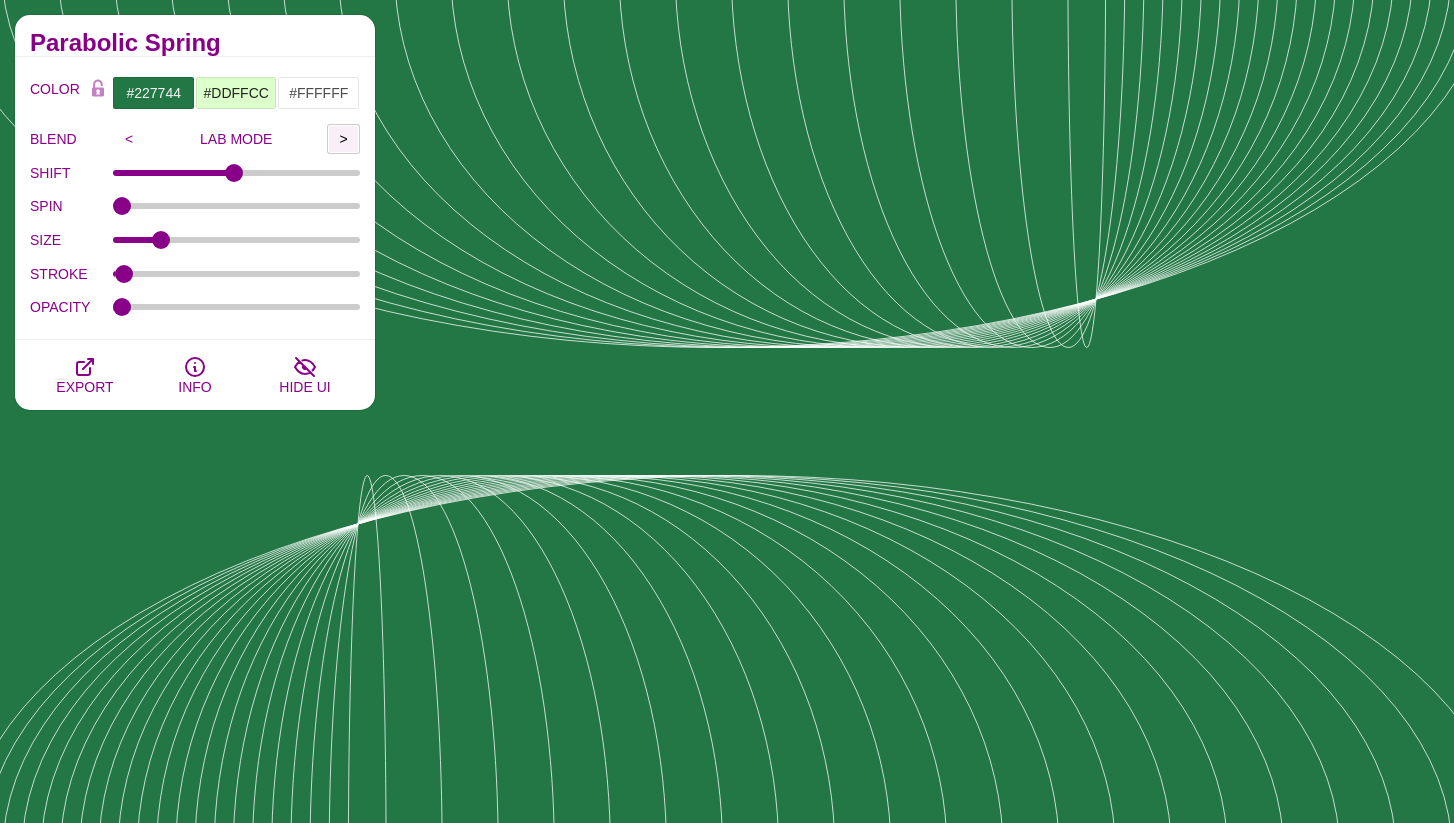 click on ">" at bounding box center [343, 139] 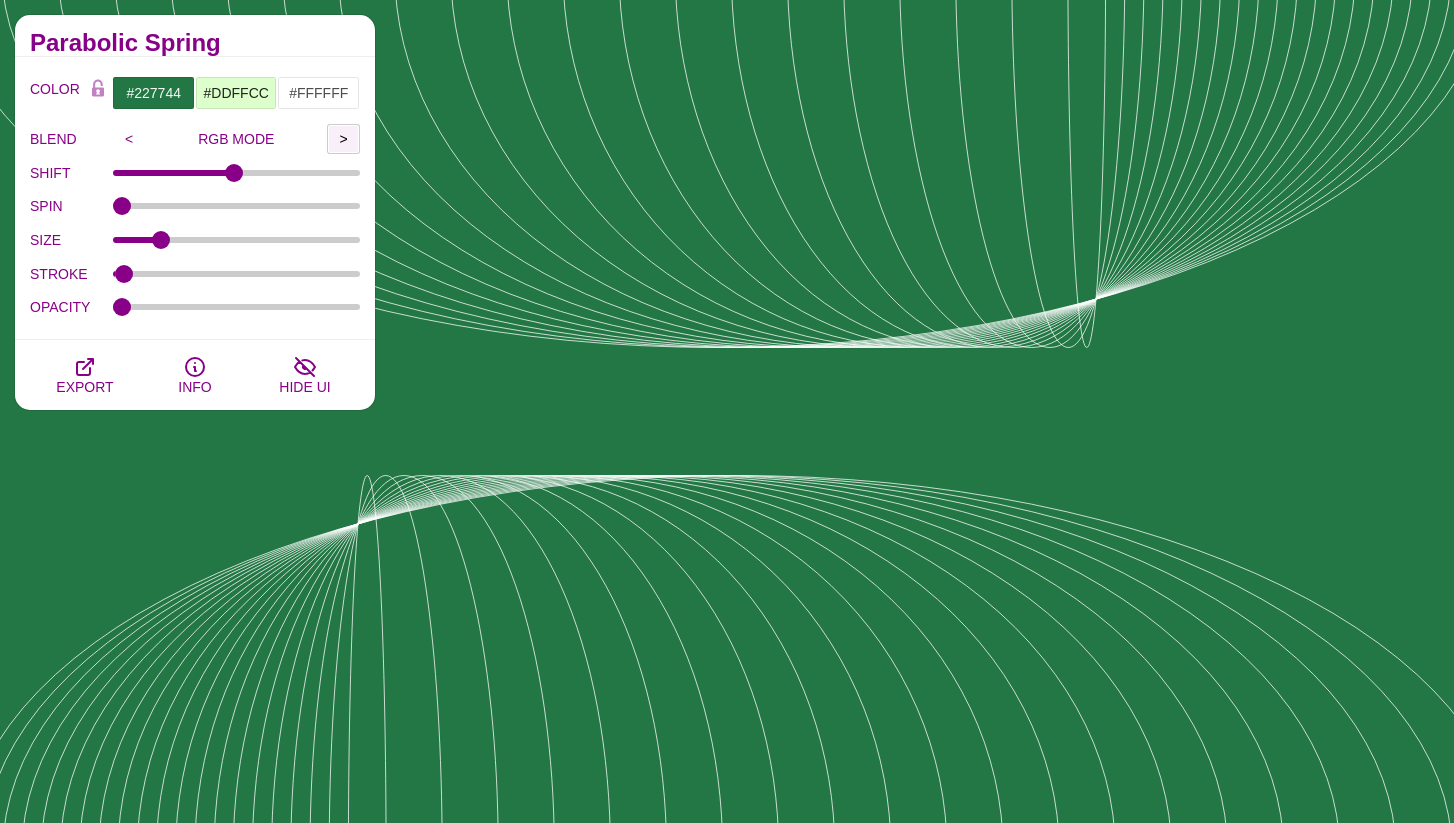 click on ">" at bounding box center [343, 139] 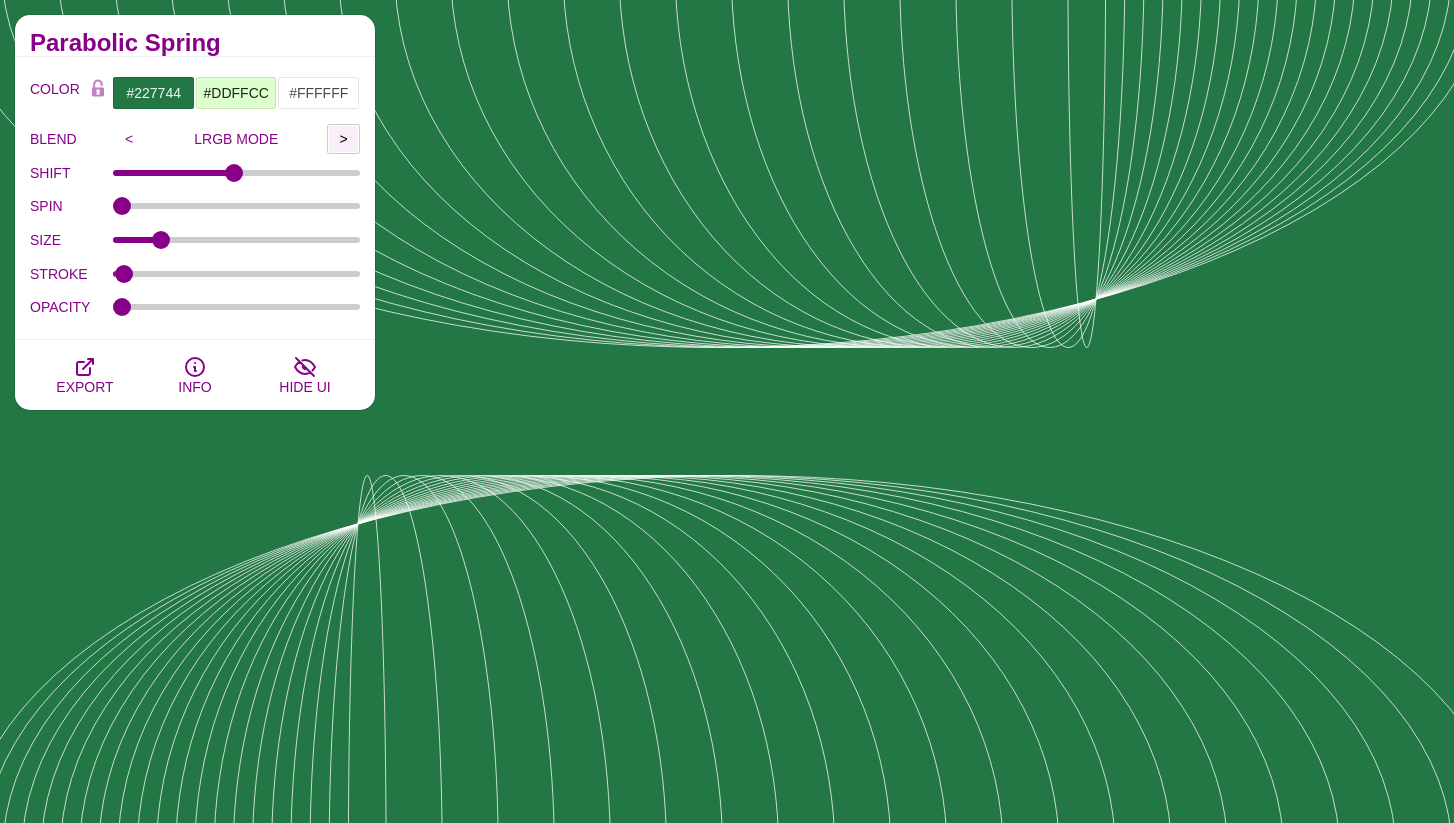 click on ">" at bounding box center [343, 139] 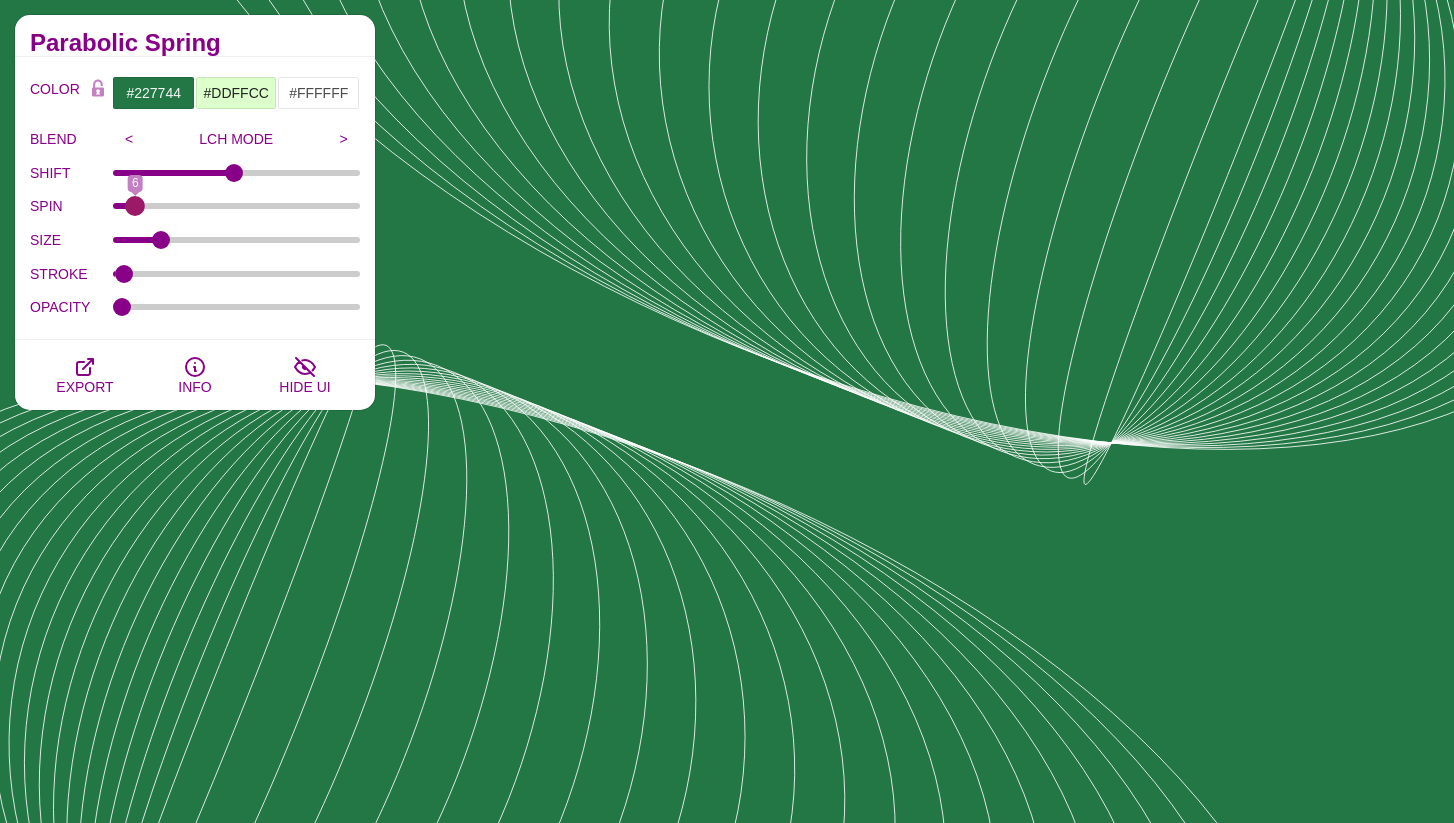 drag, startPoint x: 120, startPoint y: 208, endPoint x: 134, endPoint y: 208, distance: 14 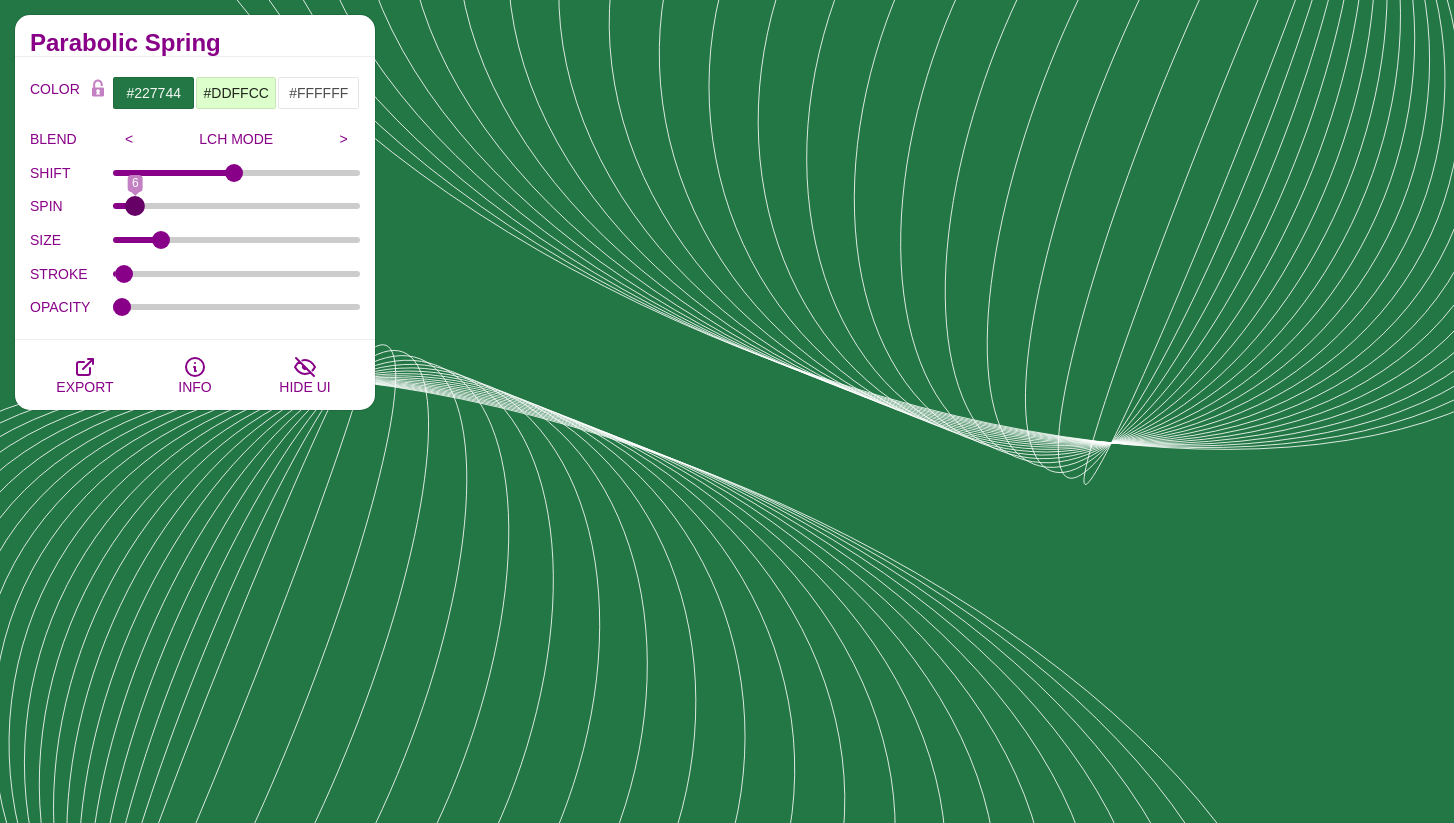 type on "6" 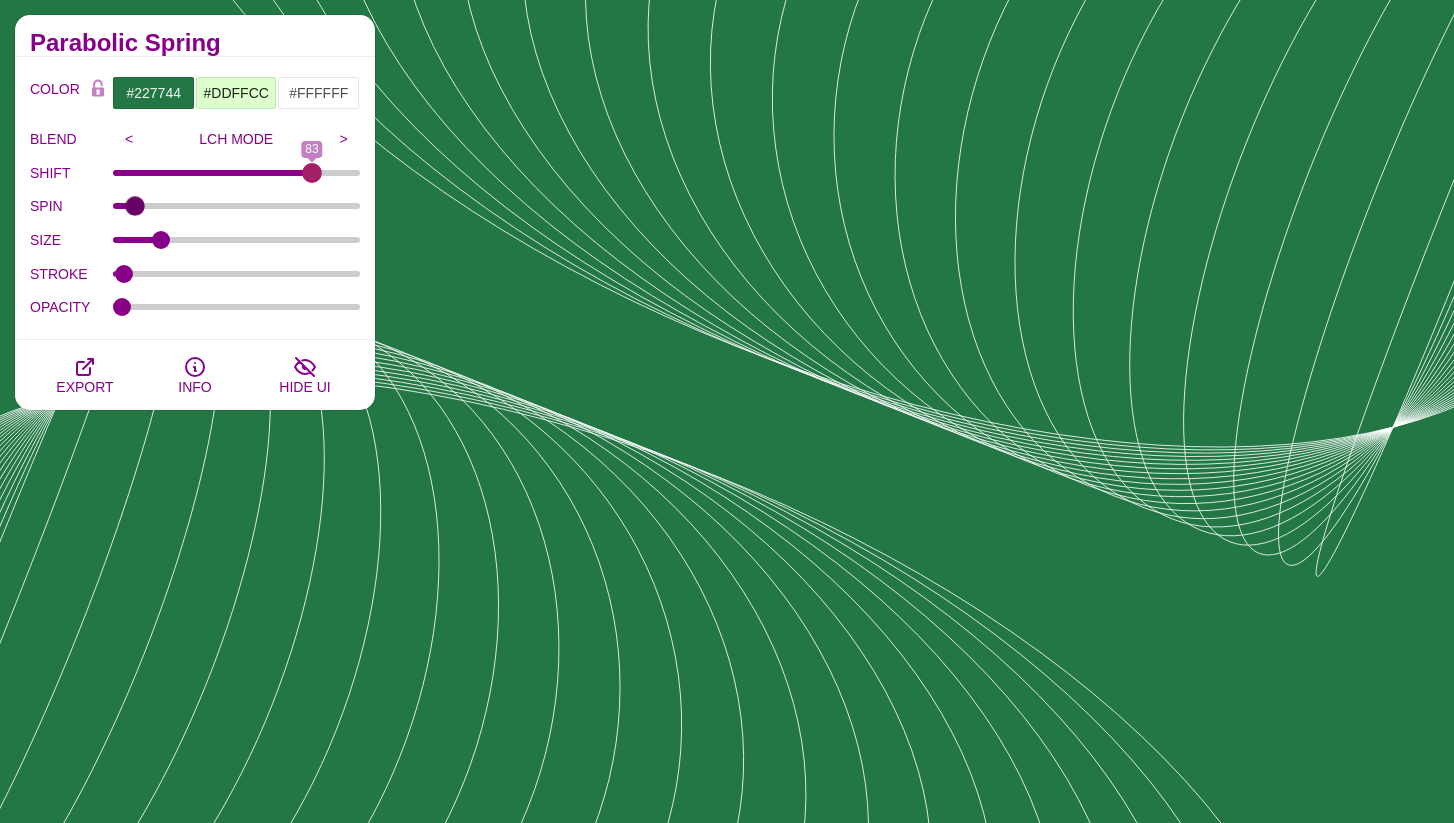 drag, startPoint x: 235, startPoint y: 173, endPoint x: 312, endPoint y: 184, distance: 77.781746 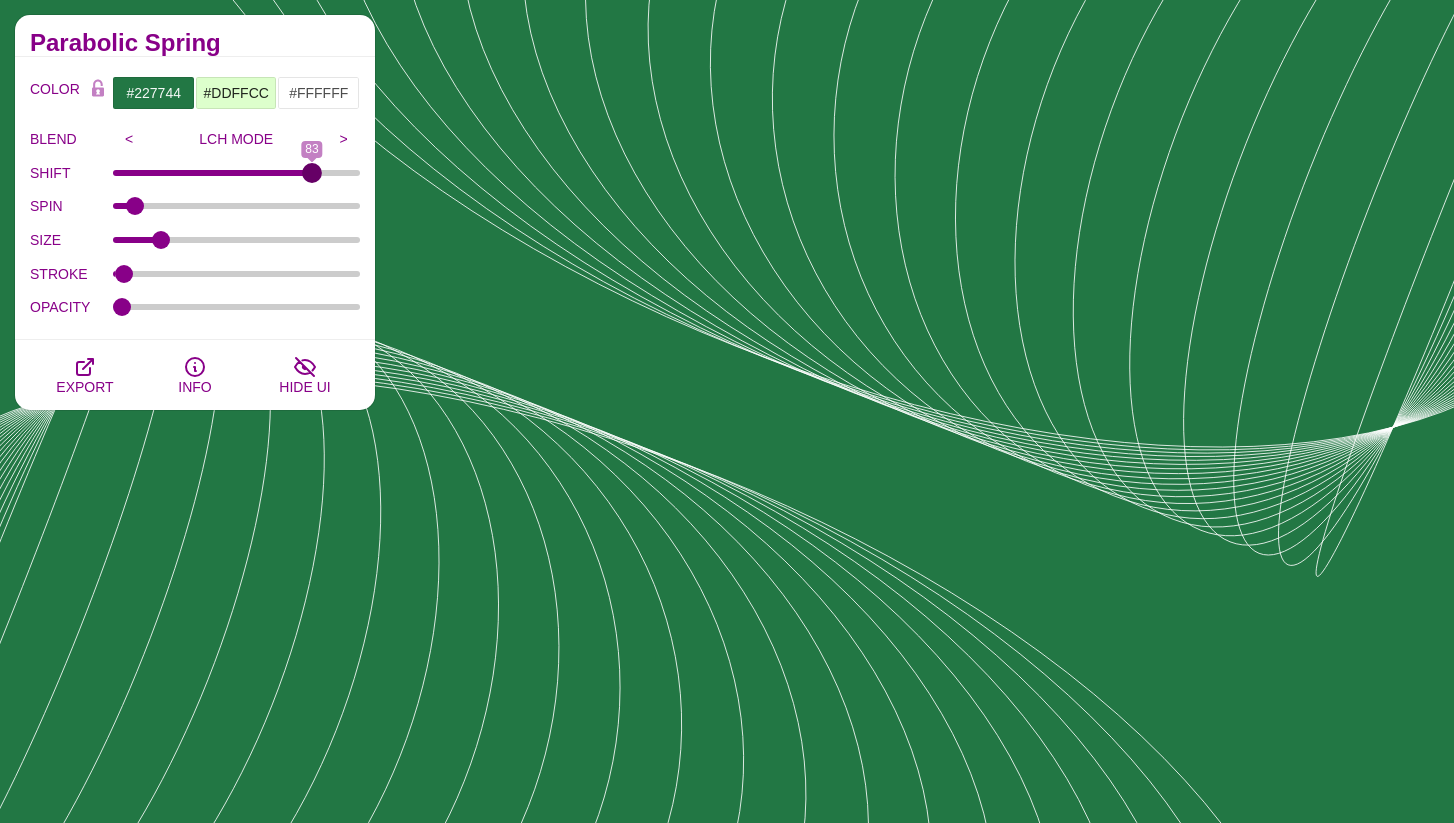 type on "83" 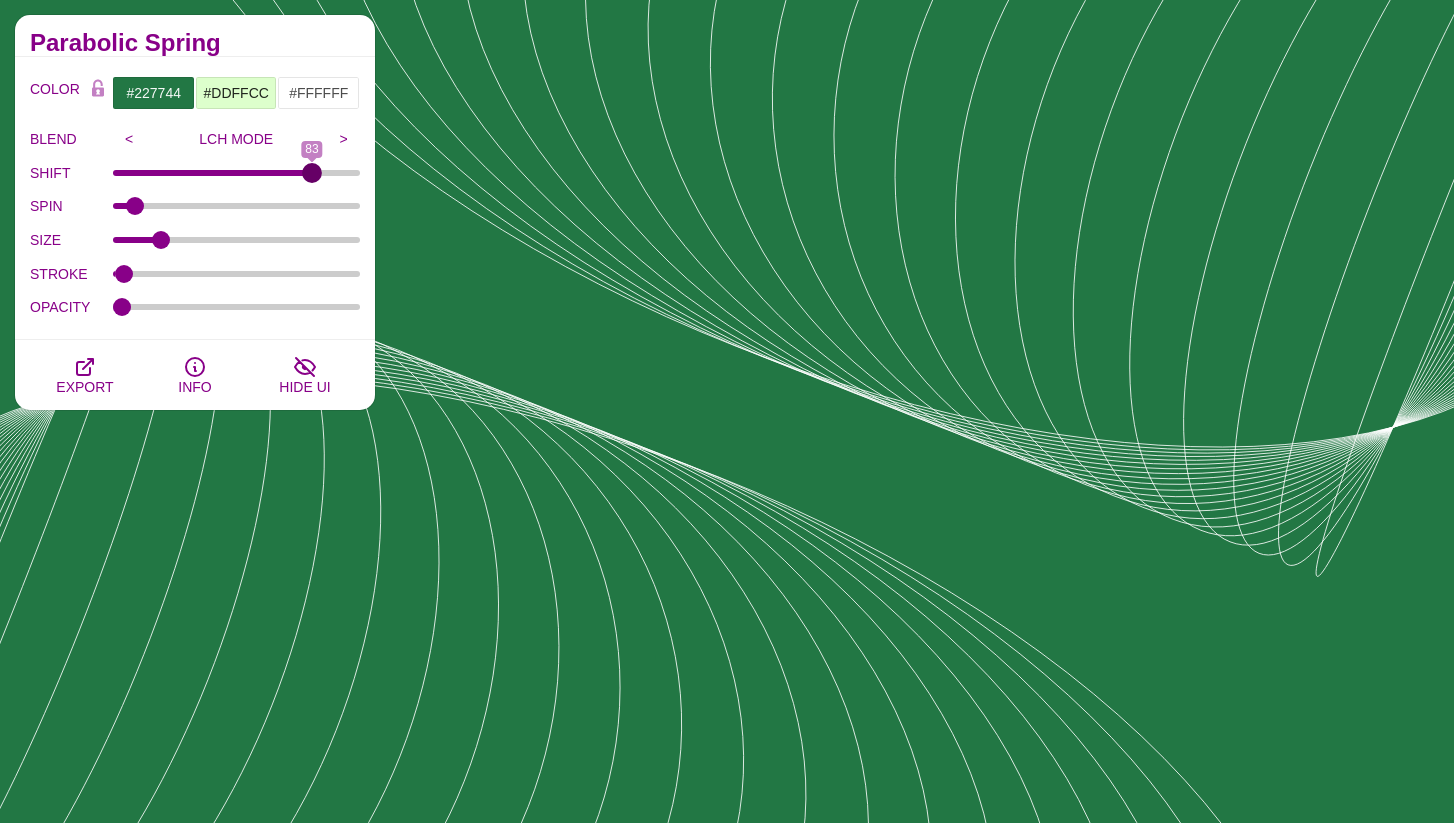 click on "SHIFT" at bounding box center (237, 173) 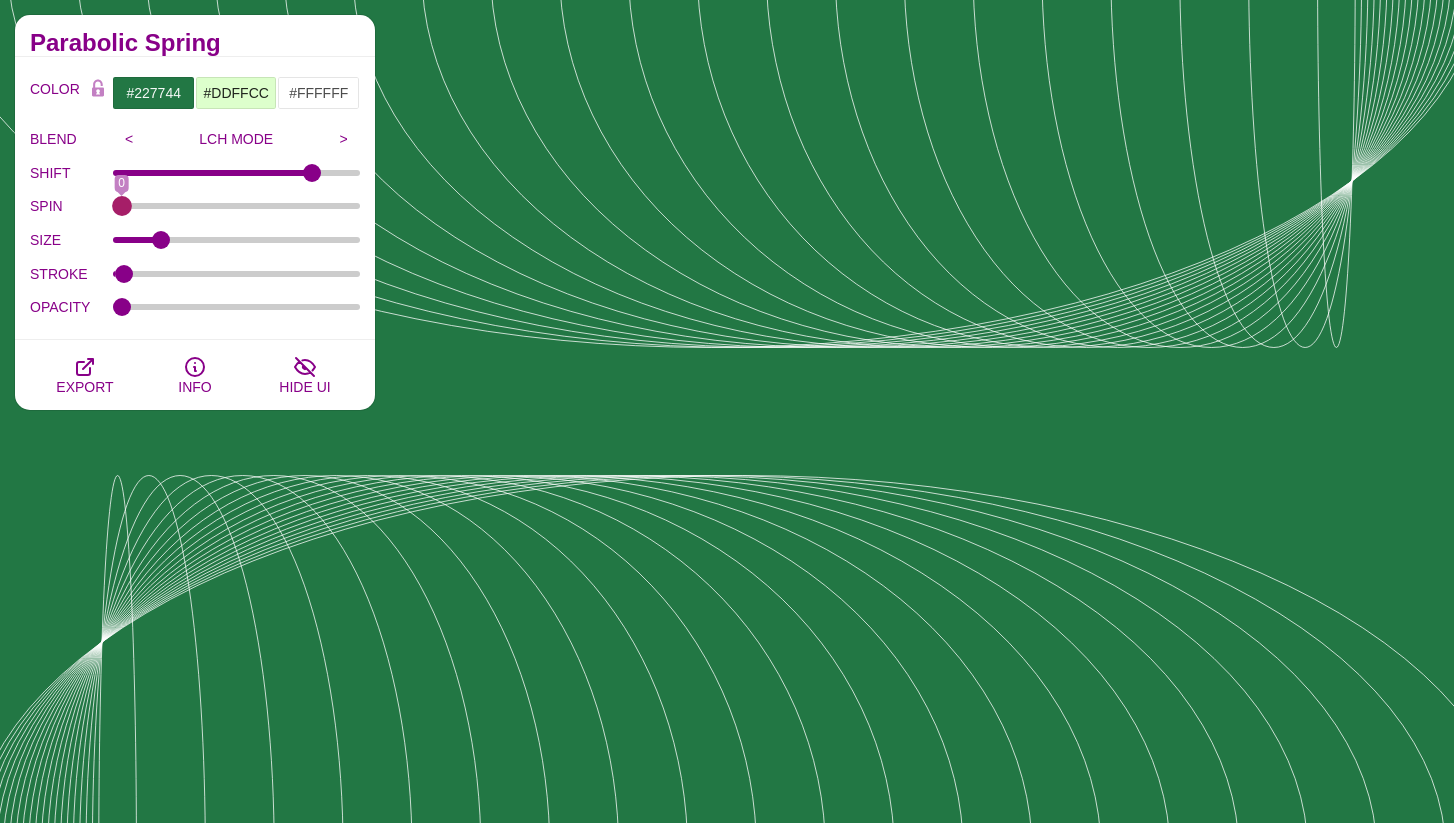 drag, startPoint x: 135, startPoint y: 212, endPoint x: 102, endPoint y: 210, distance: 33.06055 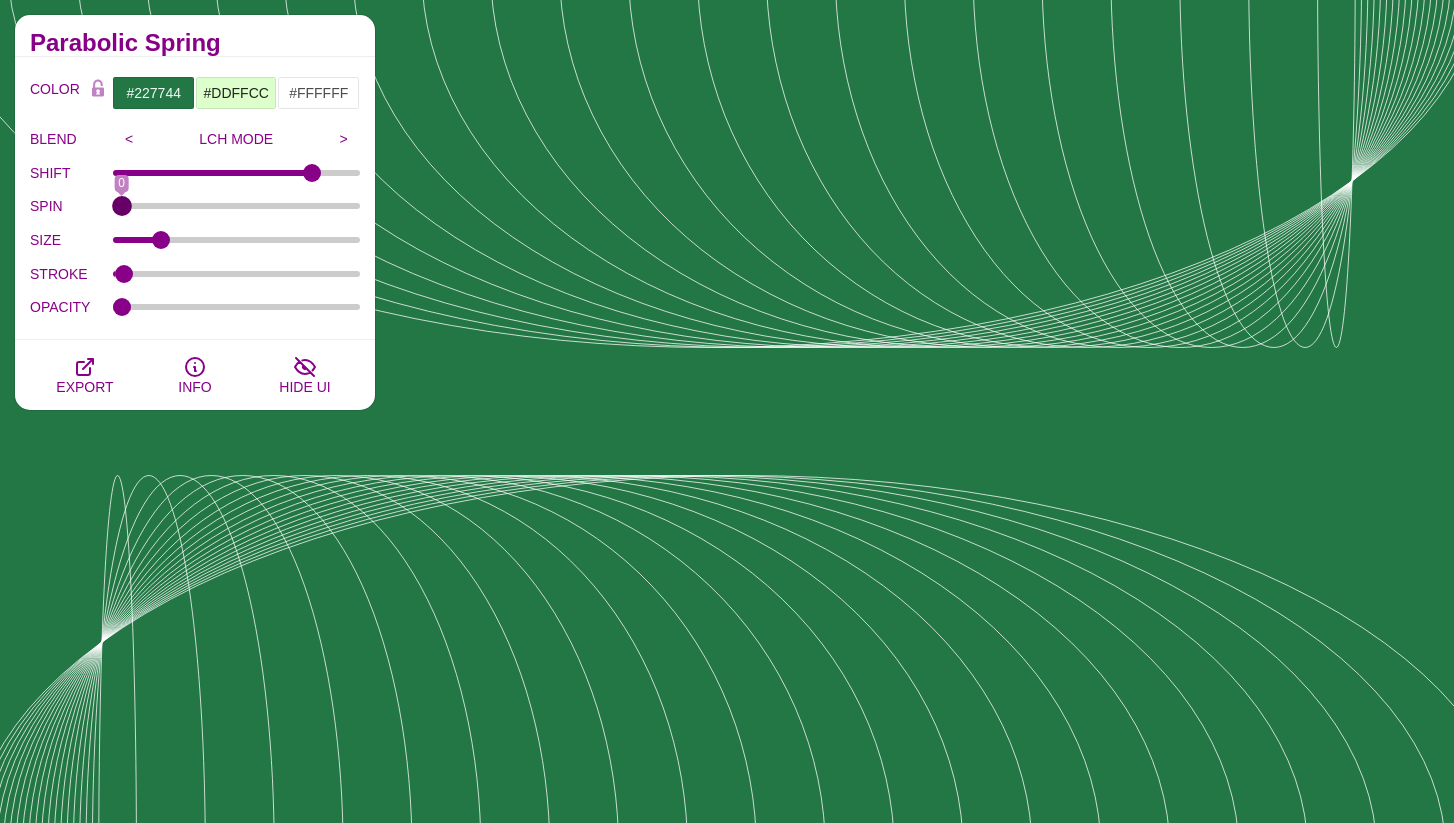 type on "0" 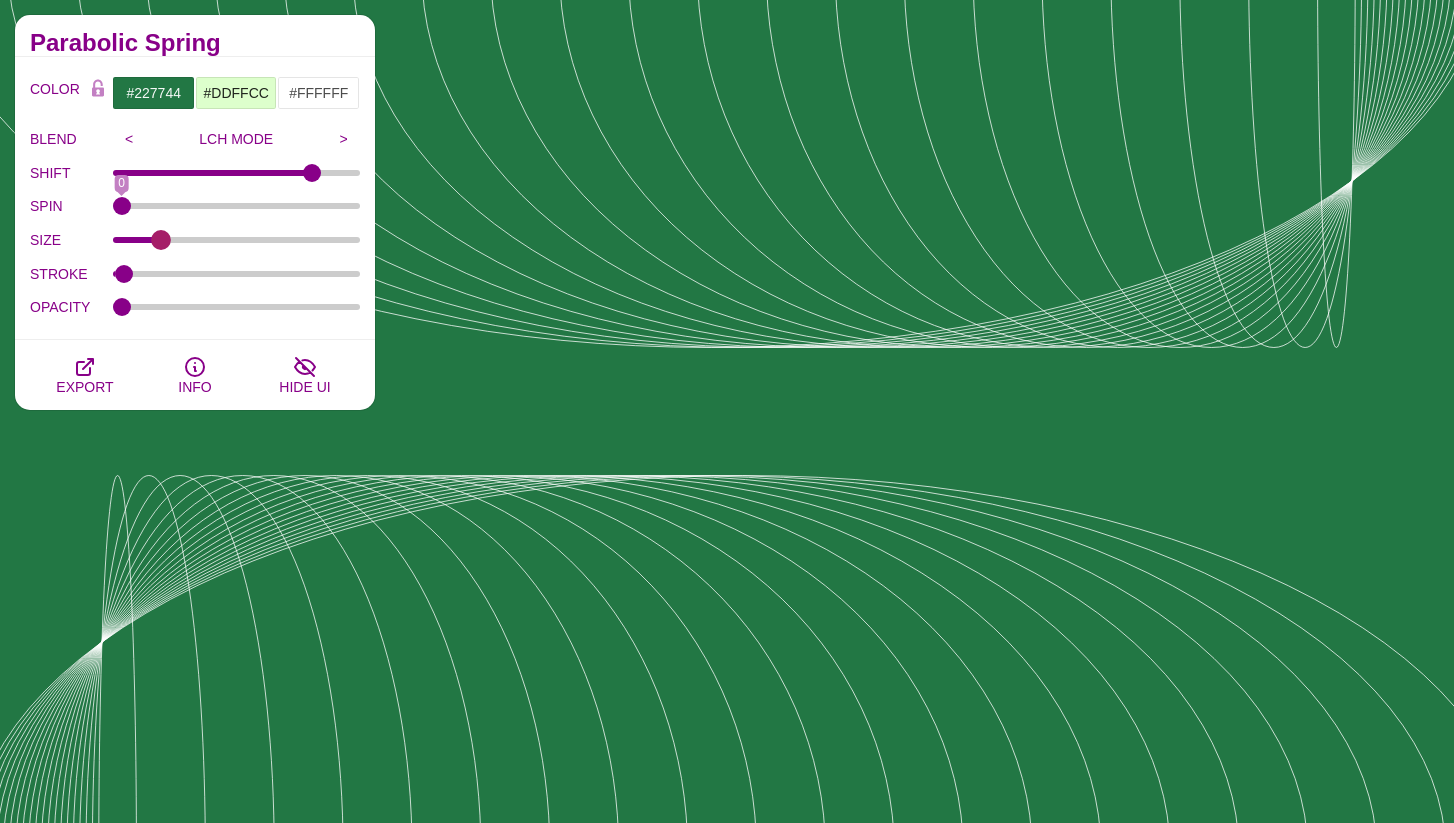 click on "SIZE" at bounding box center (237, 240) 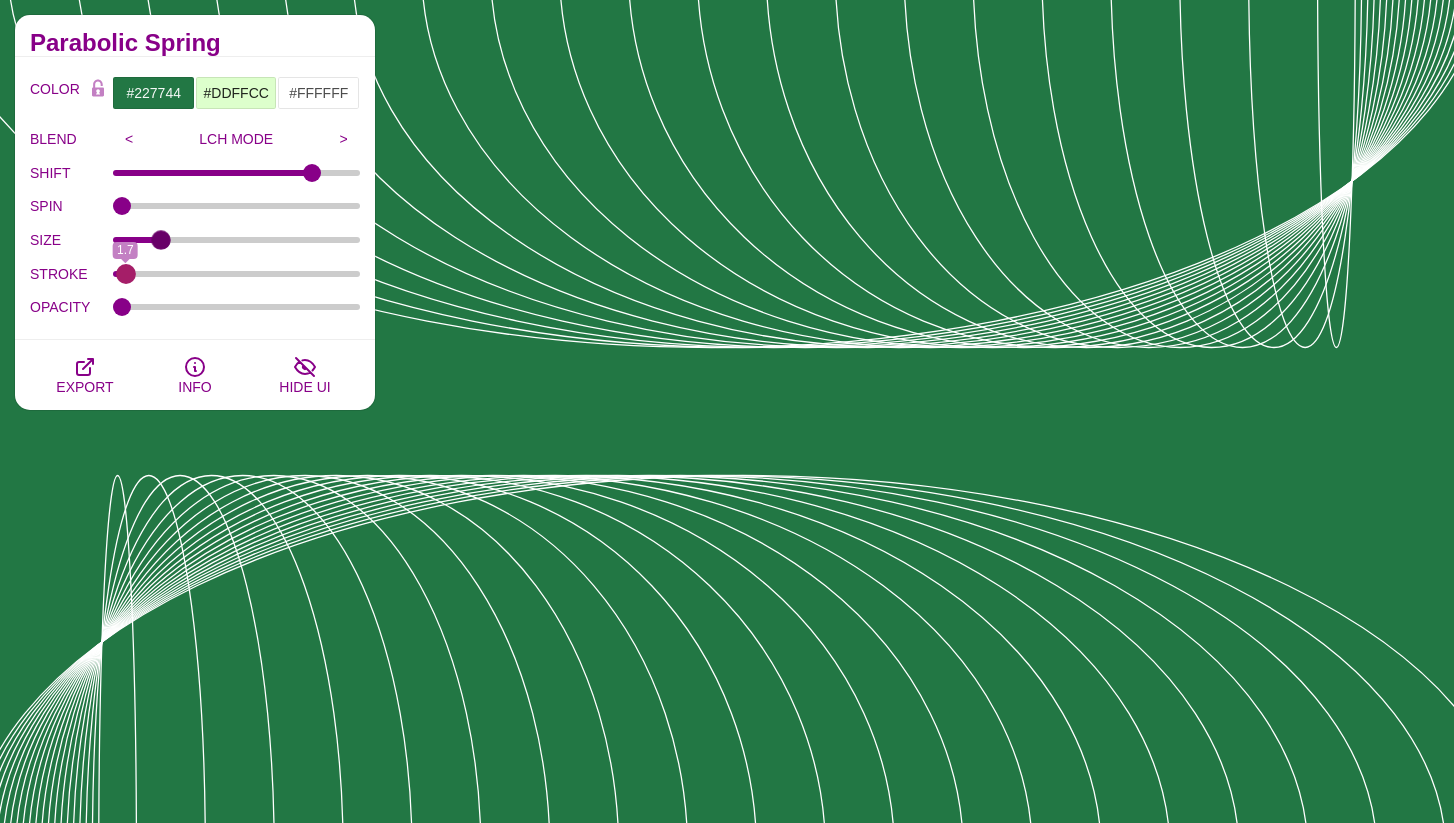 type on "2" 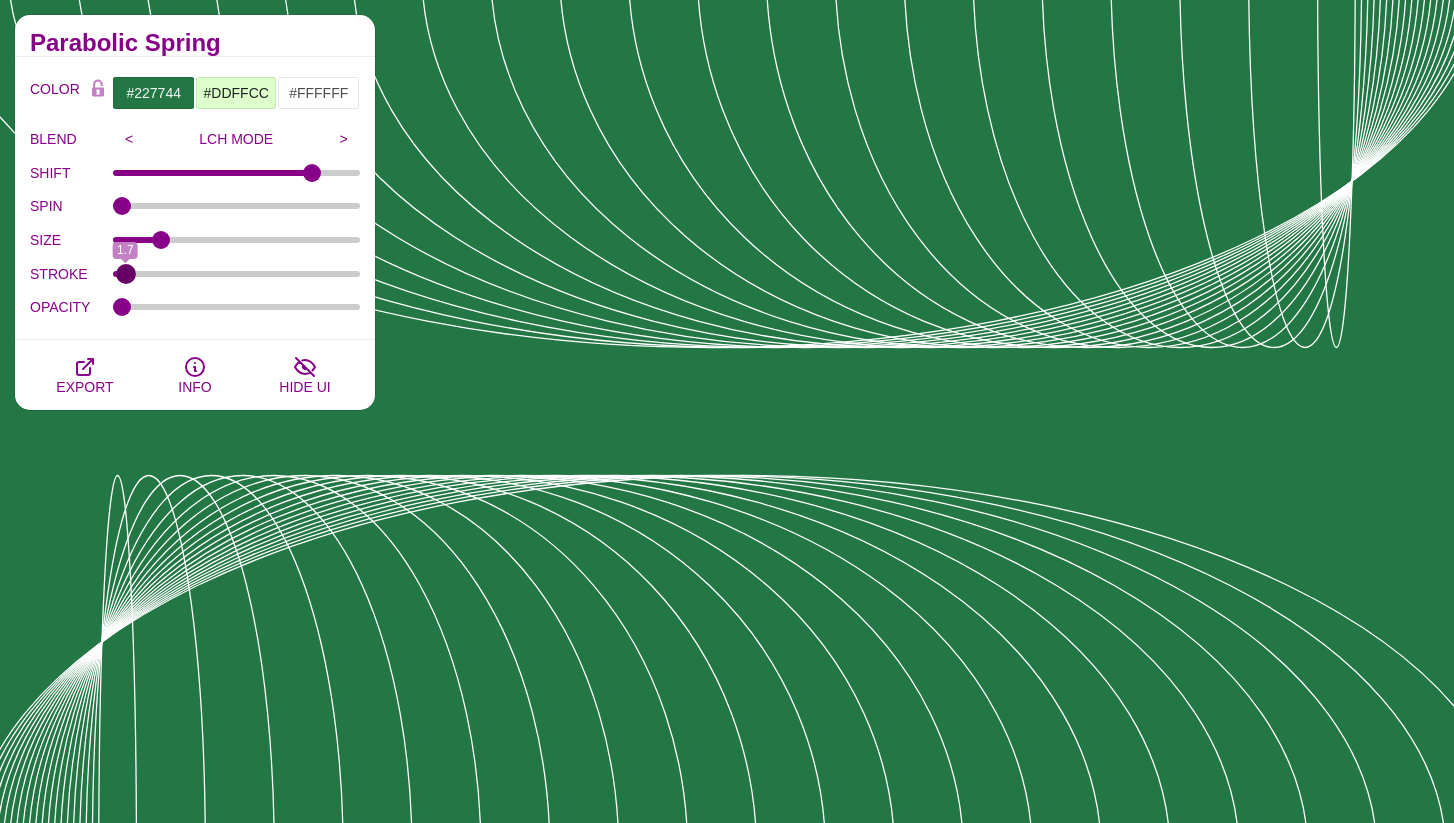 click on "STROKE" at bounding box center [237, 274] 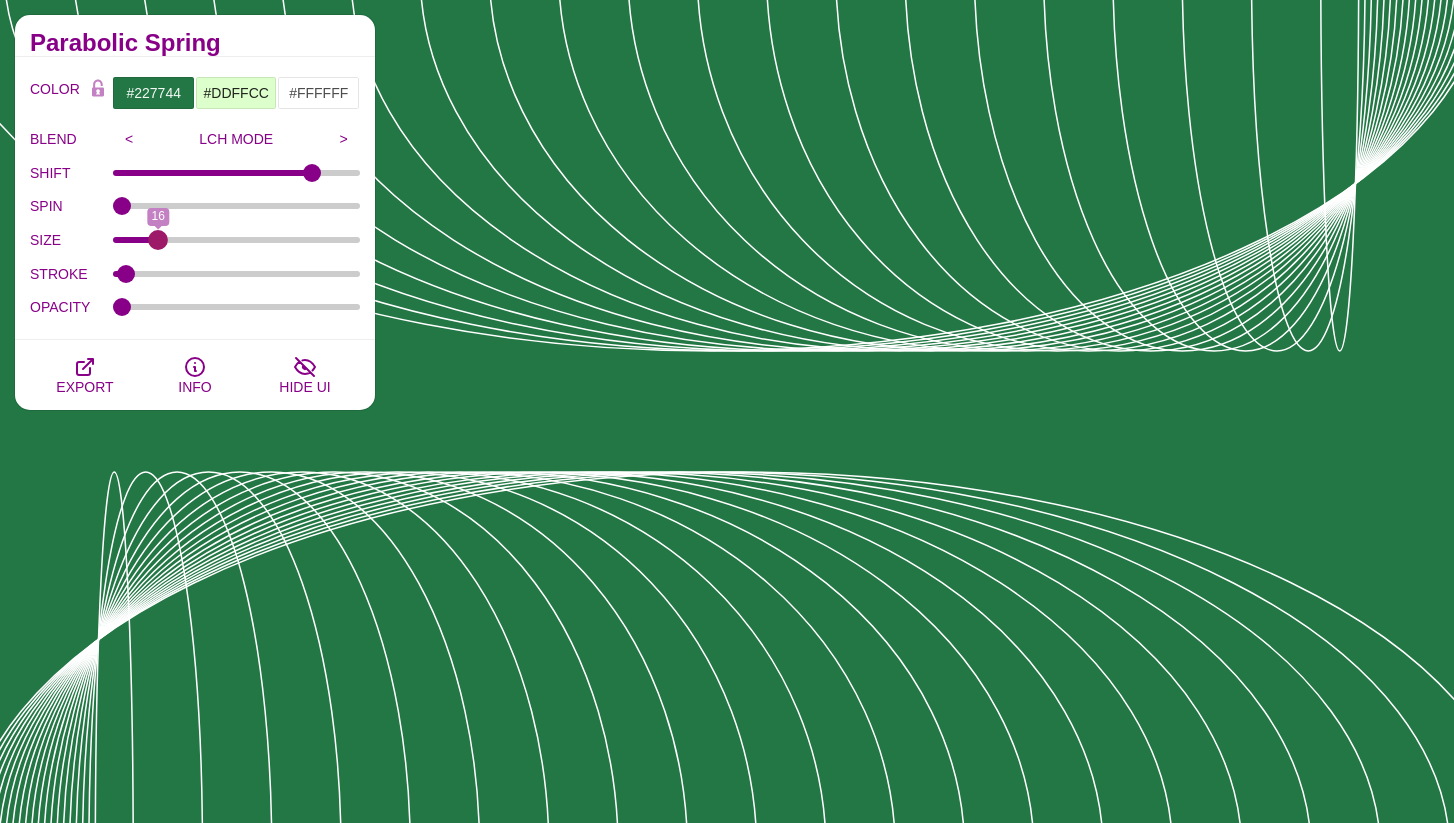 type on "16" 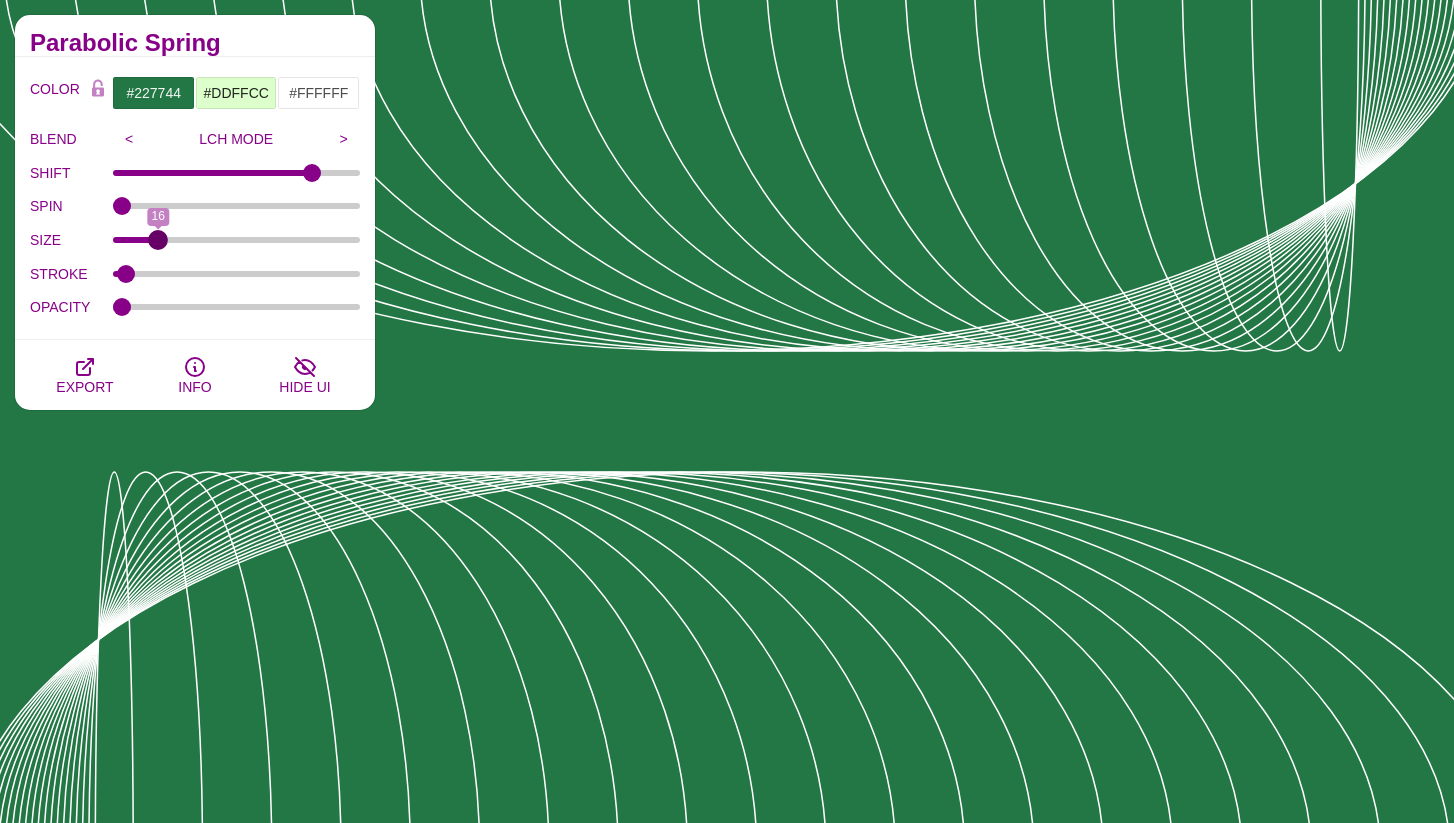 click on "SIZE" at bounding box center [237, 240] 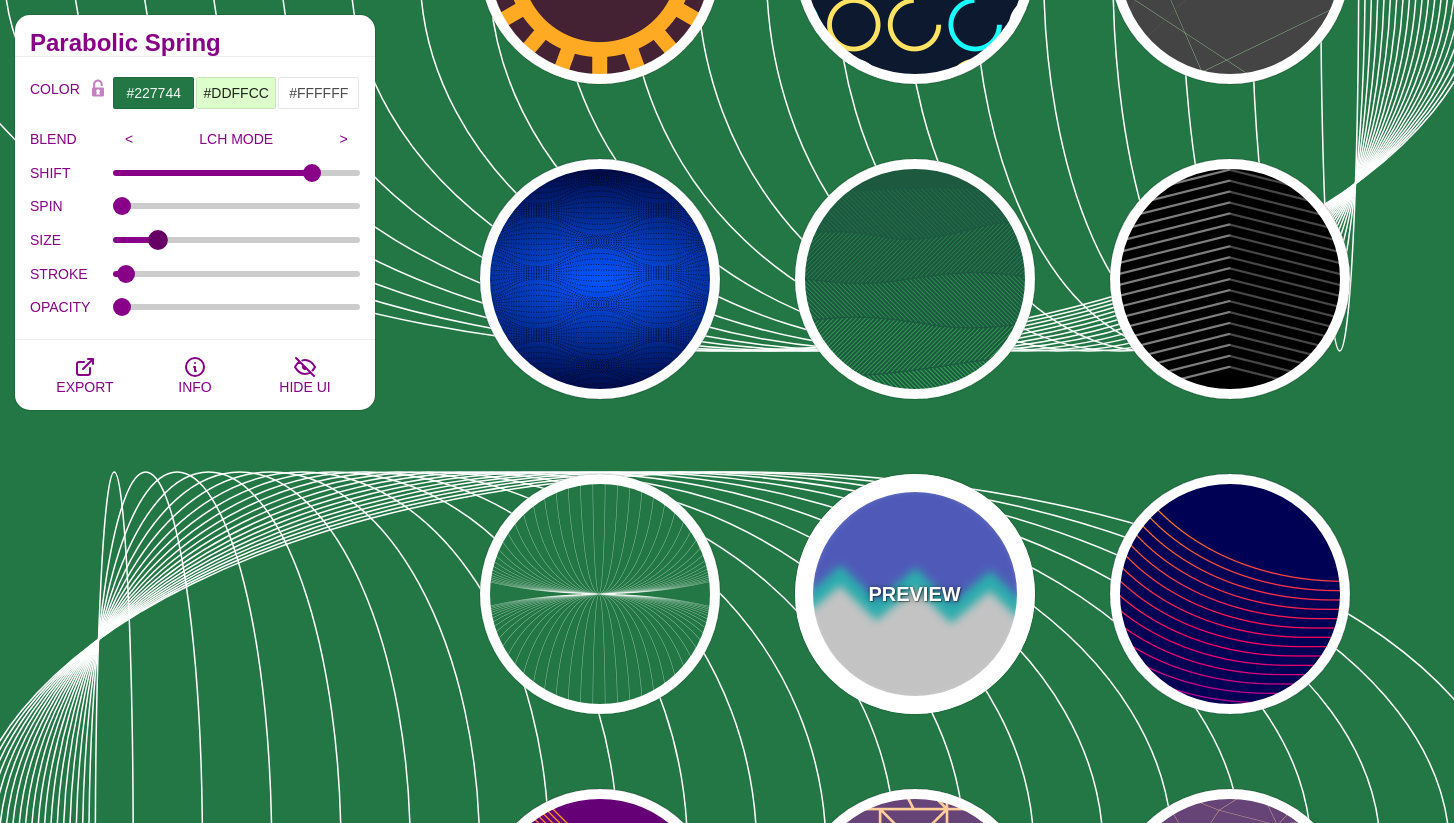 scroll, scrollTop: 1060, scrollLeft: 0, axis: vertical 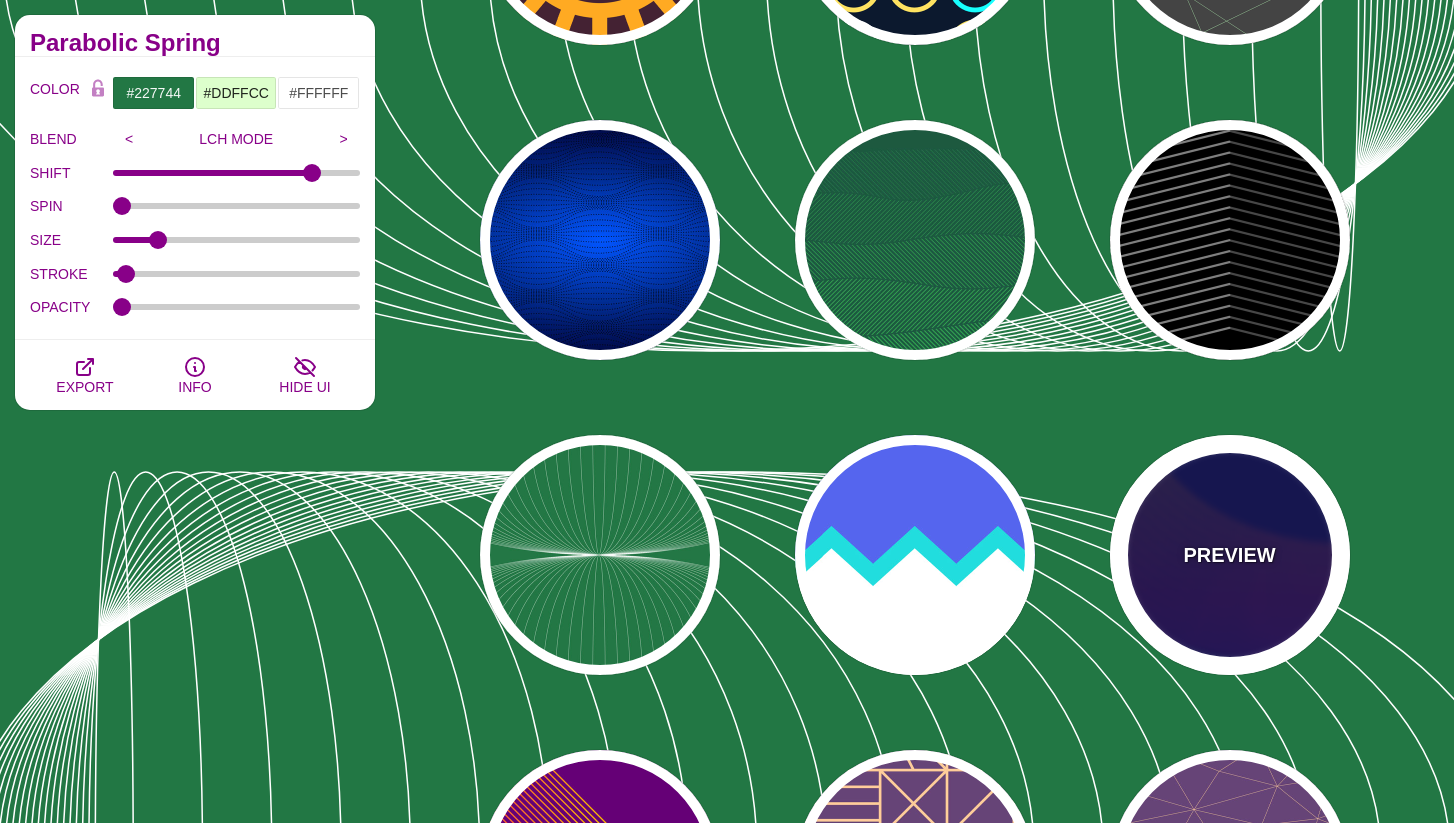 click on "PREVIEW" at bounding box center (1230, 555) 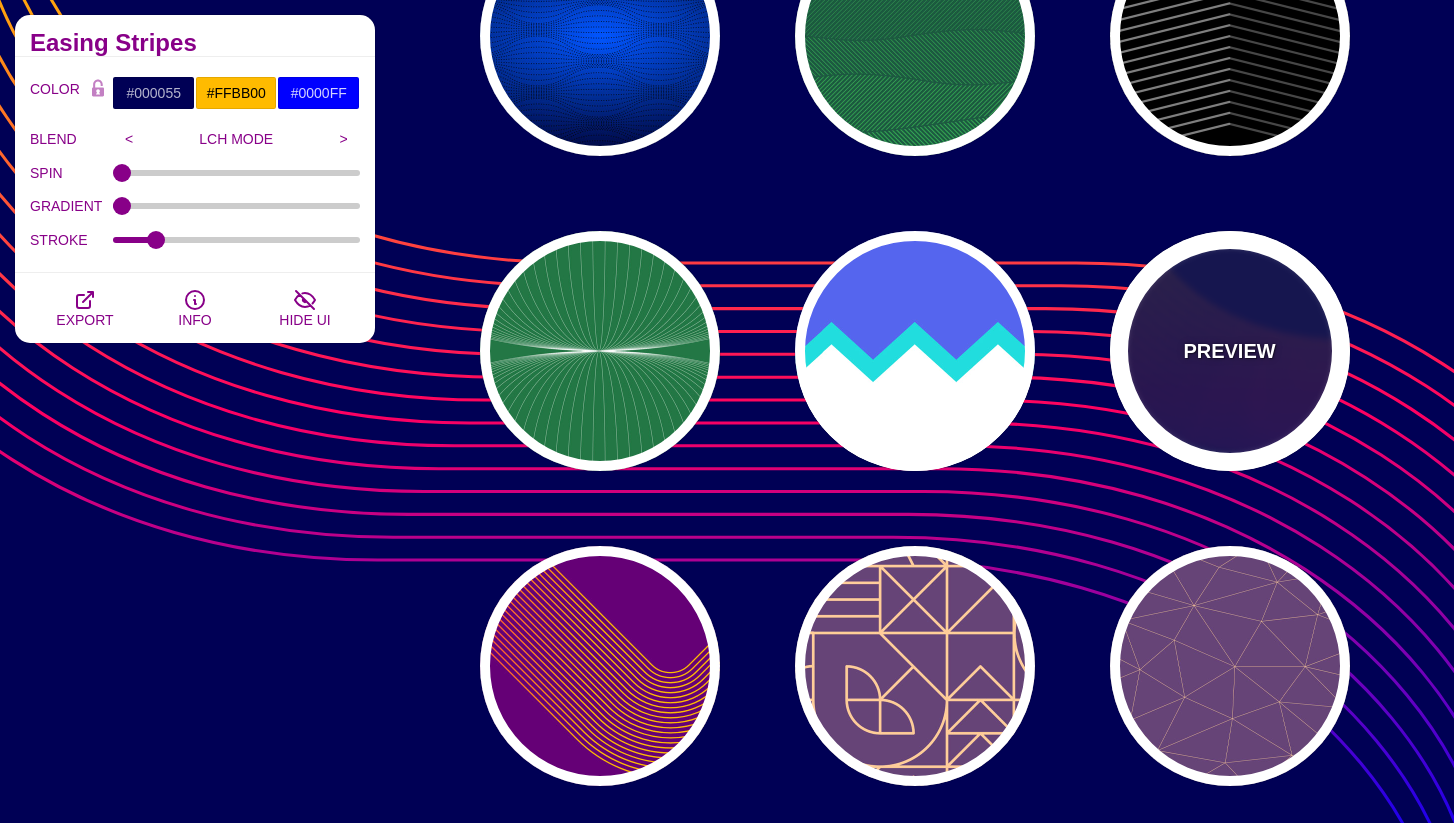 scroll, scrollTop: 1358, scrollLeft: 0, axis: vertical 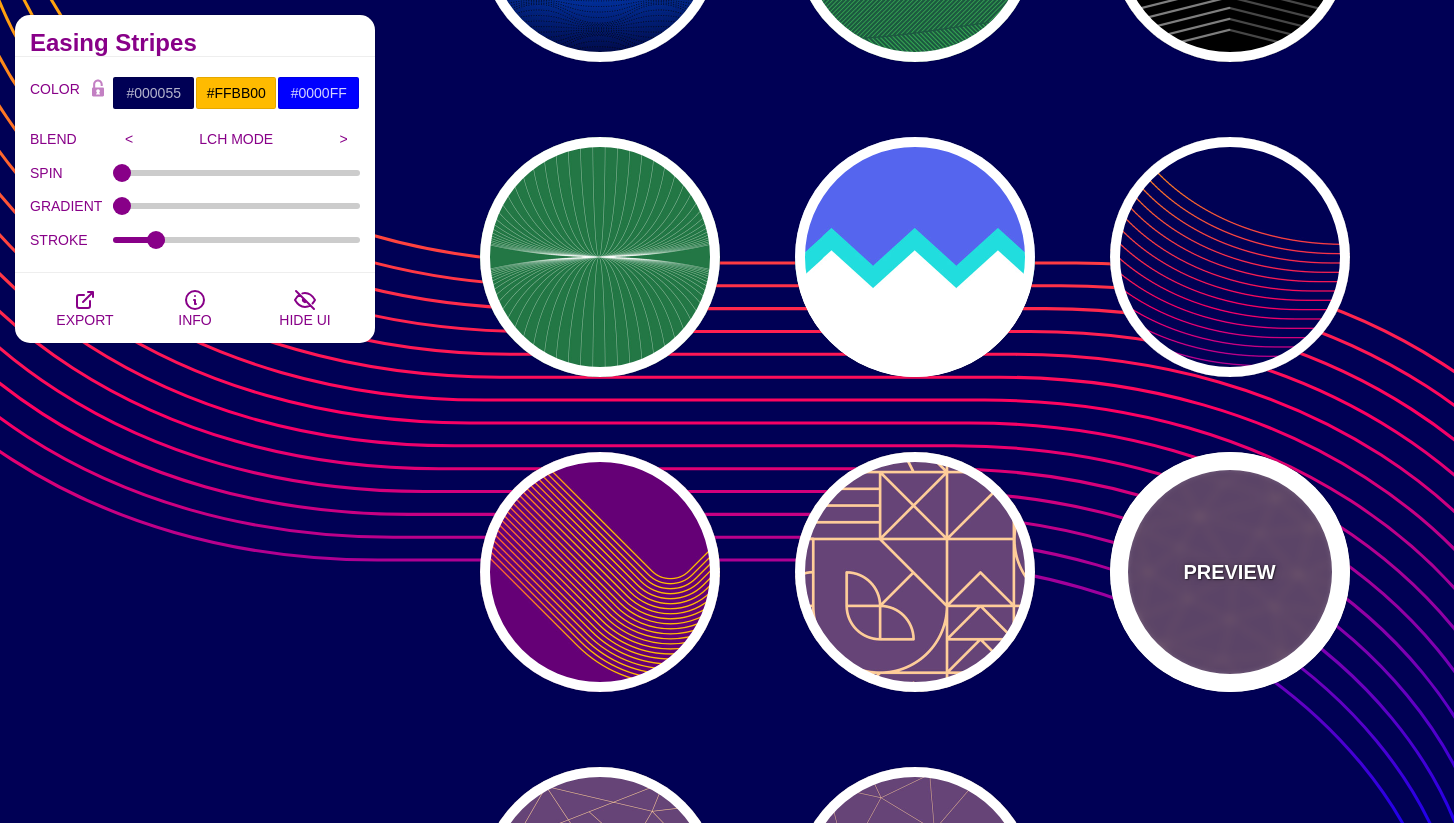 click on "PREVIEW" at bounding box center [1230, 572] 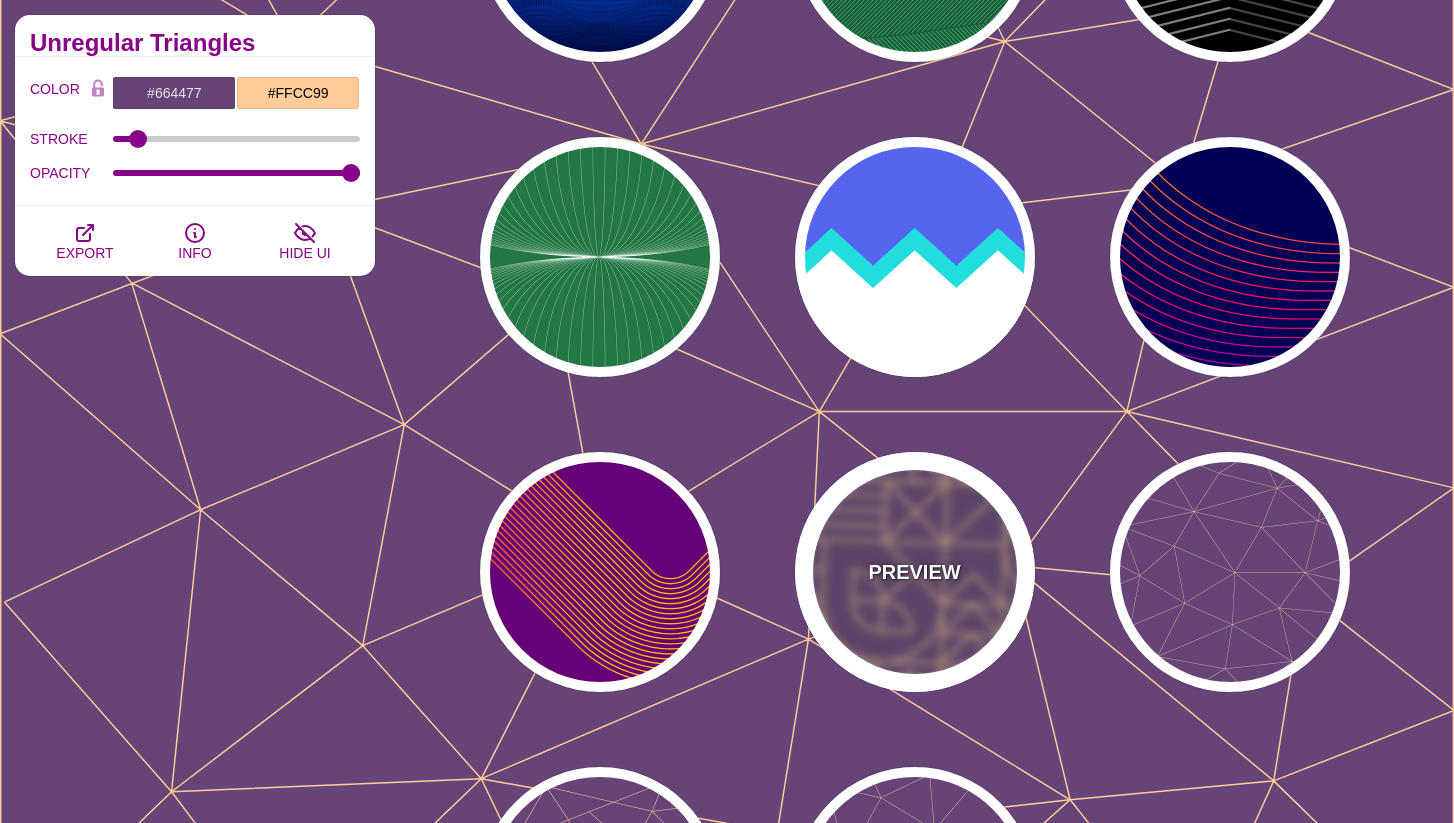 click on "PREVIEW" at bounding box center (915, 572) 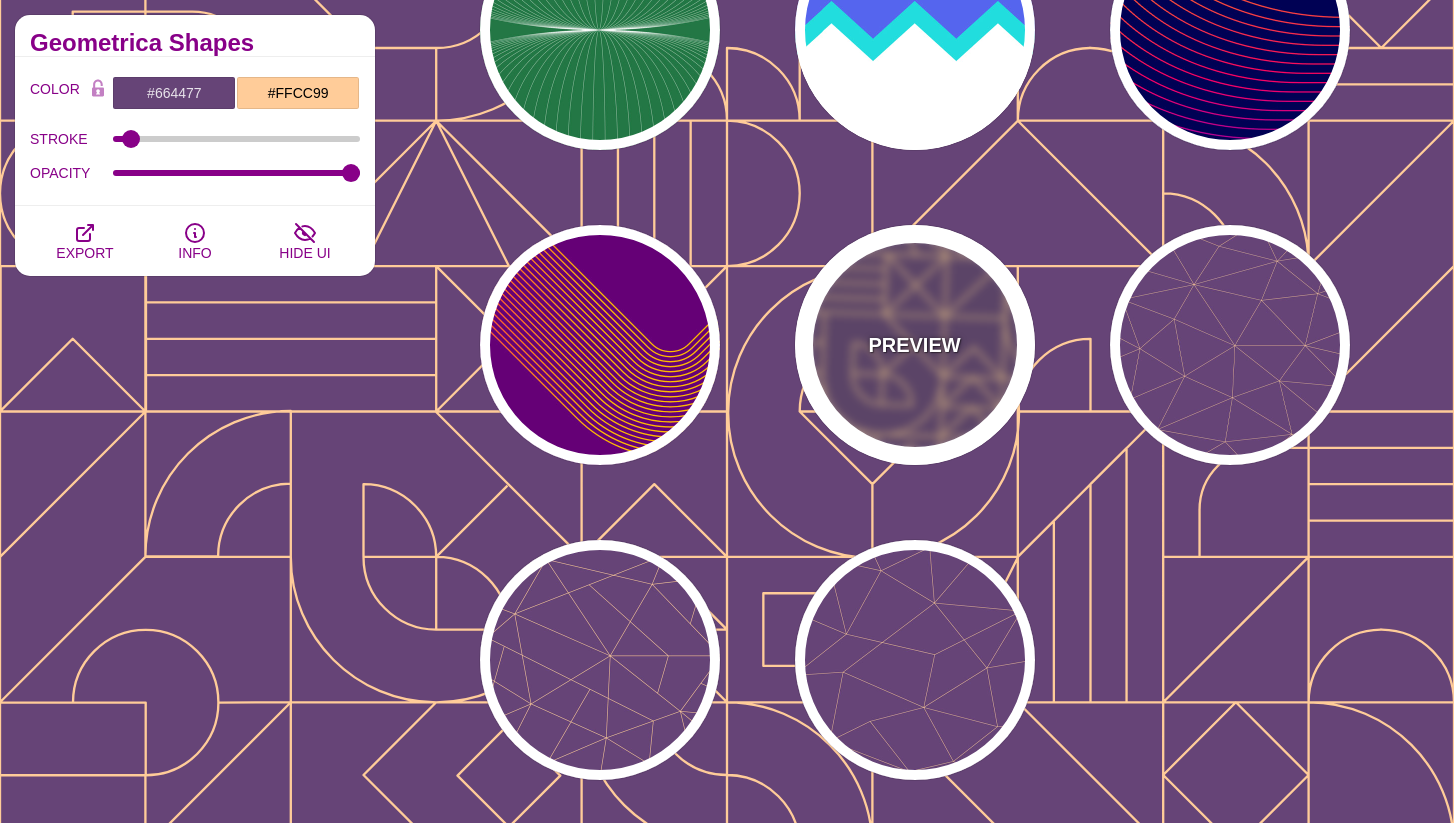 scroll, scrollTop: 1686, scrollLeft: 0, axis: vertical 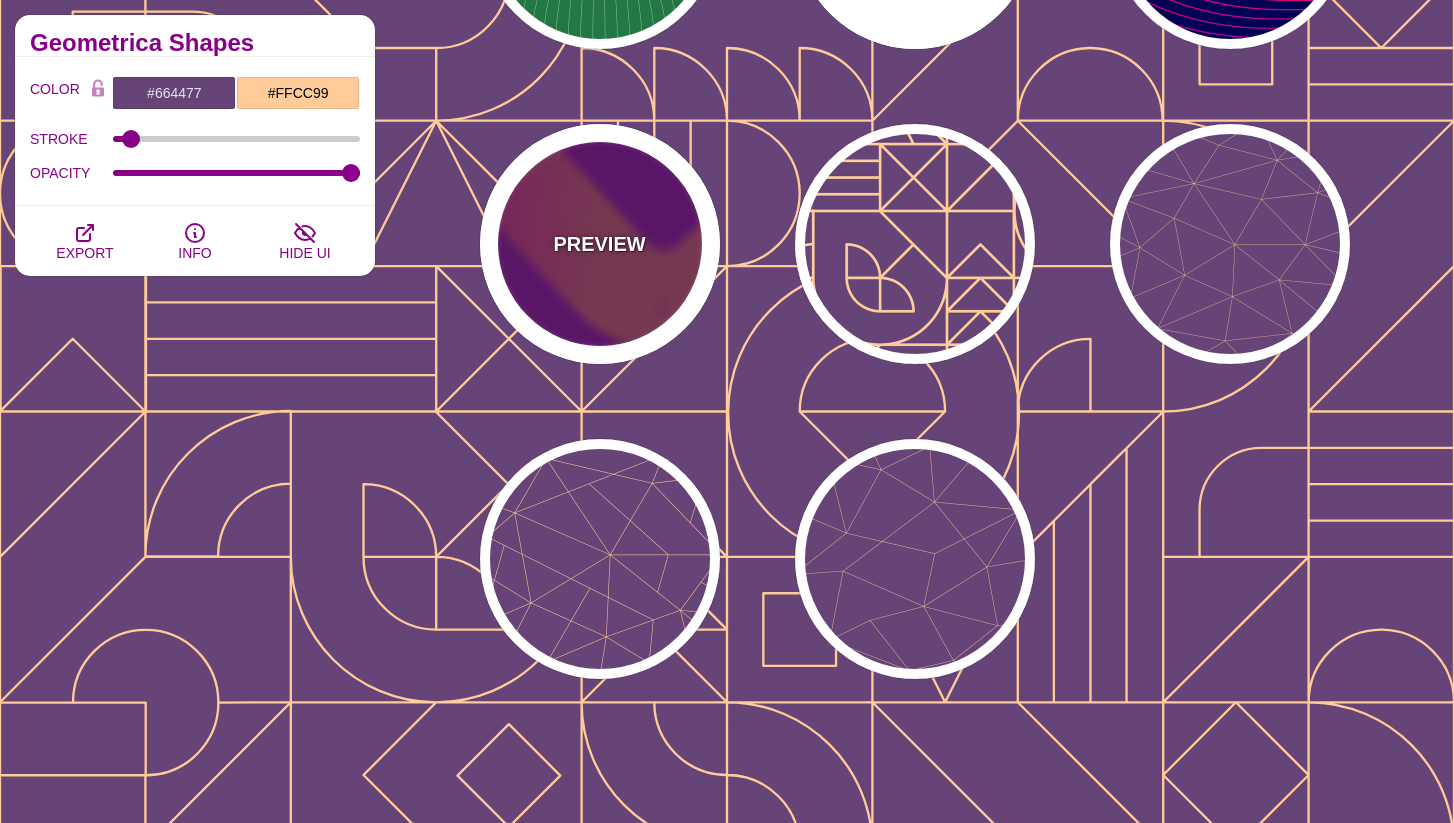 click on "PREVIEW" at bounding box center [600, 244] 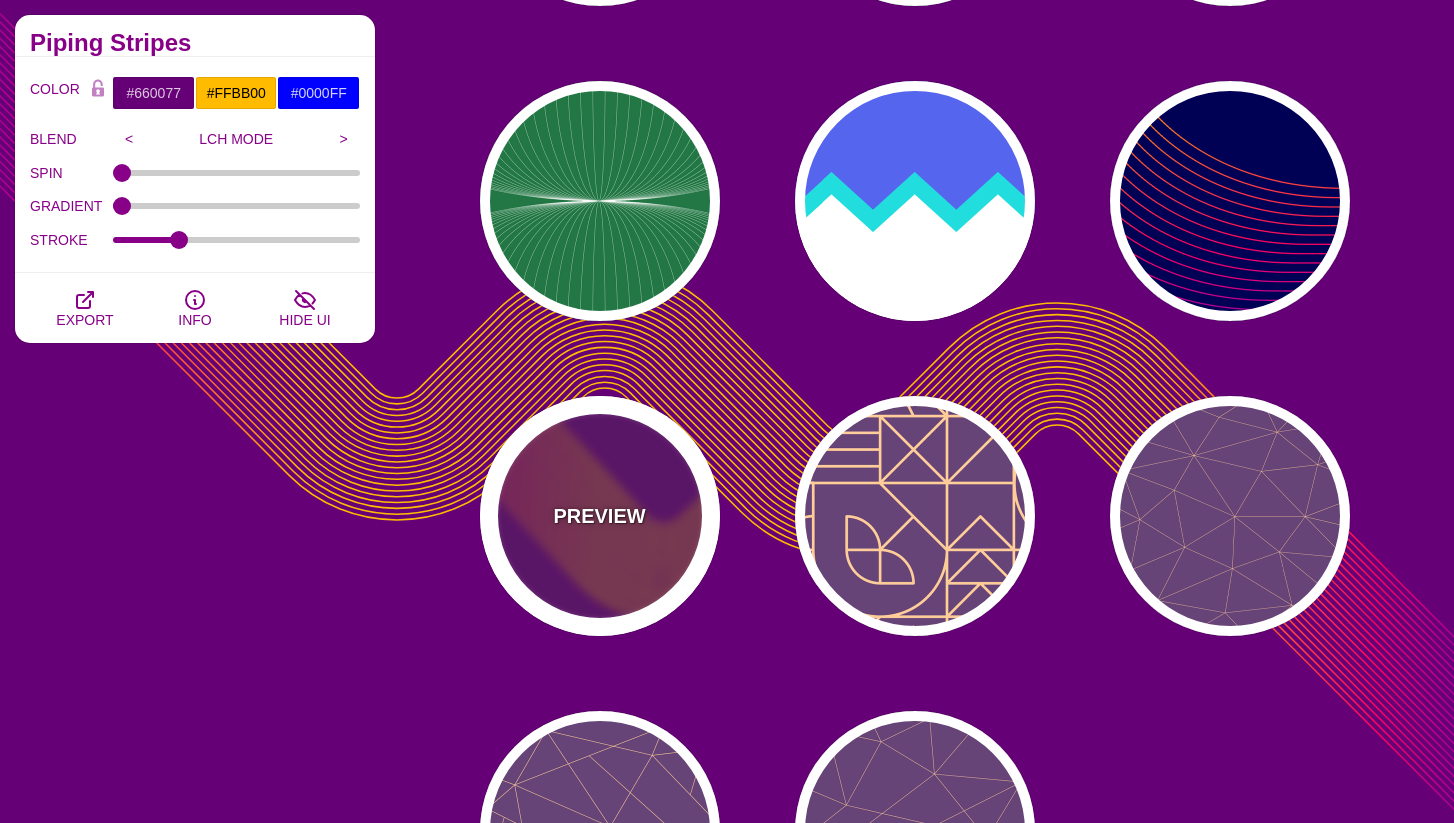 scroll, scrollTop: 1205, scrollLeft: 0, axis: vertical 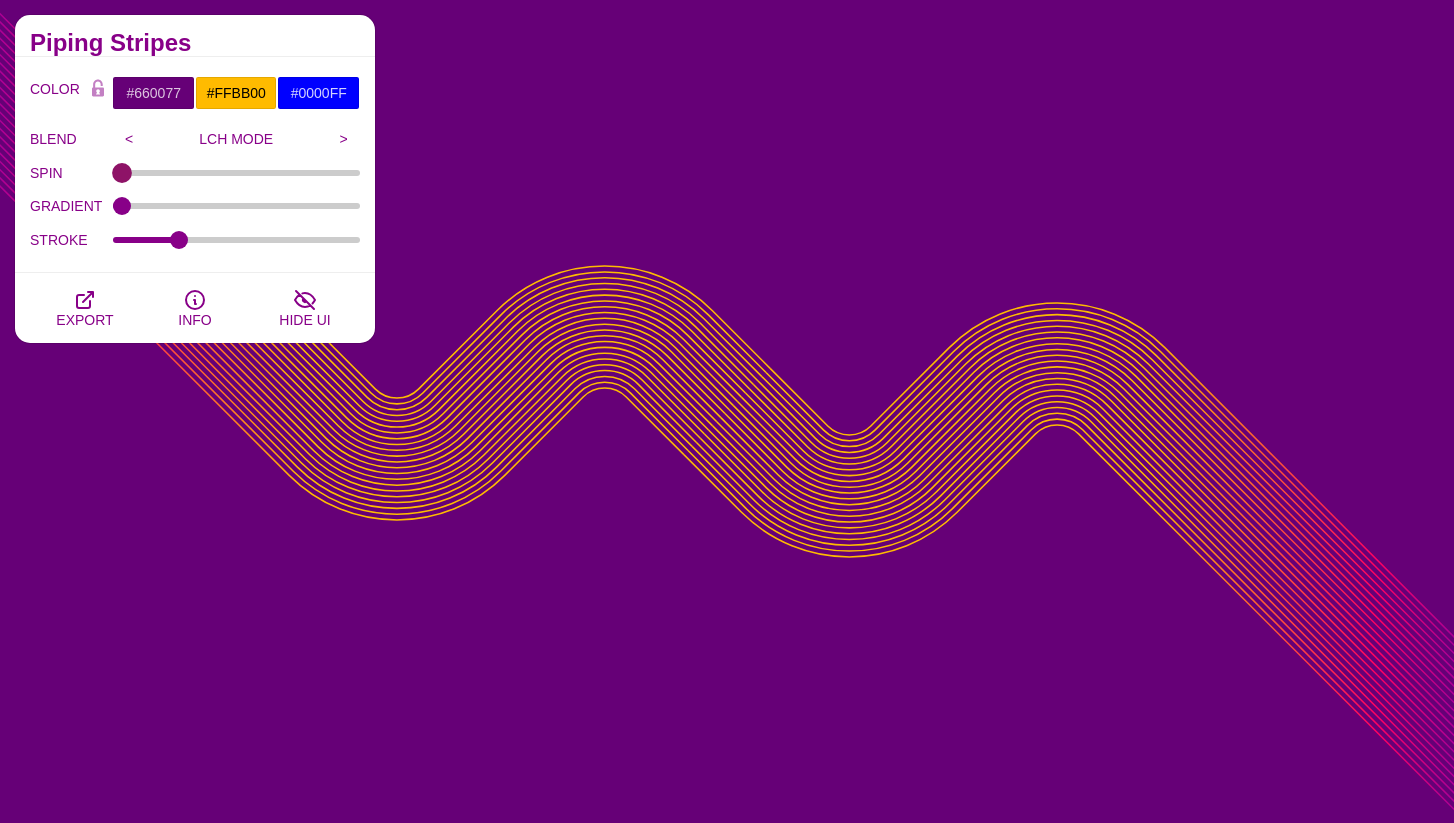 click on "SPIN" at bounding box center [237, 173] 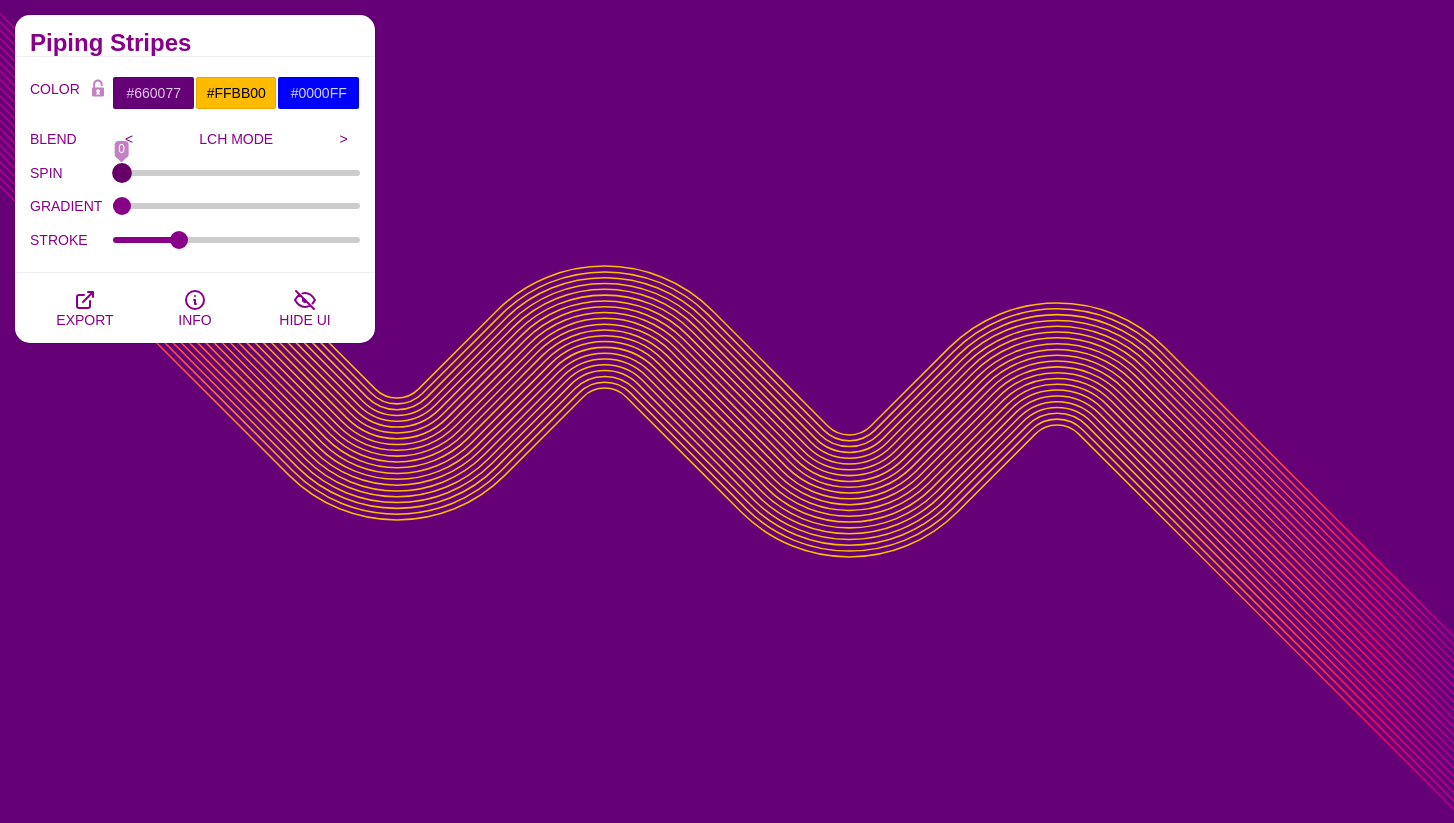 drag, startPoint x: 122, startPoint y: 175, endPoint x: 83, endPoint y: 180, distance: 39.319206 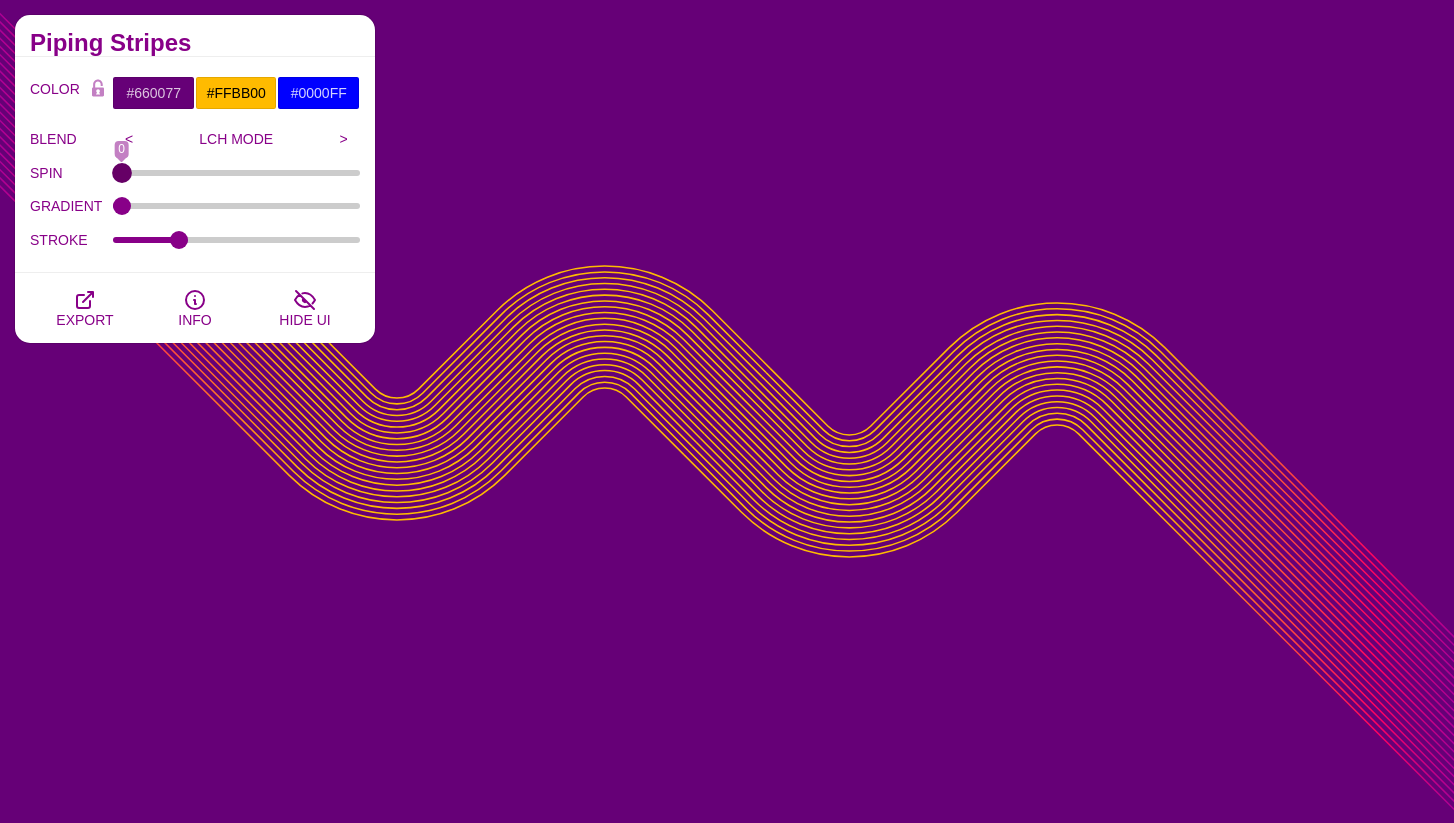 click on "SPIN" at bounding box center [237, 173] 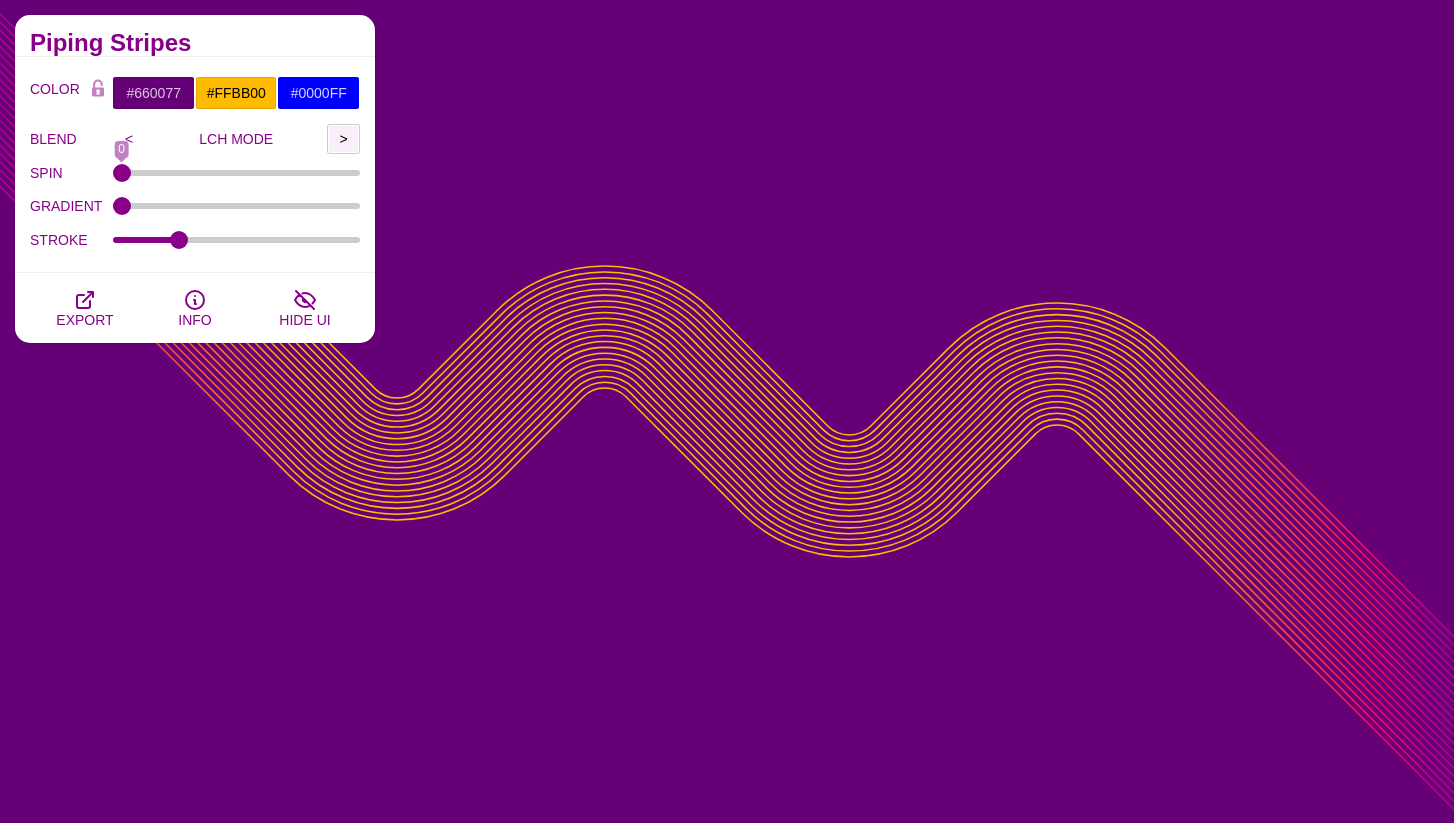 click on ">" at bounding box center (343, 139) 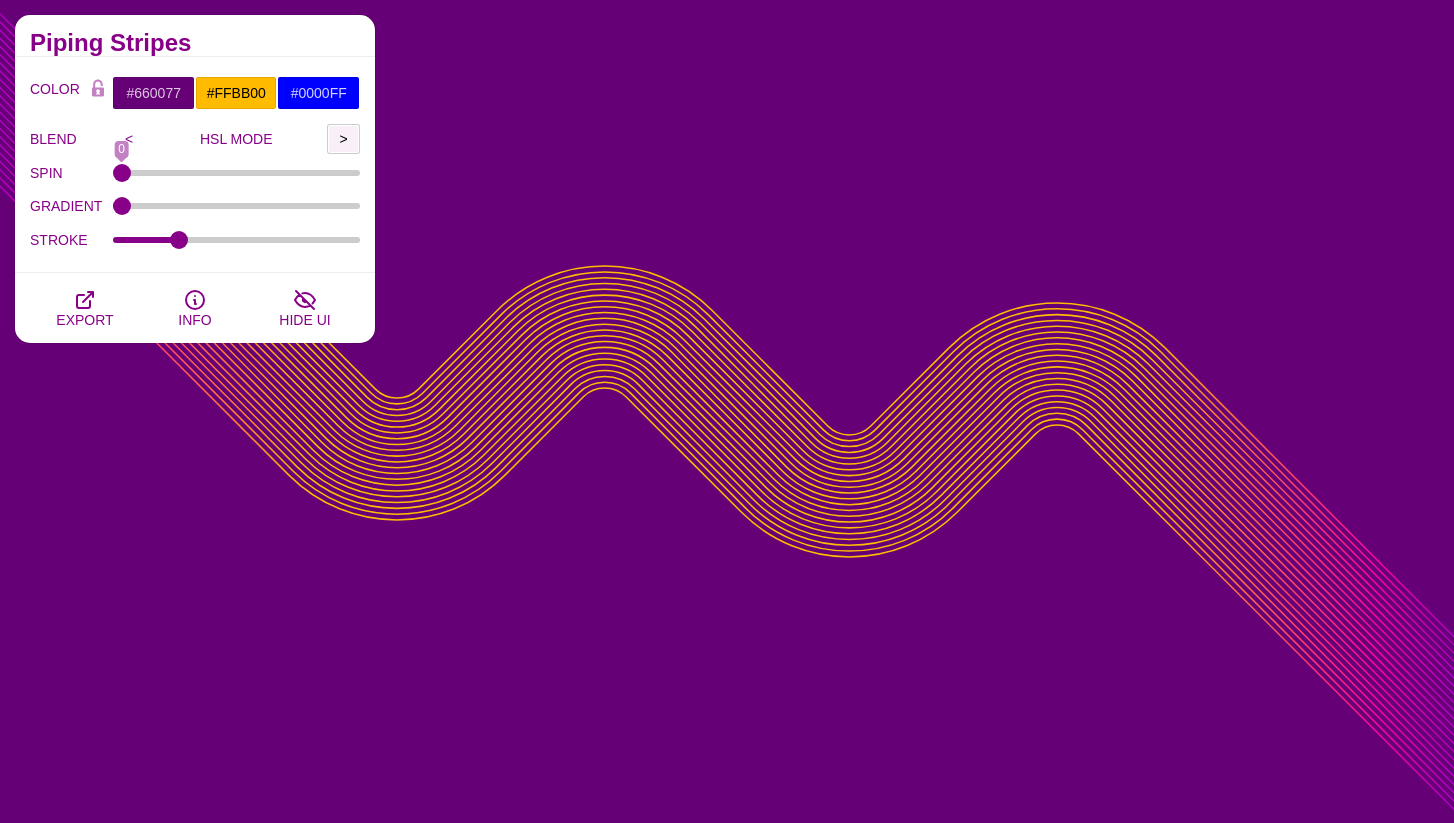 click on ">" at bounding box center [343, 139] 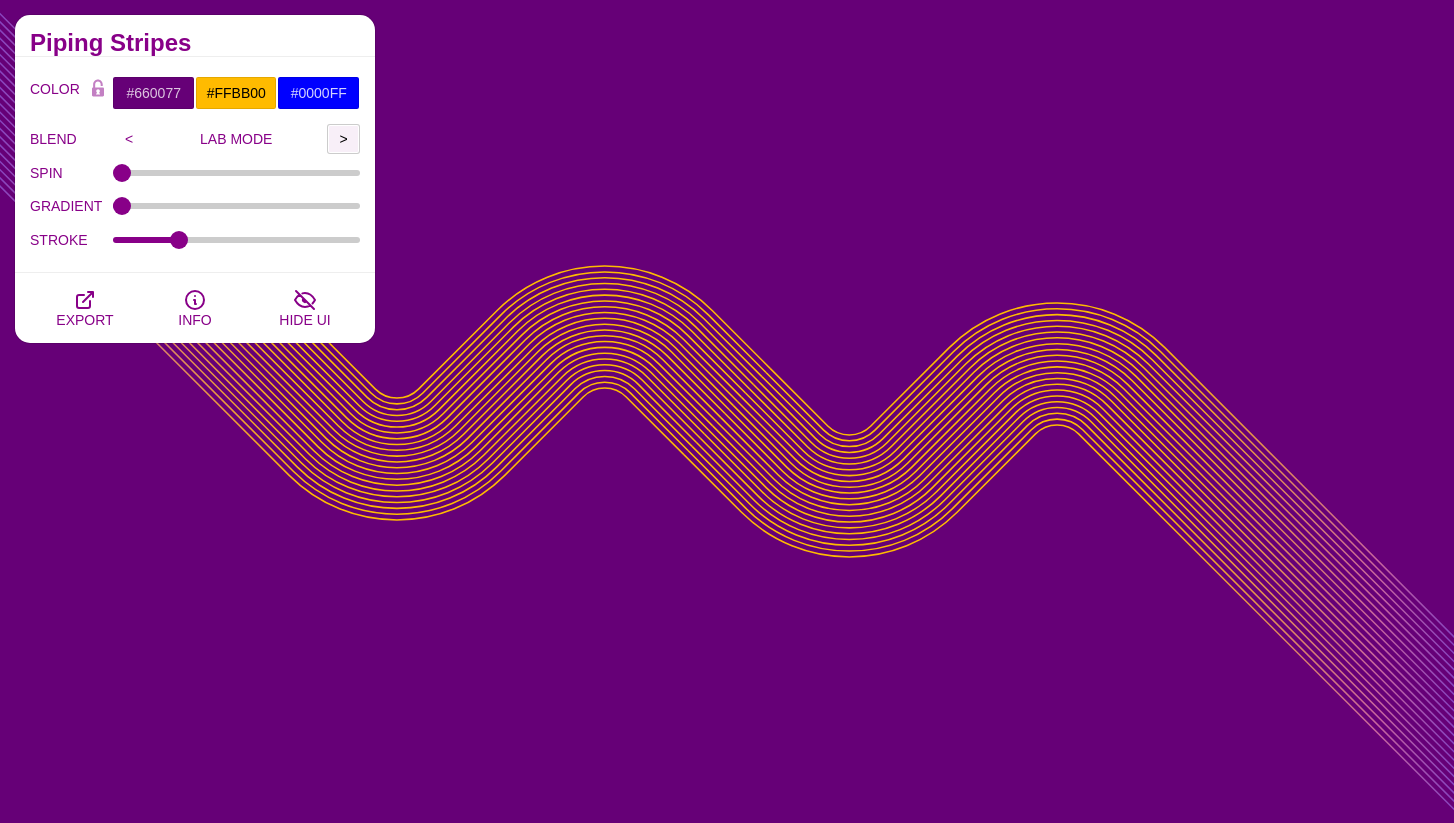 click on ">" at bounding box center [343, 139] 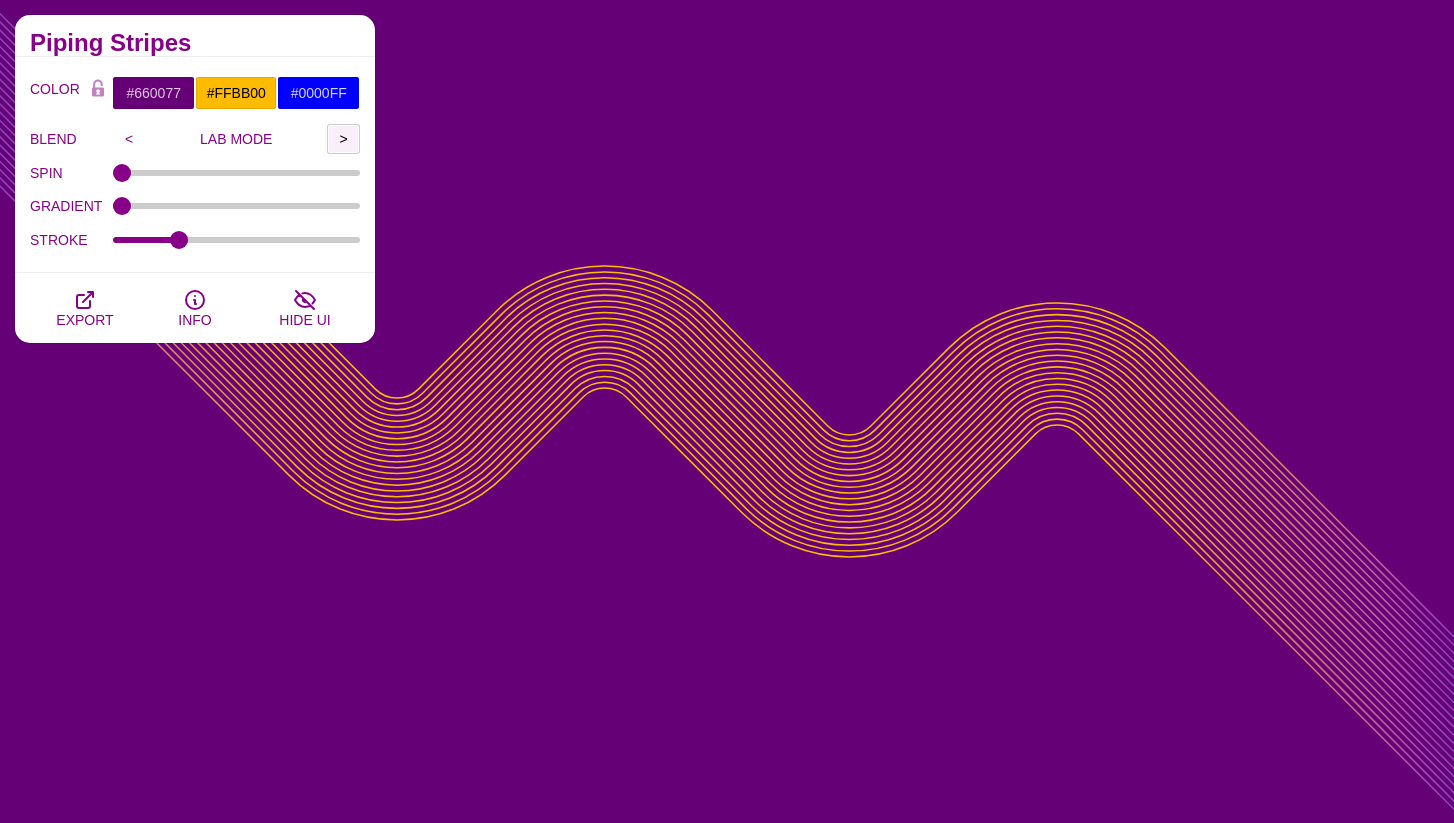 click on ">" at bounding box center [343, 139] 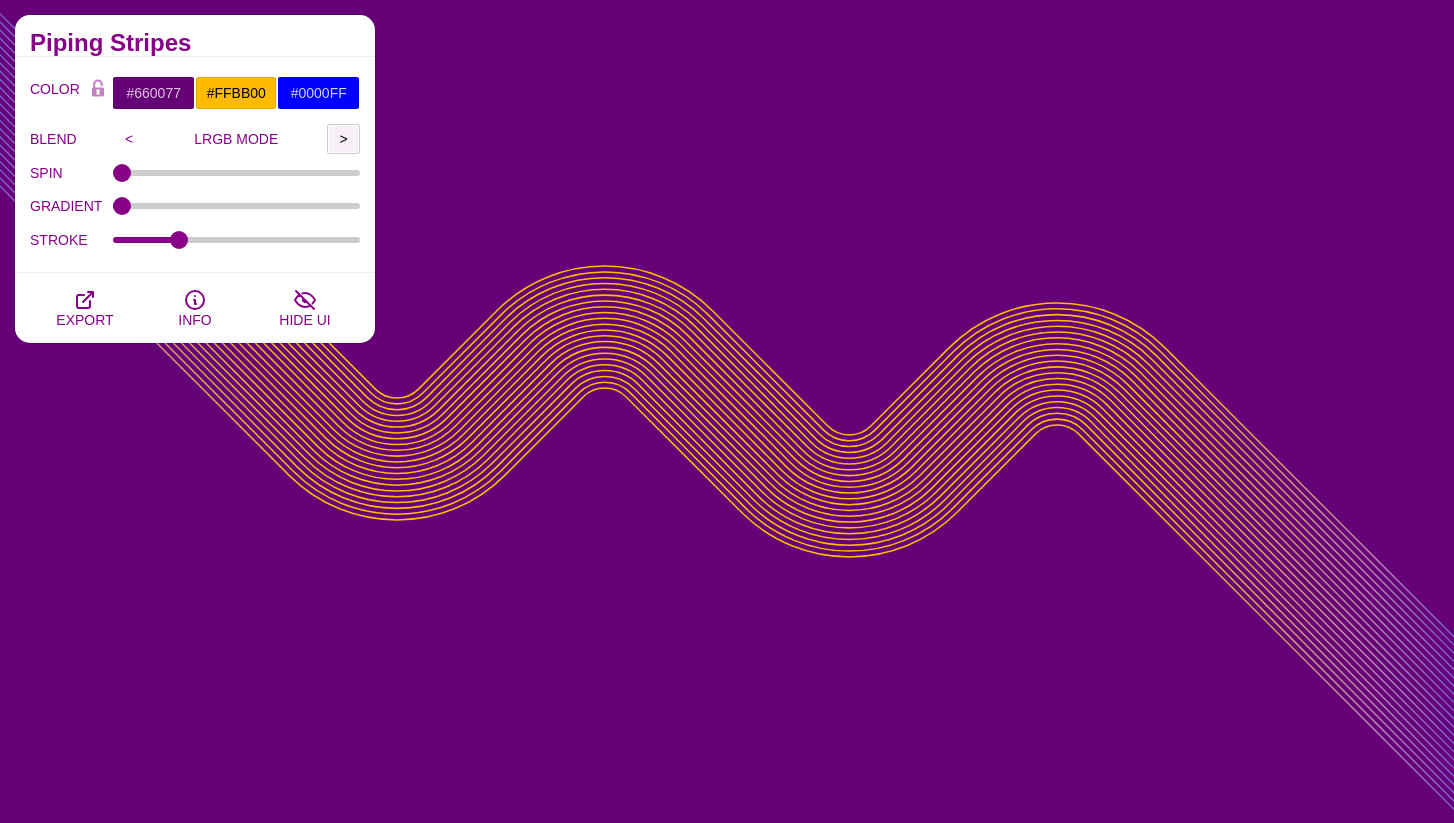 click on ">" at bounding box center (343, 139) 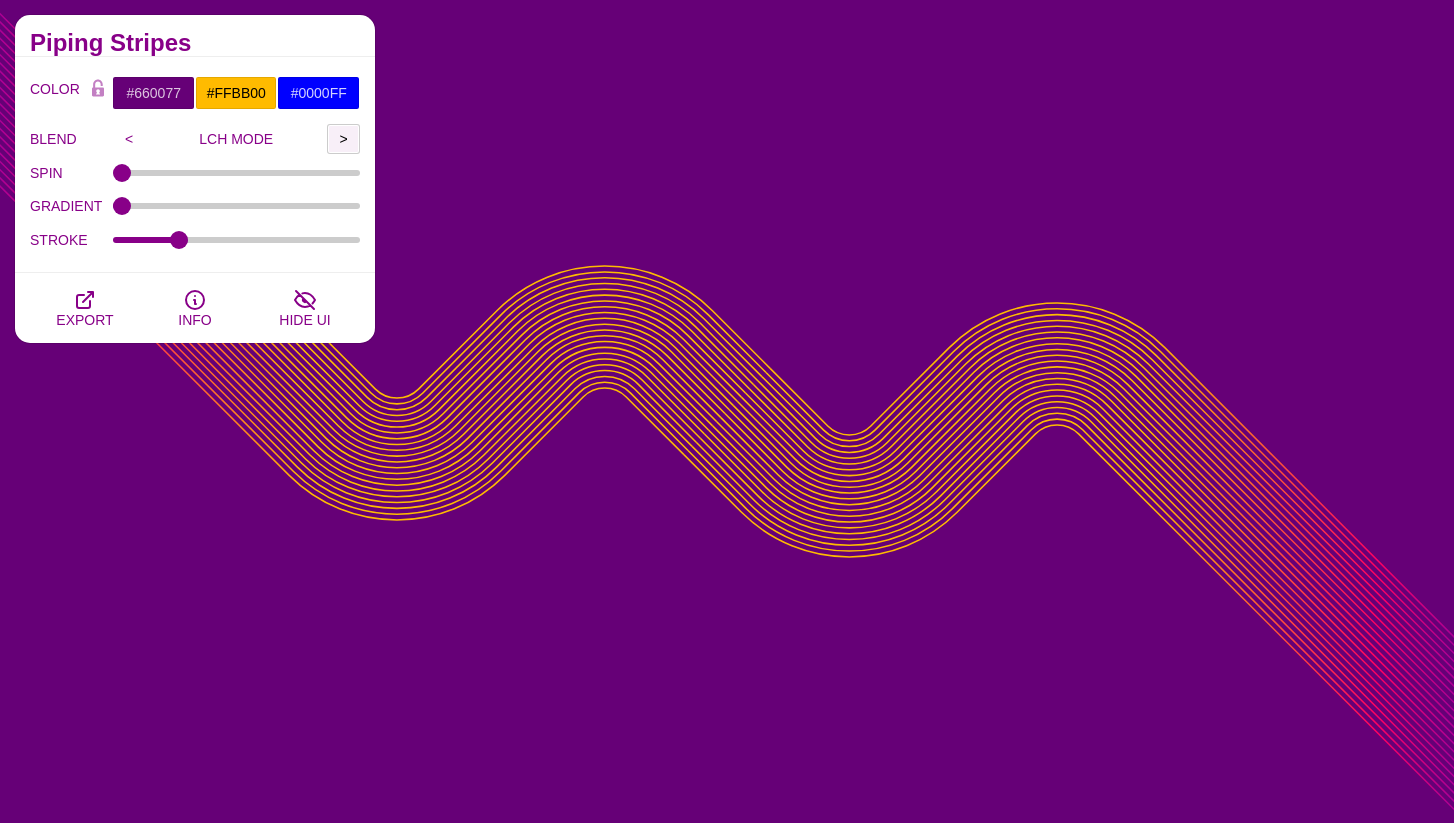 click on ">" at bounding box center (343, 139) 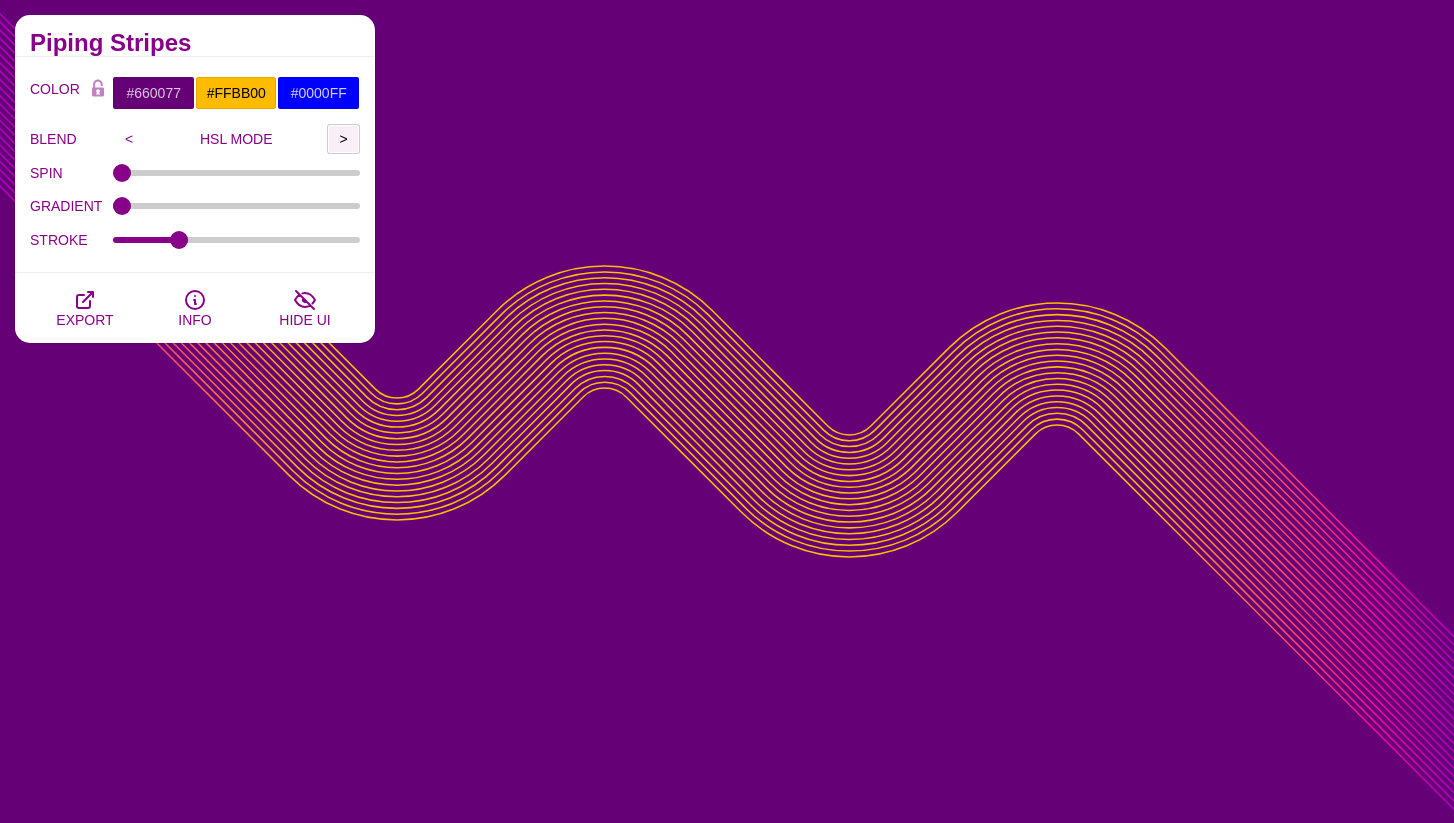 click on ">" at bounding box center (343, 139) 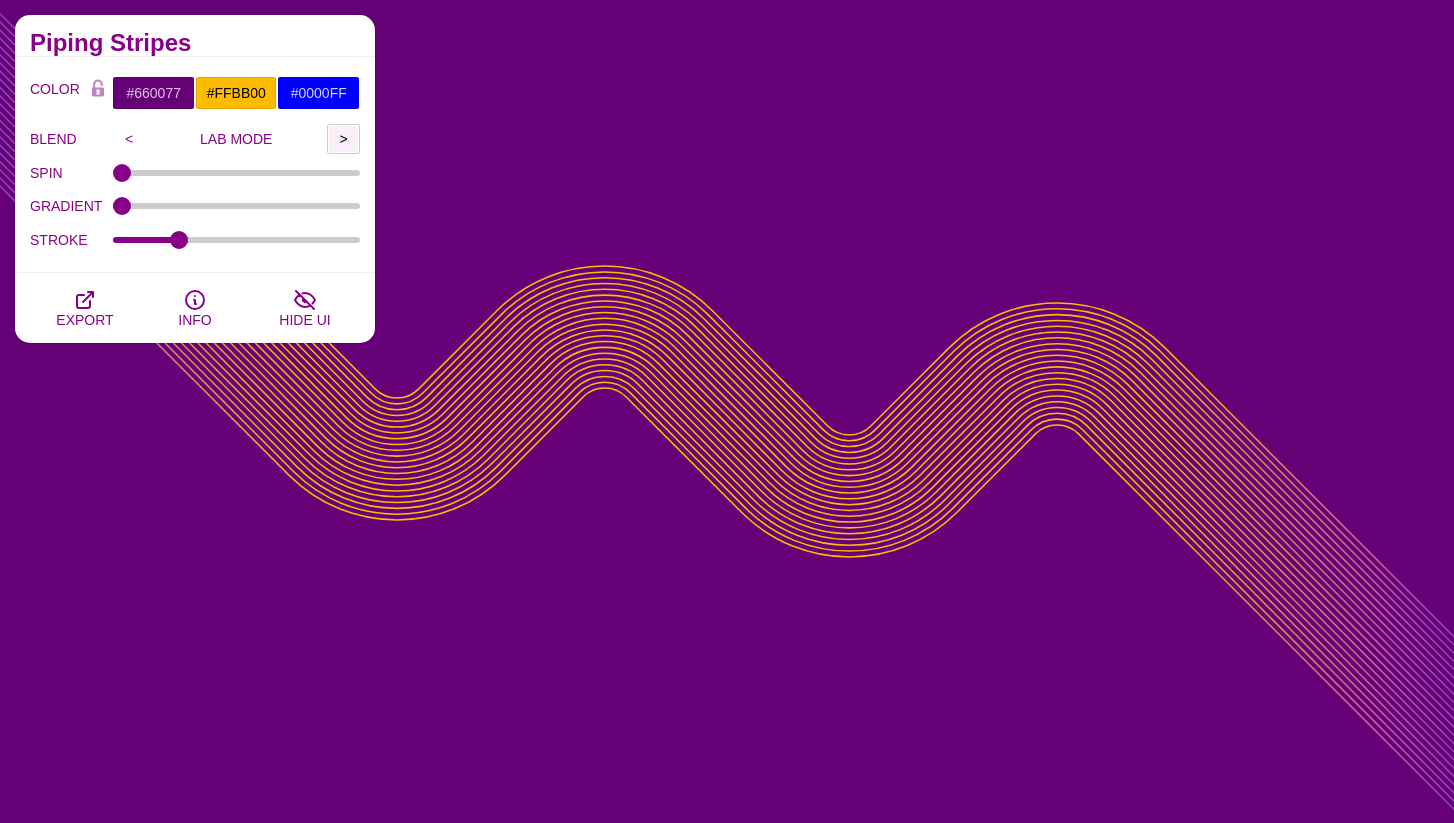 click on ">" at bounding box center (343, 139) 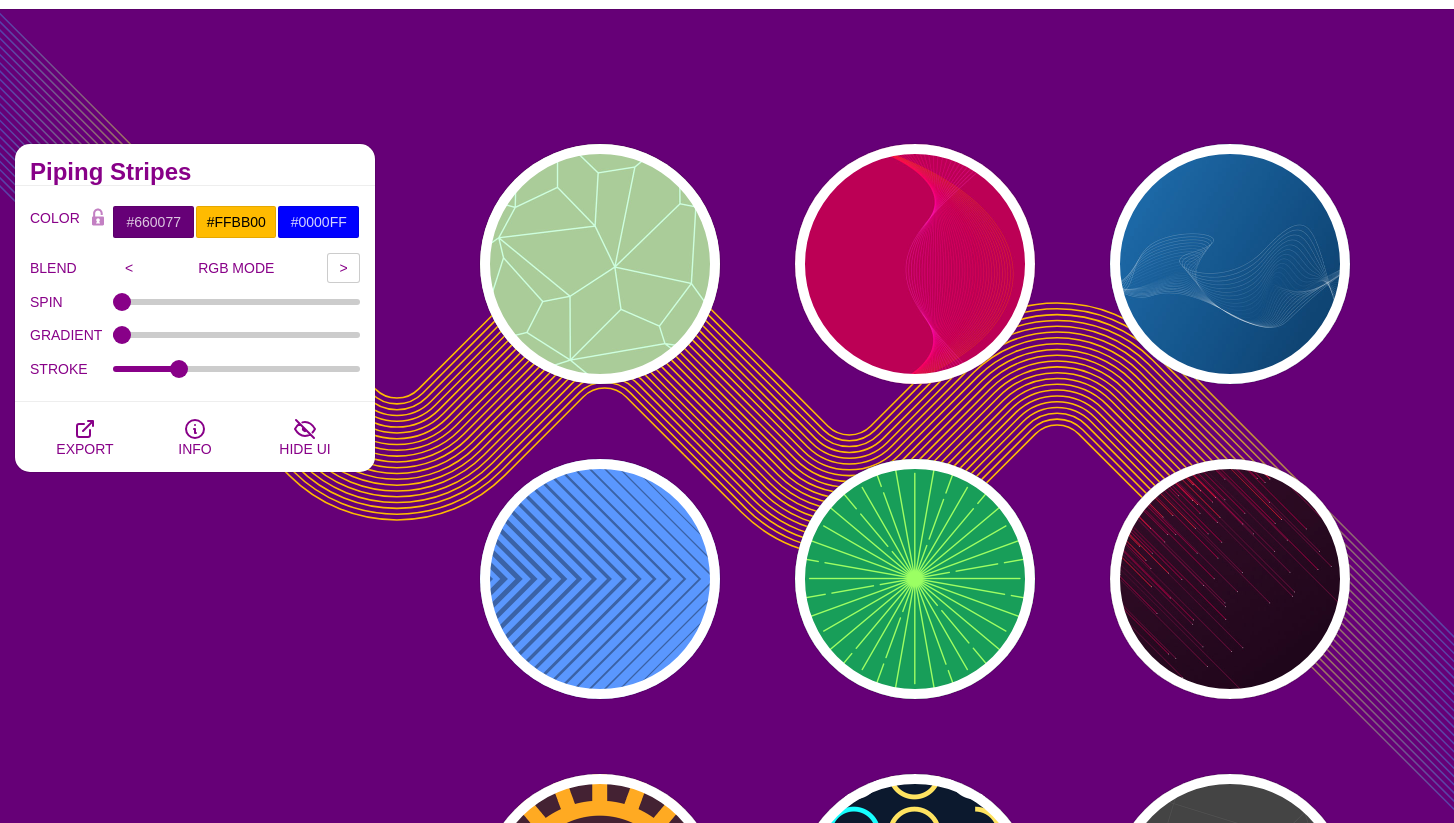 scroll, scrollTop: 50, scrollLeft: 0, axis: vertical 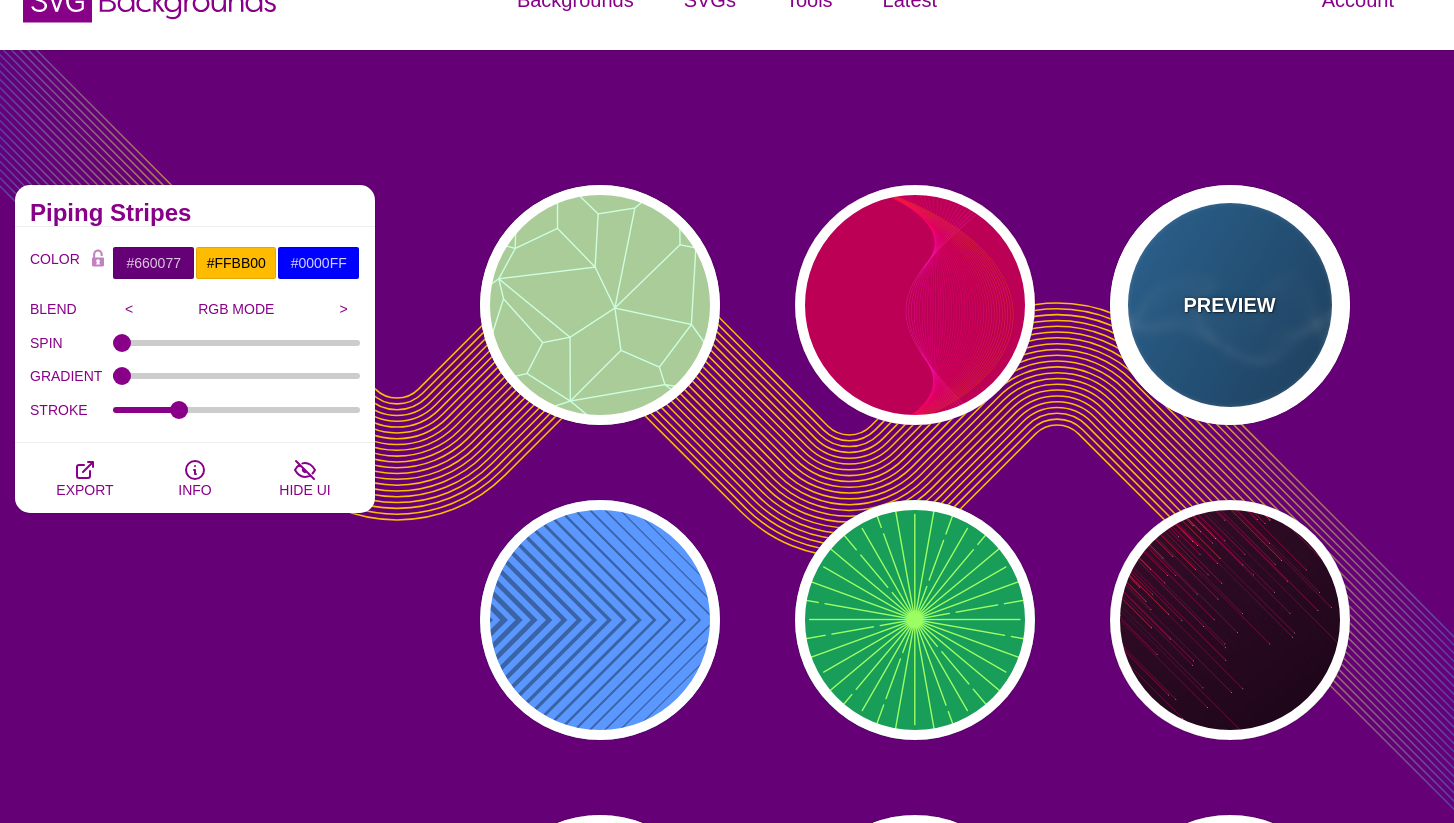 click on "PREVIEW" at bounding box center (1230, 305) 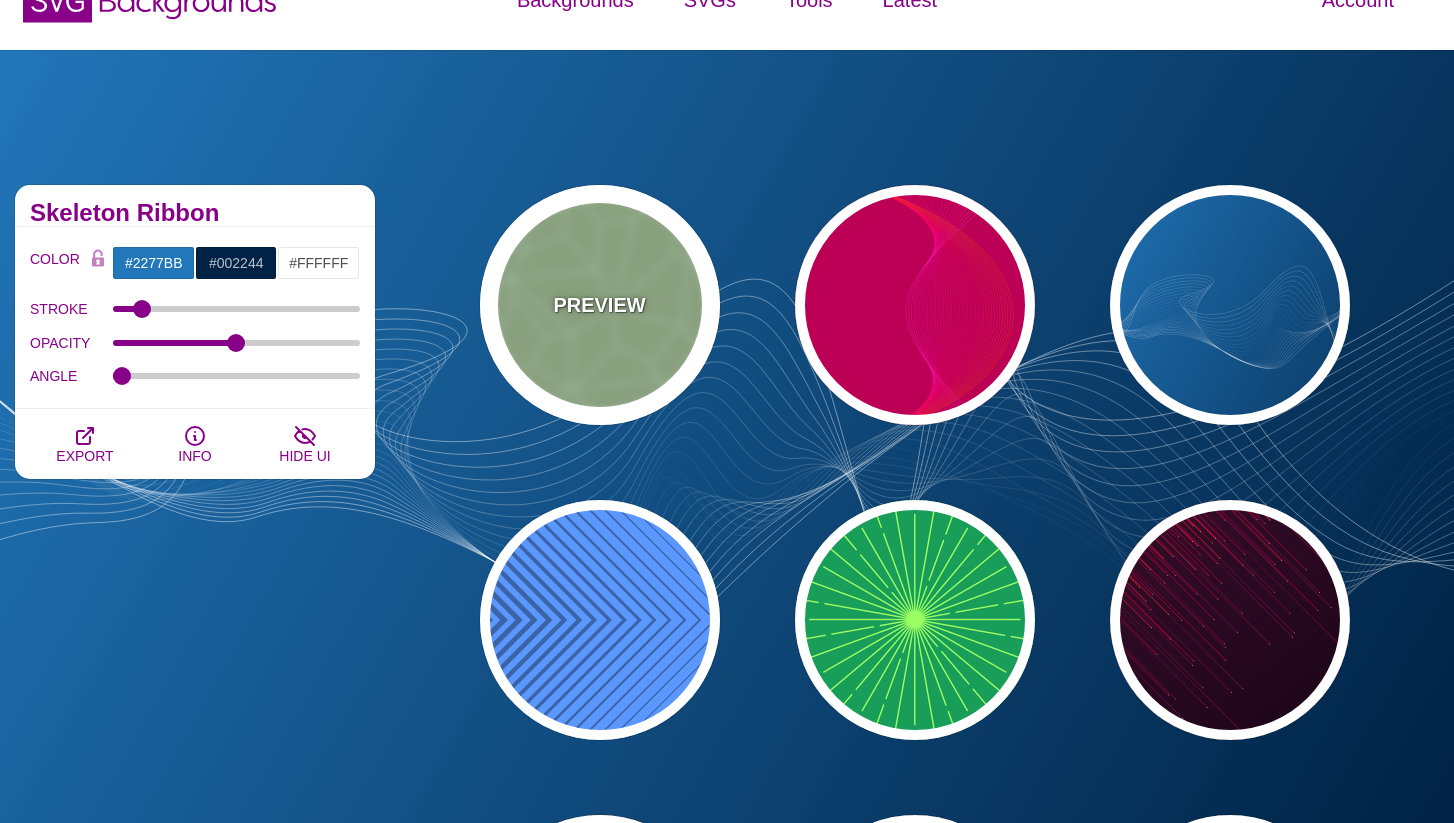 click on "PREVIEW" at bounding box center (600, 305) 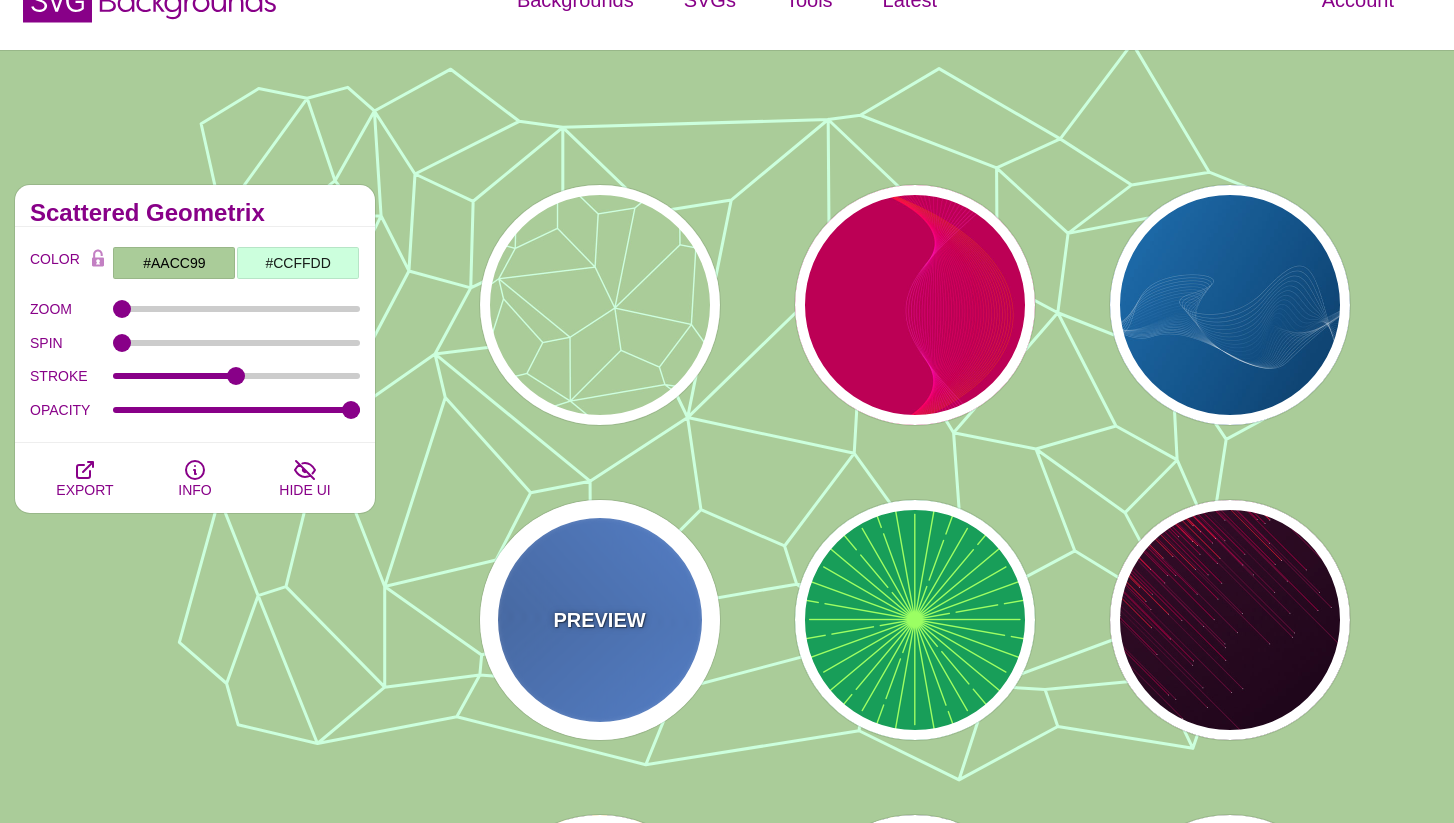 click on "PREVIEW" at bounding box center (600, 620) 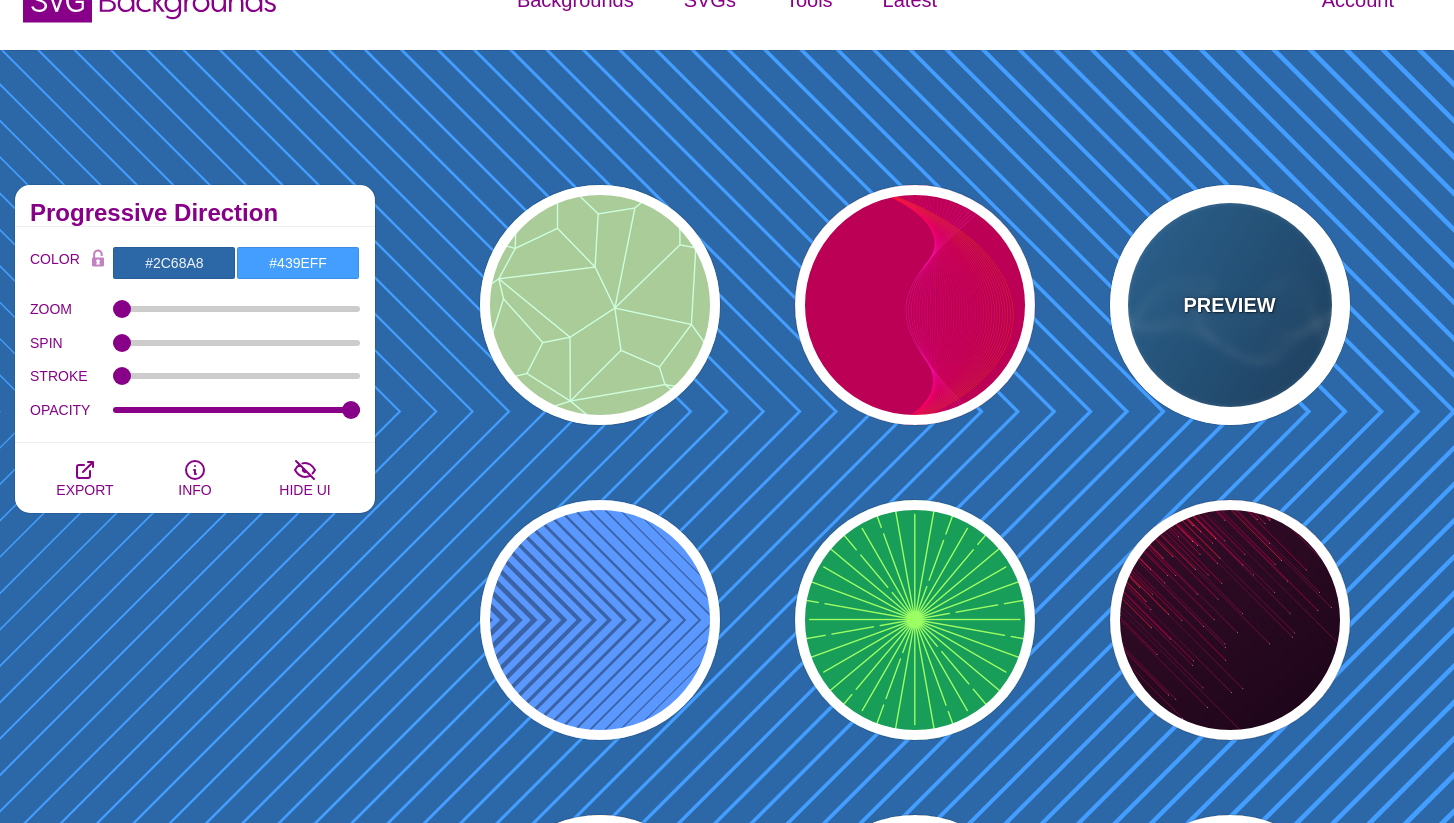 click on "PREVIEW" at bounding box center [1230, 305] 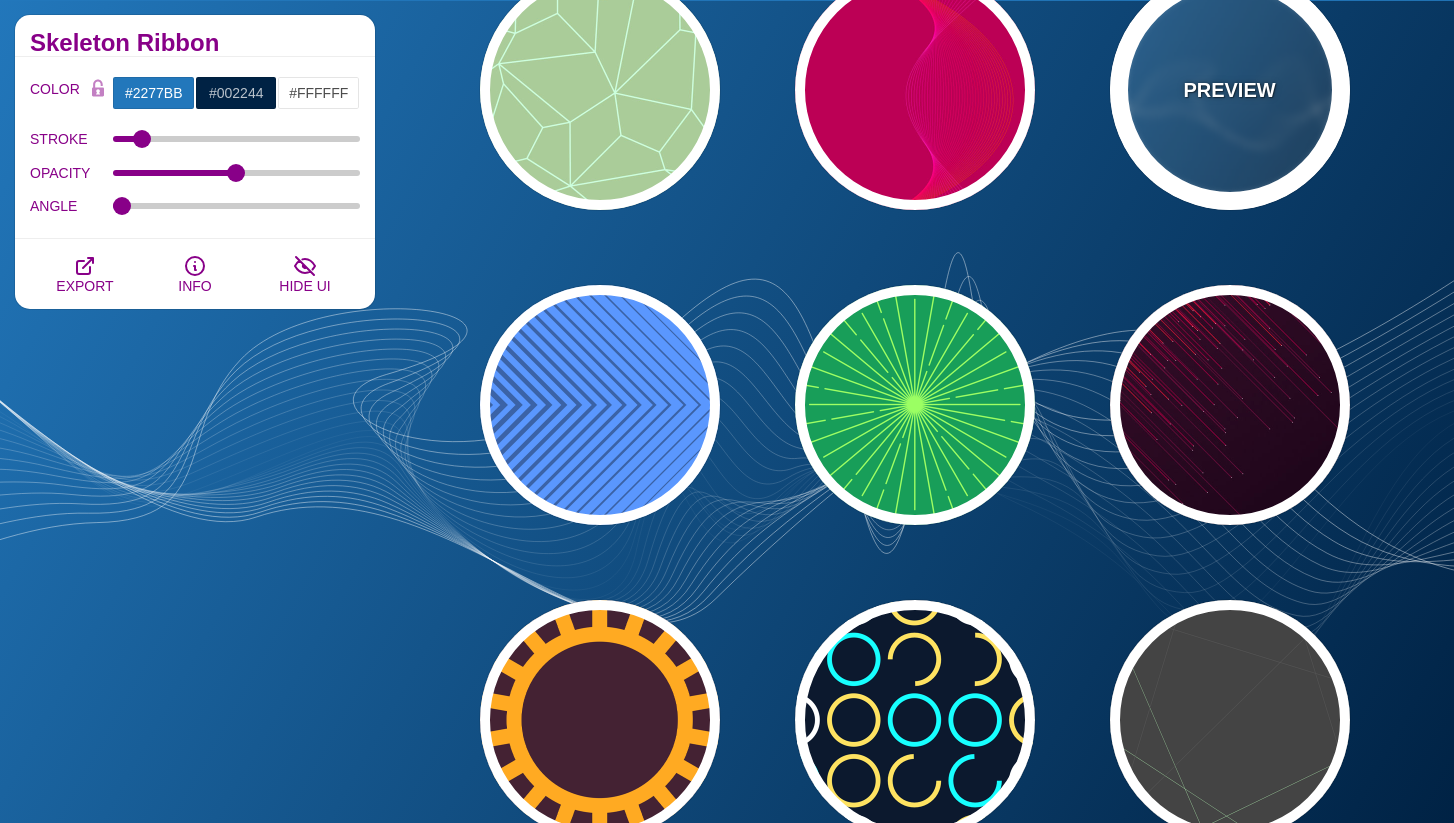 scroll, scrollTop: 308, scrollLeft: 0, axis: vertical 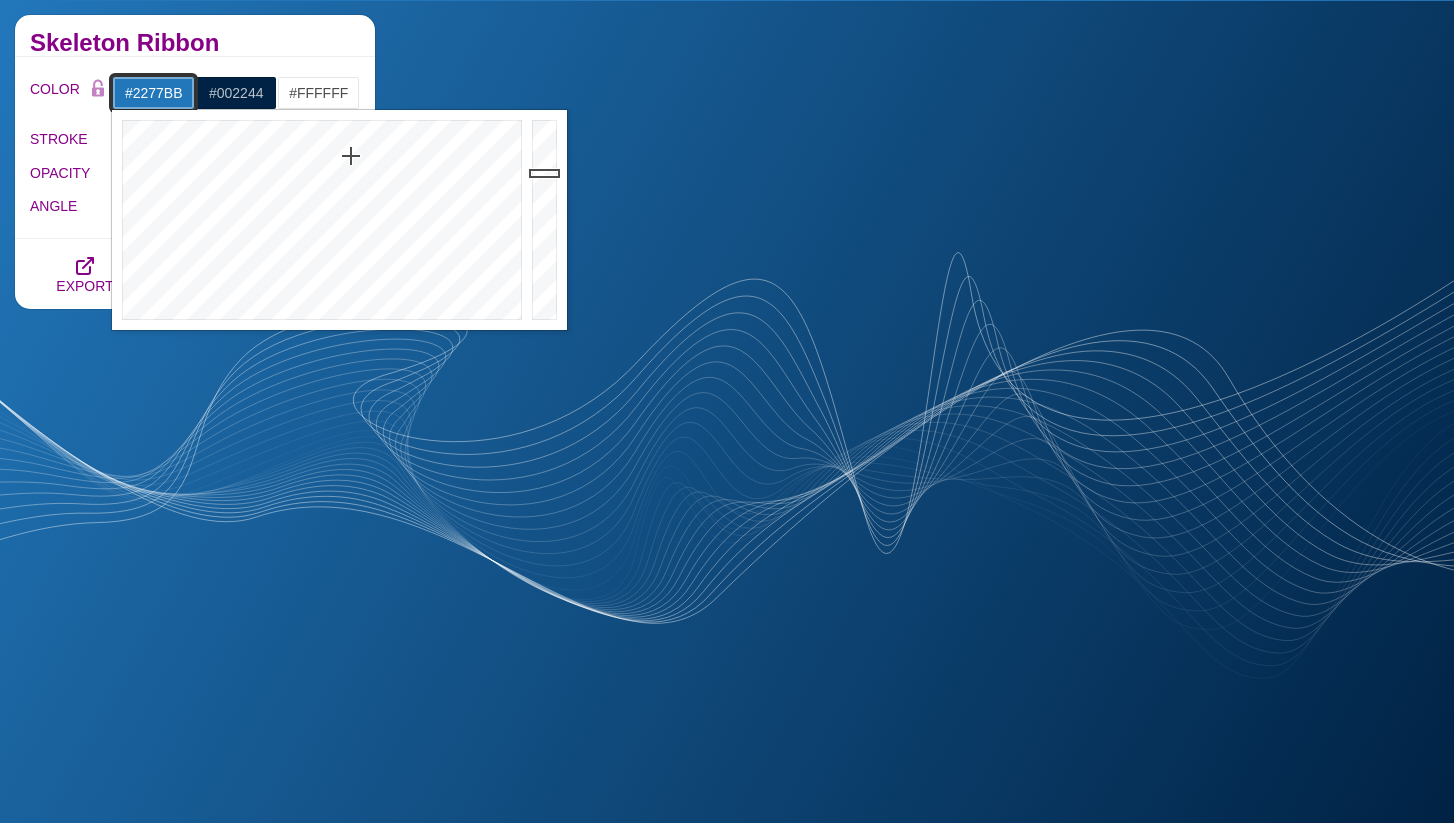 click on "#2277BB" at bounding box center [153, 93] 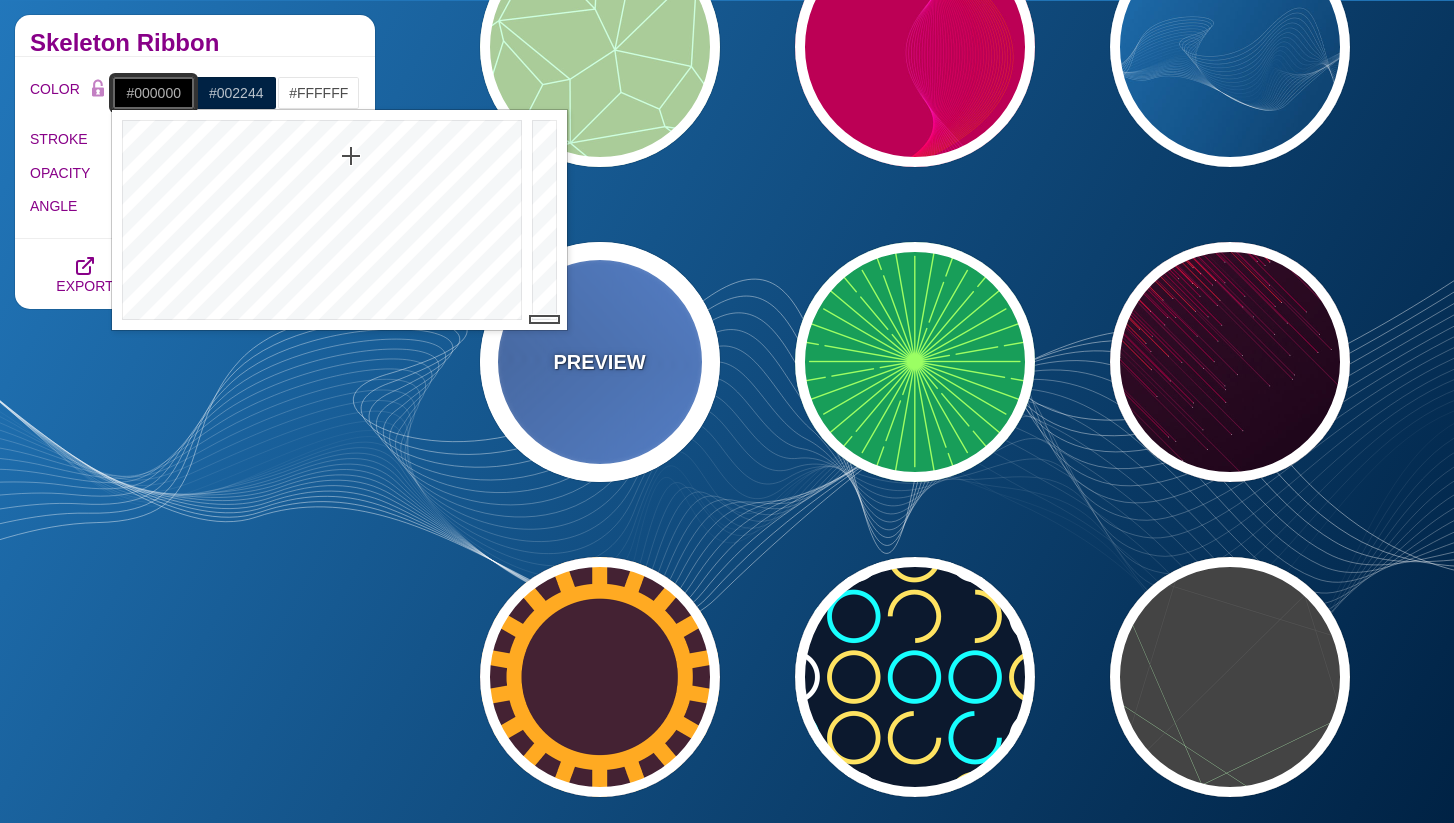 drag, startPoint x: 543, startPoint y: 176, endPoint x: 533, endPoint y: 340, distance: 164.3046 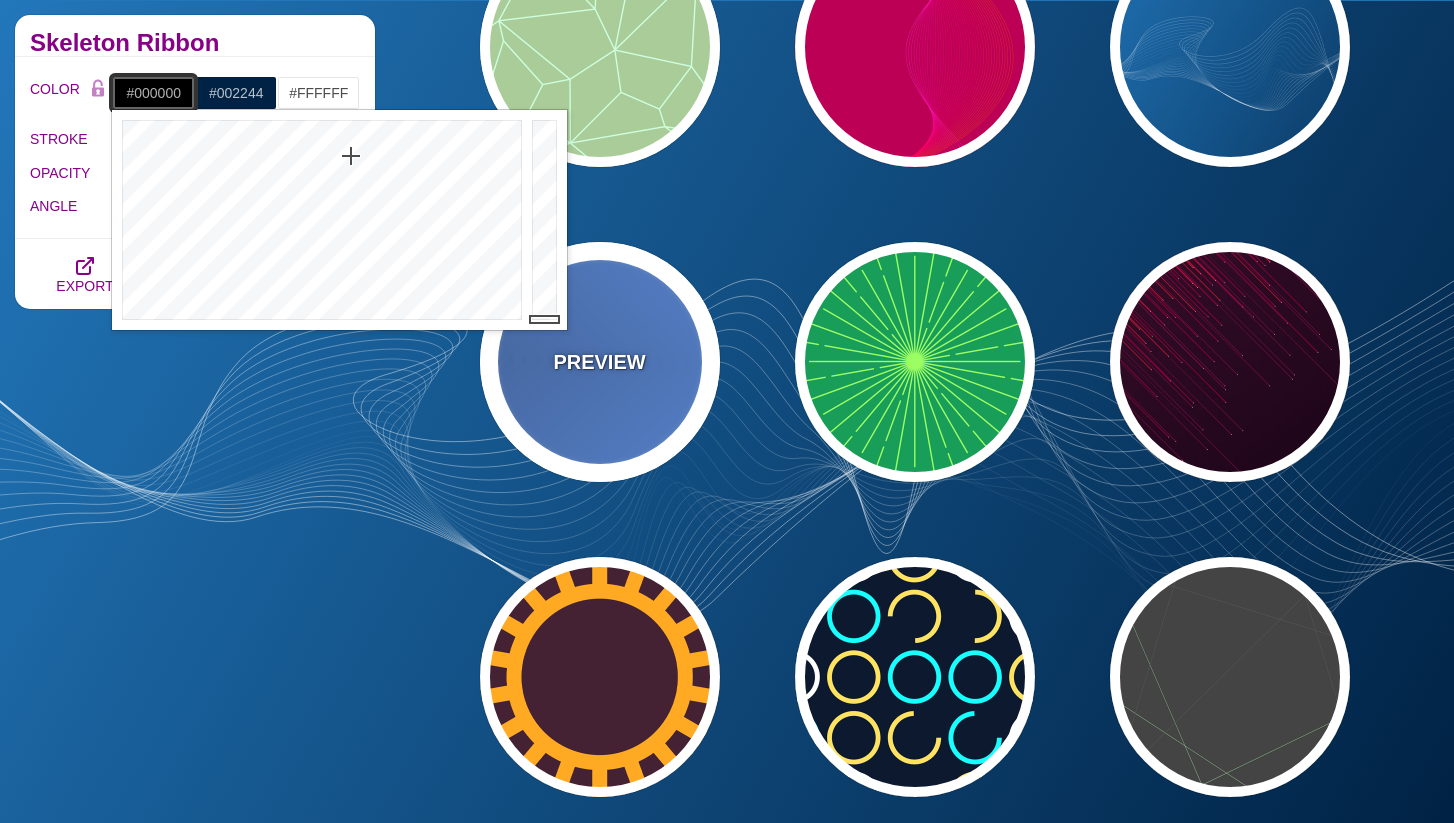 click on "SVG Backgrounds Logo
Backgrounds
Categories
Abstract
Patterns
Geometric
Gradient
Flat Gradient
Line Art
Three-Dimensional
Texture
Hand-drawn
Illustration
My Backgrounds
Core Collection
Search Backgrounds
Pro Collections
3D Patterns
Alternating Geometric Patterns
Angled Perspective Backgrounds
Animated SVG Backgrounds
Animated Line Backgrounds  new
Colorful Geometric Patterns
Depth and Shadows  new
Embedded Shape Blends
Fades and Halftones
Geometric Division Blends
Geometric Line Art" at bounding box center (727, 1507) 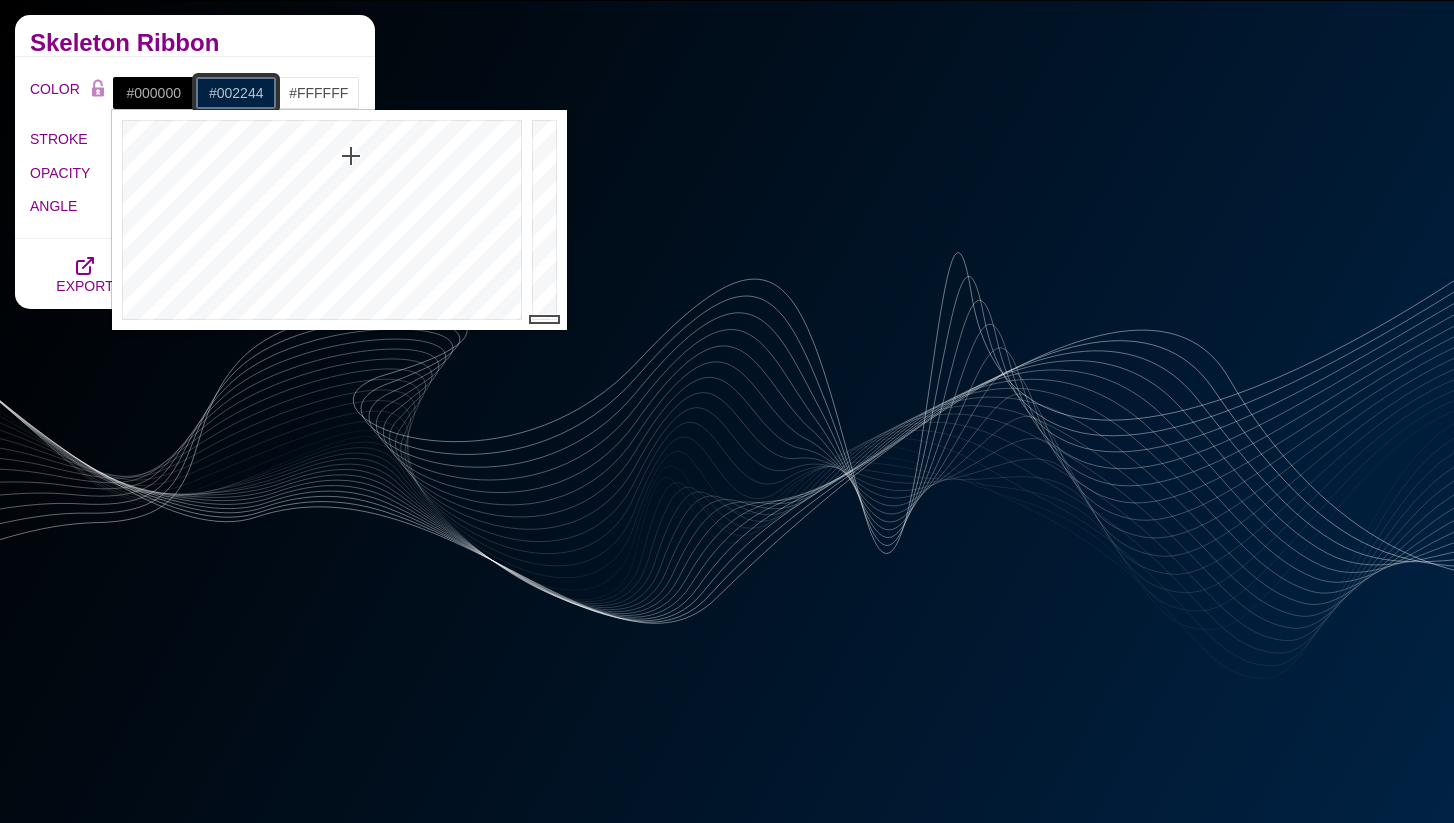 click on "#002244" at bounding box center (236, 93) 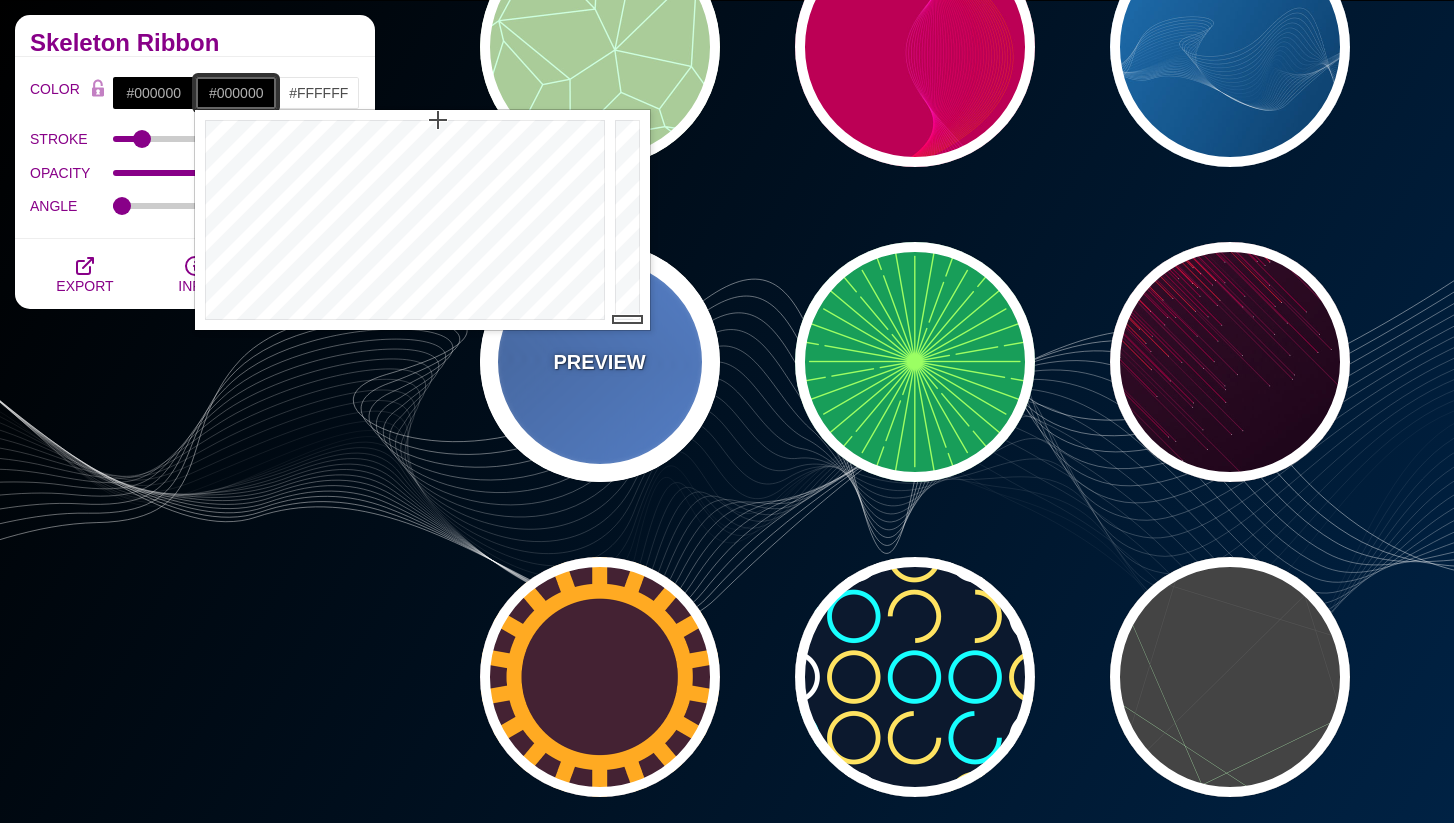 drag, startPoint x: 623, startPoint y: 266, endPoint x: 610, endPoint y: 394, distance: 128.65846 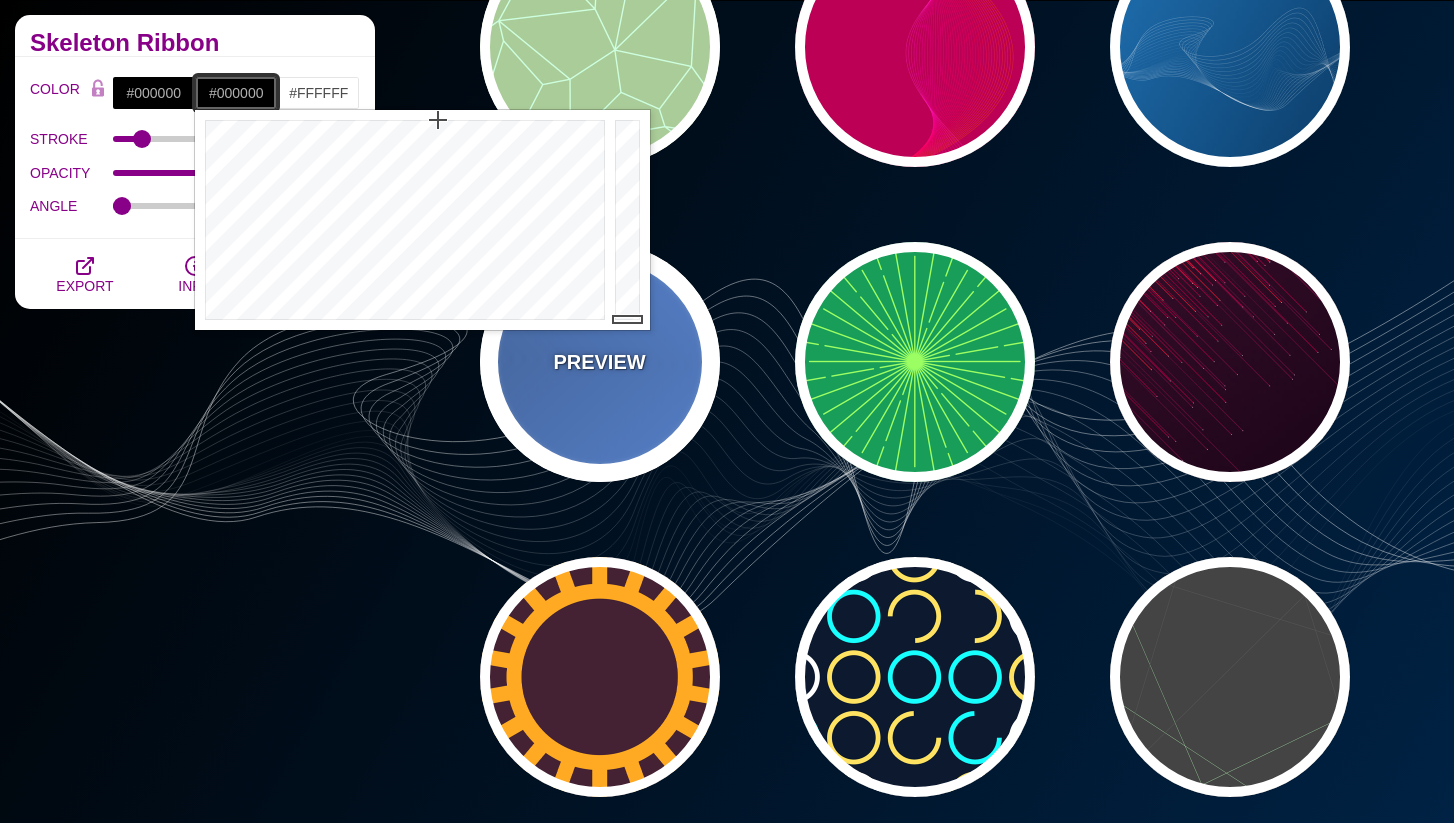 click on "SVG Backgrounds Logo
Backgrounds
Categories
Abstract
Patterns
Geometric
Gradient
Flat Gradient
Line Art
Three-Dimensional
Texture
Hand-drawn
Illustration
My Backgrounds
Core Collection
Search Backgrounds
Pro Collections
3D Patterns
Alternating Geometric Patterns
Angled Perspective Backgrounds
Animated SVG Backgrounds
Animated Line Backgrounds  new
Colorful Geometric Patterns
Depth and Shadows  new
Embedded Shape Blends
Fades and Halftones
Geometric Division Blends
Geometric Line Art" at bounding box center (727, 1507) 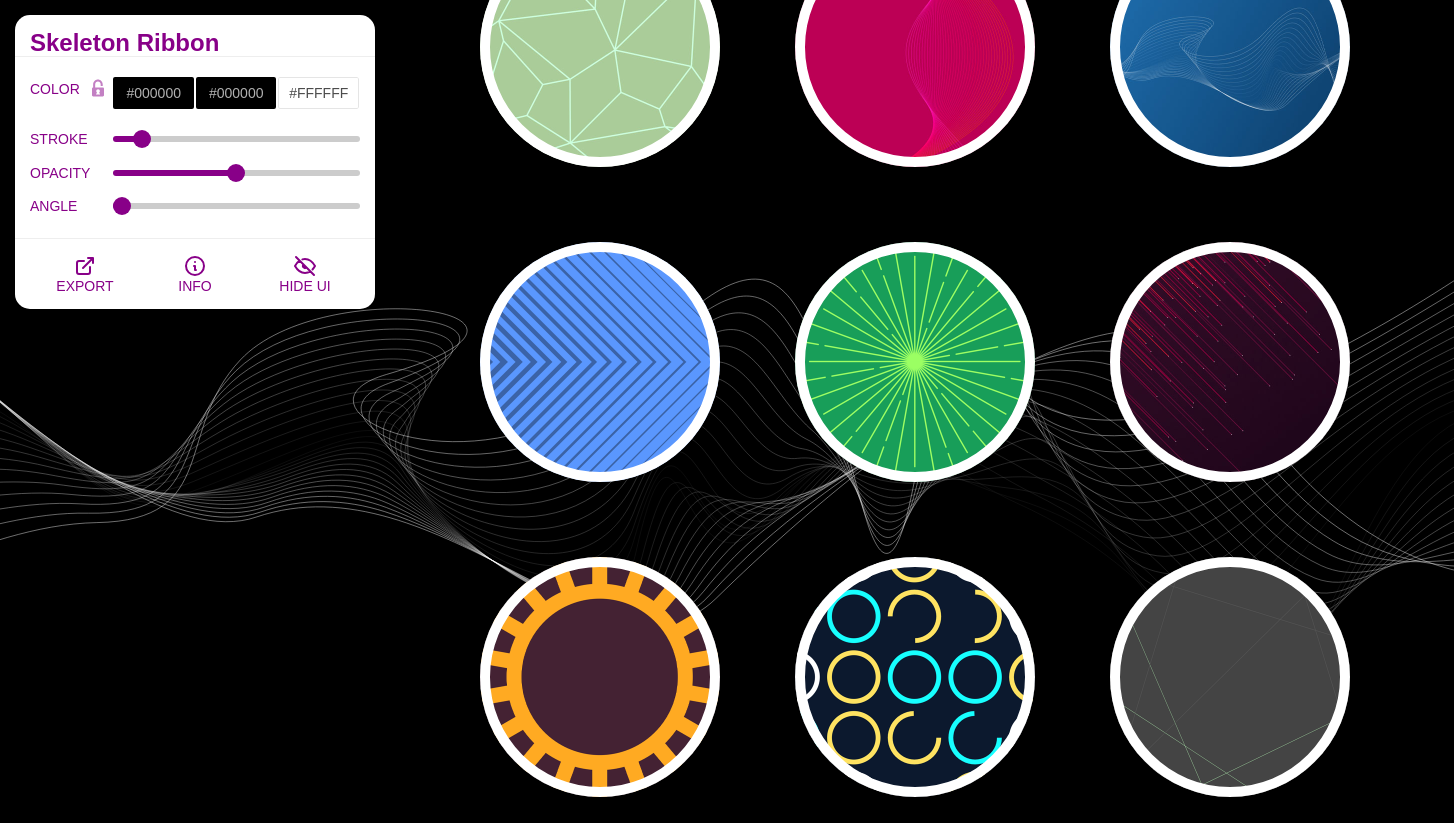 click on "Geometric Line Art This series of backgrounds features line art generated with computer calculated angles, spacing, and thickness. The precise progressions of strokes result in a flowing design, encouraging the viewer's eye to drift along with the lines.
You have access. Enjoy!
Skeleton Ribbon
COLOR
#000000 #000000 #FFFFFF
#FFE261 #555555 #666666
#777777 #888888 #999999
BLEND < RGB MODE >
VARIETY < GRAY TONES >
MODIFY < FLIP >
STROKE
0
OPACITY
0
ANGLE
16
OPACITY
2
OPACITY
EXPORT
INFO
HIDE UI" at bounding box center (195, 1080) 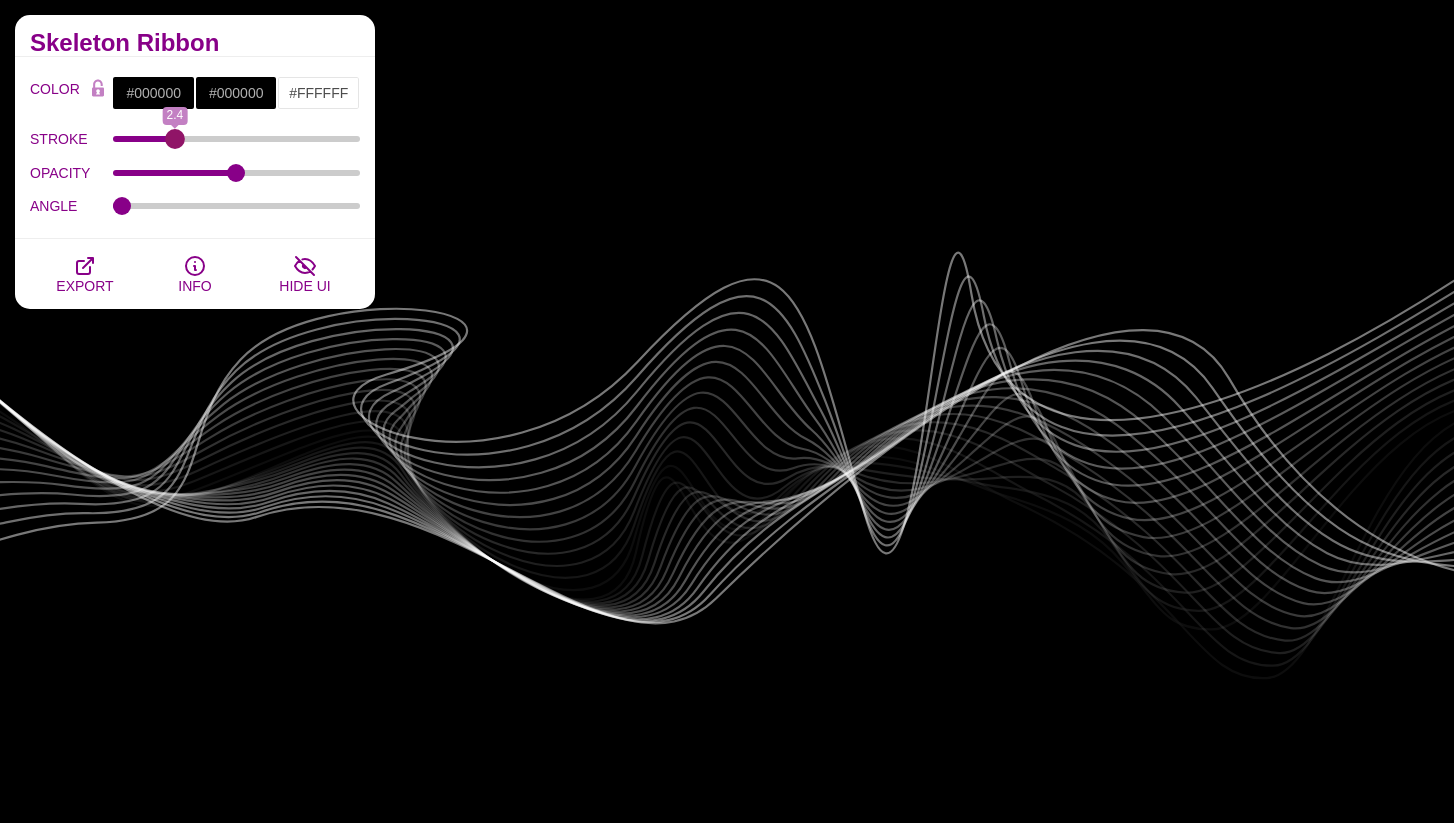 drag, startPoint x: 143, startPoint y: 138, endPoint x: 173, endPoint y: 143, distance: 30.413813 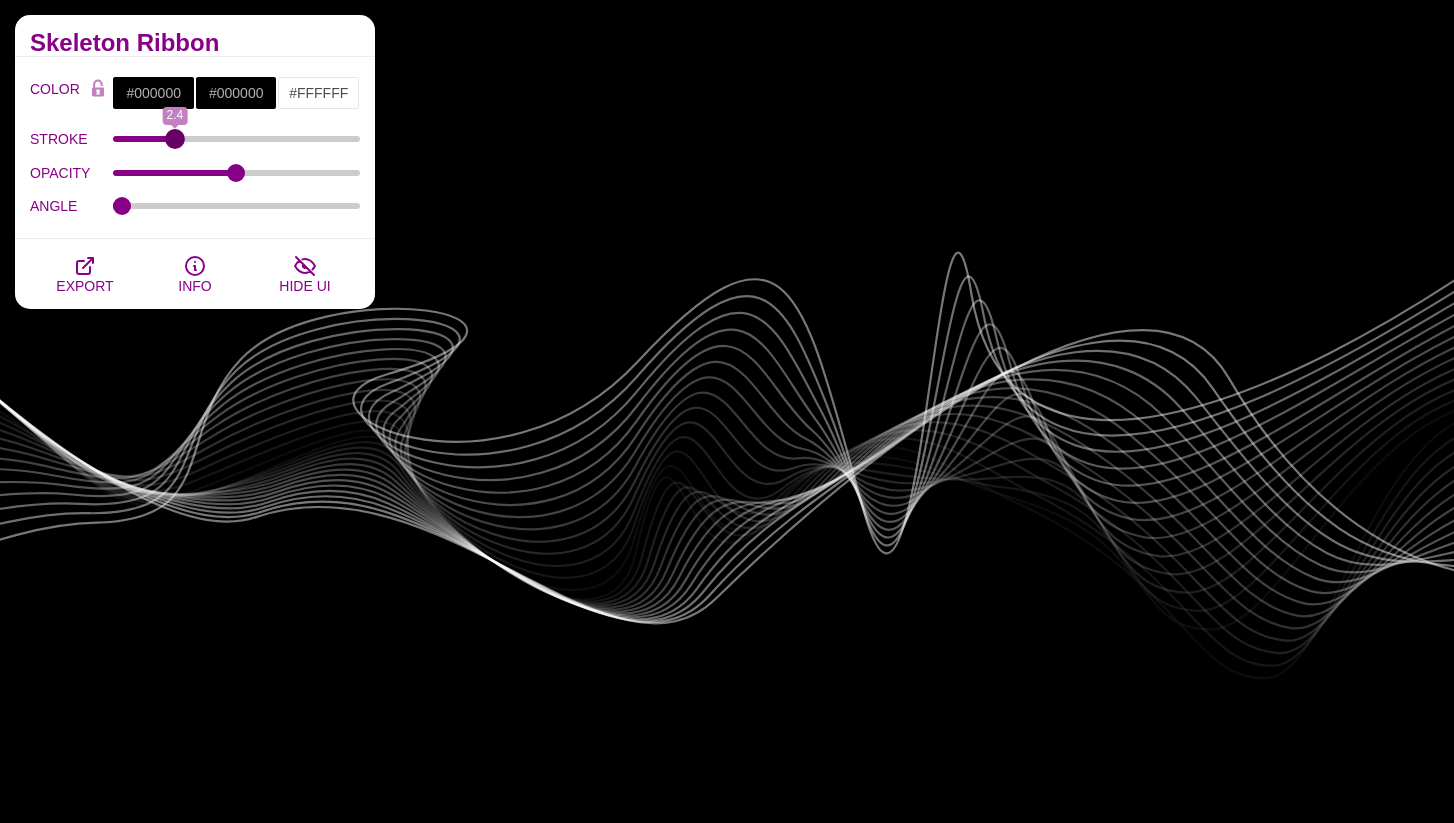 type on "2.4" 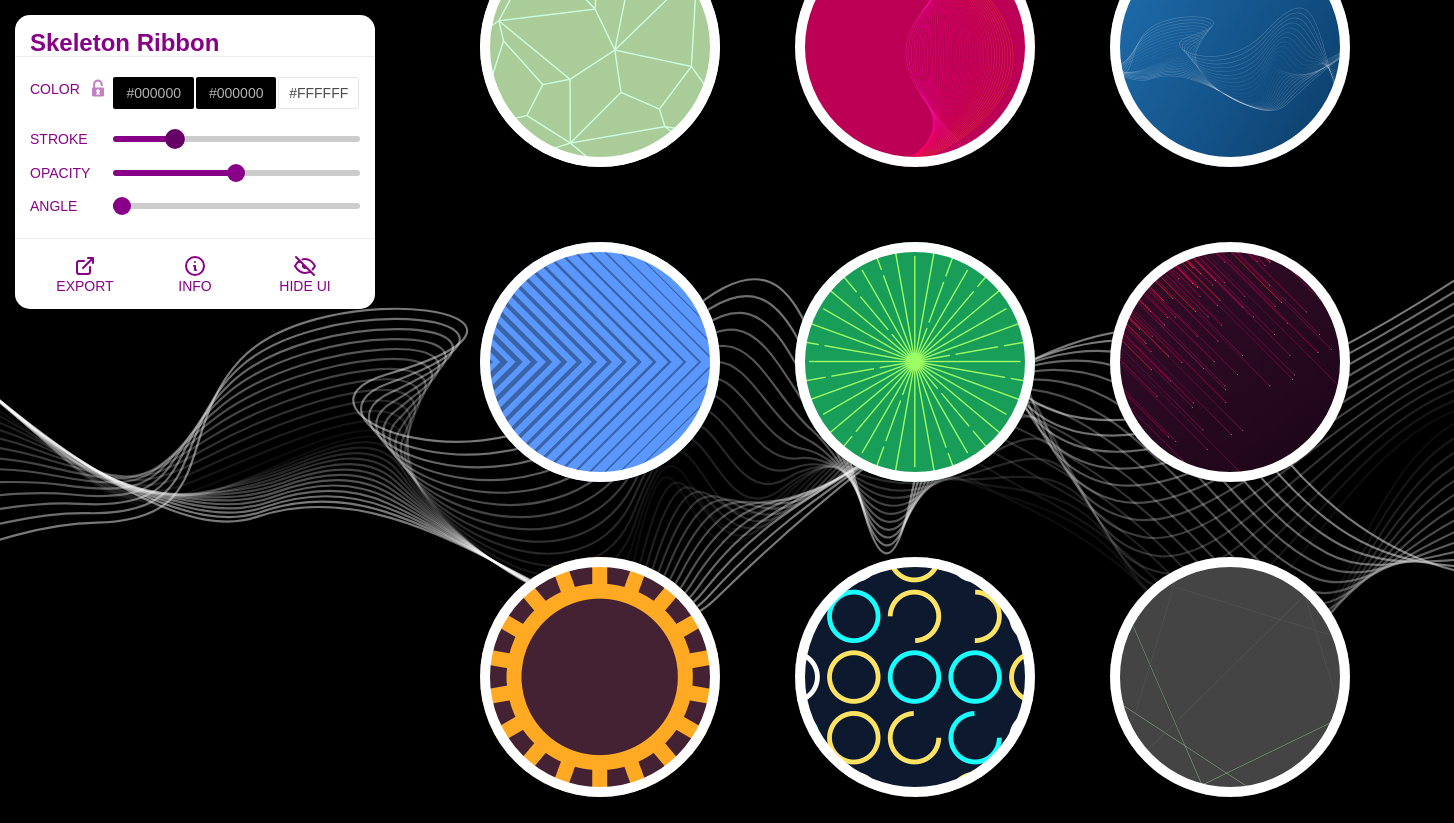 scroll, scrollTop: 0, scrollLeft: 0, axis: both 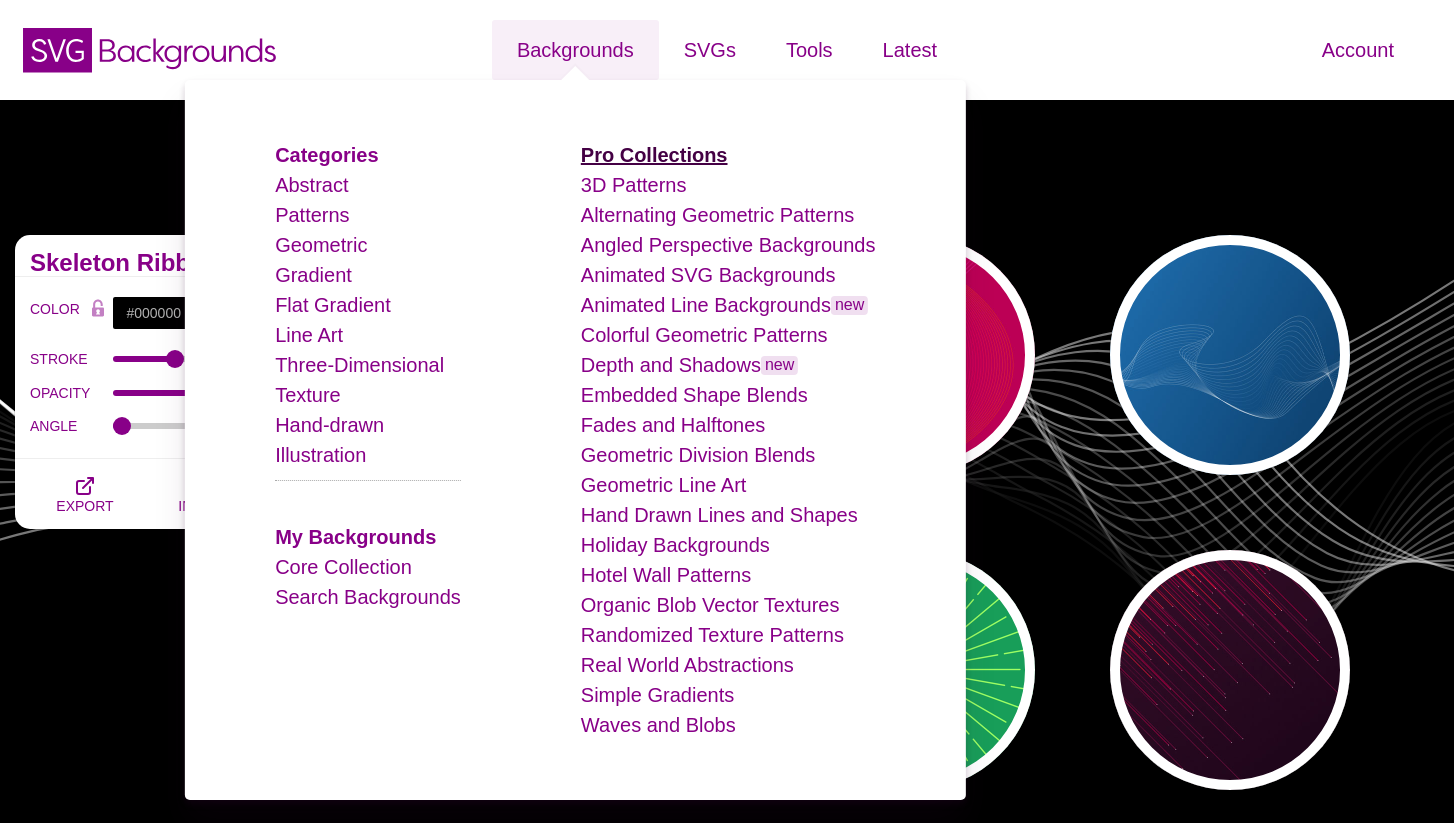 click on "Pro Collections" at bounding box center [654, 155] 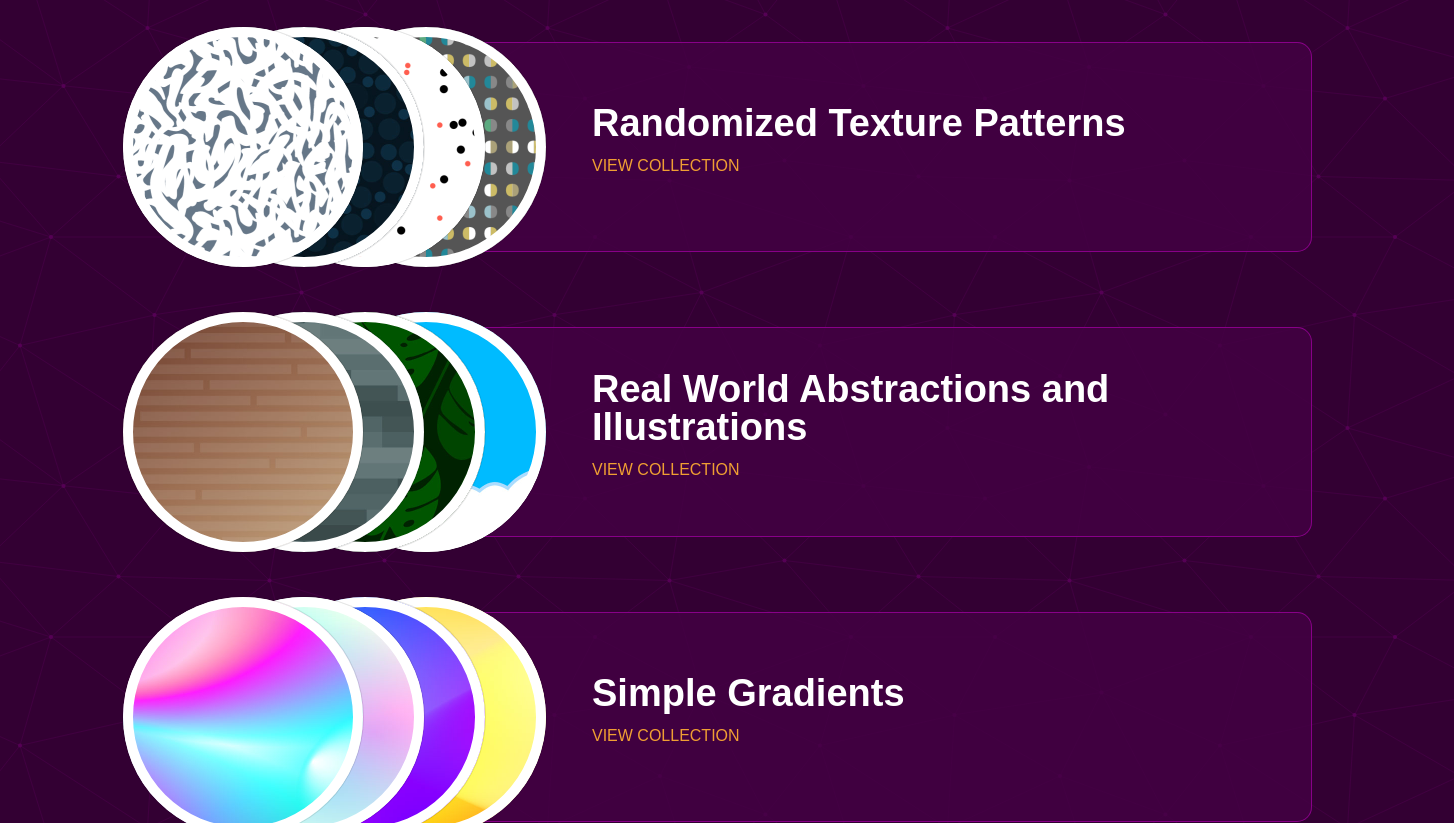 scroll, scrollTop: 4332, scrollLeft: 0, axis: vertical 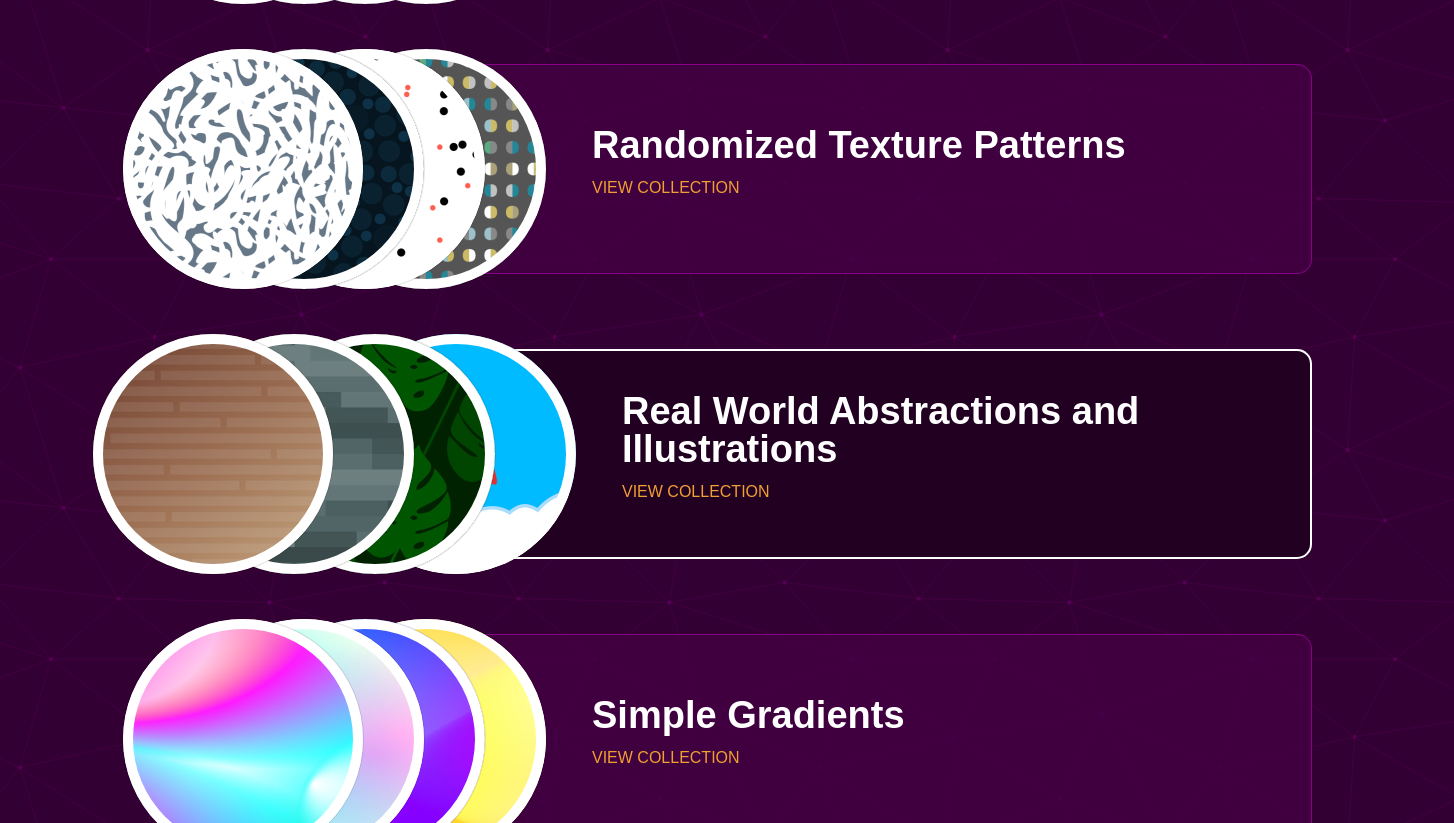 click on "VIEW COLLECTION" at bounding box center [959, 492] 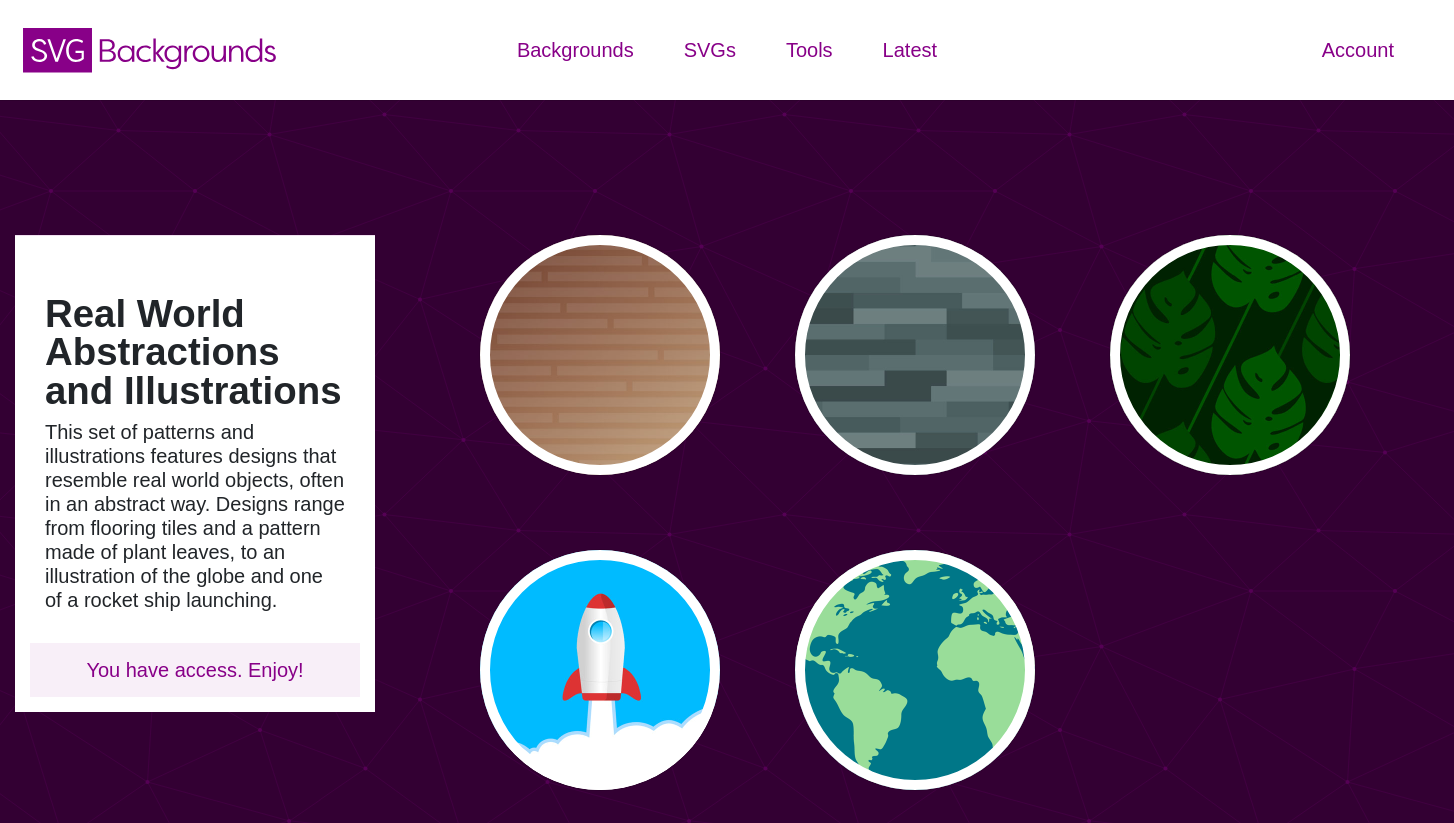 scroll, scrollTop: 0, scrollLeft: 0, axis: both 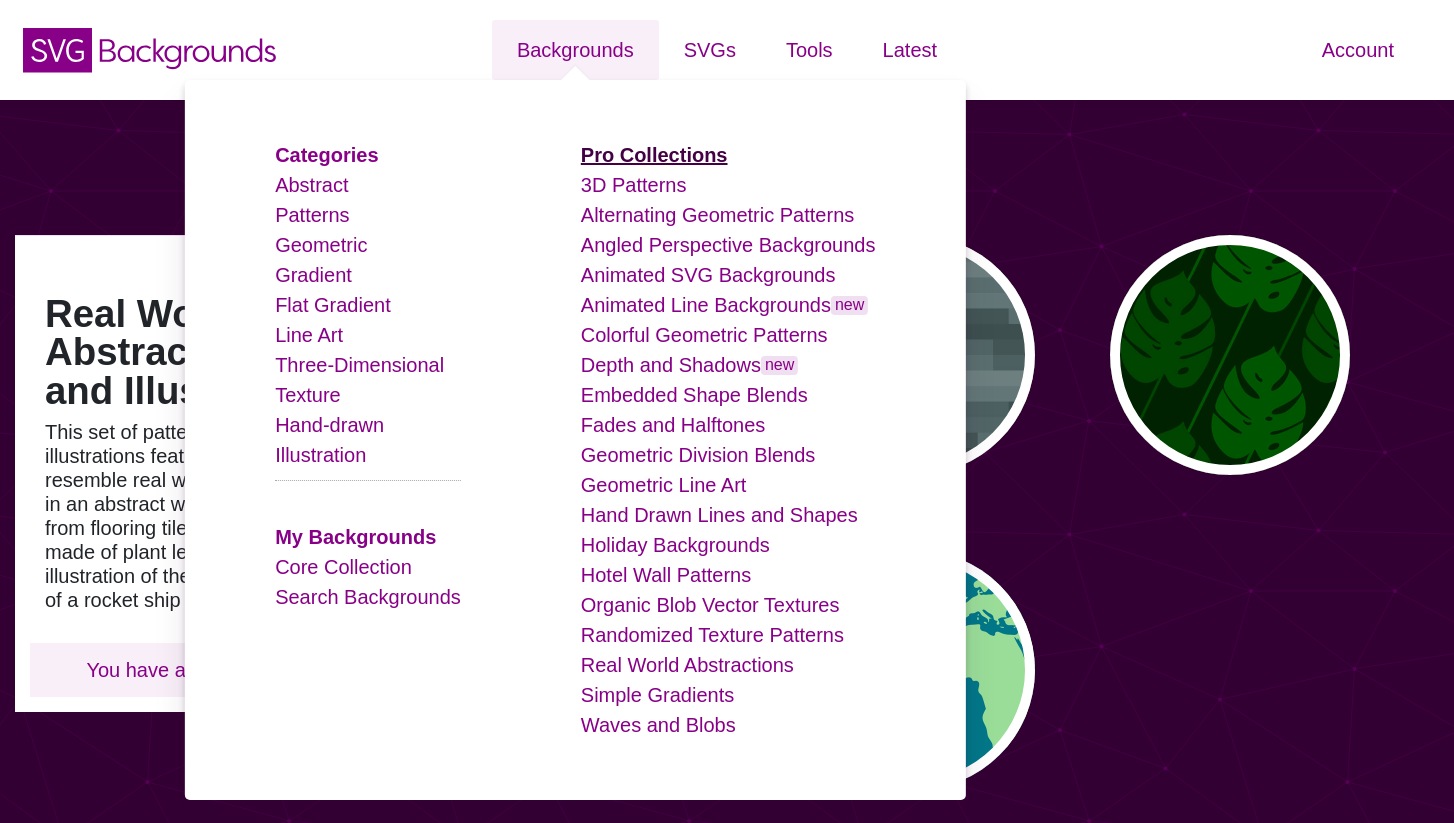 click on "Pro Collections" at bounding box center (654, 155) 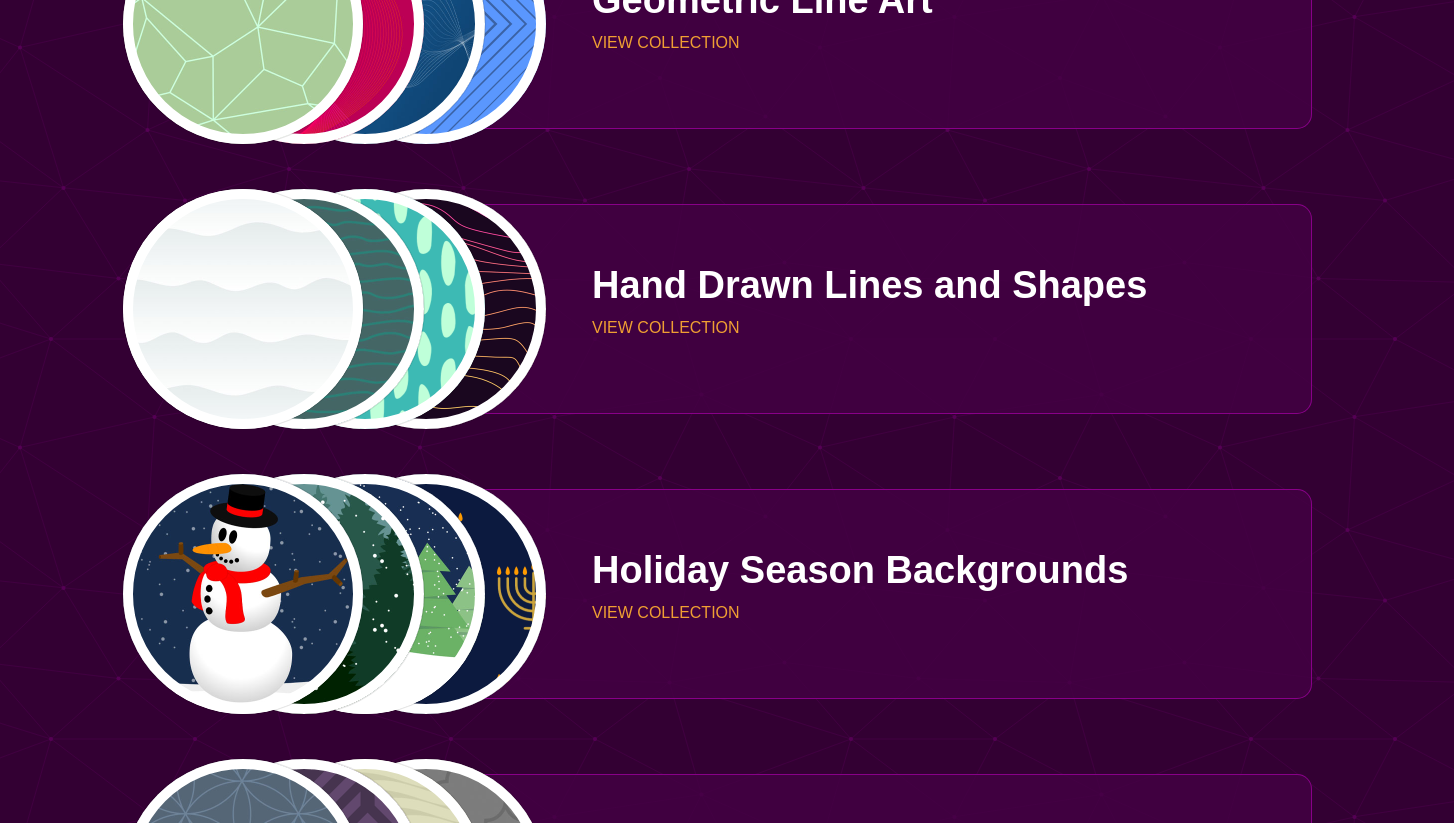 scroll, scrollTop: 3186, scrollLeft: 0, axis: vertical 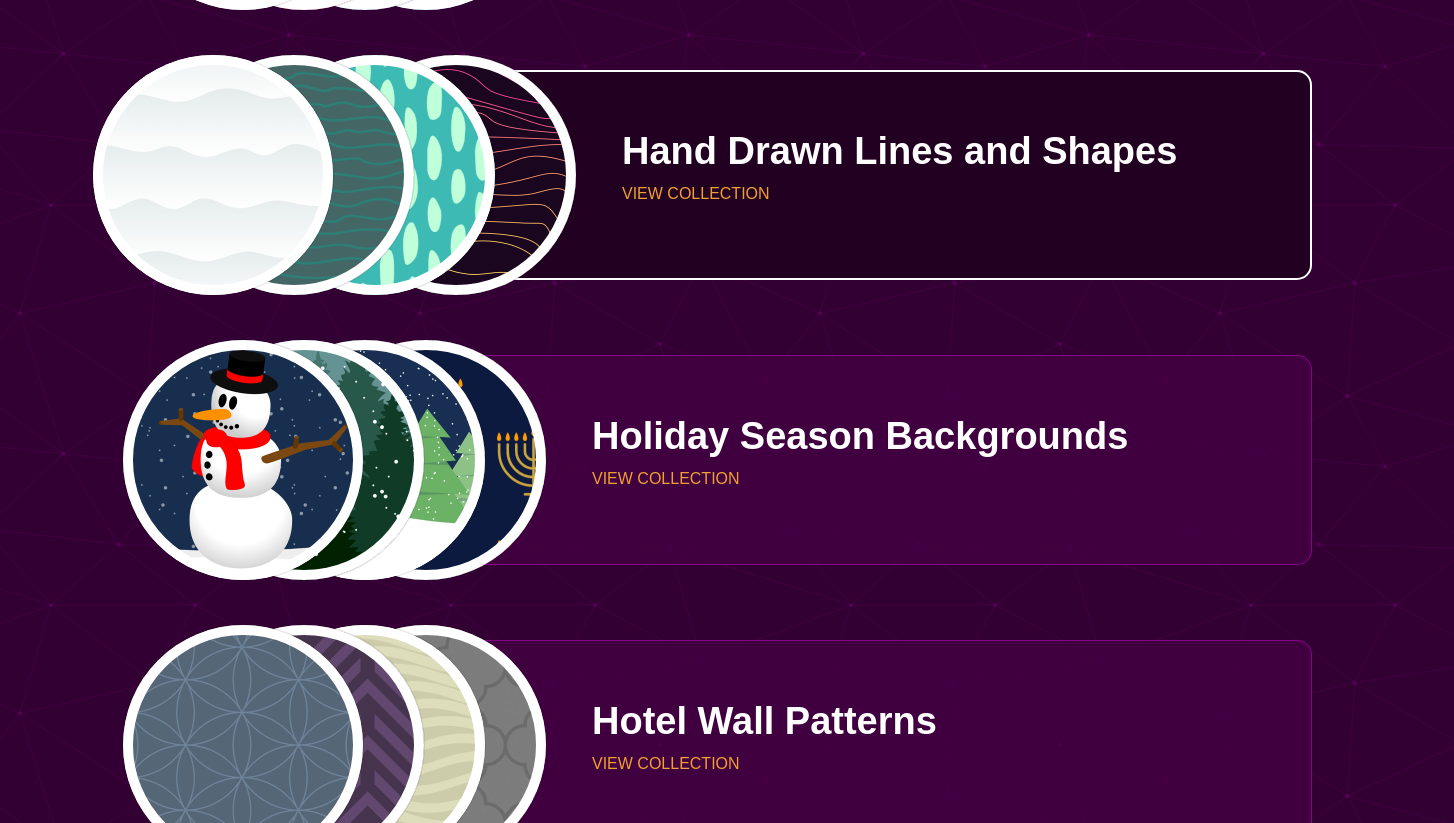 click on "Hand Drawn Lines and Shapes VIEW COLLECTION" at bounding box center [929, 175] 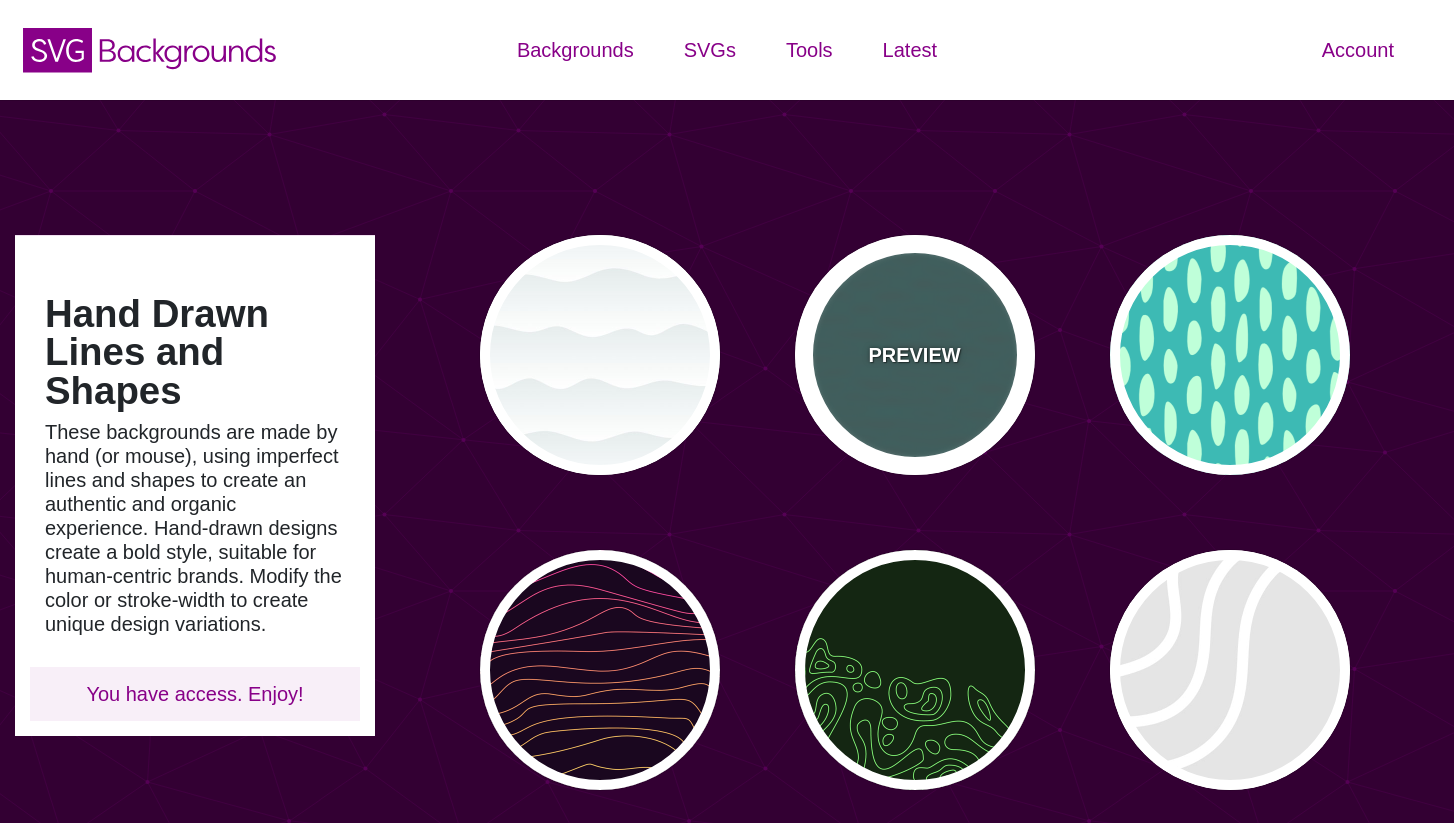 scroll, scrollTop: 0, scrollLeft: 0, axis: both 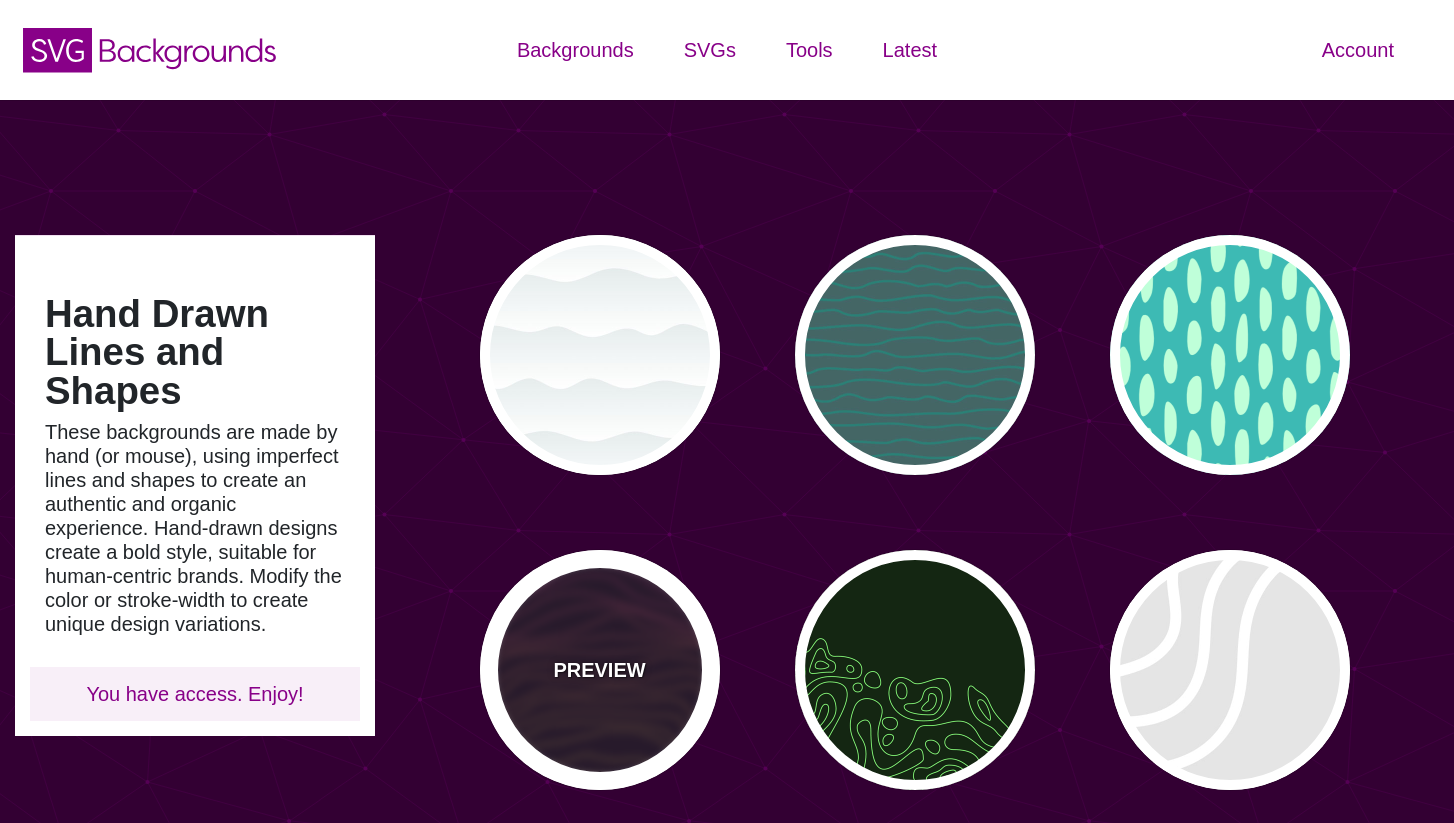 click on "PREVIEW" at bounding box center (600, 670) 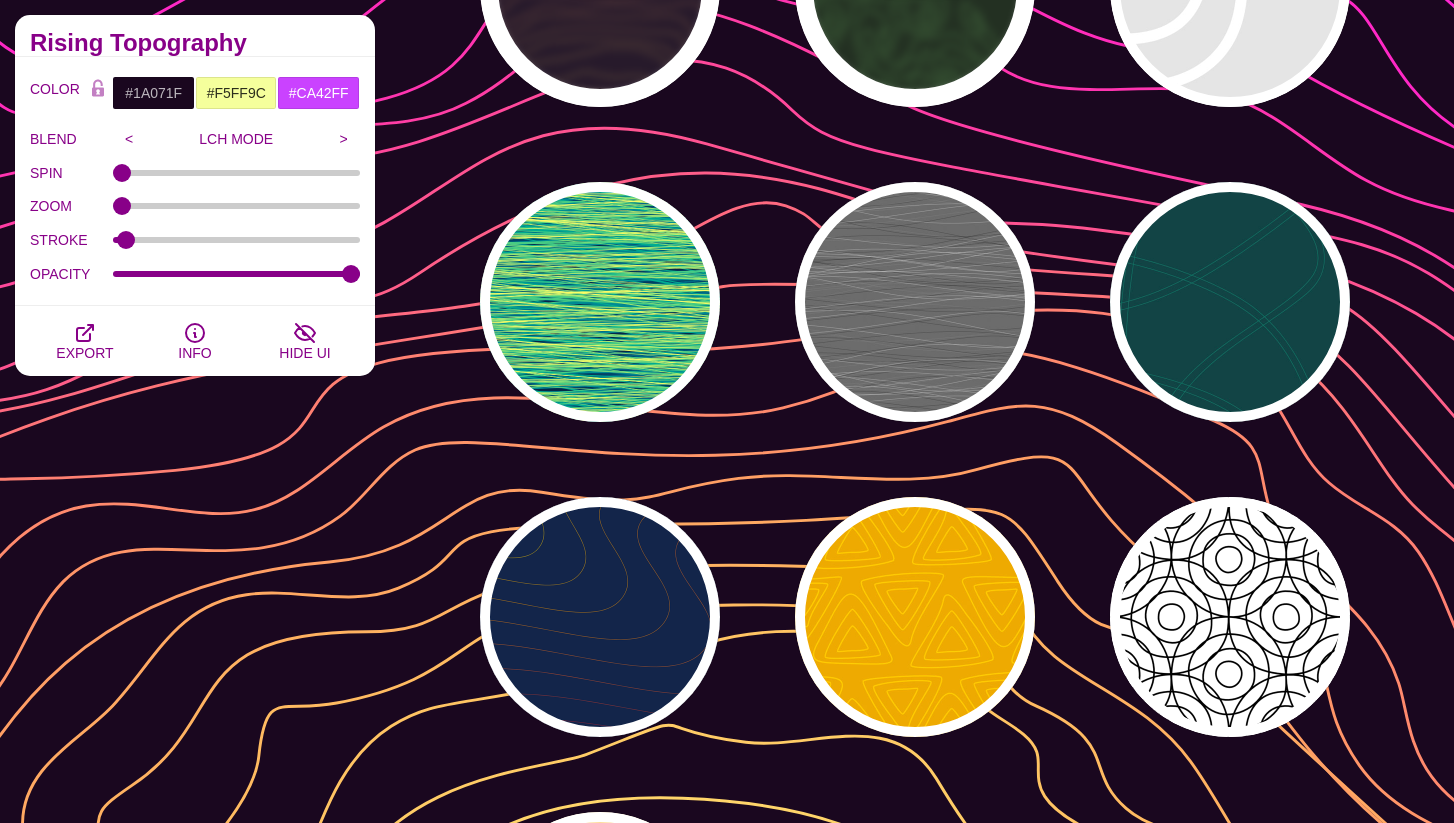 scroll, scrollTop: 684, scrollLeft: 0, axis: vertical 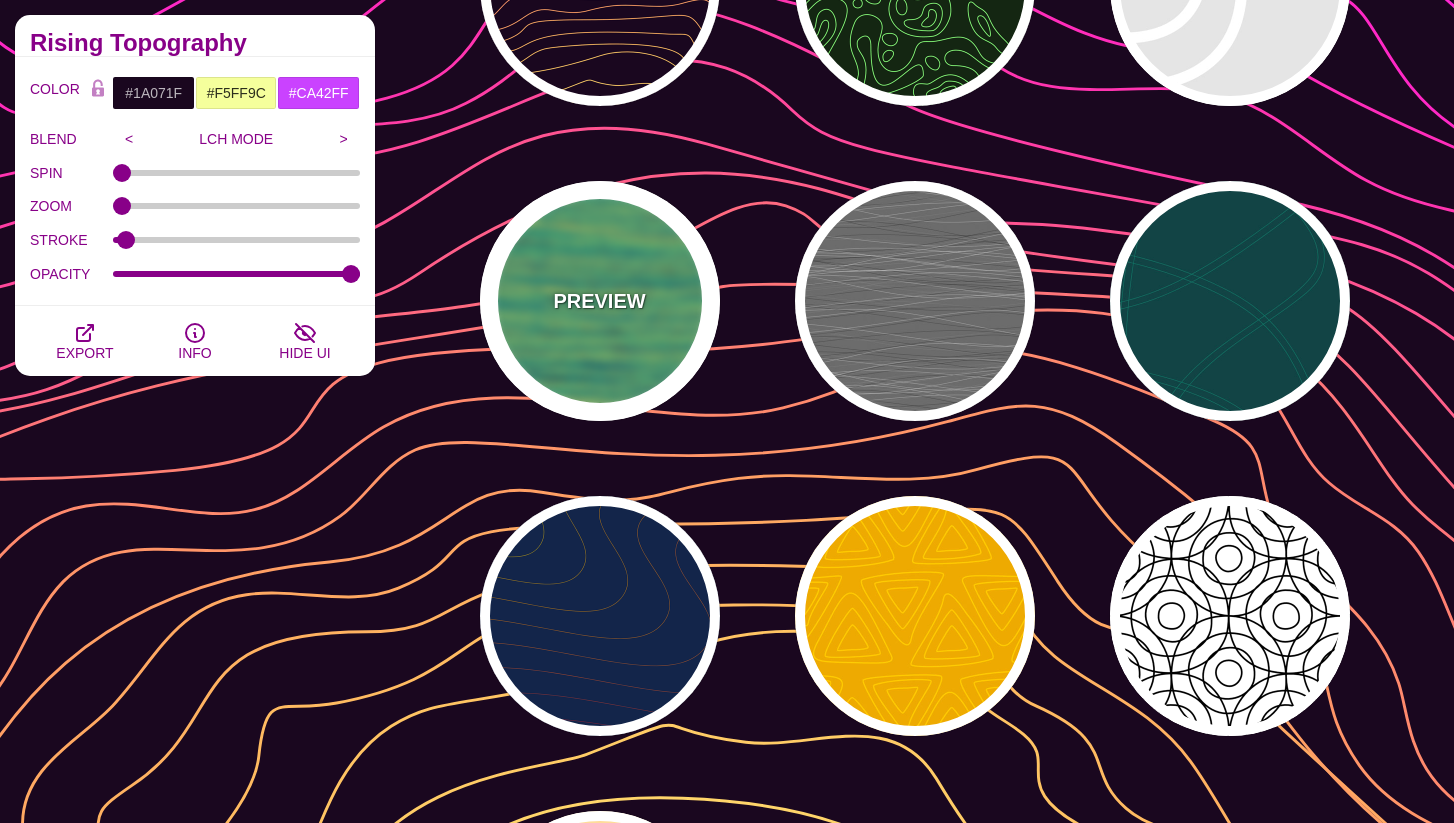 click on "PREVIEW" at bounding box center [600, 301] 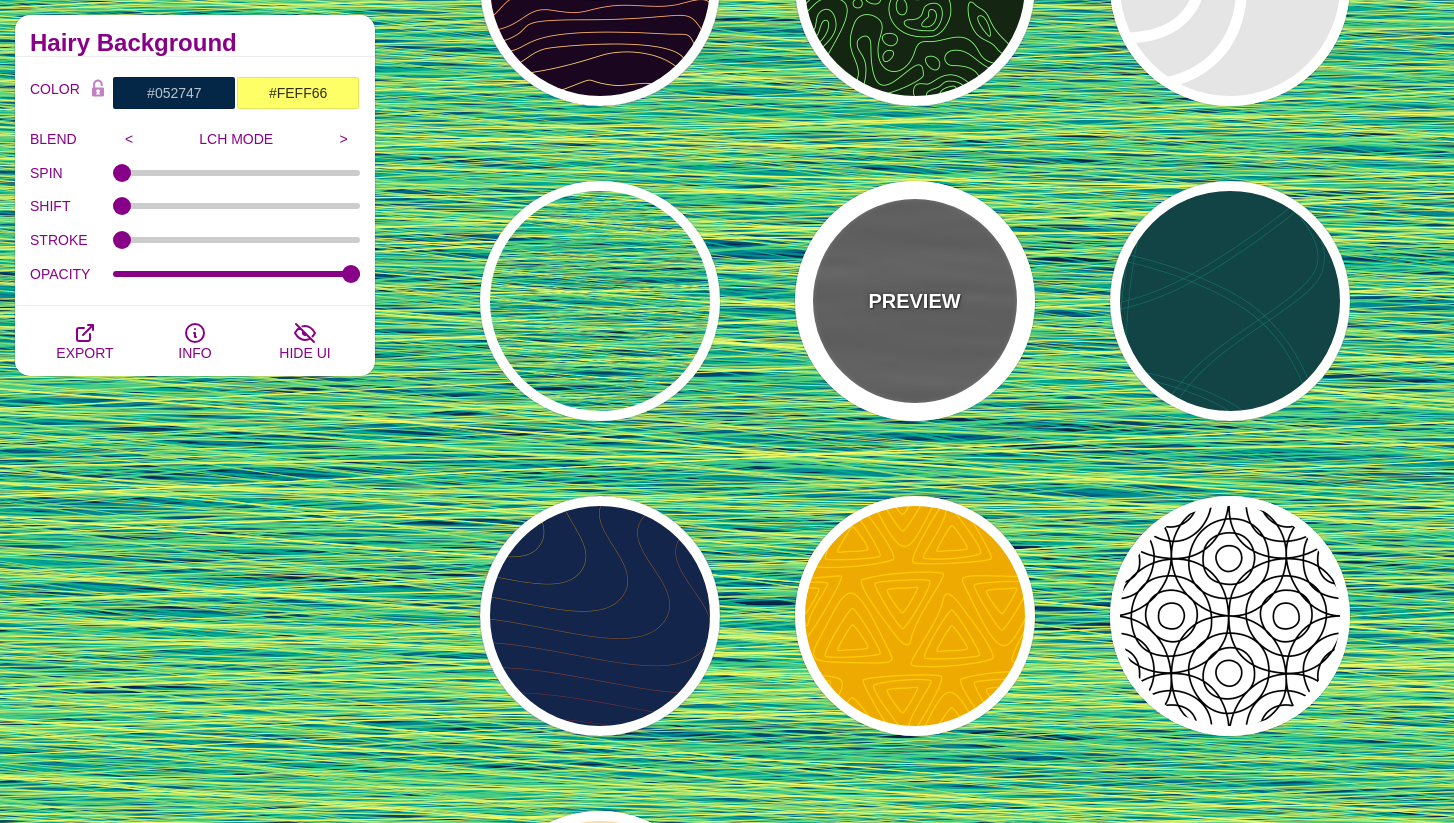 click on "PREVIEW" at bounding box center (915, 301) 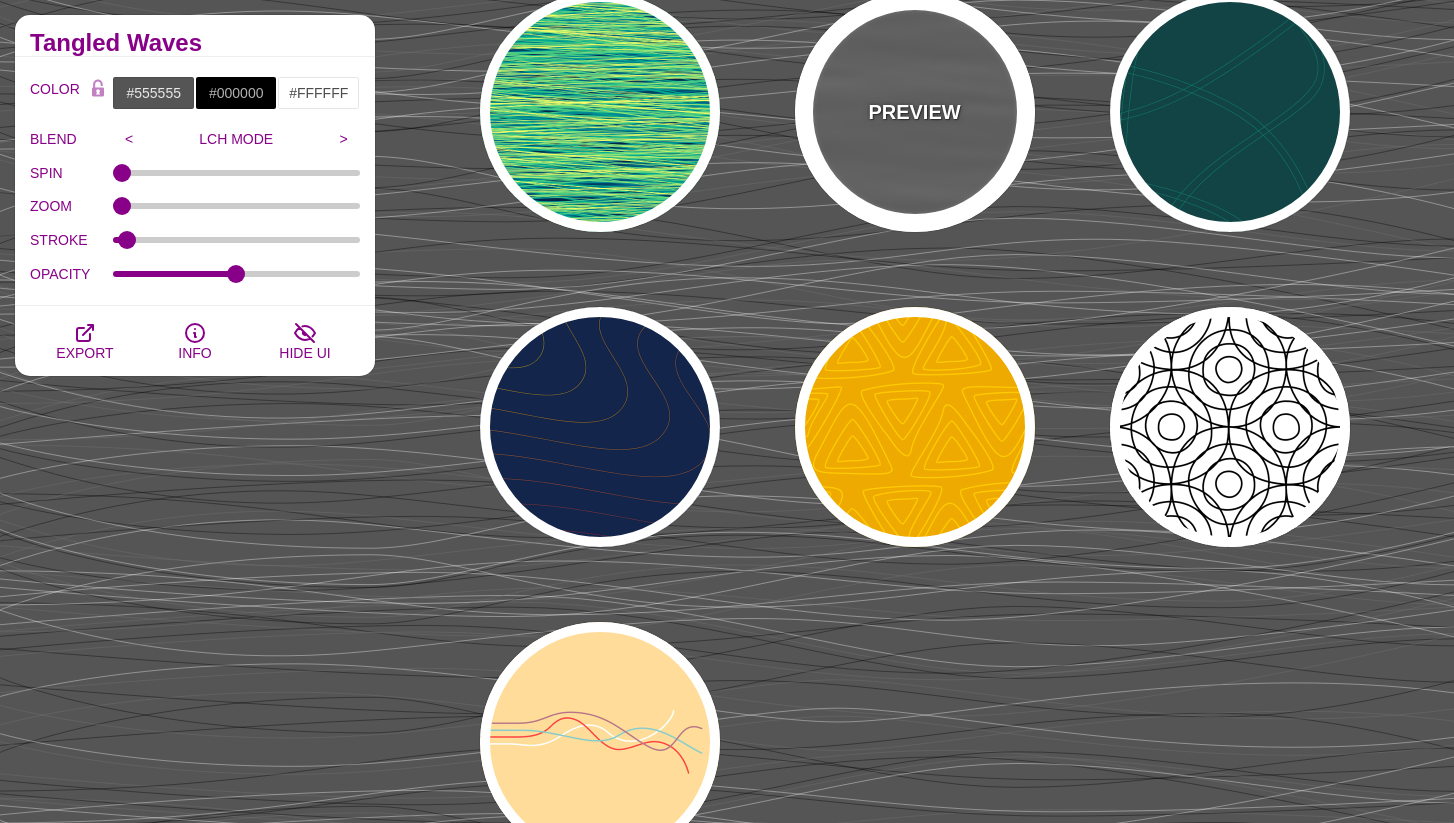 scroll, scrollTop: 894, scrollLeft: 0, axis: vertical 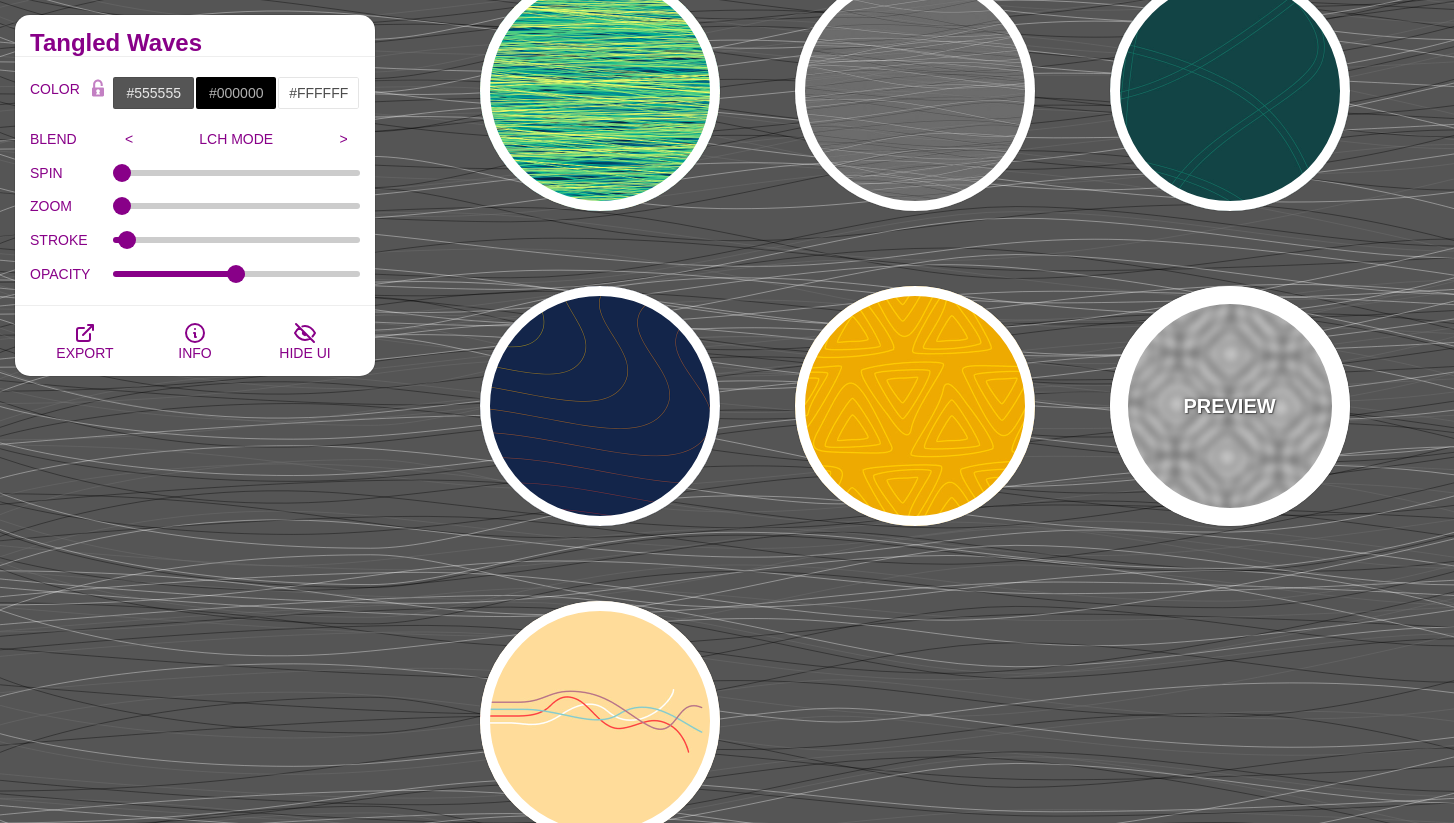 click on "PREVIEW" at bounding box center (1230, 406) 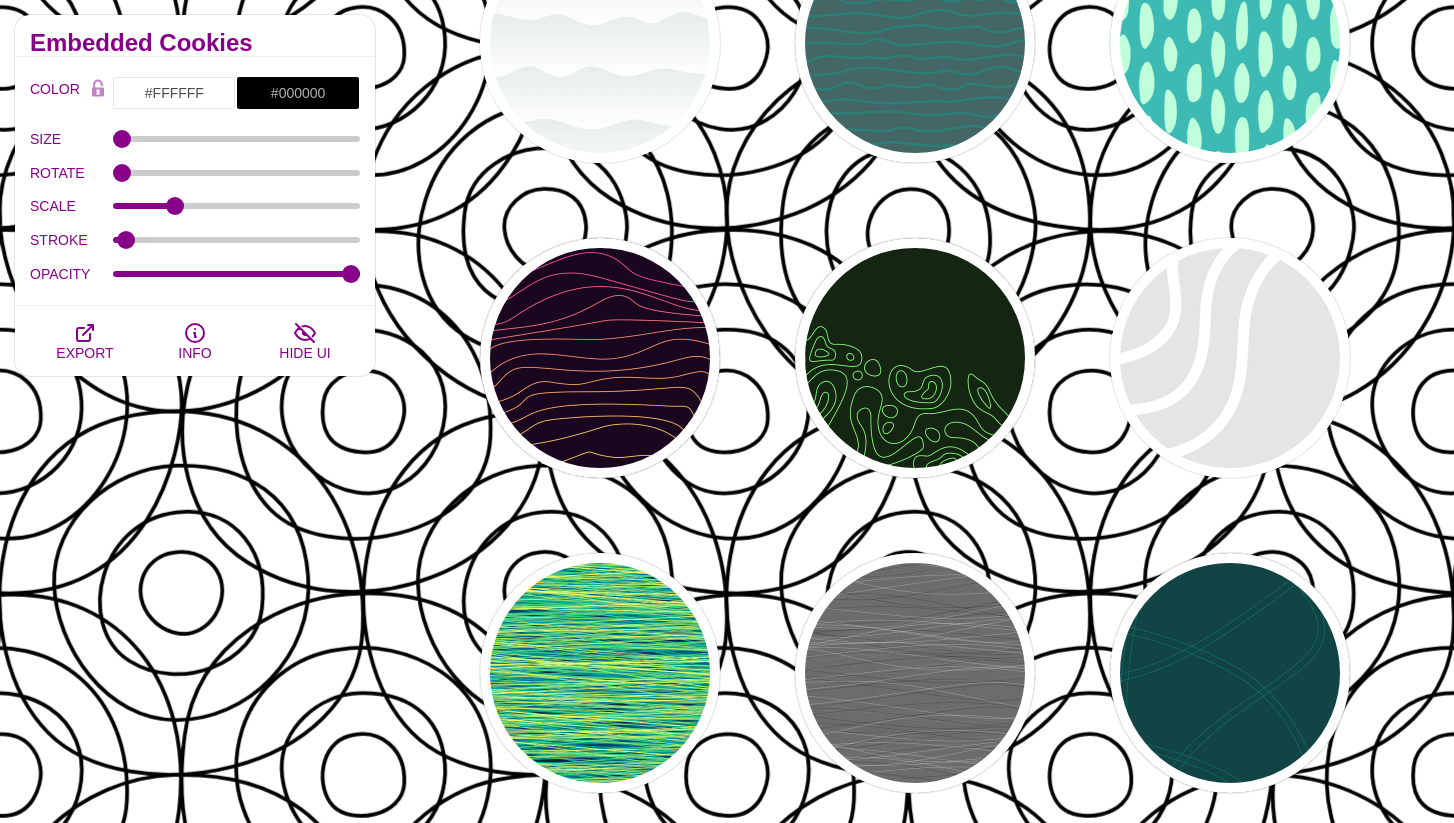 scroll, scrollTop: 0, scrollLeft: 0, axis: both 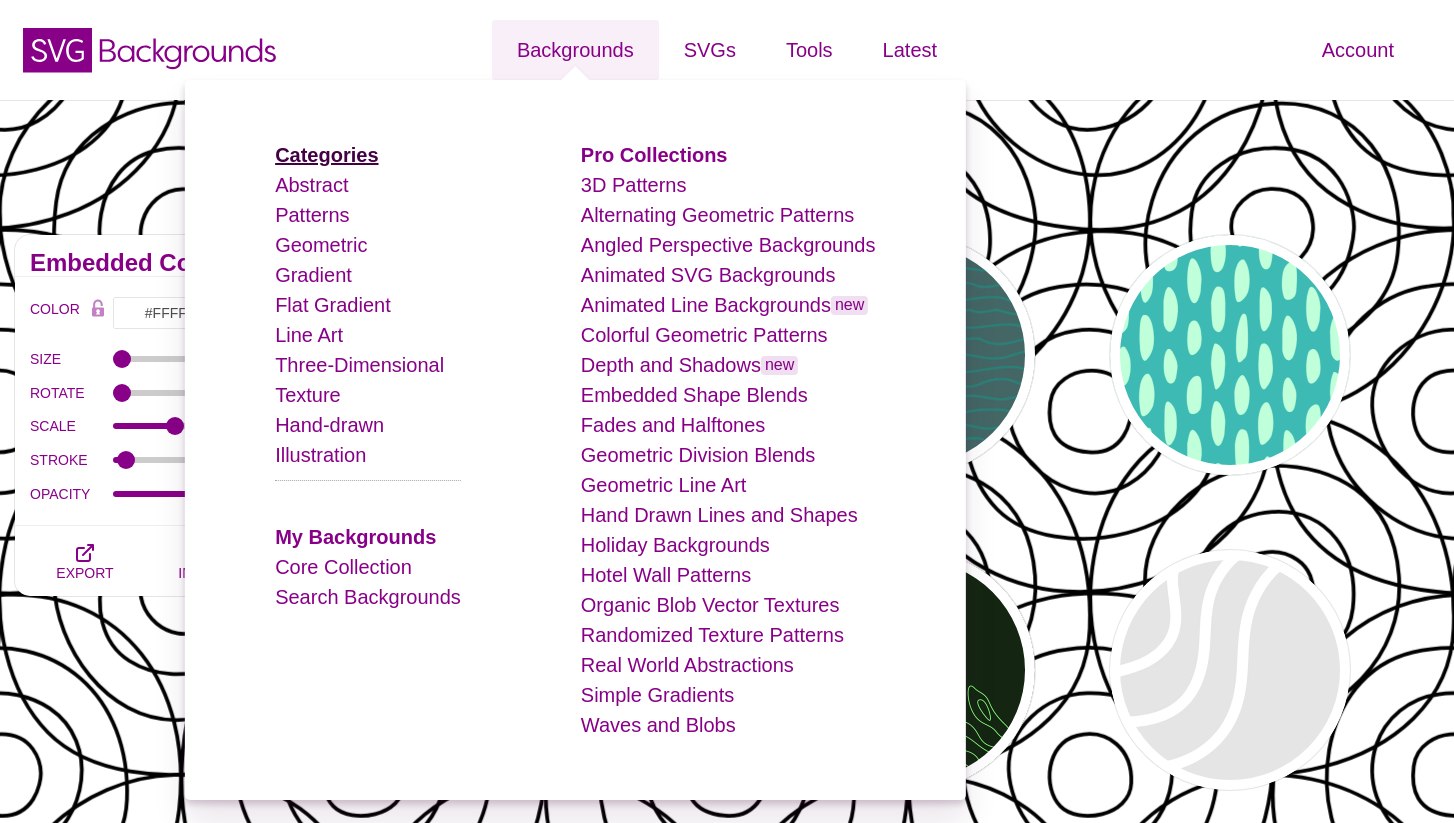 click on "Categories" at bounding box center [326, 155] 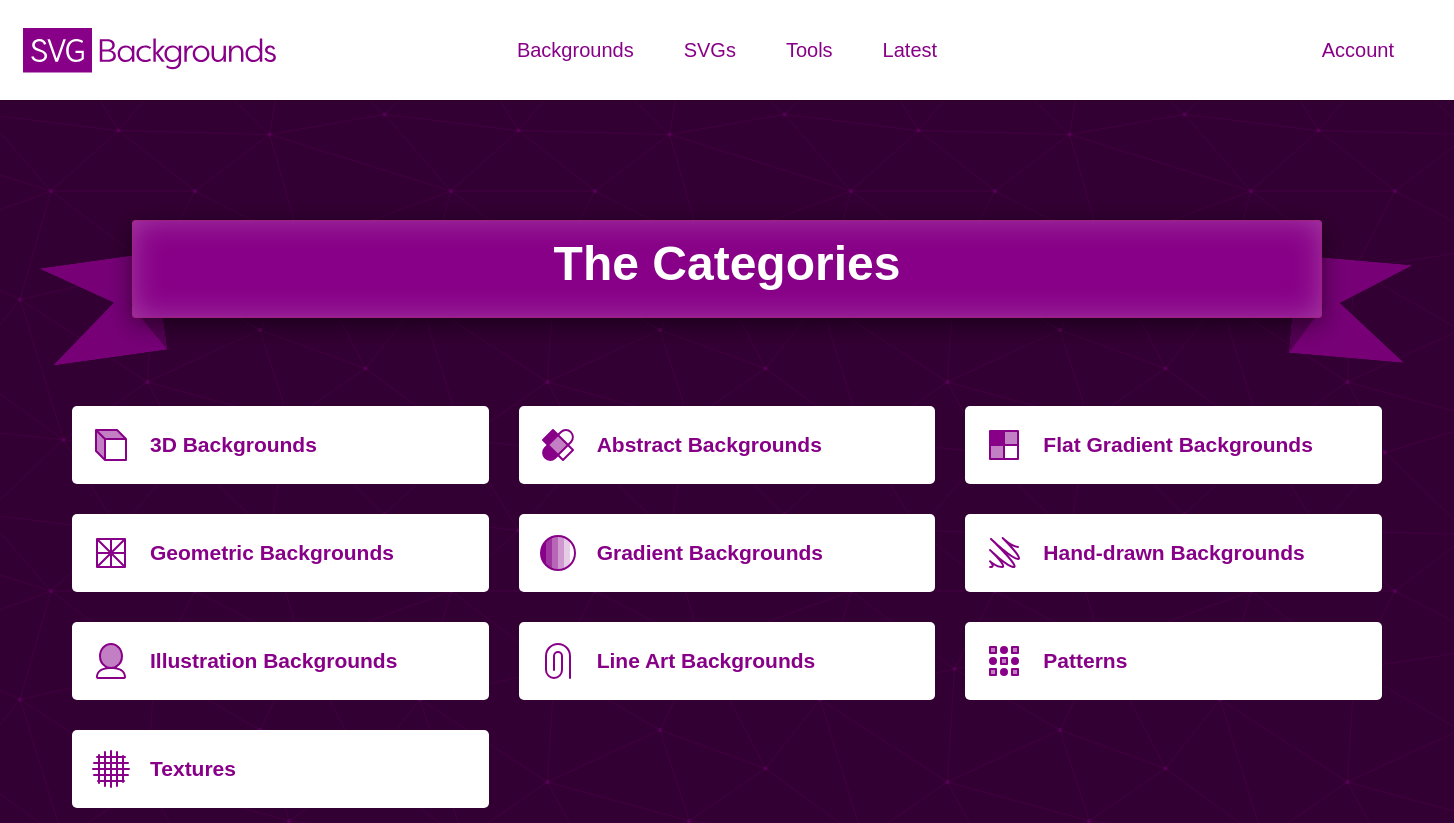 scroll, scrollTop: 0, scrollLeft: 0, axis: both 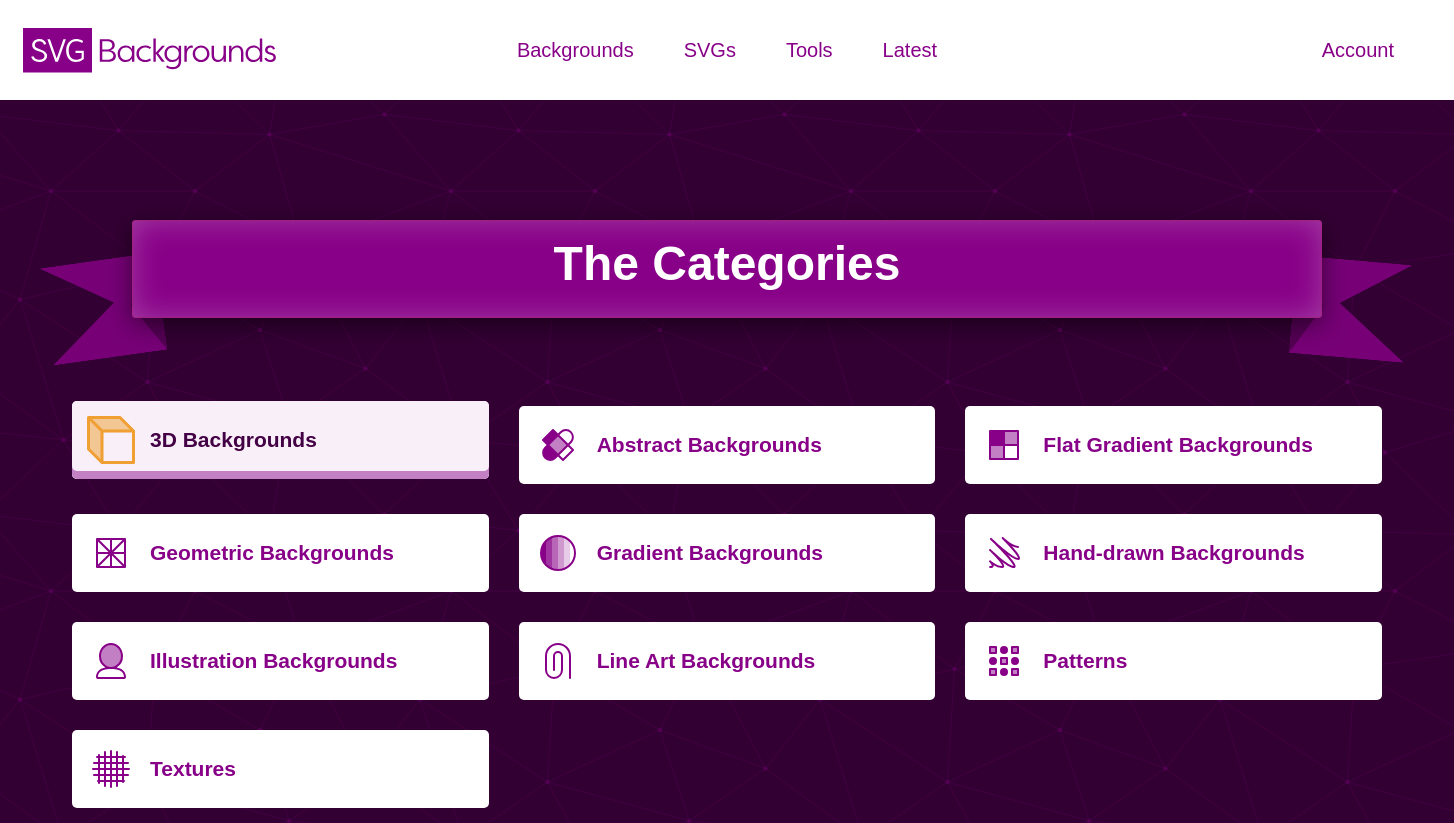 click on "3D Backgrounds" at bounding box center (312, 440) 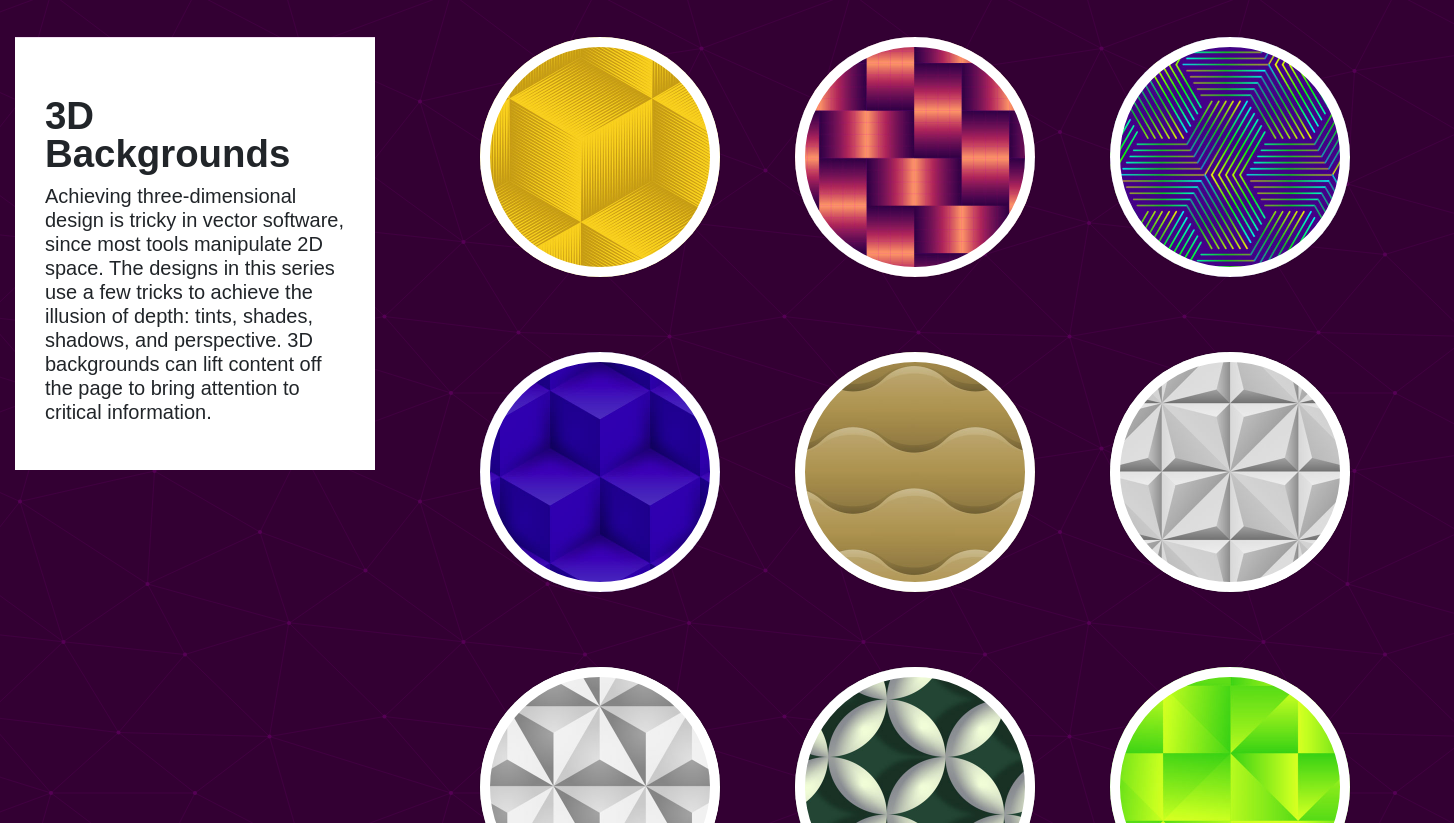 scroll, scrollTop: 281, scrollLeft: 0, axis: vertical 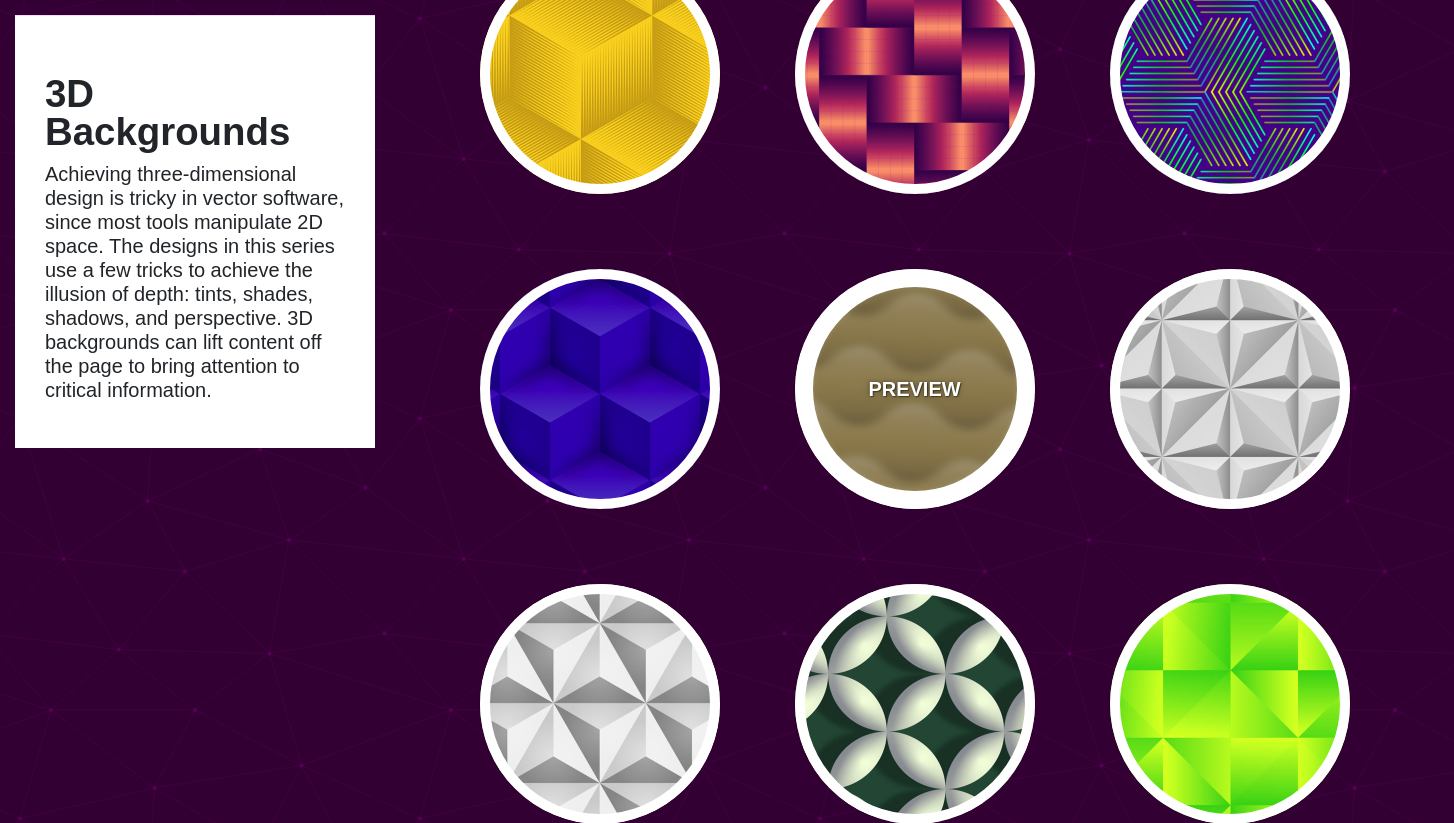click on "PREVIEW" at bounding box center (915, 389) 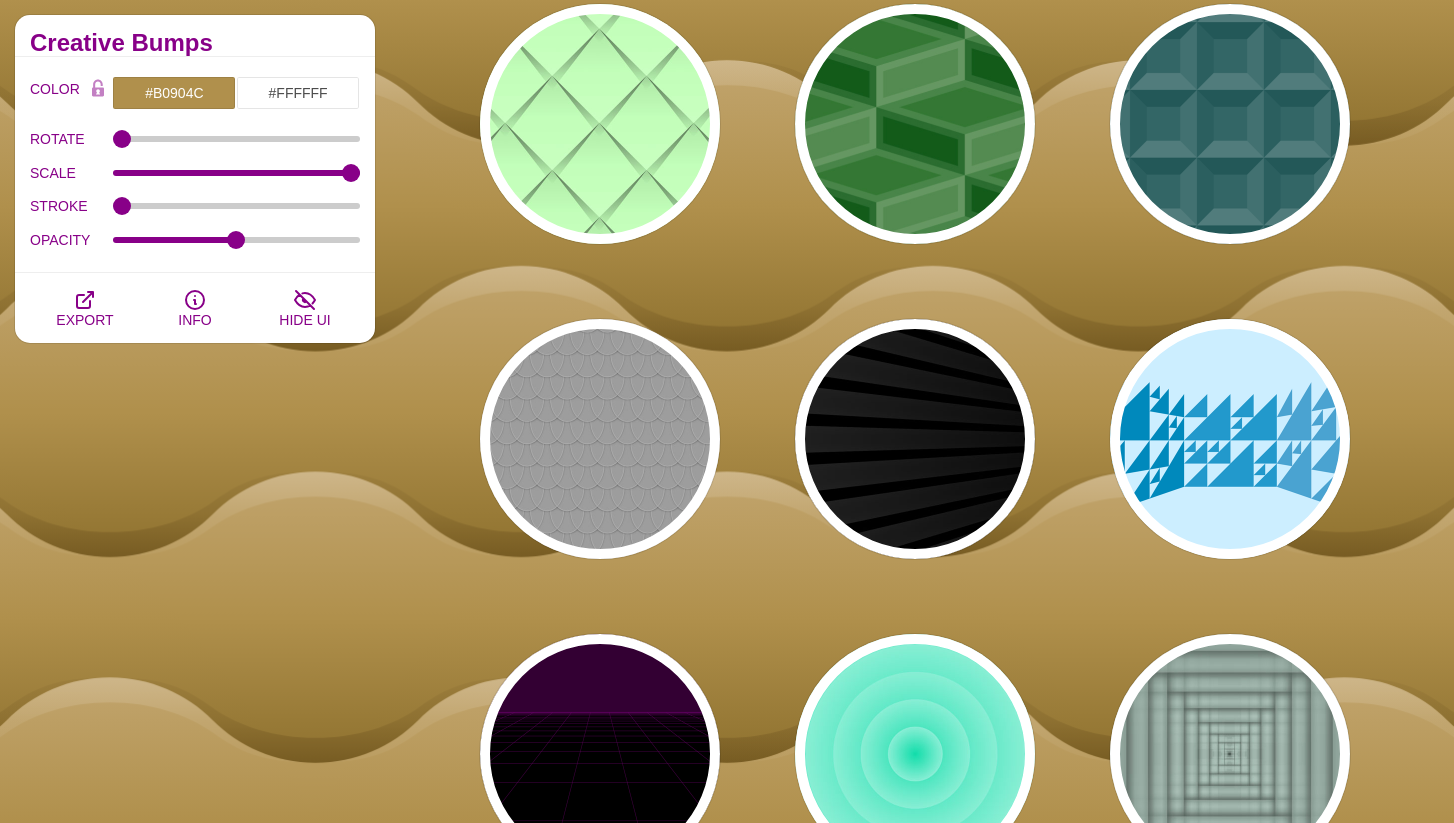 scroll, scrollTop: 1713, scrollLeft: 0, axis: vertical 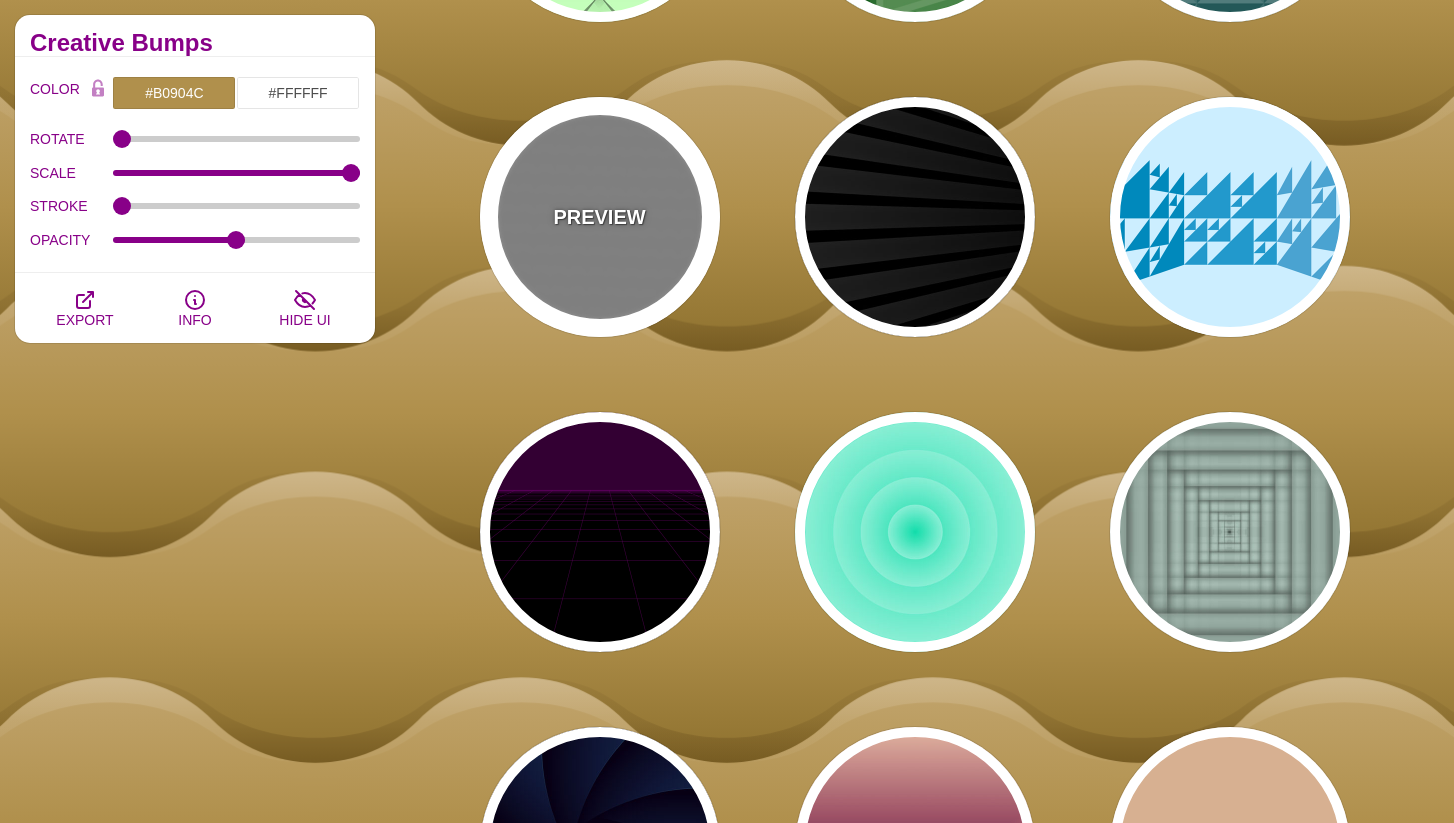 click on "PREVIEW" at bounding box center [600, 217] 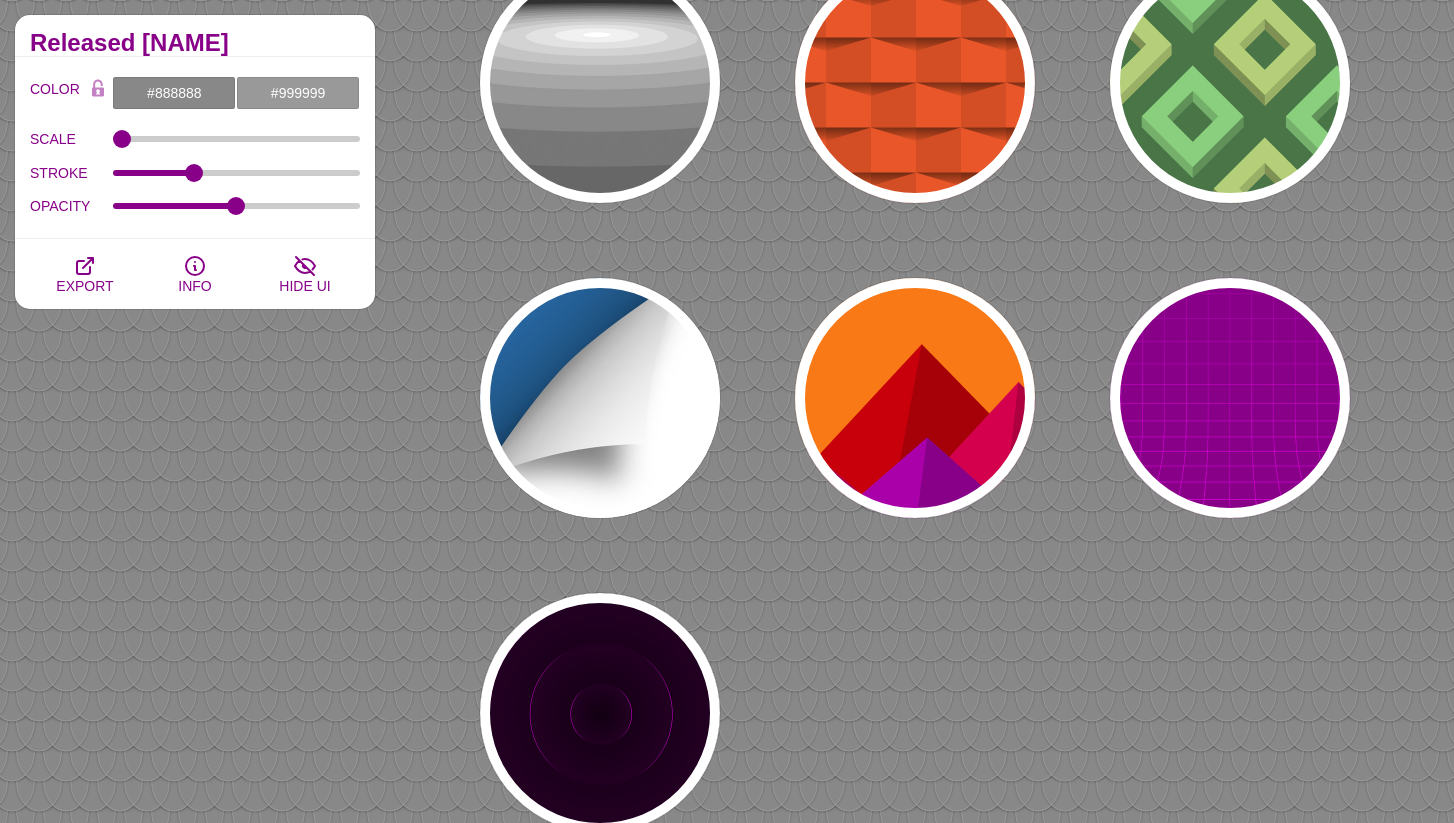 scroll, scrollTop: 3963, scrollLeft: 0, axis: vertical 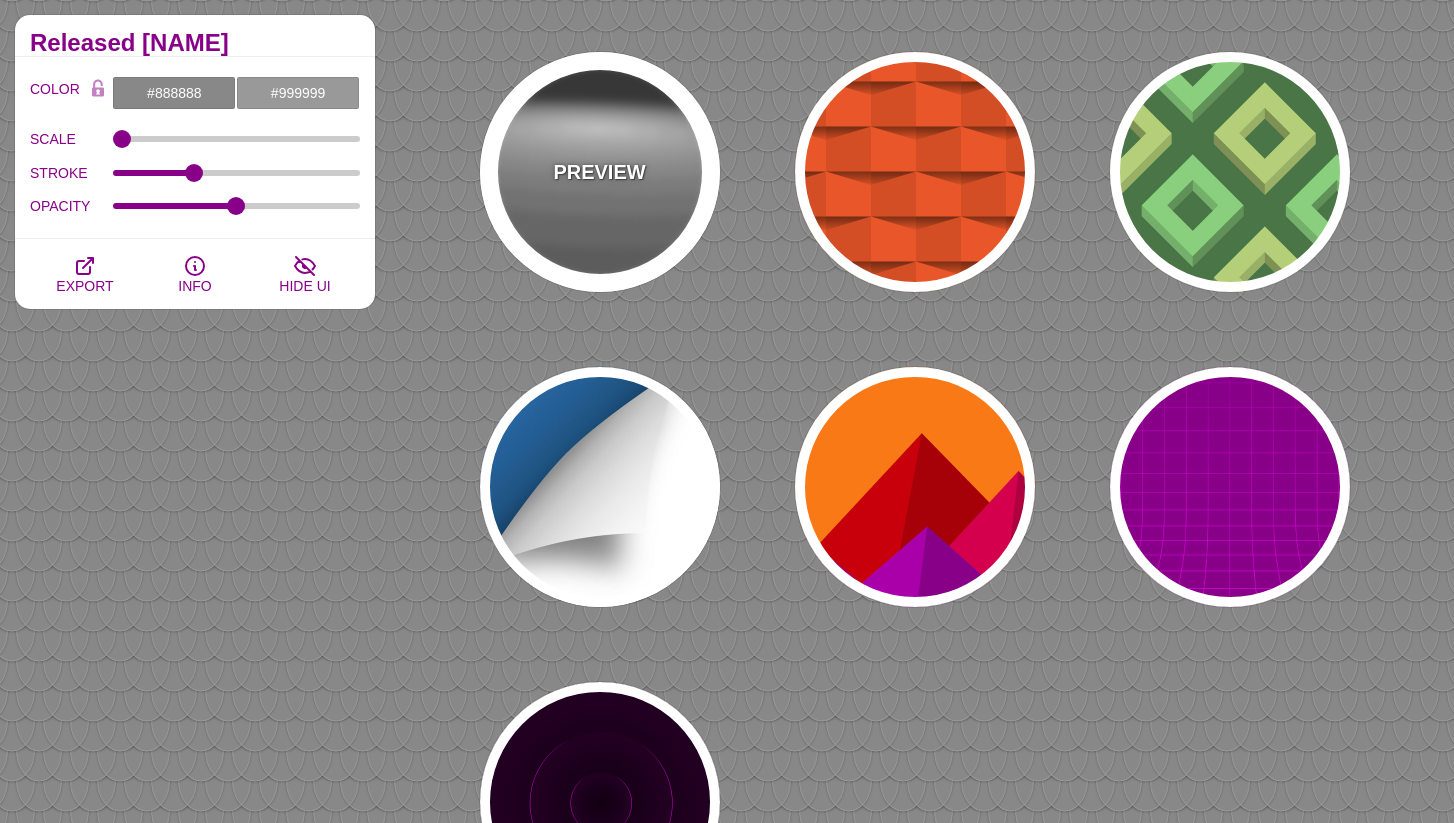 click on "PREVIEW" at bounding box center (600, 172) 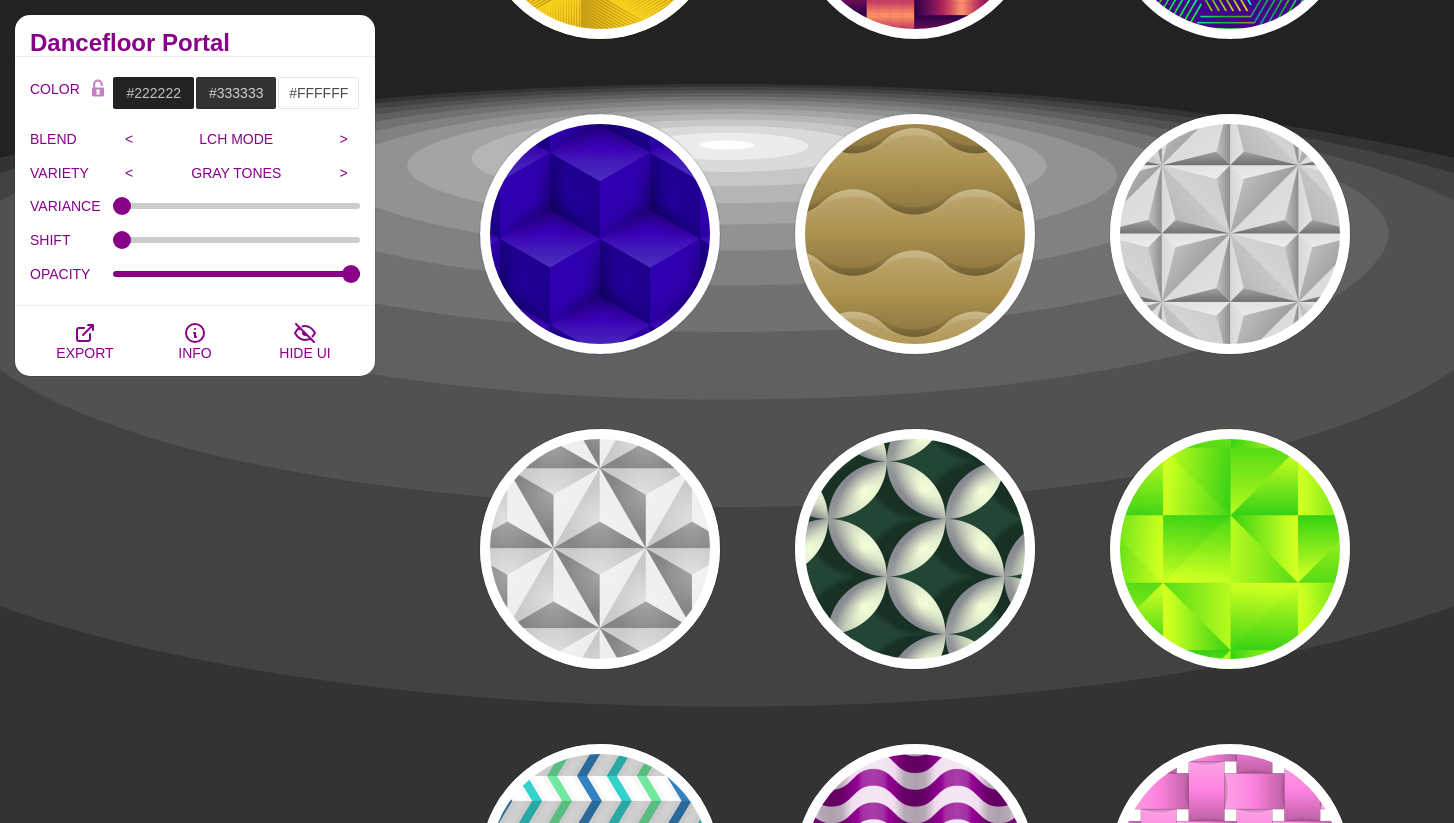 scroll, scrollTop: 0, scrollLeft: 0, axis: both 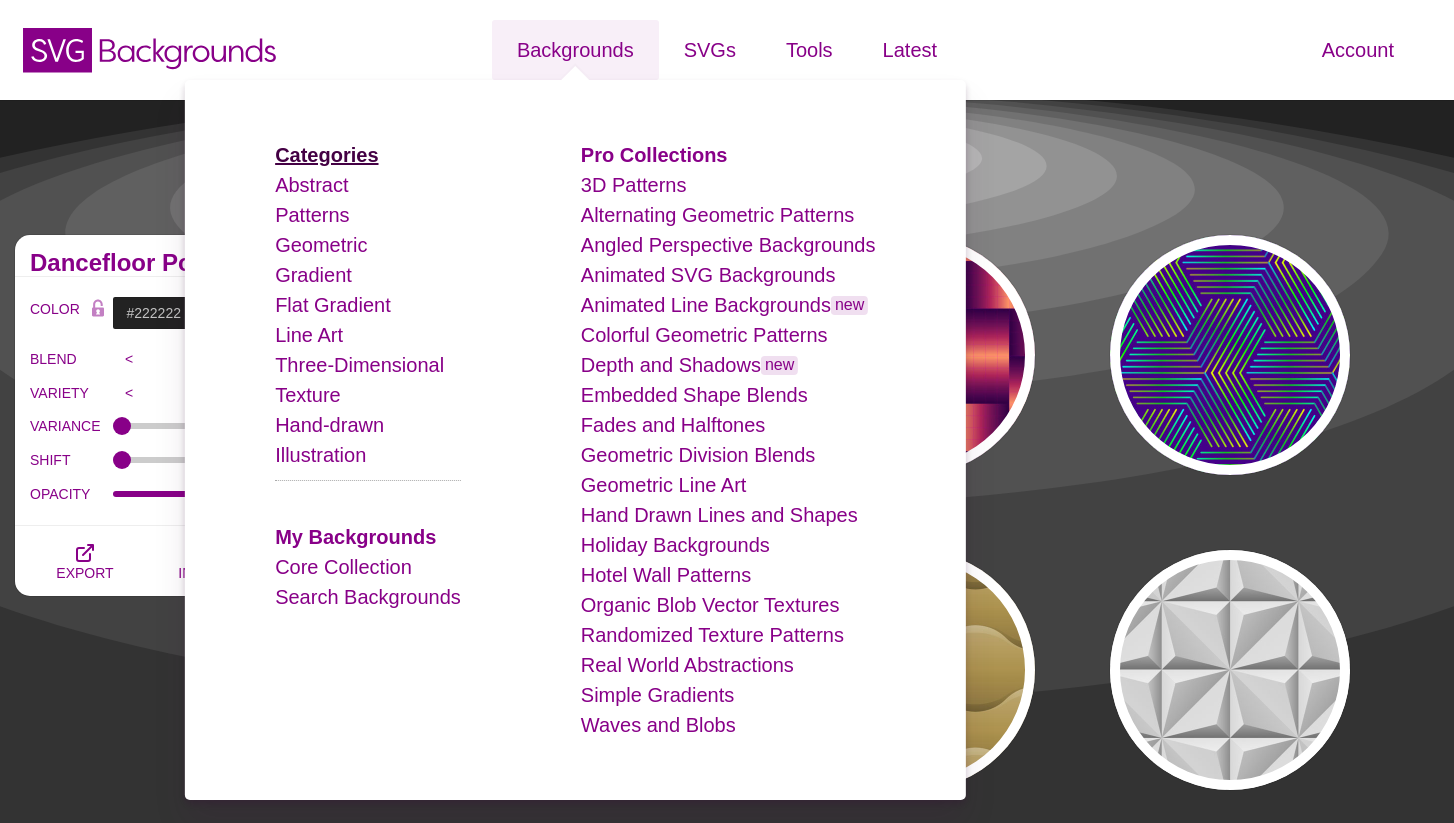click on "Categories" at bounding box center [326, 155] 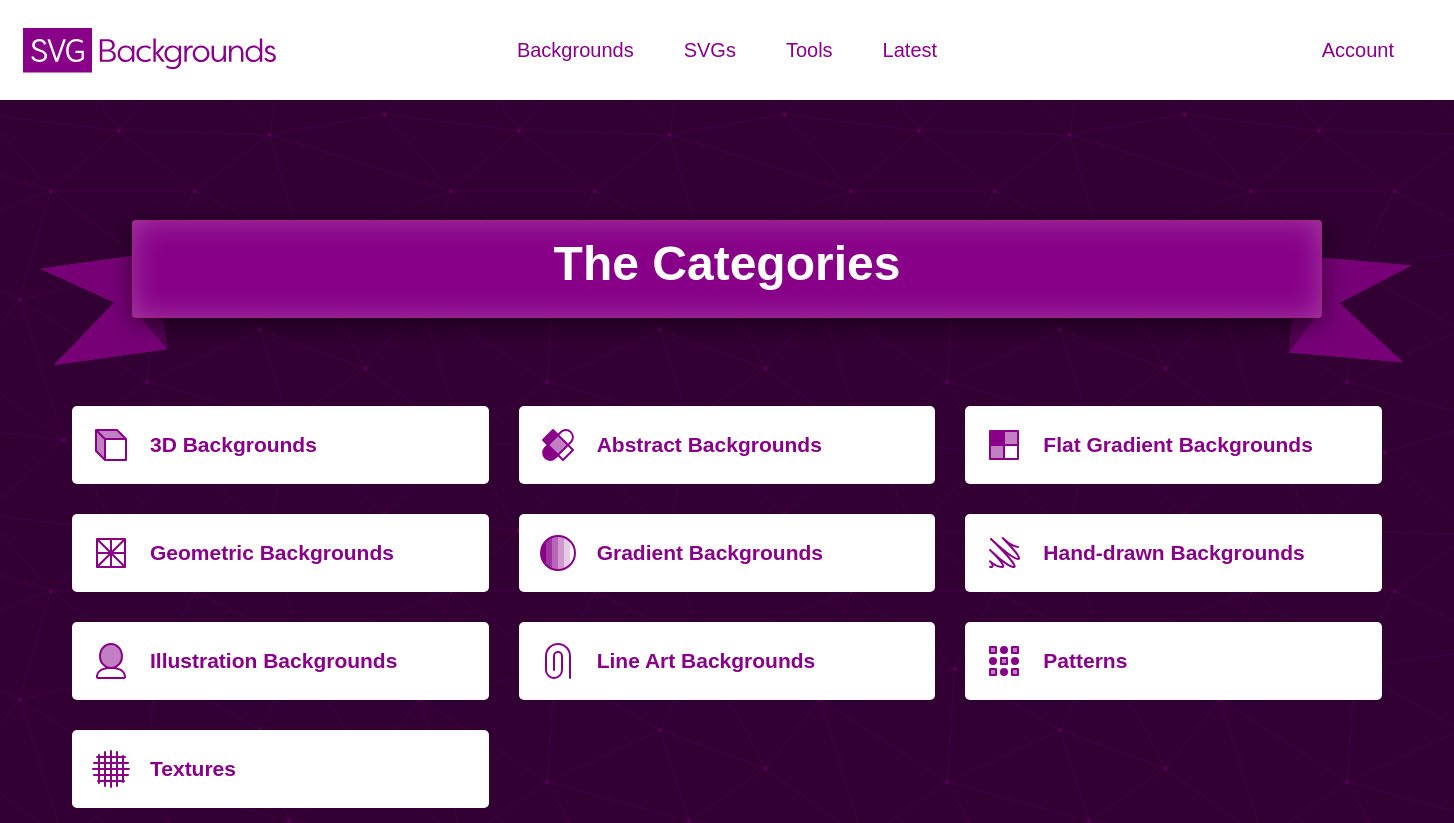 scroll, scrollTop: 0, scrollLeft: 0, axis: both 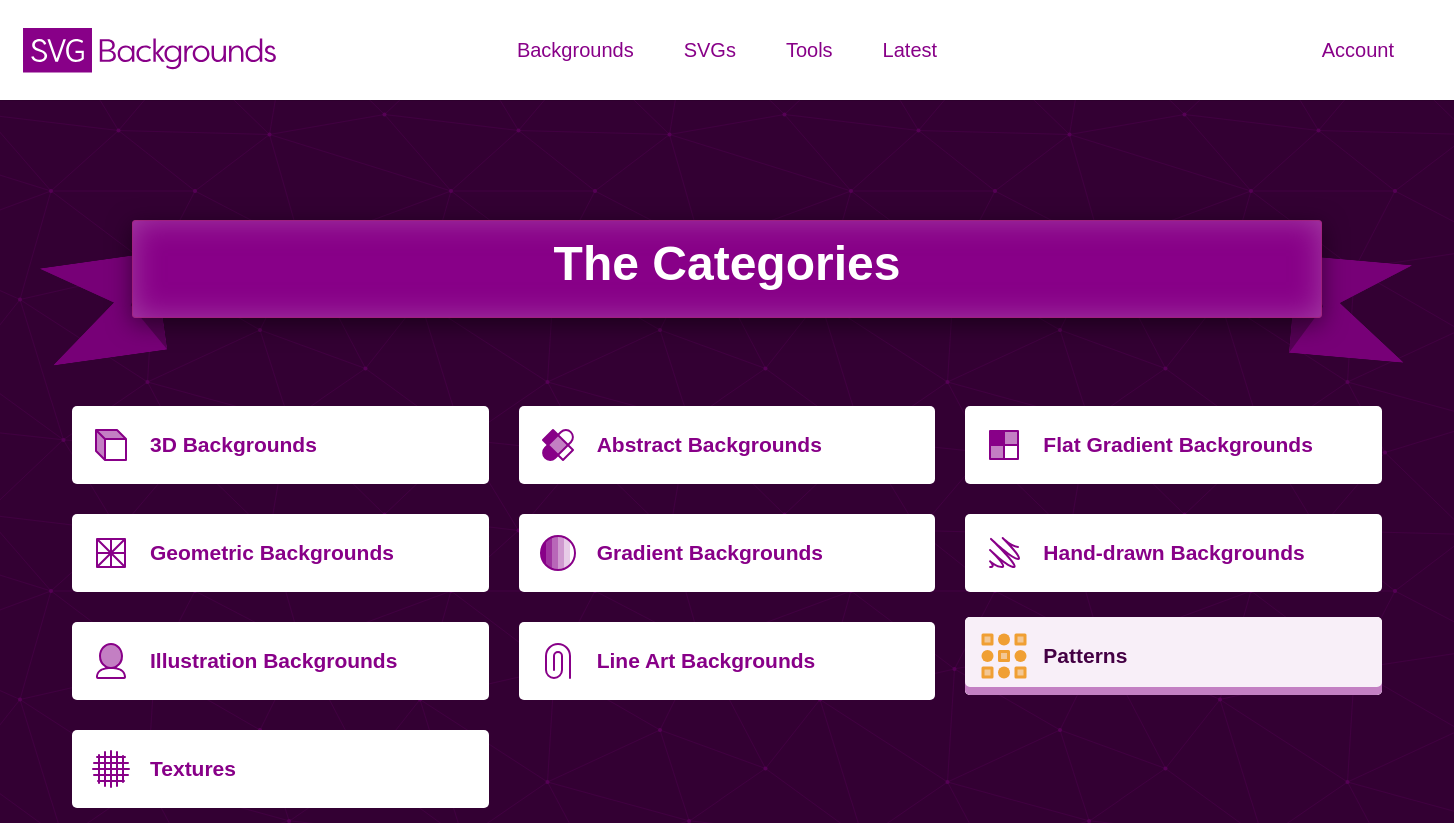 click on "Patterns" at bounding box center (1205, 656) 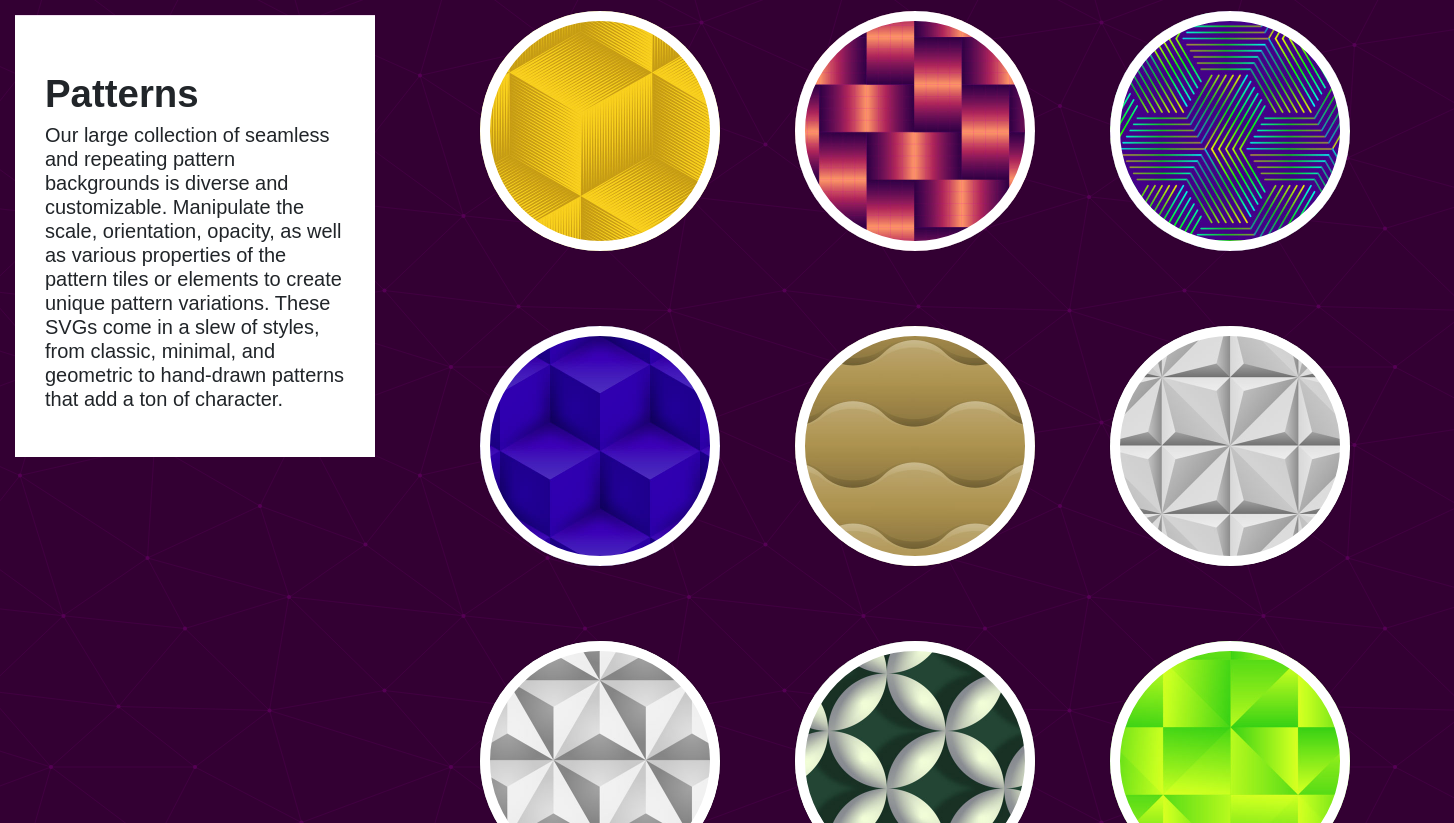 scroll, scrollTop: 0, scrollLeft: 0, axis: both 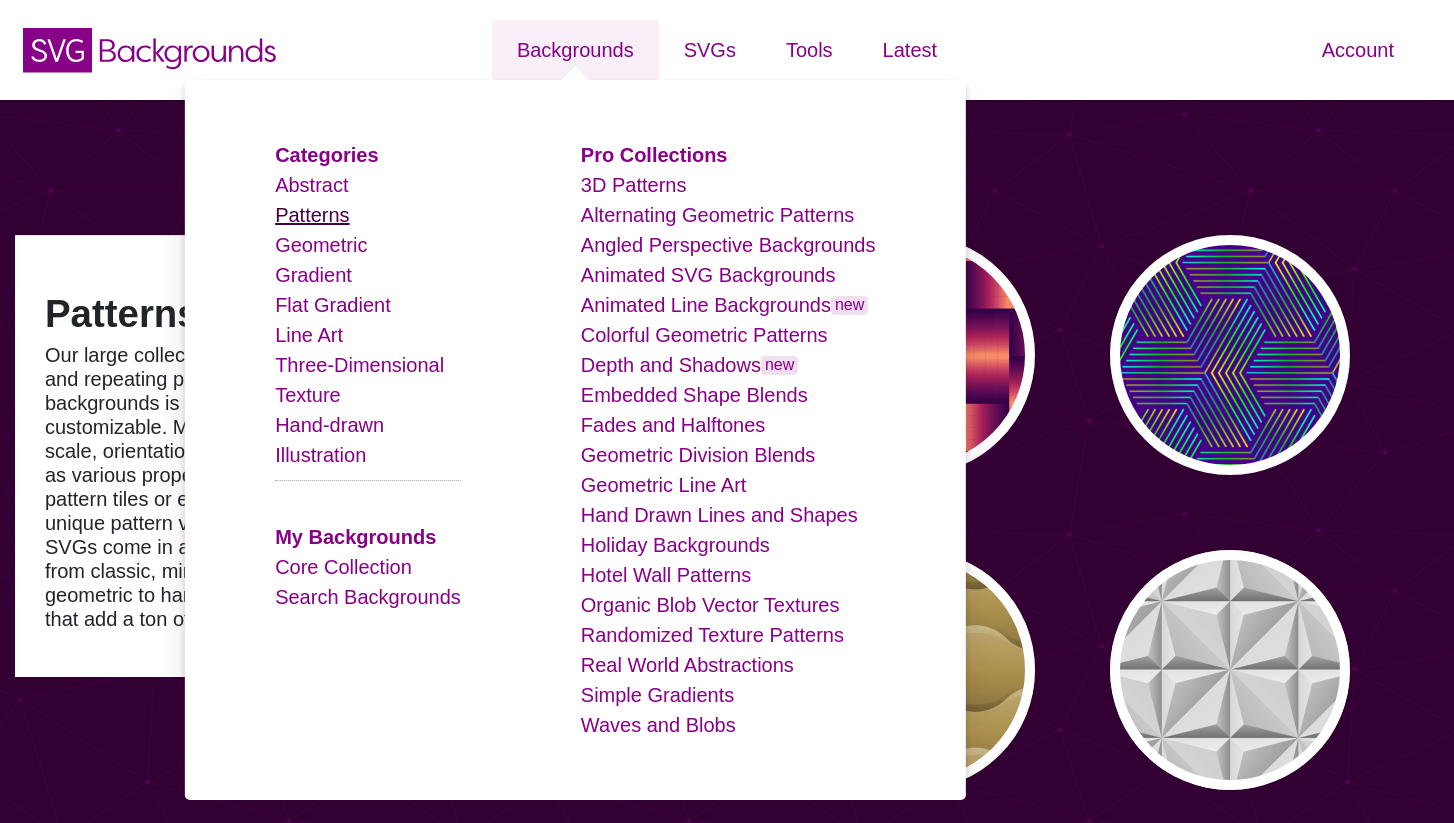 click on "Patterns" at bounding box center (312, 215) 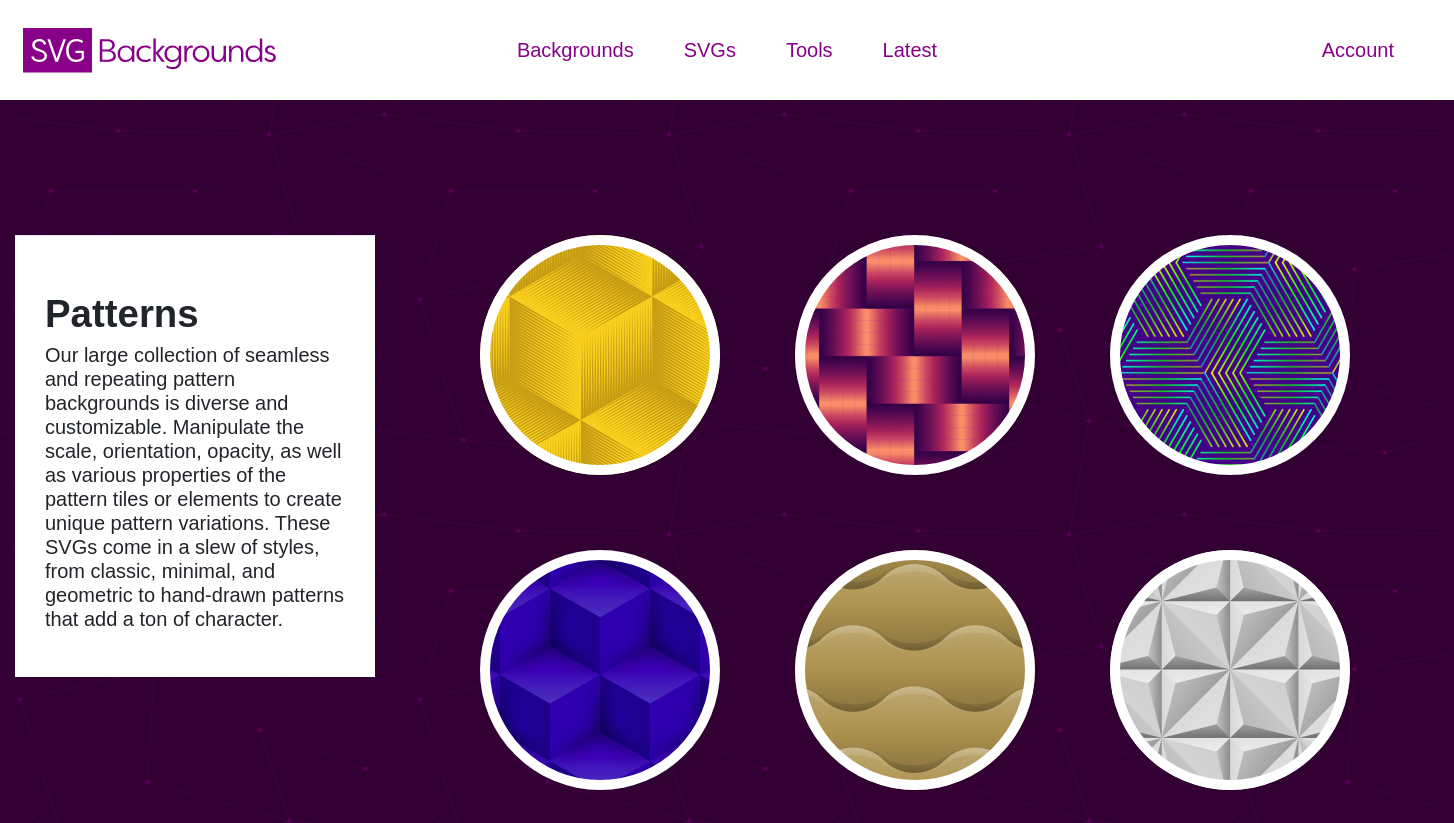 scroll, scrollTop: 0, scrollLeft: 0, axis: both 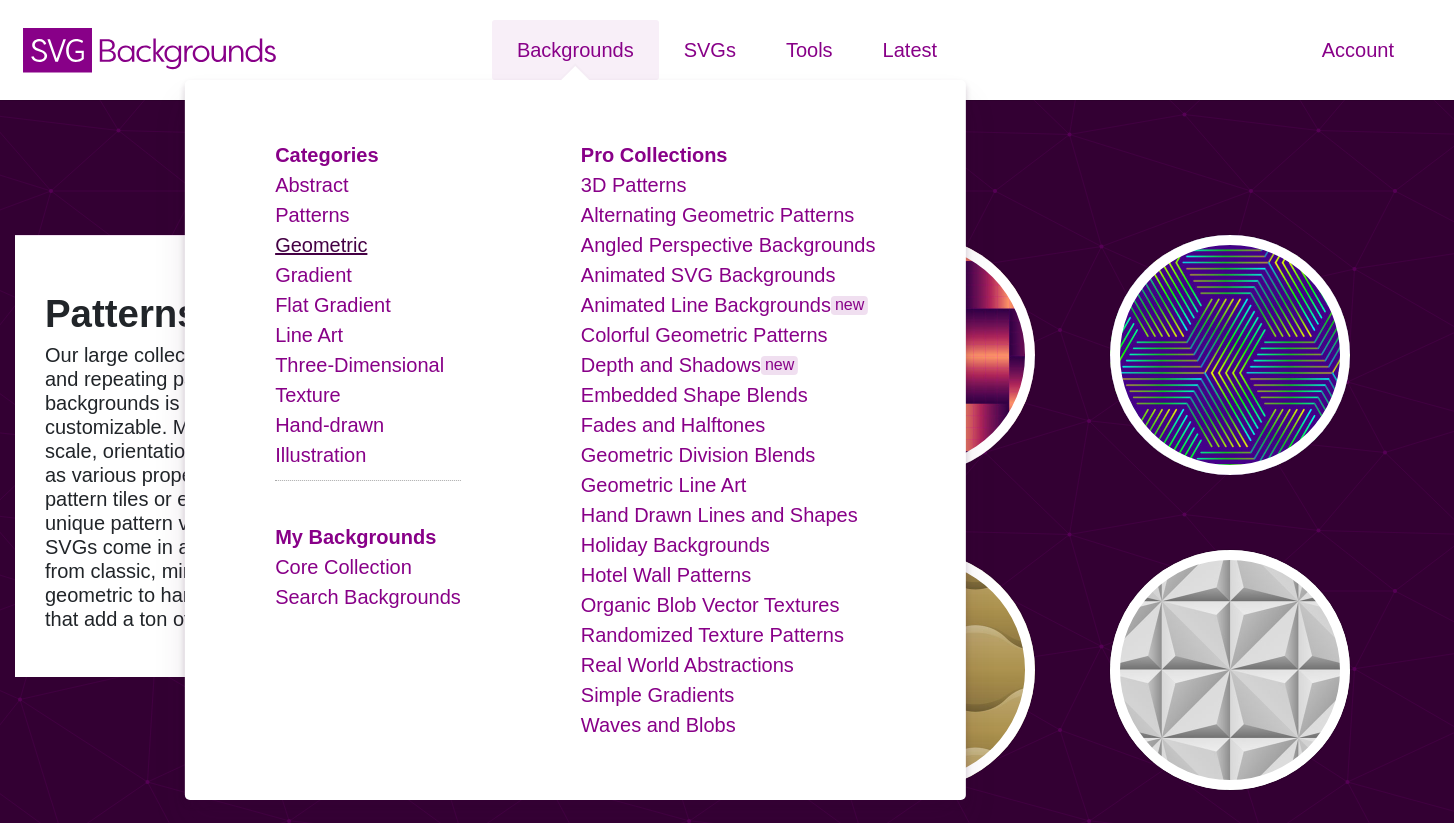 click on "Geometric" at bounding box center [321, 245] 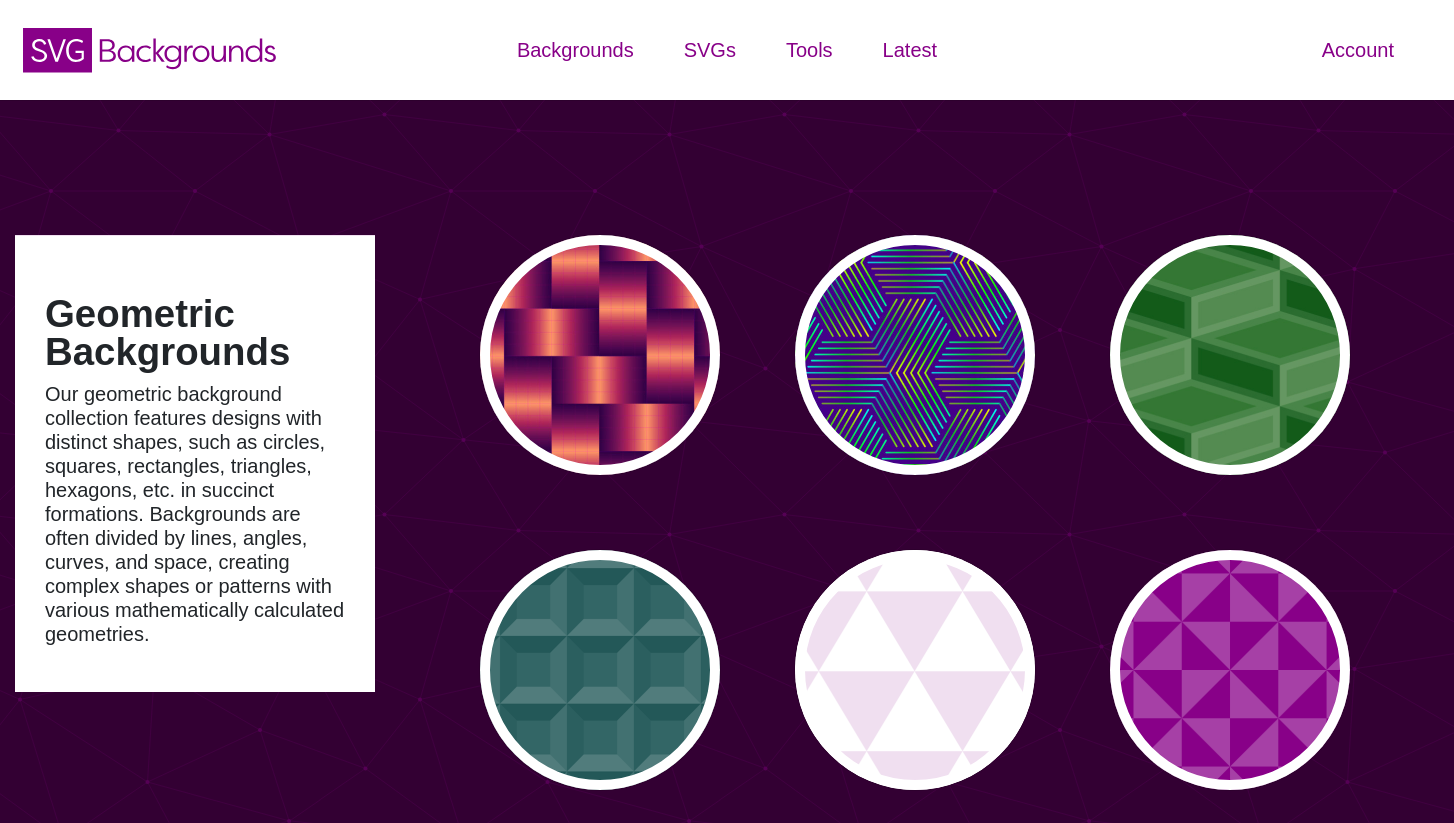 scroll, scrollTop: 0, scrollLeft: 0, axis: both 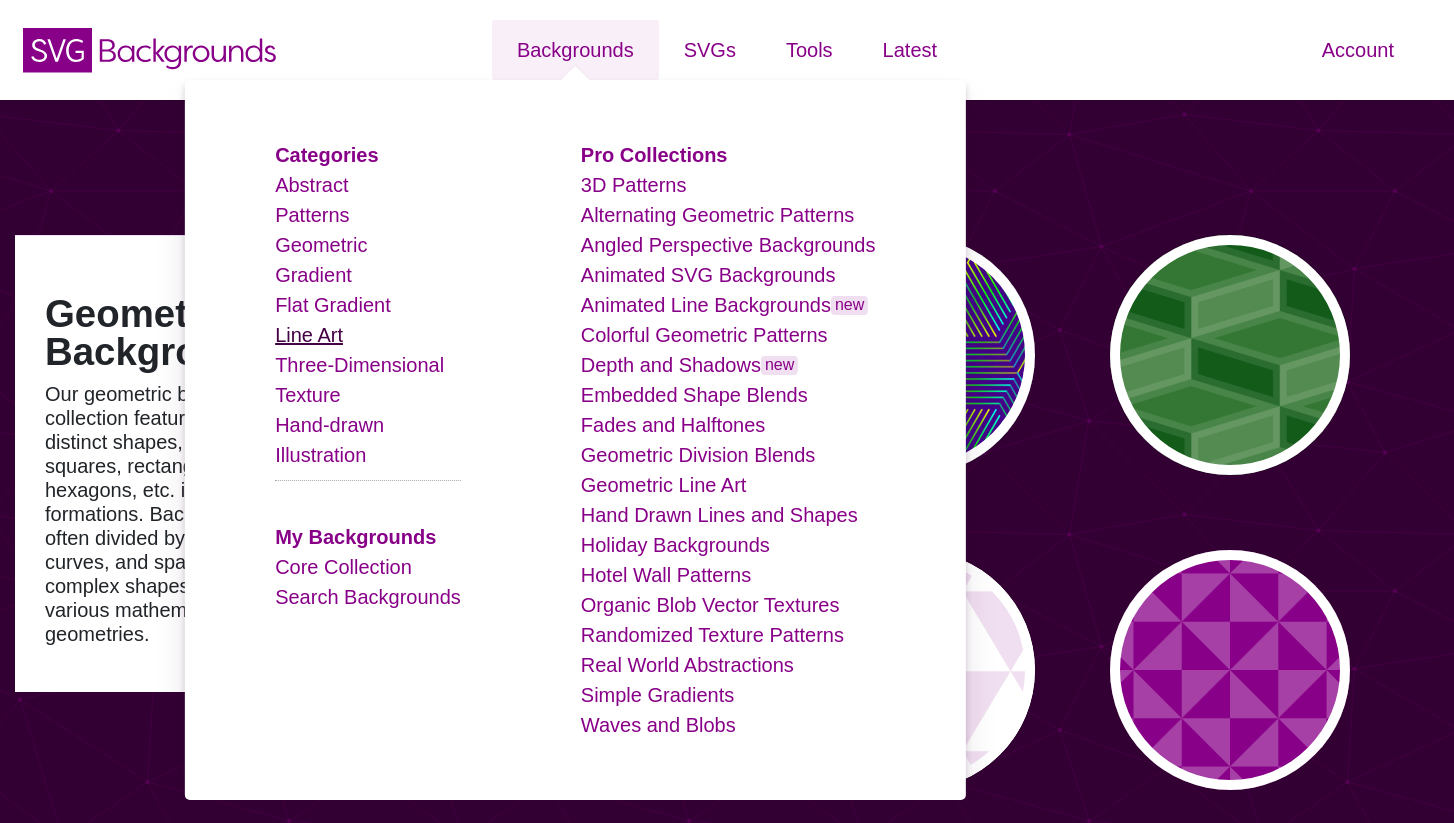 click on "Line Art" at bounding box center [309, 335] 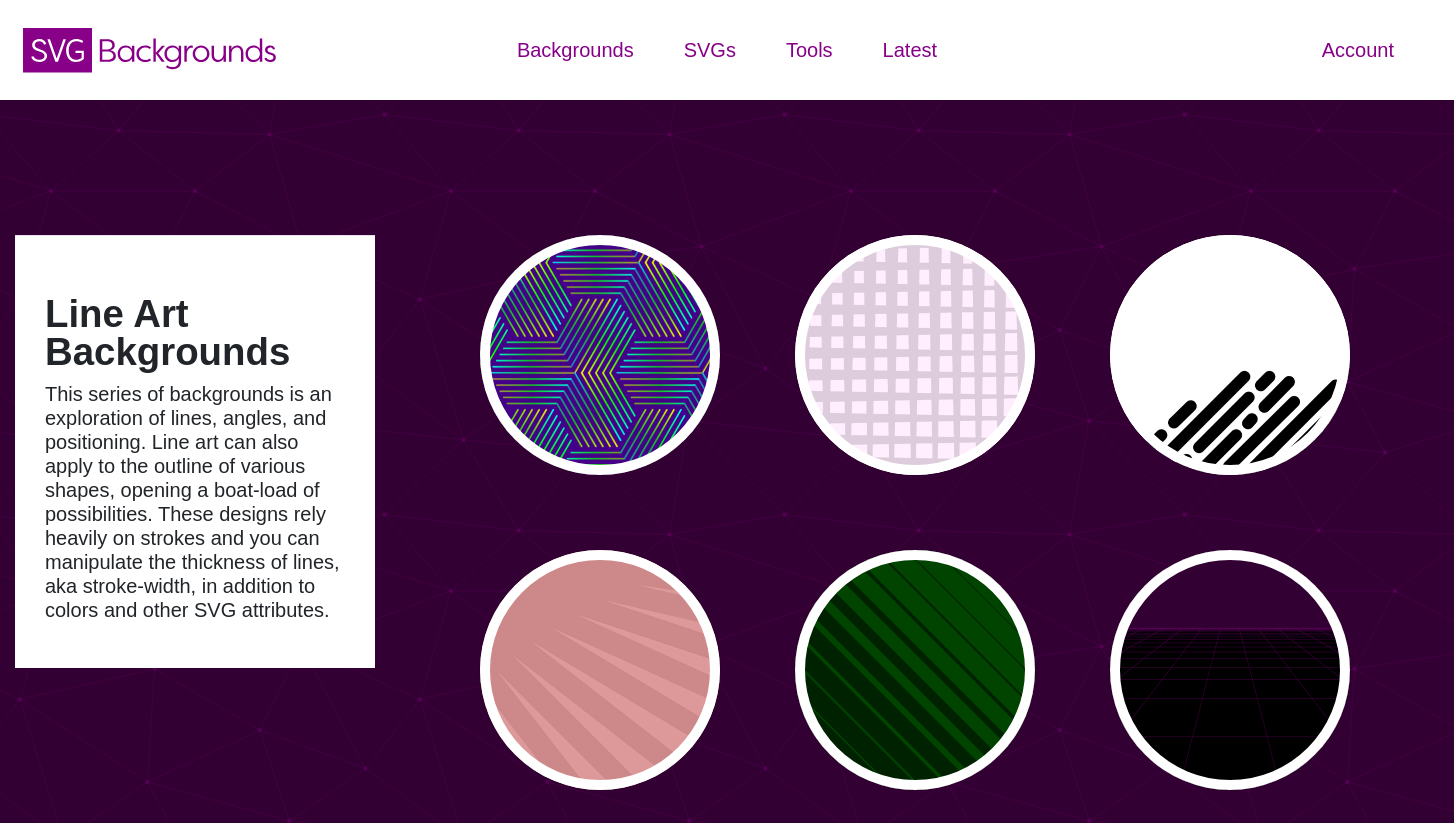 scroll, scrollTop: 0, scrollLeft: 0, axis: both 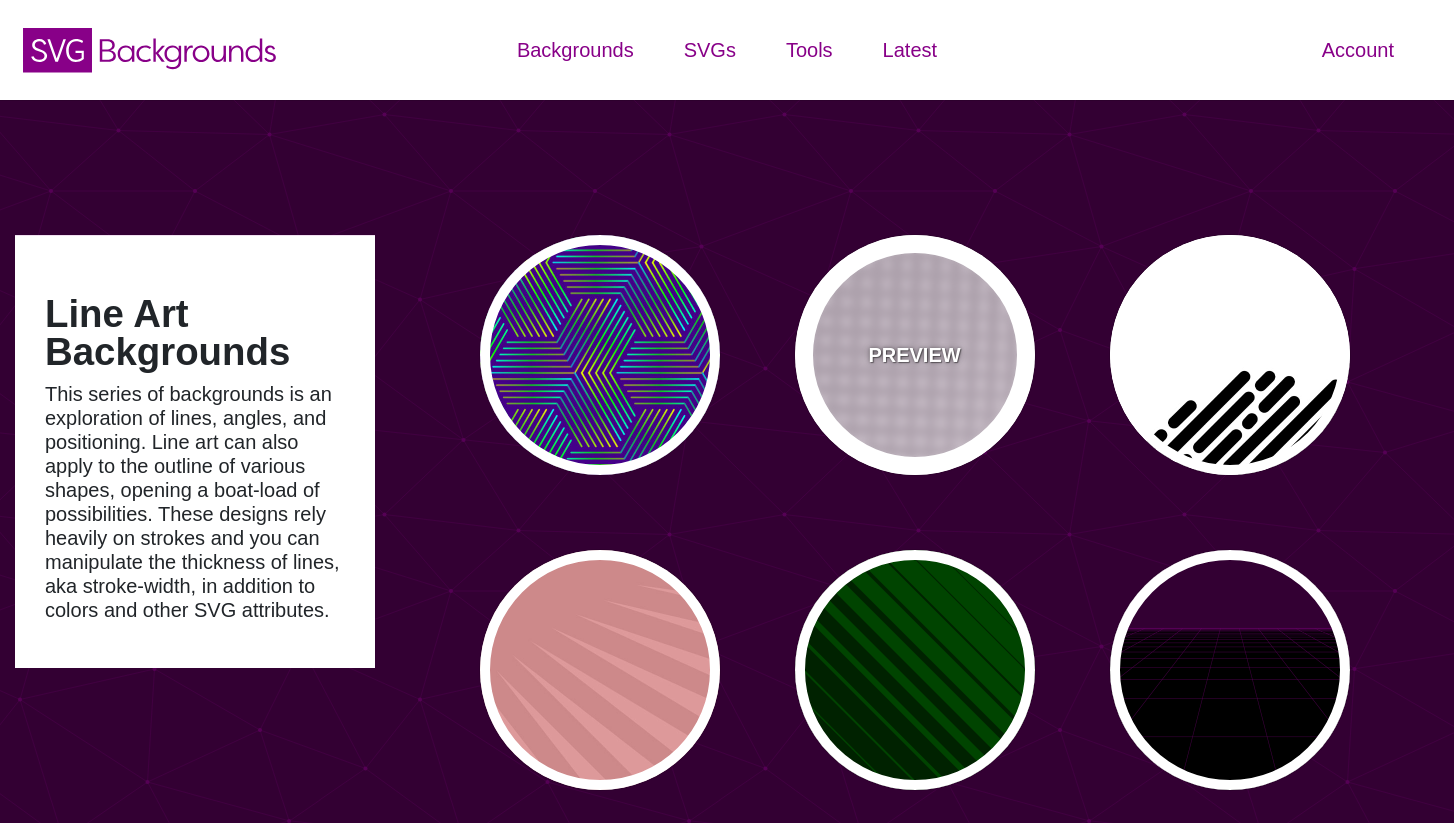 click on "PREVIEW" at bounding box center [914, 355] 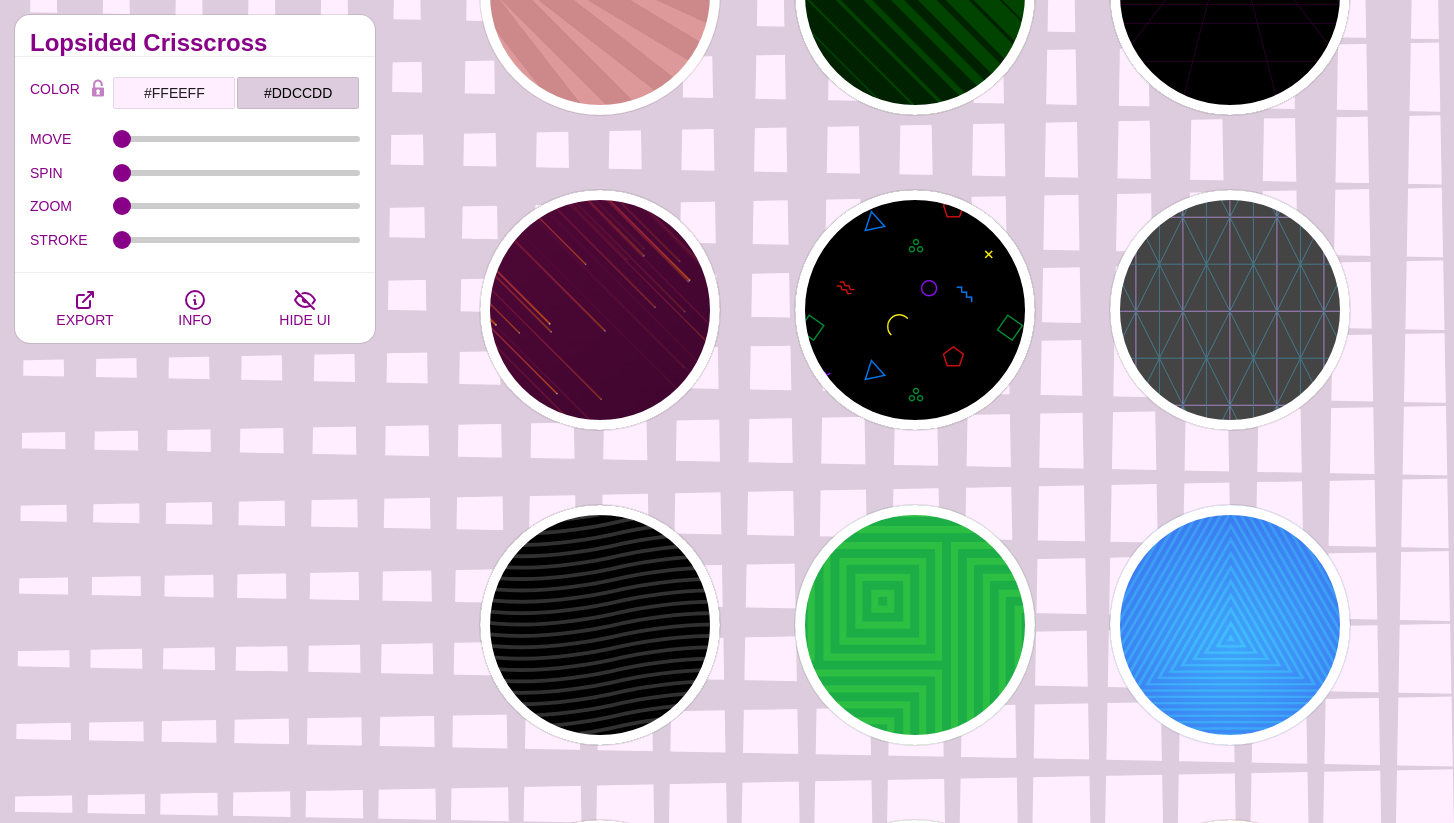 scroll, scrollTop: 1061, scrollLeft: 0, axis: vertical 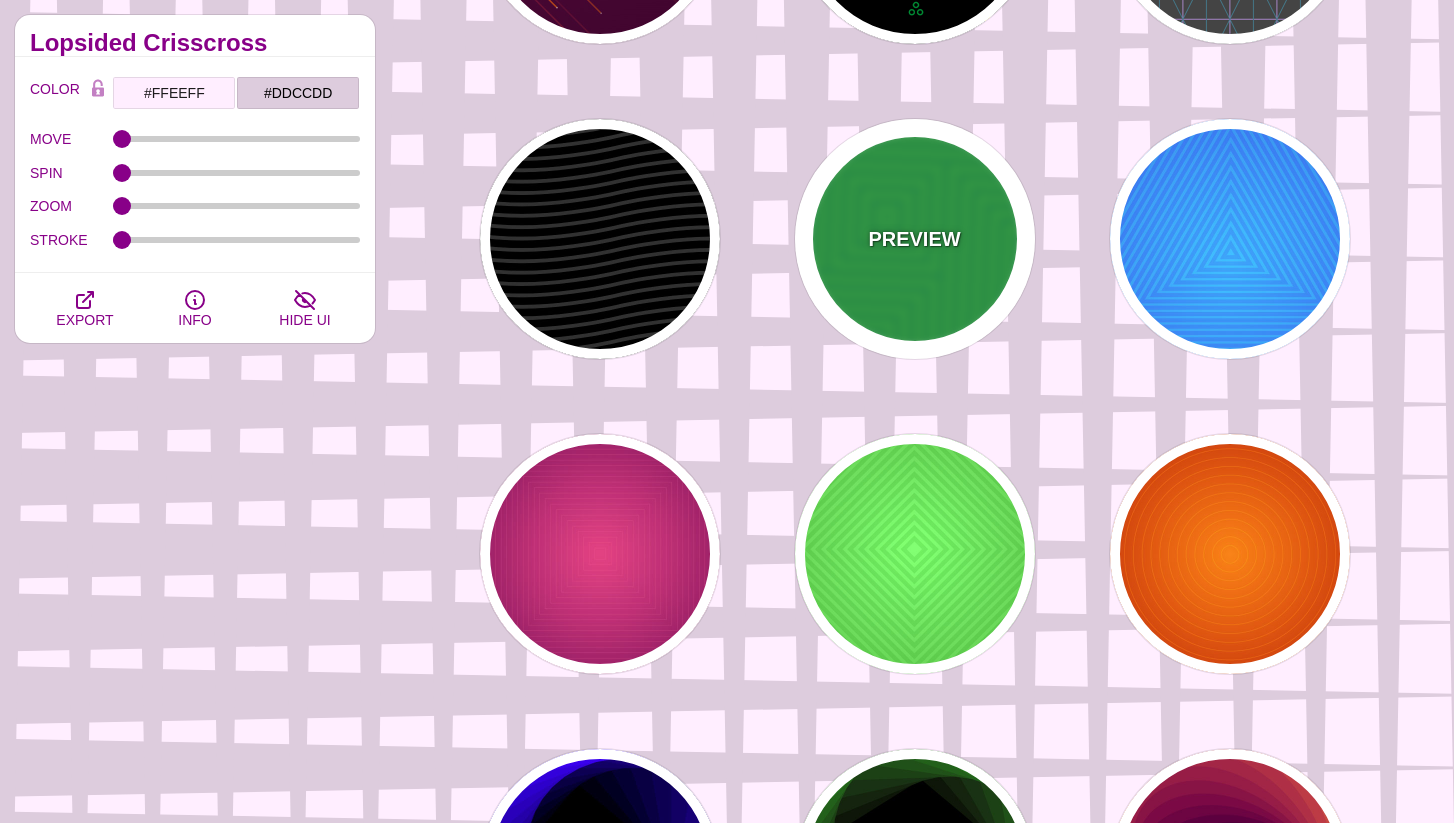 click on "PREVIEW" at bounding box center (915, 239) 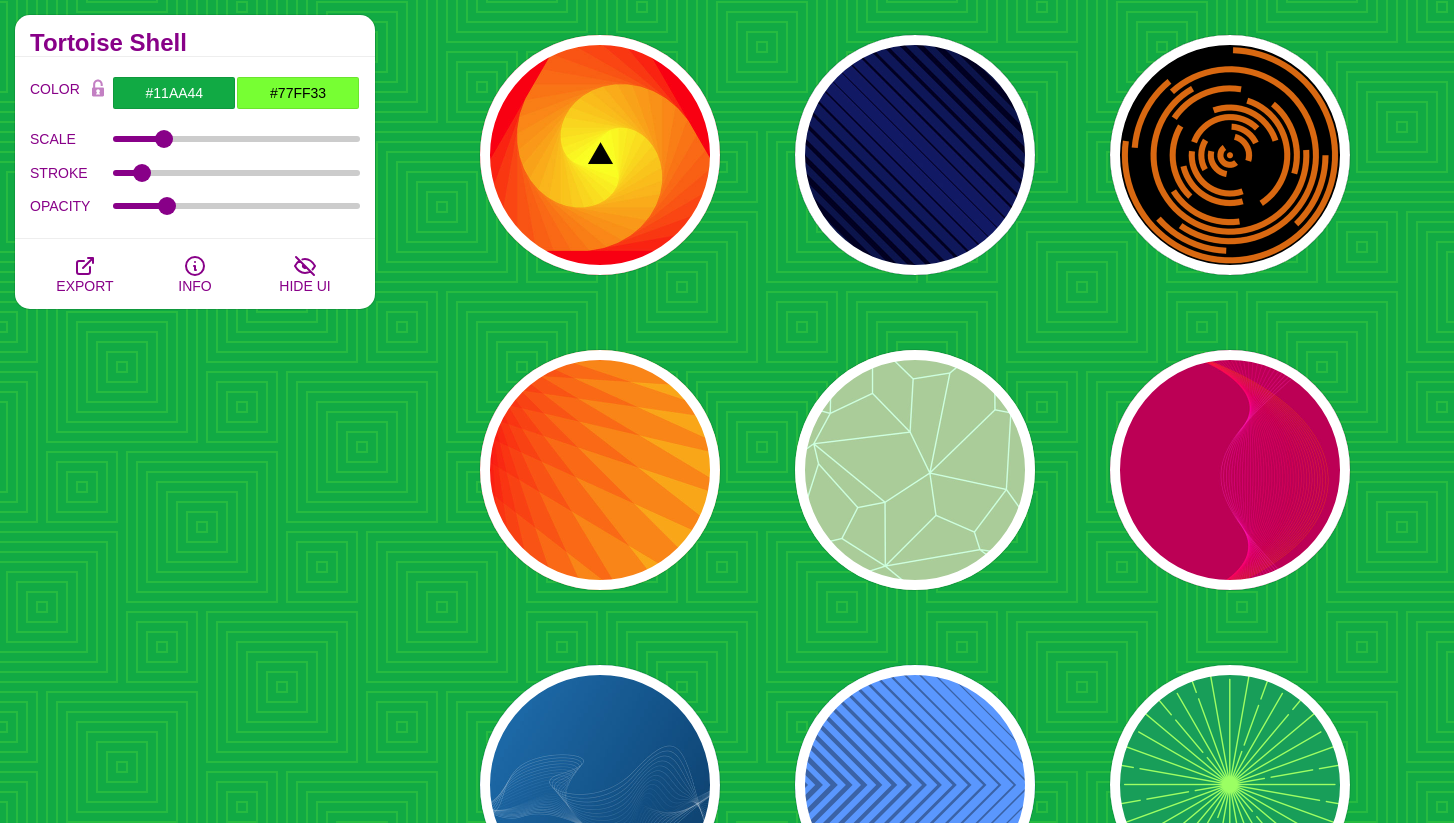 scroll, scrollTop: 2098, scrollLeft: 0, axis: vertical 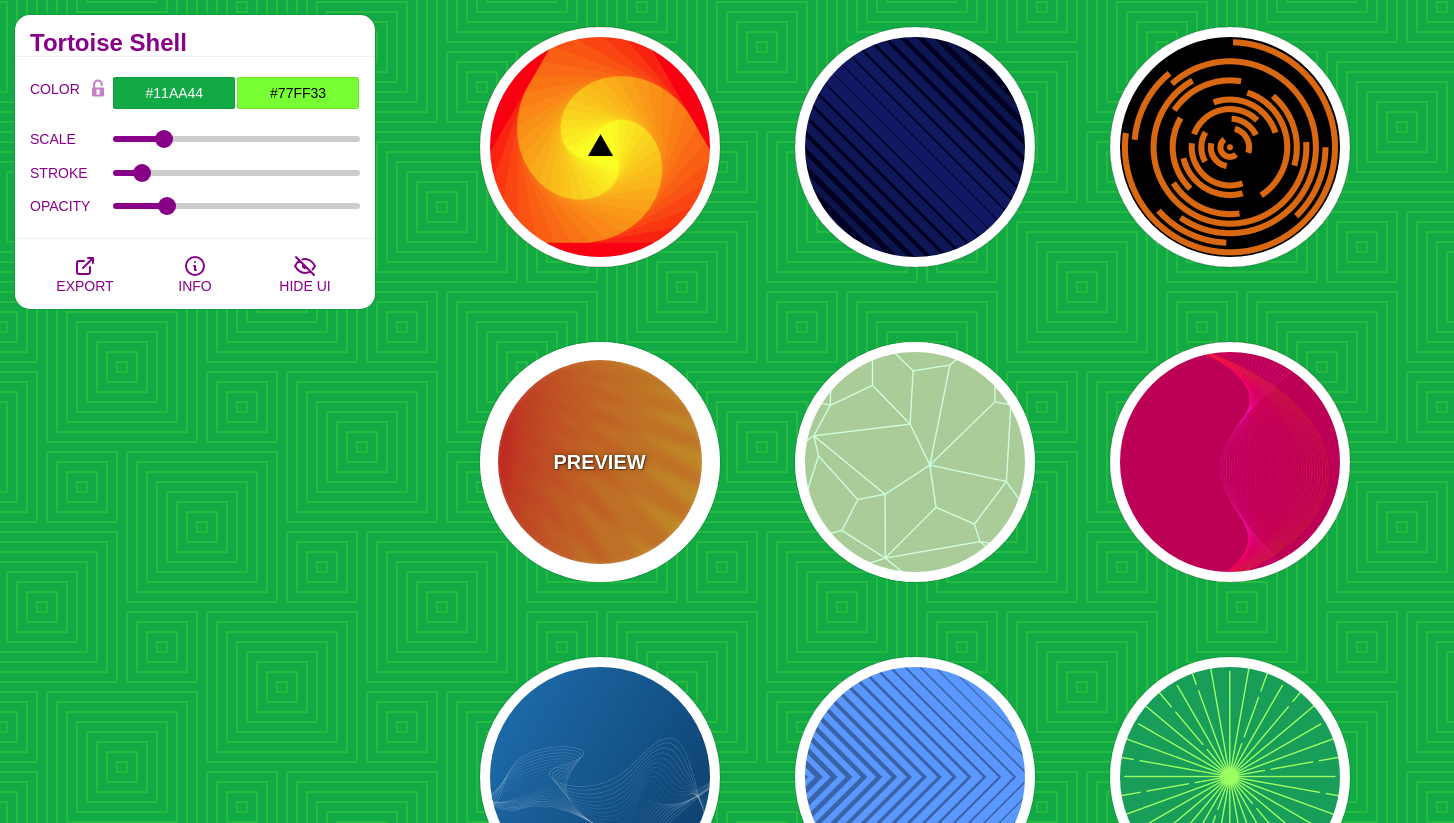 click on "PREVIEW" at bounding box center (599, 462) 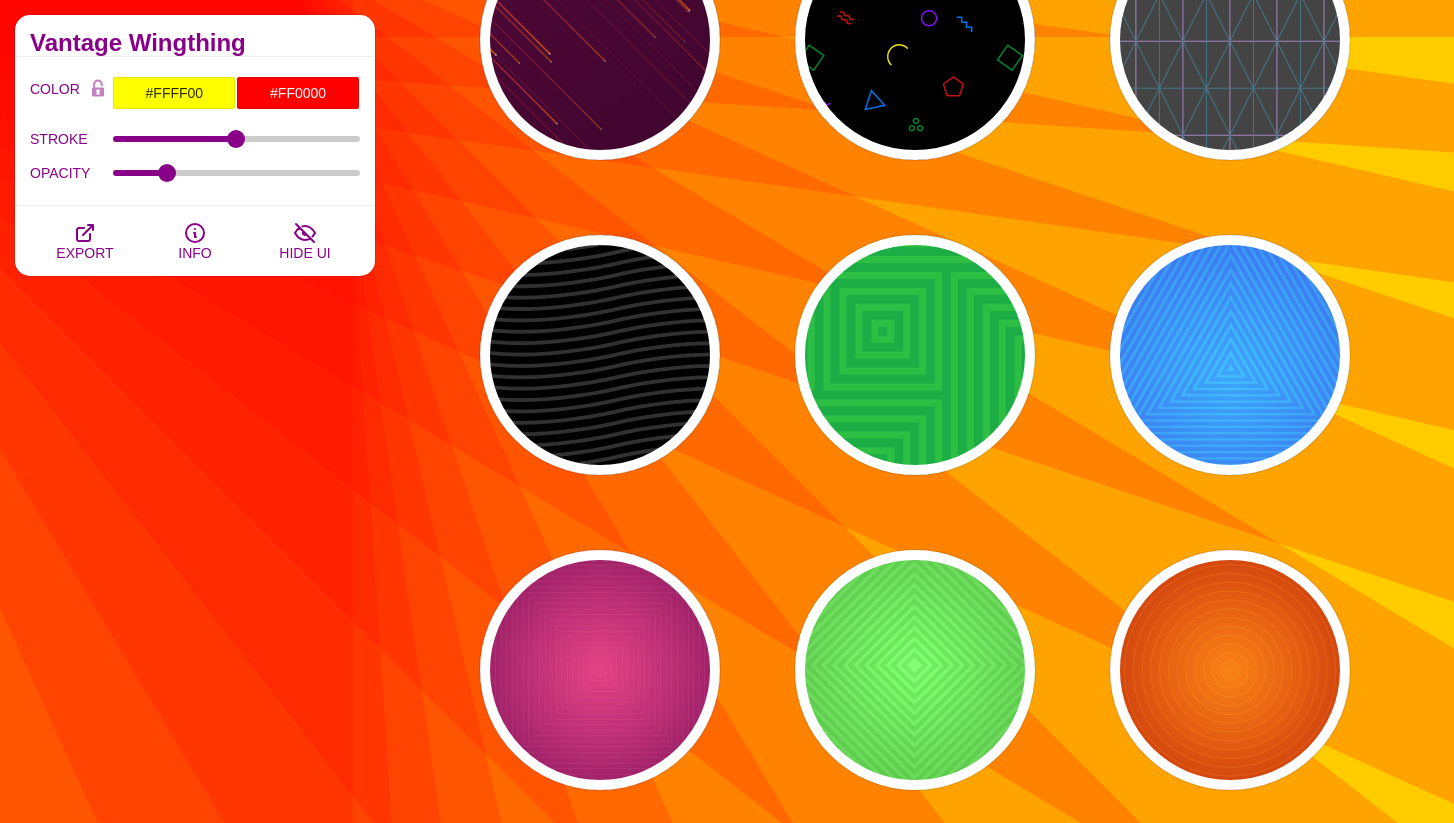 scroll, scrollTop: 0, scrollLeft: 0, axis: both 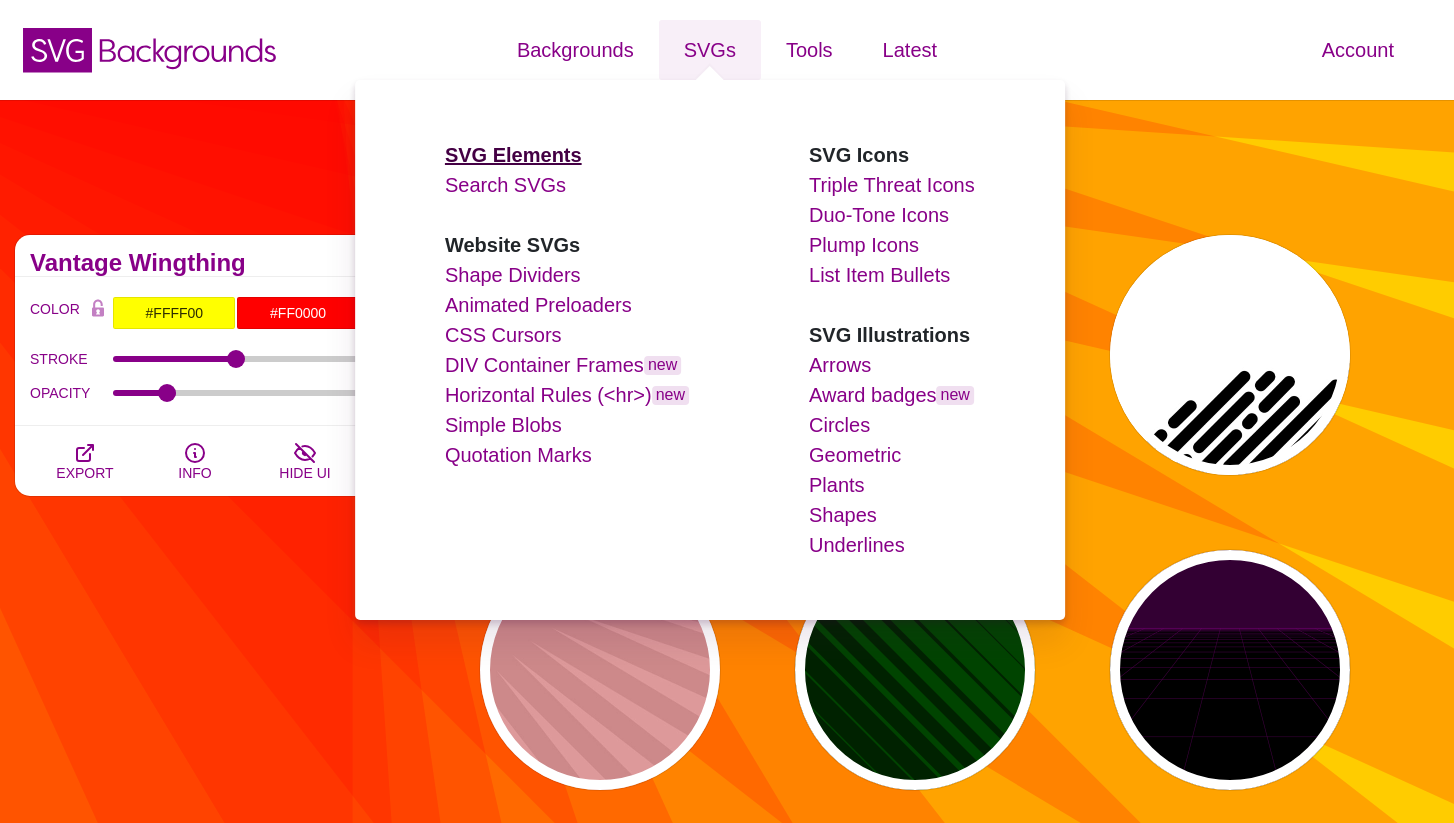 click on "SVG Elements" at bounding box center [513, 155] 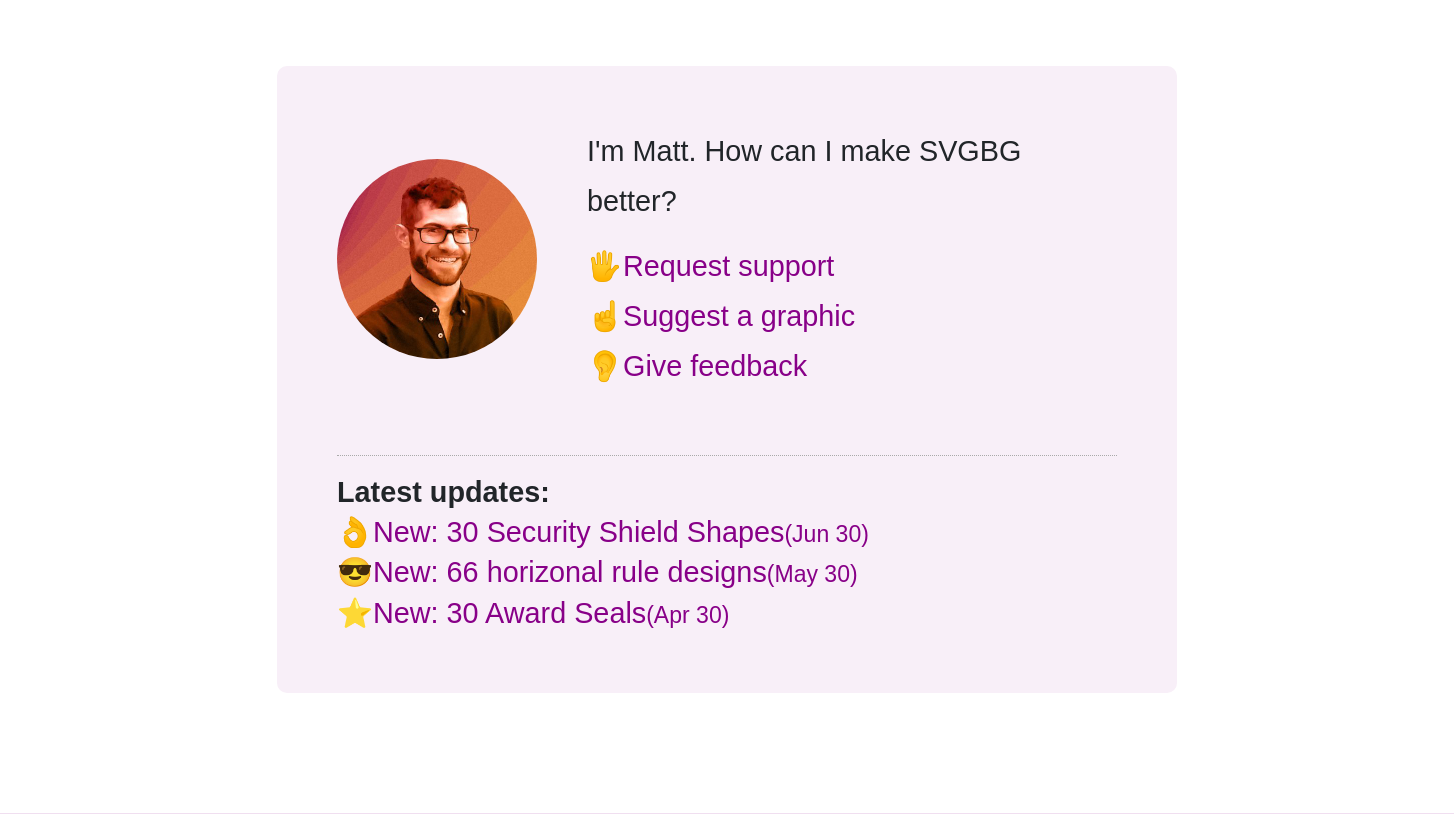 scroll, scrollTop: 4777, scrollLeft: 0, axis: vertical 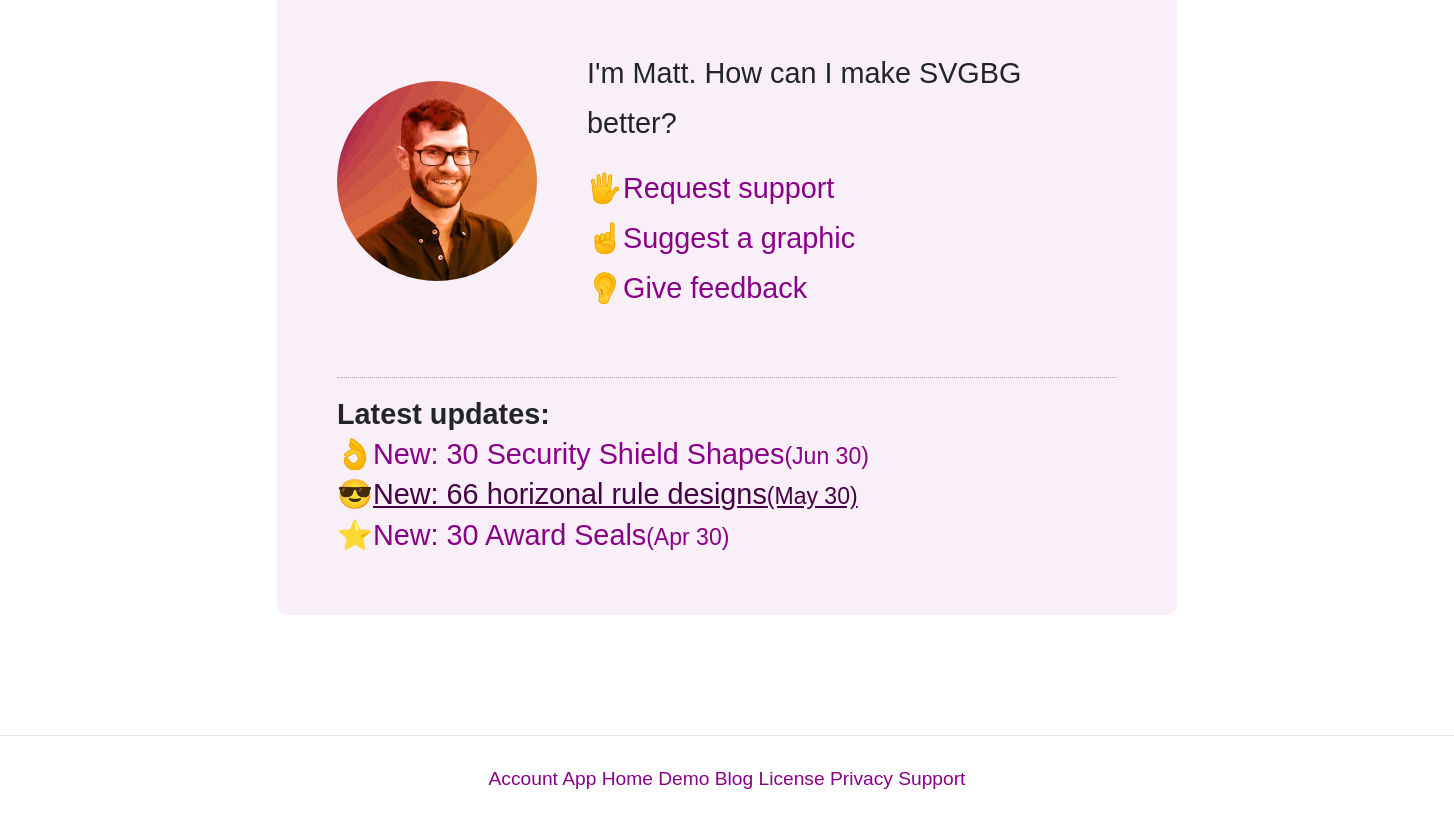 click on "New: 66 horizonal rule designs  (May 30)" at bounding box center [615, 494] 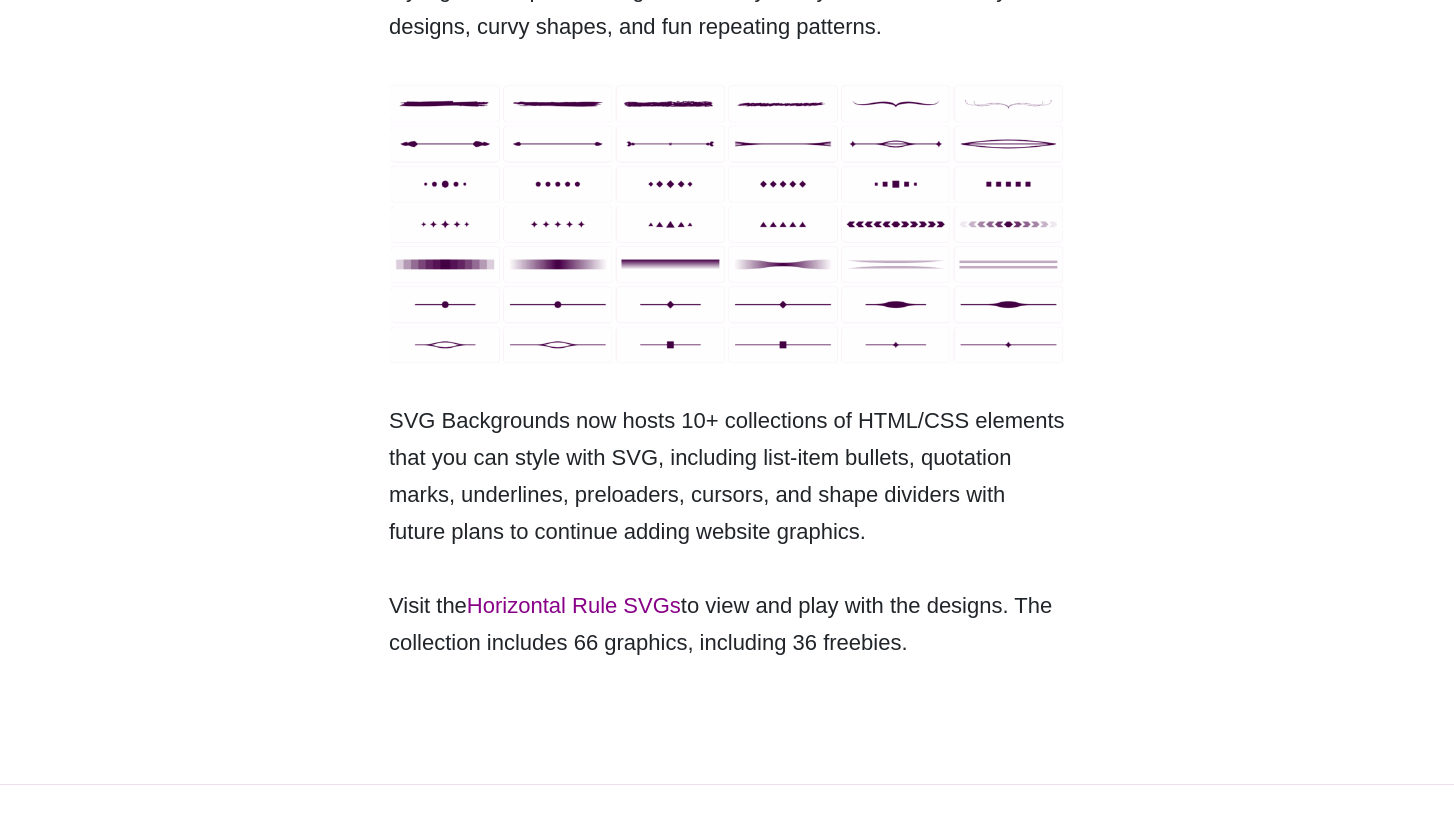 scroll, scrollTop: 0, scrollLeft: 0, axis: both 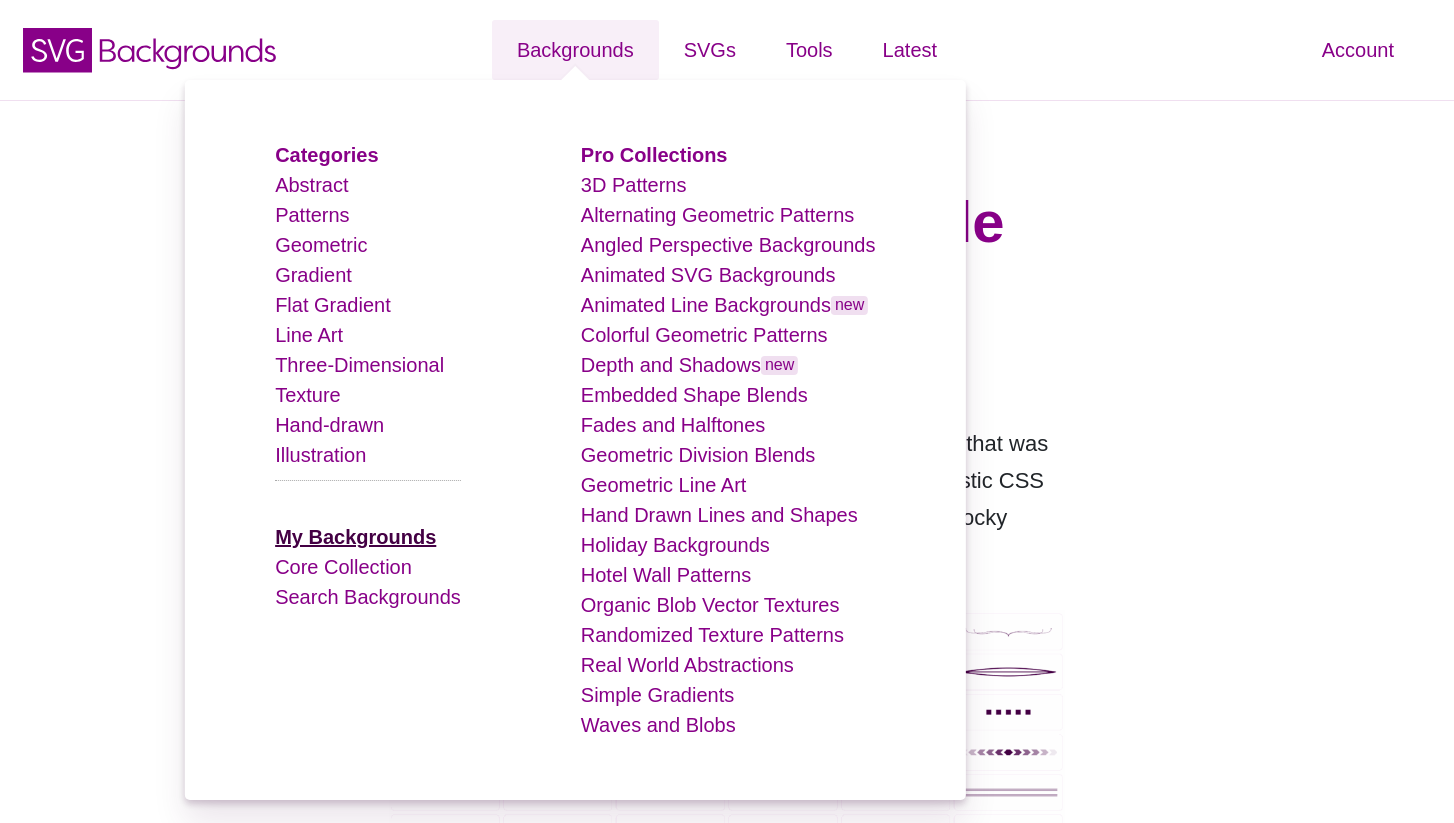 click on "My Backgrounds" at bounding box center [355, 537] 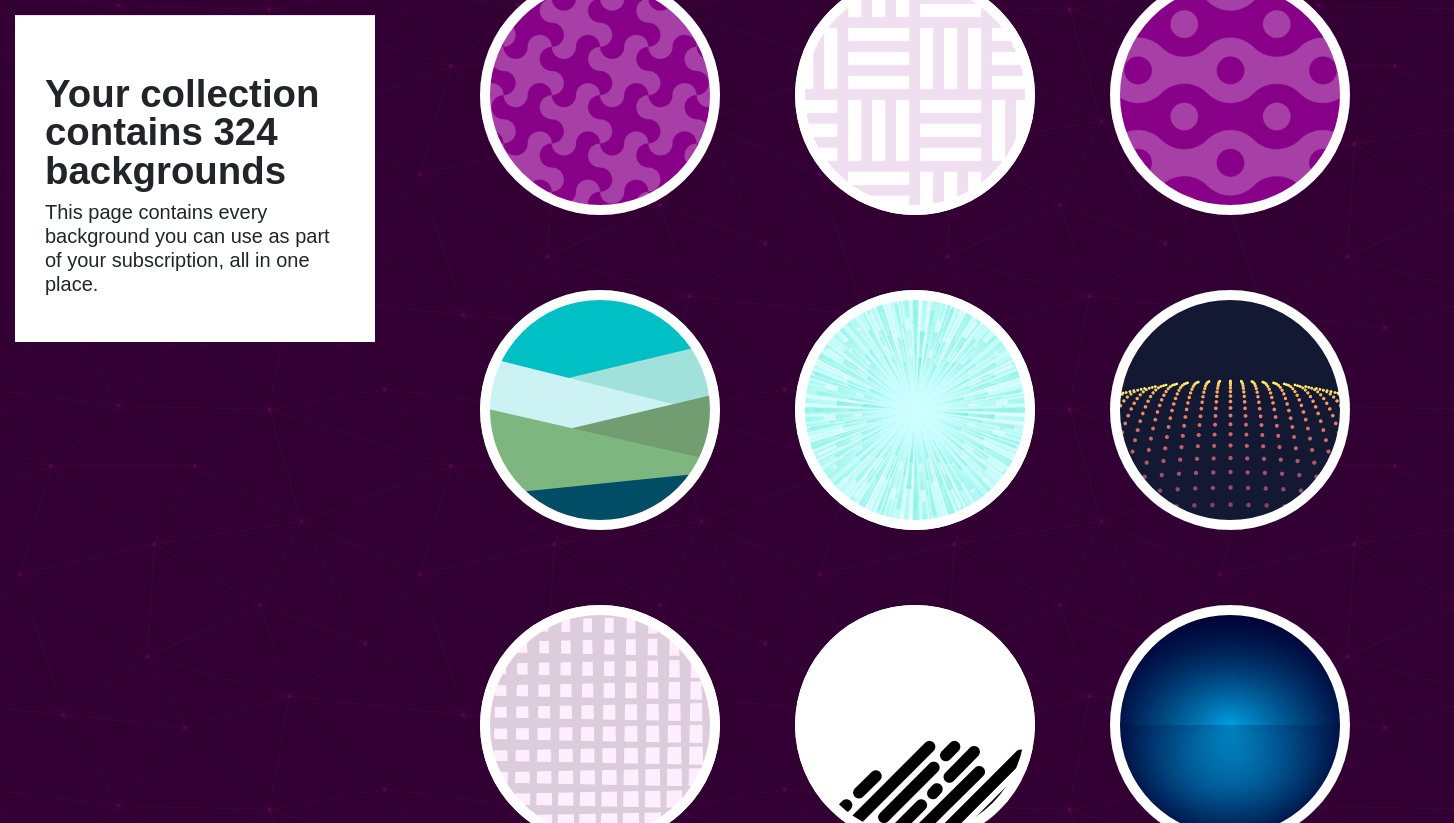 scroll, scrollTop: 3665, scrollLeft: 0, axis: vertical 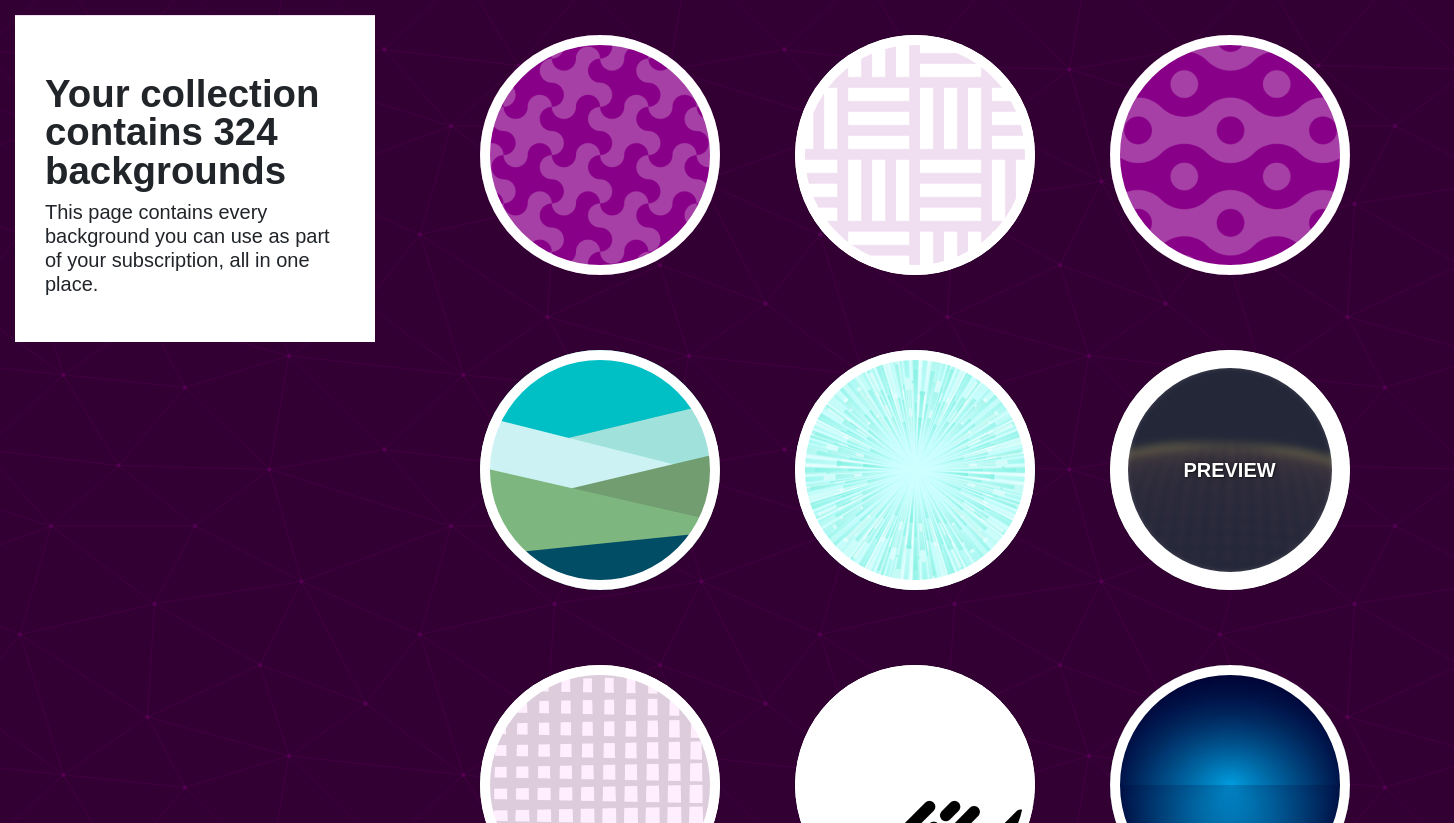 click on "PREVIEW" at bounding box center (1230, 470) 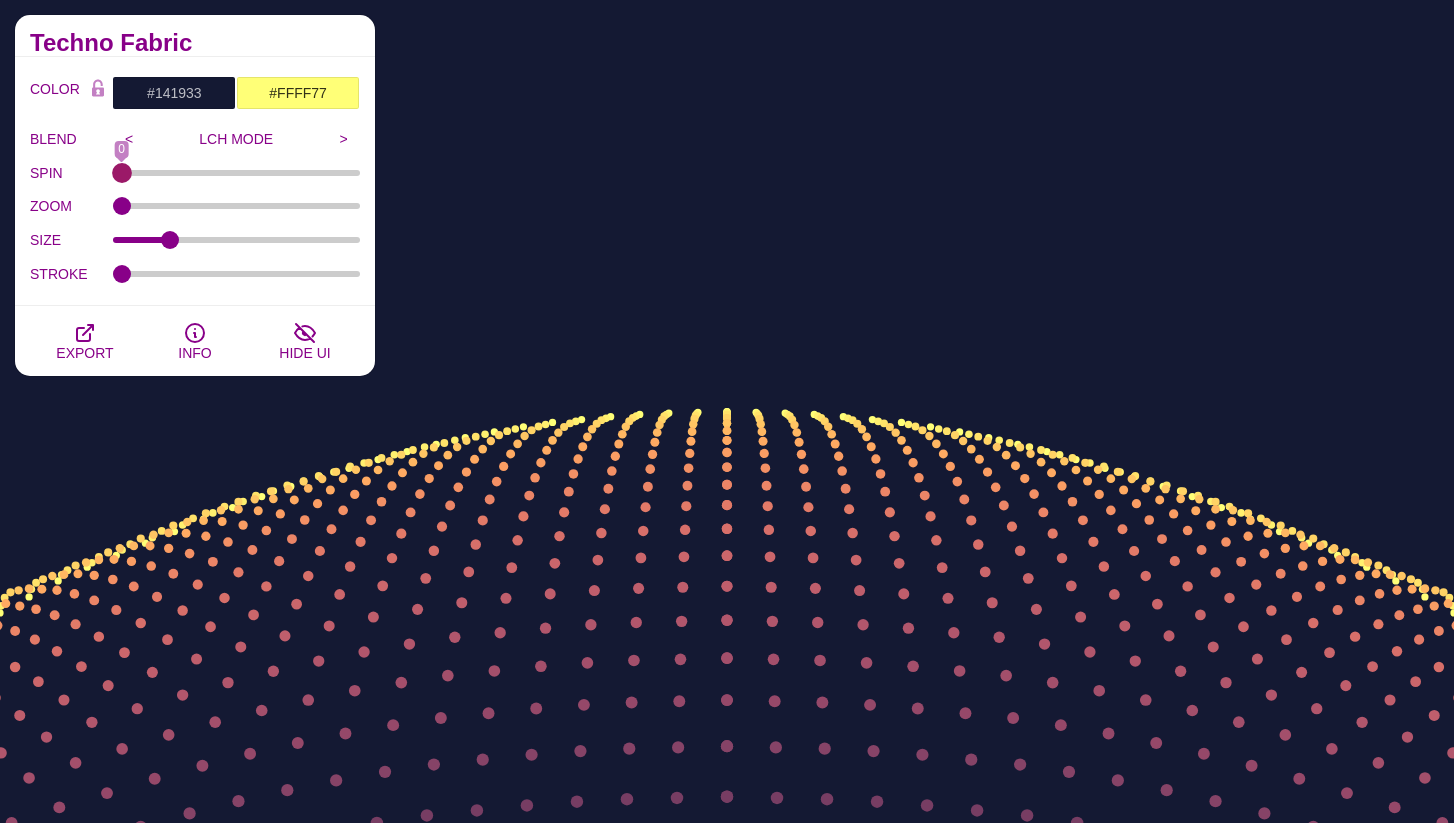 drag, startPoint x: 123, startPoint y: 174, endPoint x: 68, endPoint y: 167, distance: 55.443665 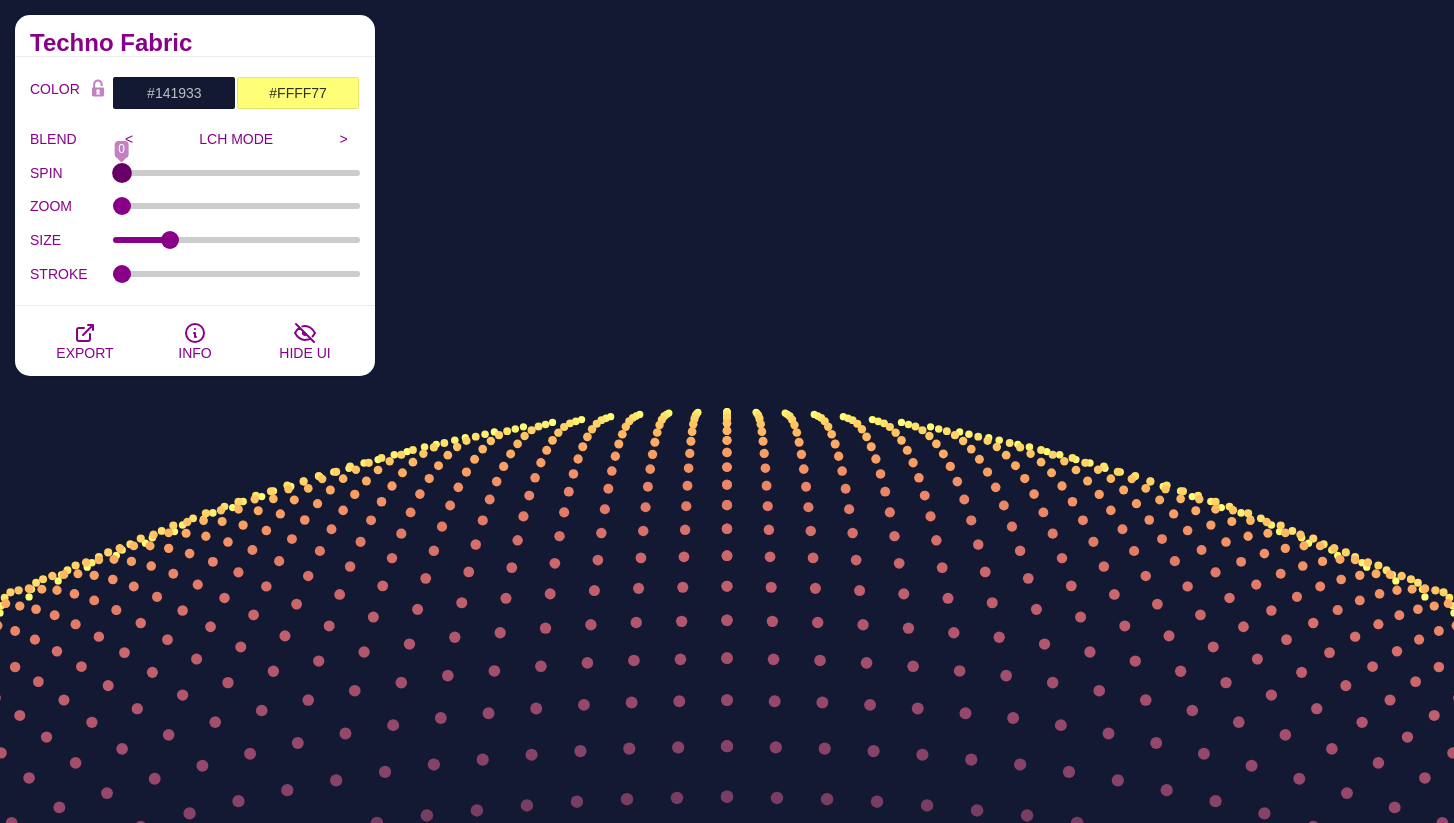 click on "SPIN" at bounding box center (237, 173) 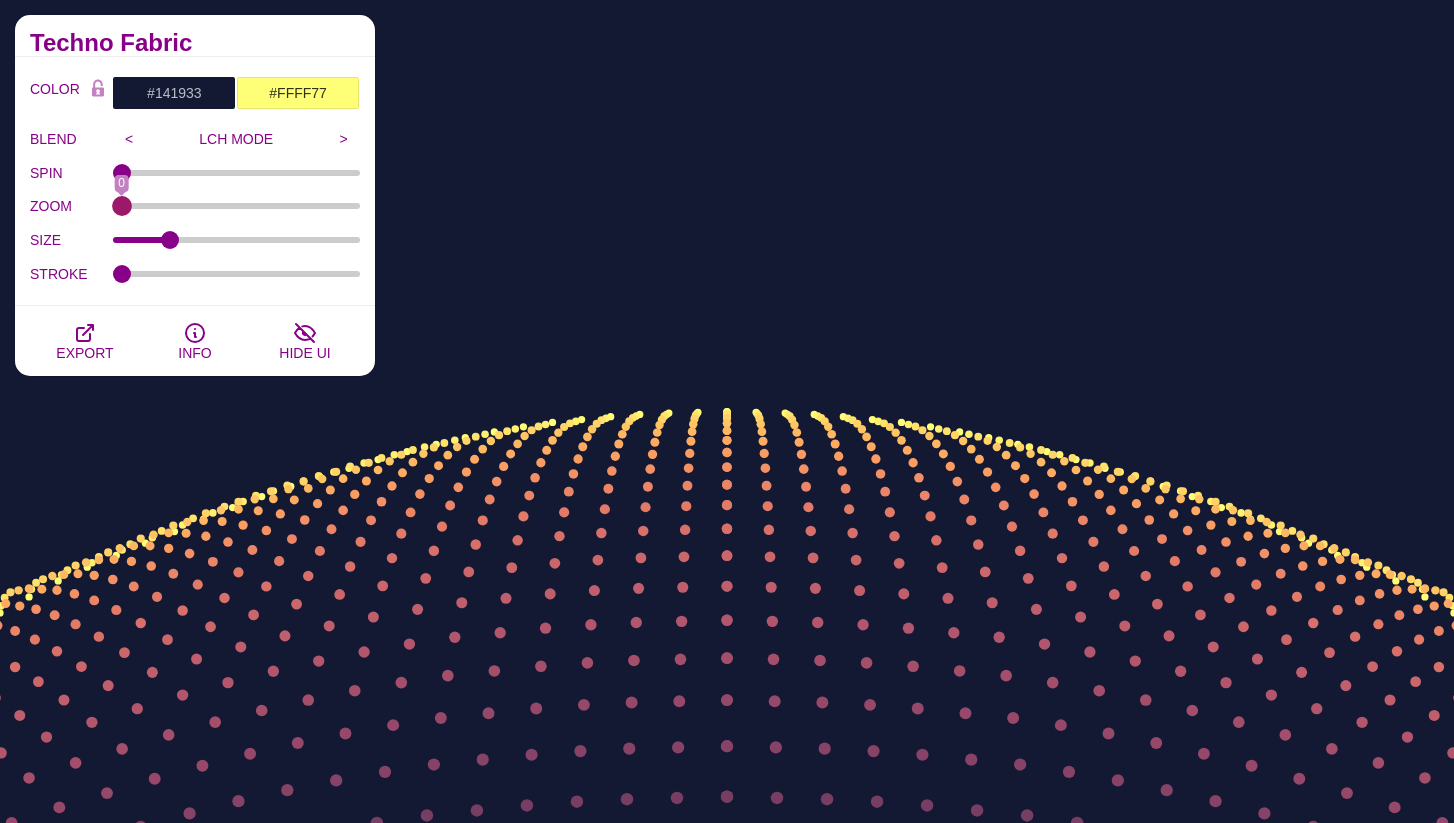 drag, startPoint x: 120, startPoint y: 201, endPoint x: 43, endPoint y: 205, distance: 77.10383 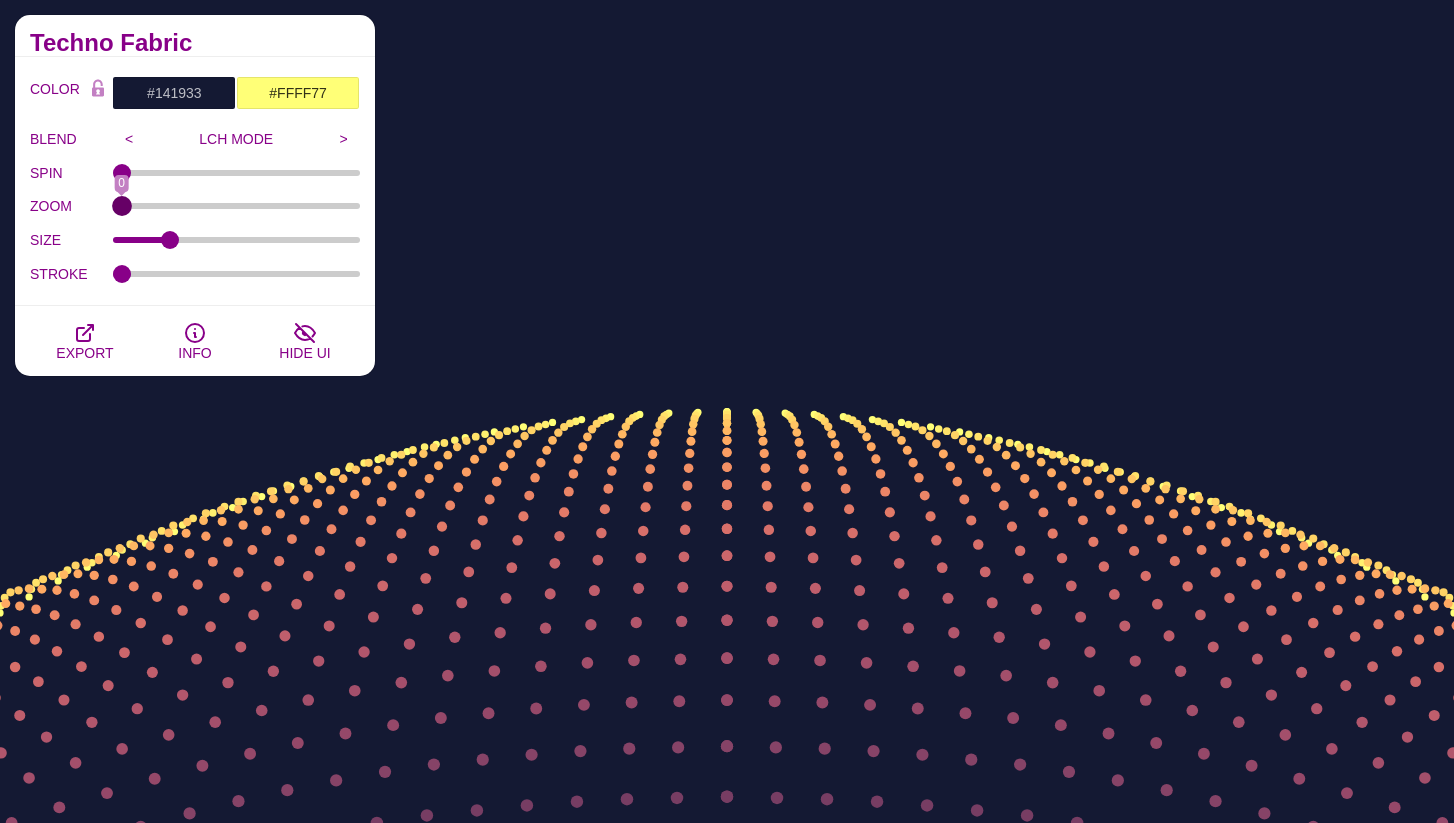 click on "ZOOM" at bounding box center (237, 206) 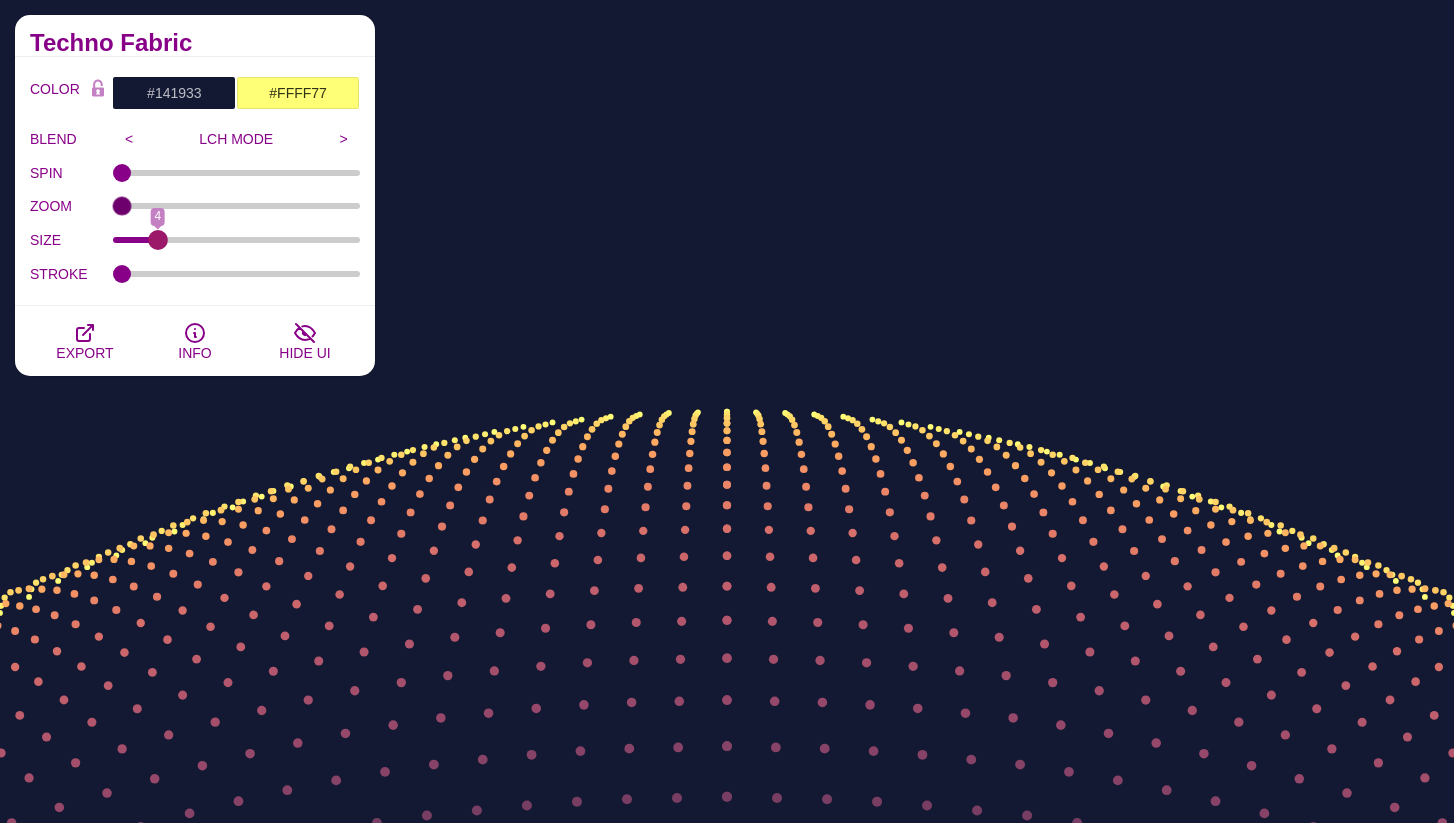 drag, startPoint x: 169, startPoint y: 234, endPoint x: 159, endPoint y: 231, distance: 10.440307 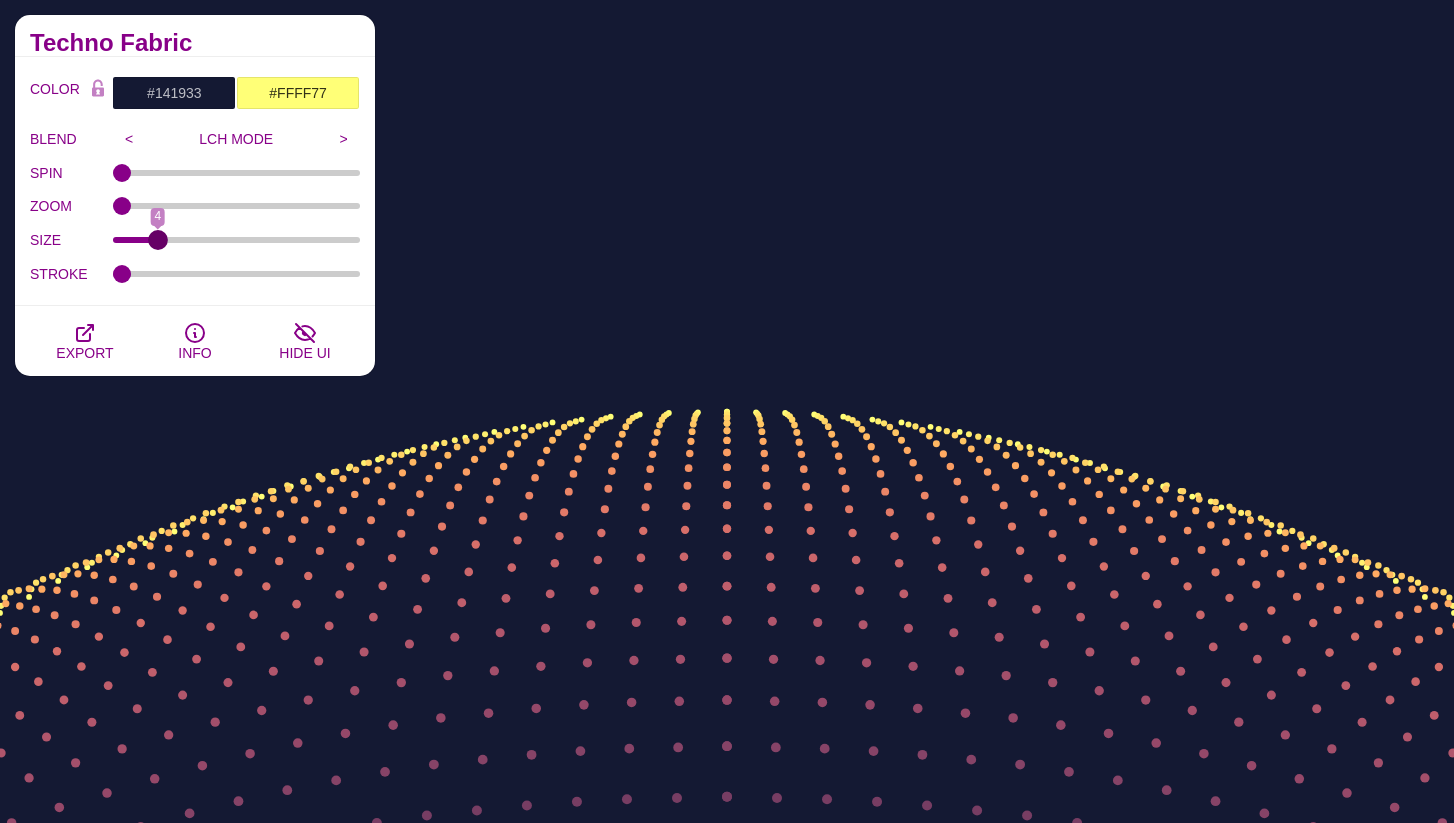 type on "4" 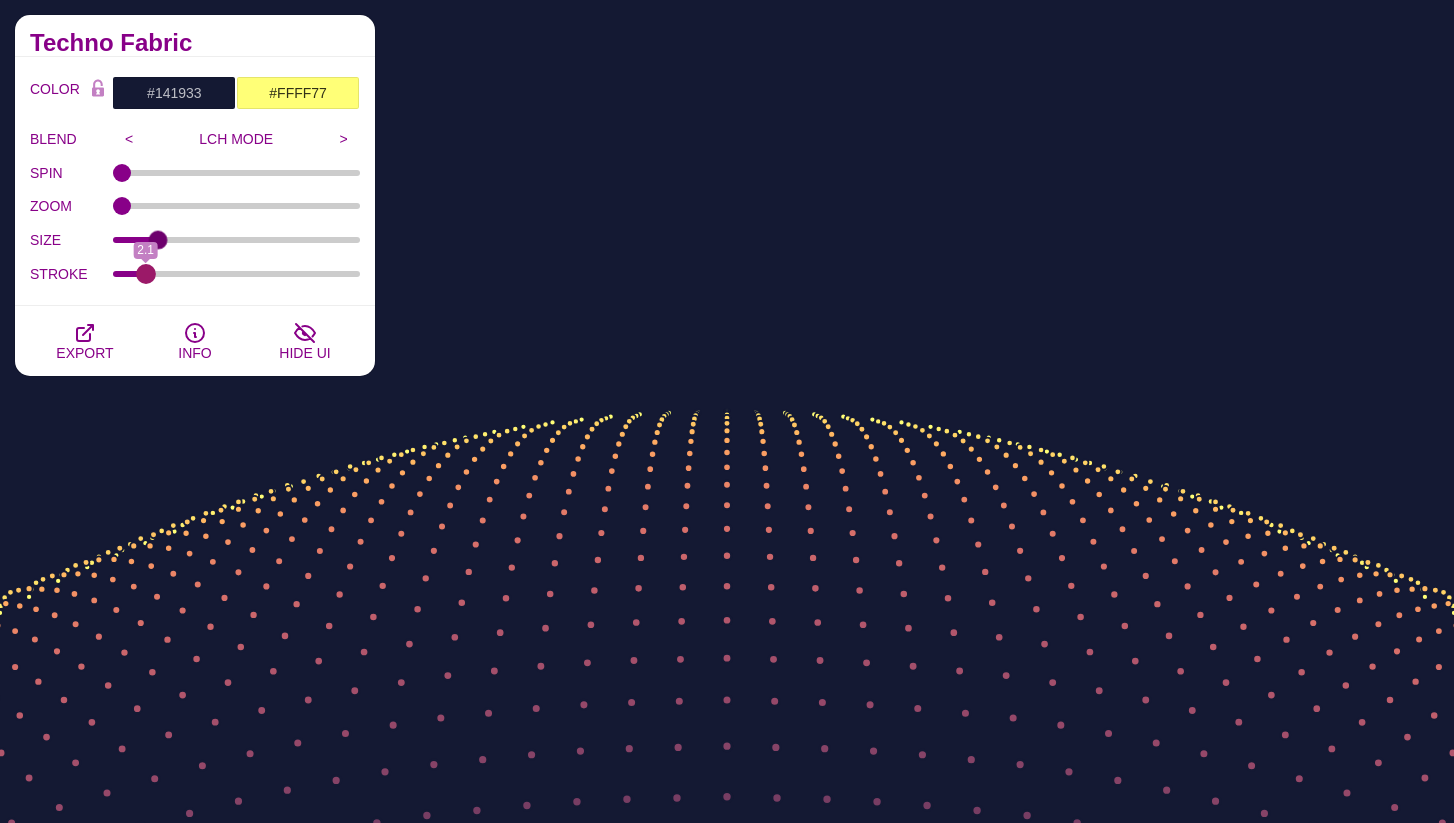 drag, startPoint x: 121, startPoint y: 268, endPoint x: 145, endPoint y: 271, distance: 24.186773 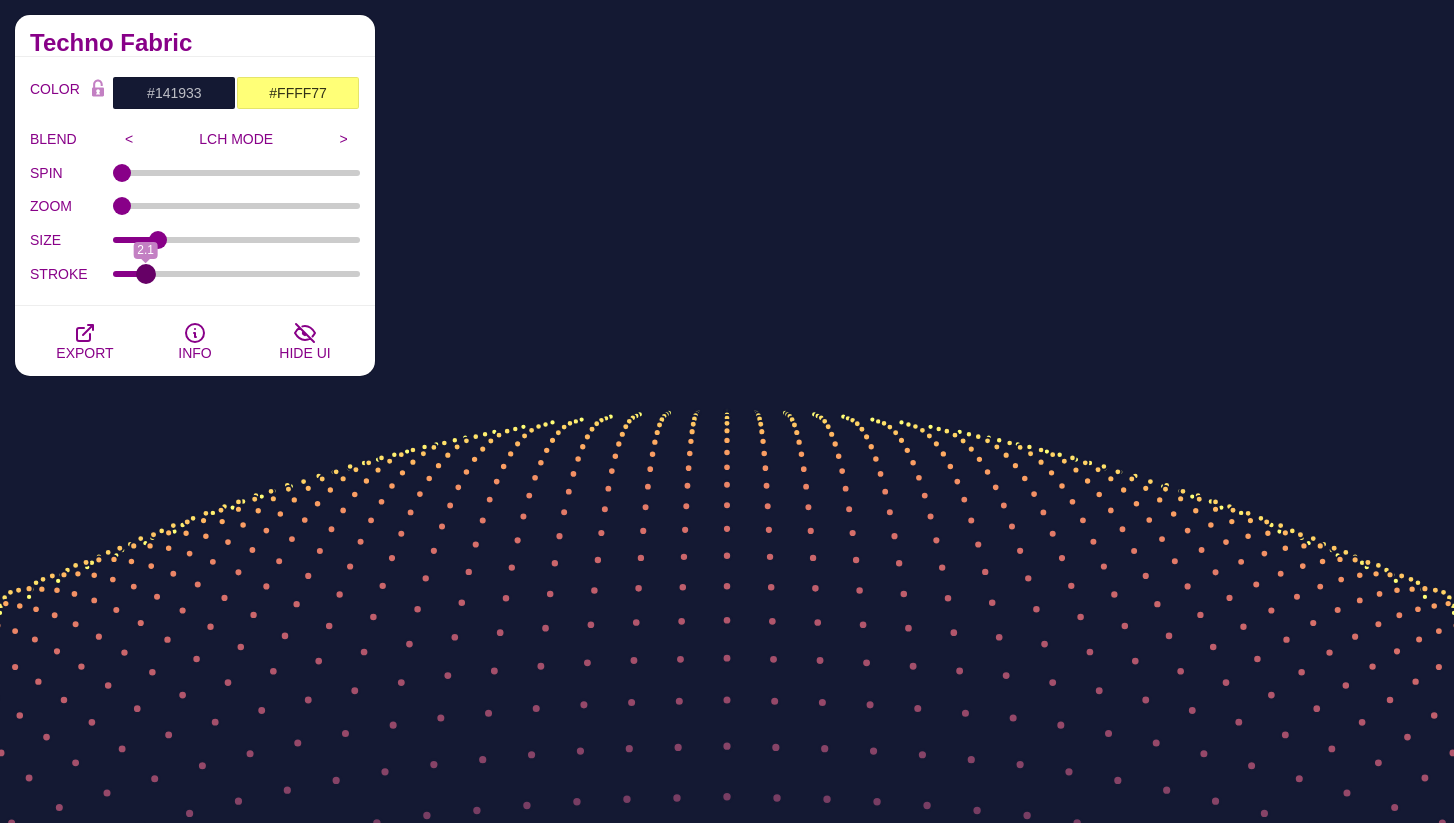 type on "2.1" 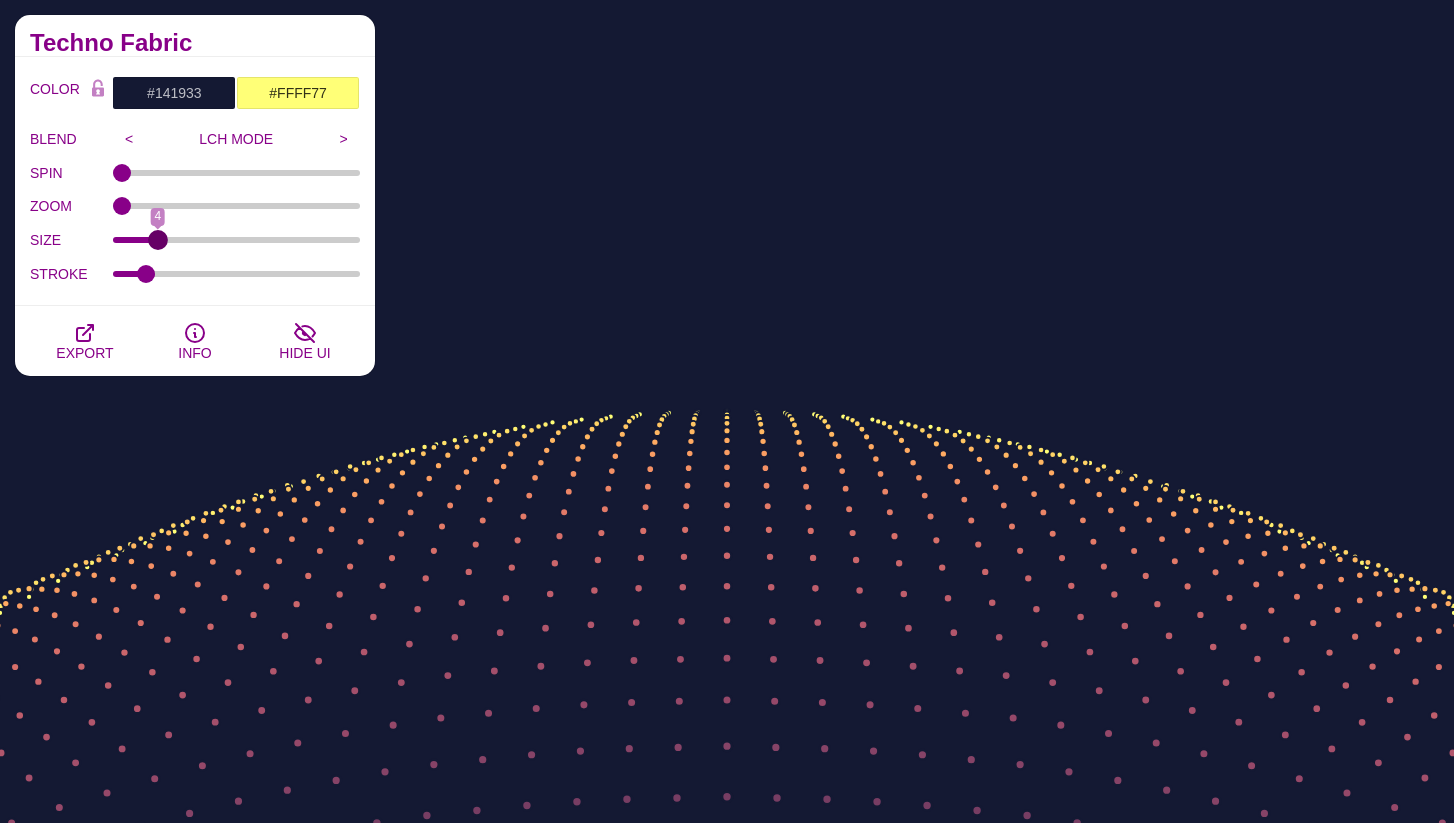 click on "SIZE" at bounding box center (237, 240) 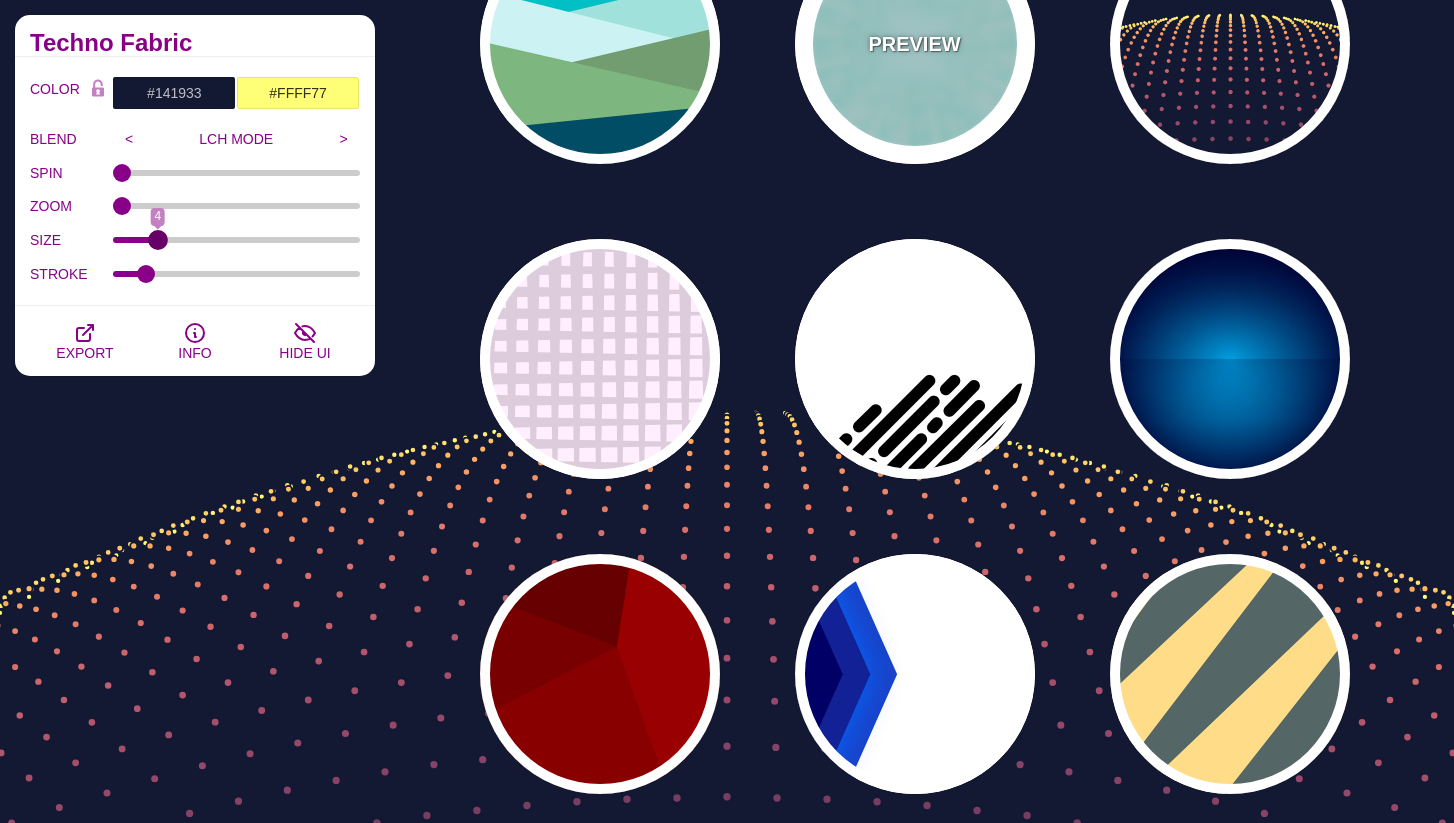 scroll, scrollTop: 4126, scrollLeft: 0, axis: vertical 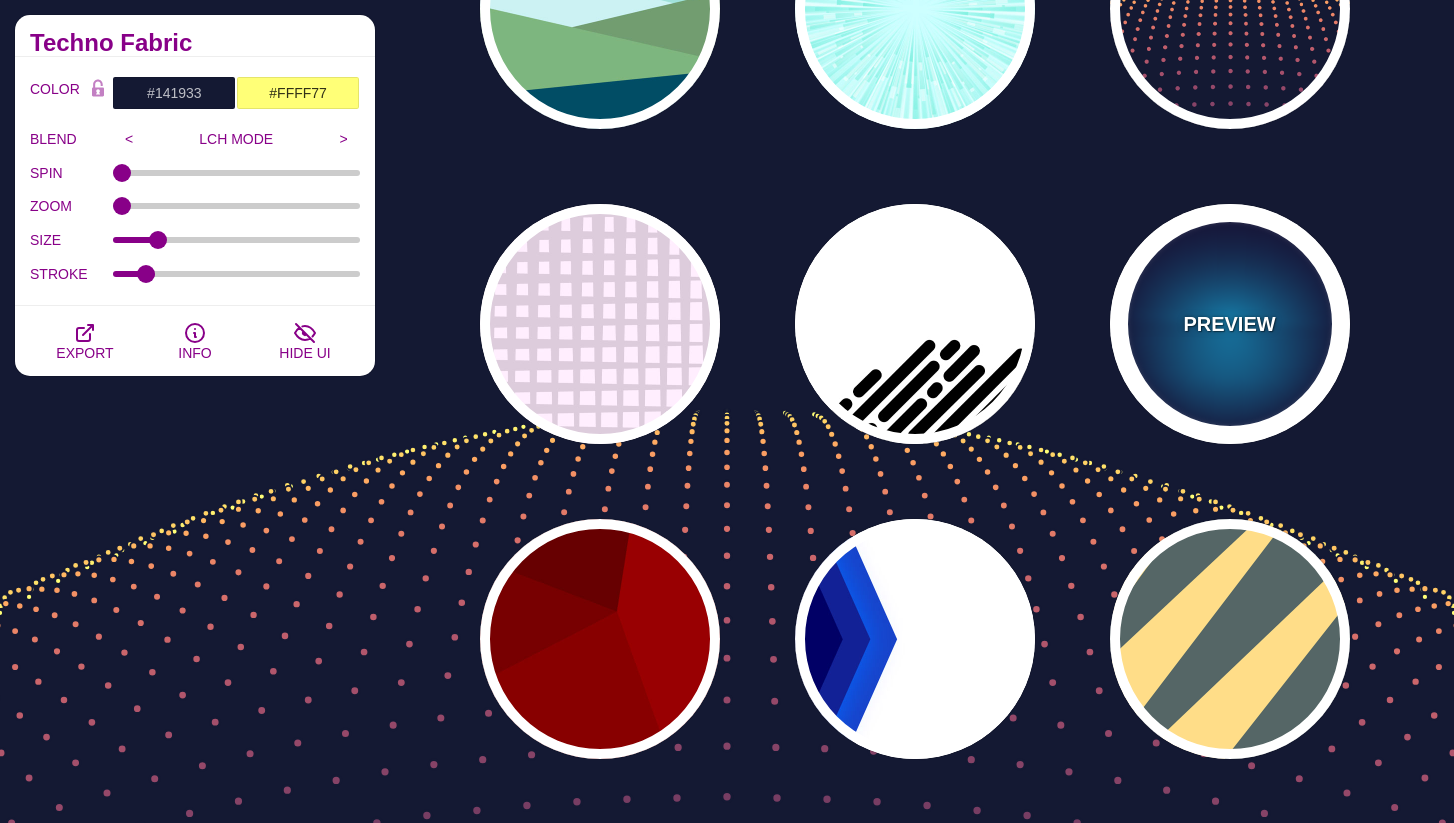 click on "PREVIEW" at bounding box center [1230, 324] 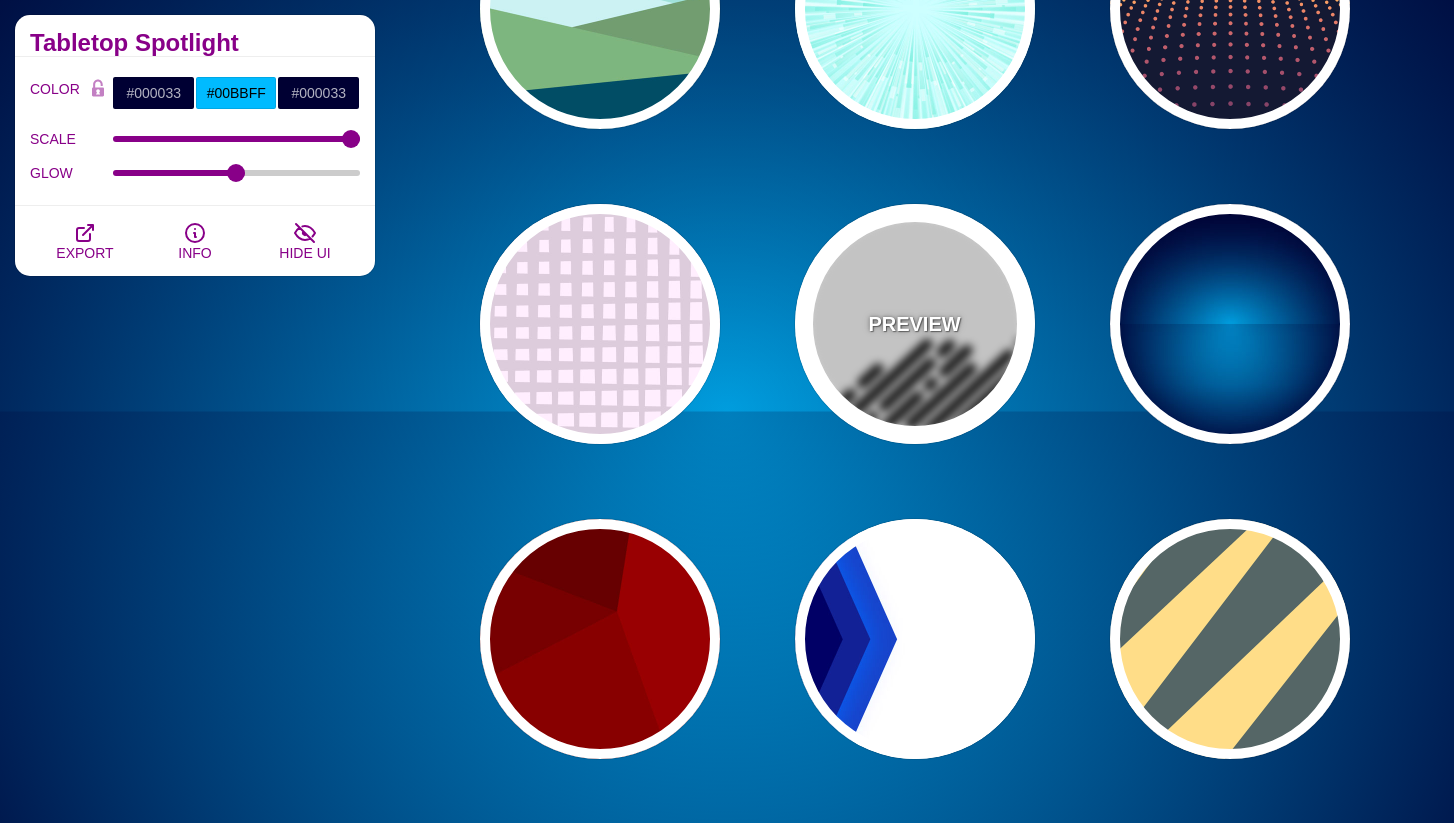 click on "PREVIEW" at bounding box center [915, 324] 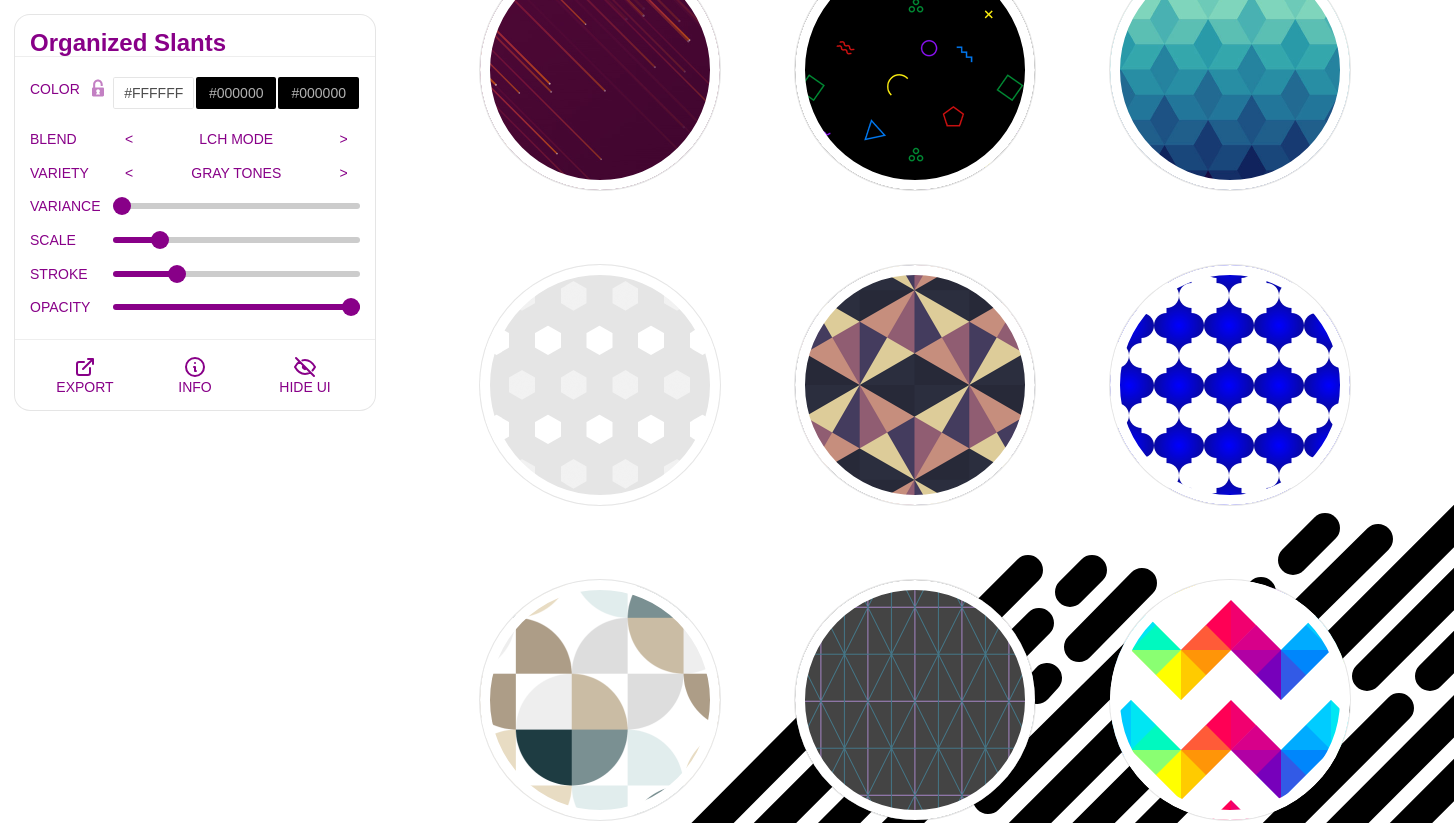scroll, scrollTop: 7853, scrollLeft: 0, axis: vertical 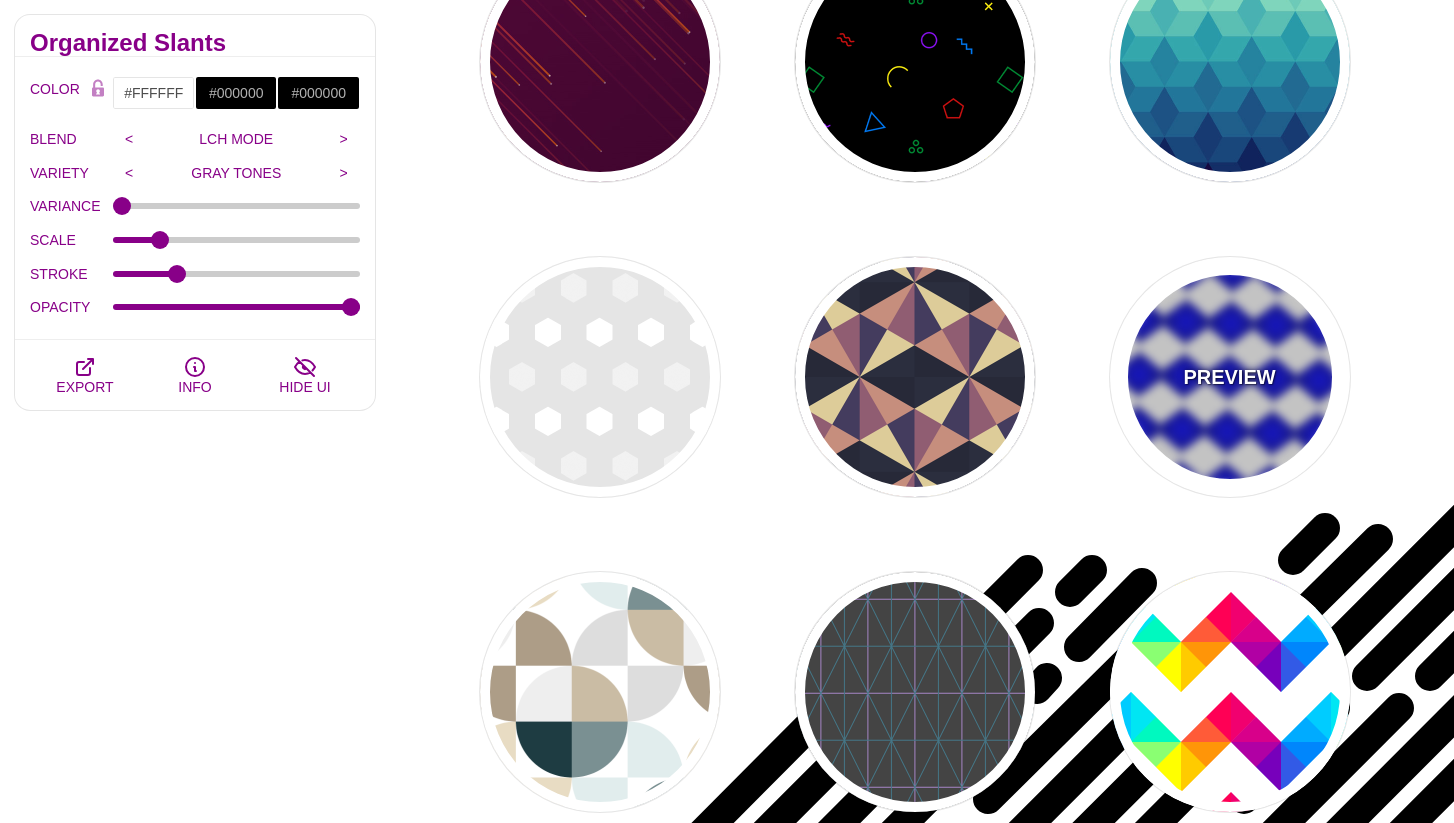 click on "PREVIEW" at bounding box center (1230, 377) 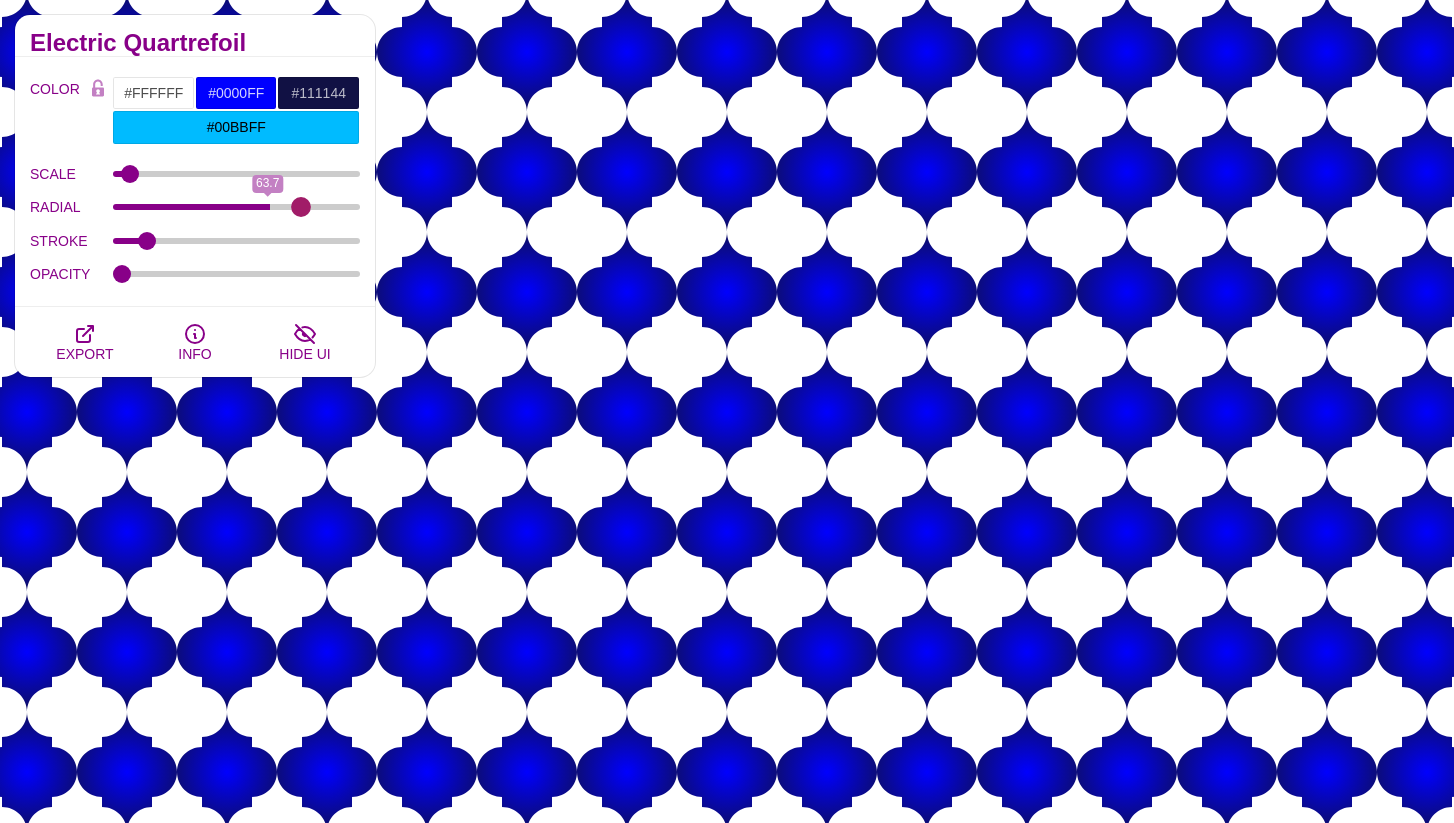 drag, startPoint x: 232, startPoint y: 205, endPoint x: 301, endPoint y: 201, distance: 69.115845 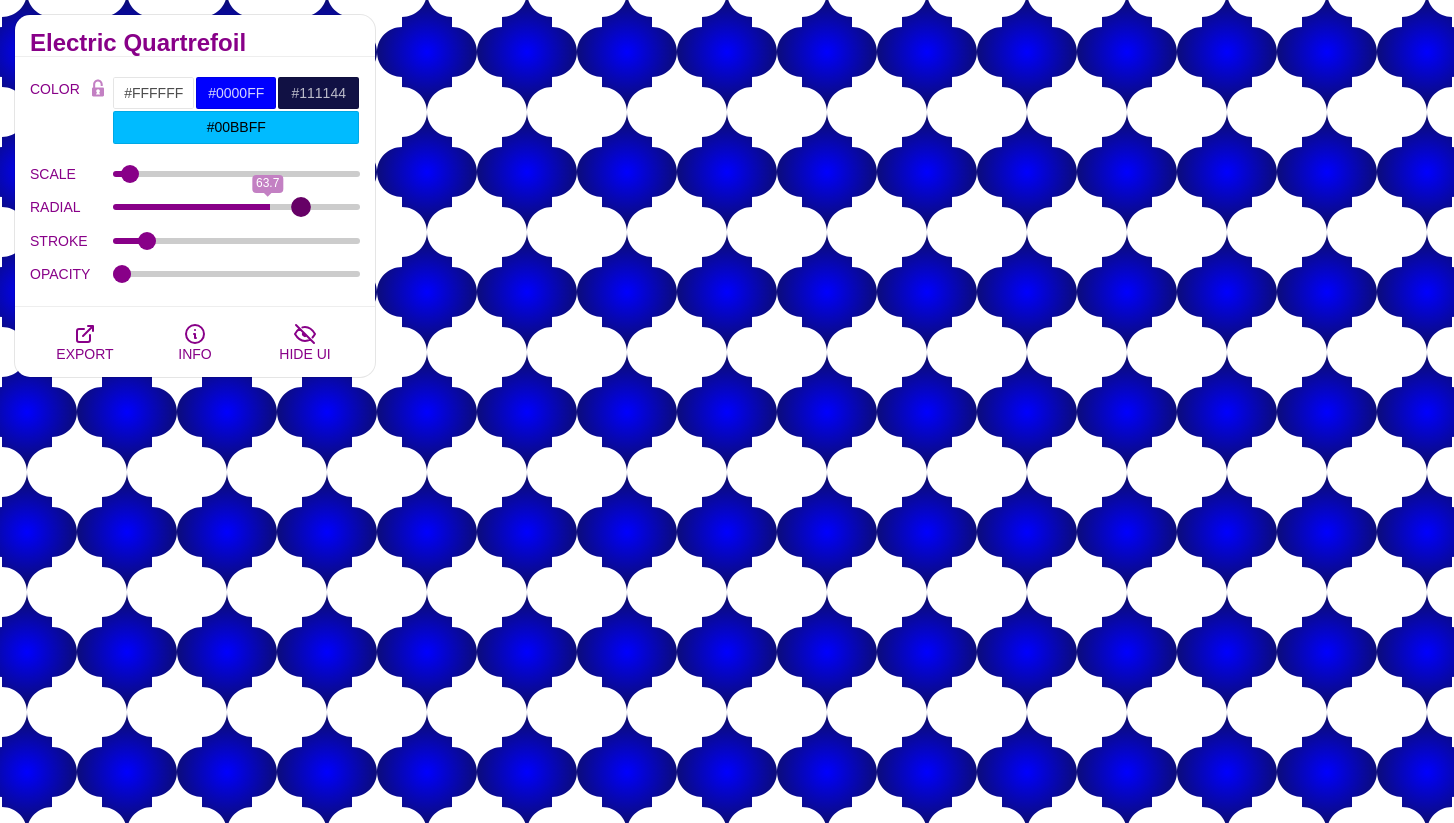 click on "RADIAL" at bounding box center (237, 207) 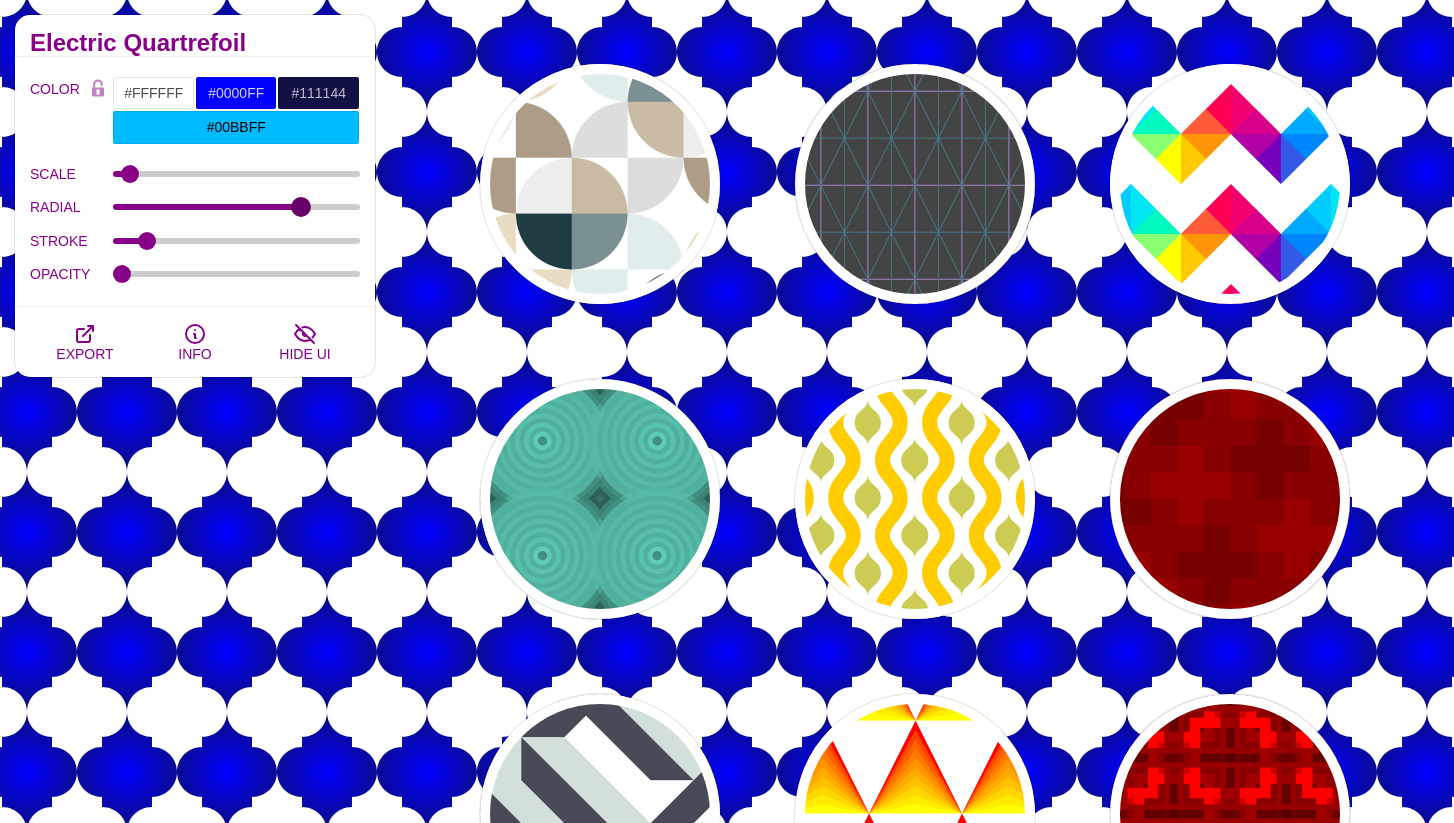 scroll, scrollTop: 8379, scrollLeft: 0, axis: vertical 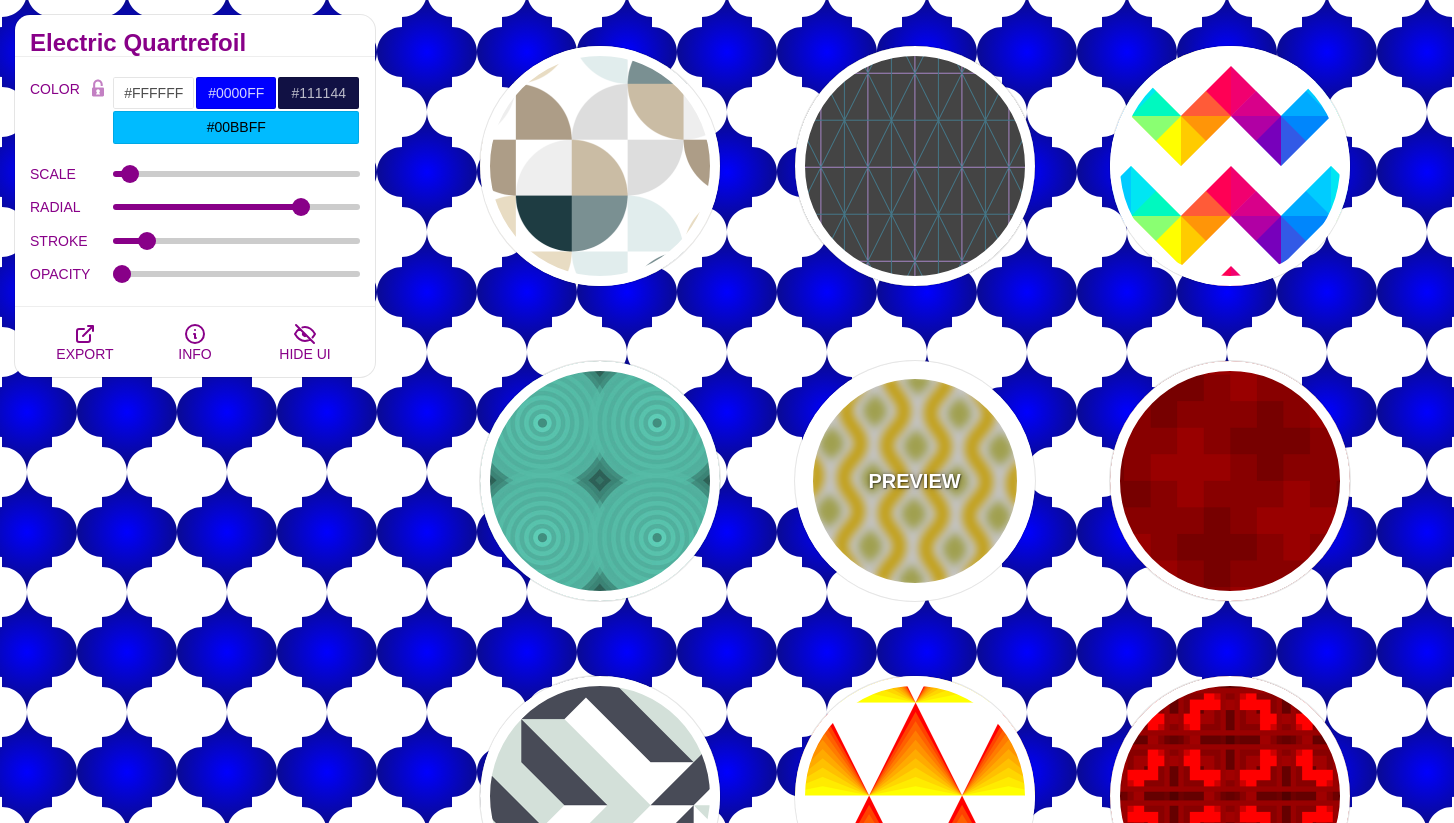 click on "PREVIEW" at bounding box center (915, 481) 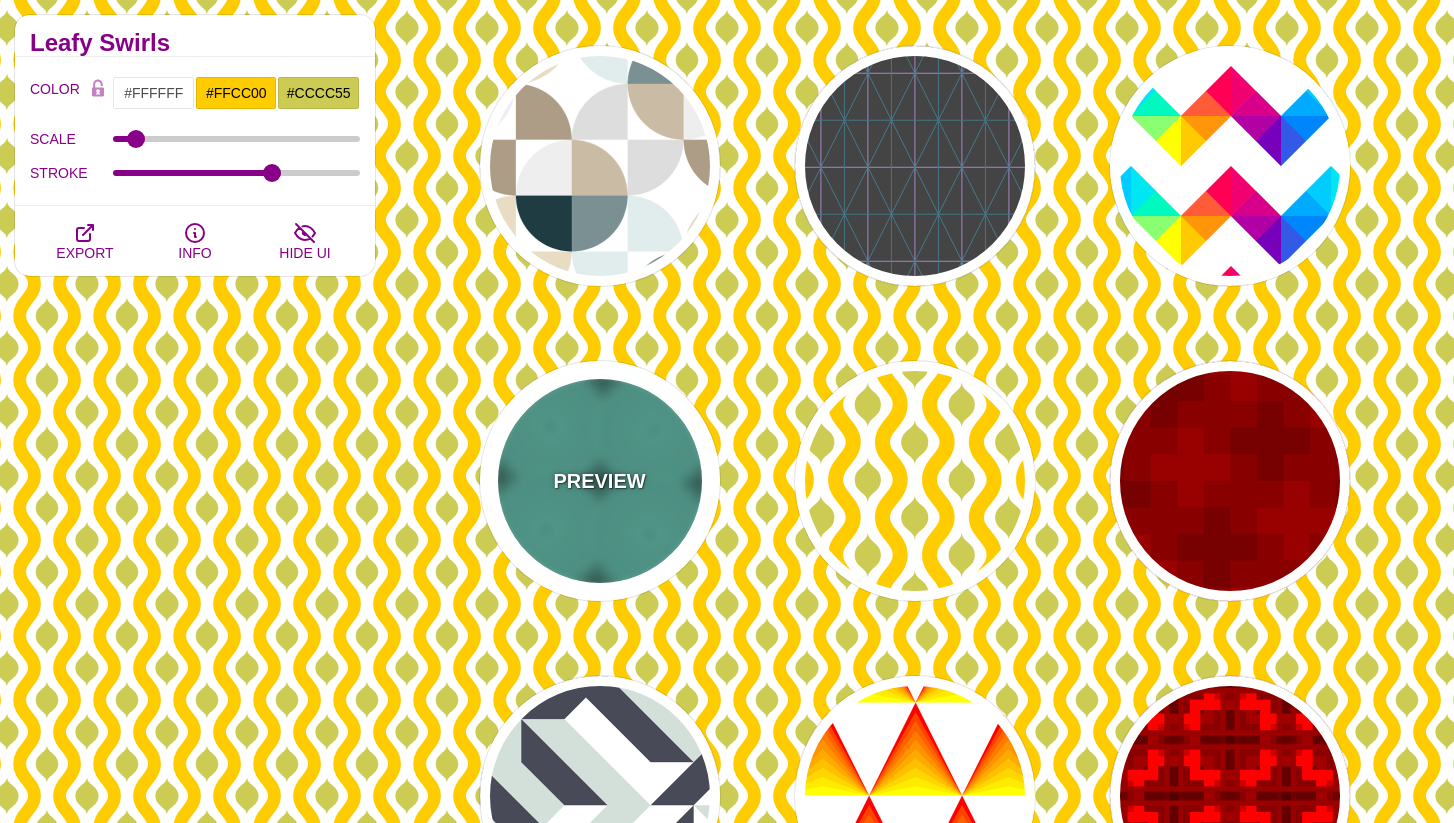 click on "PREVIEW" at bounding box center (600, 481) 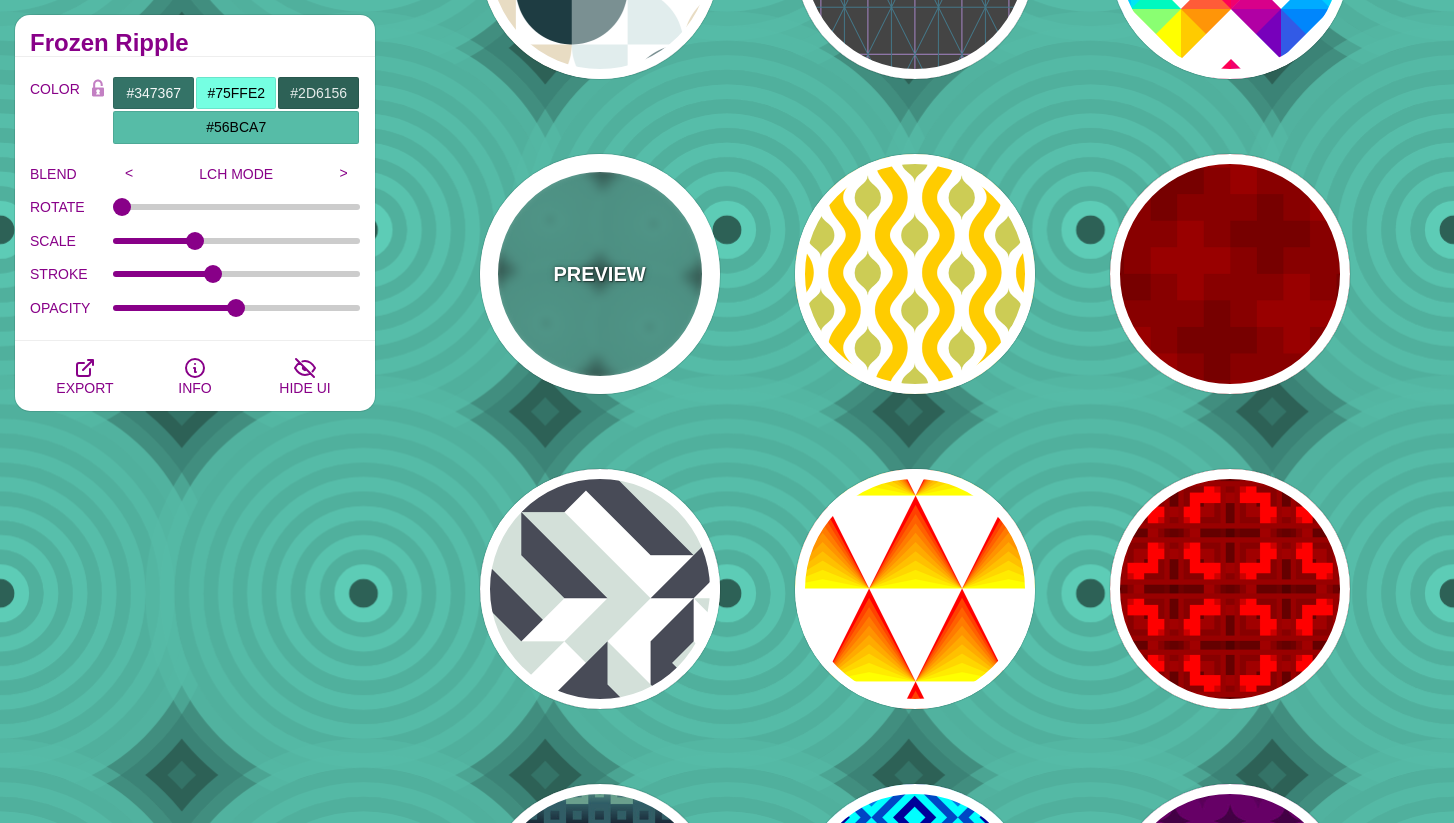 scroll, scrollTop: 8662, scrollLeft: 0, axis: vertical 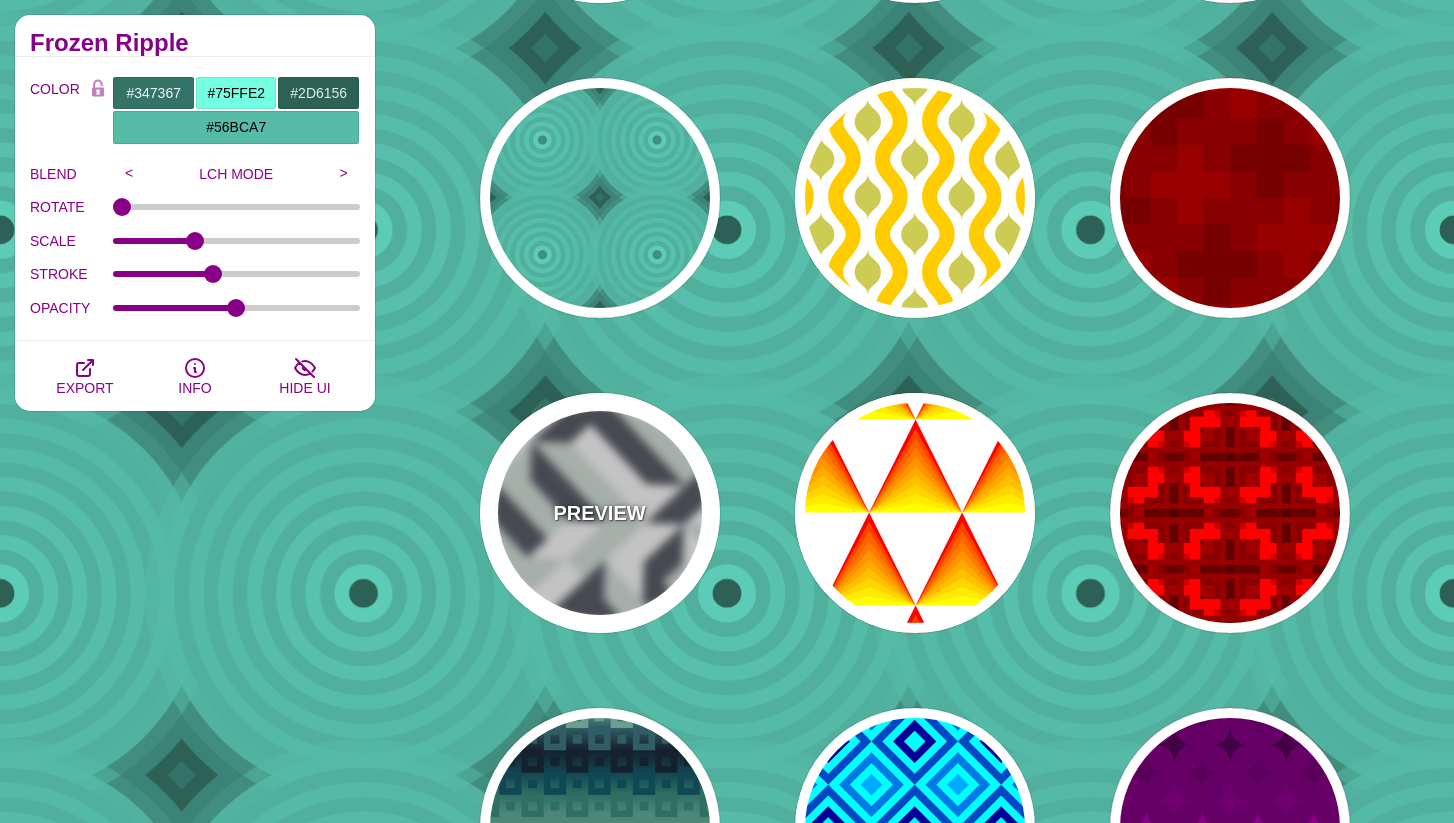 click on "PREVIEW" at bounding box center [600, 513] 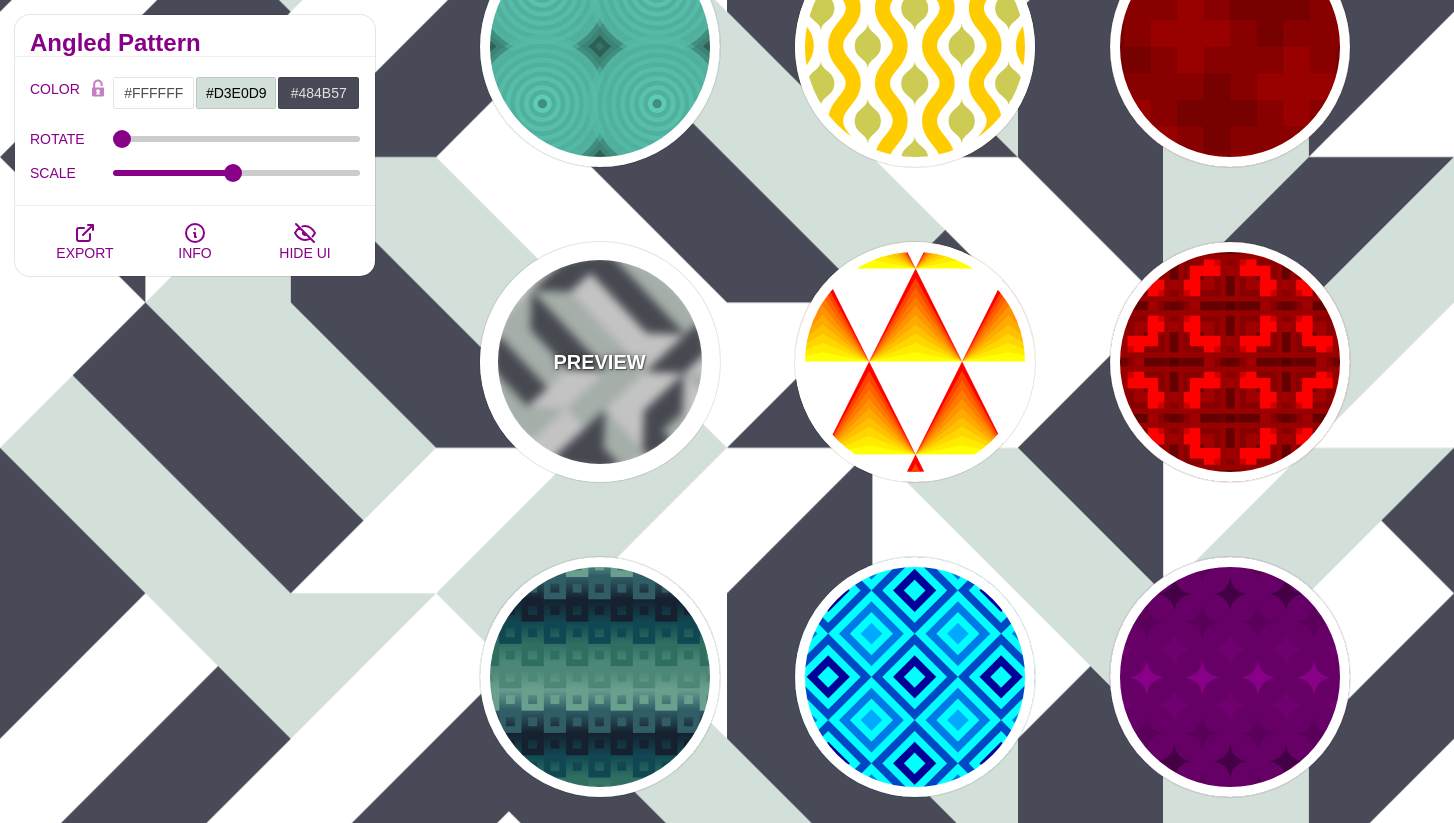 scroll, scrollTop: 8860, scrollLeft: 0, axis: vertical 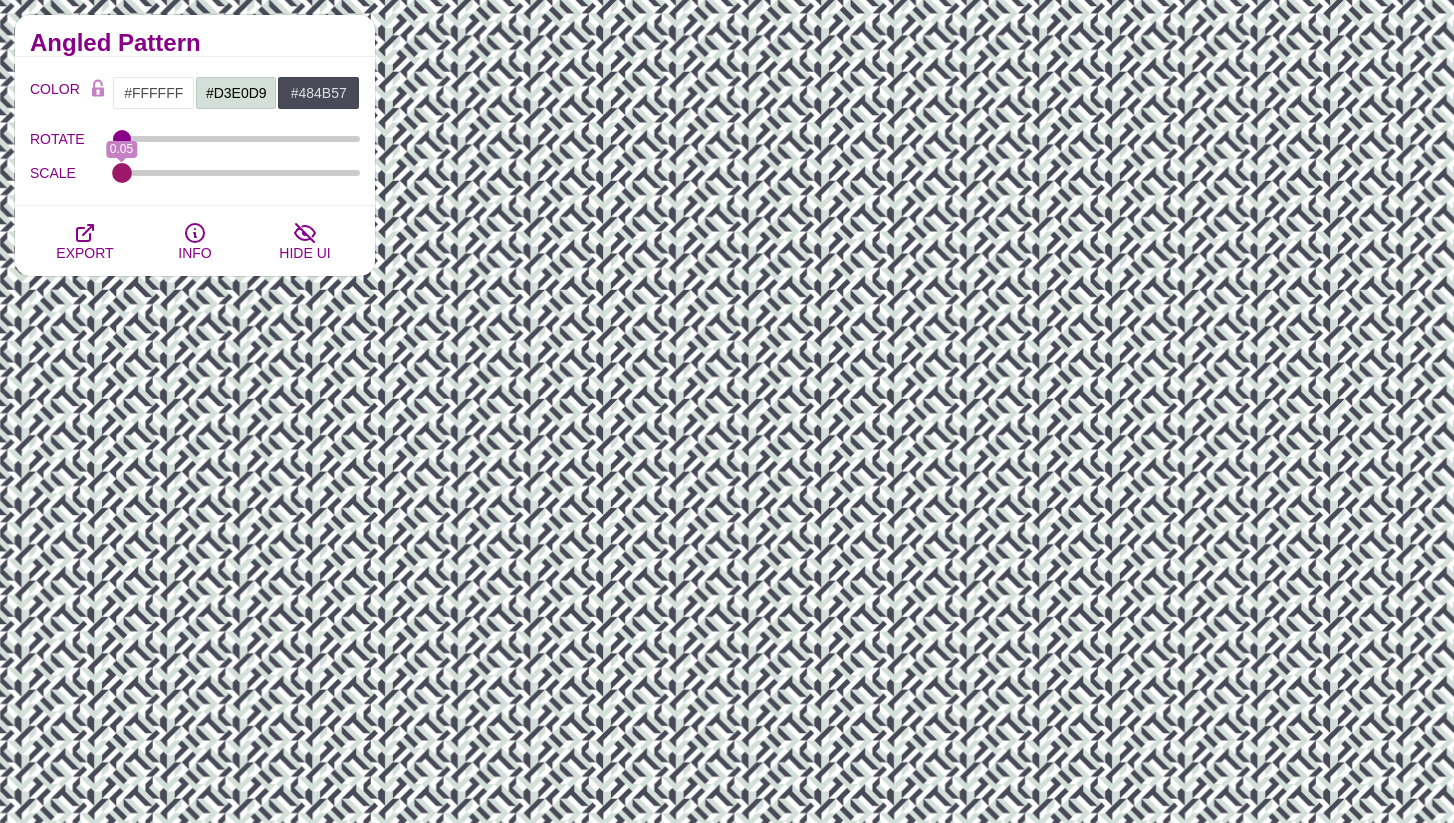 drag, startPoint x: 235, startPoint y: 181, endPoint x: 123, endPoint y: 178, distance: 112.04017 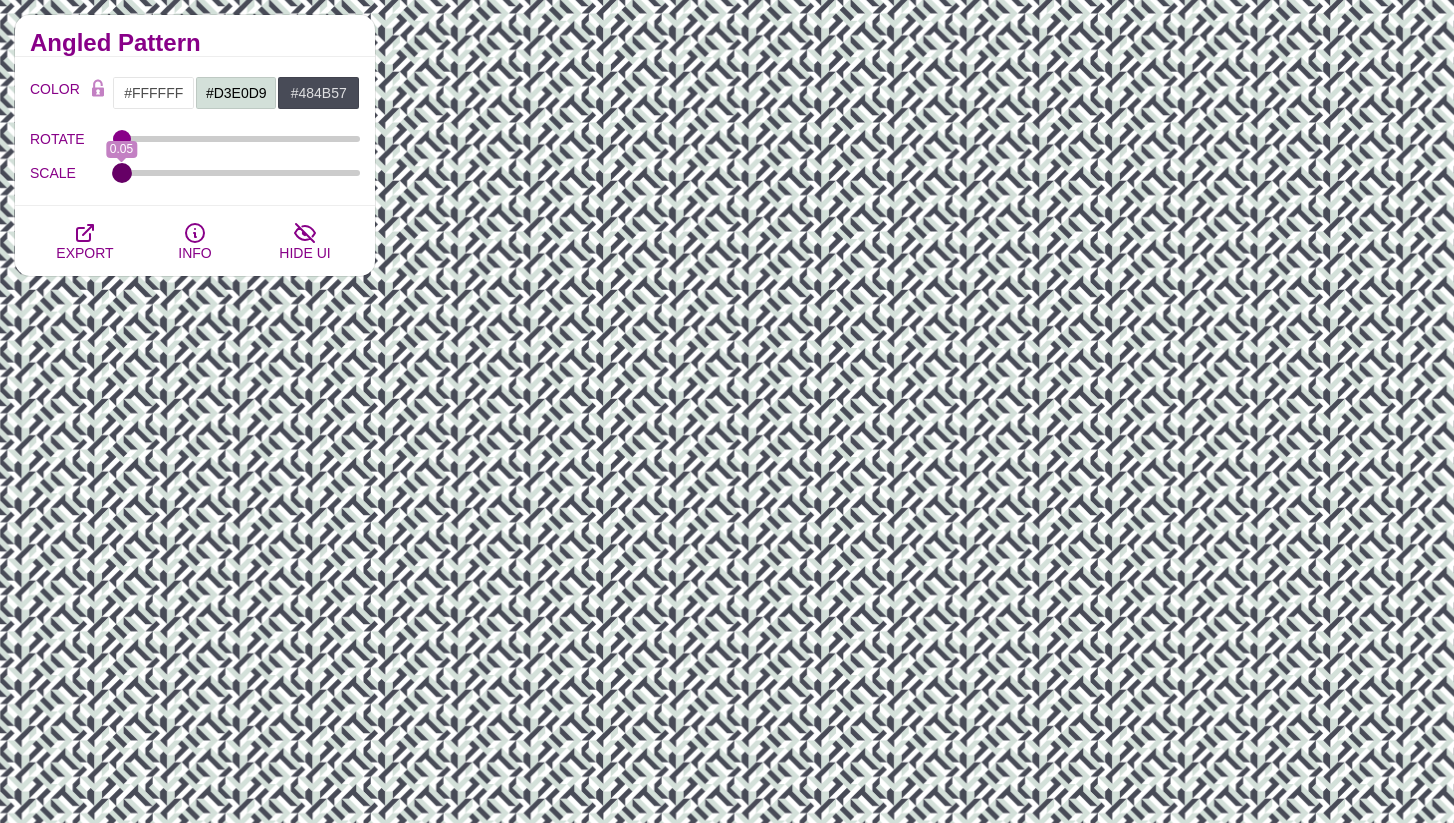 click on "SCALE" at bounding box center (237, 173) 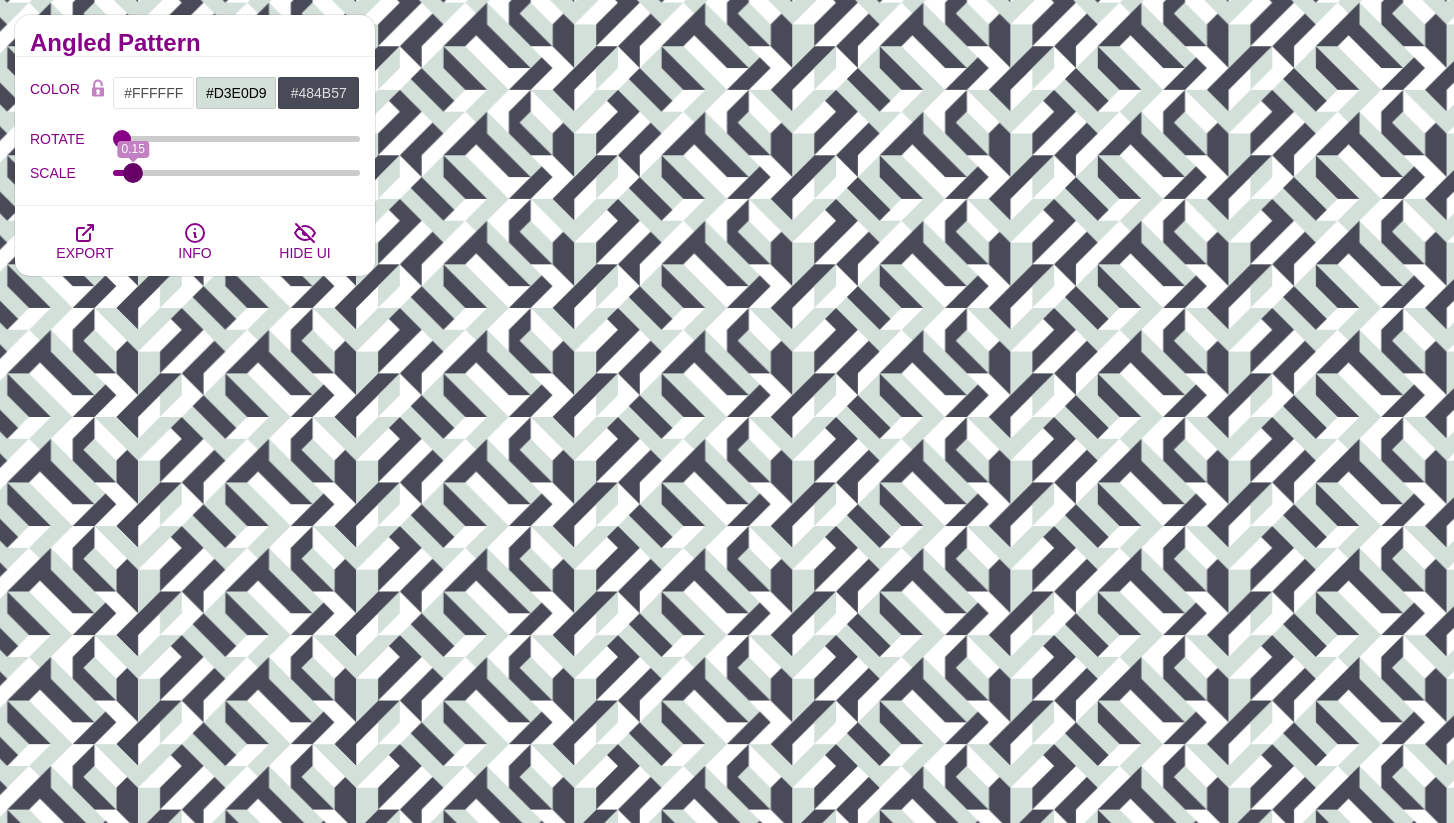 type on "0.15" 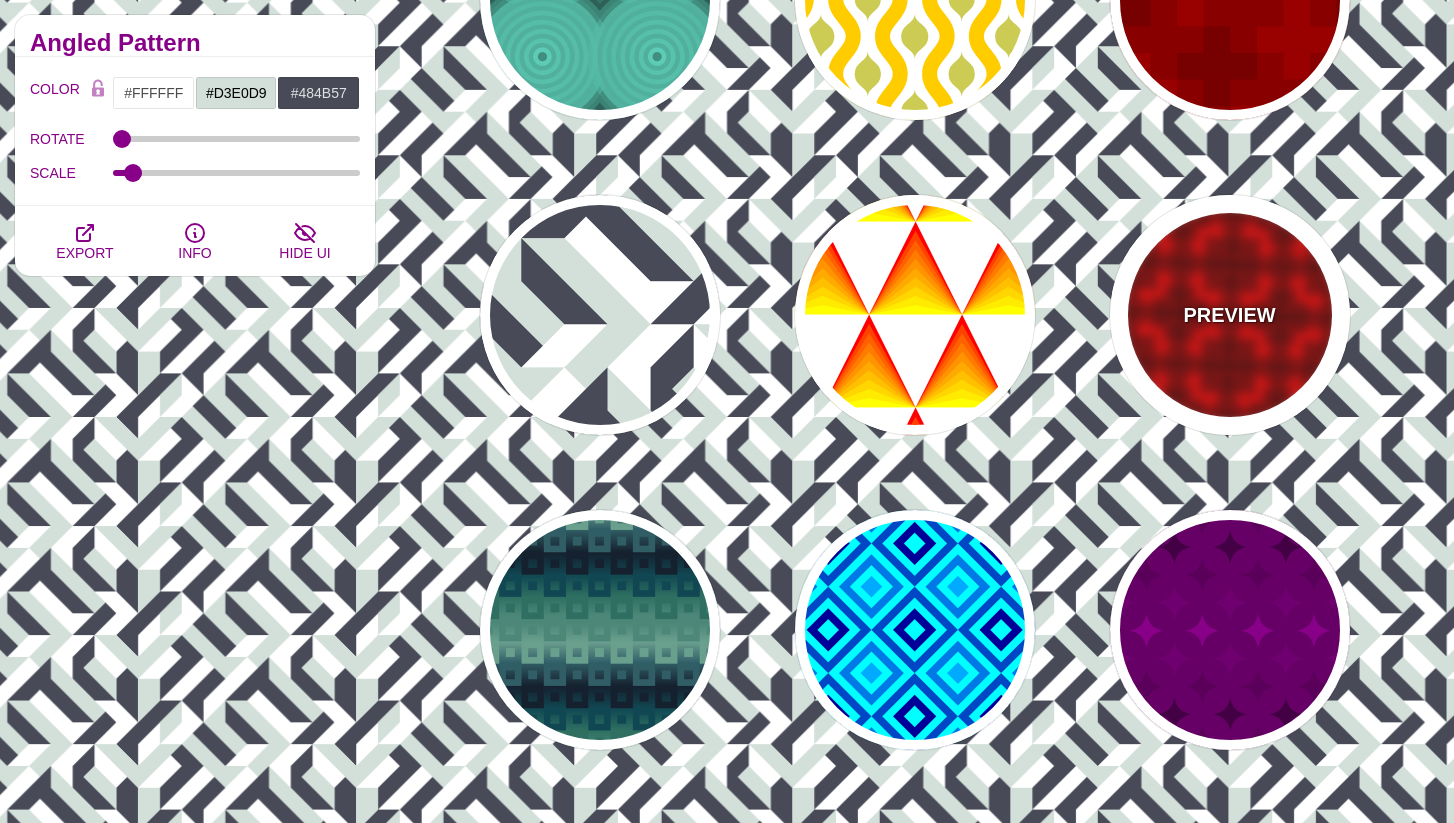 click on "PREVIEW" at bounding box center (1230, 315) 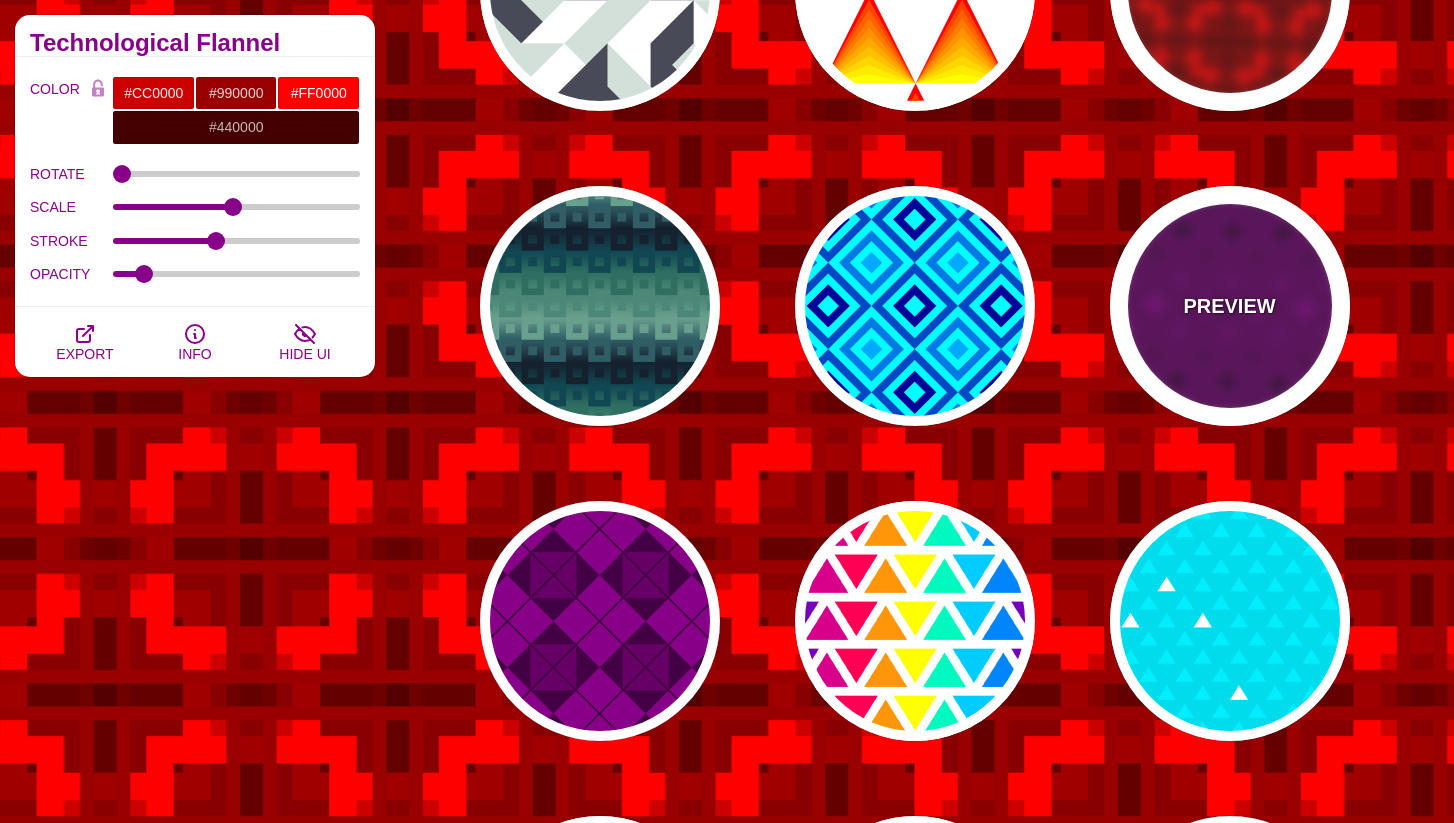 scroll, scrollTop: 9331, scrollLeft: 0, axis: vertical 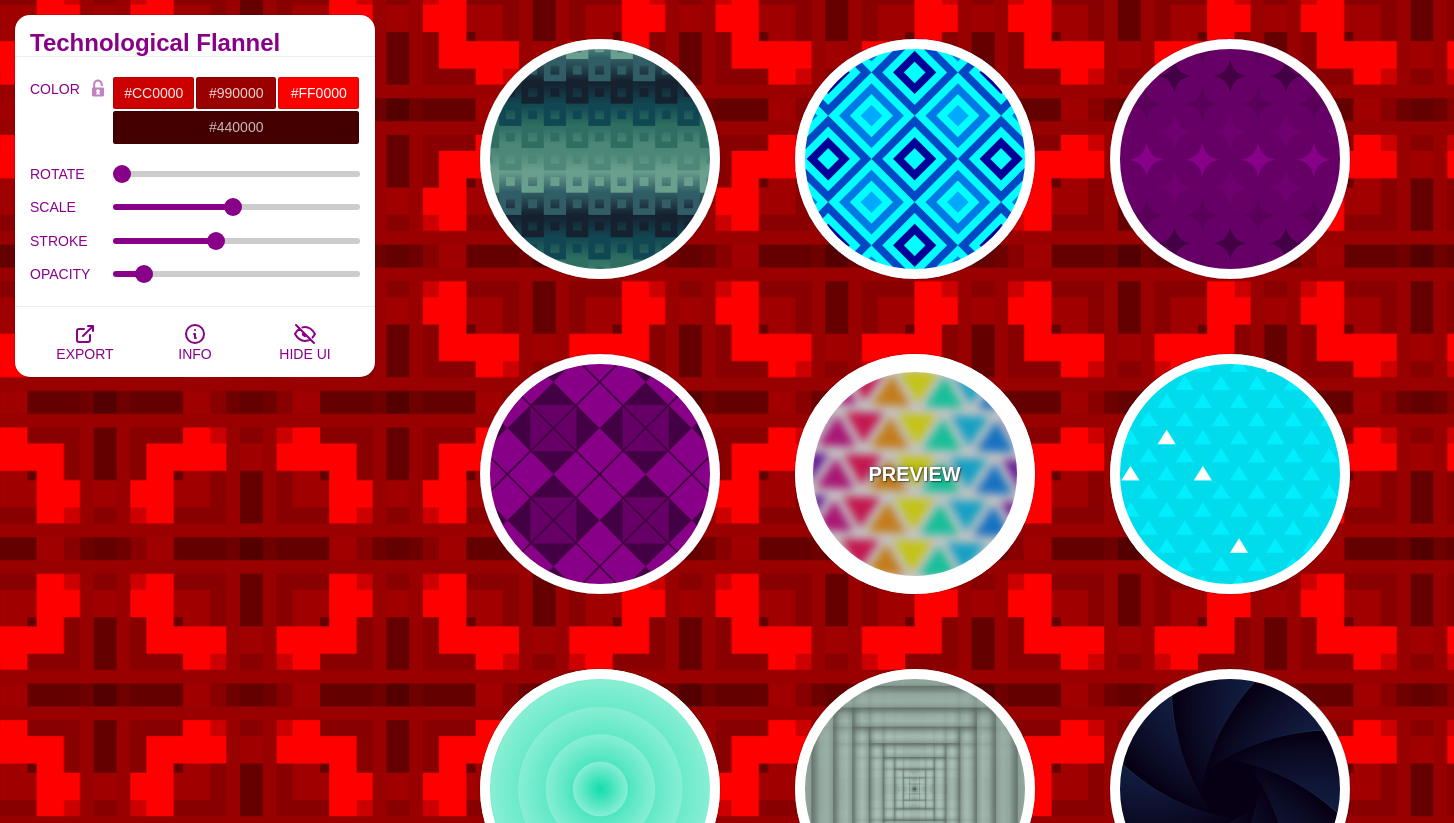 click on "PREVIEW" at bounding box center (915, 474) 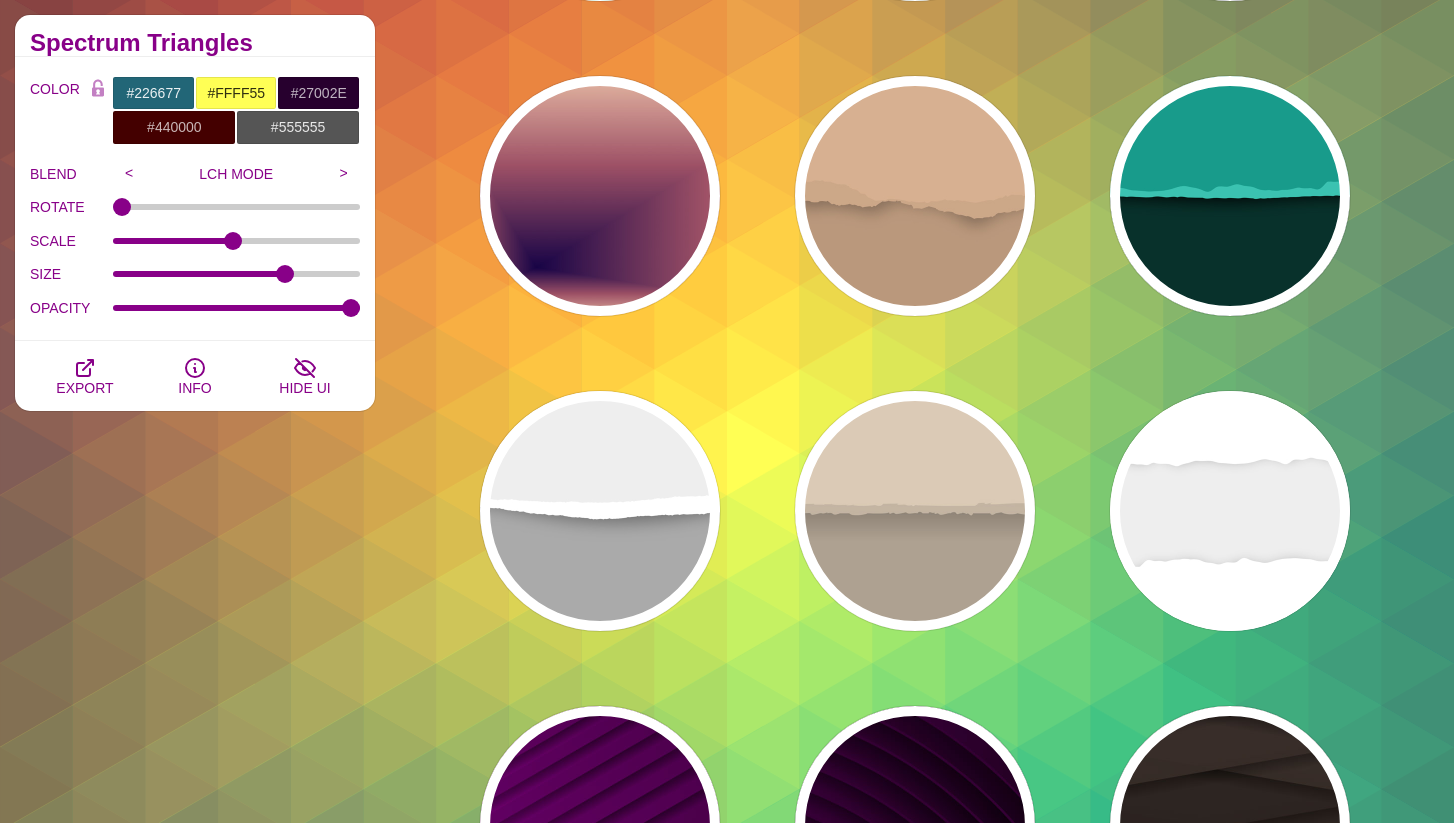 scroll, scrollTop: 10180, scrollLeft: 0, axis: vertical 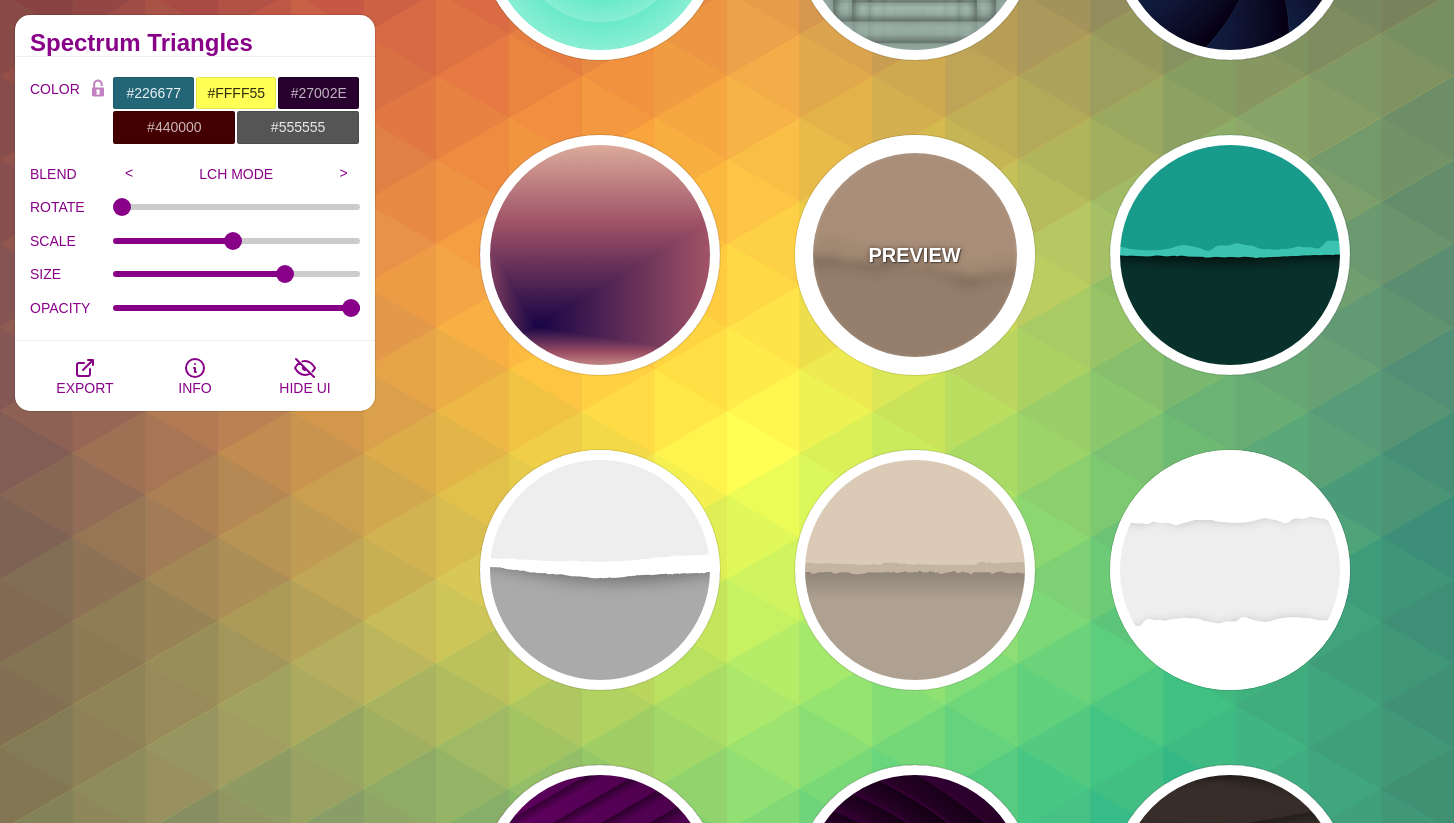 click on "PREVIEW" at bounding box center (915, 255) 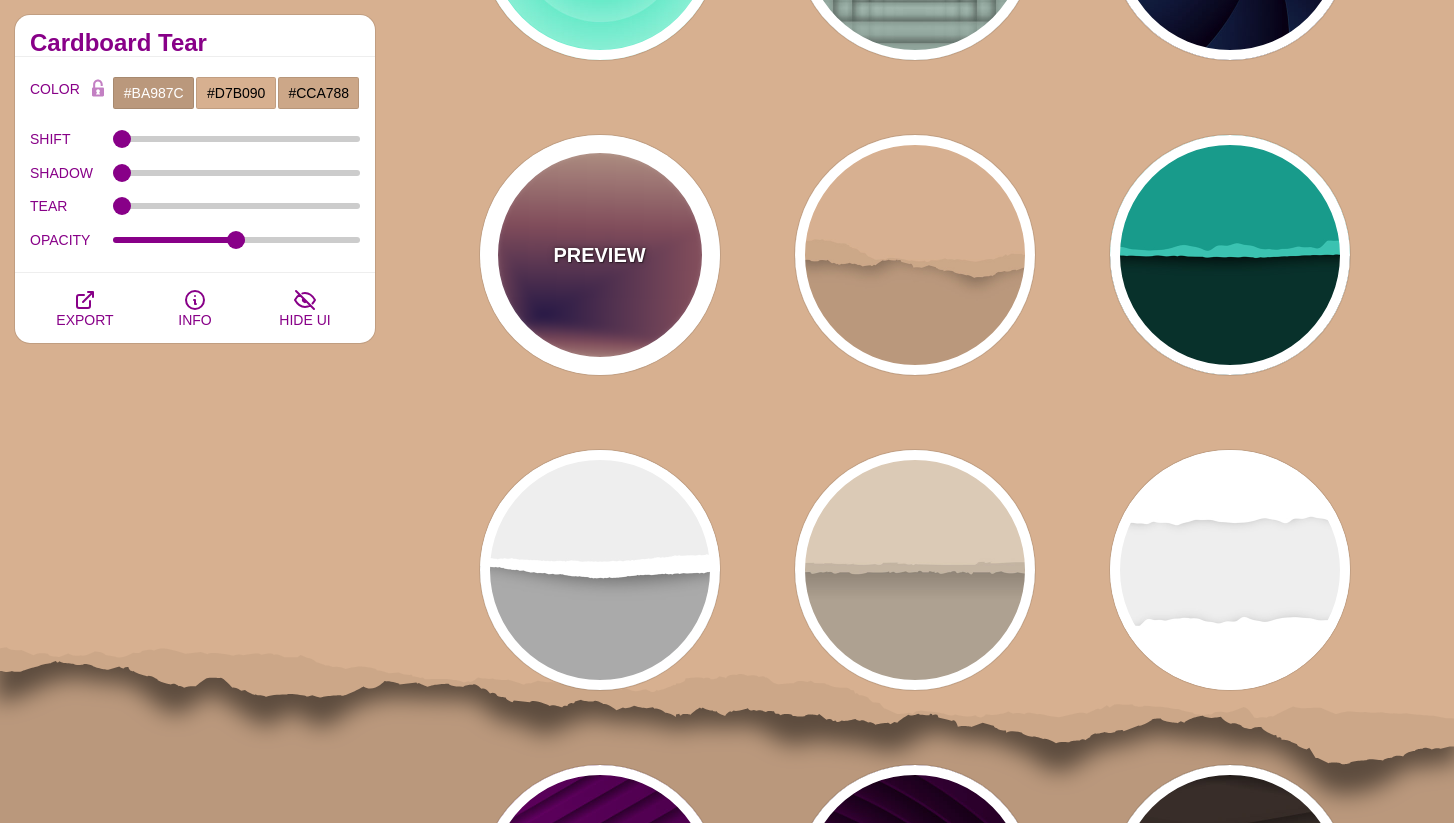 click on "PREVIEW" at bounding box center [600, 255] 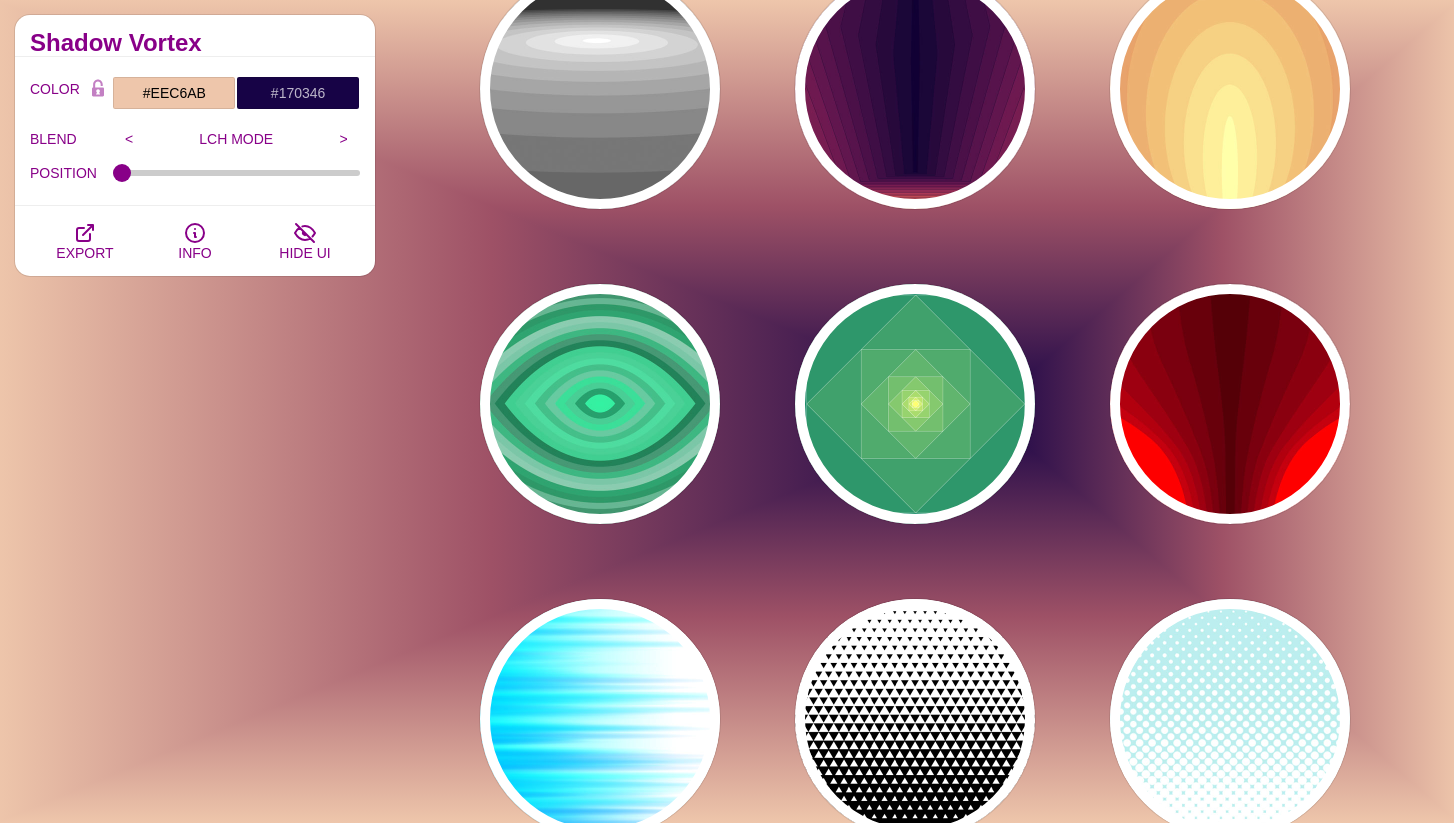 scroll, scrollTop: 12699, scrollLeft: 0, axis: vertical 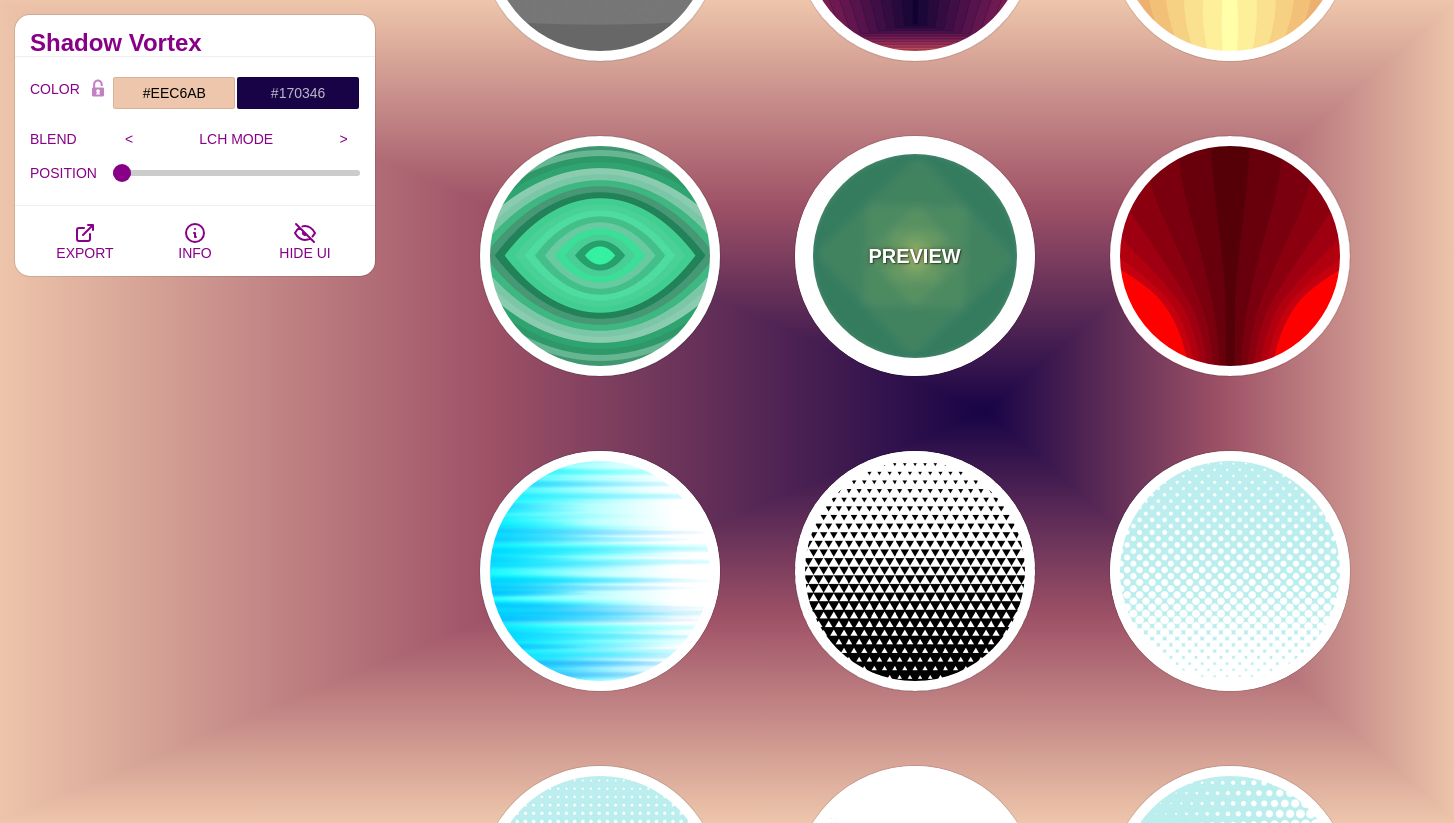 click on "PREVIEW" at bounding box center (915, 256) 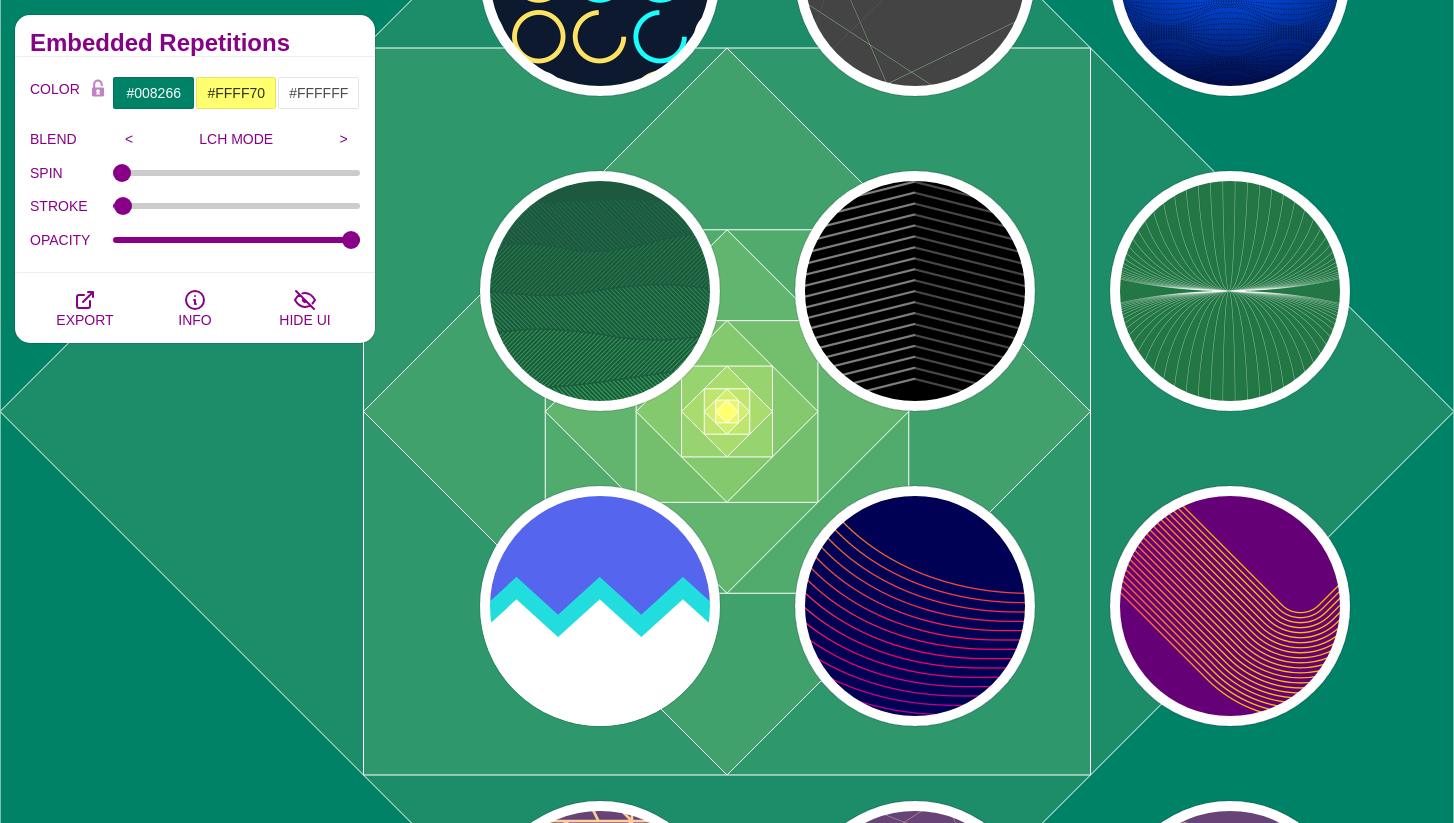scroll, scrollTop: 22115, scrollLeft: 0, axis: vertical 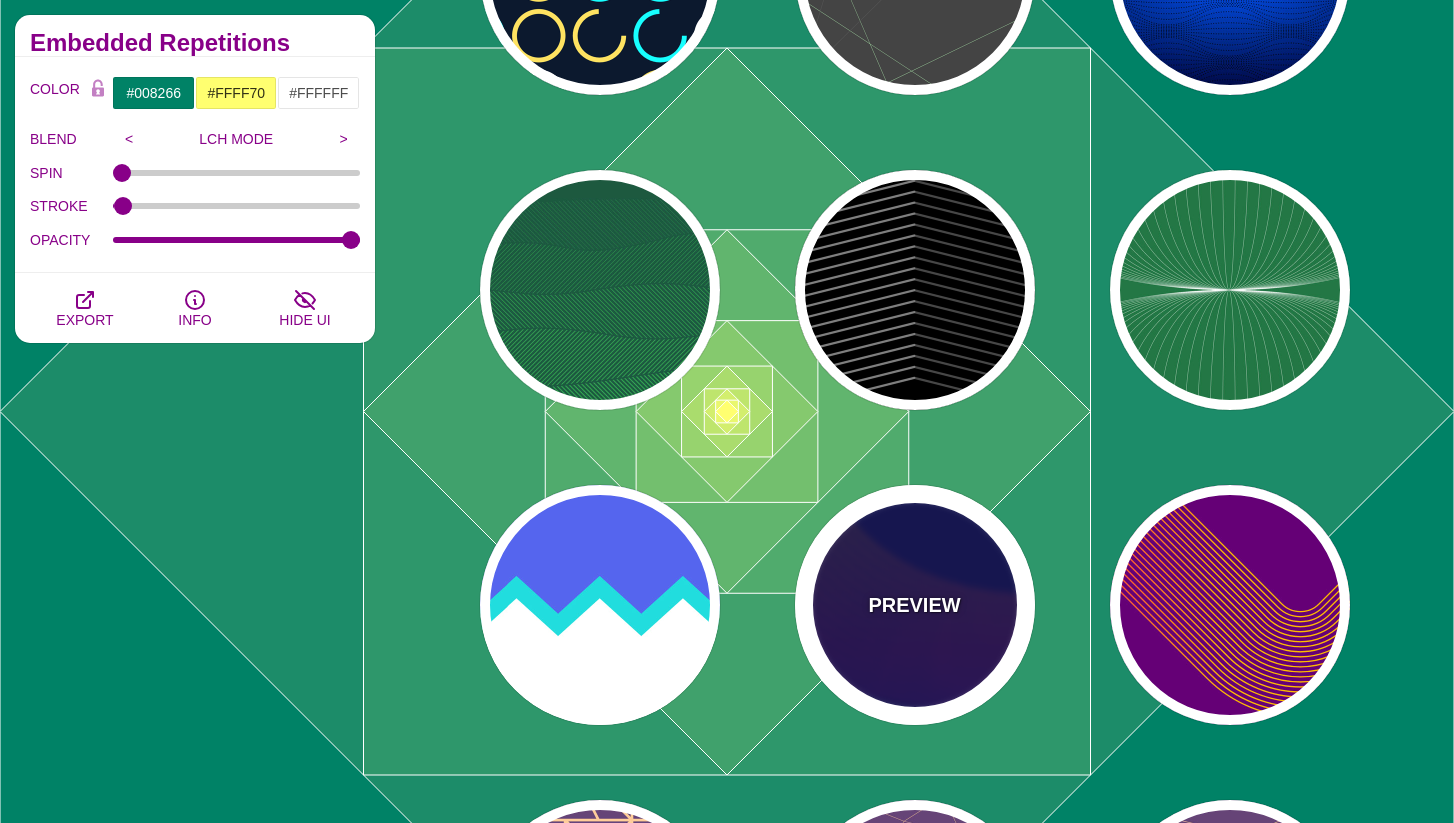 click on "PREVIEW" at bounding box center [915, 605] 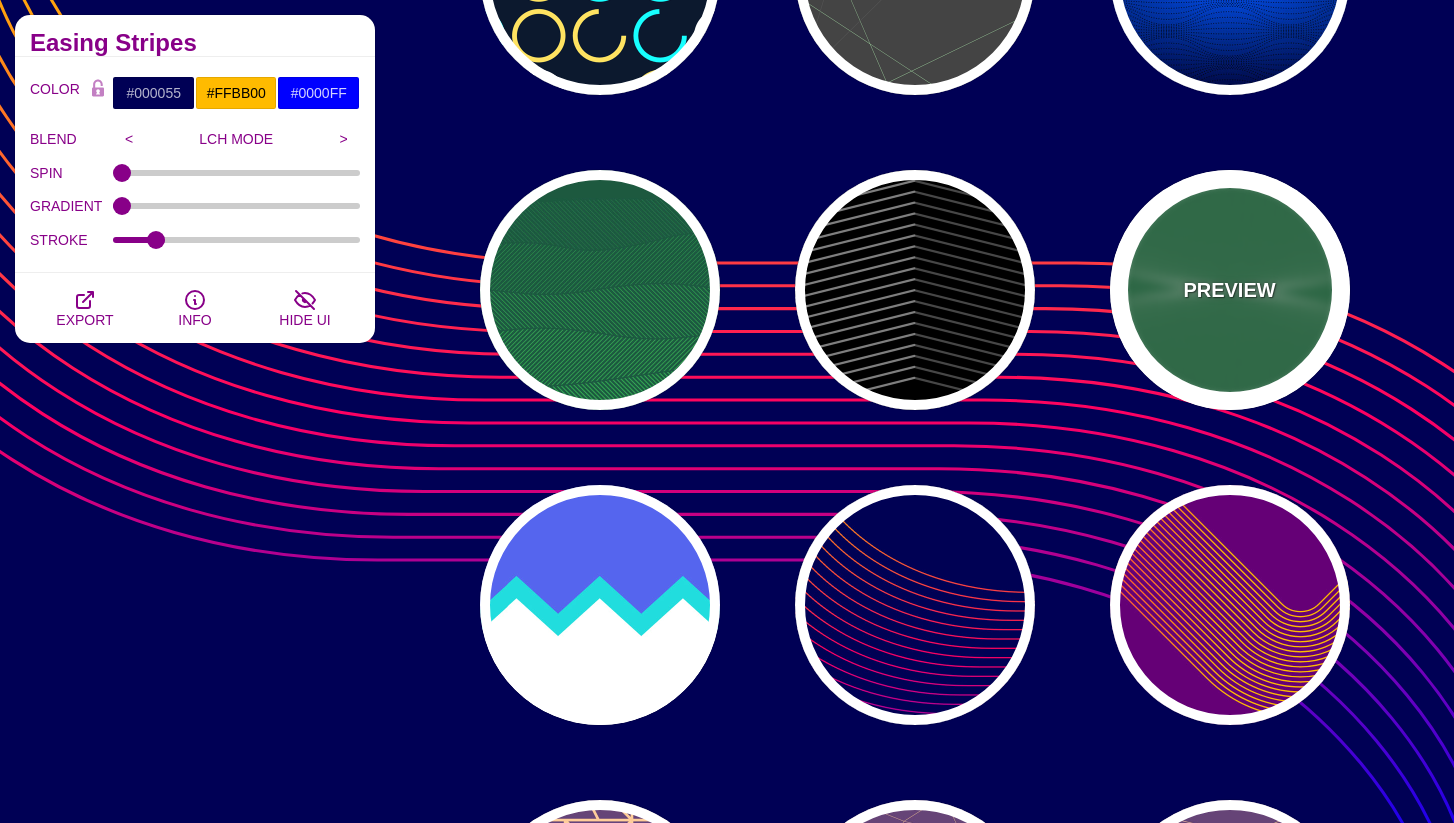 click on "PREVIEW" at bounding box center [1230, 290] 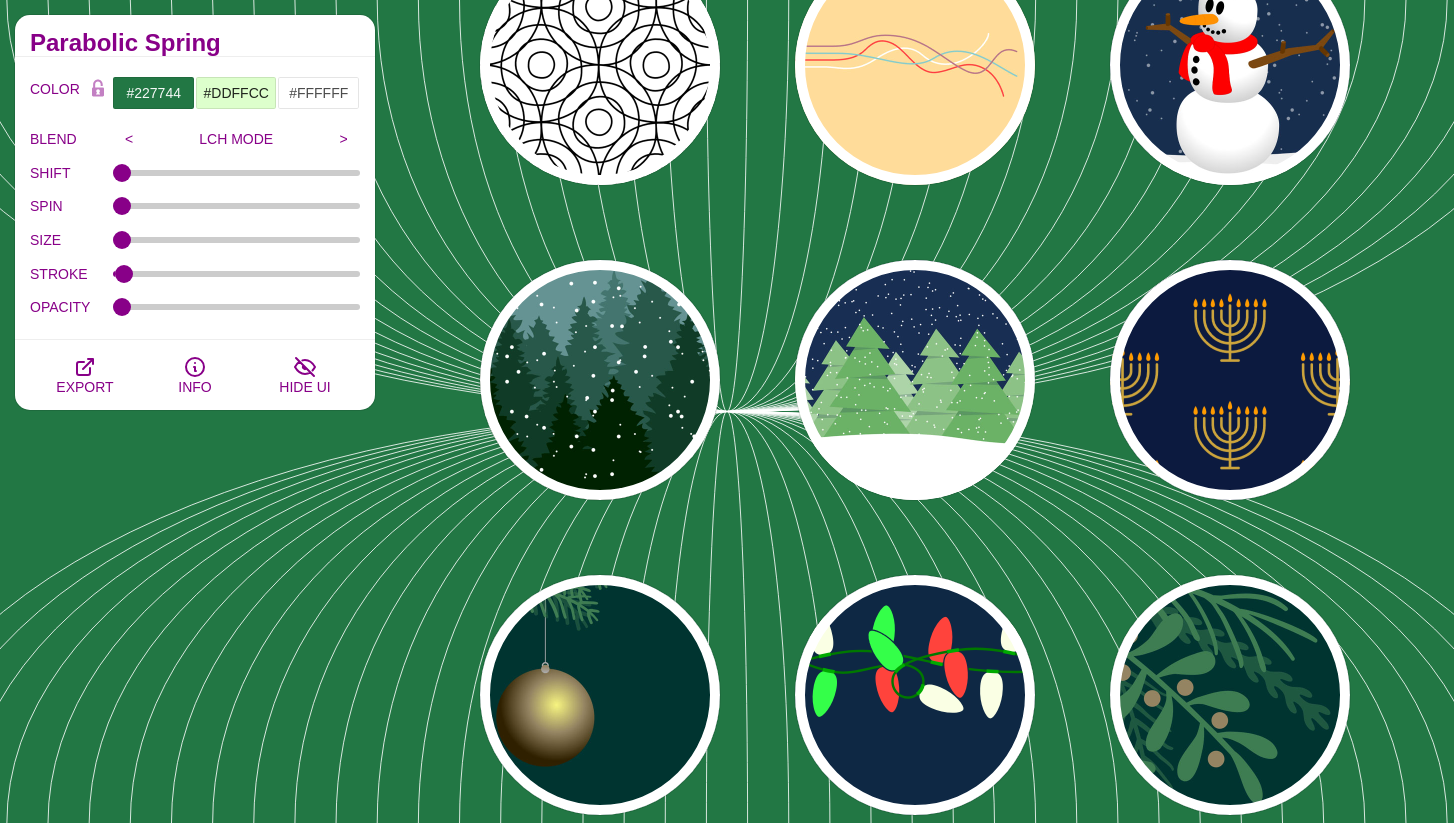 scroll, scrollTop: 24547, scrollLeft: 0, axis: vertical 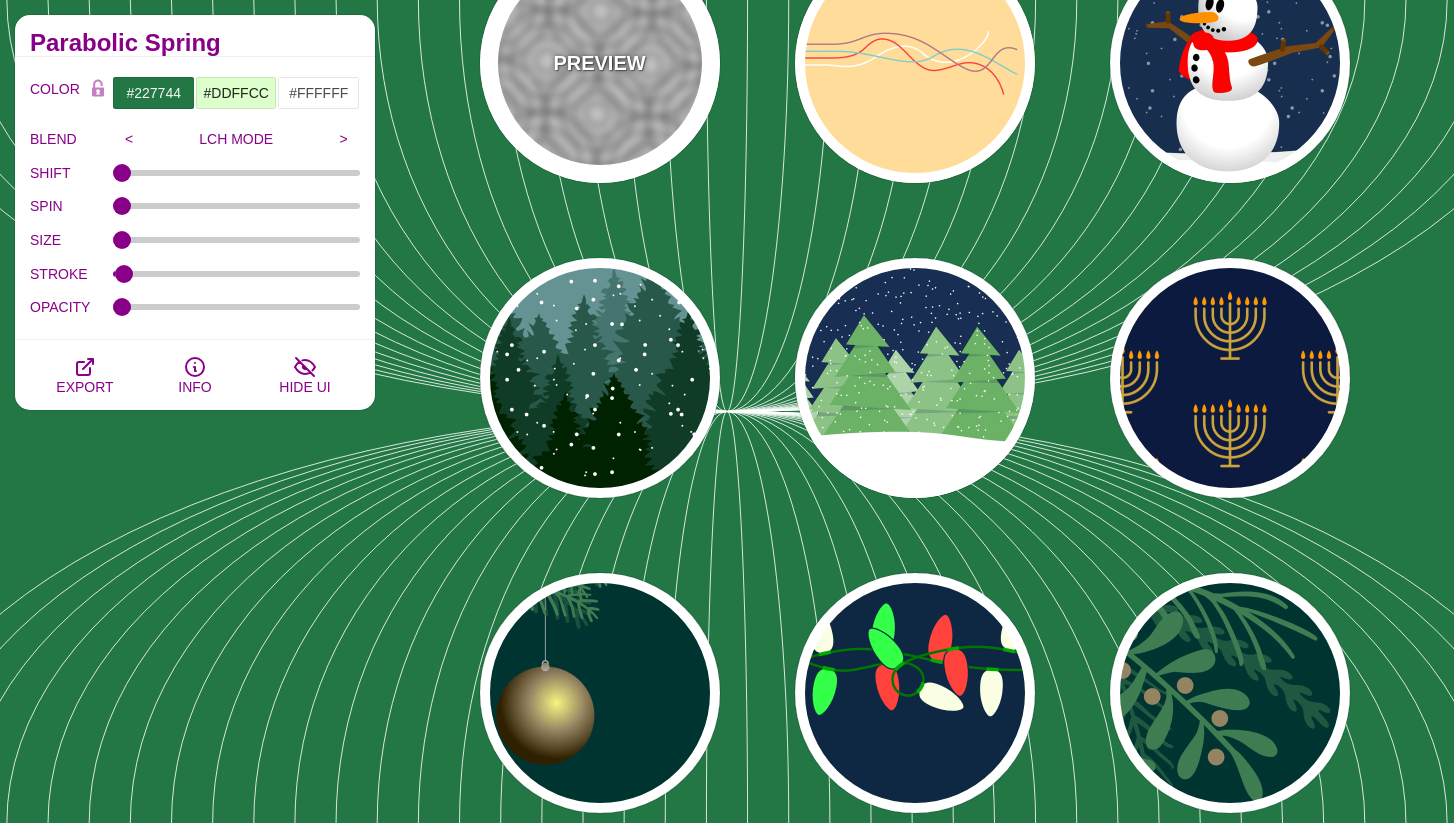 click on "PREVIEW" at bounding box center [600, 63] 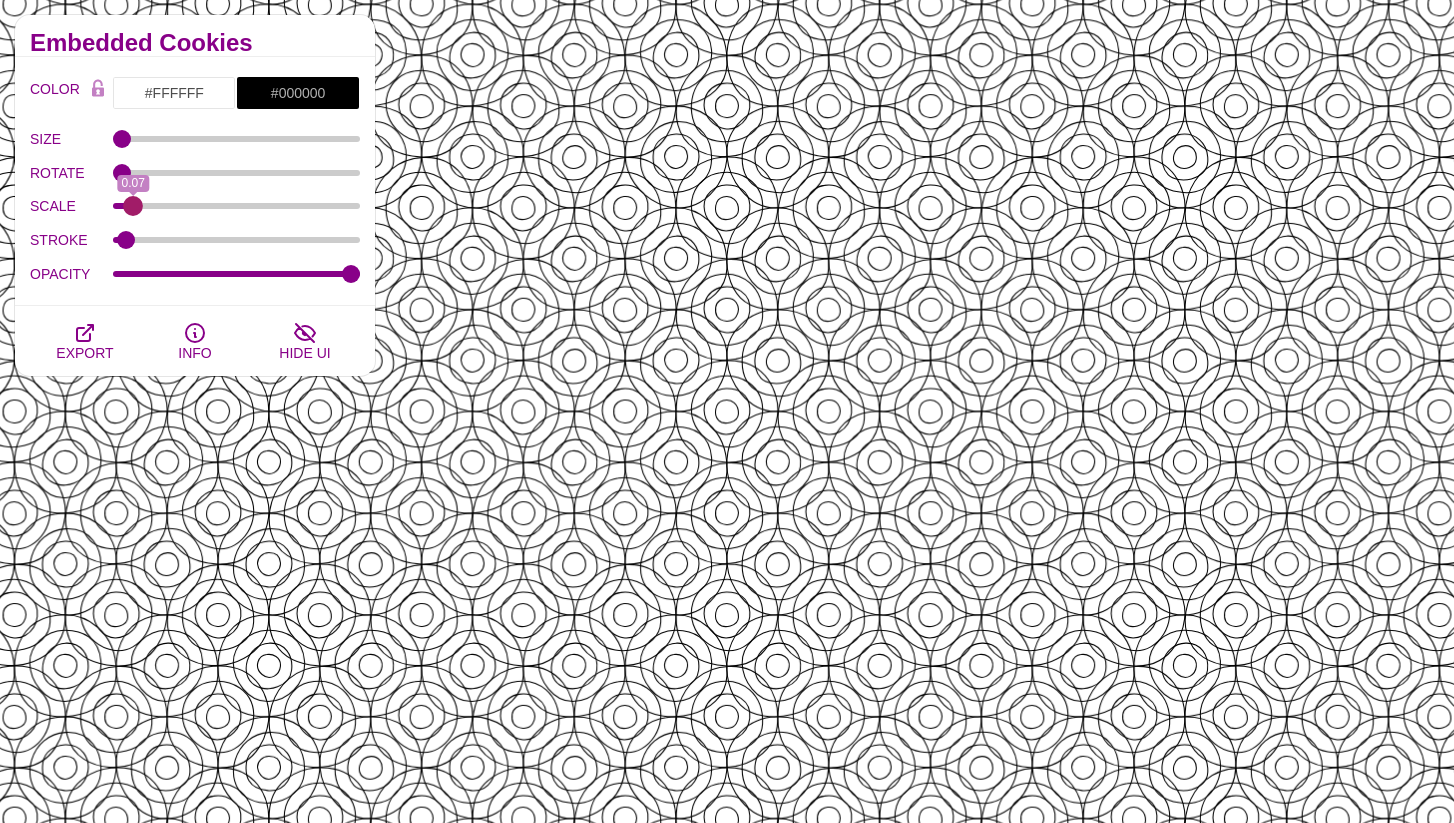 drag, startPoint x: 180, startPoint y: 207, endPoint x: 132, endPoint y: 203, distance: 48.166378 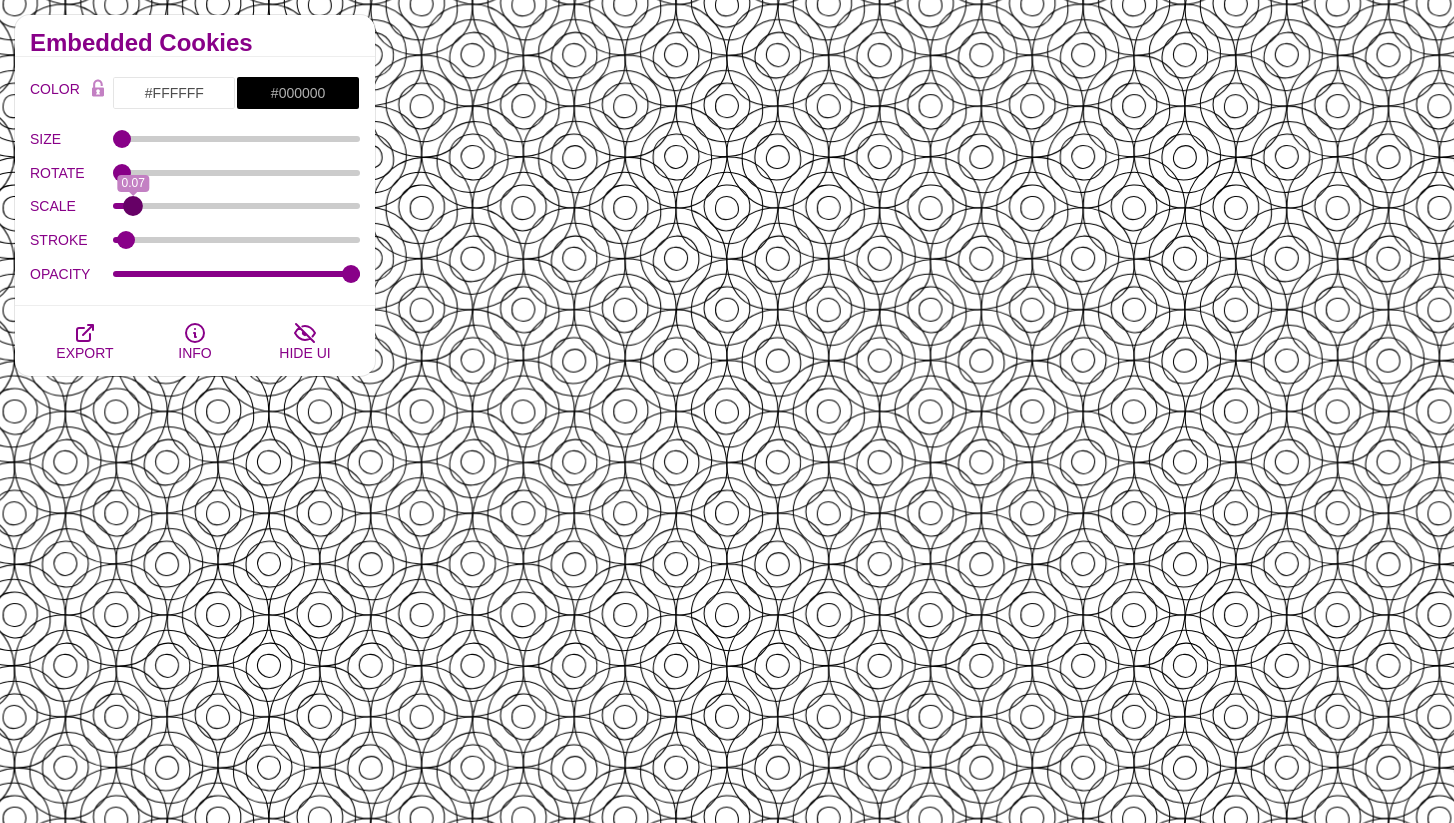 click on "SCALE" at bounding box center (237, 206) 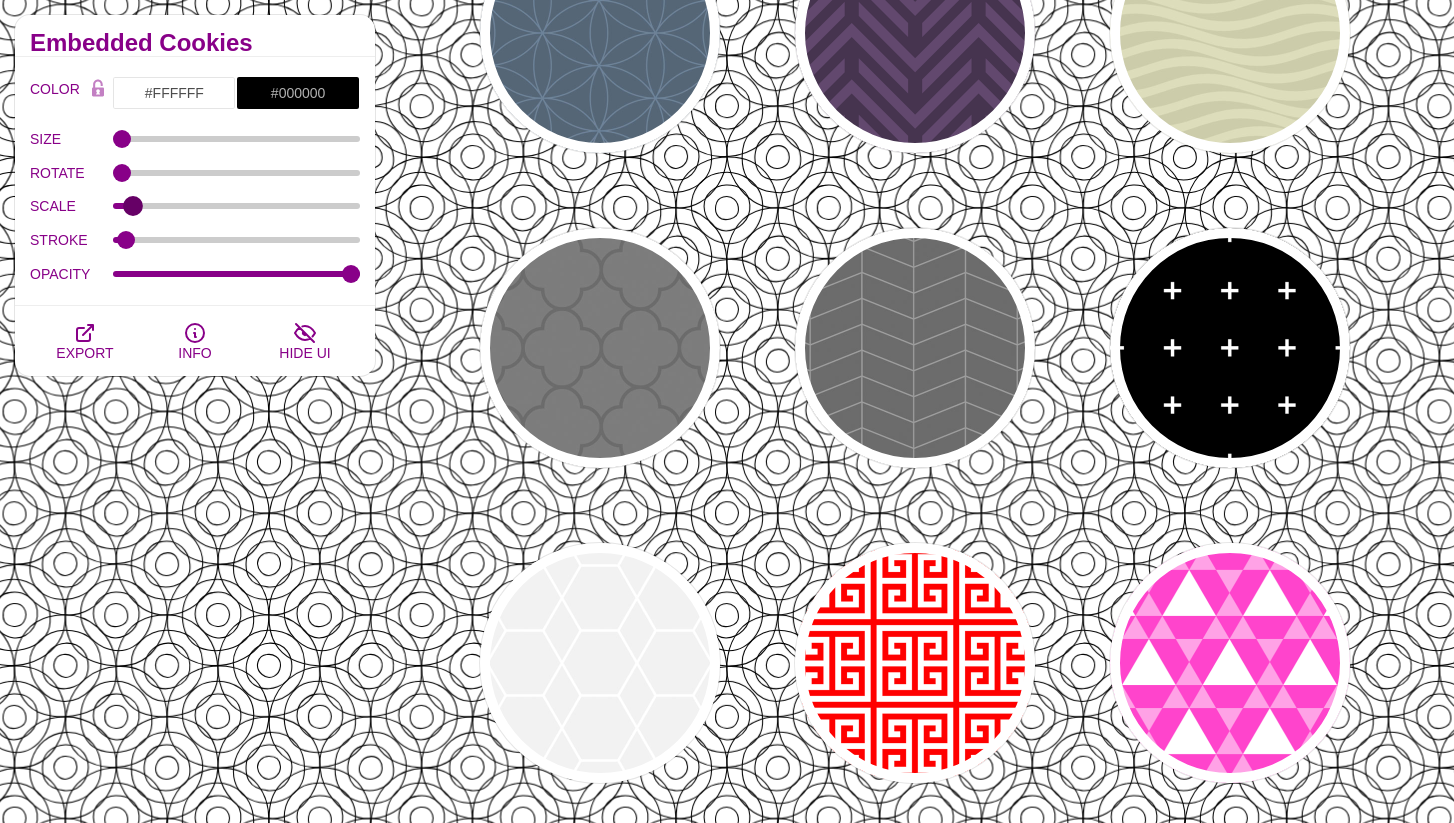 scroll, scrollTop: 25949, scrollLeft: 0, axis: vertical 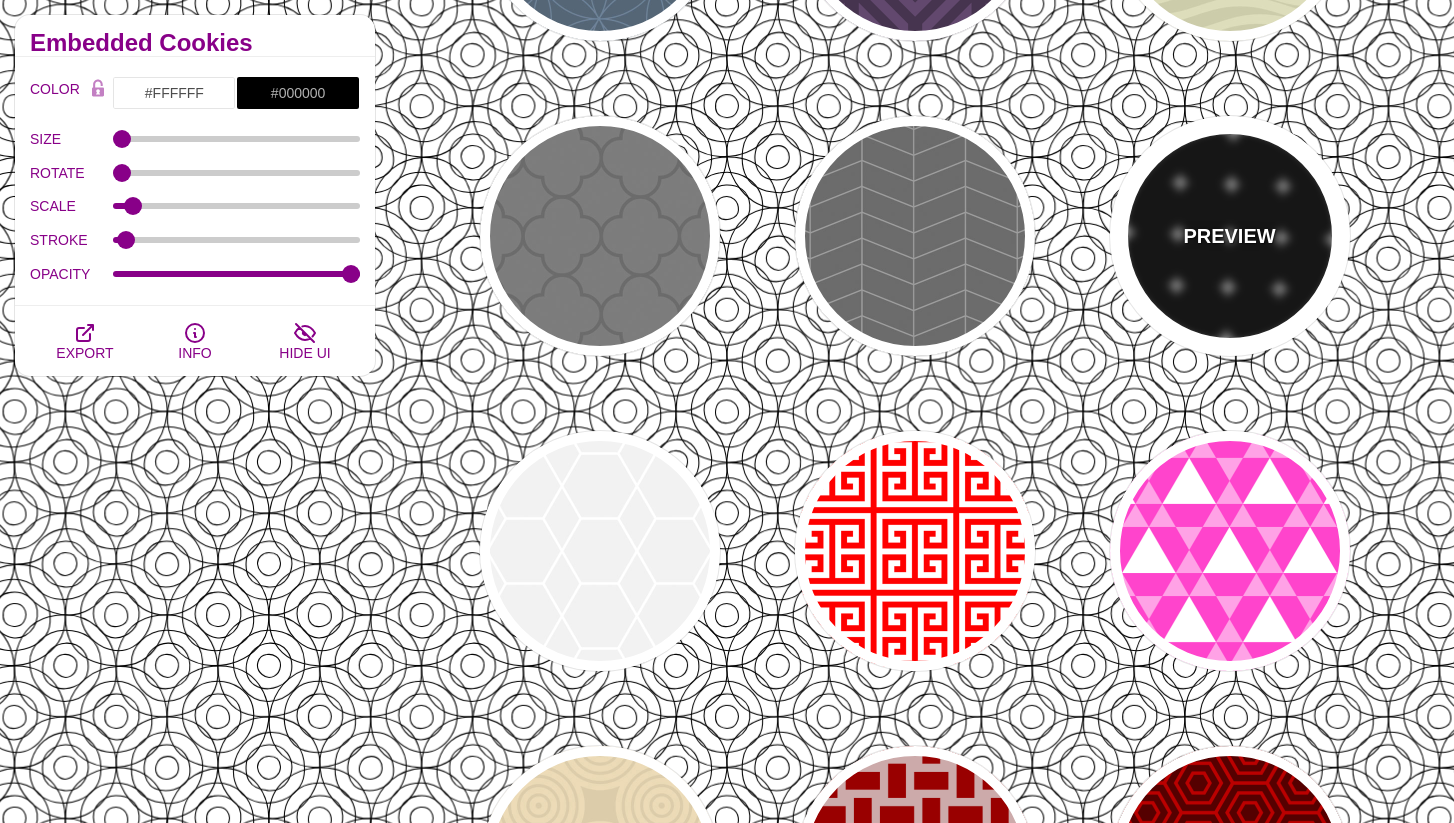 click on "PREVIEW" at bounding box center [1230, 236] 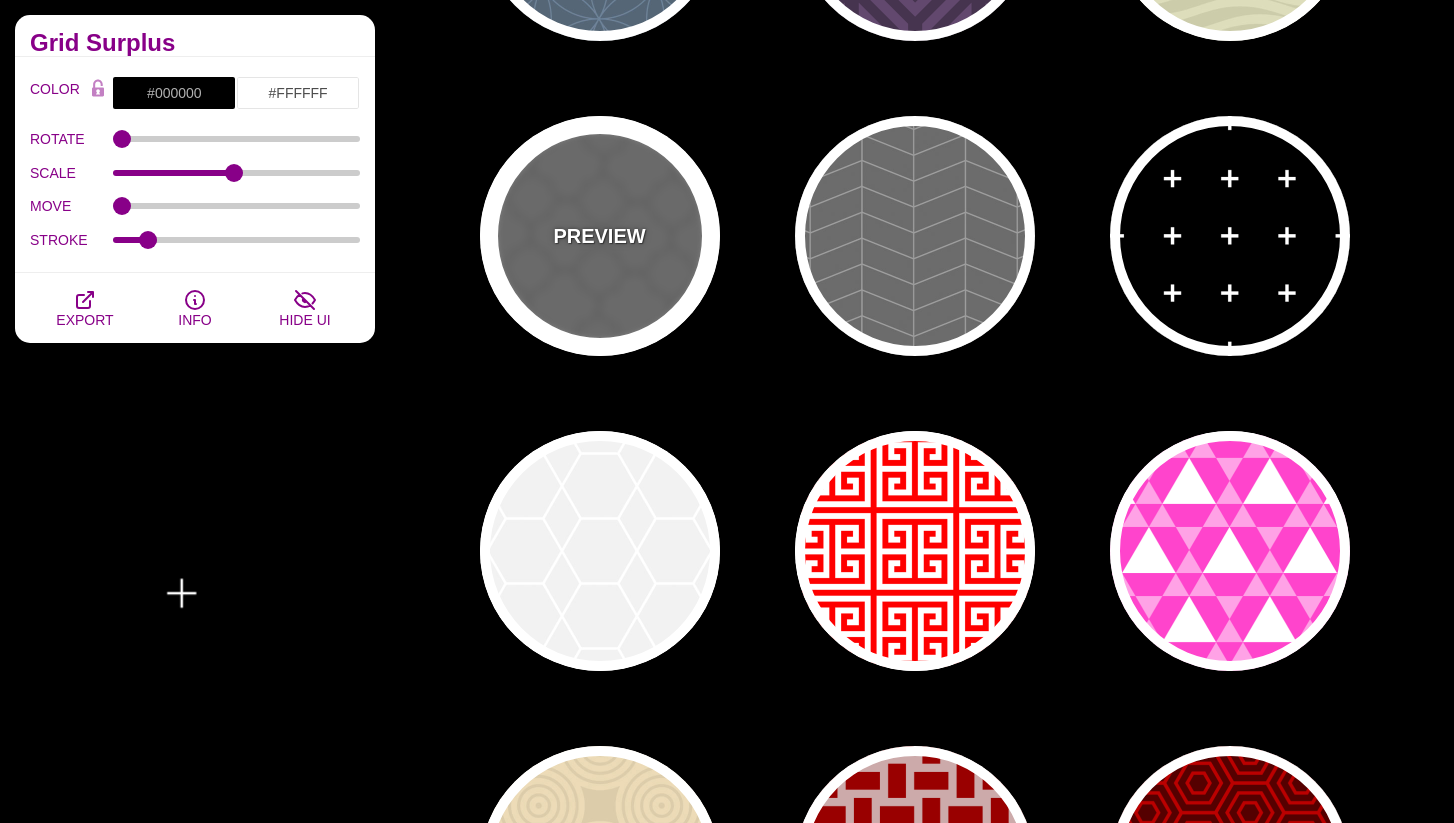 click on "PREVIEW" at bounding box center [600, 236] 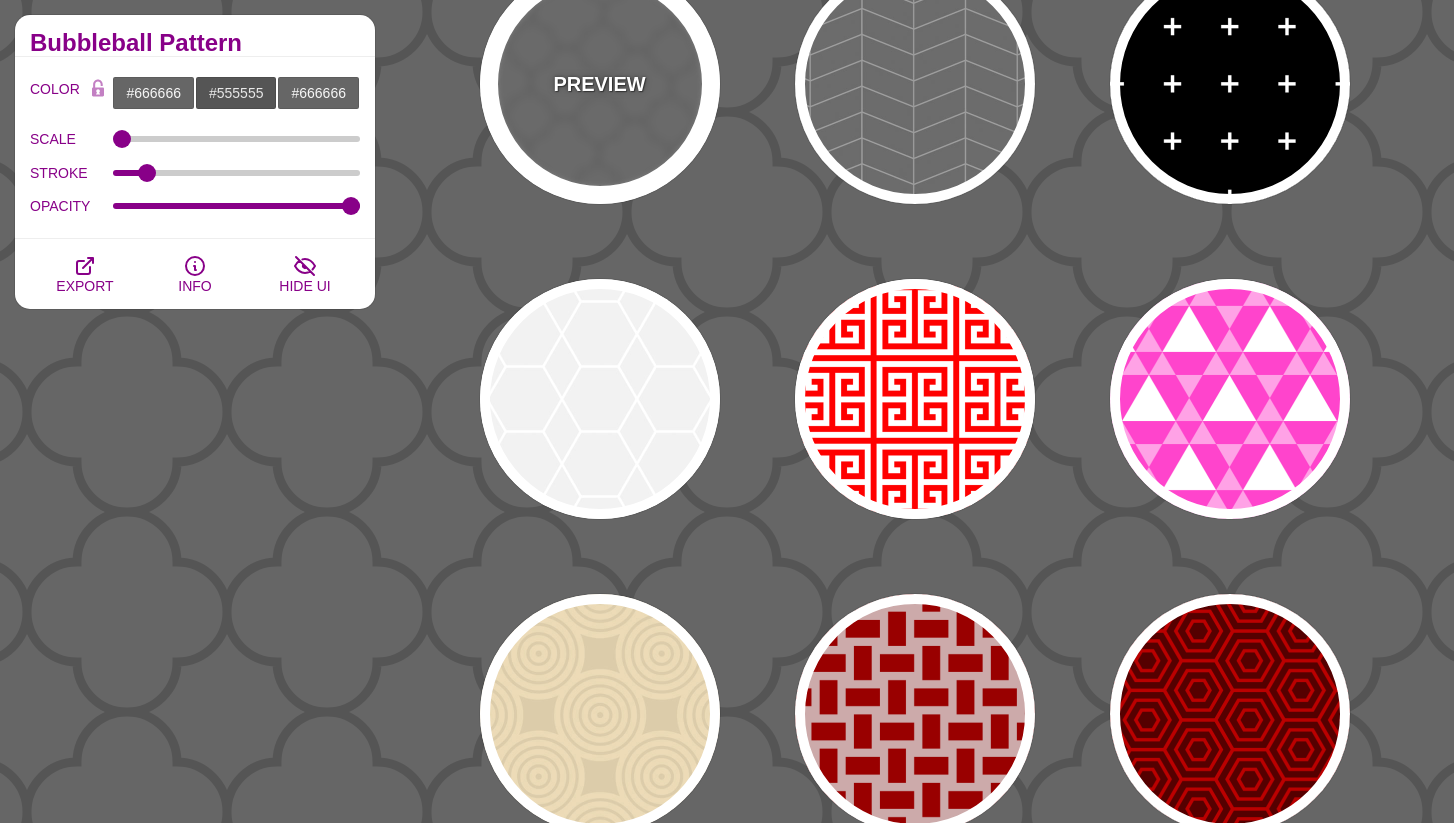 scroll, scrollTop: 26168, scrollLeft: 0, axis: vertical 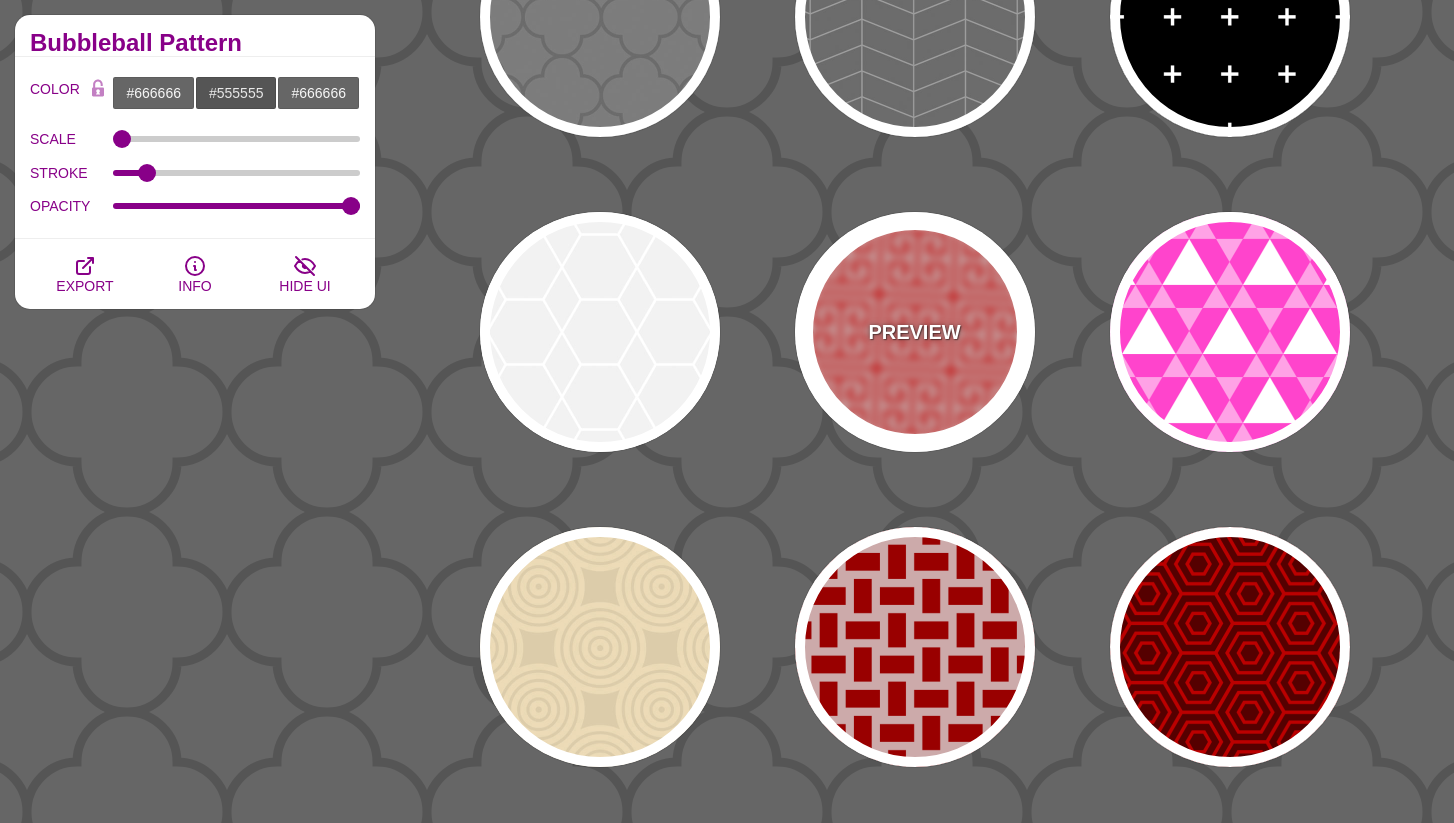 click on "PREVIEW" at bounding box center (915, 332) 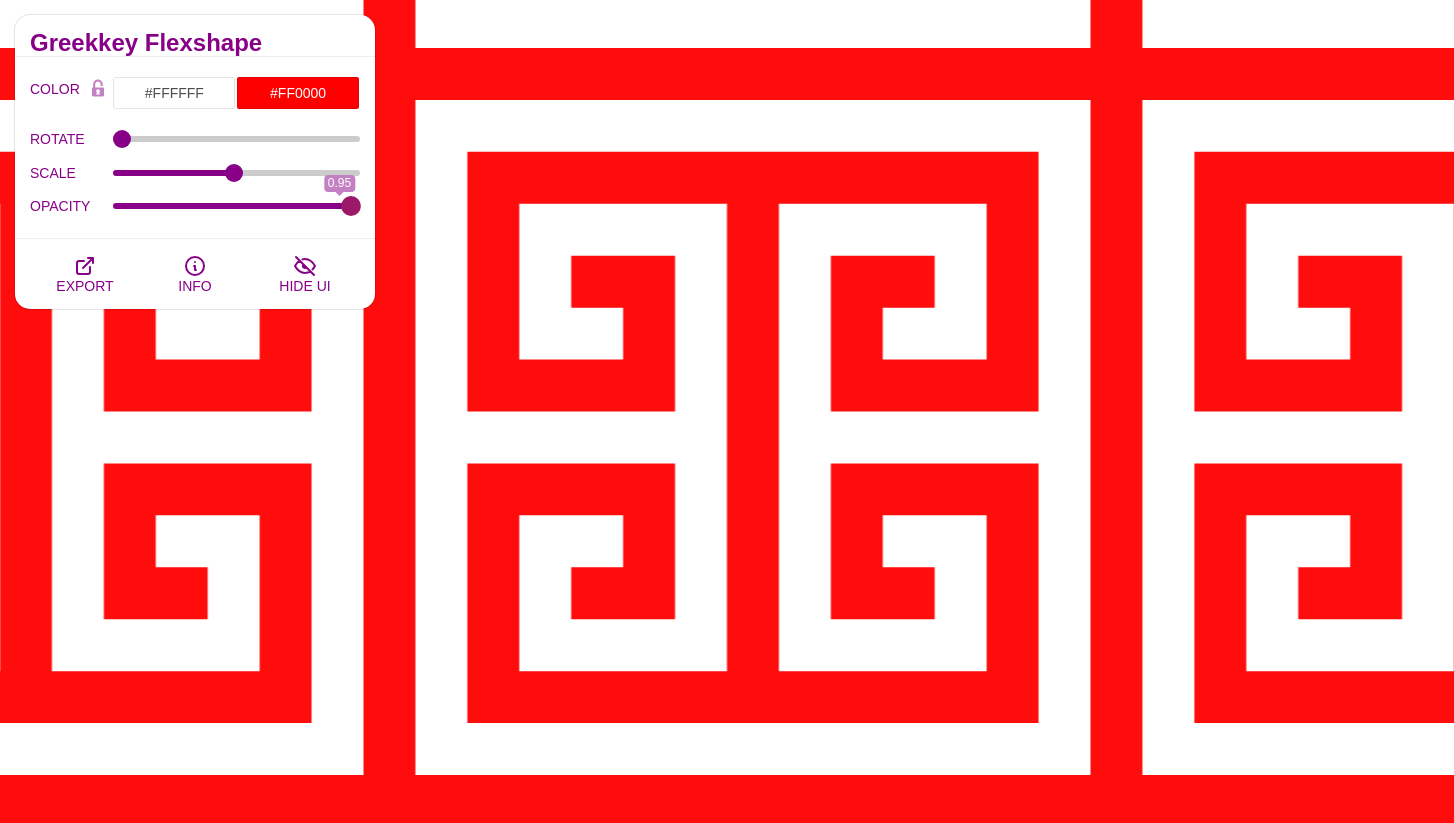 drag, startPoint x: 240, startPoint y: 204, endPoint x: 394, endPoint y: 221, distance: 154.93547 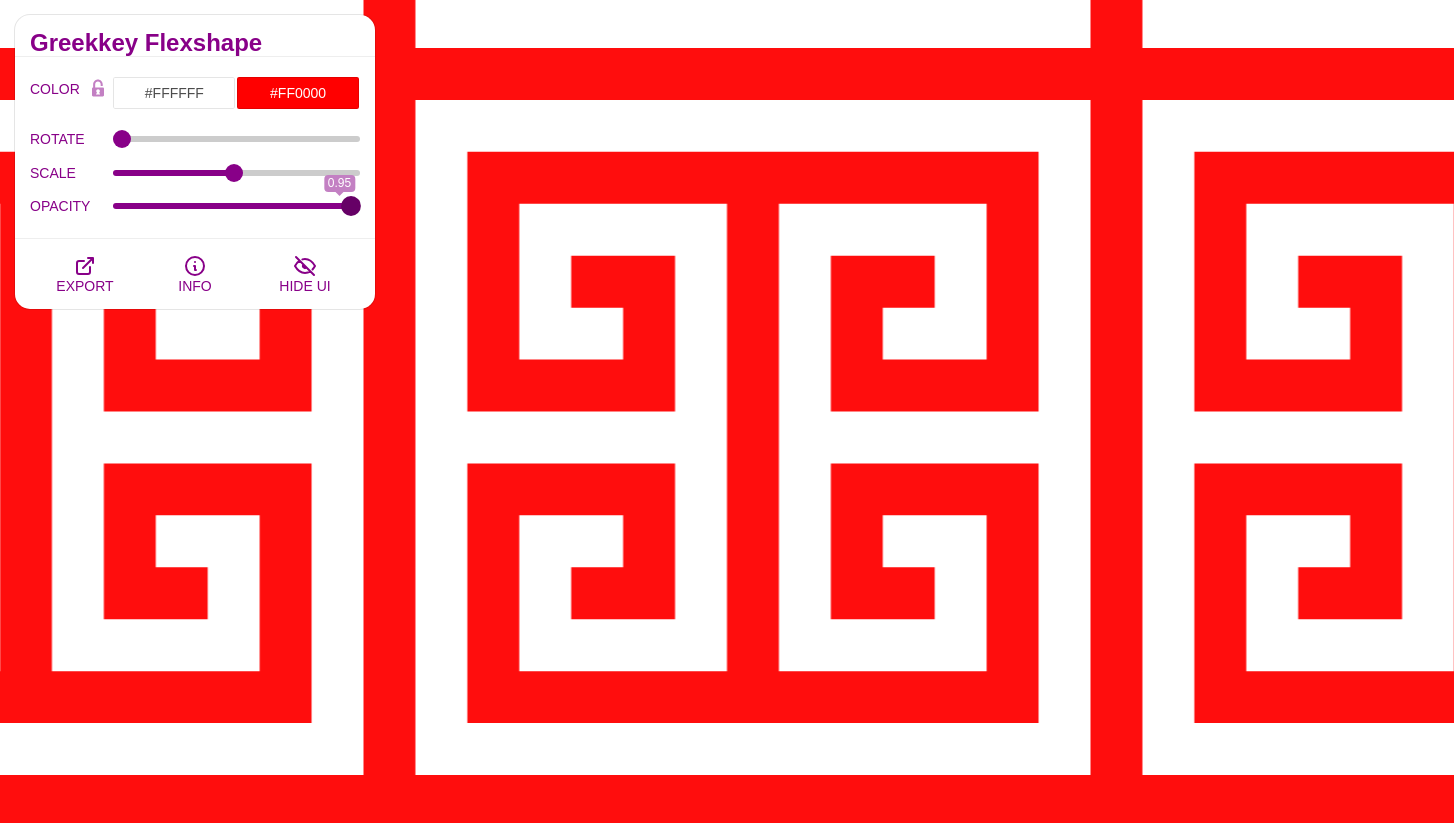 type on "1" 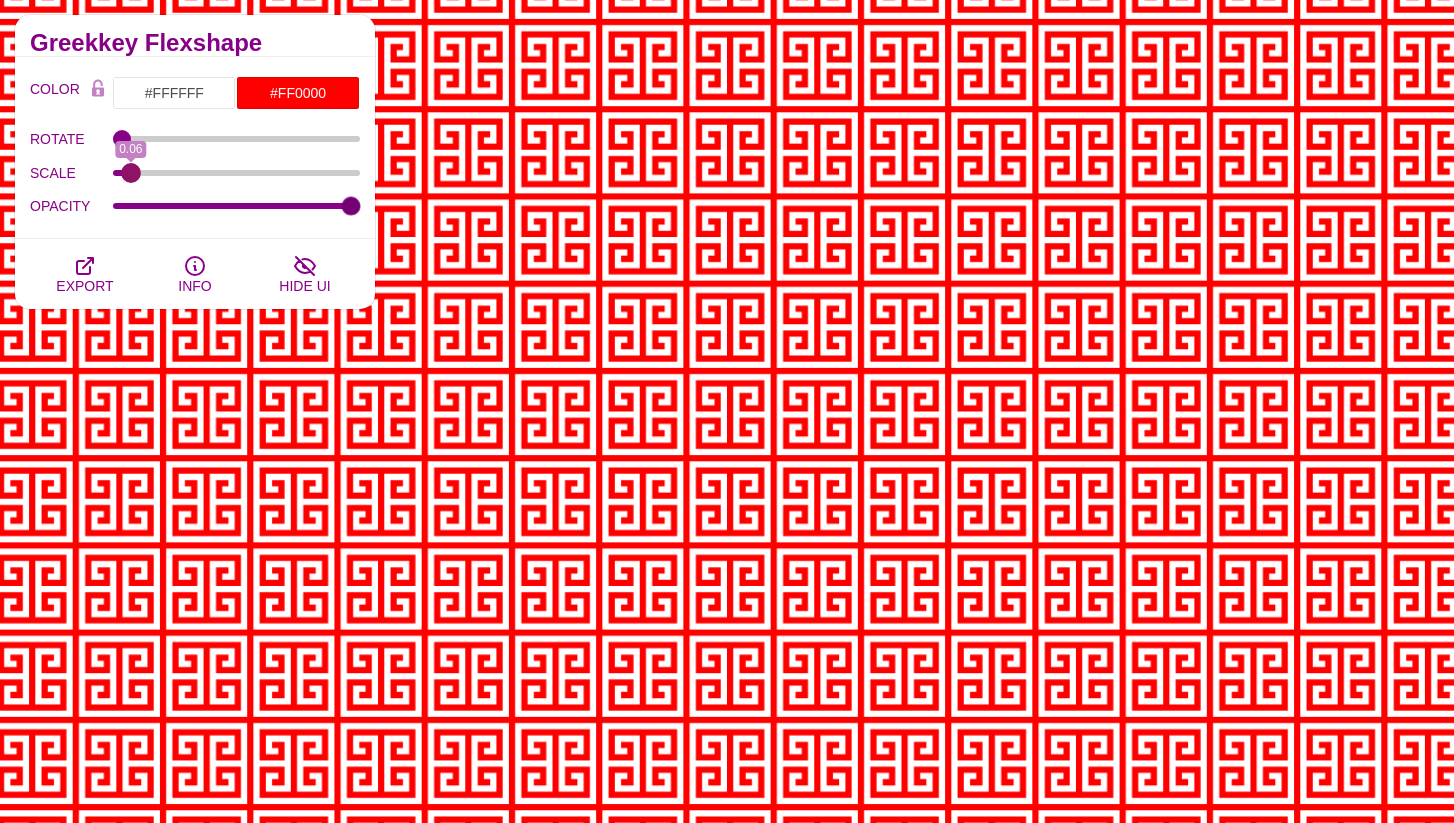 drag, startPoint x: 226, startPoint y: 174, endPoint x: 129, endPoint y: 165, distance: 97.41663 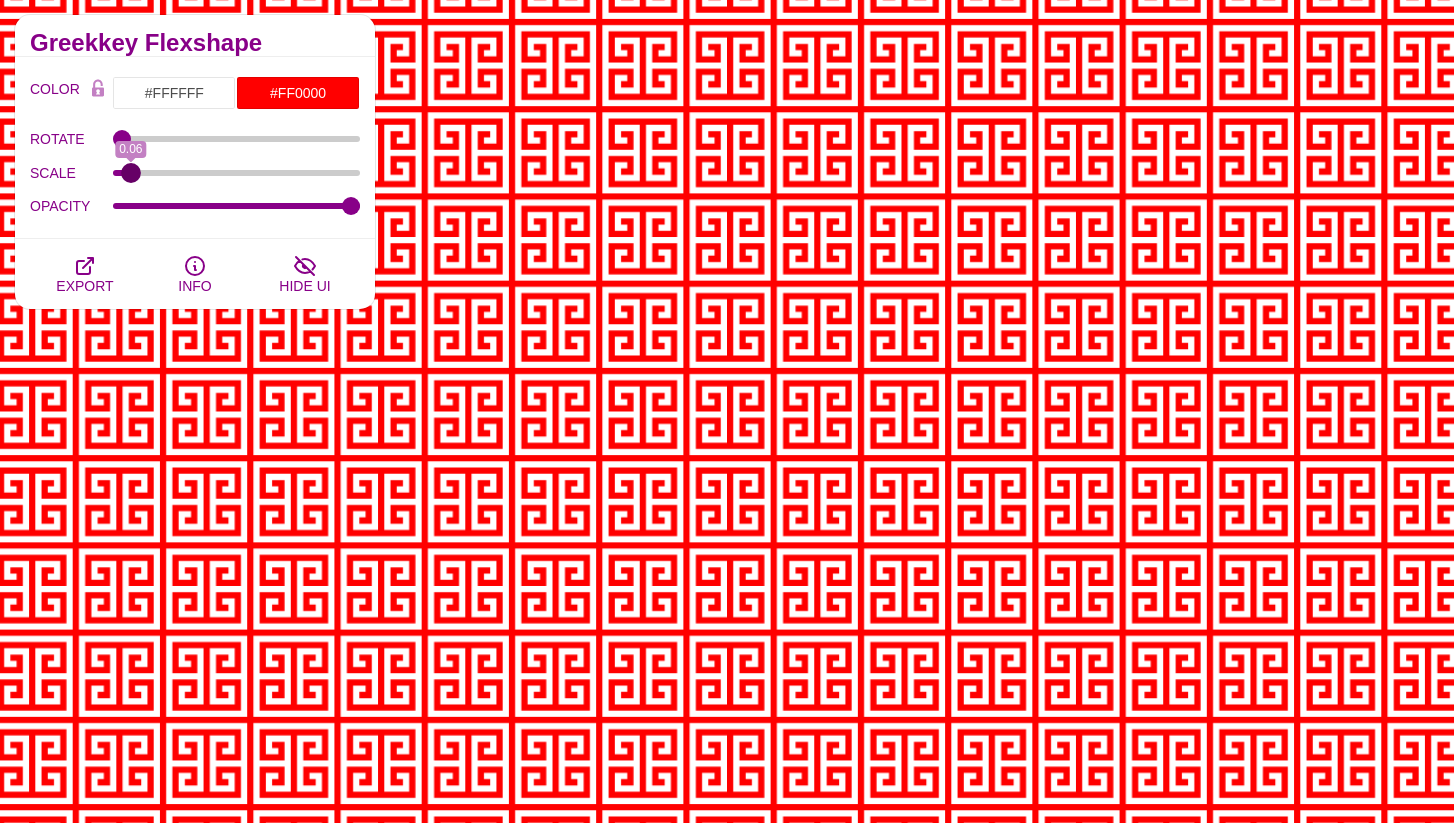 type on "0.06" 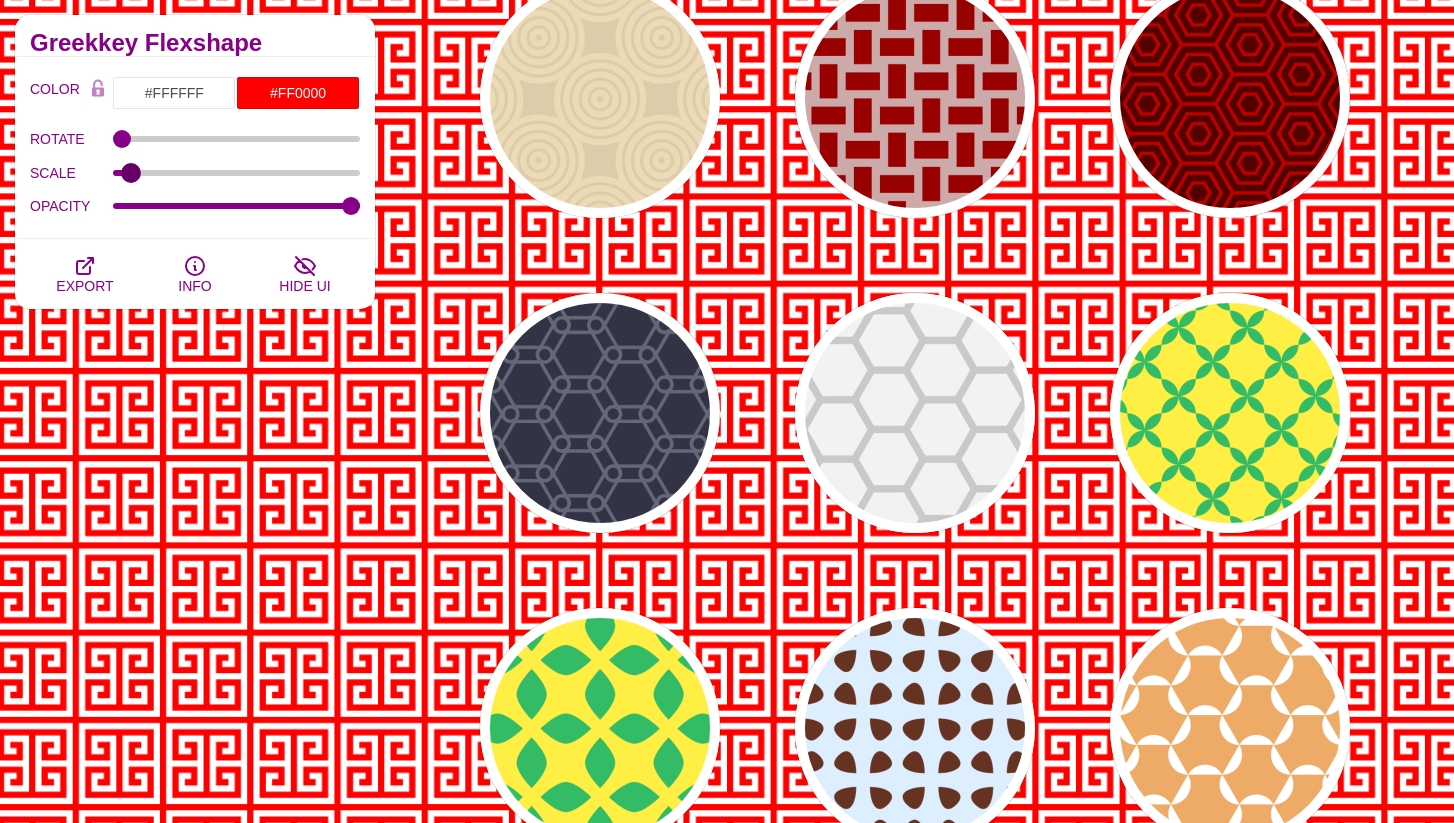 scroll, scrollTop: 26718, scrollLeft: 0, axis: vertical 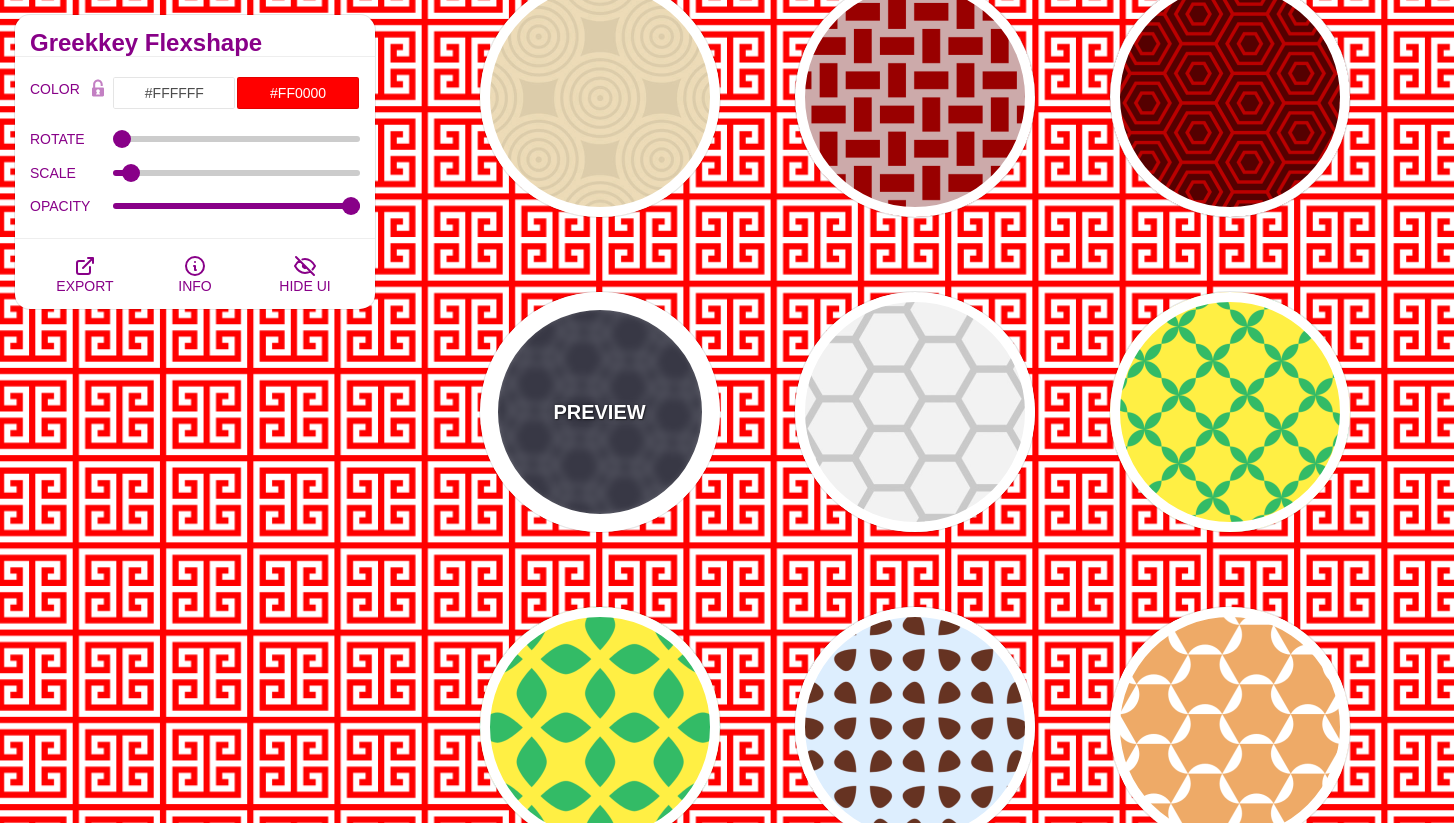 click on "PREVIEW" at bounding box center (600, 412) 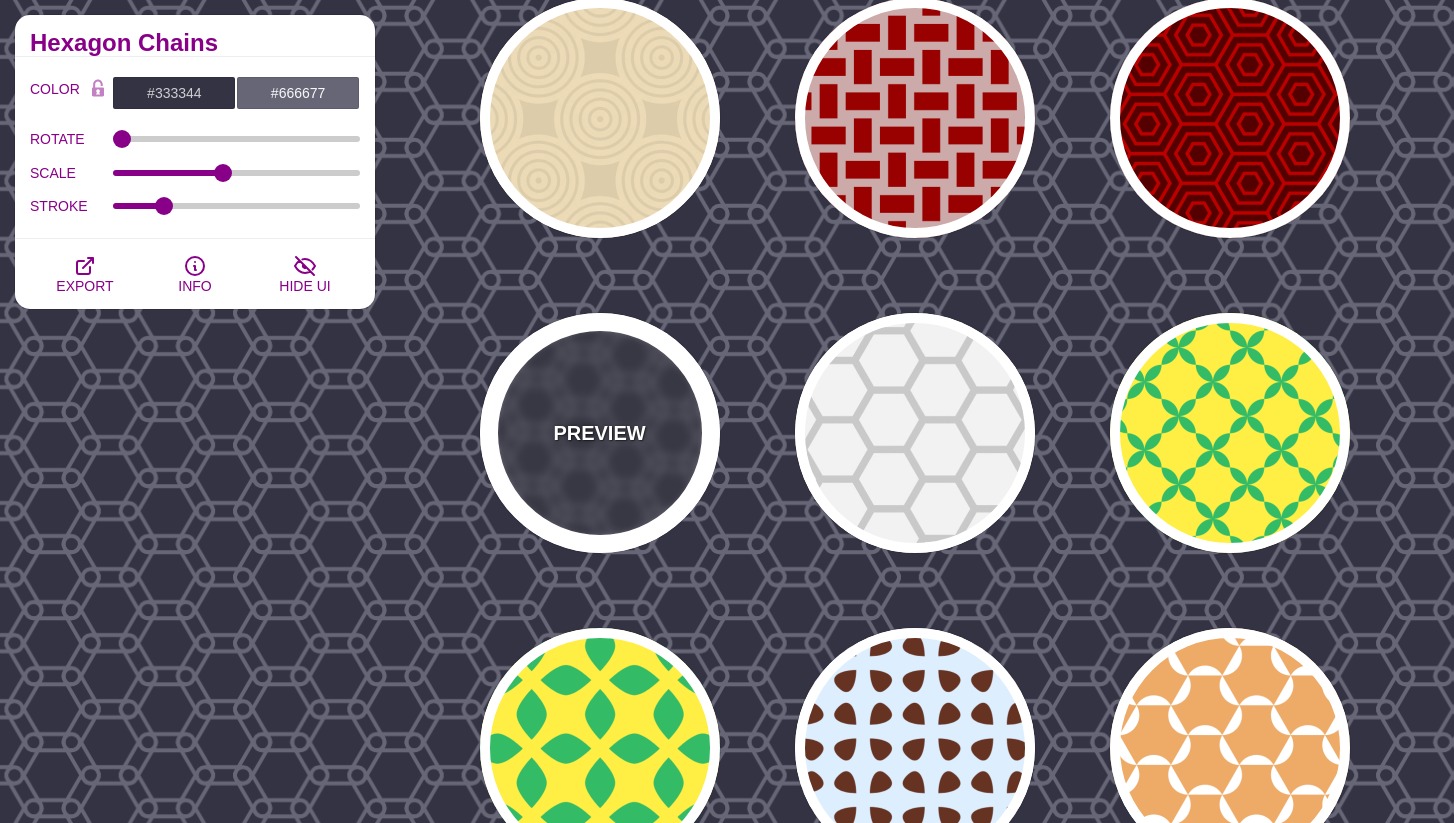 scroll, scrollTop: 26682, scrollLeft: 0, axis: vertical 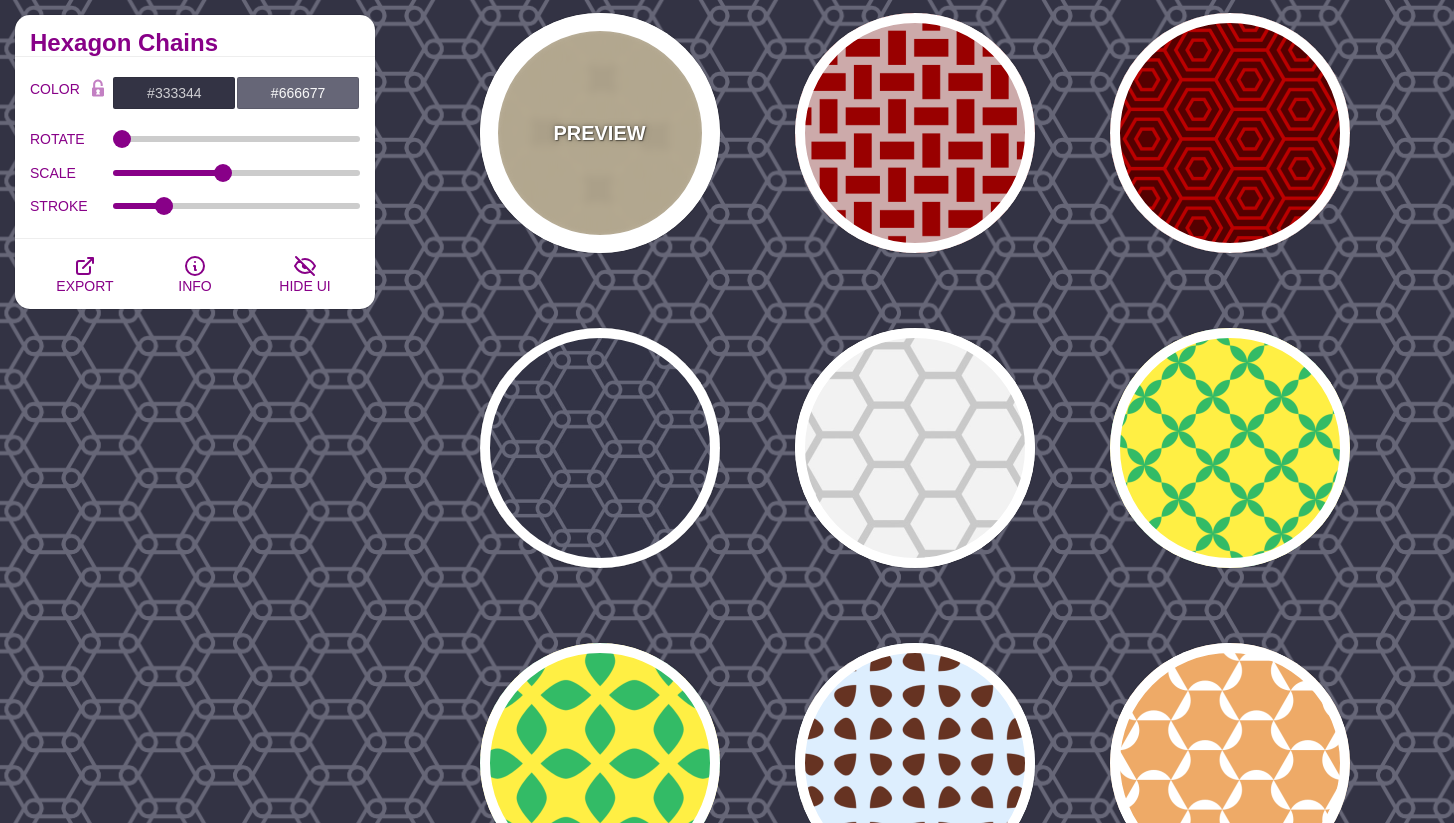 click on "PREVIEW" at bounding box center [600, 133] 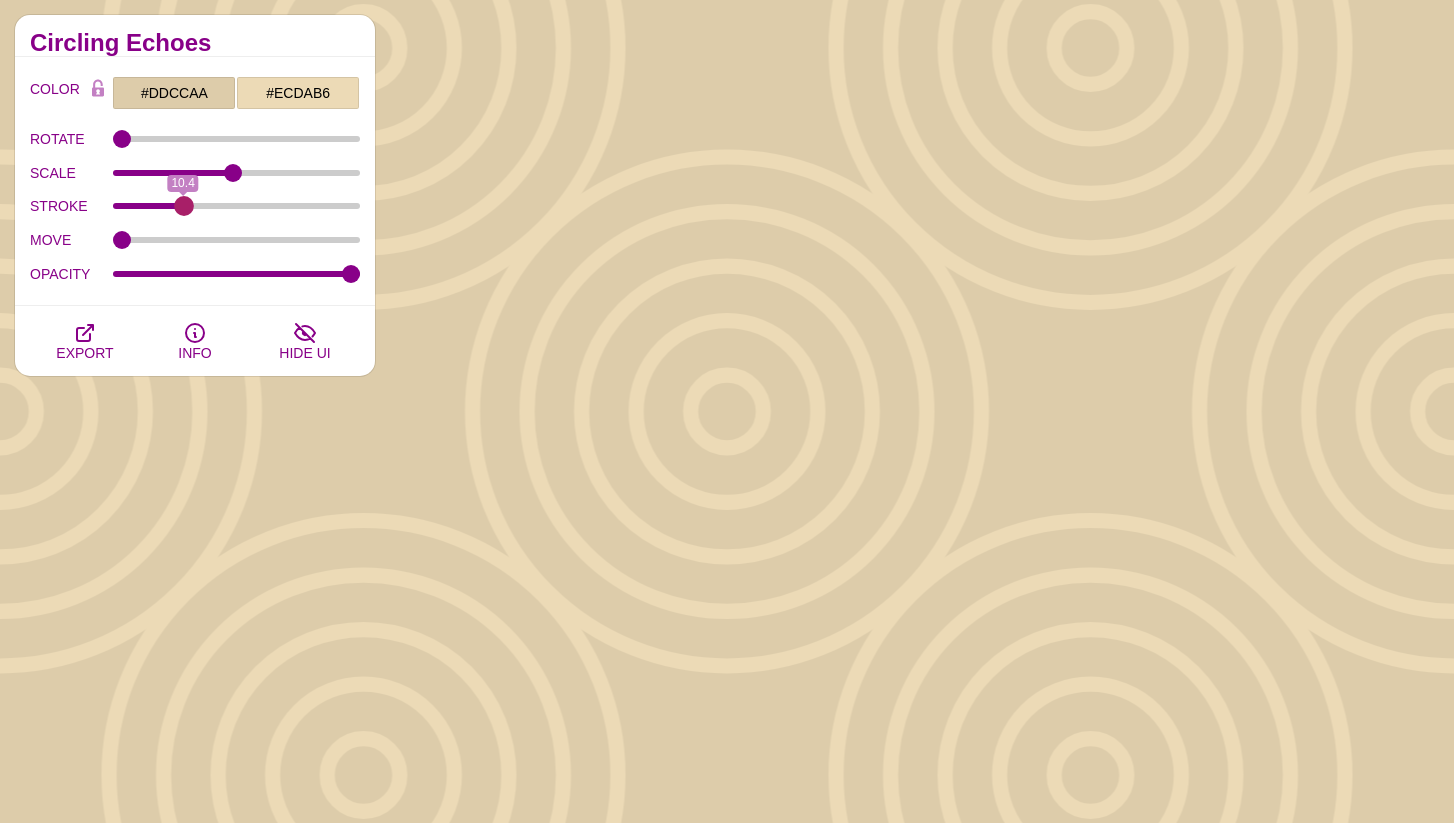 drag, startPoint x: 270, startPoint y: 202, endPoint x: 184, endPoint y: 196, distance: 86.209045 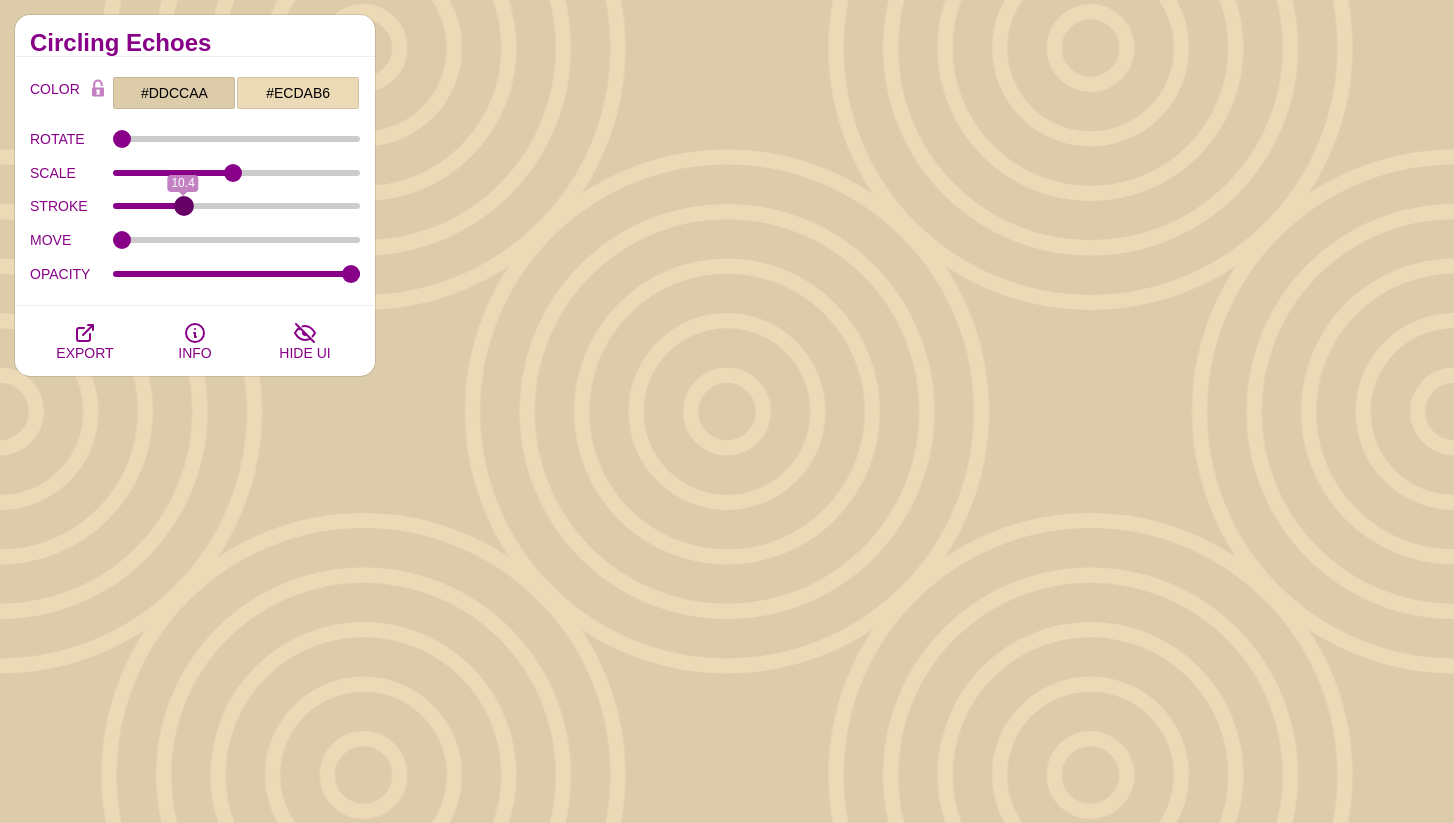 click on "STROKE" at bounding box center (237, 206) 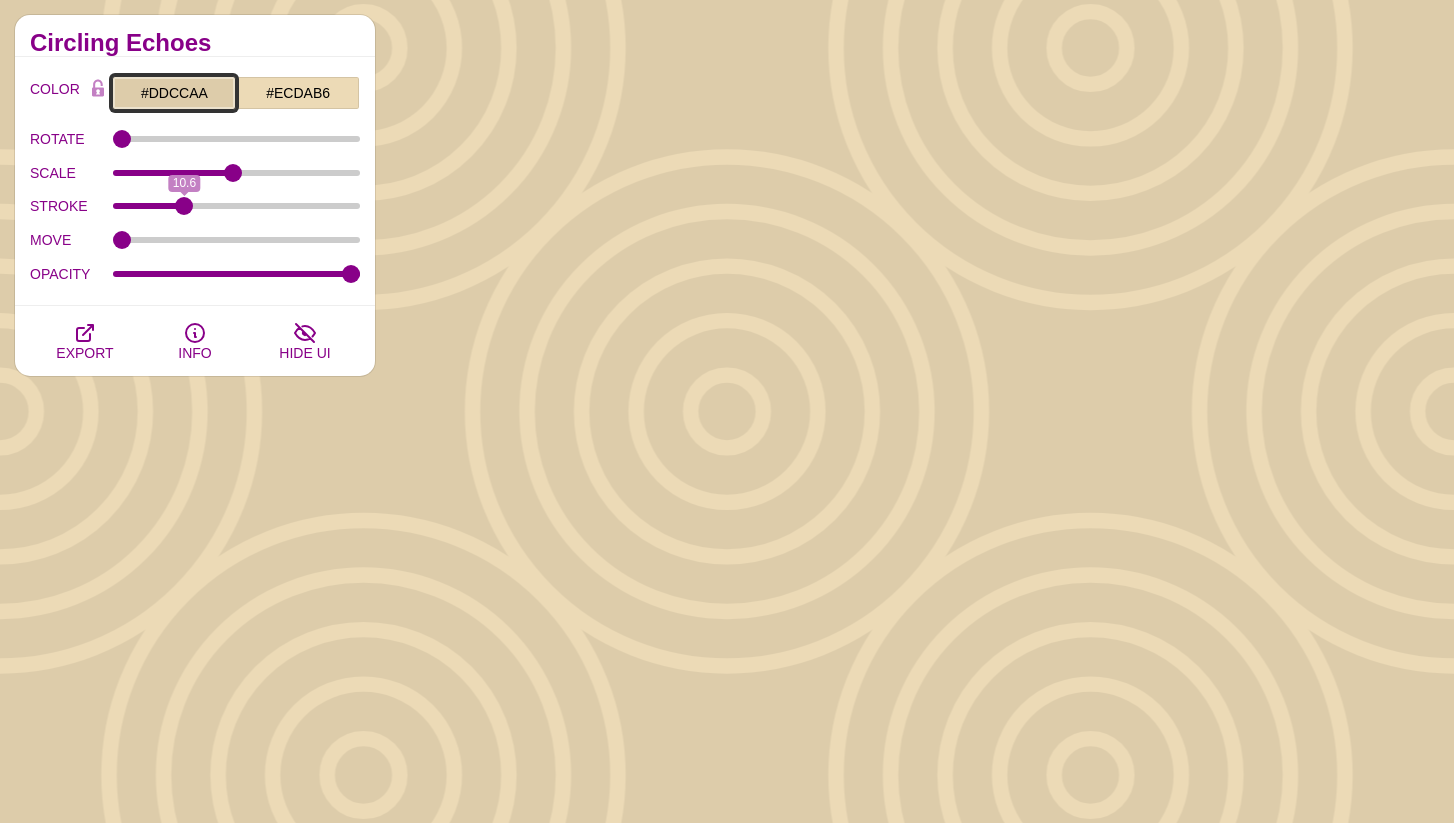 click on "#DDCCAA" at bounding box center (174, 93) 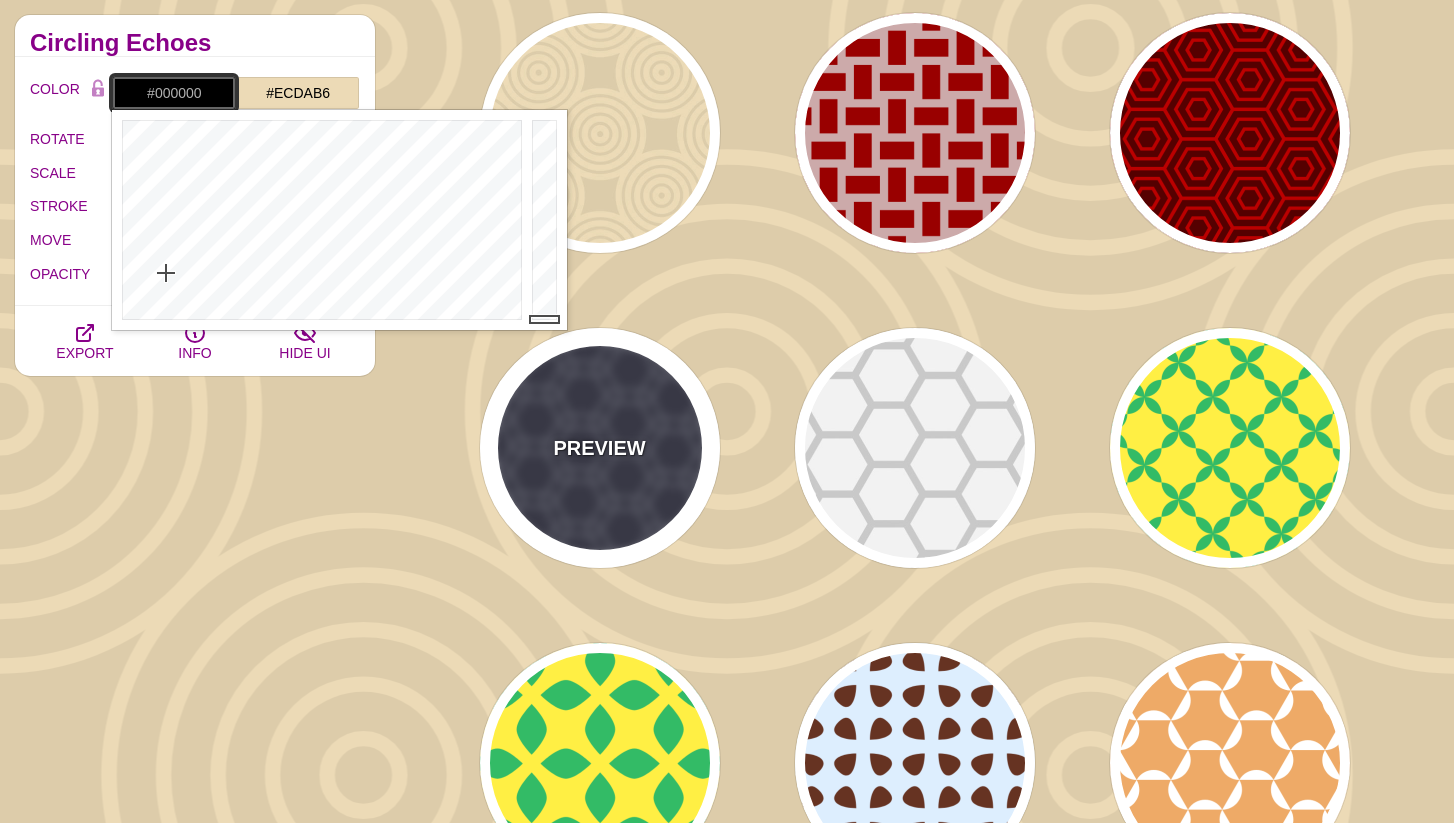drag, startPoint x: 541, startPoint y: 189, endPoint x: 541, endPoint y: 423, distance: 234 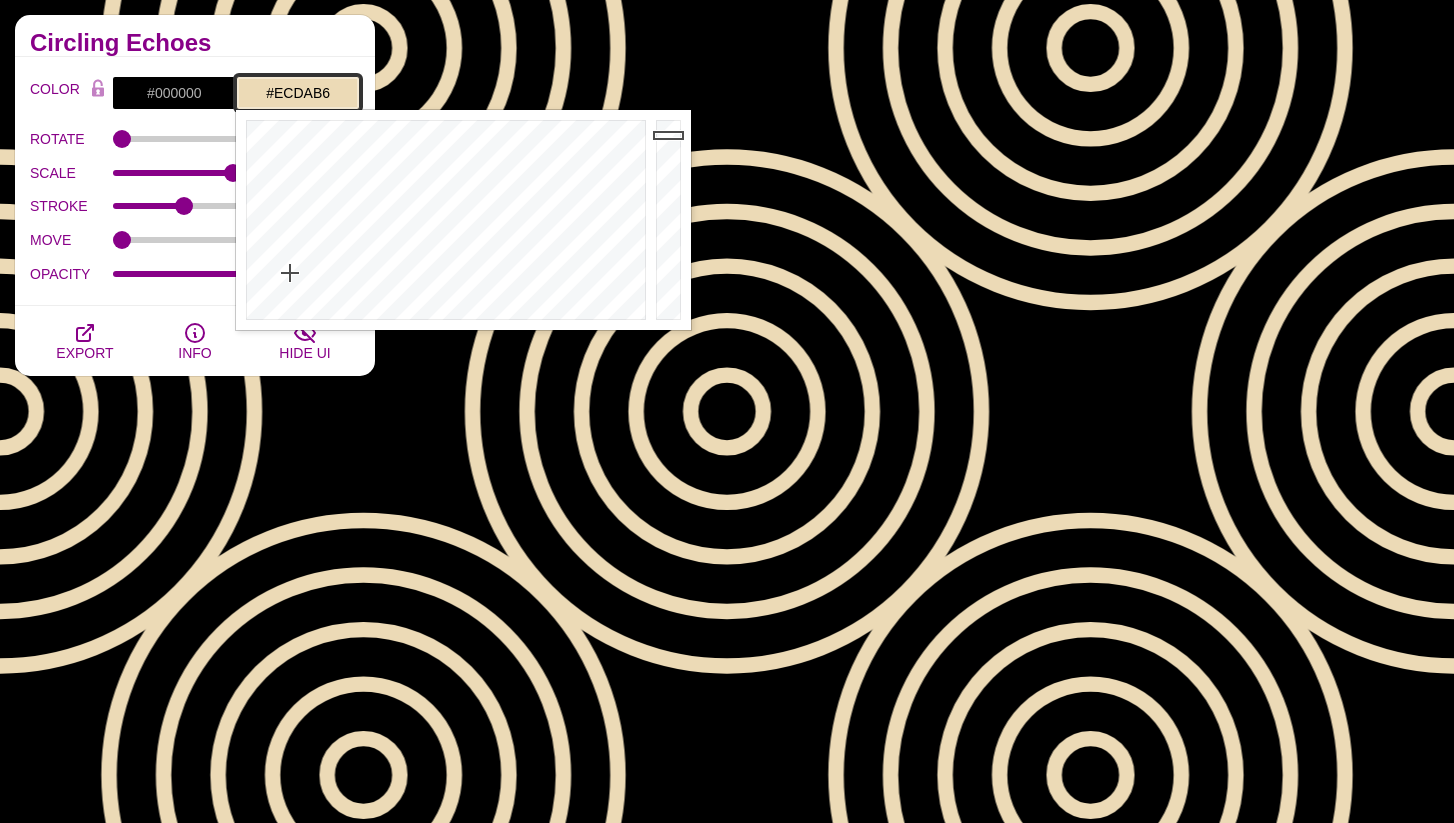 click on "#ECDAB6" at bounding box center (298, 93) 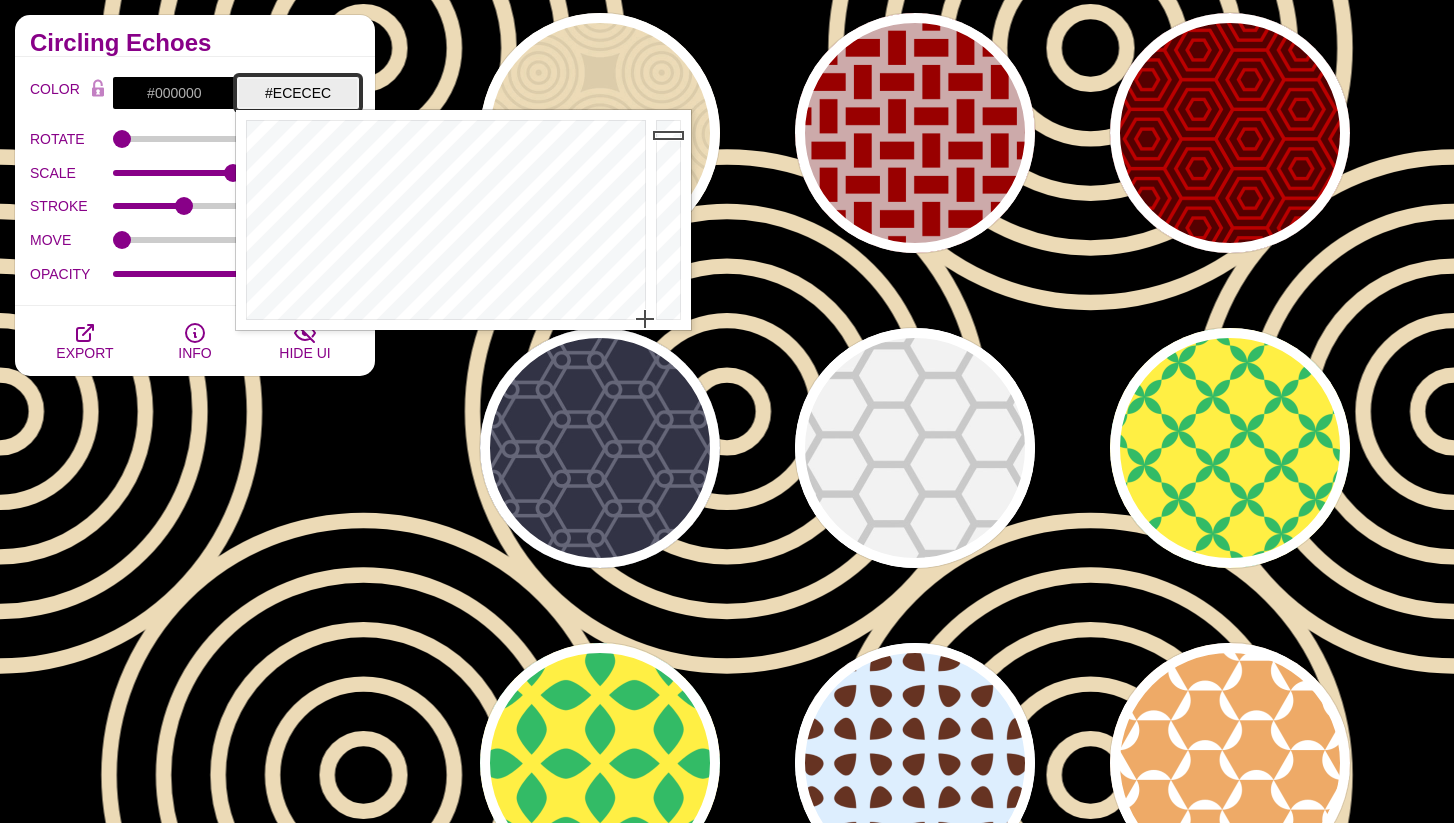 drag, startPoint x: 612, startPoint y: 251, endPoint x: 665, endPoint y: 343, distance: 106.174385 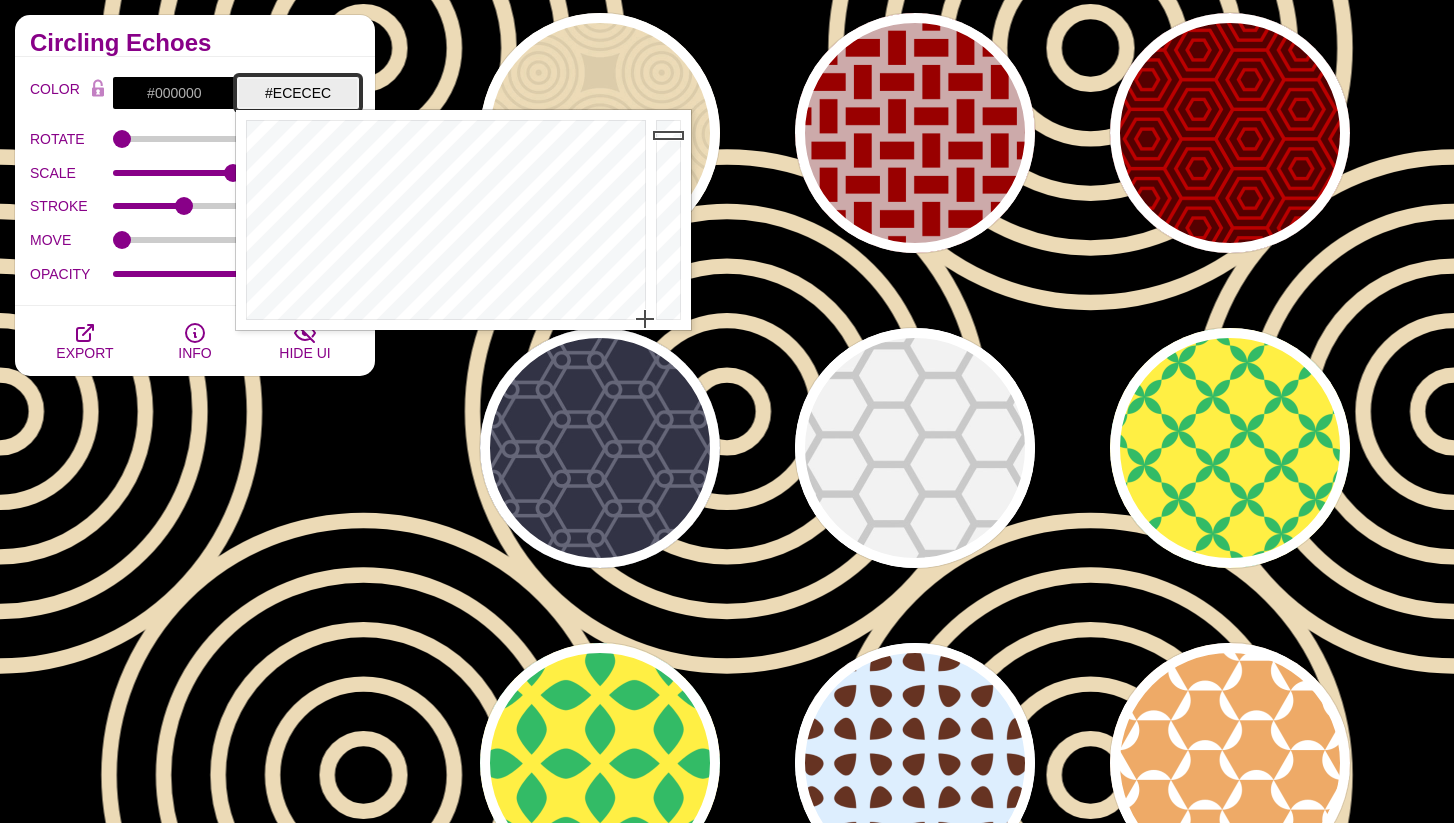 click on "SVG Backgrounds Logo
Backgrounds
Categories
Abstract
Patterns
Geometric
Gradient
Flat Gradient
Line Art
Three-Dimensional
Texture
Hand-drawn
Illustration
My Backgrounds
Core Collection
Search Backgrounds
Pro Collections
3D Patterns
Alternating Geometric Patterns
Angled Perspective Backgrounds
Animated SVG Backgrounds
Animated Line Backgrounds  new
Colorful Geometric Patterns
Depth and Shadows  new
Embedded Shape Blends
Fades and Halftones
Geometric Division Blends
Geometric Line Art" at bounding box center (727, -8960) 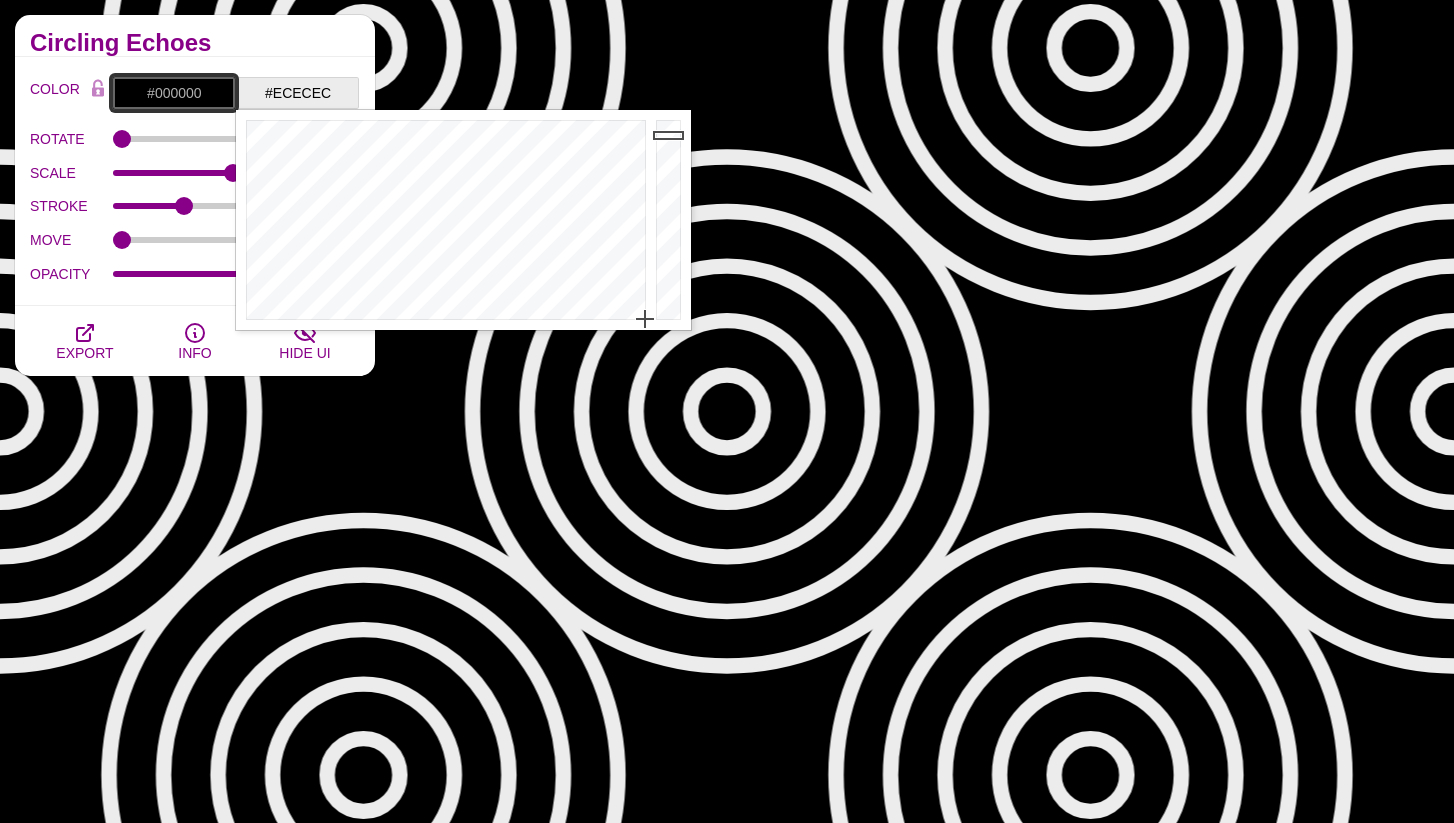 click on "#000000" at bounding box center (174, 93) 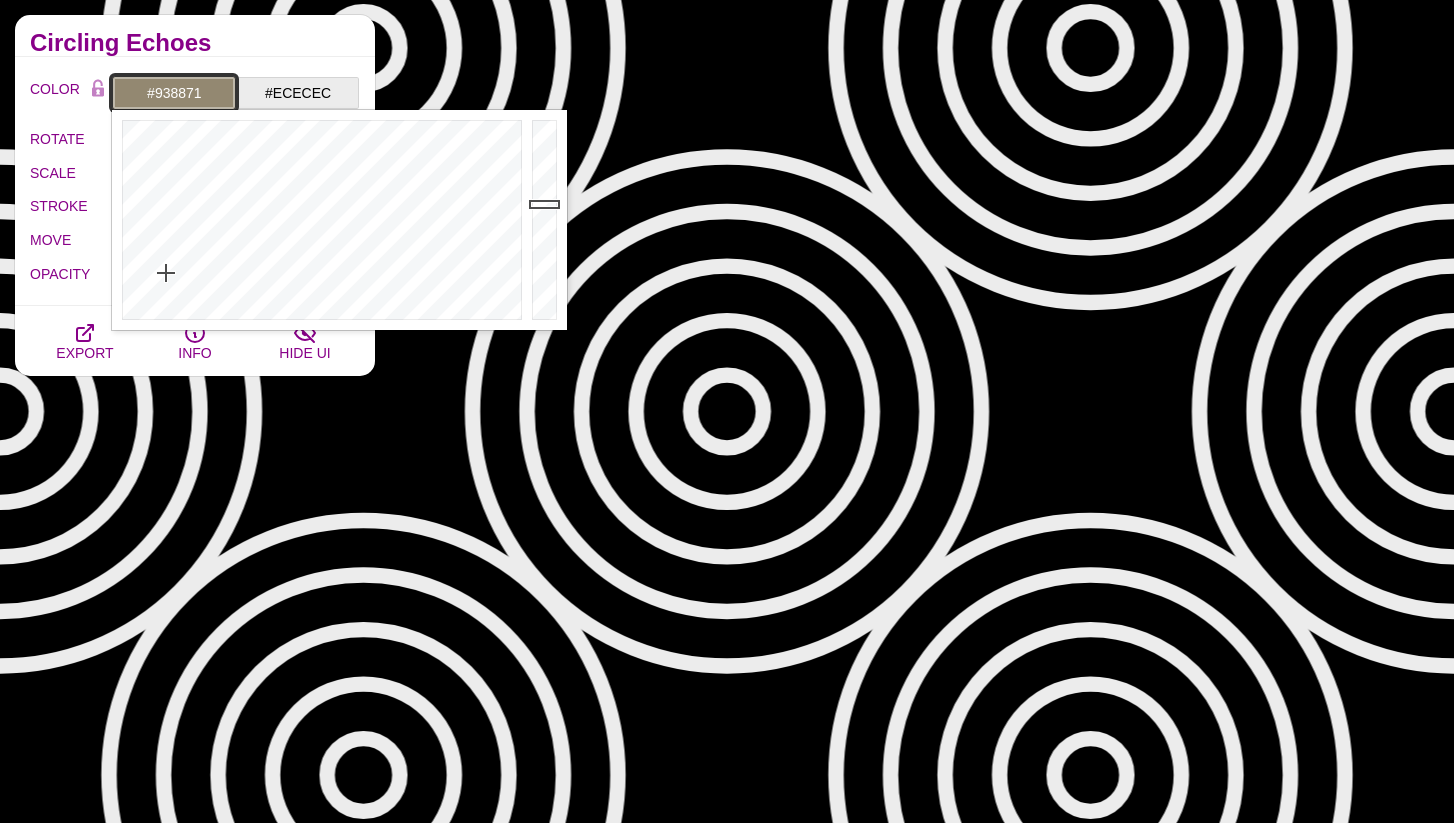 drag, startPoint x: 538, startPoint y: 222, endPoint x: 538, endPoint y: 204, distance: 18 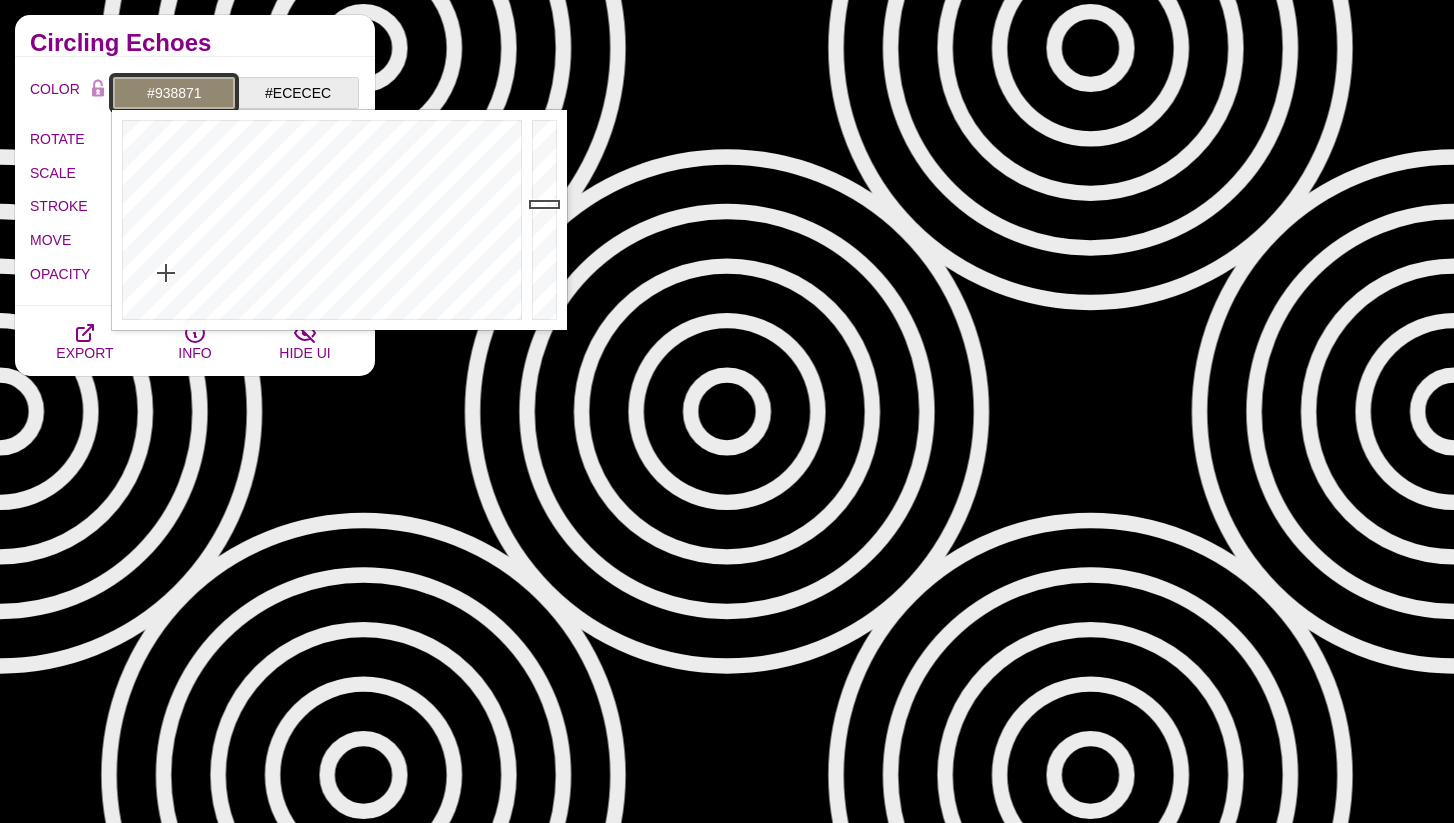 click at bounding box center [547, 220] 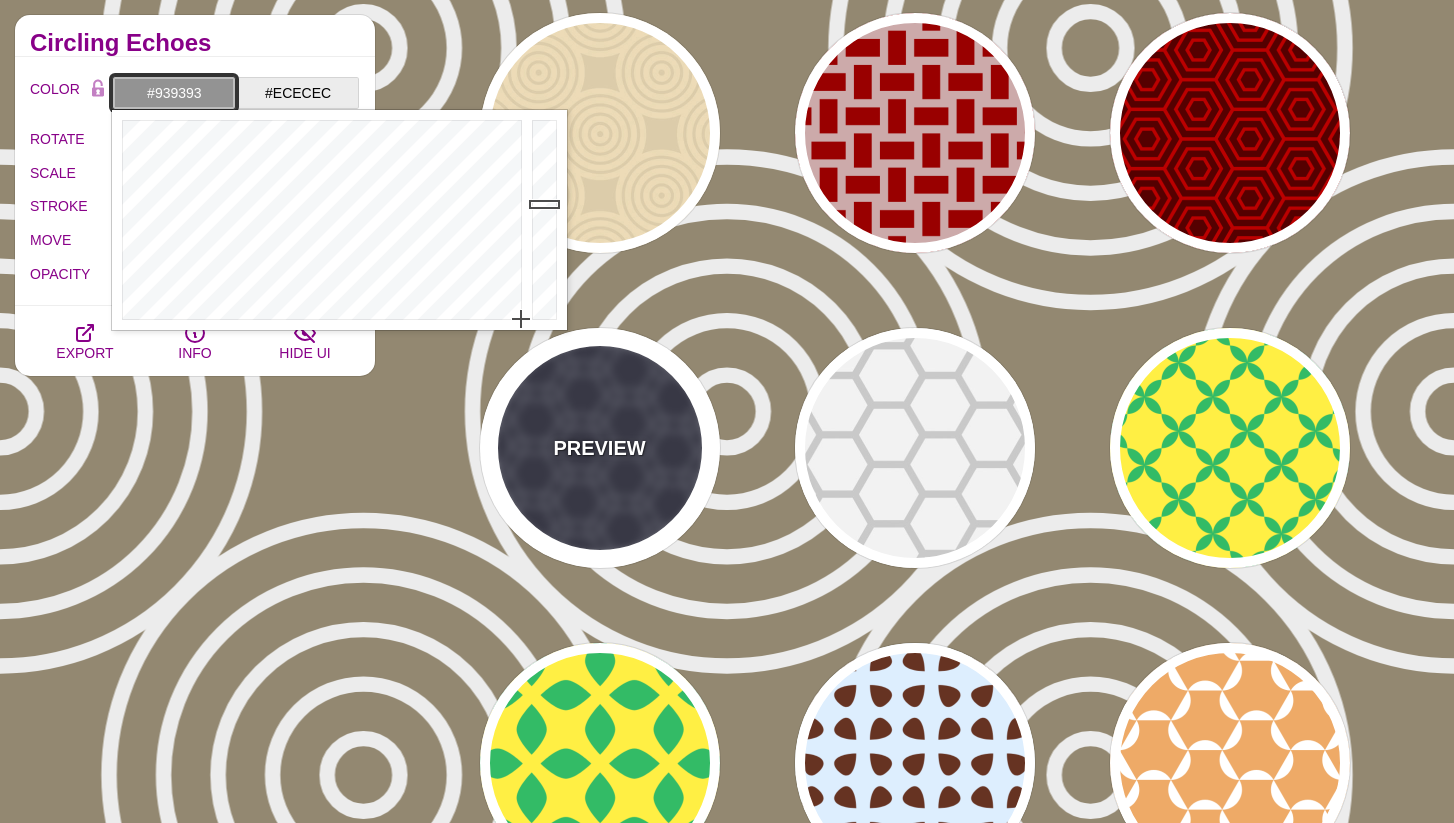 drag, startPoint x: 485, startPoint y: 233, endPoint x: 550, endPoint y: 349, distance: 132.96992 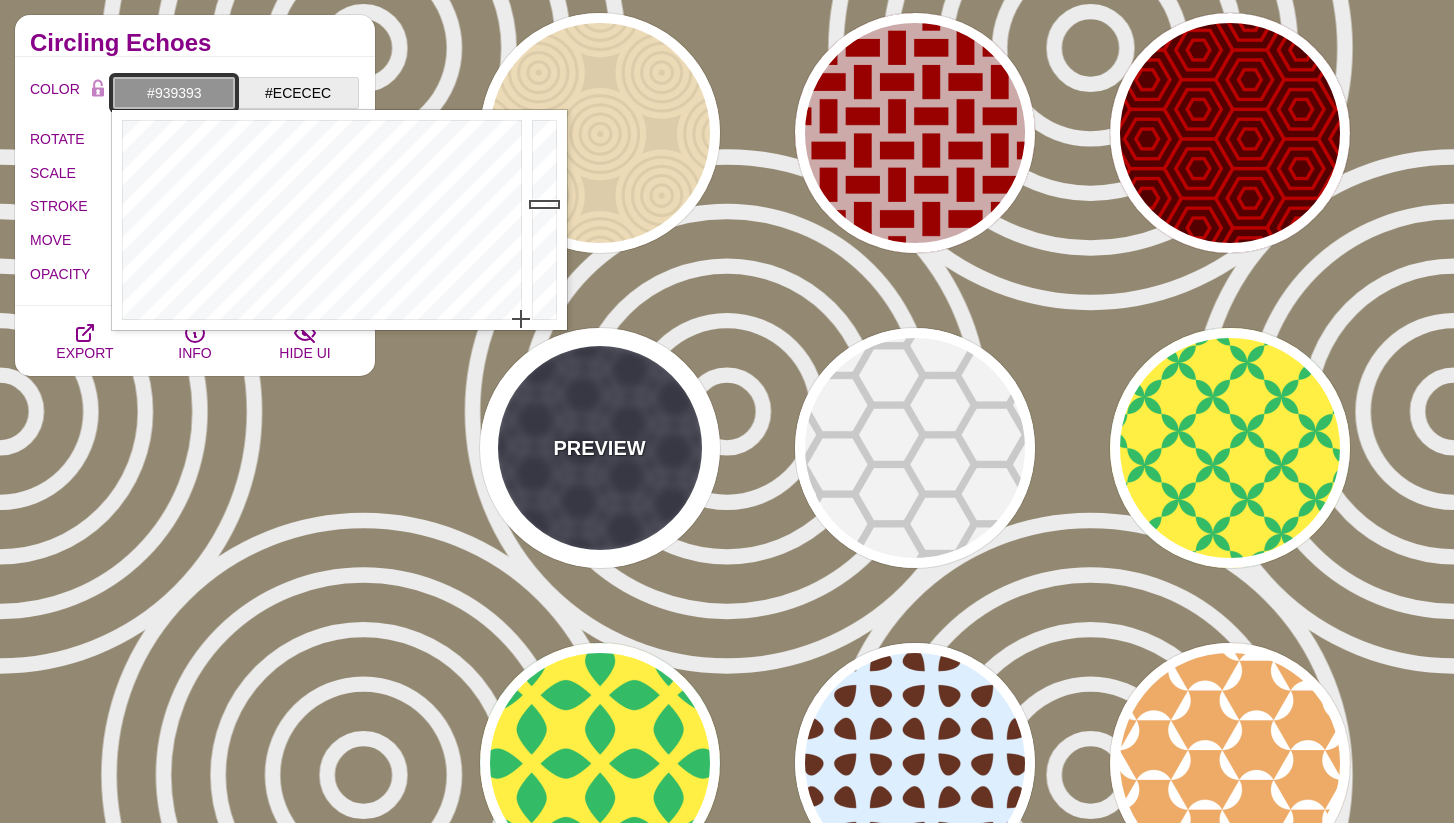 click on "SVG Backgrounds Logo
Backgrounds
Categories
Abstract
Patterns
Geometric
Gradient
Flat Gradient
Line Art
Three-Dimensional
Texture
Hand-drawn
Illustration
My Backgrounds
Core Collection
Search Backgrounds
Pro Collections
3D Patterns
Alternating Geometric Patterns
Angled Perspective Backgrounds
Animated SVG Backgrounds
Animated Line Backgrounds  new
Colorful Geometric Patterns
Depth and Shadows  new
Embedded Shape Blends
Fades and Halftones
Geometric Division Blends
Geometric Line Art" at bounding box center (727, -8960) 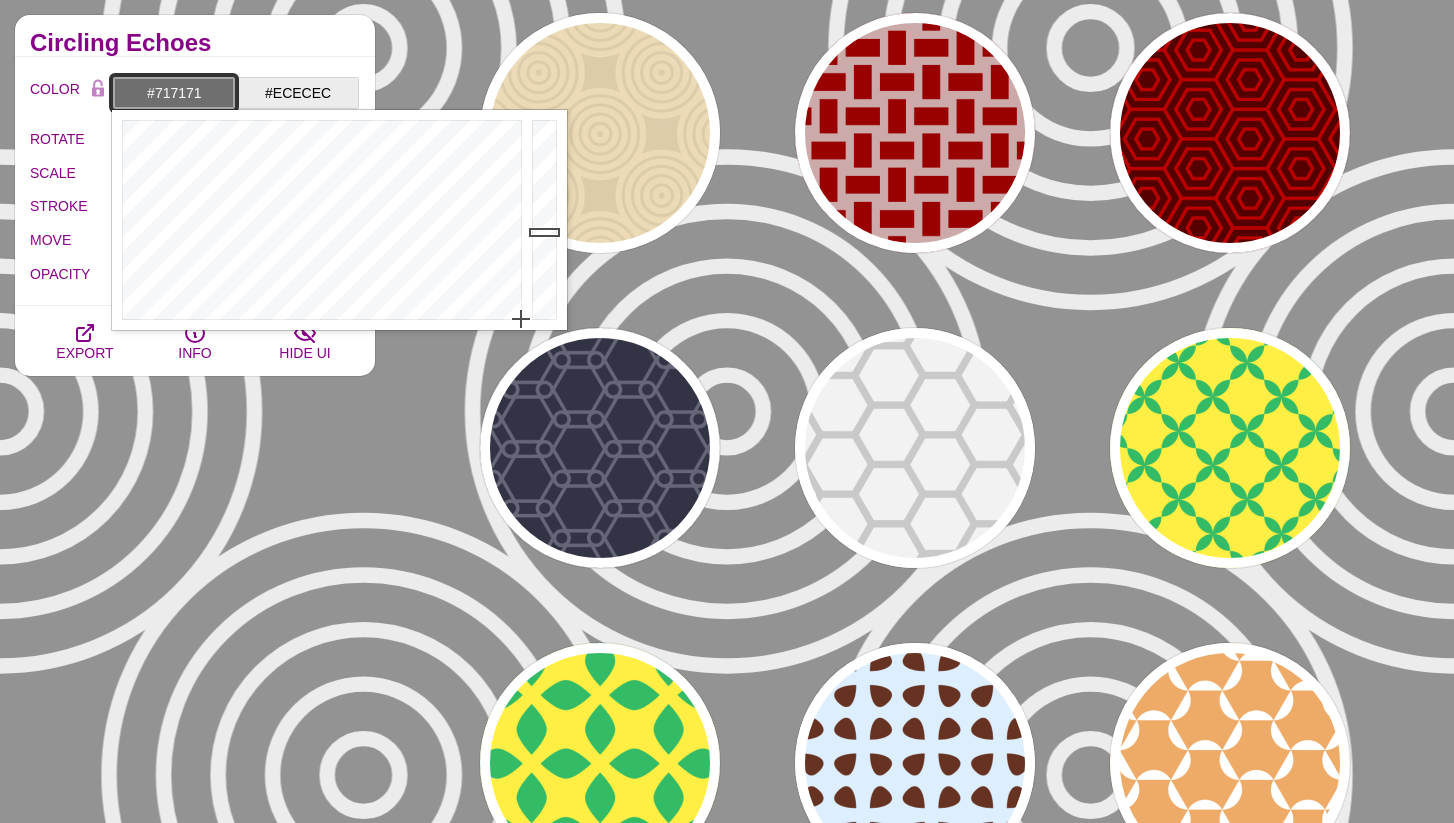 click at bounding box center [547, 220] 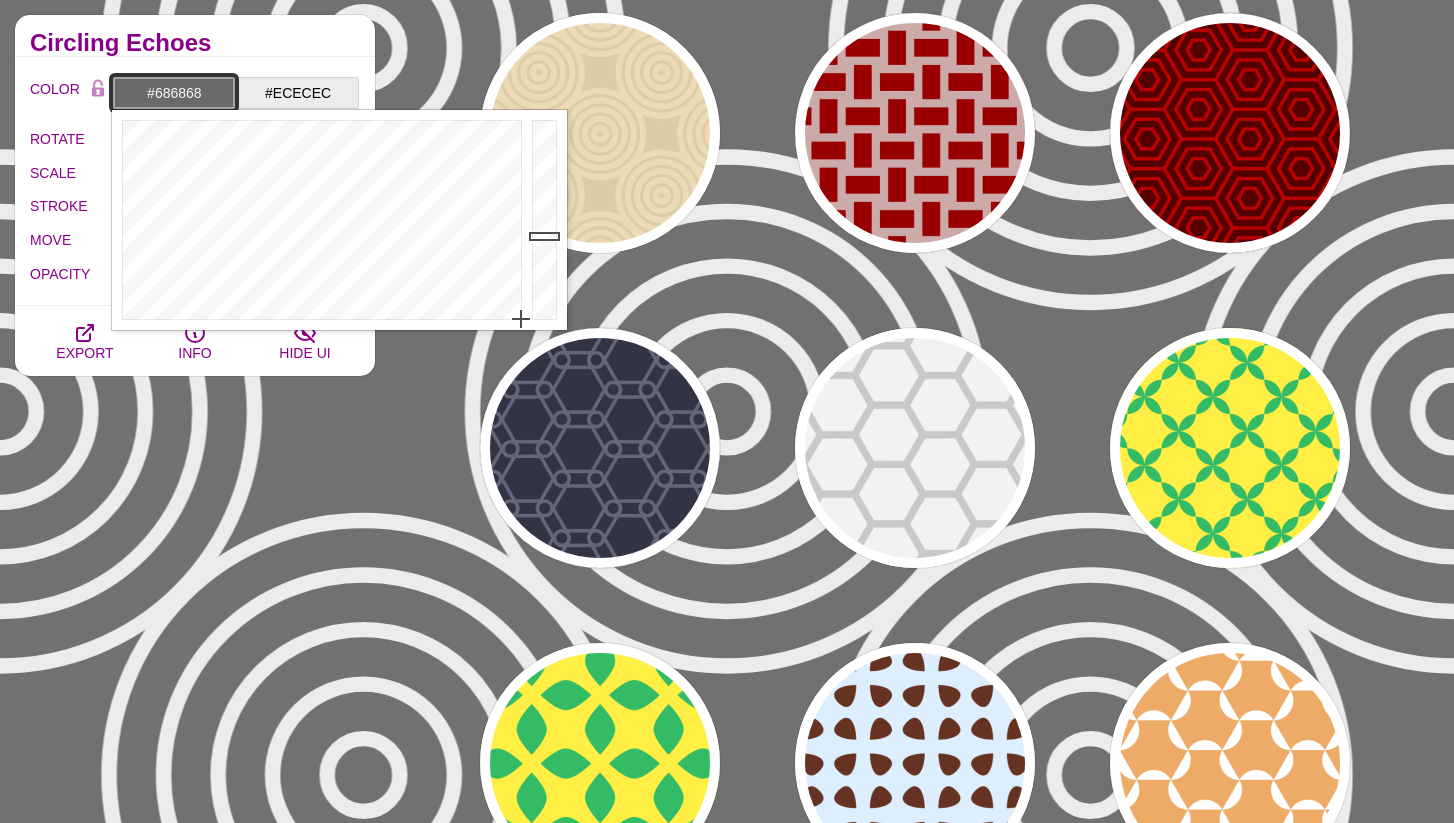 click at bounding box center [547, 220] 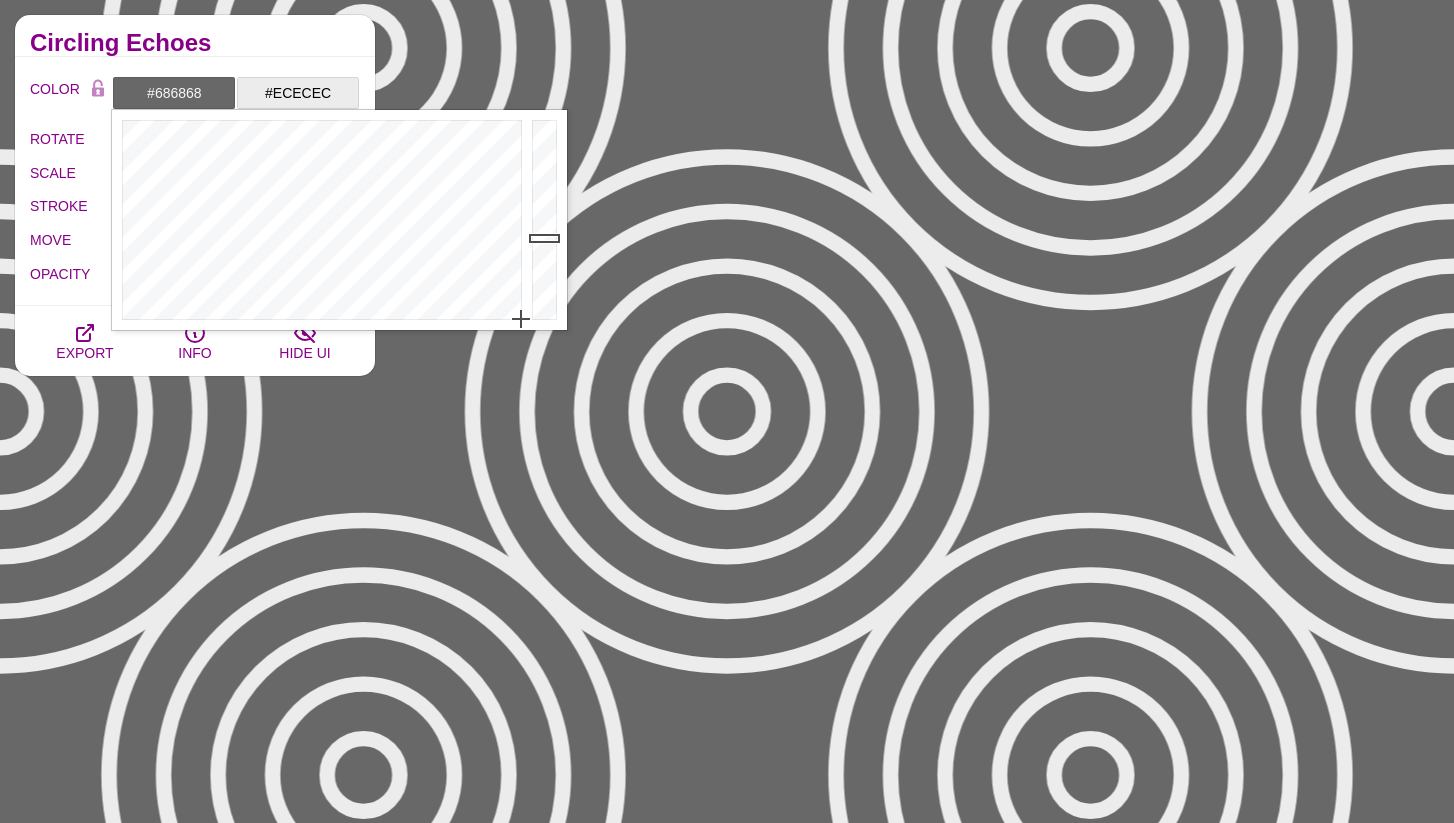 click on "OPACITY" at bounding box center [71, 274] 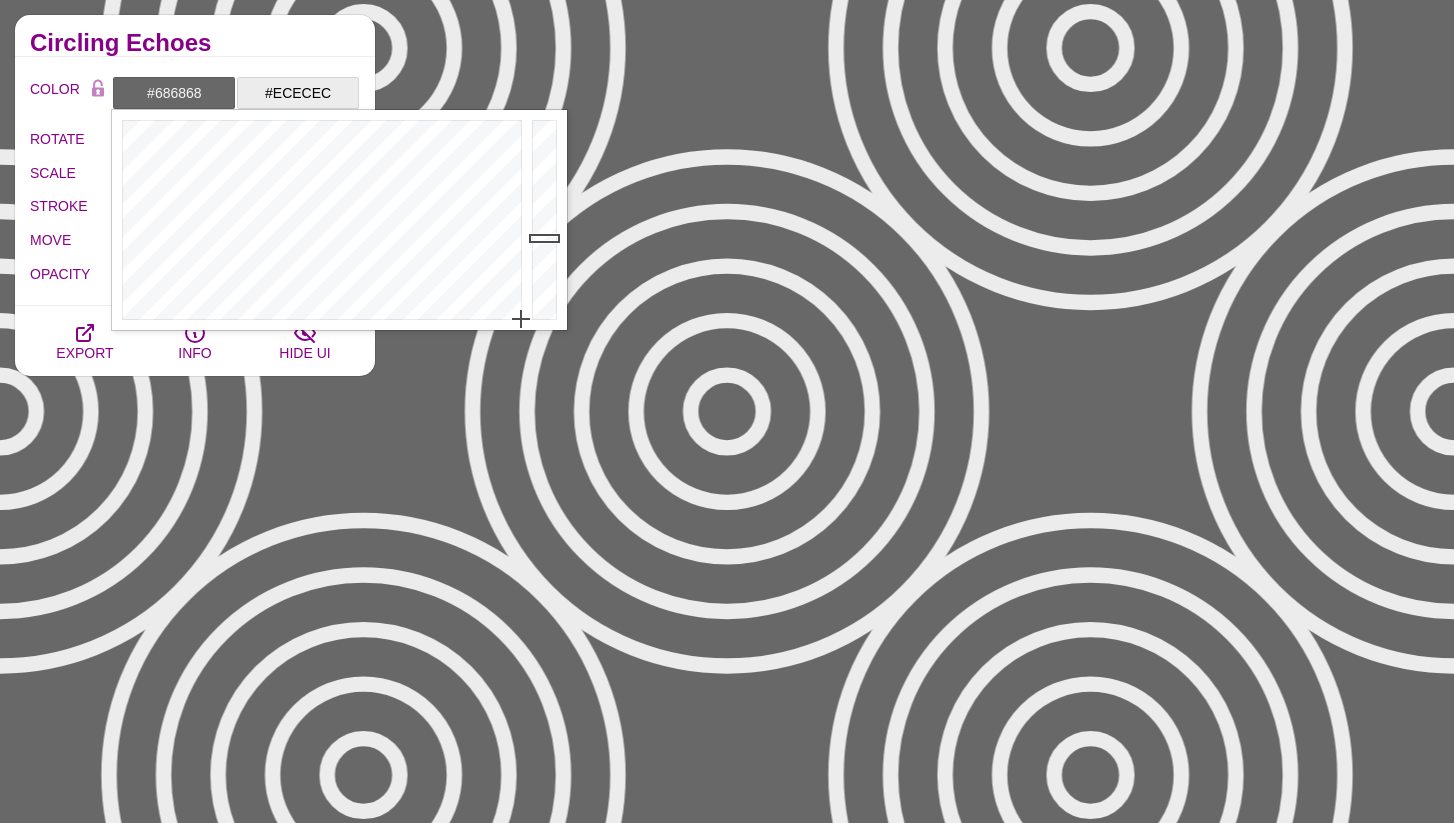 click on "OPACITY" at bounding box center [237, 274] 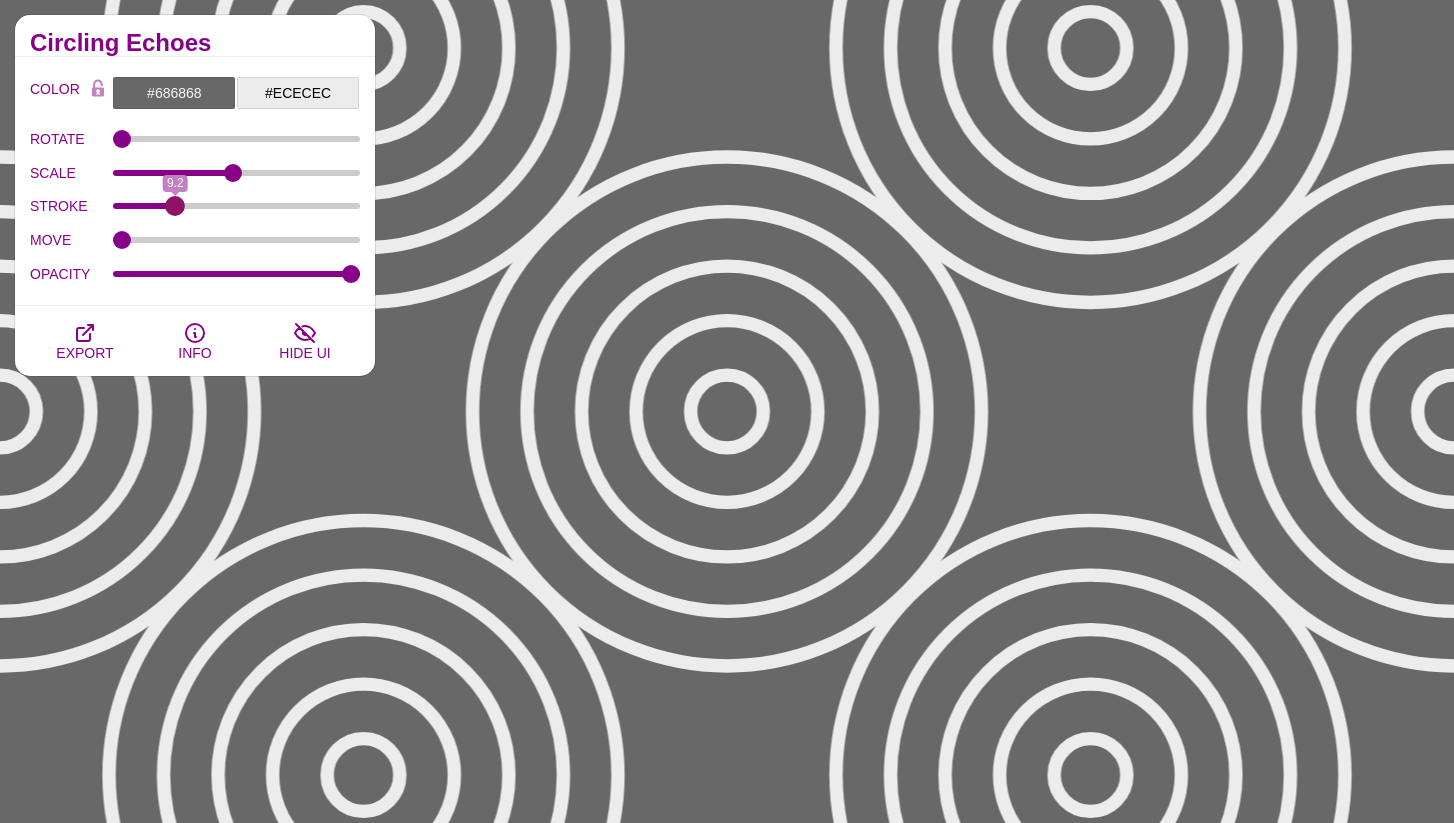 drag, startPoint x: 186, startPoint y: 201, endPoint x: 175, endPoint y: 201, distance: 11 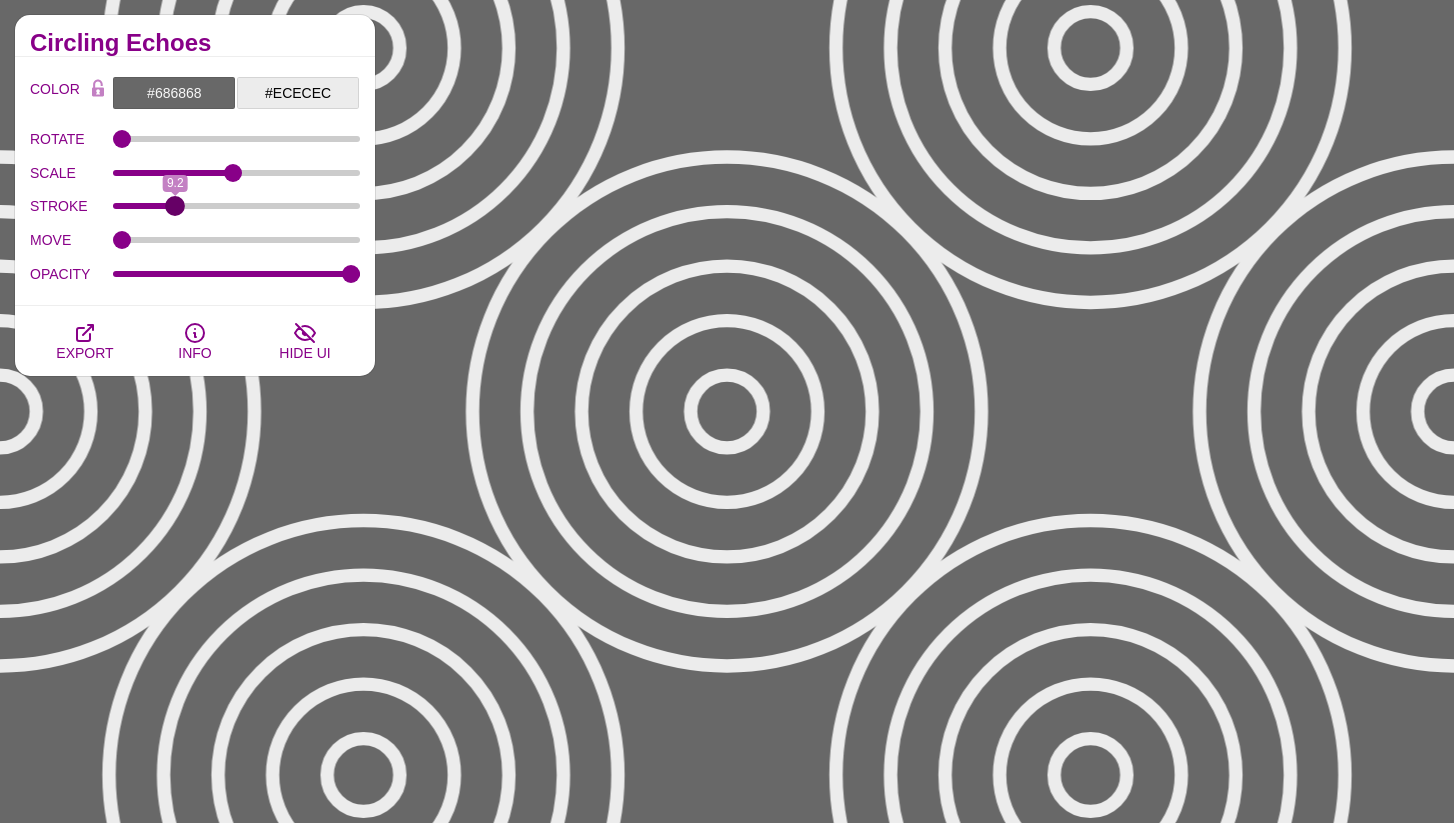 type on "9.2" 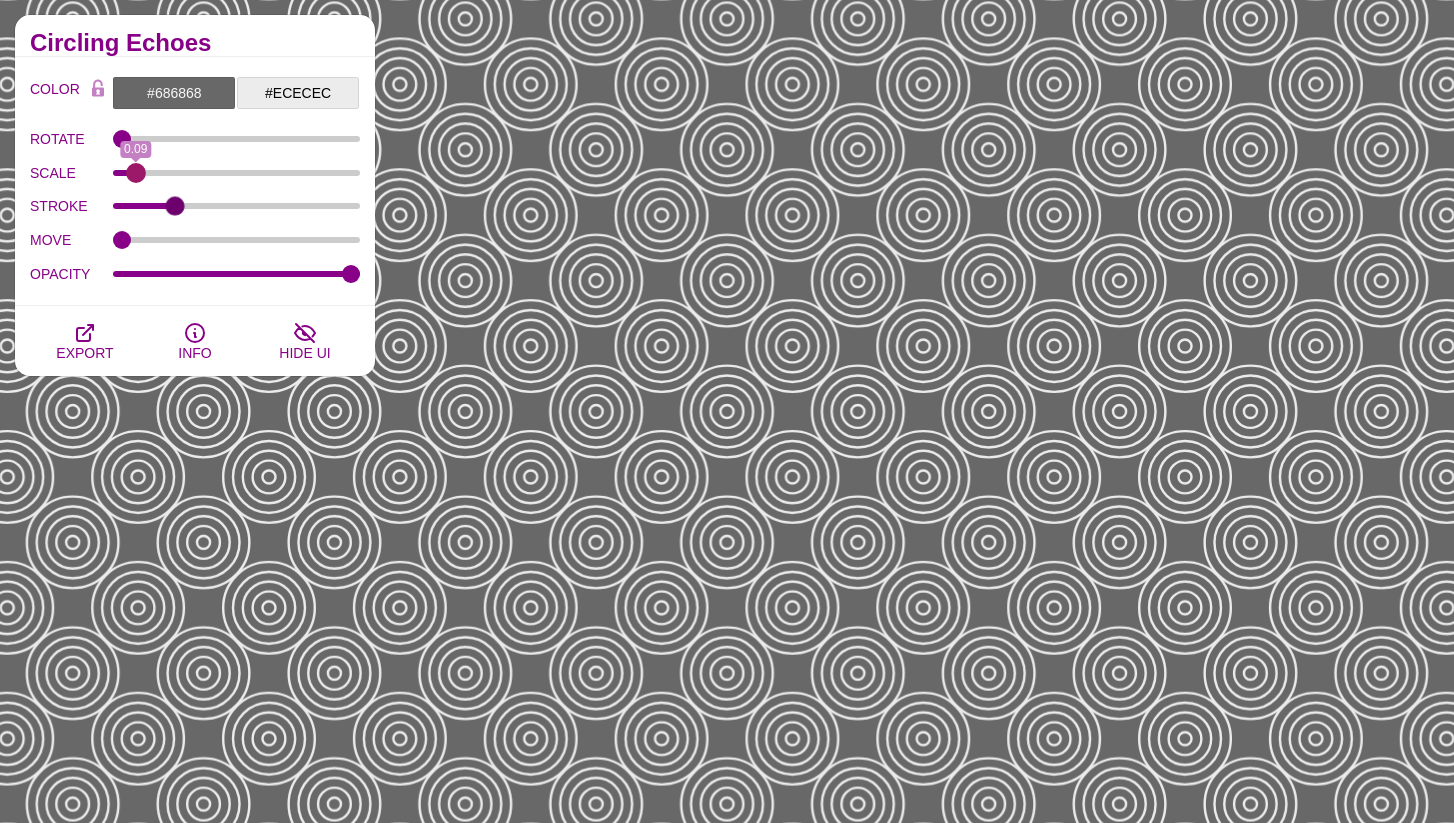 drag, startPoint x: 240, startPoint y: 178, endPoint x: 136, endPoint y: 178, distance: 104 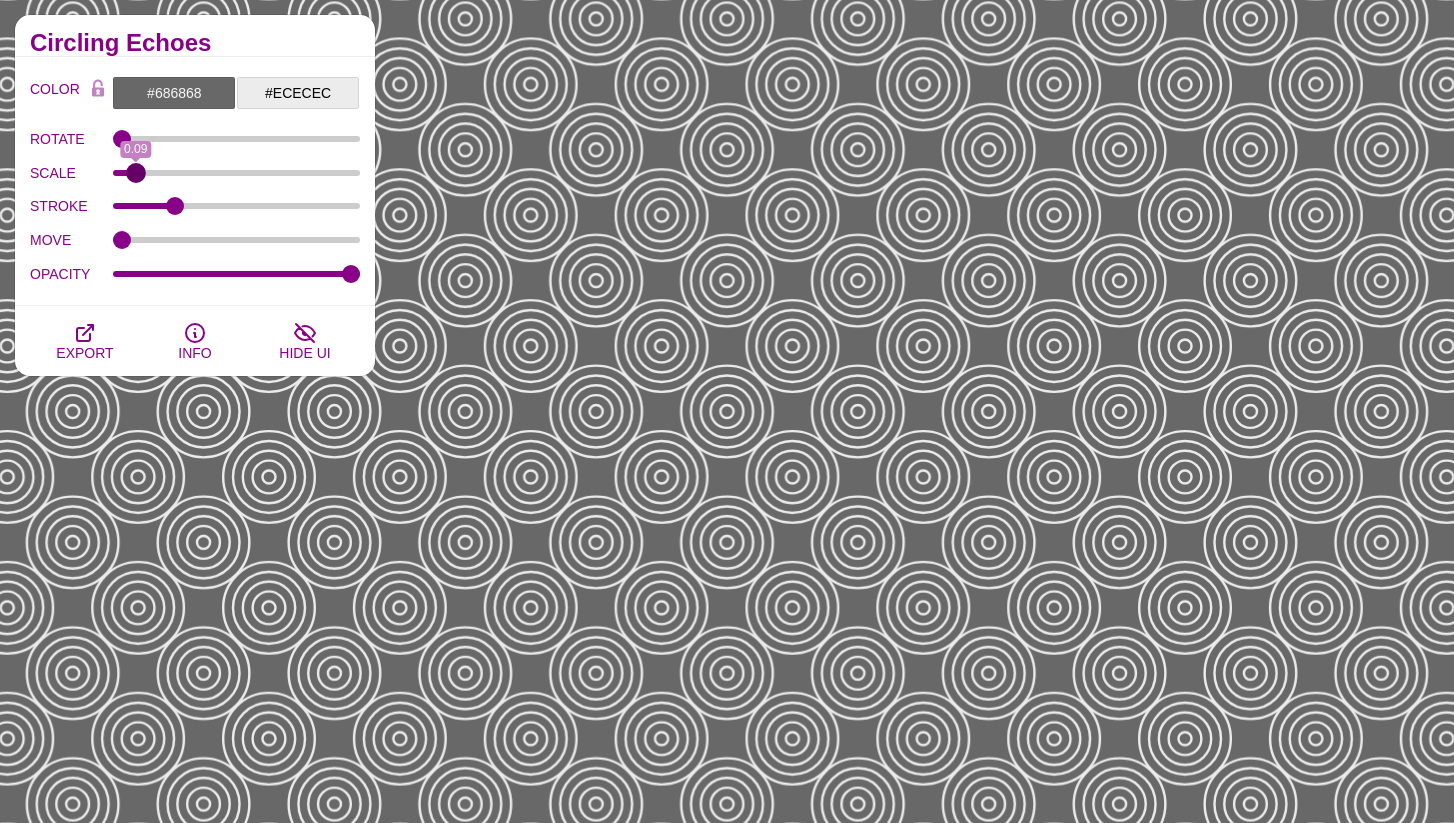 type on "0.09" 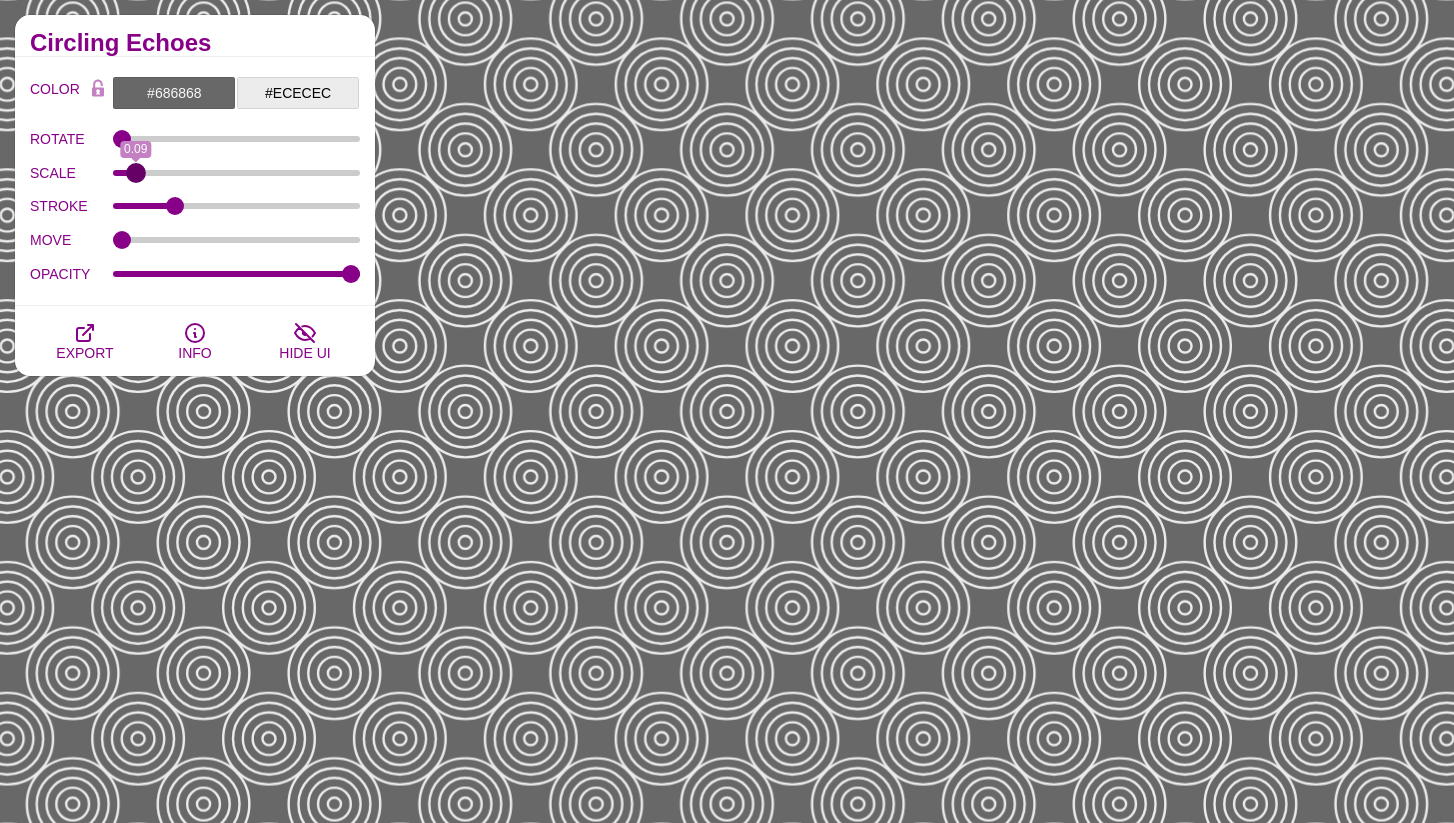 click on "SCALE" at bounding box center [237, 173] 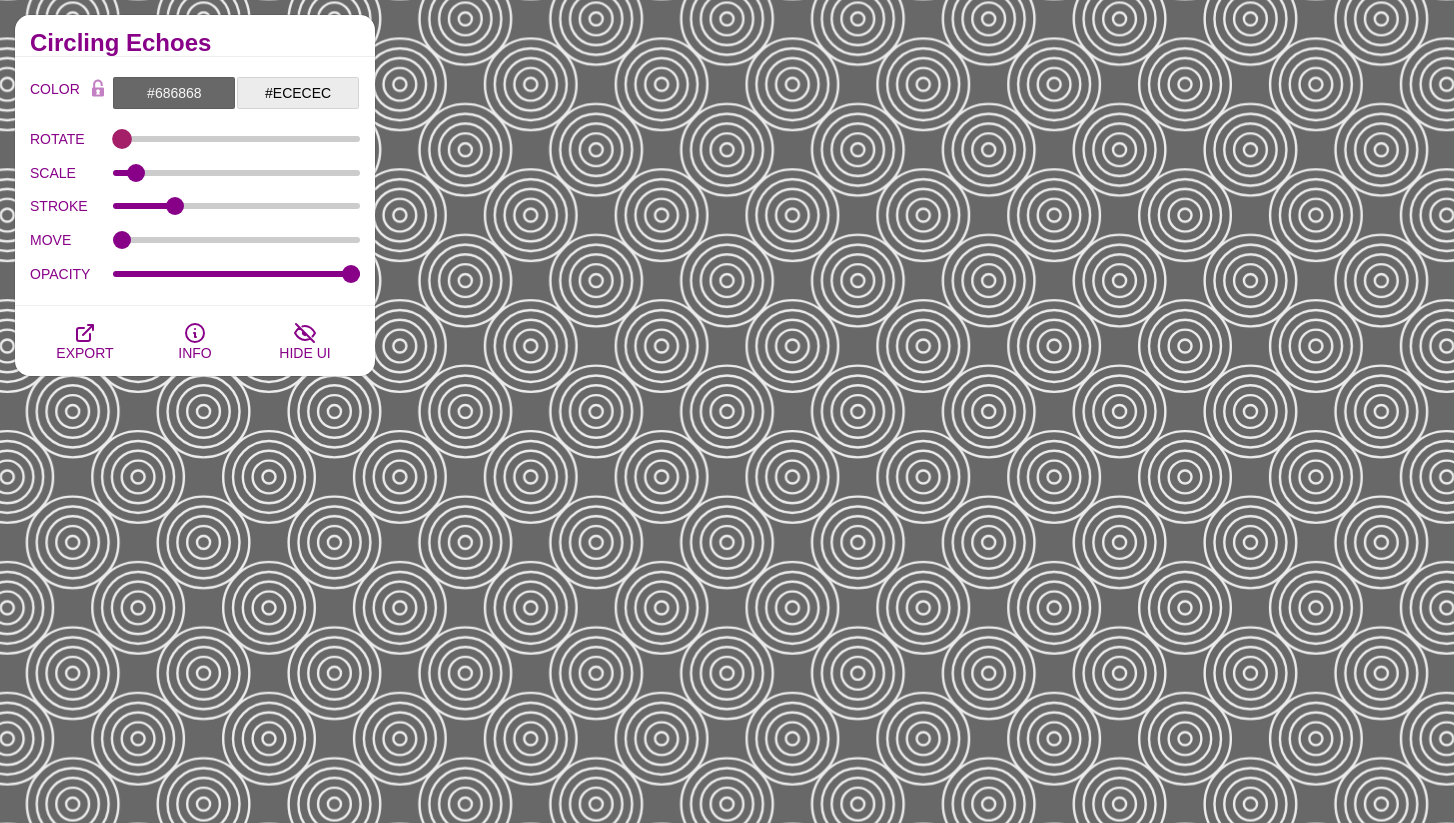 drag, startPoint x: 119, startPoint y: 142, endPoint x: 99, endPoint y: 143, distance: 20.024984 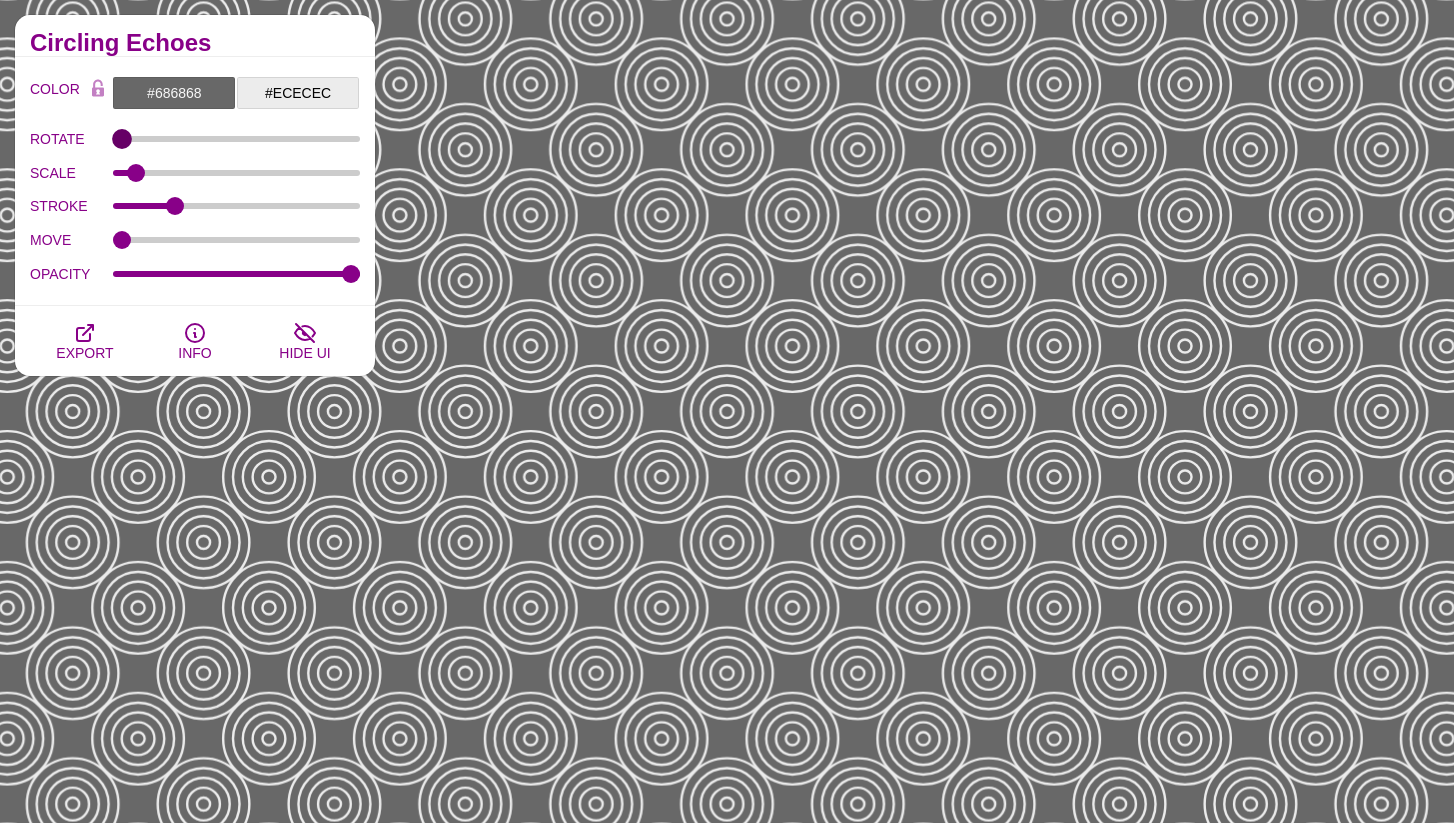 click on "ROTATE" at bounding box center (237, 139) 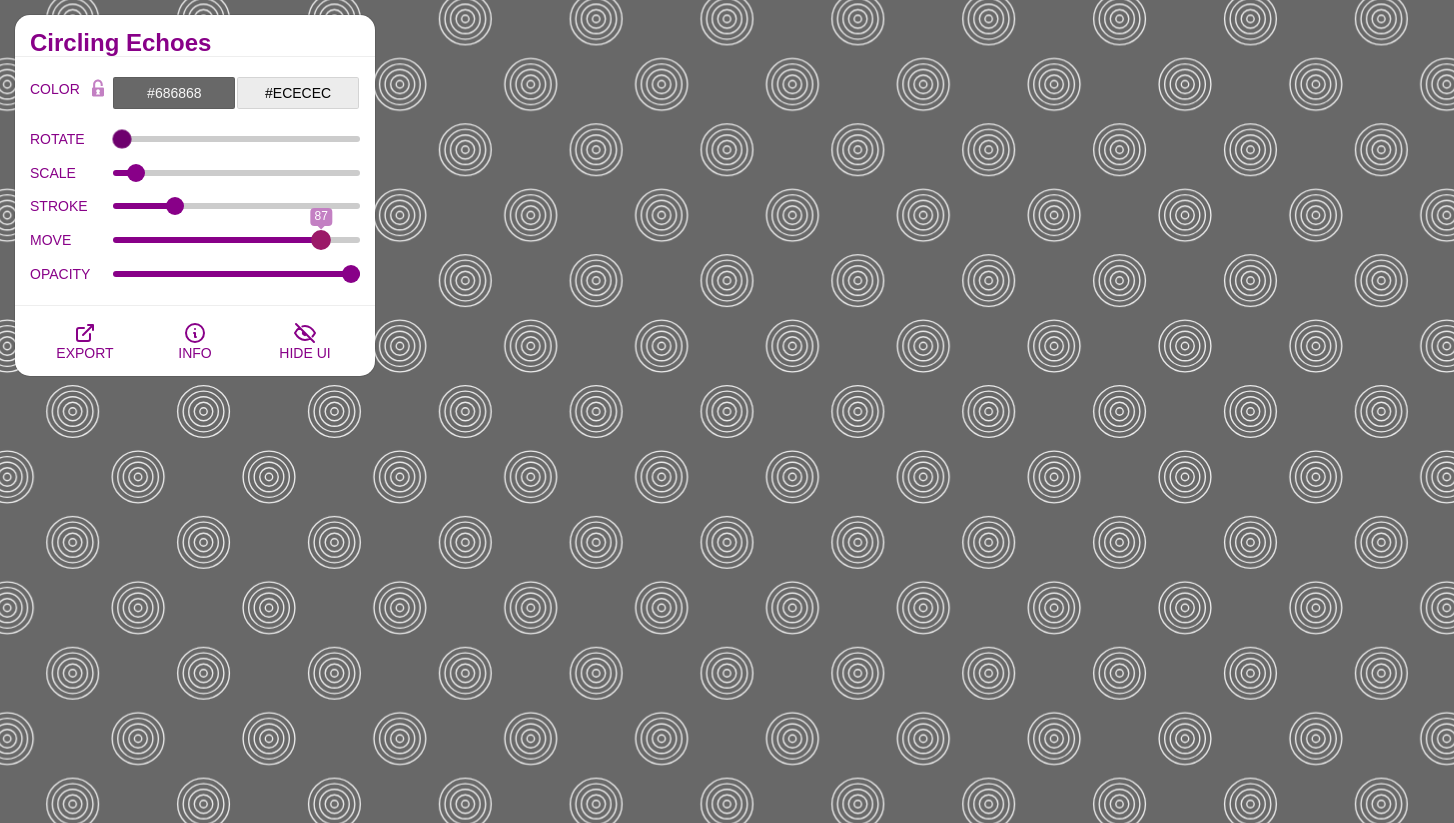 drag, startPoint x: 119, startPoint y: 234, endPoint x: 321, endPoint y: 256, distance: 203.19449 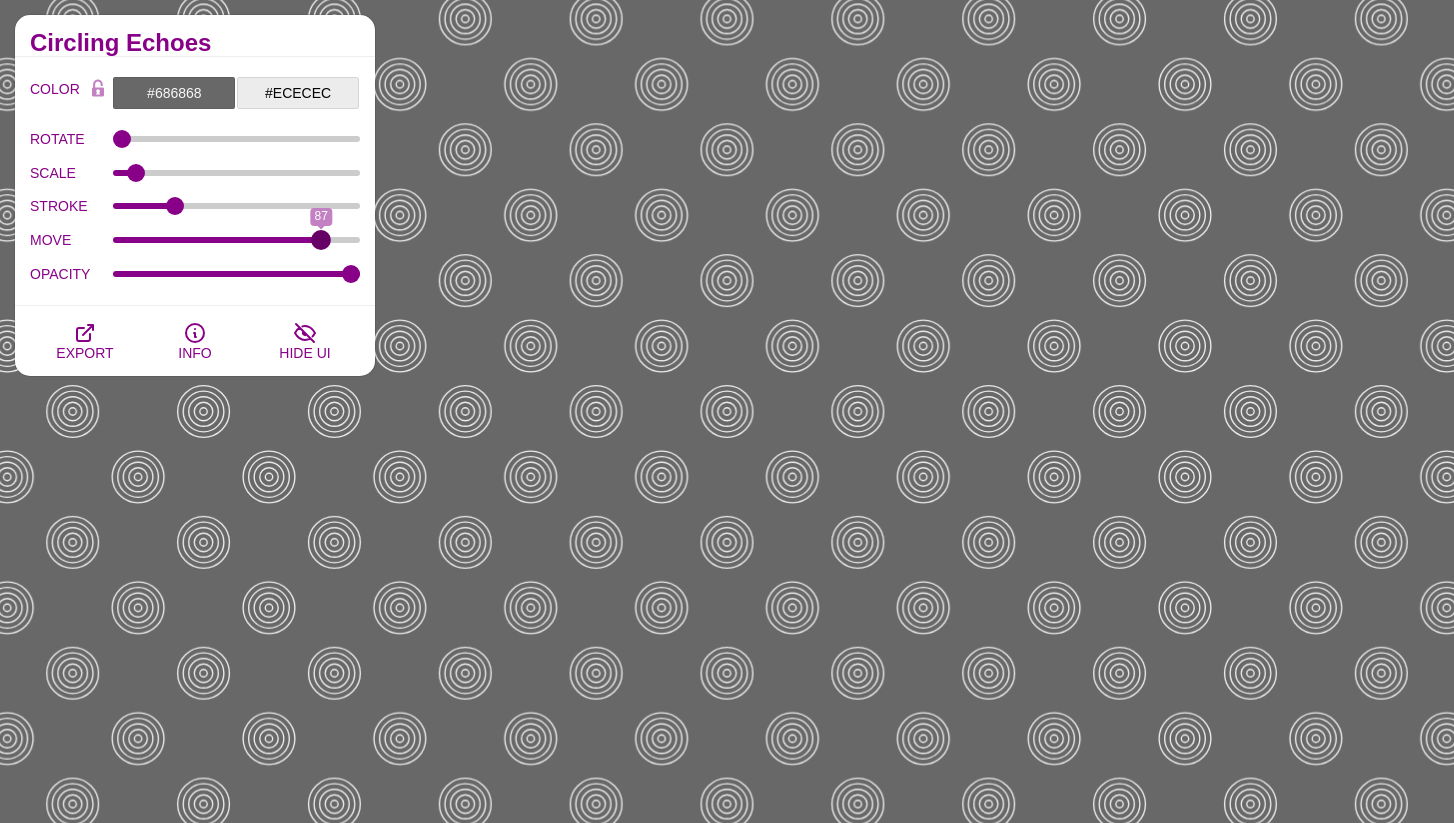 type on "87" 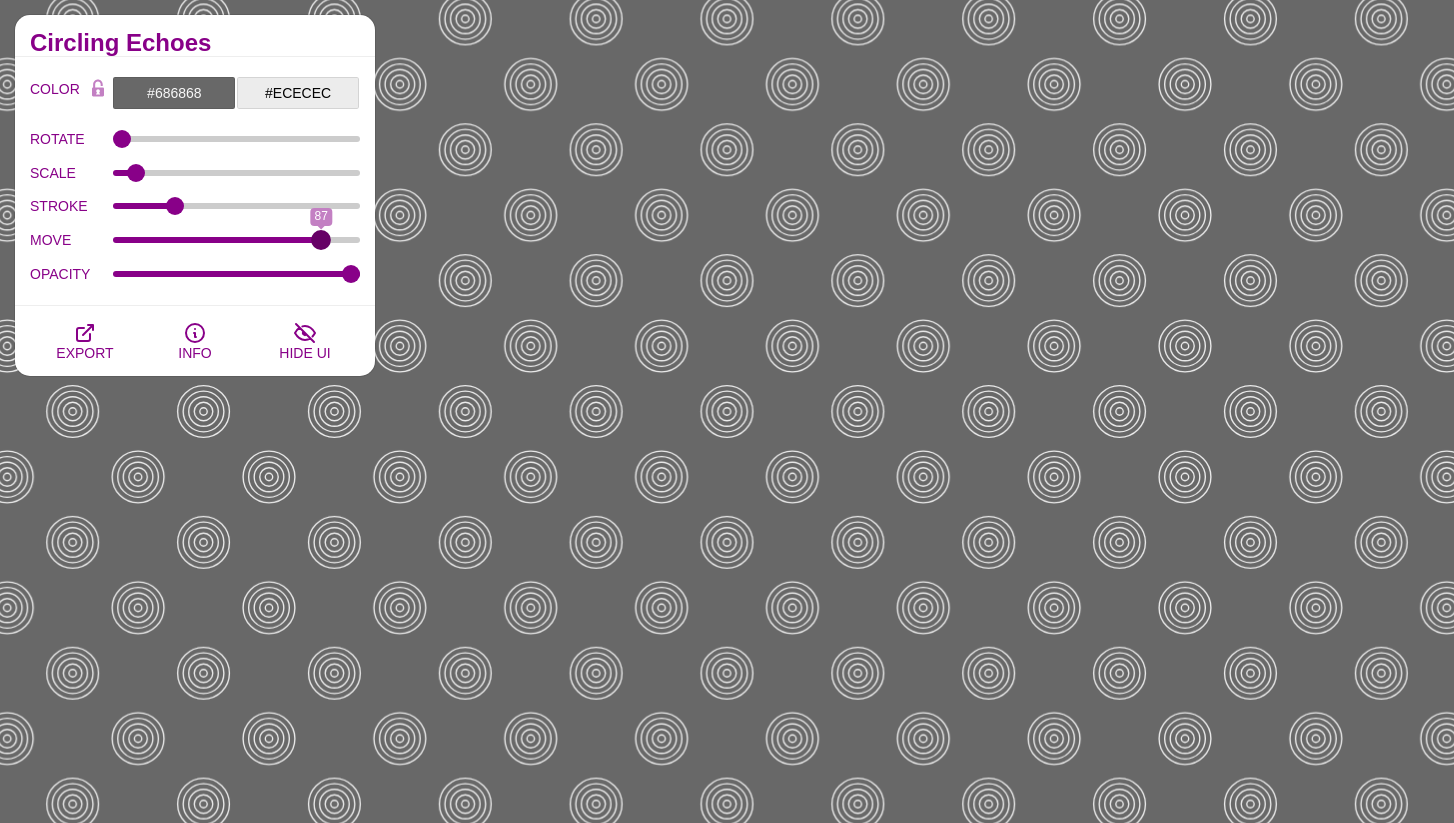 click on "MOVE" at bounding box center (237, 240) 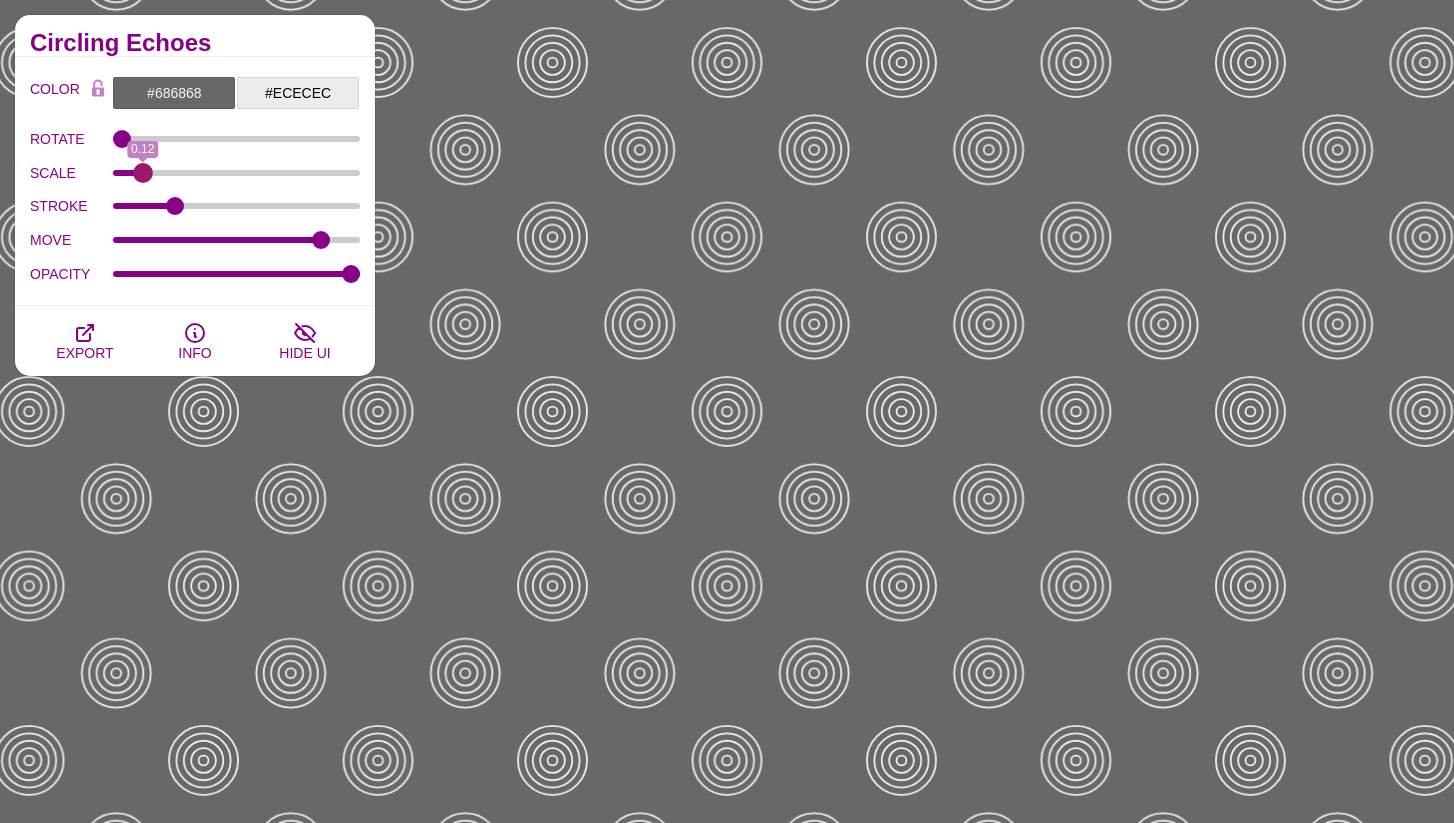 type on "0.12" 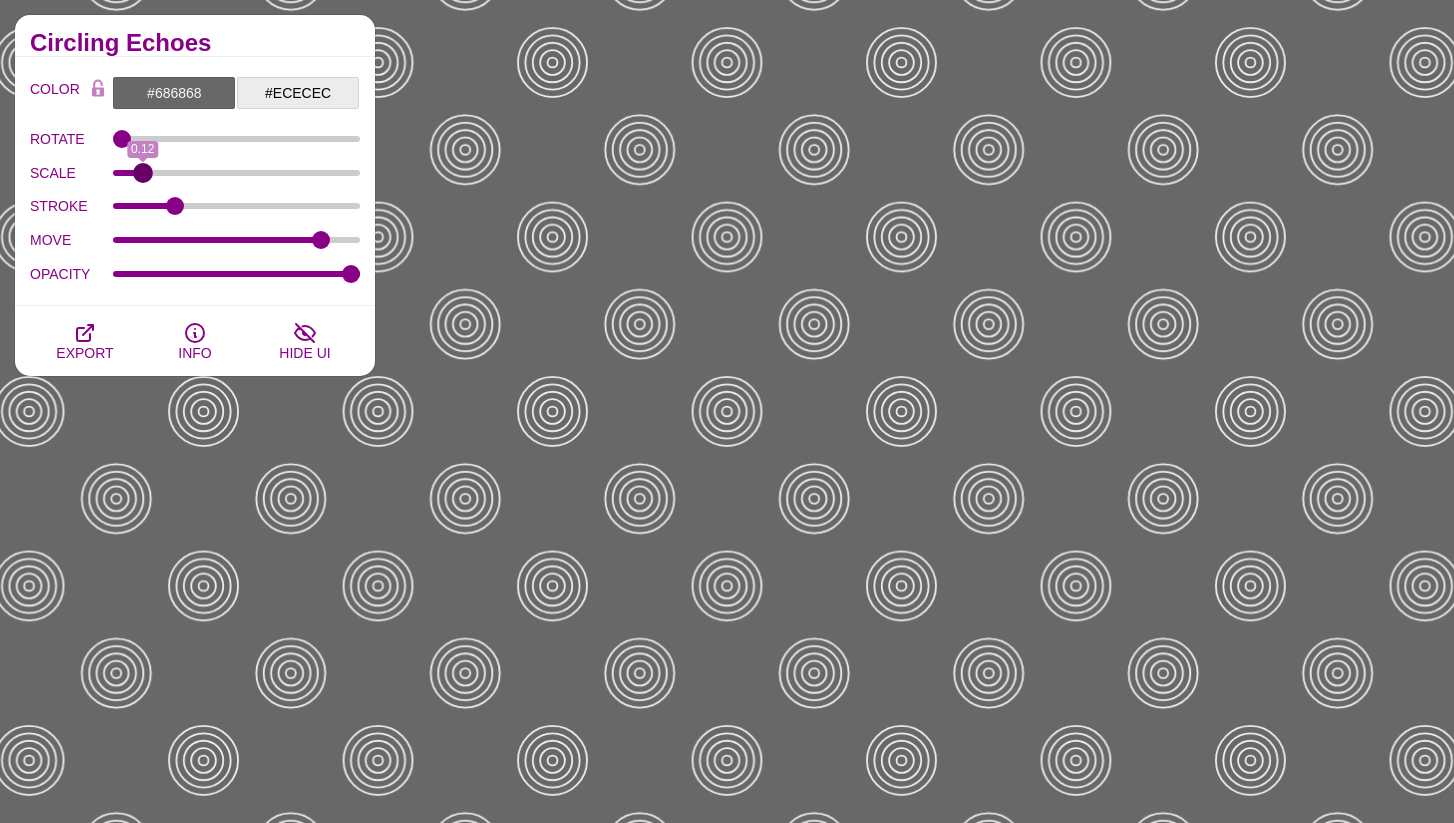 click on "SCALE" at bounding box center [237, 173] 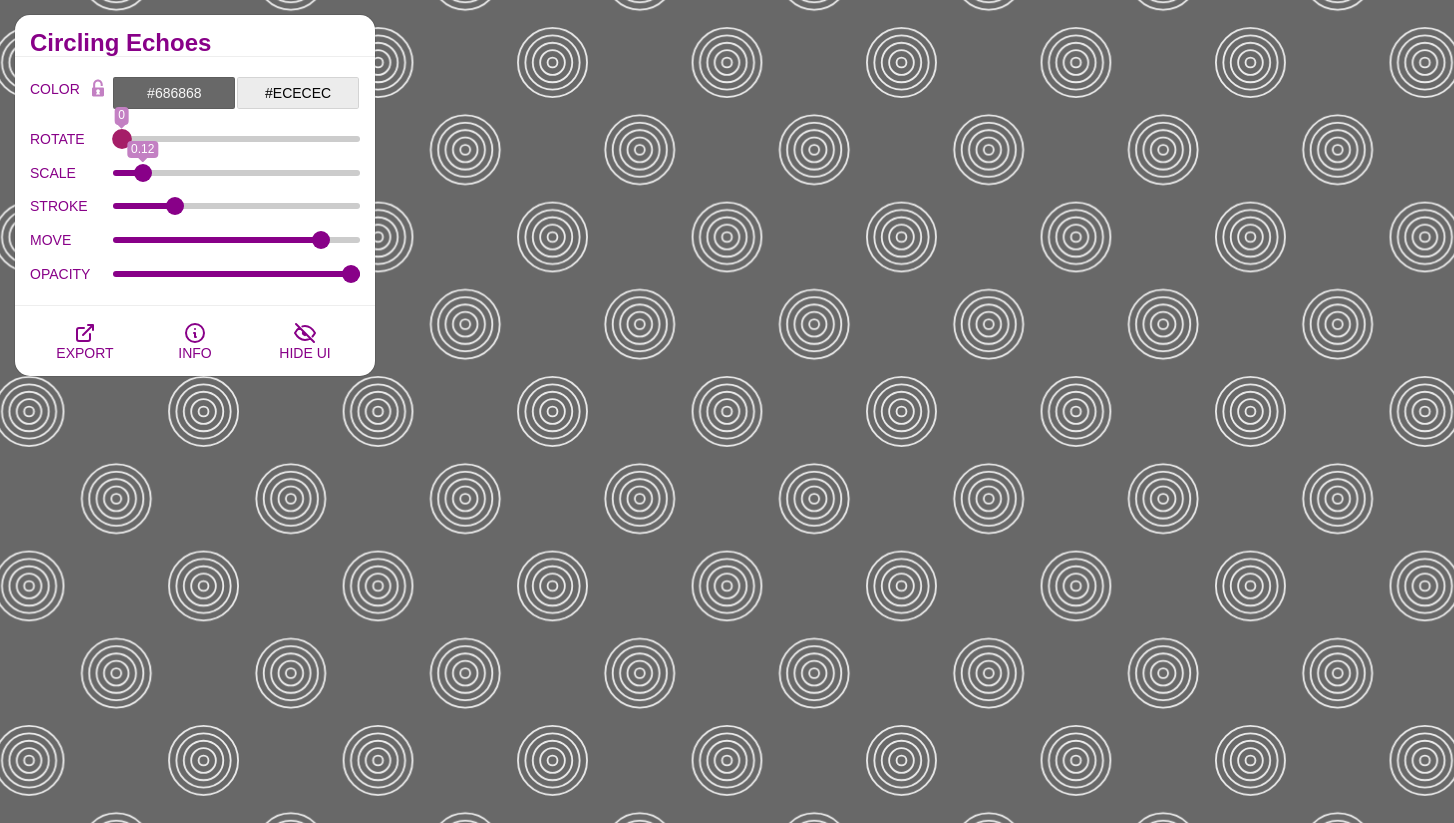 drag, startPoint x: 114, startPoint y: 143, endPoint x: 70, endPoint y: 146, distance: 44.102154 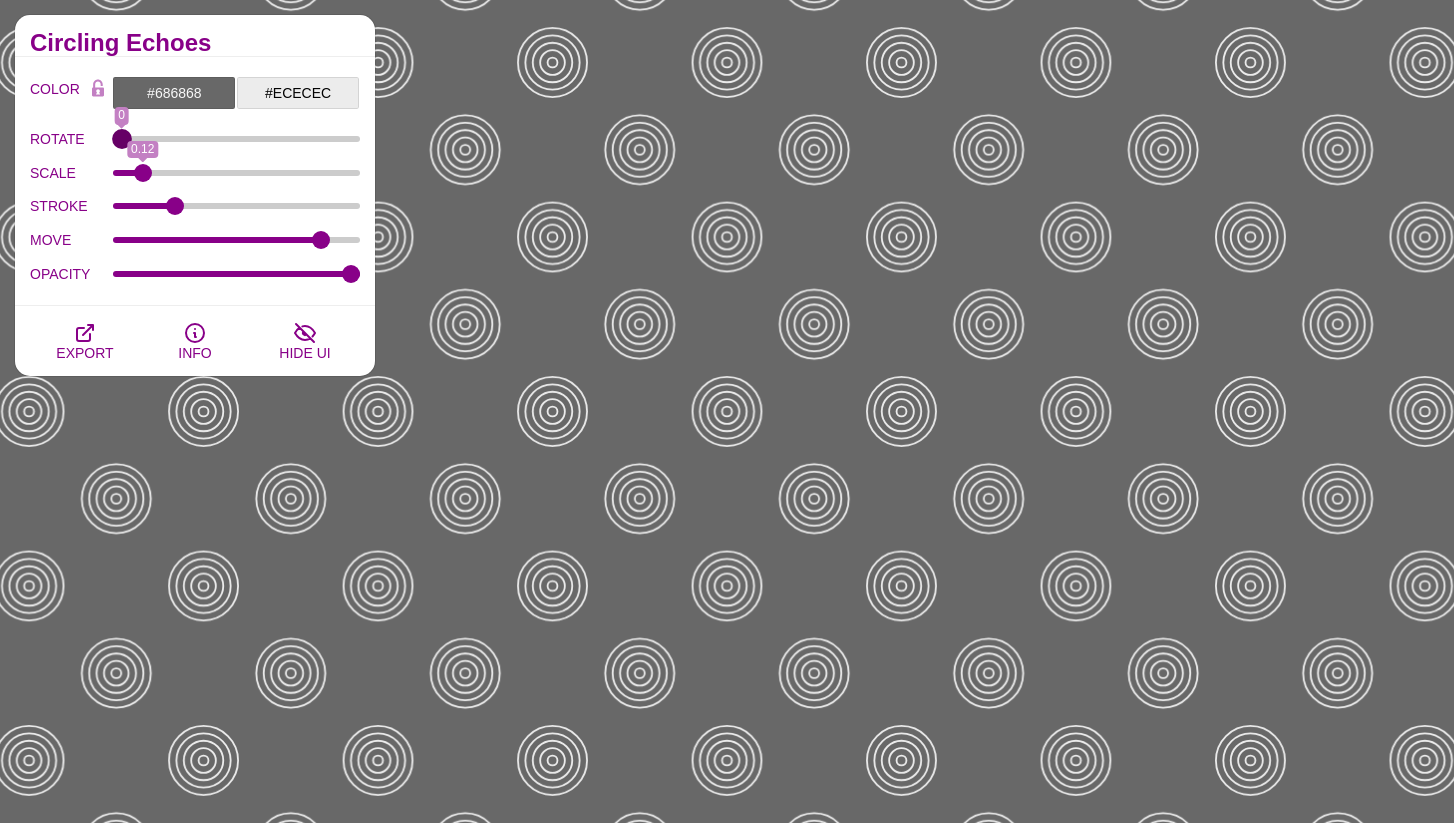 click on "ROTATE" at bounding box center (237, 139) 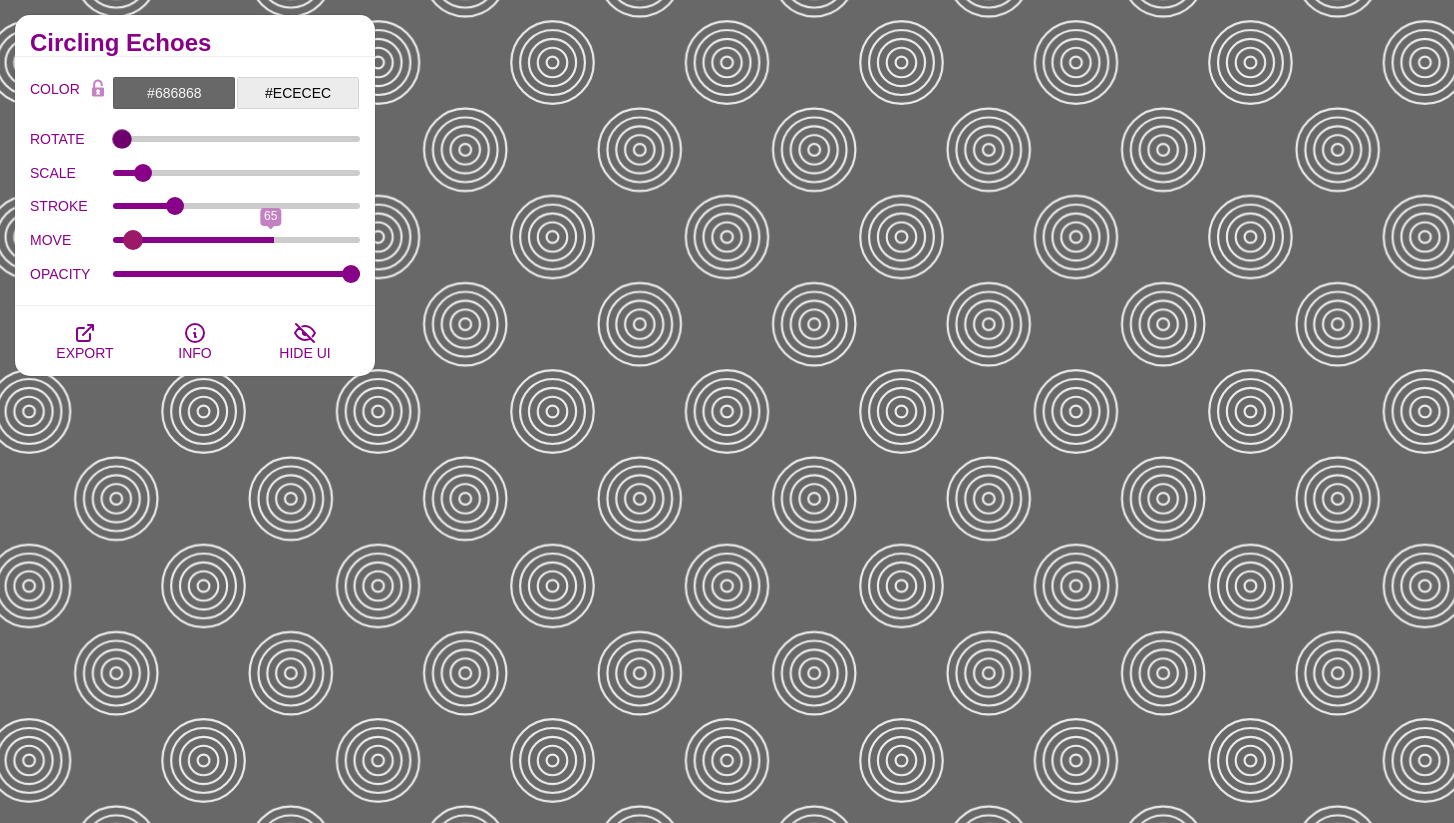 drag, startPoint x: 321, startPoint y: 234, endPoint x: 132, endPoint y: 230, distance: 189.04233 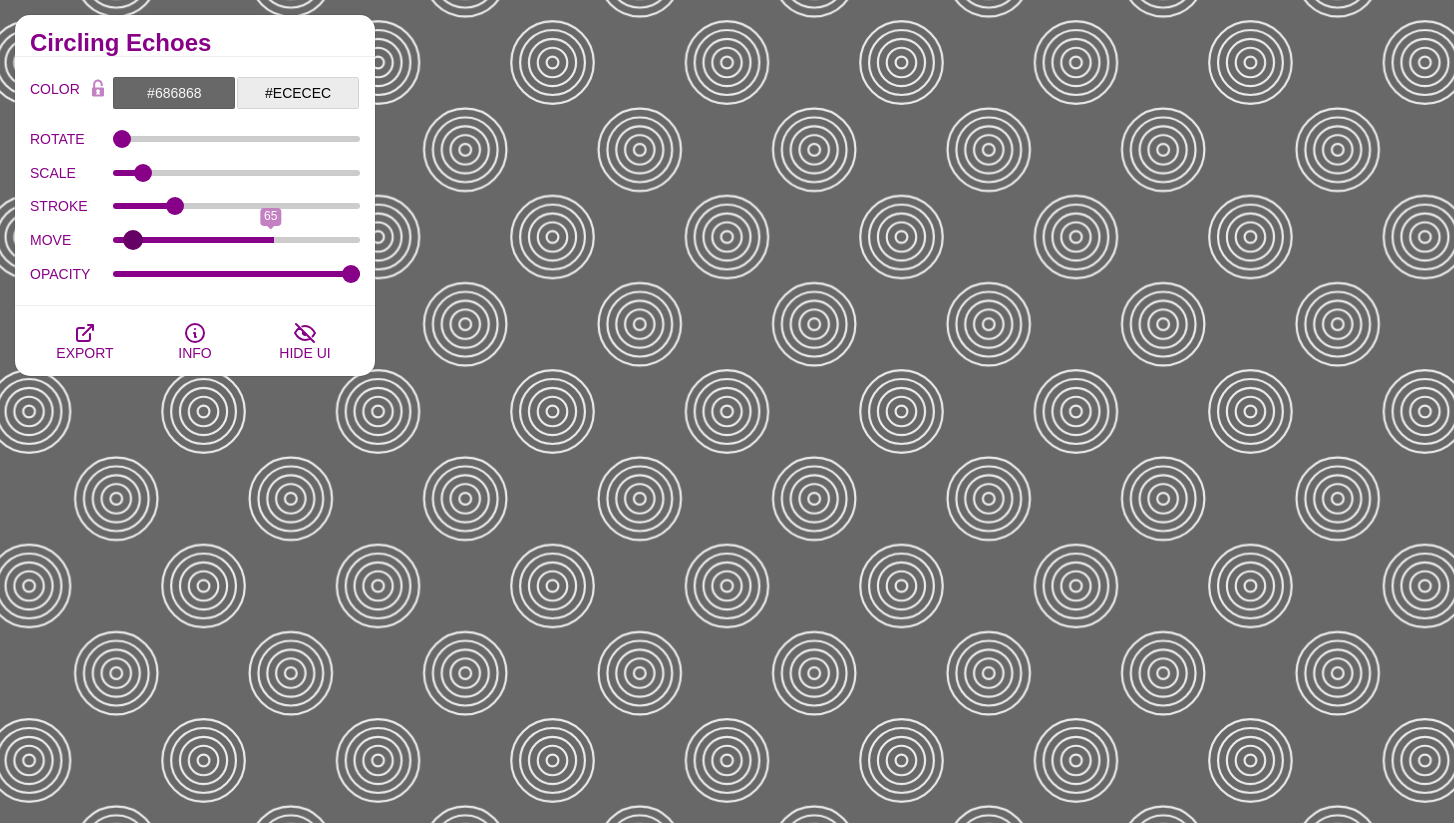 type on "5" 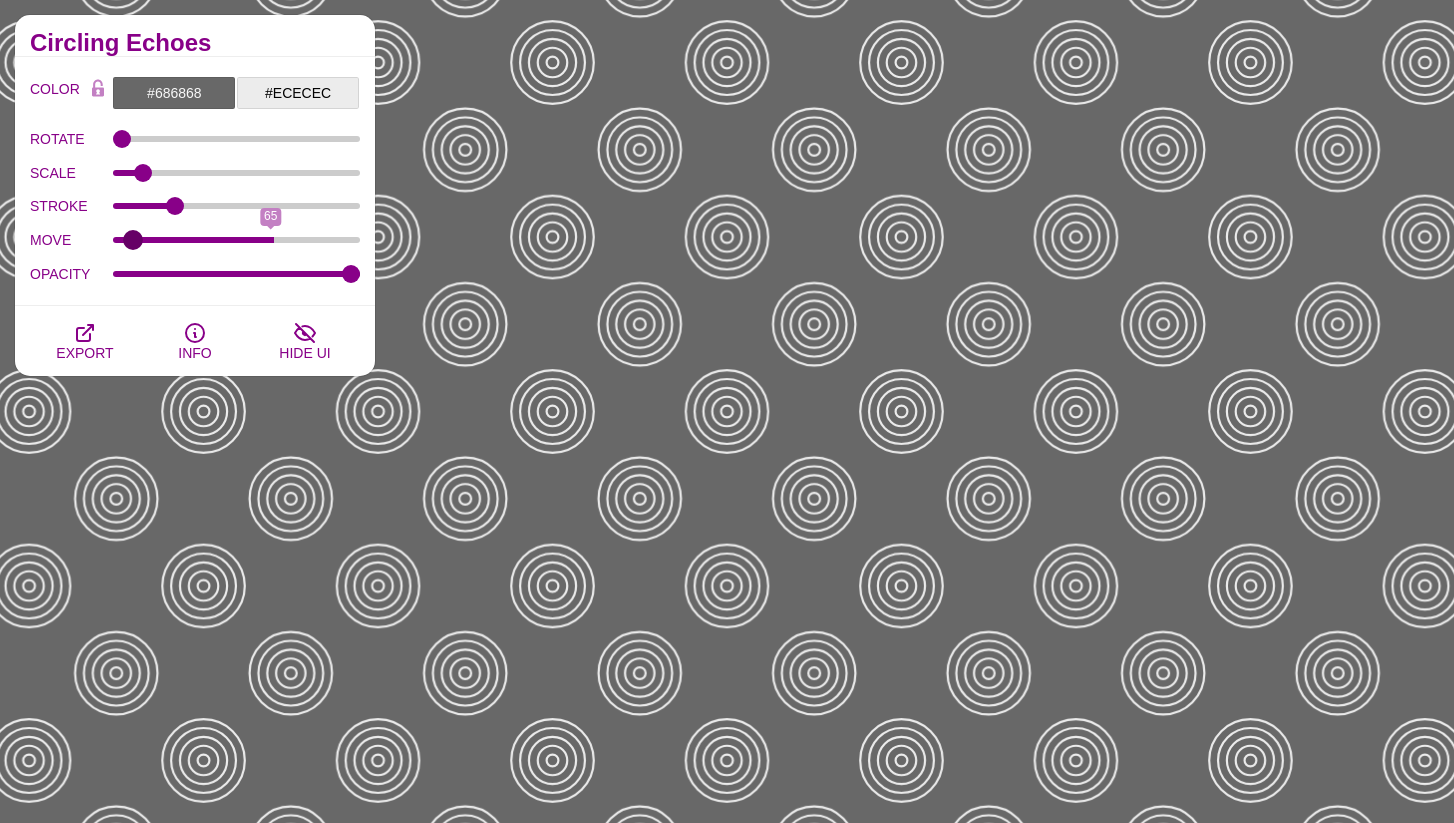 click on "MOVE" at bounding box center (237, 240) 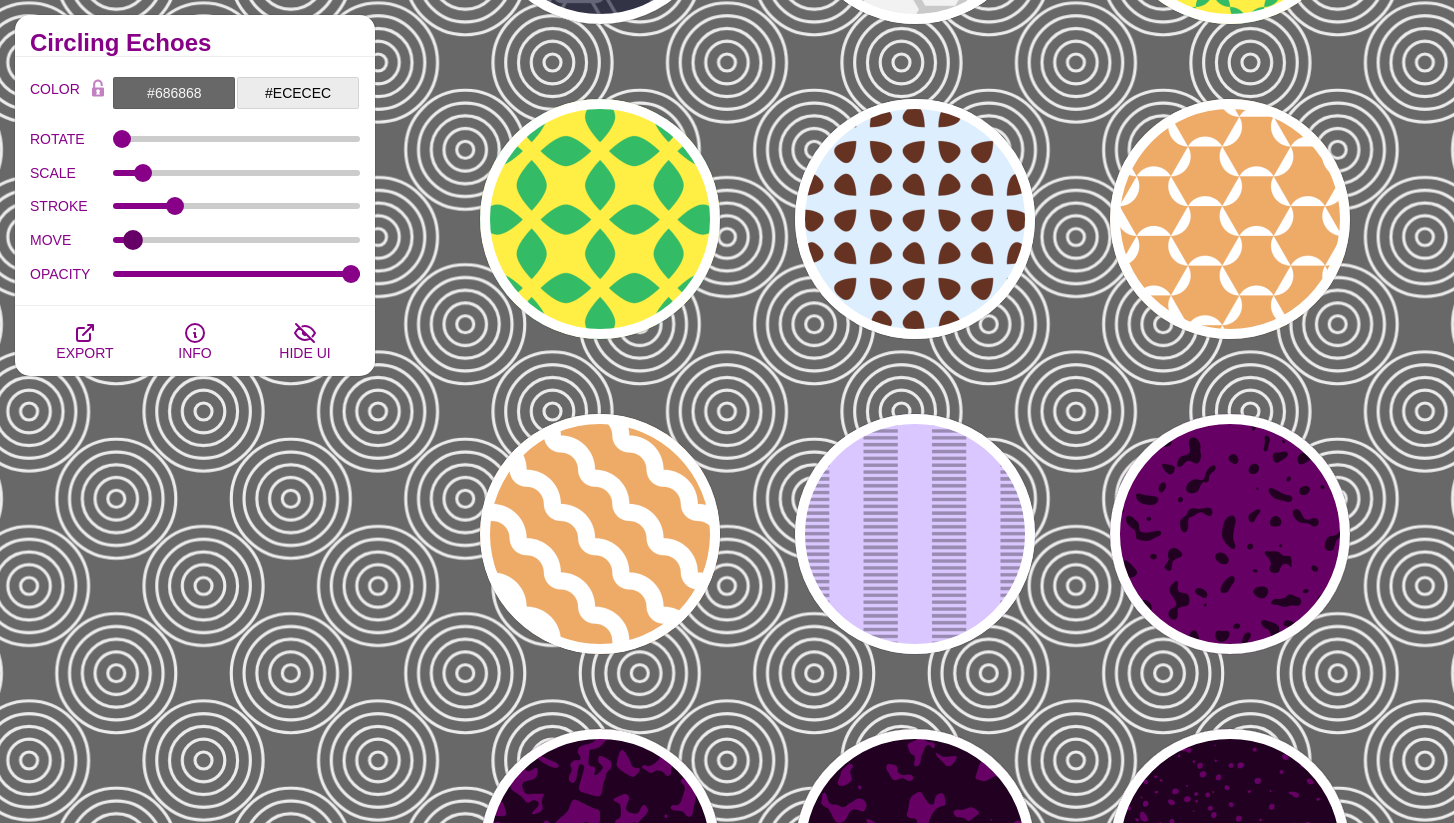scroll, scrollTop: 27256, scrollLeft: 0, axis: vertical 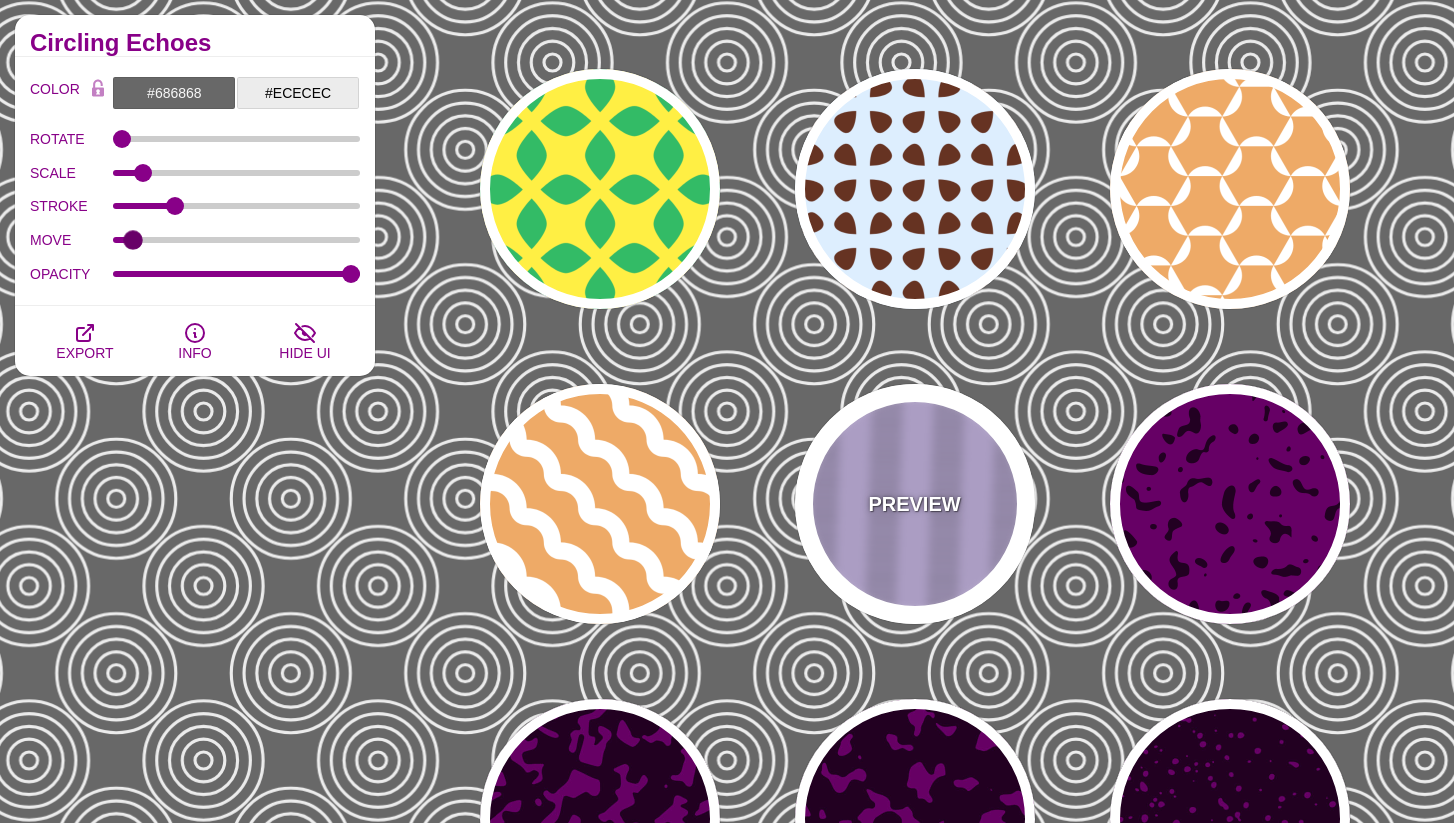 click on "PREVIEW" at bounding box center [915, 504] 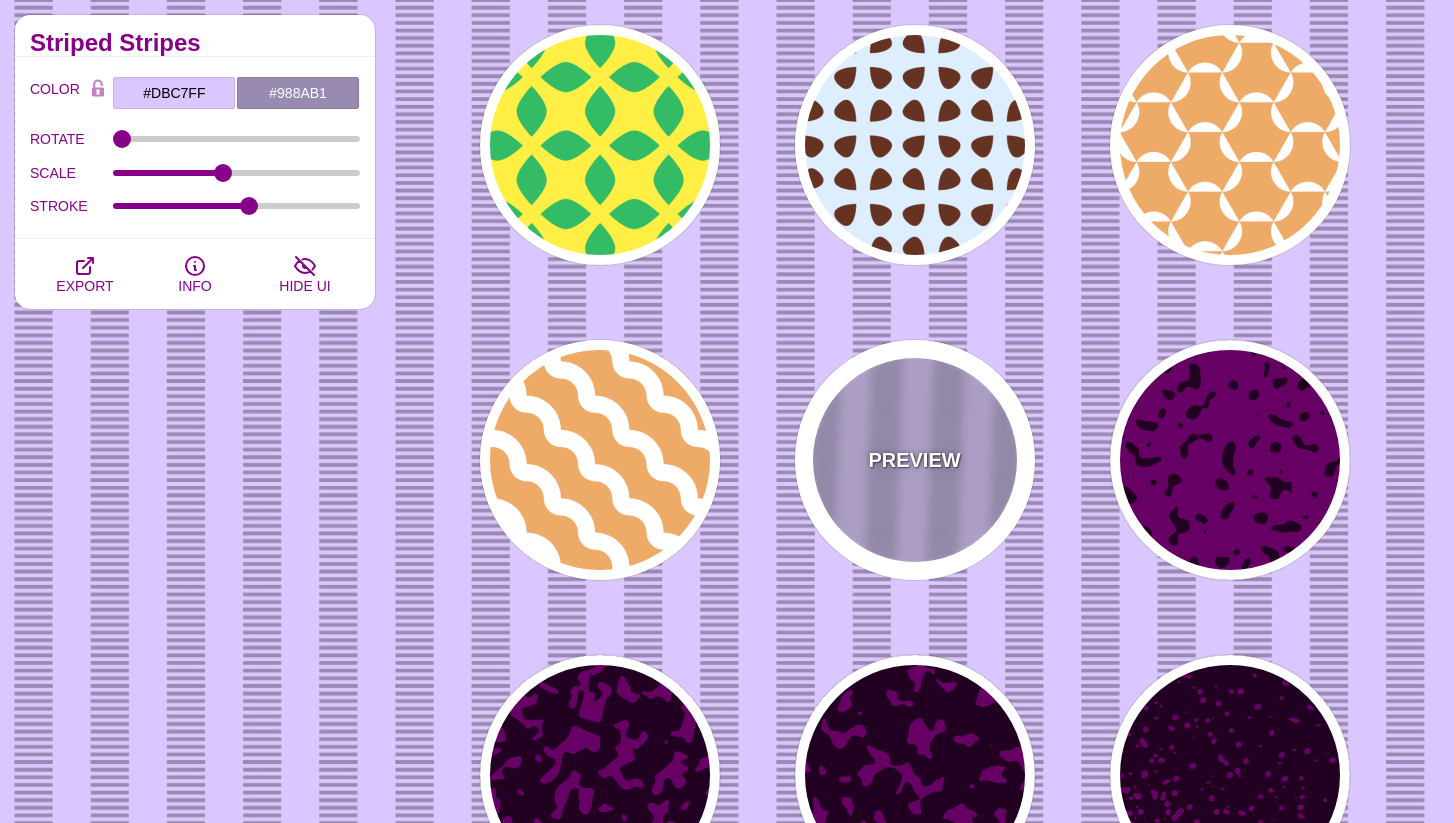 scroll, scrollTop: 27217, scrollLeft: 0, axis: vertical 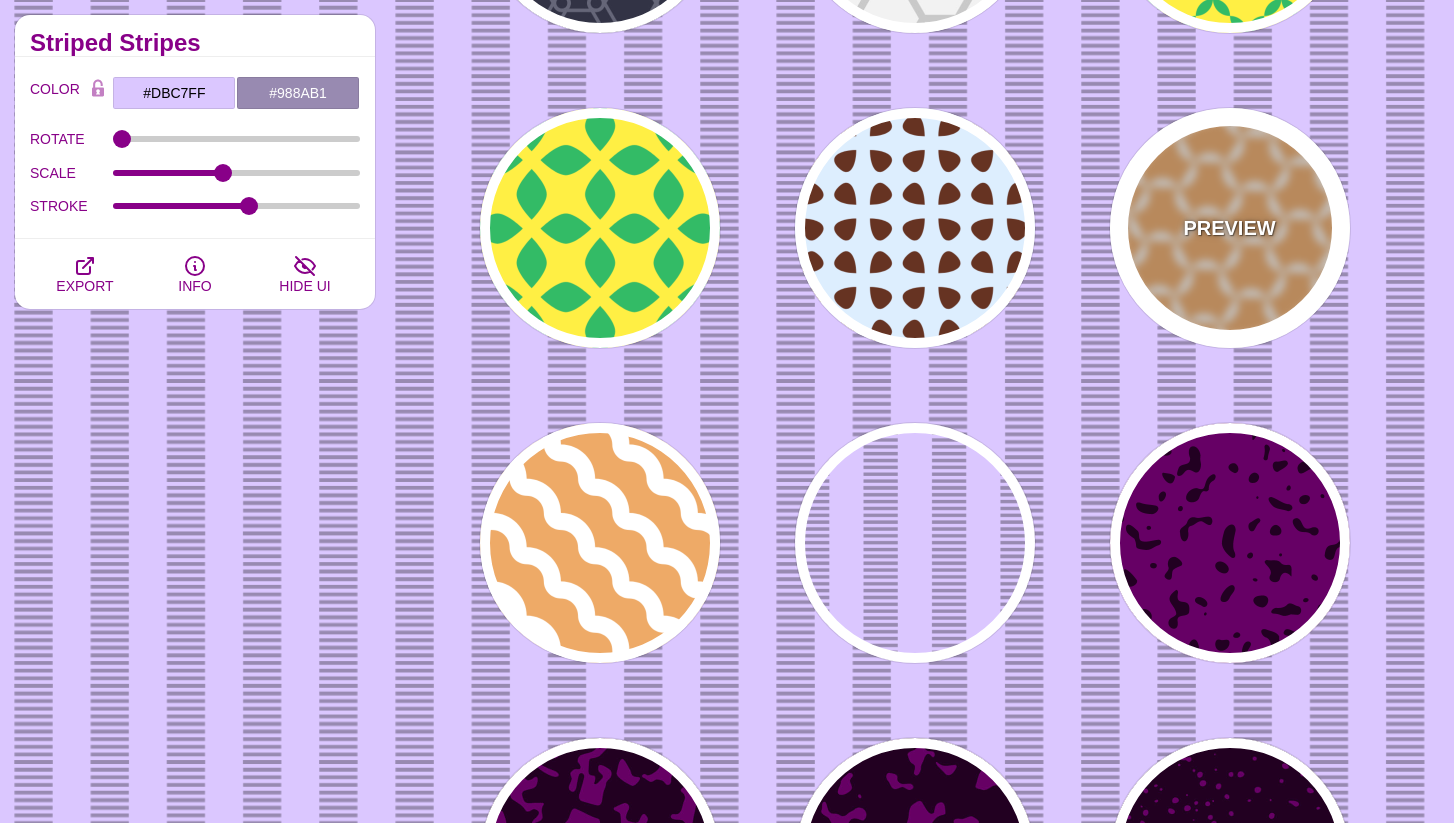 click on "PREVIEW" at bounding box center [1230, 228] 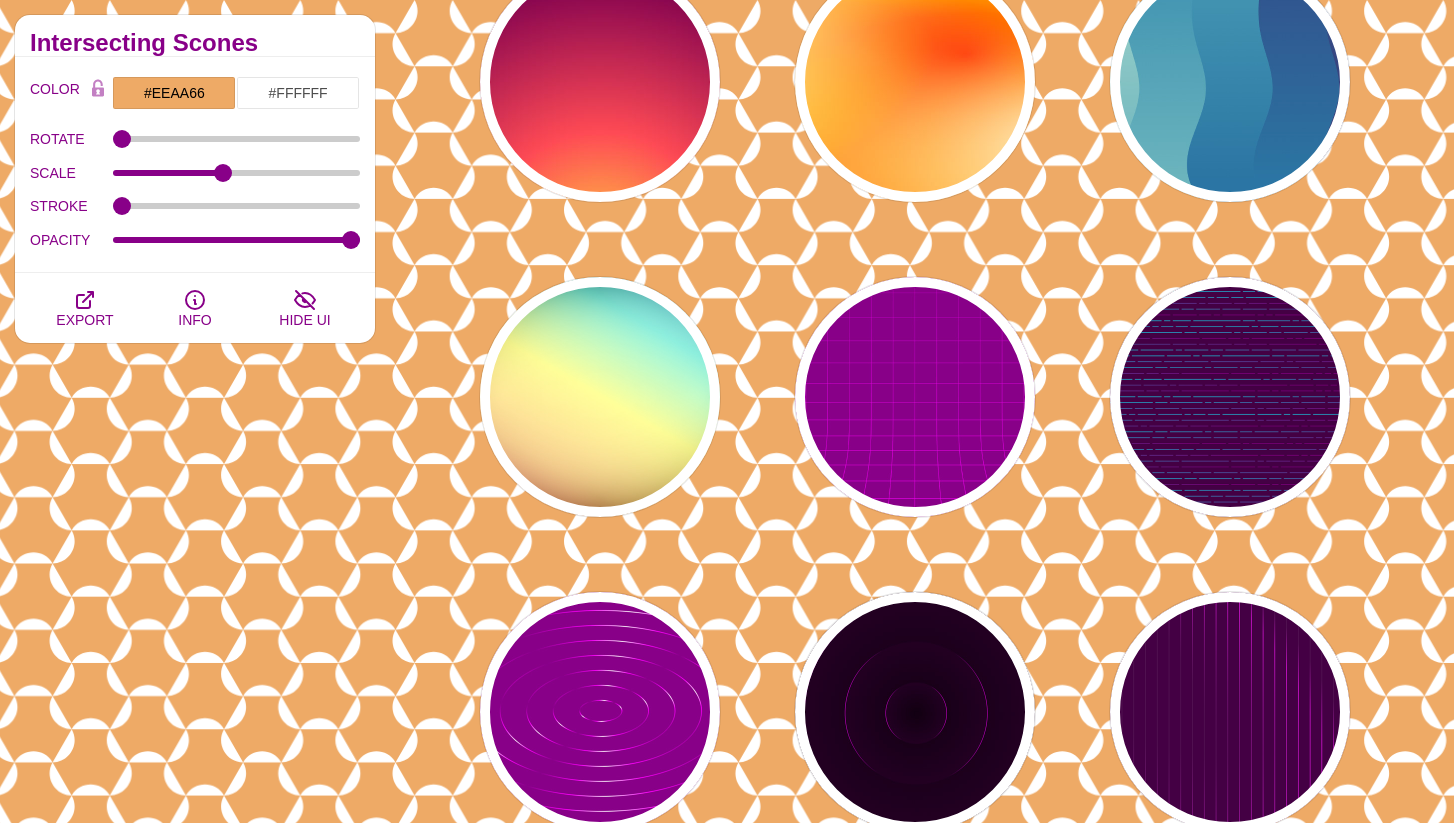 scroll, scrollTop: 31144, scrollLeft: 0, axis: vertical 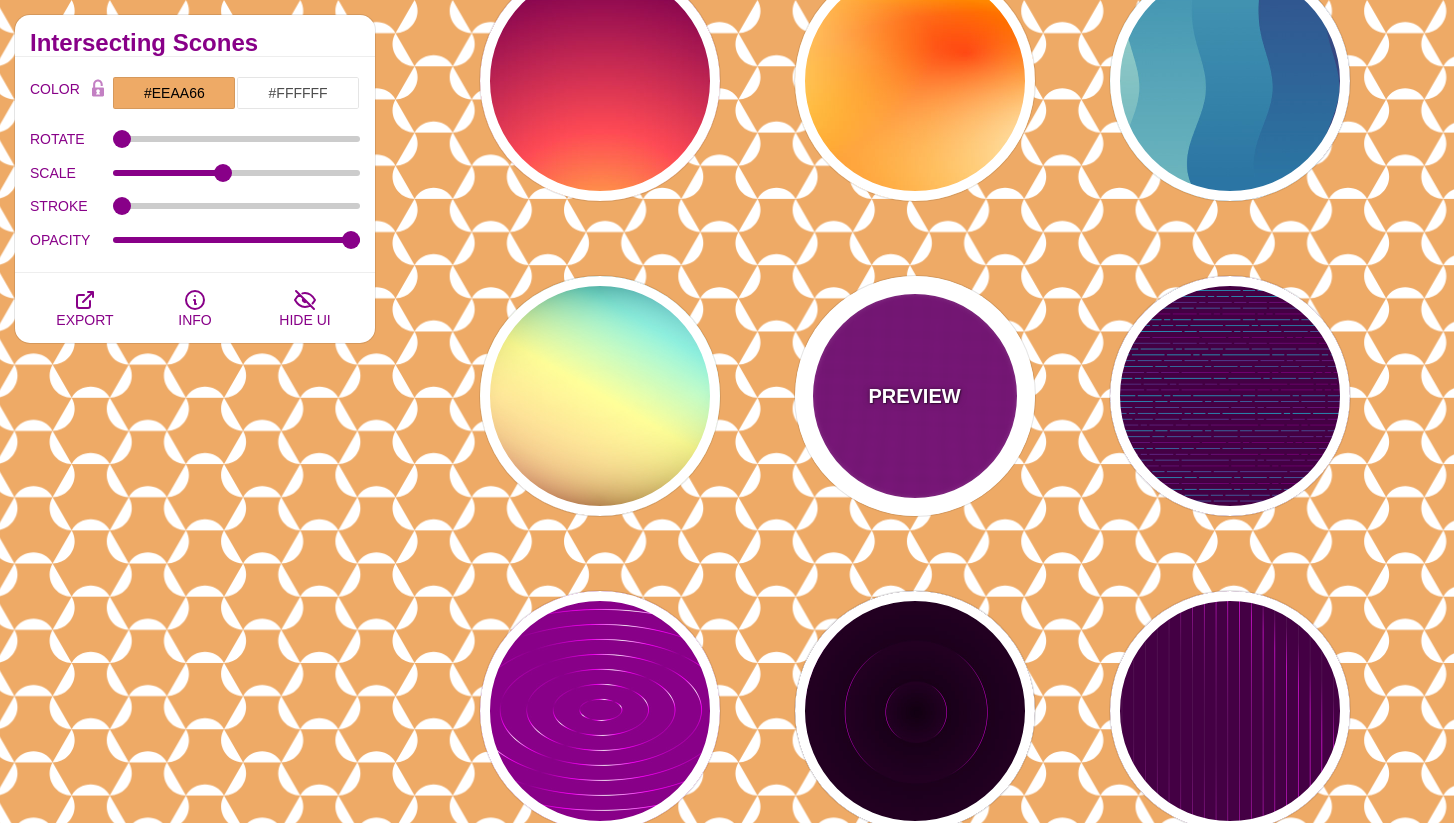 click on "PREVIEW" at bounding box center (915, 396) 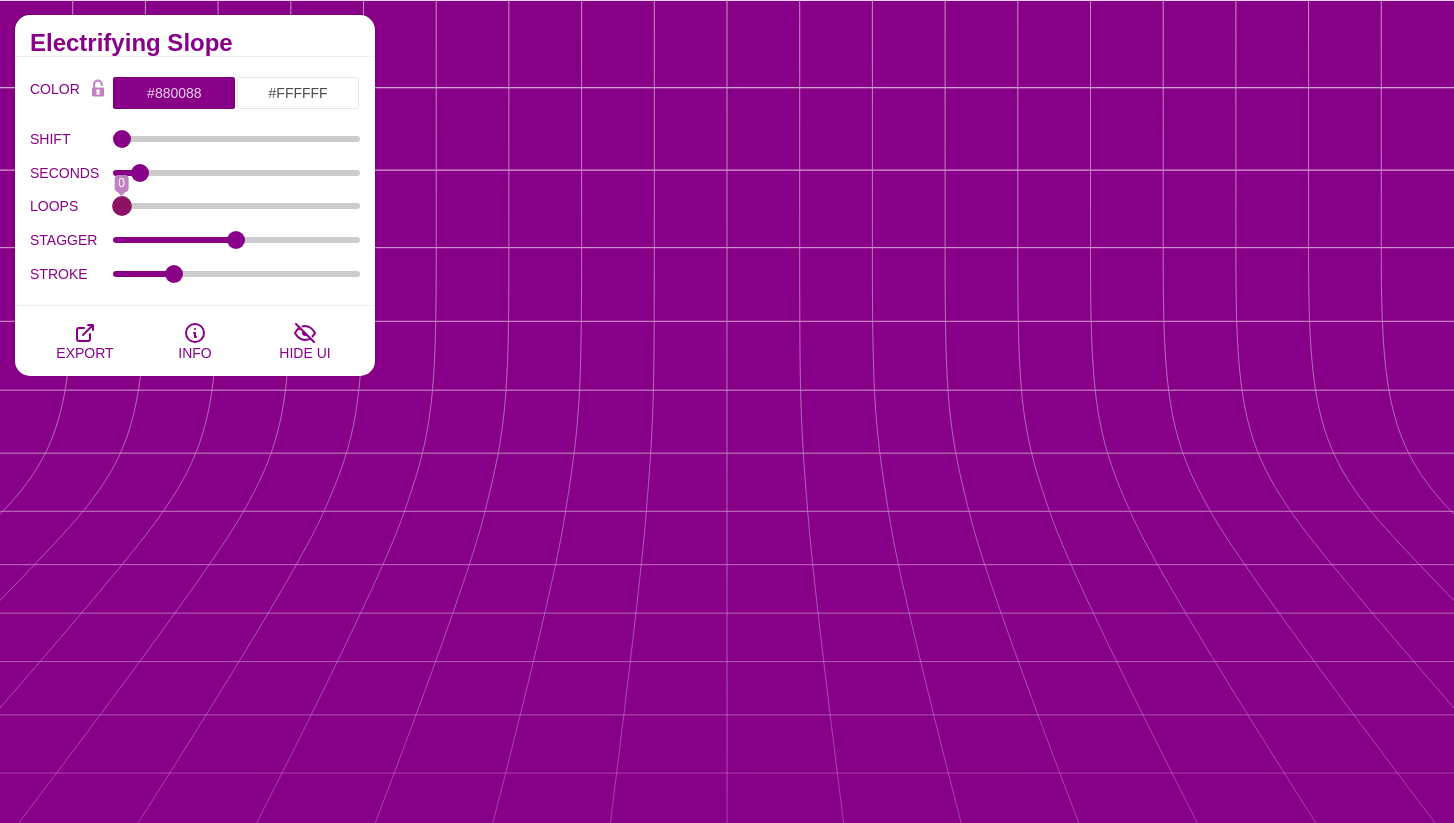 drag, startPoint x: 353, startPoint y: 204, endPoint x: -13, endPoint y: 214, distance: 366.1366 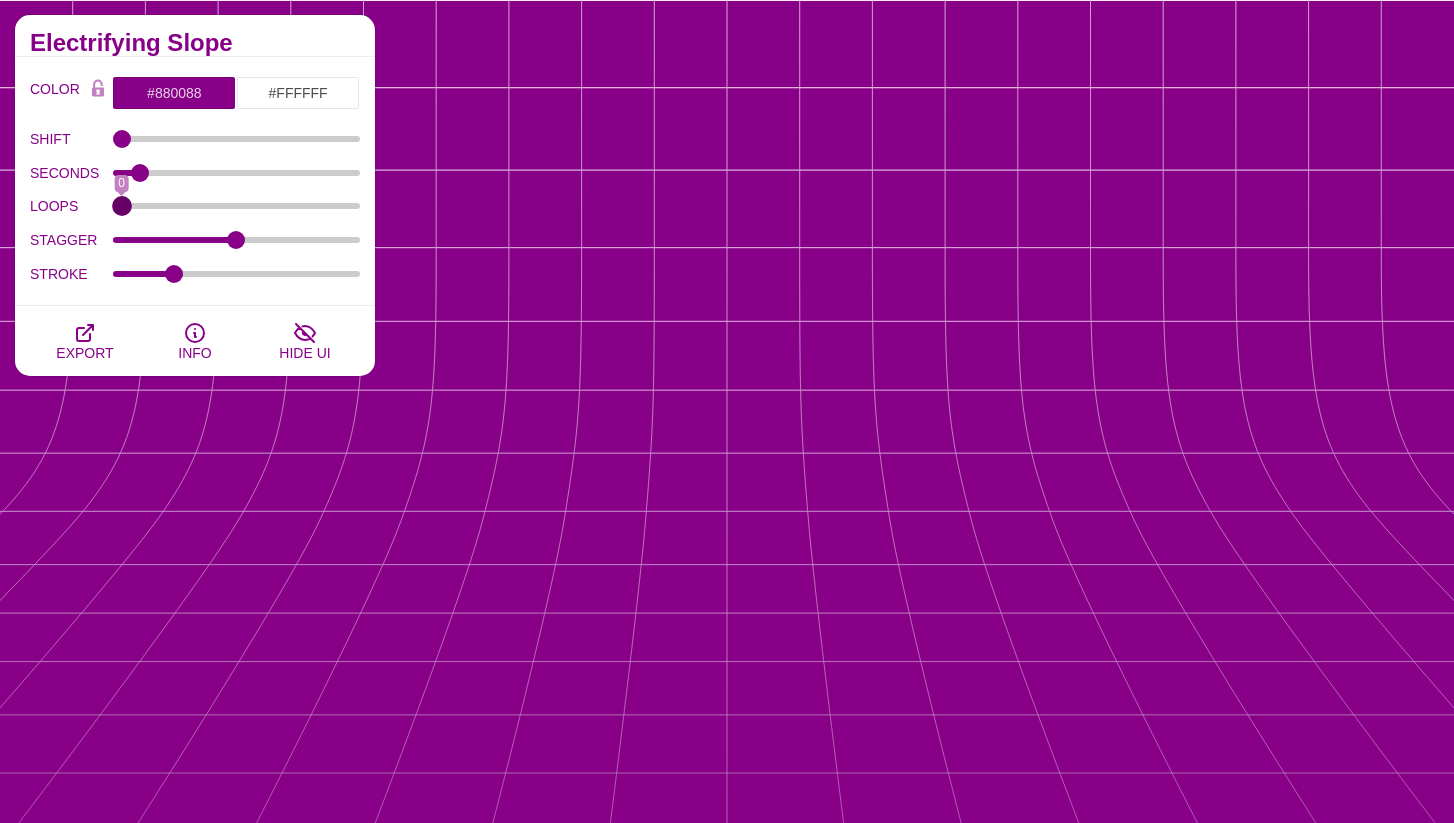 type on "0" 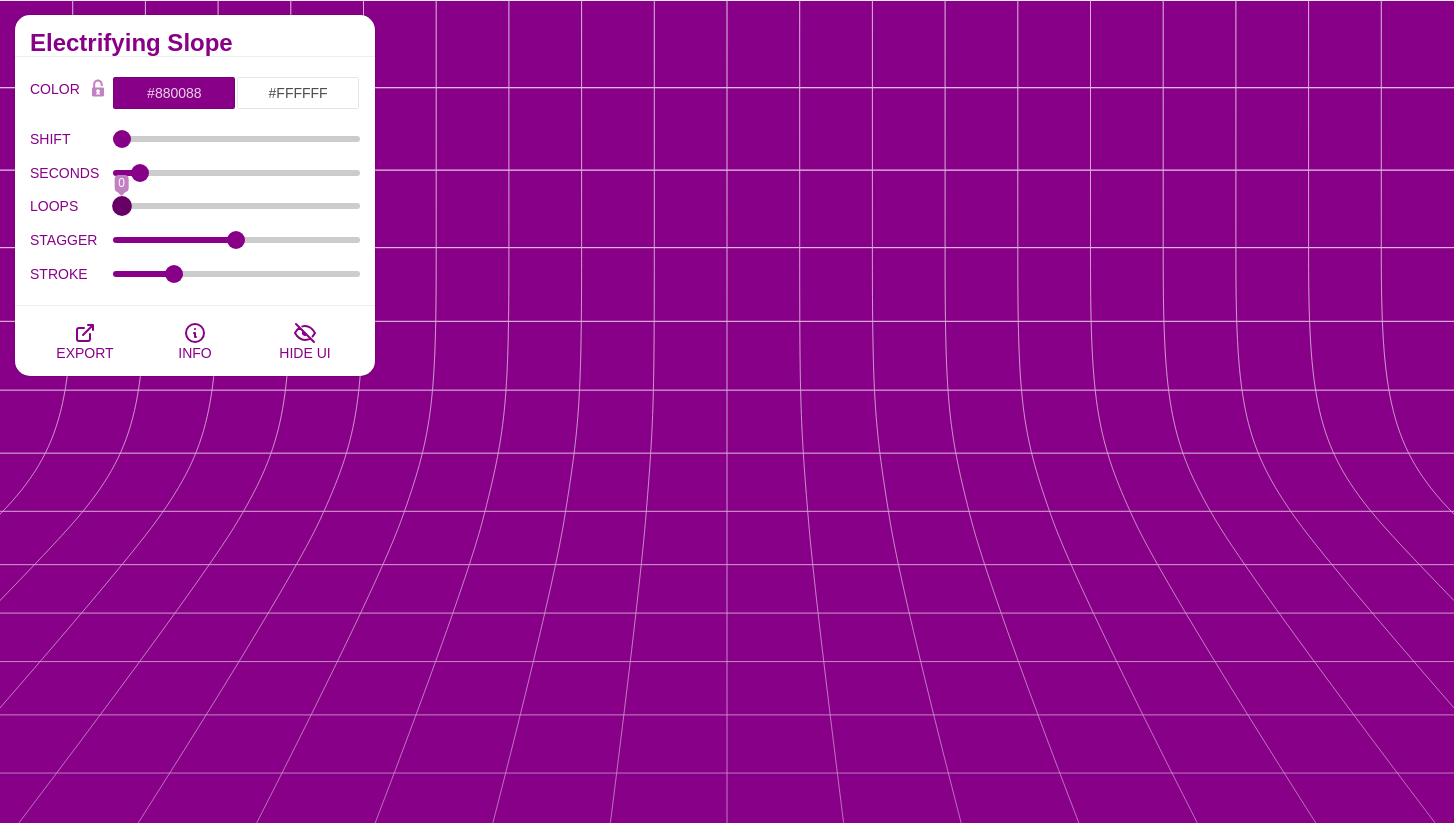 click on "LOOPS" at bounding box center [237, 206] 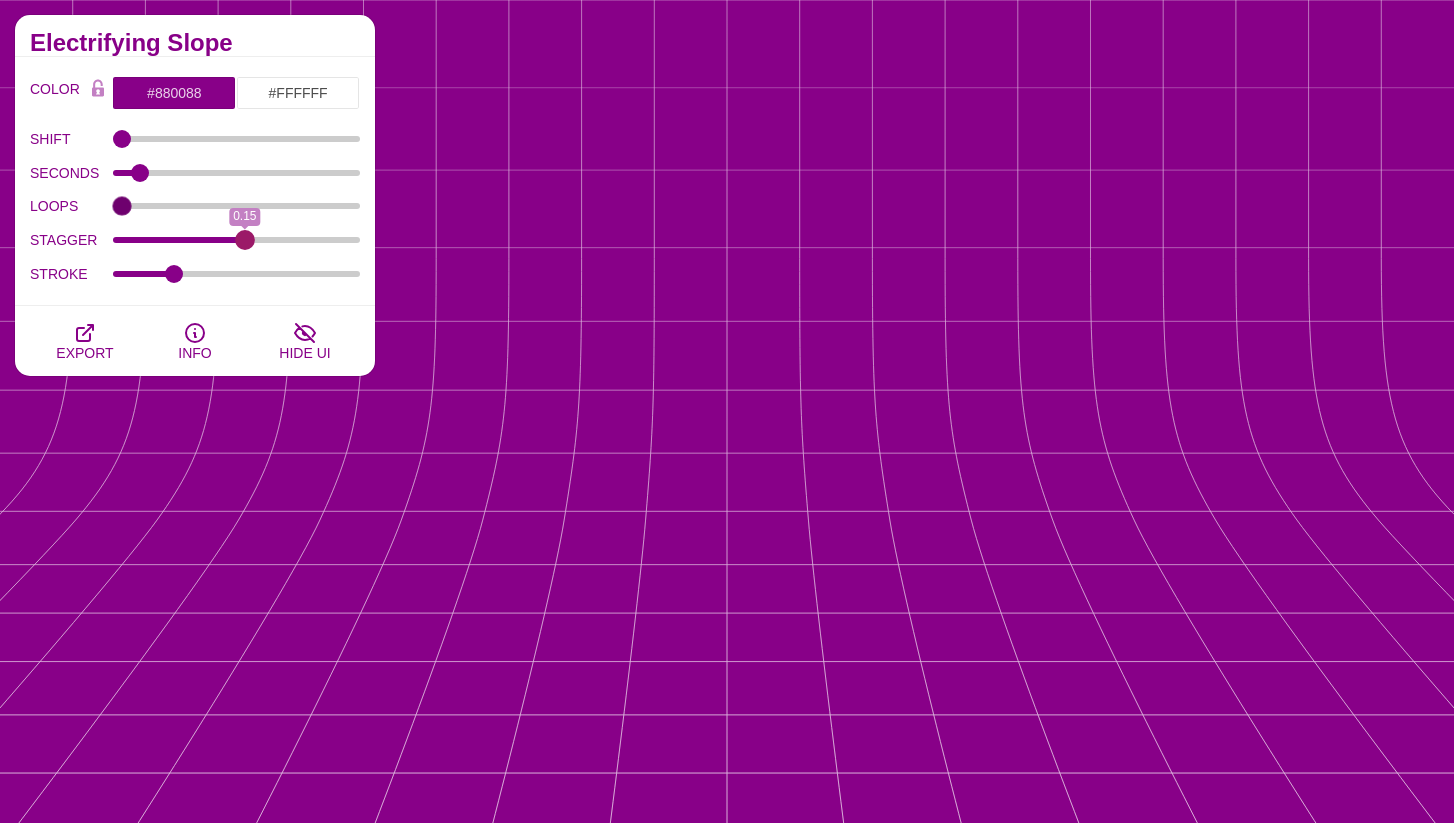 type on "0.15" 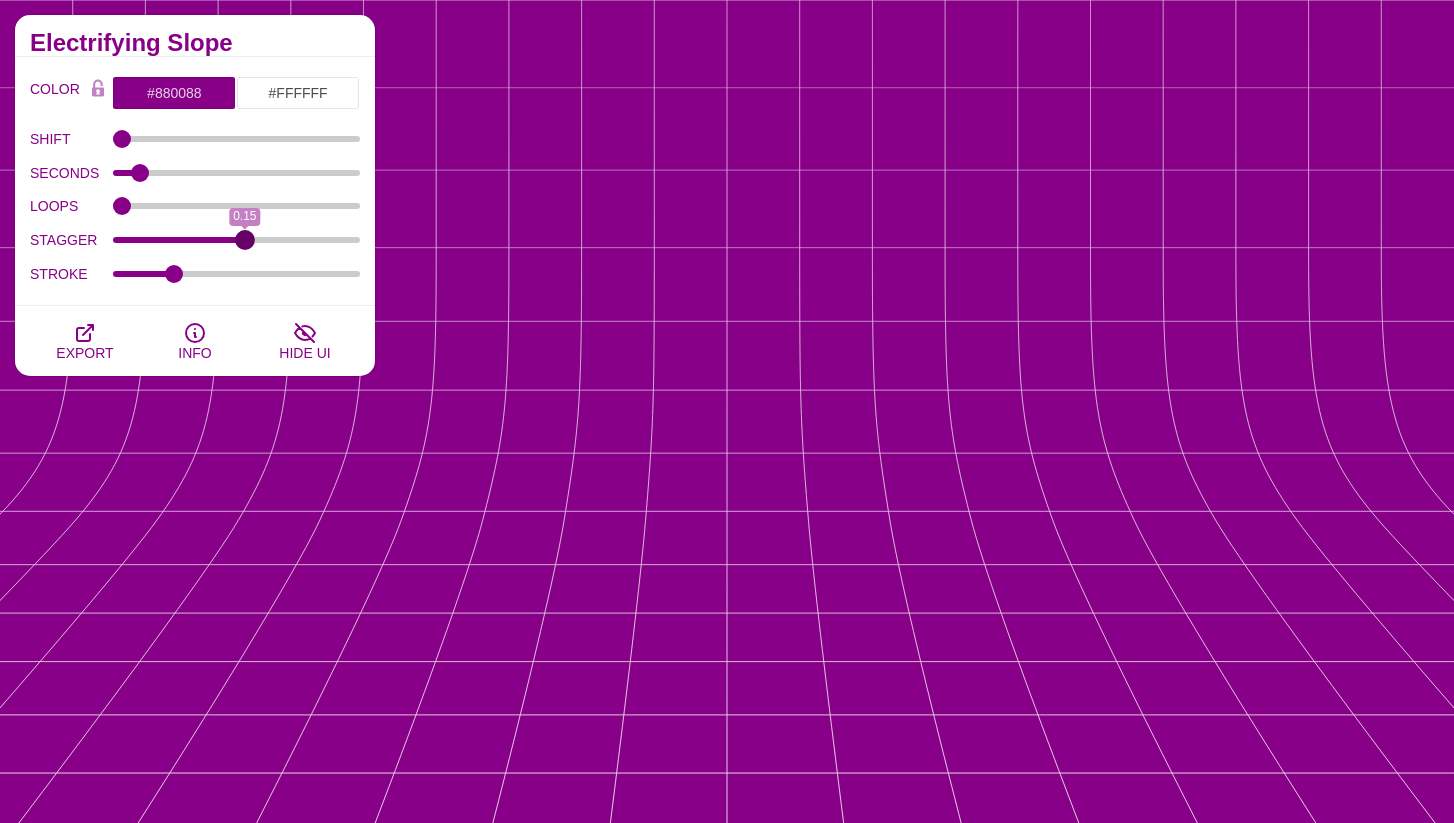 click on "STAGGER" at bounding box center (237, 240) 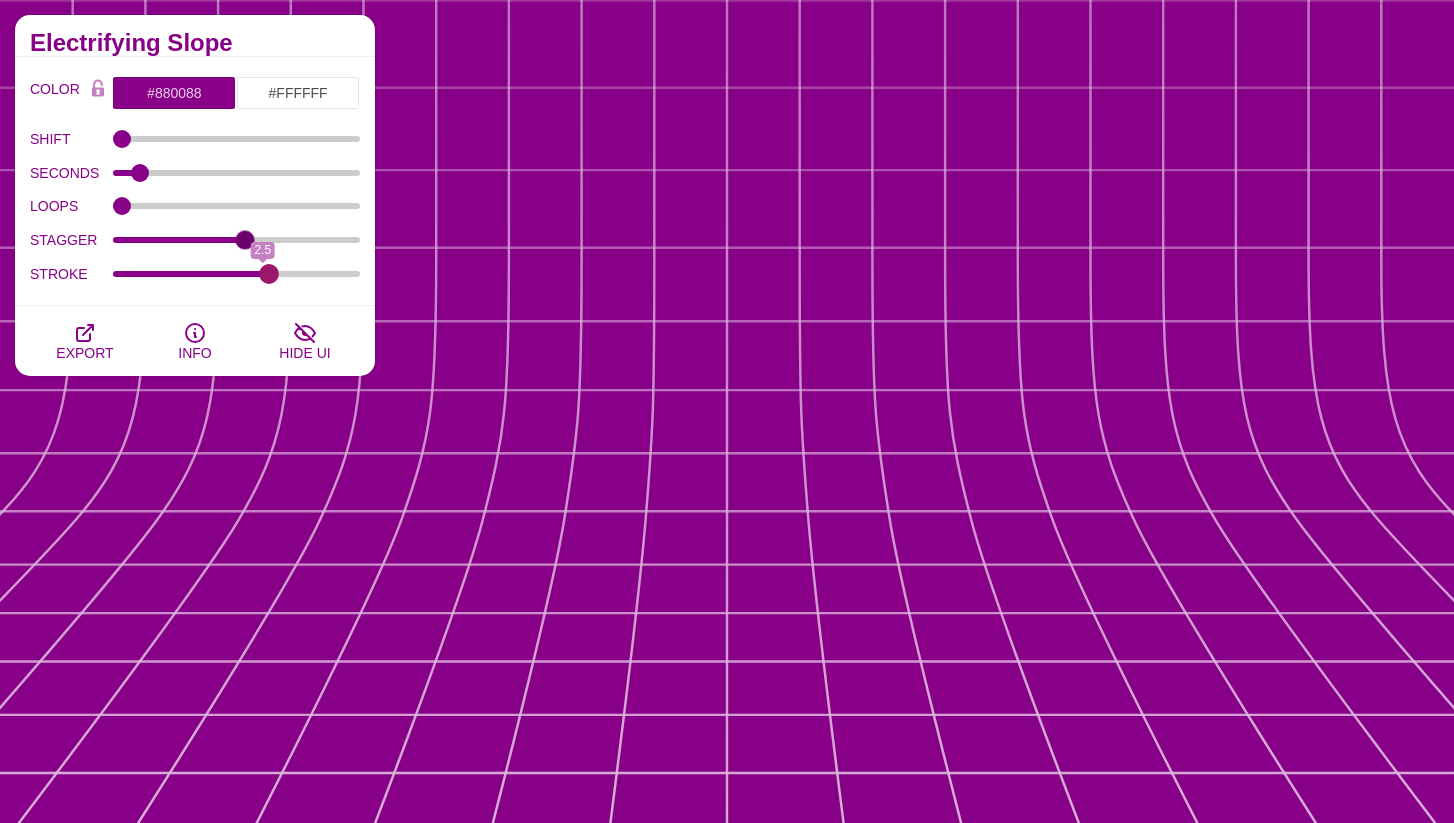 drag, startPoint x: 172, startPoint y: 276, endPoint x: 267, endPoint y: 273, distance: 95.047356 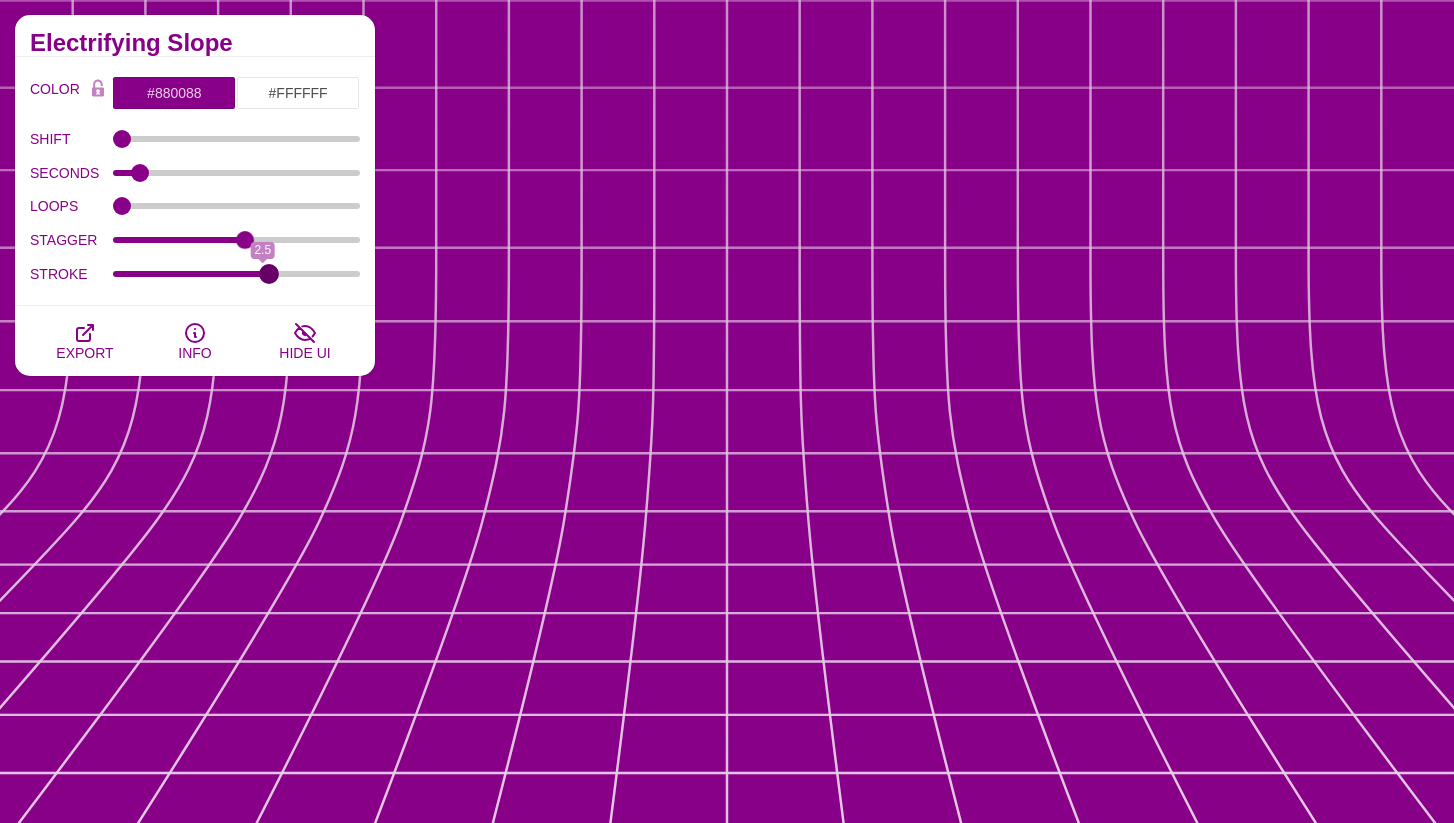 click on "STROKE" at bounding box center [237, 274] 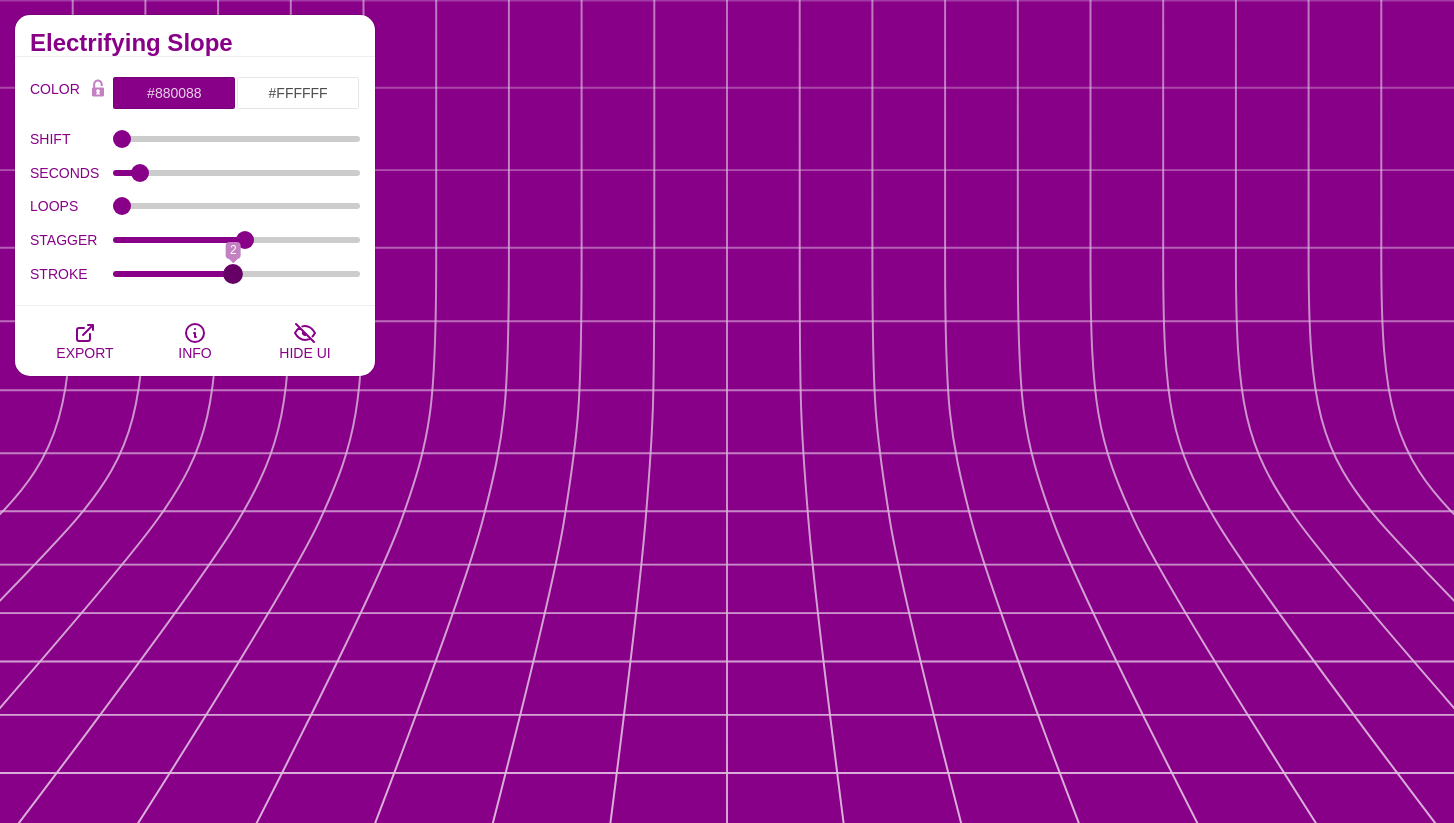 drag, startPoint x: 267, startPoint y: 273, endPoint x: 231, endPoint y: 271, distance: 36.05551 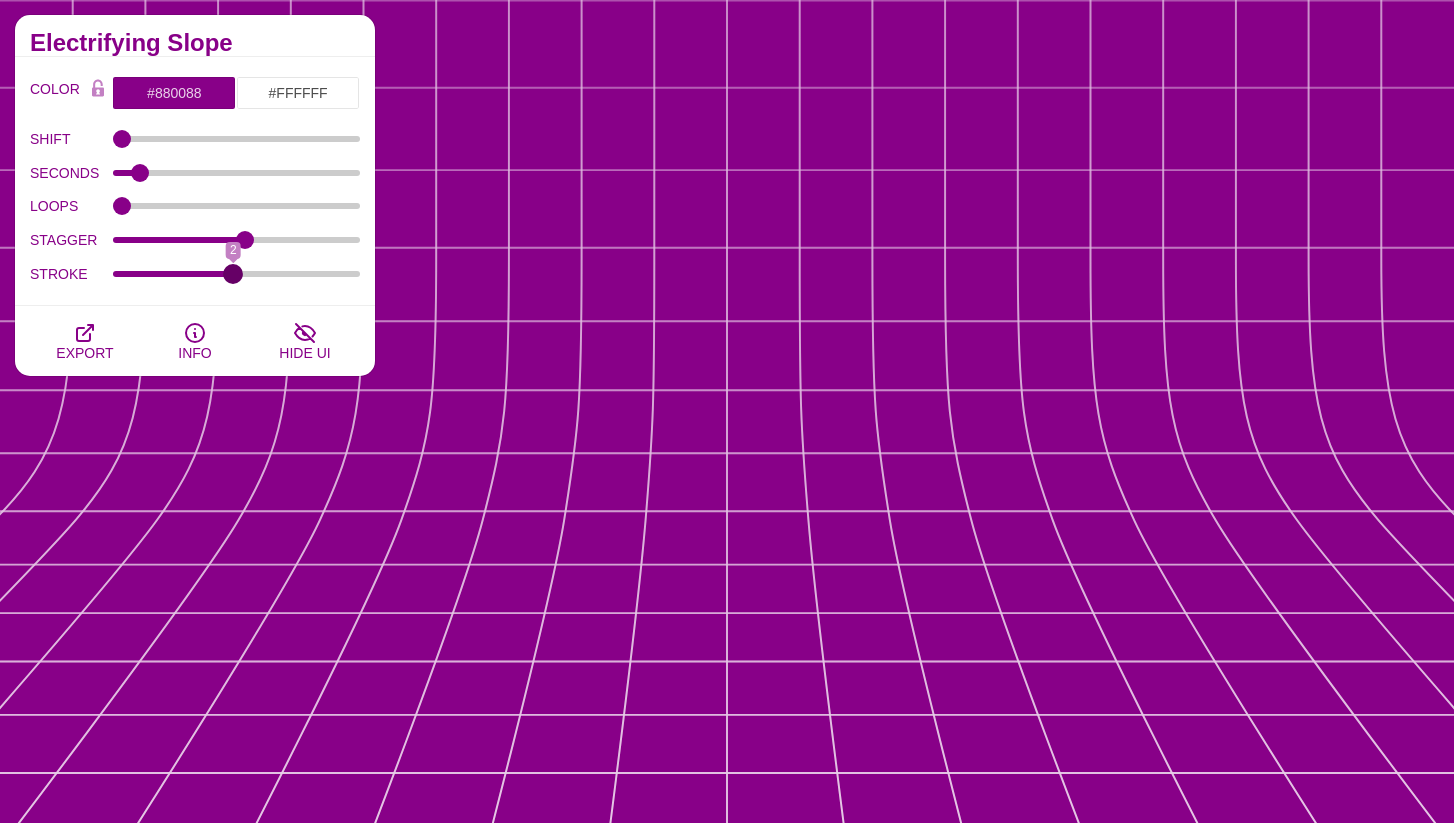 type on "2" 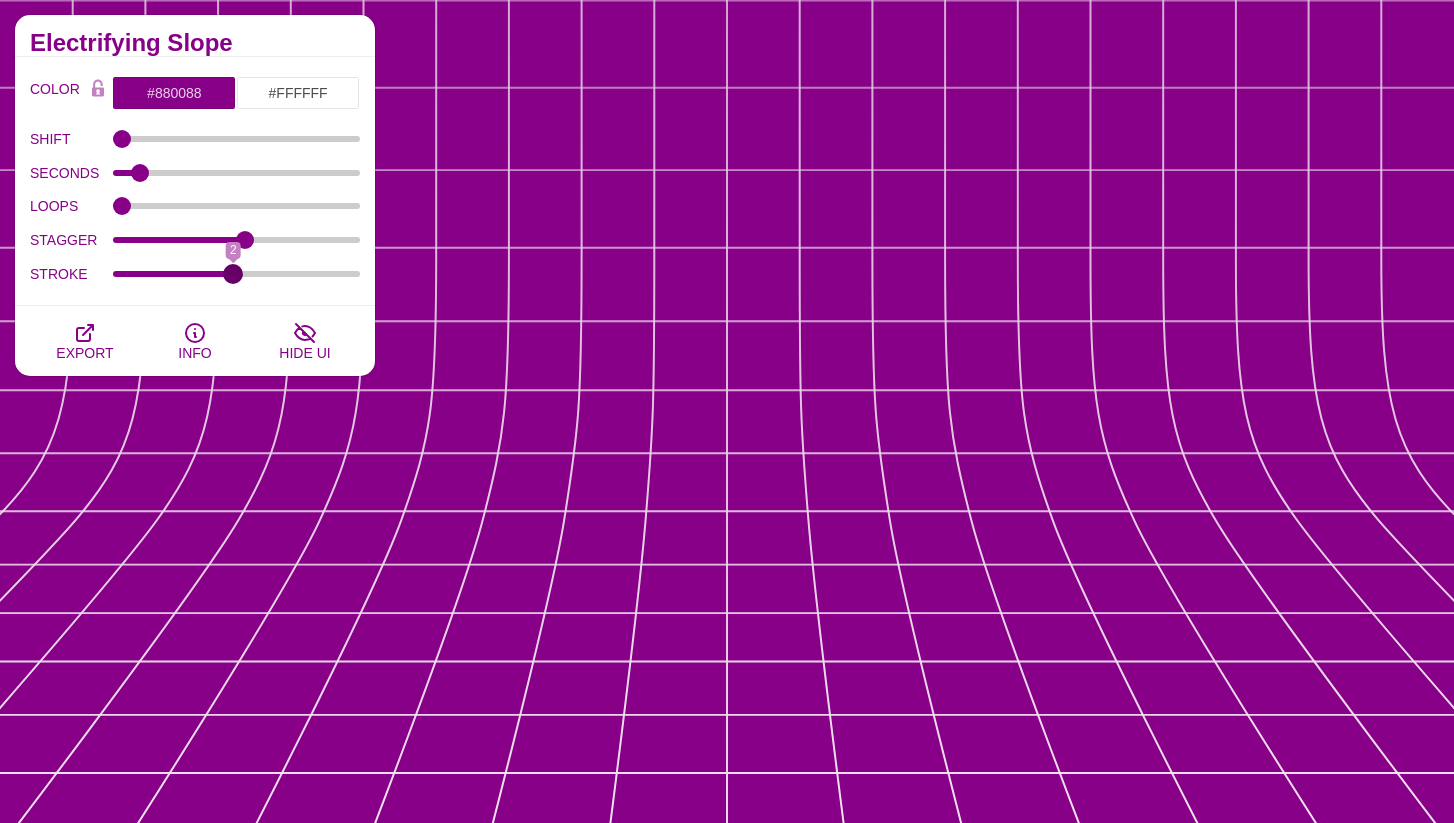 click on "STROKE" at bounding box center (237, 274) 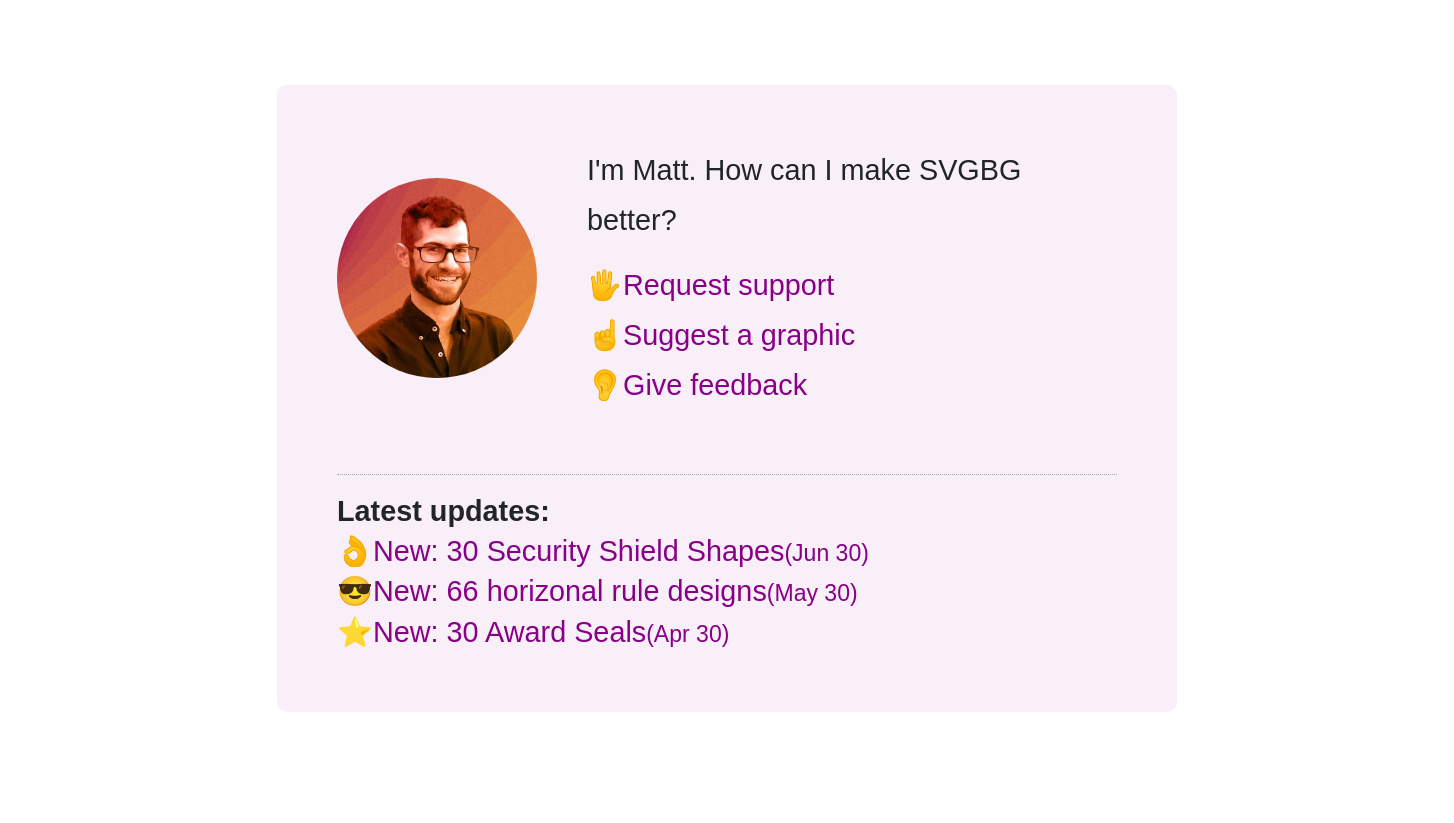 scroll, scrollTop: 34474, scrollLeft: 0, axis: vertical 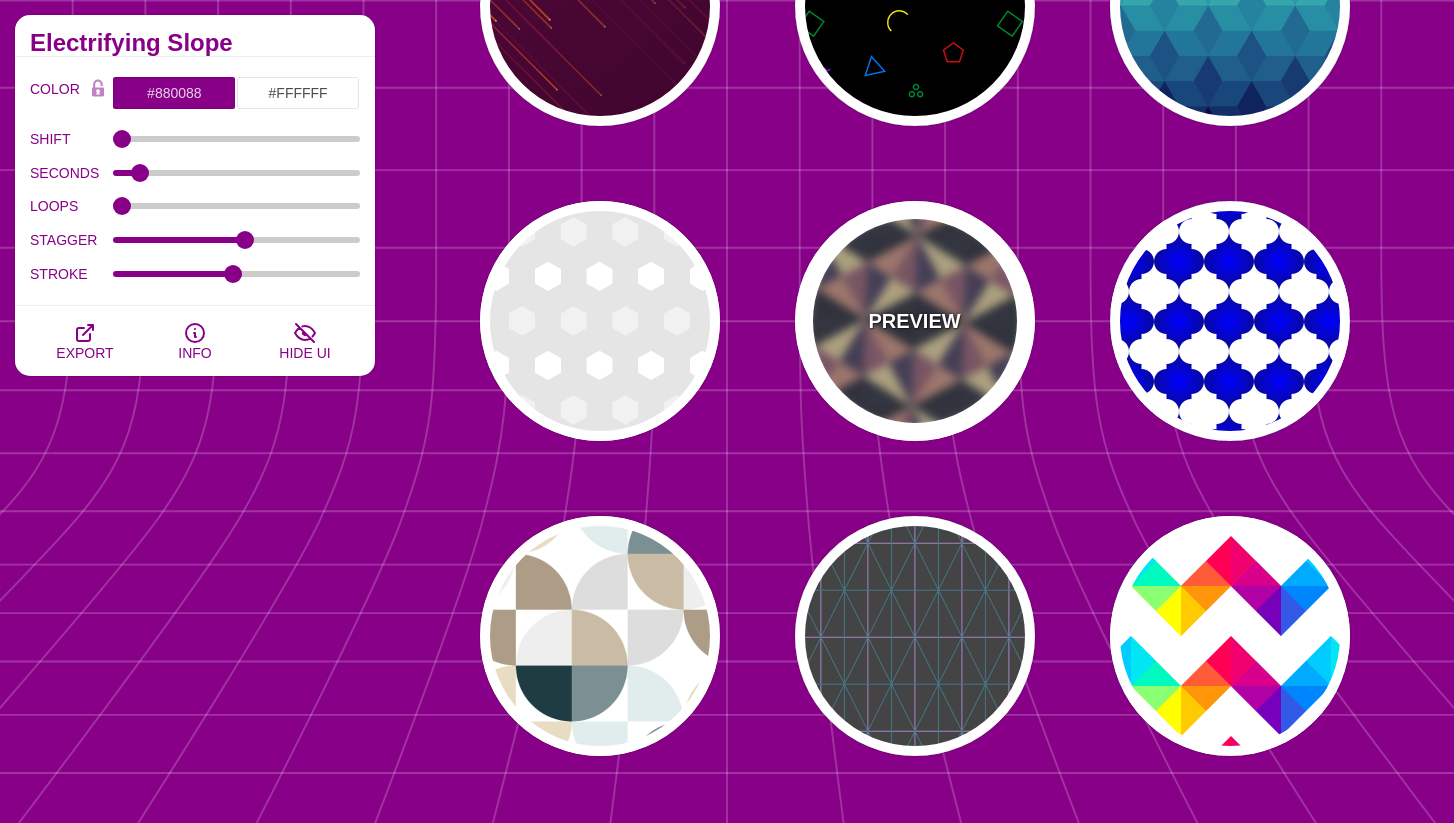 click on "PREVIEW" at bounding box center [915, 321] 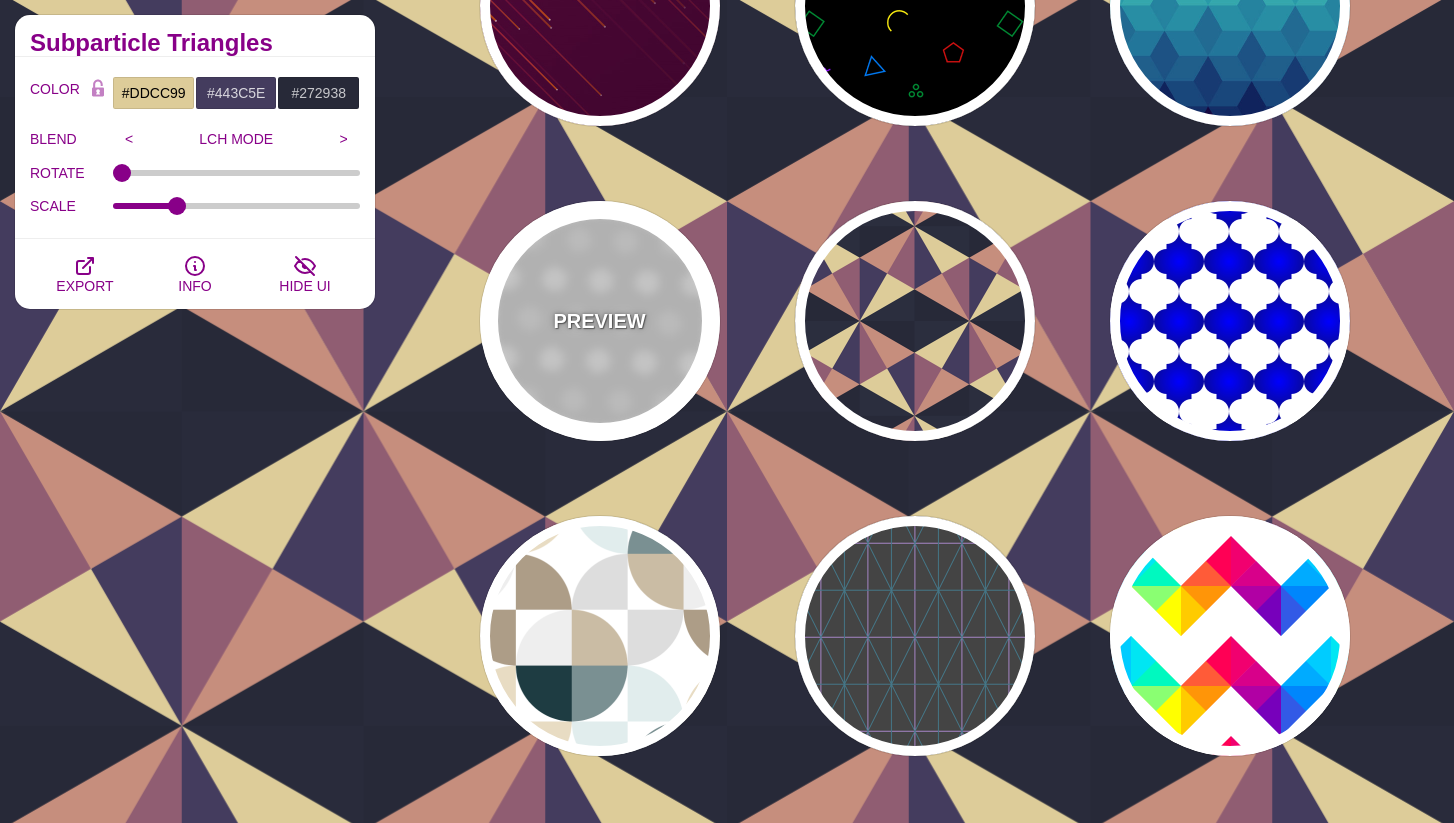 click on "PREVIEW" at bounding box center (600, 321) 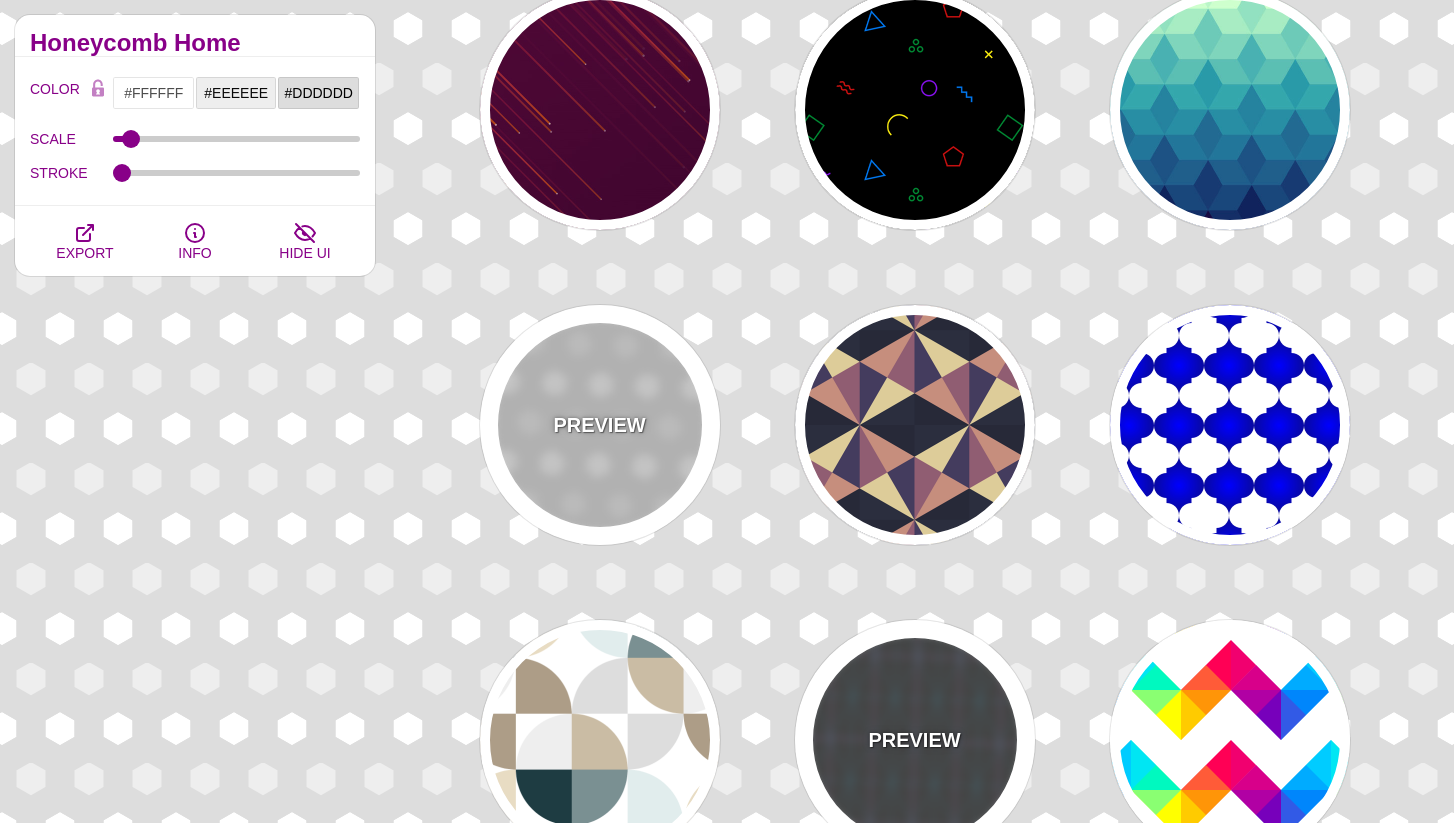 scroll, scrollTop: 8037, scrollLeft: 0, axis: vertical 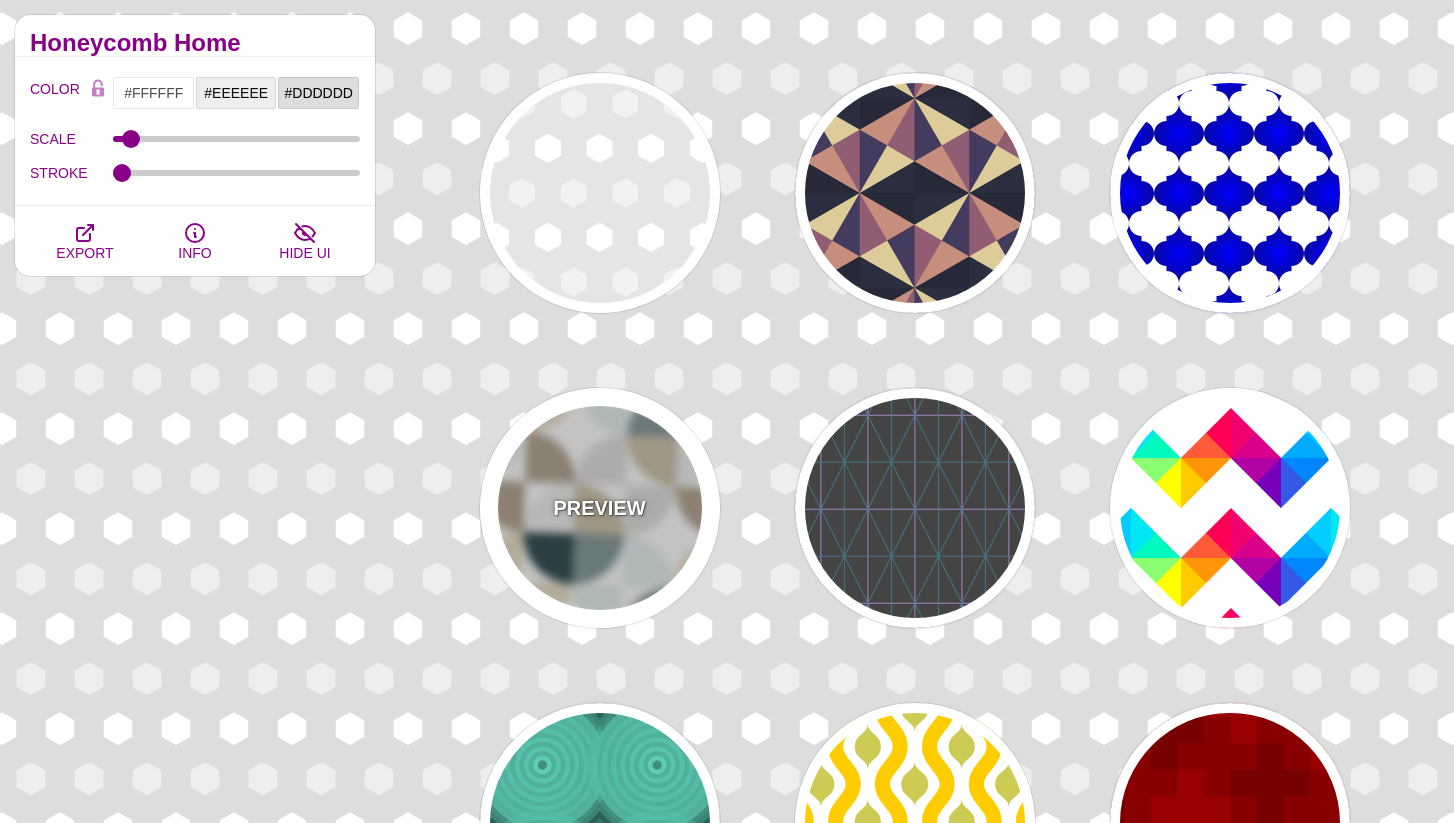 click on "PREVIEW" at bounding box center [600, 508] 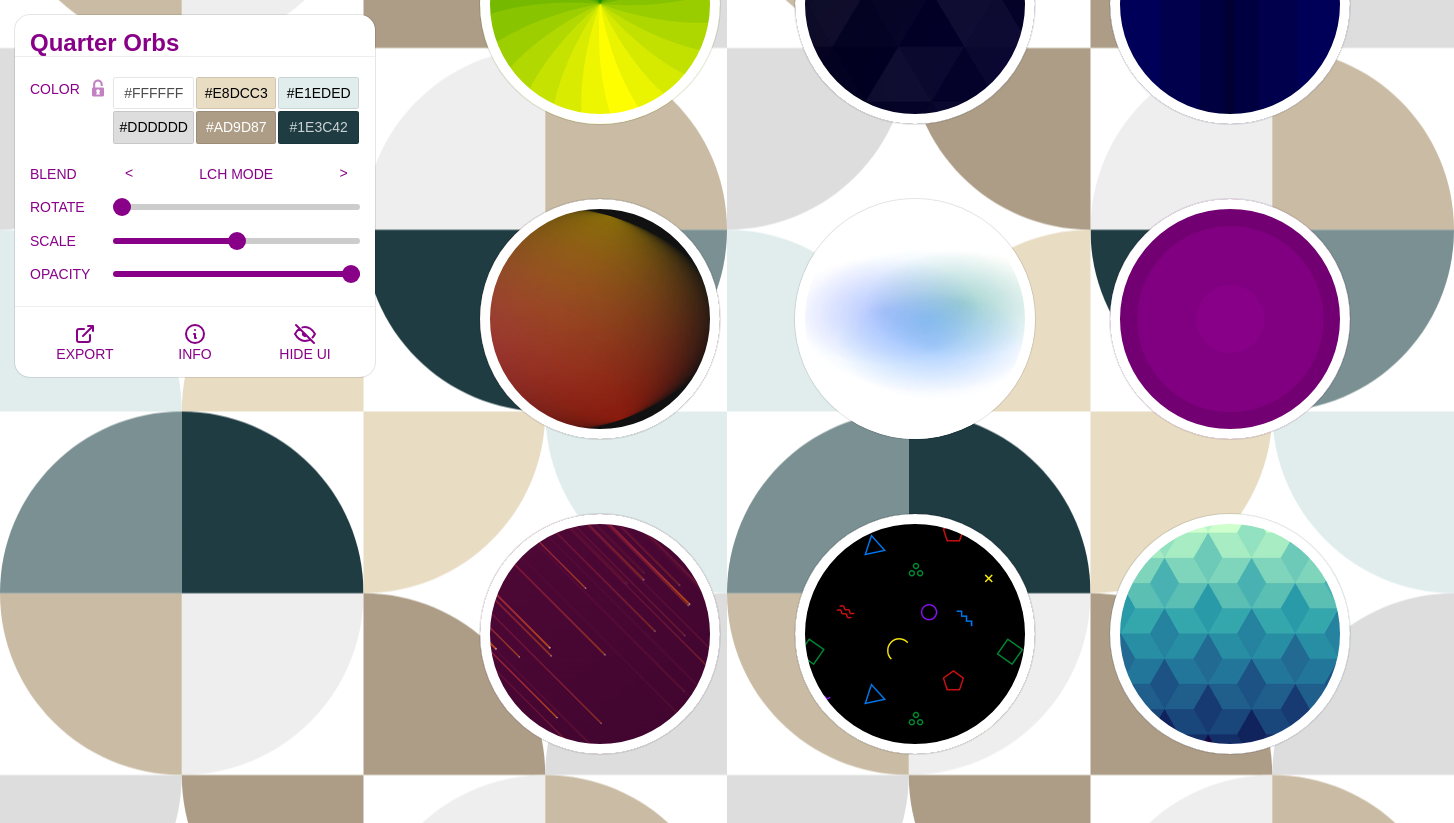 scroll, scrollTop: 7214, scrollLeft: 0, axis: vertical 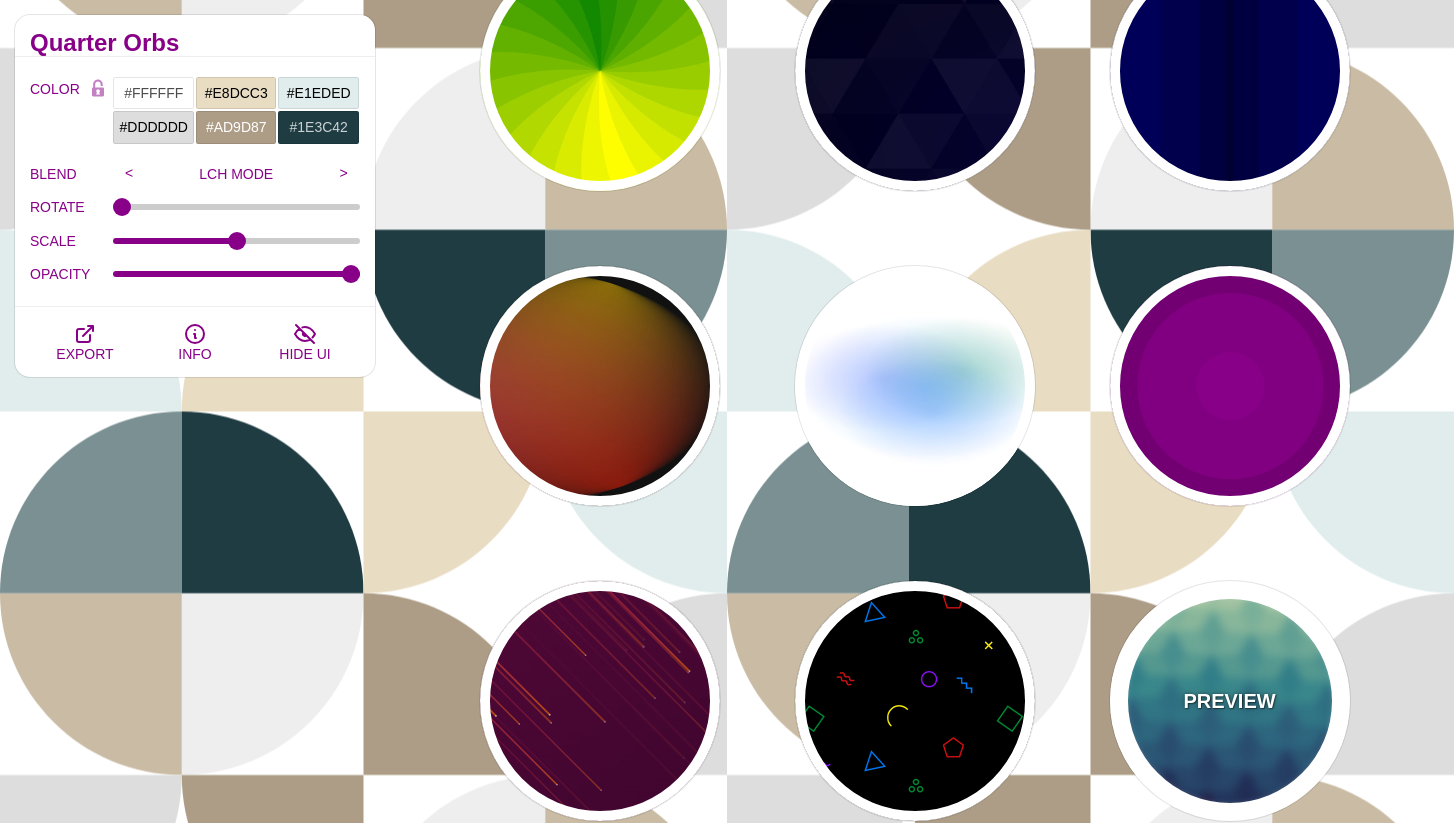 click on "PREVIEW" at bounding box center (1230, 701) 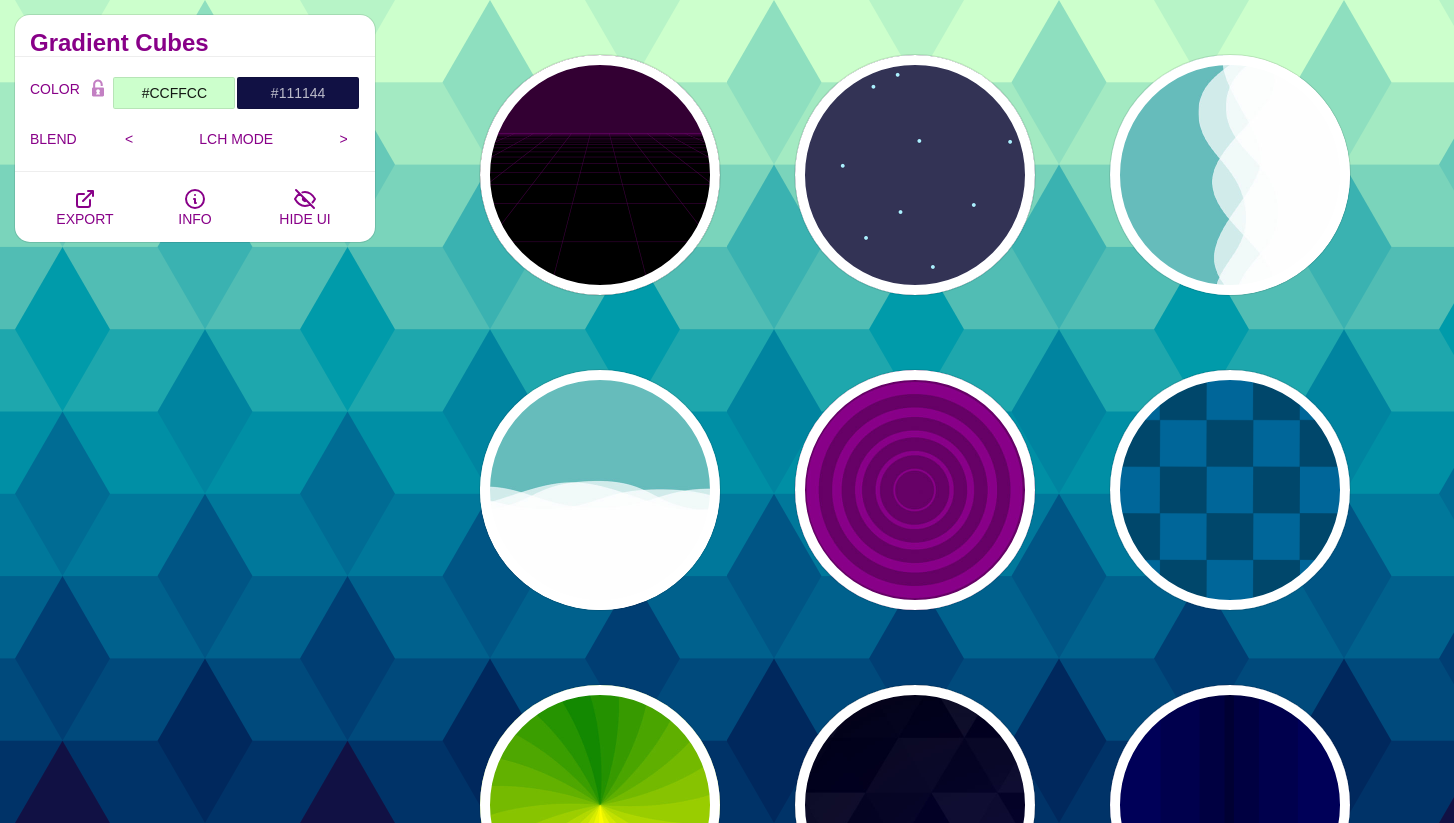scroll, scrollTop: 6463, scrollLeft: 0, axis: vertical 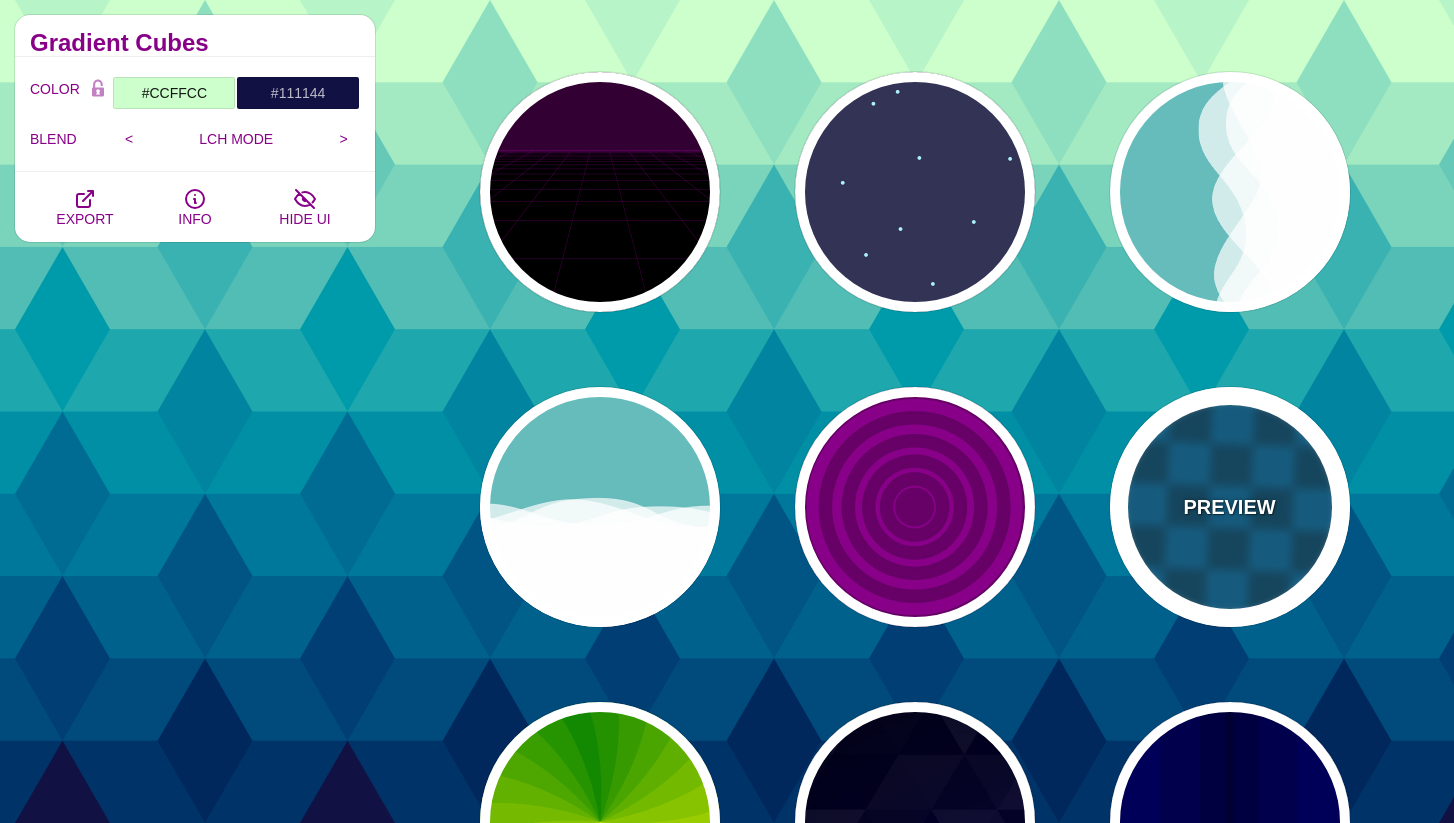 click on "PREVIEW" at bounding box center (1230, 507) 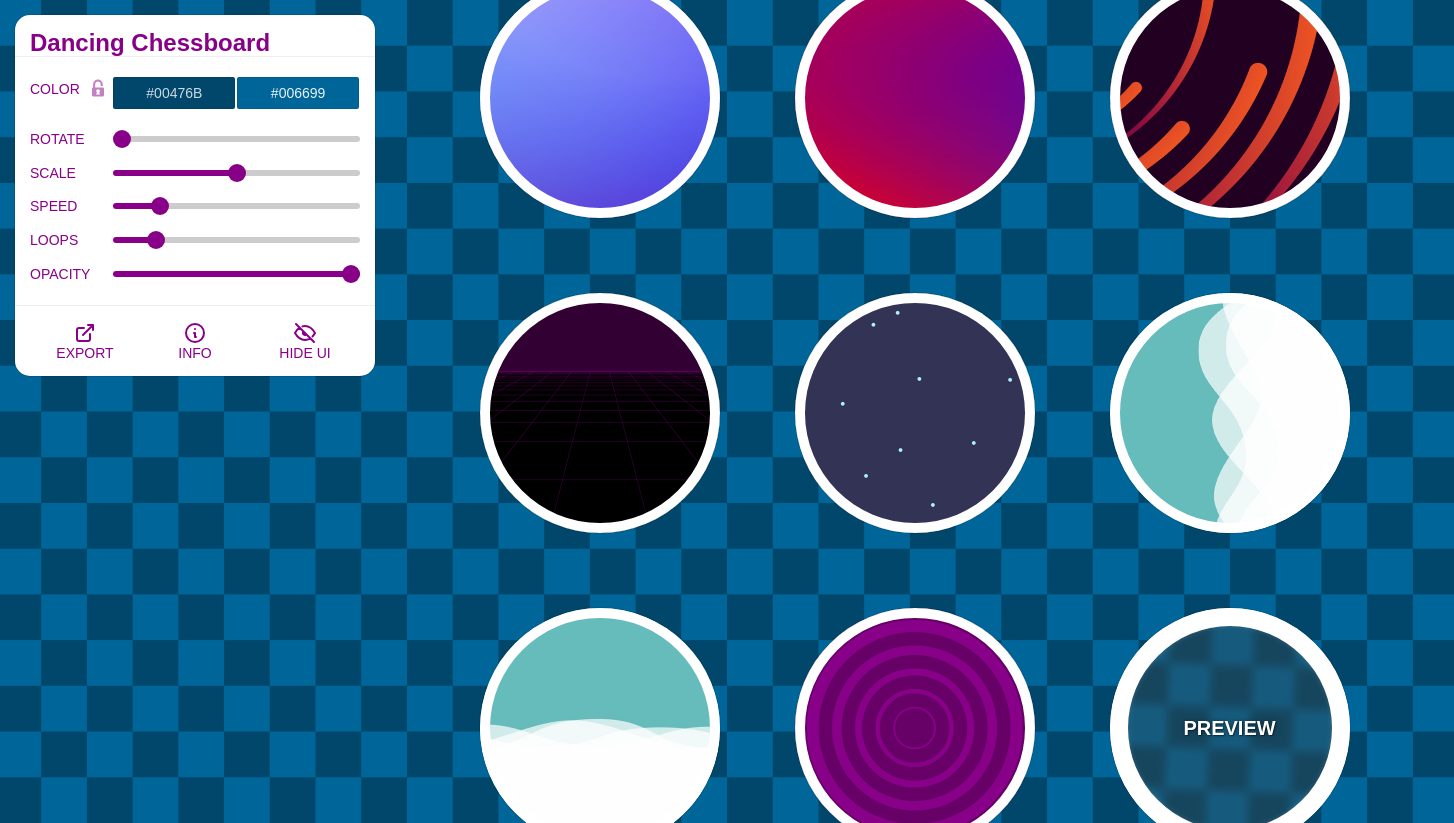 scroll, scrollTop: 6095, scrollLeft: 0, axis: vertical 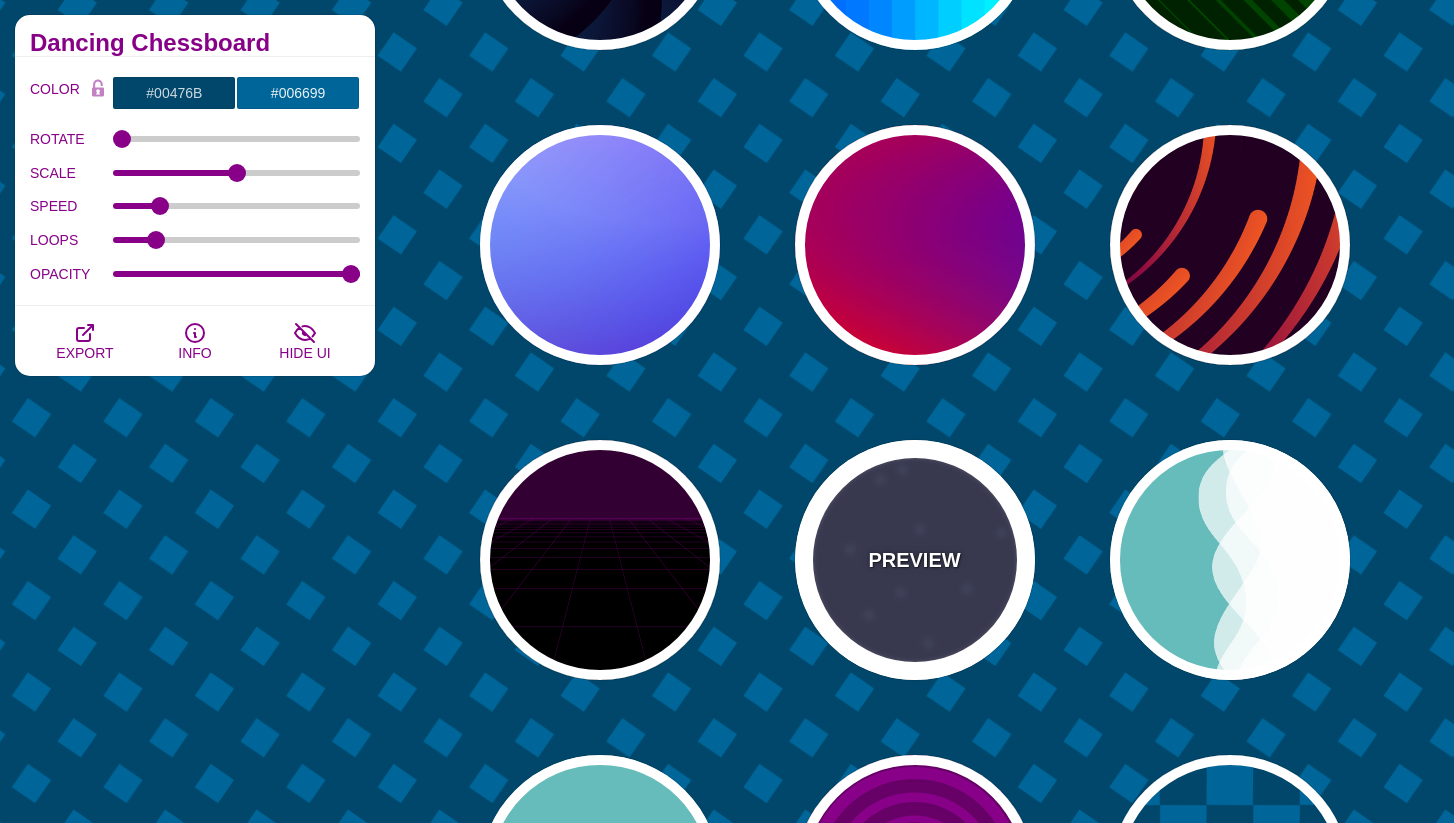 click on "PREVIEW" at bounding box center [915, 560] 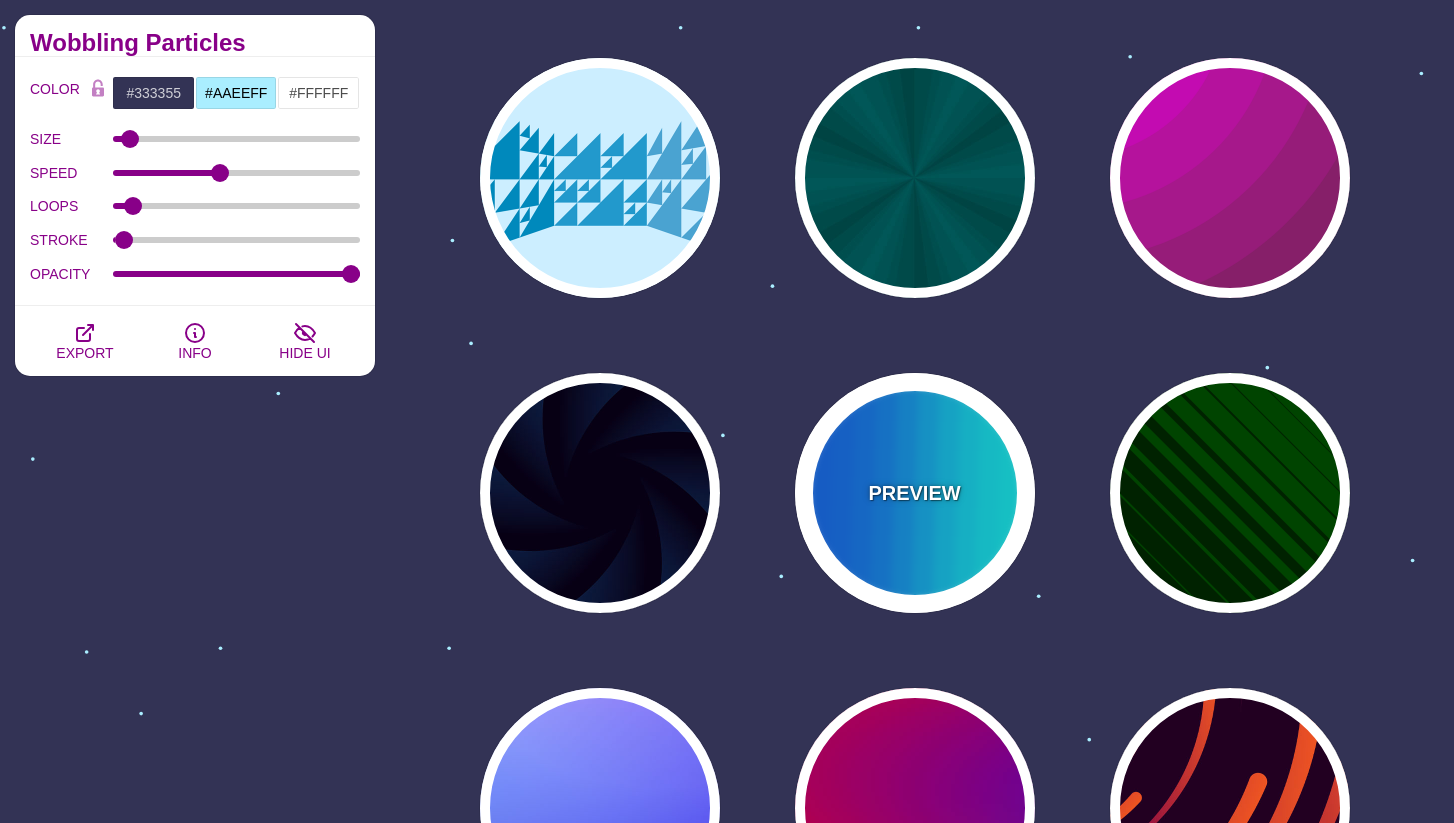 click on "PREVIEW" at bounding box center [915, 493] 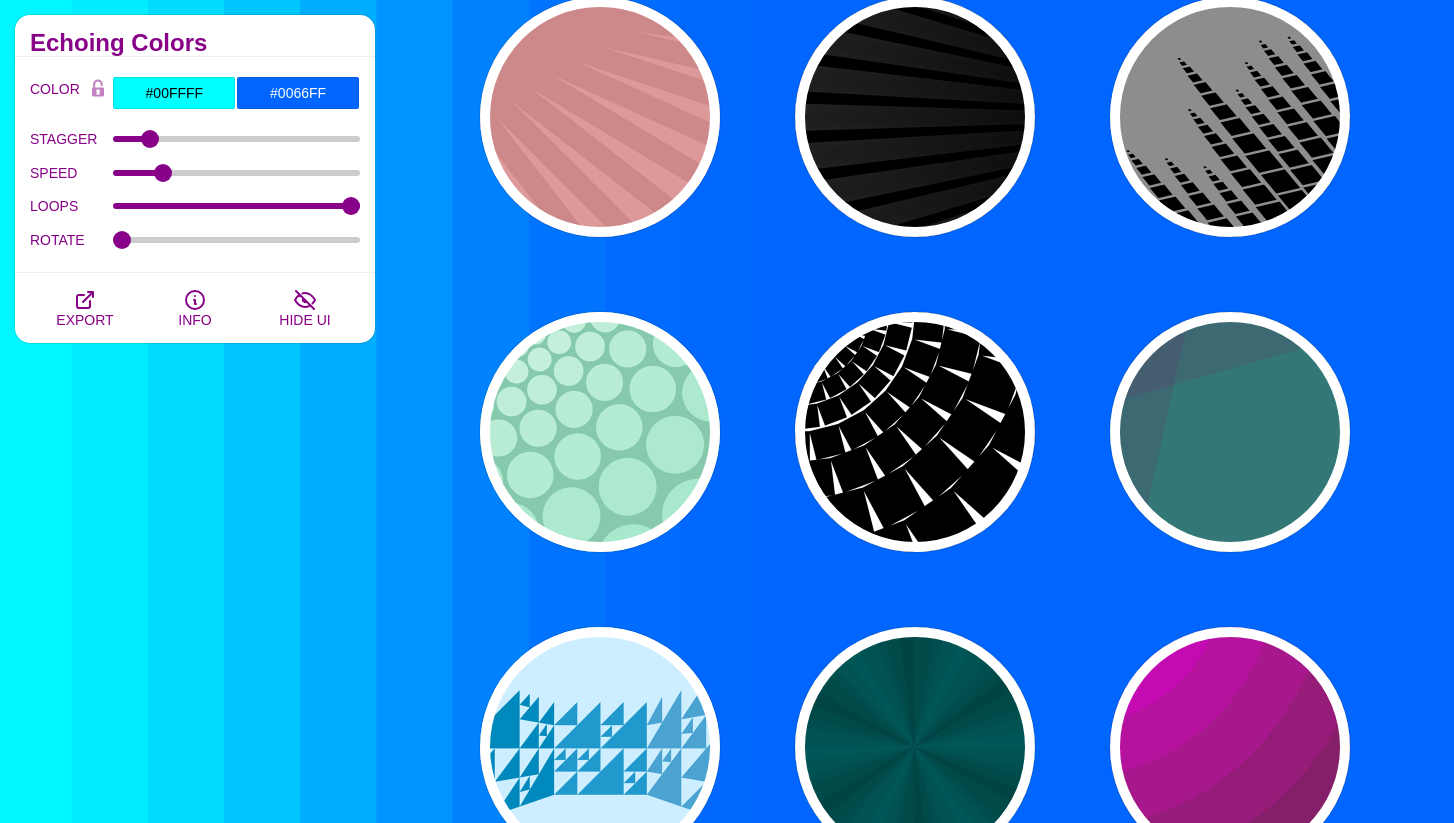 scroll, scrollTop: 4857, scrollLeft: 0, axis: vertical 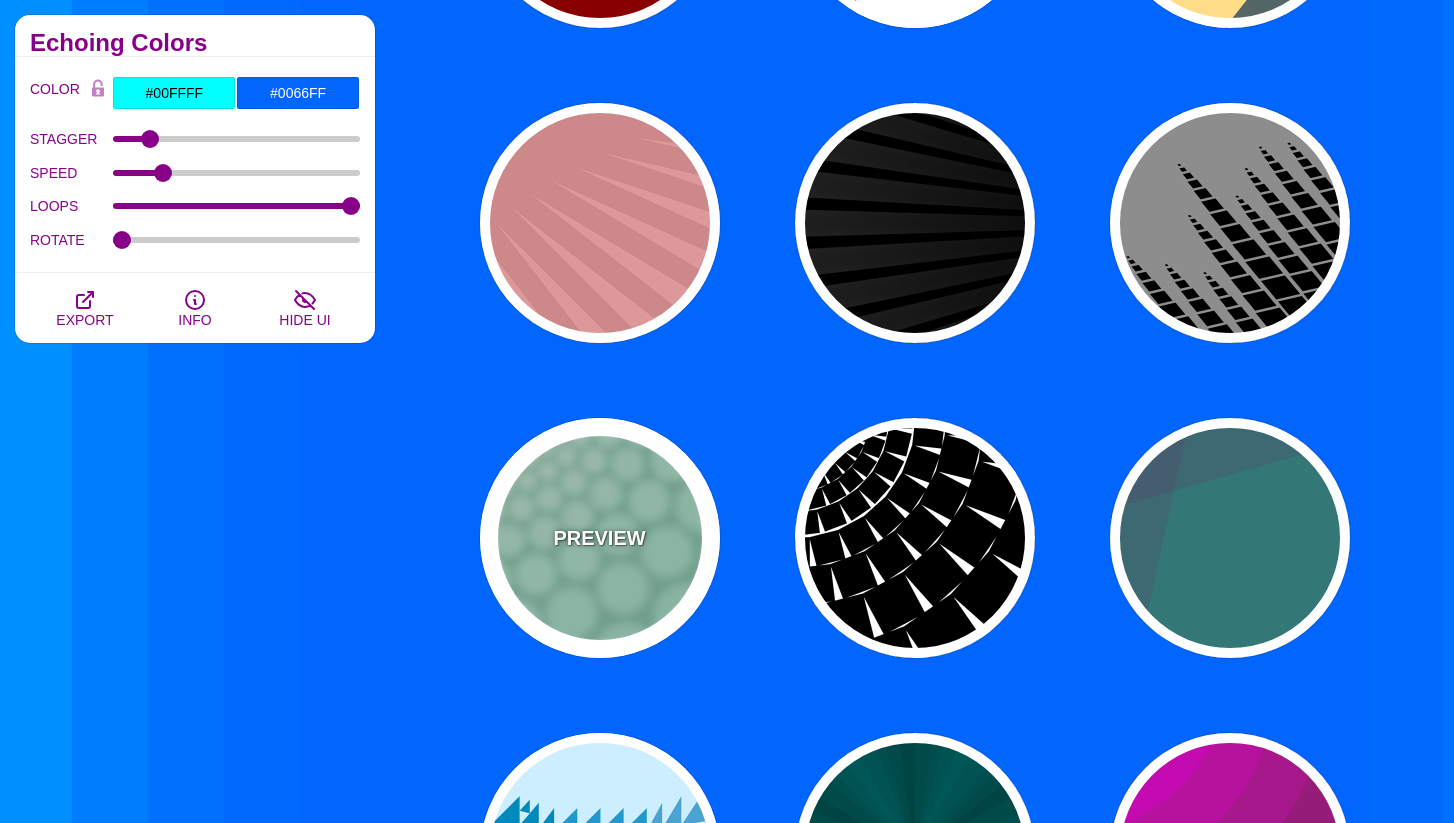 click on "PREVIEW" at bounding box center (600, 538) 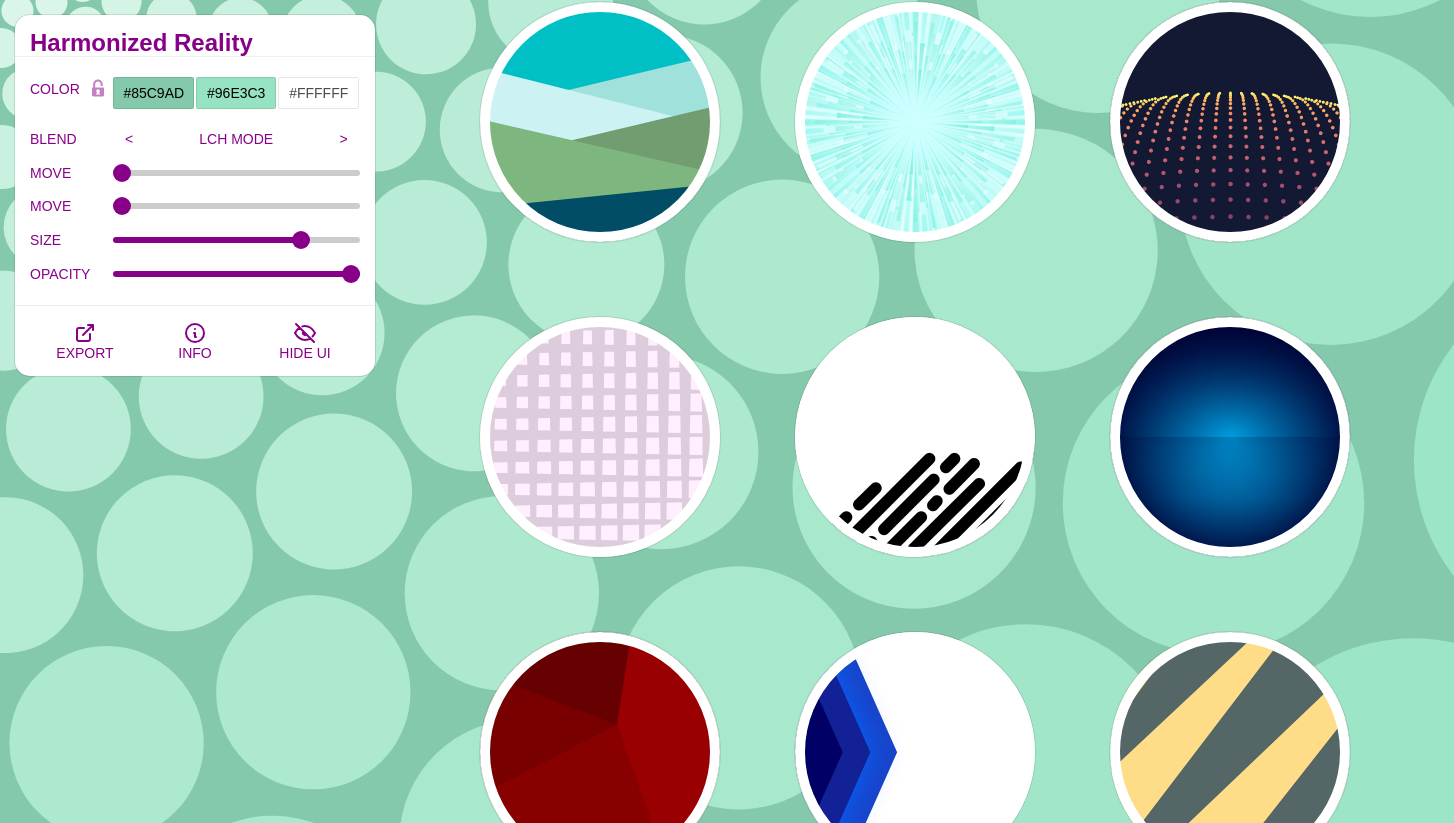 scroll, scrollTop: 3691, scrollLeft: 0, axis: vertical 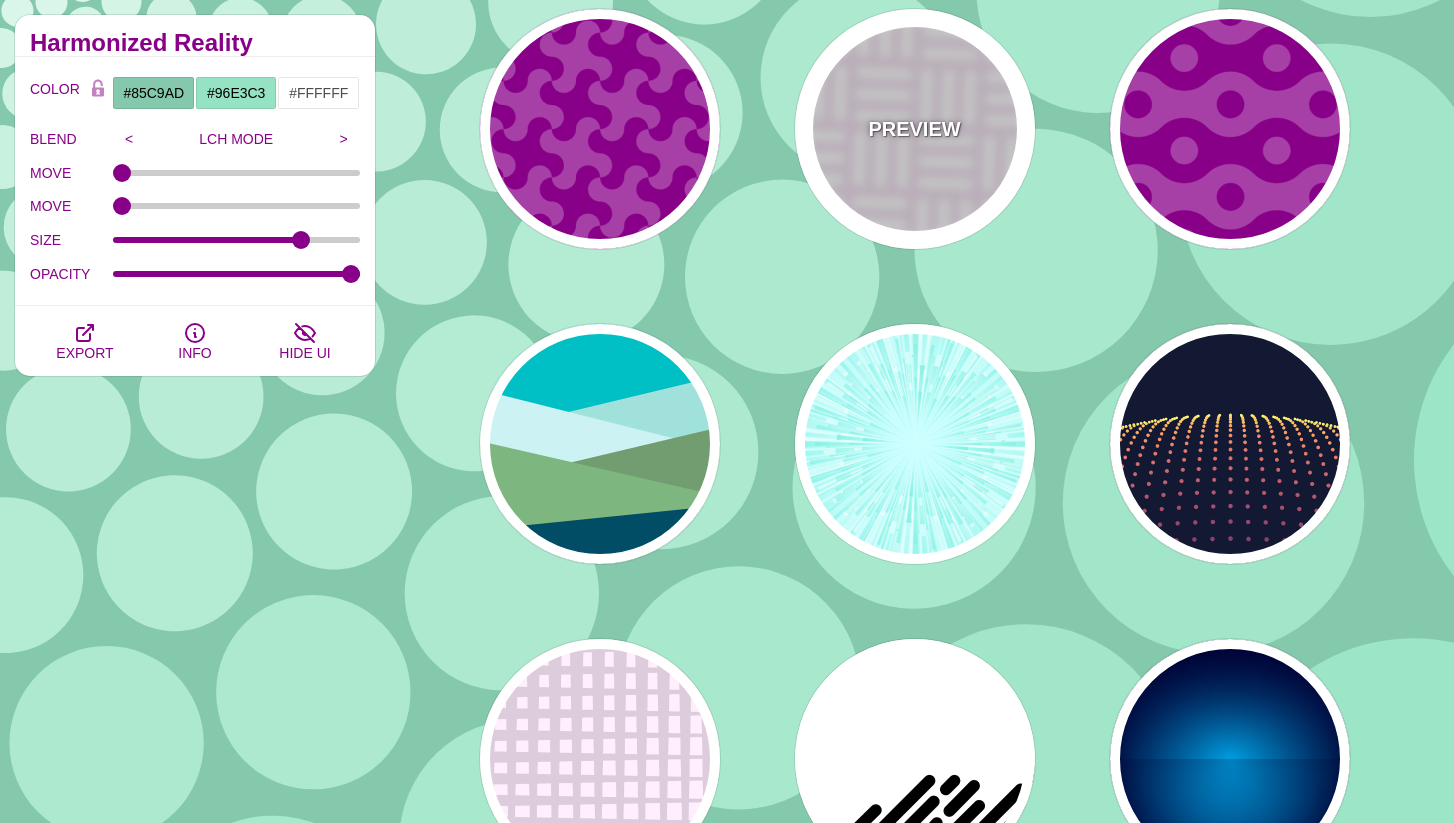 click on "PREVIEW" at bounding box center (915, 129) 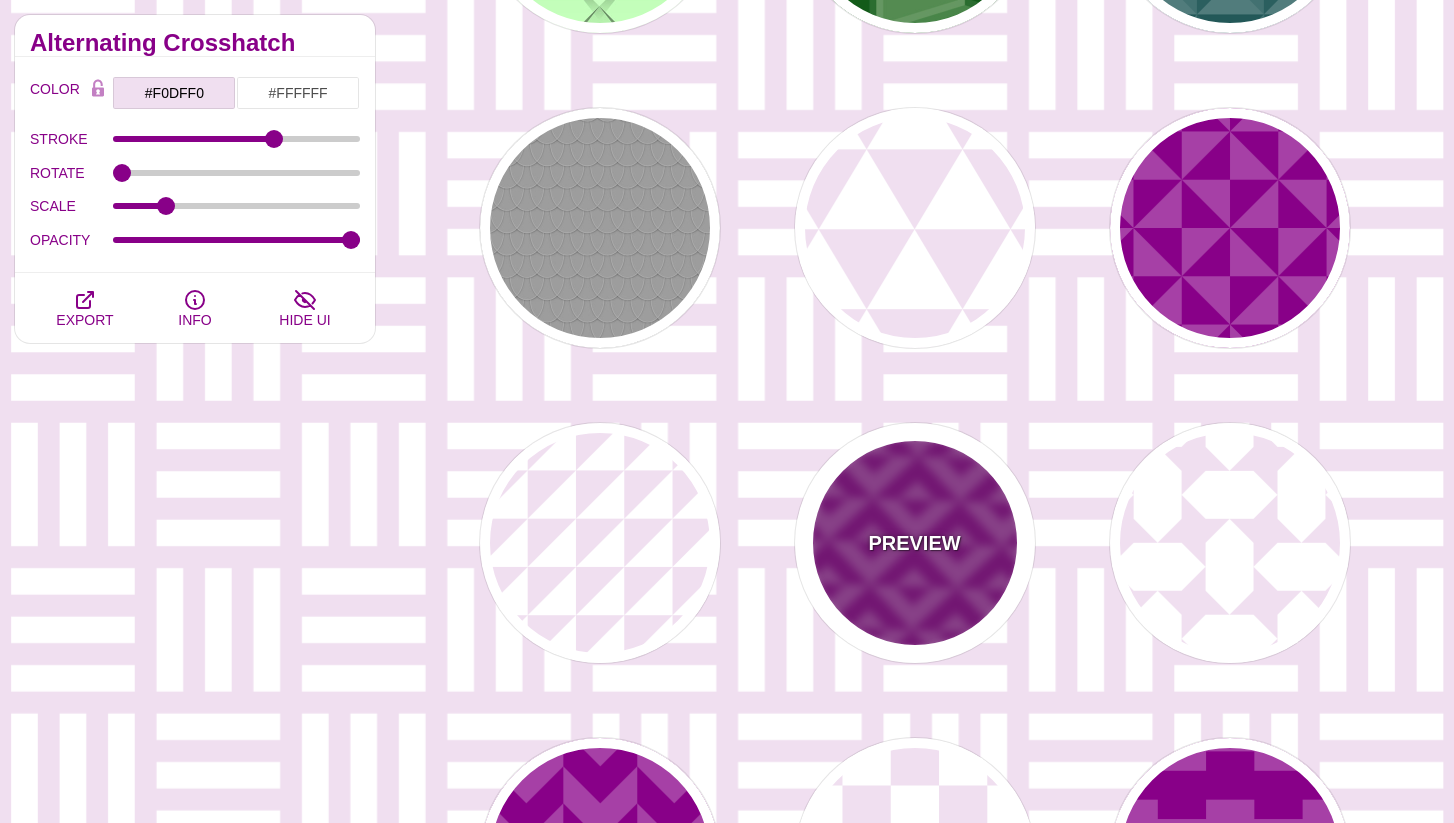 scroll, scrollTop: 1597, scrollLeft: 0, axis: vertical 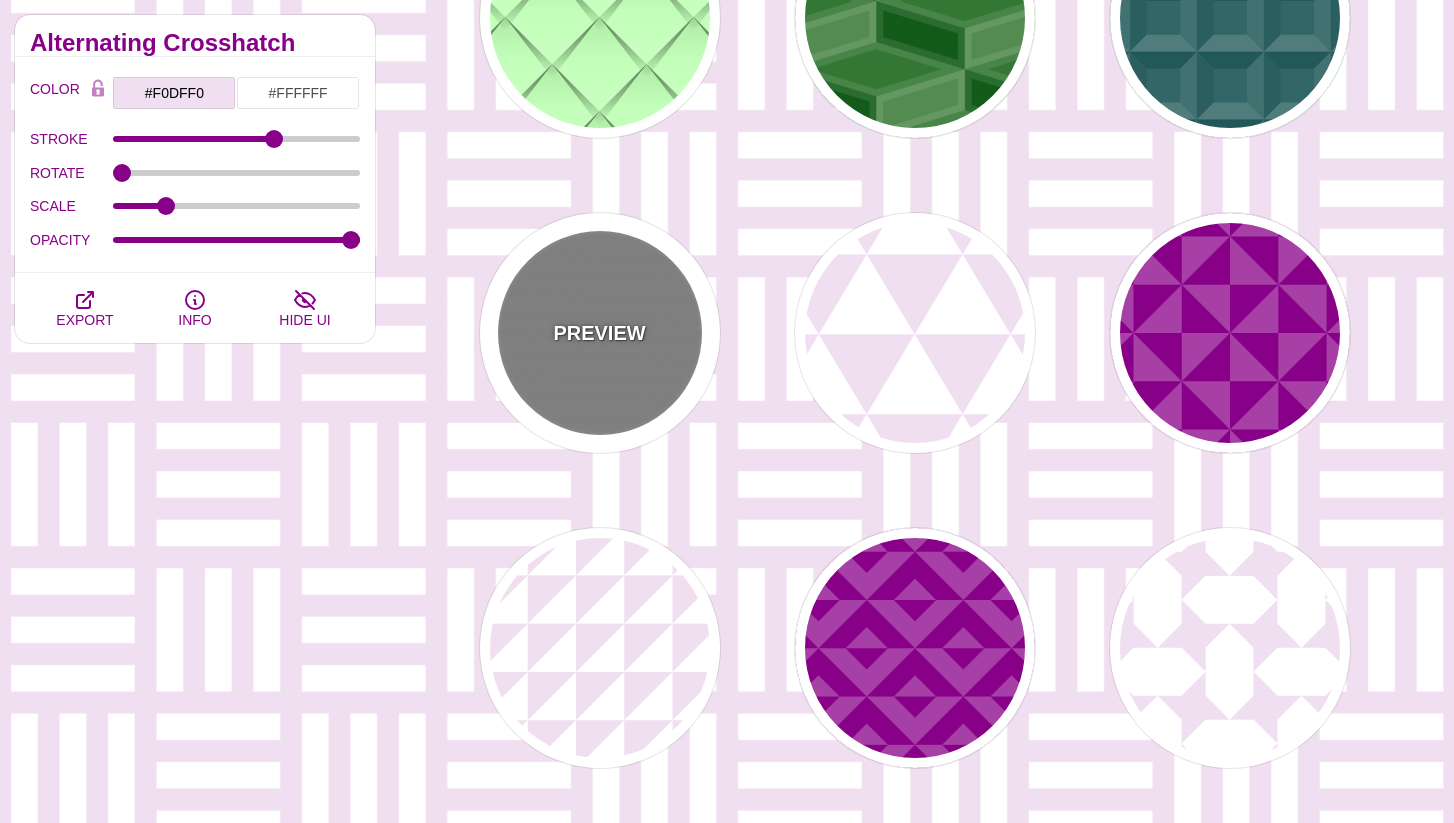 click on "PREVIEW" at bounding box center (600, 333) 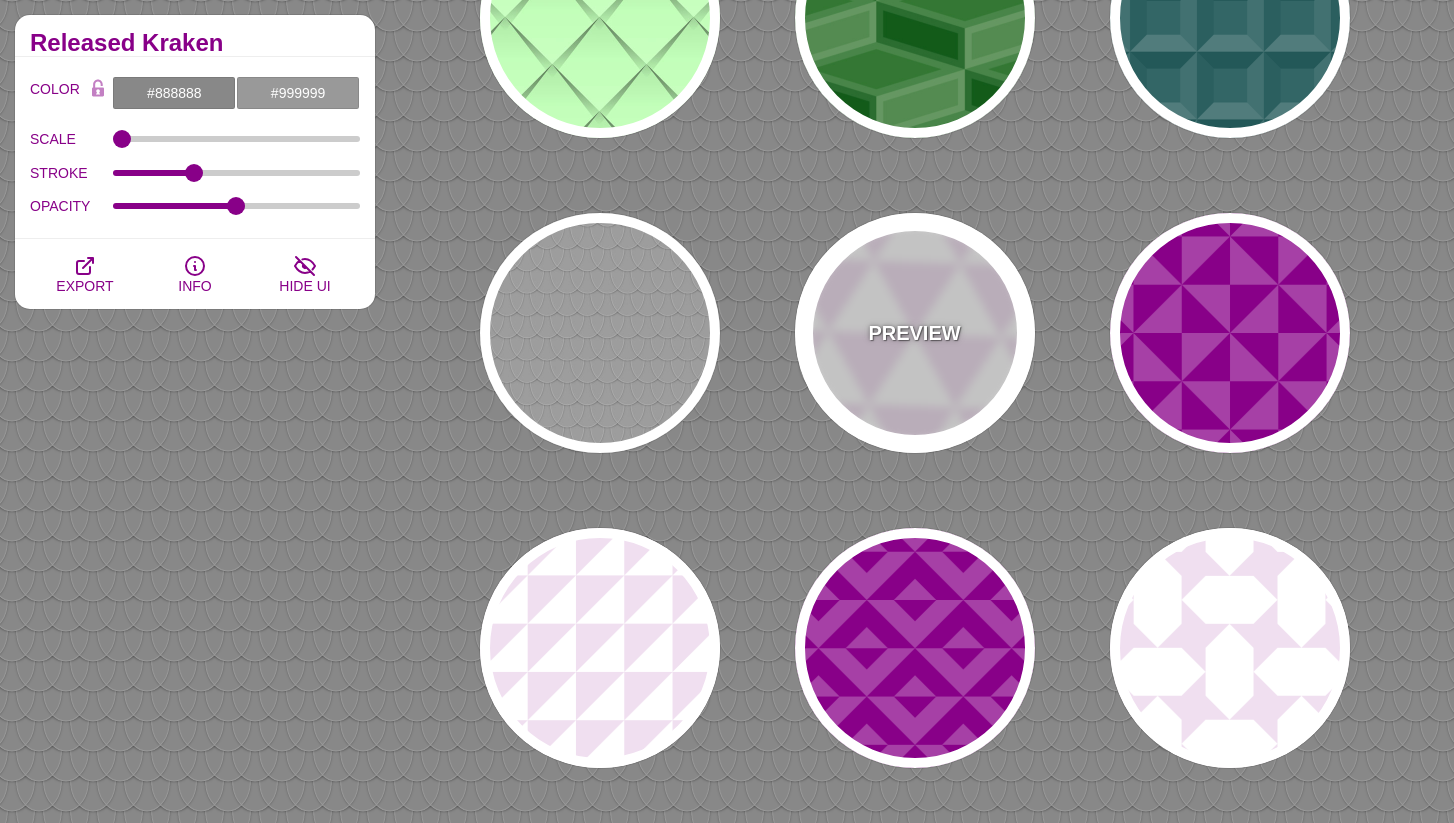 click on "PREVIEW" at bounding box center [915, 333] 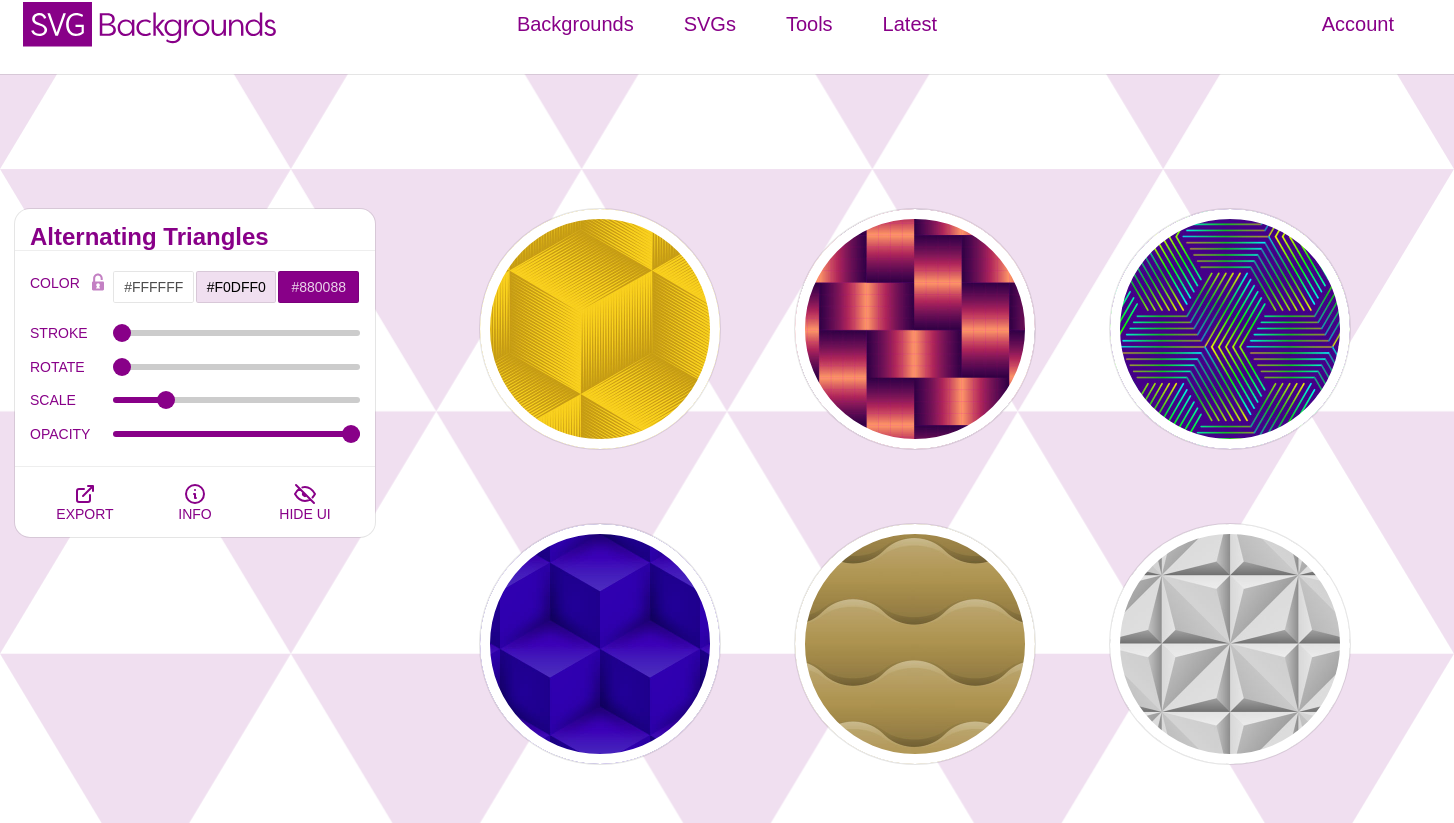 scroll, scrollTop: 0, scrollLeft: 0, axis: both 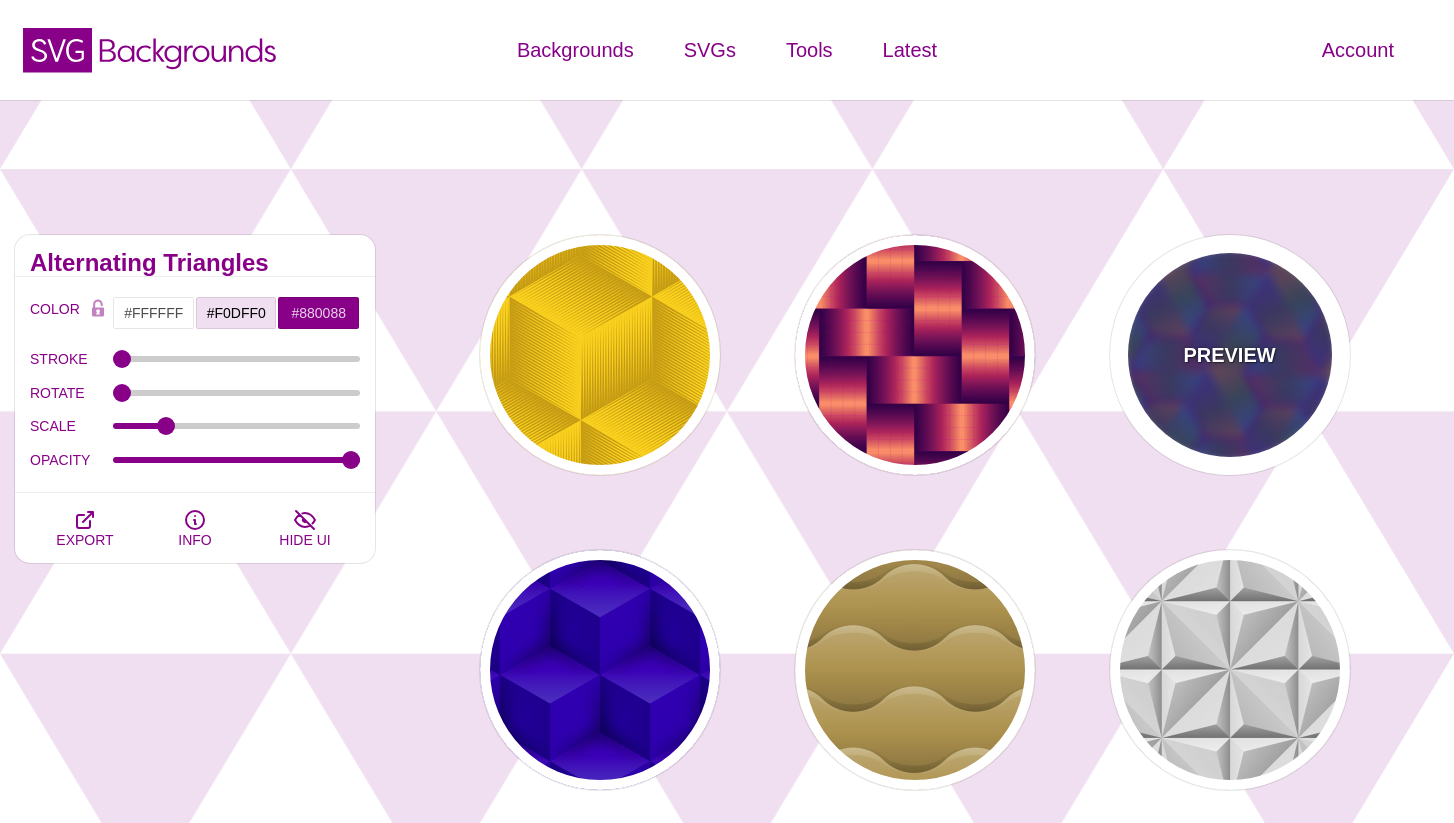 click on "PREVIEW" at bounding box center [1230, 355] 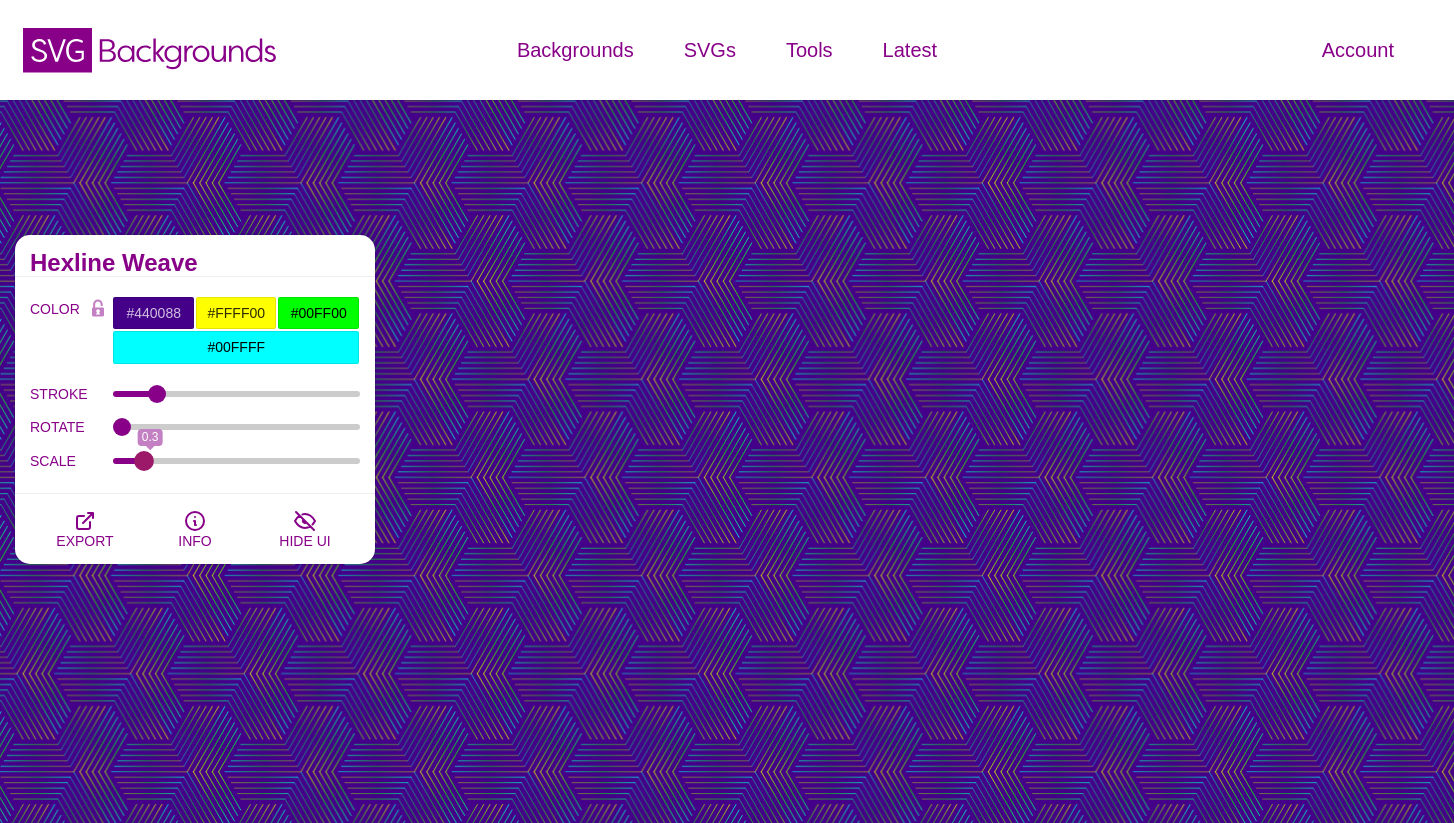 drag, startPoint x: 204, startPoint y: 454, endPoint x: 147, endPoint y: 446, distance: 57.558666 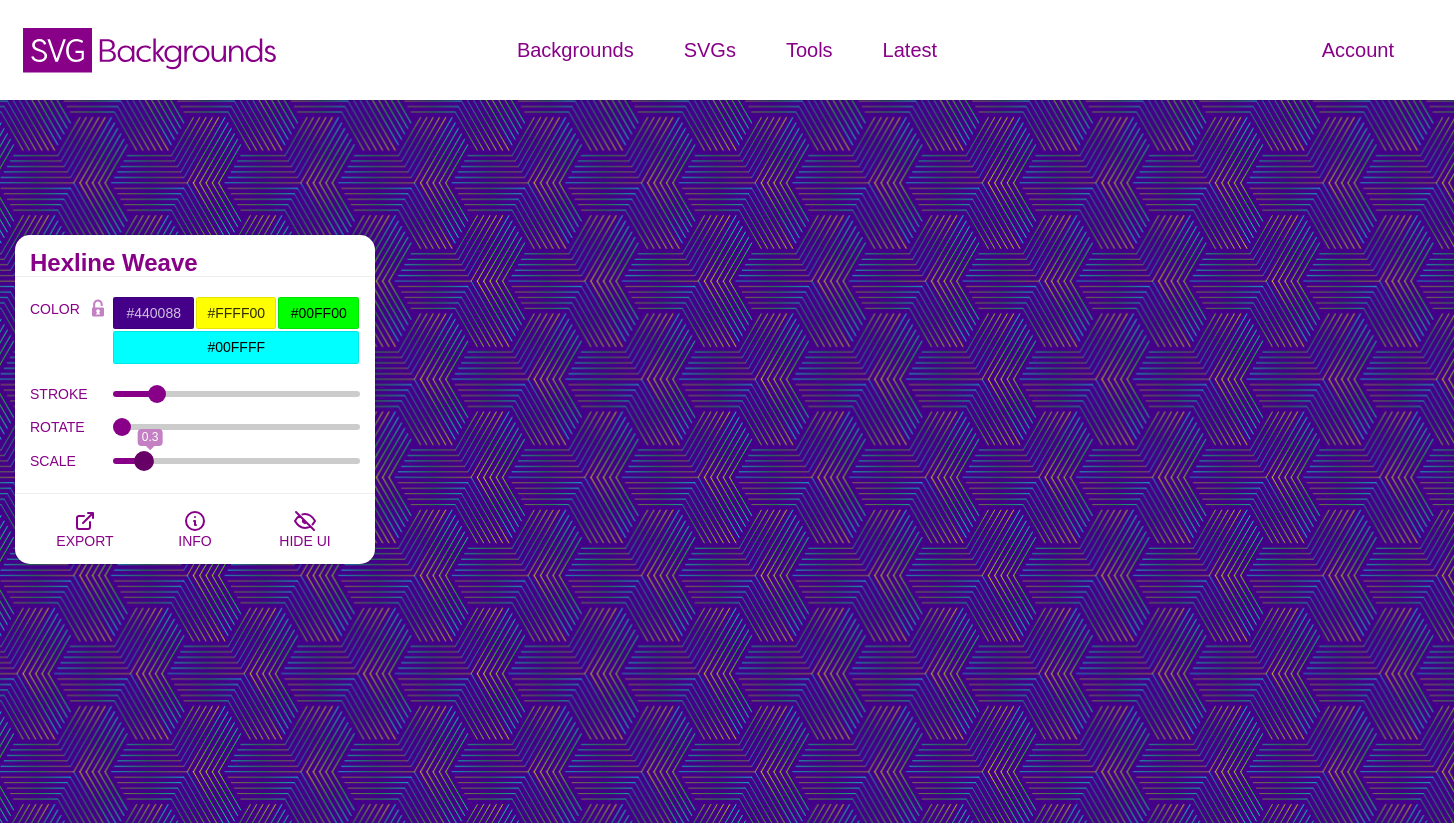 click on "SCALE" at bounding box center (237, 461) 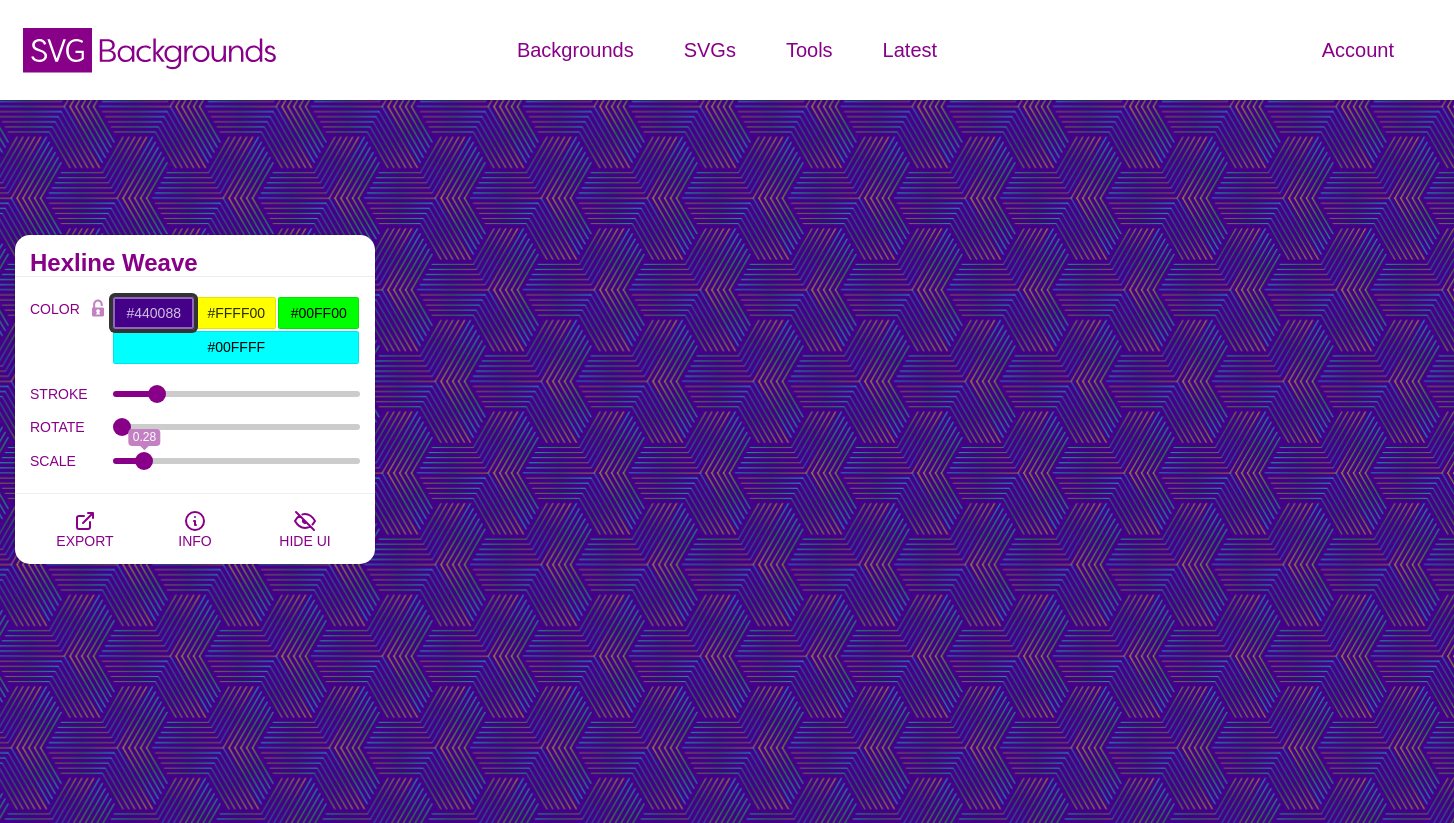 click on "#440088" at bounding box center [153, 313] 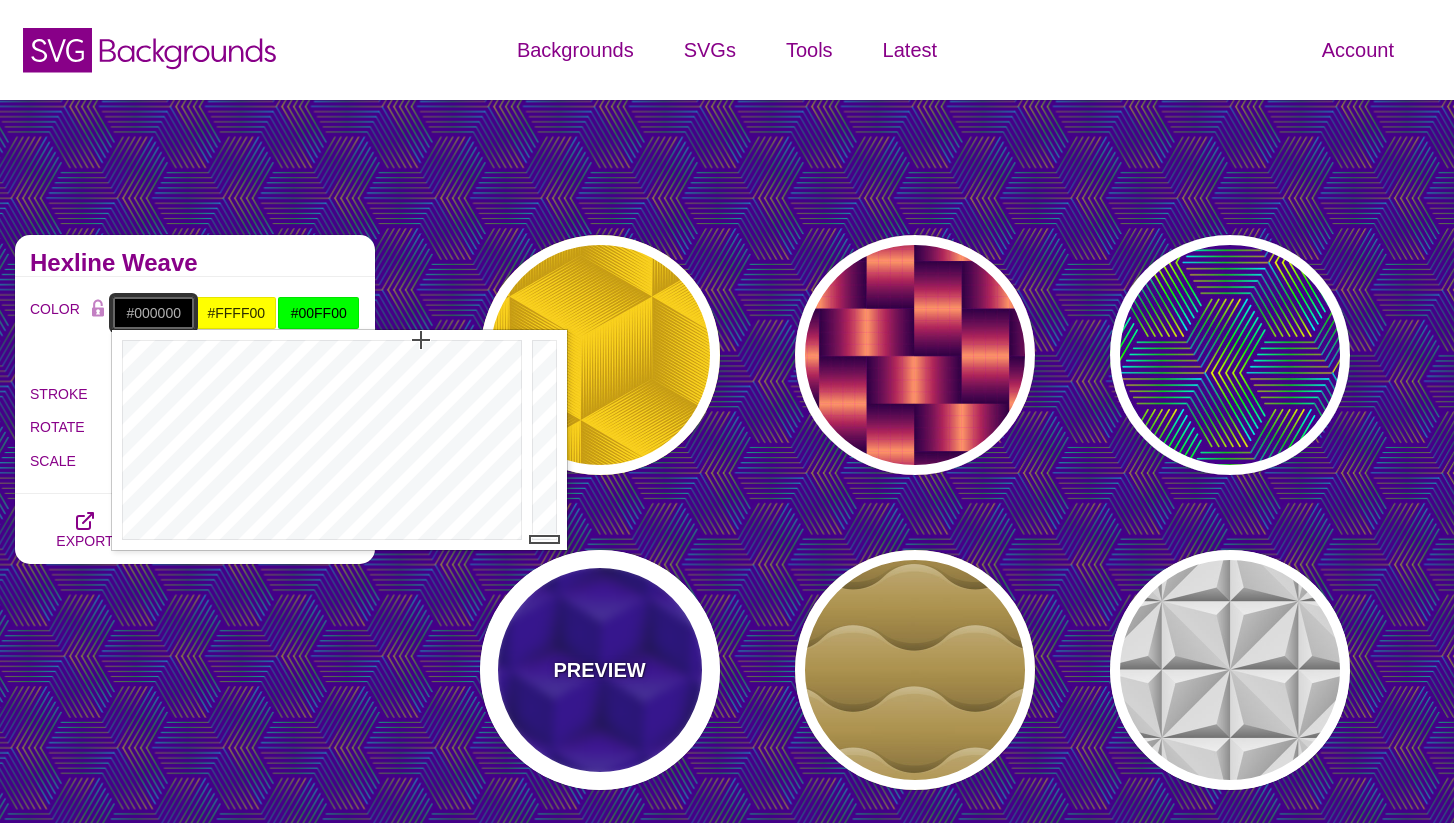 drag, startPoint x: 556, startPoint y: 434, endPoint x: 541, endPoint y: 588, distance: 154.72879 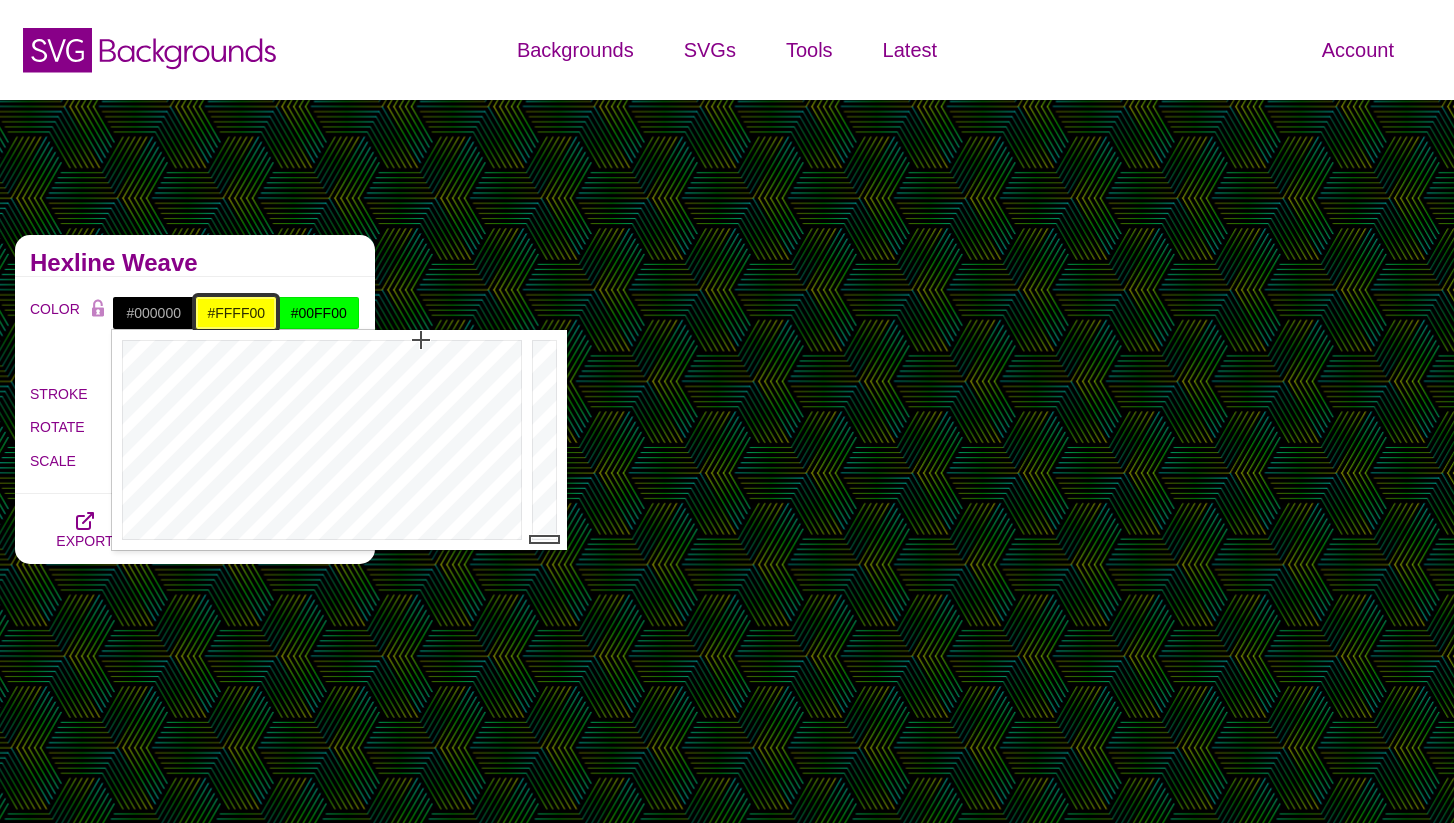 click on "#FFFF00" at bounding box center (236, 313) 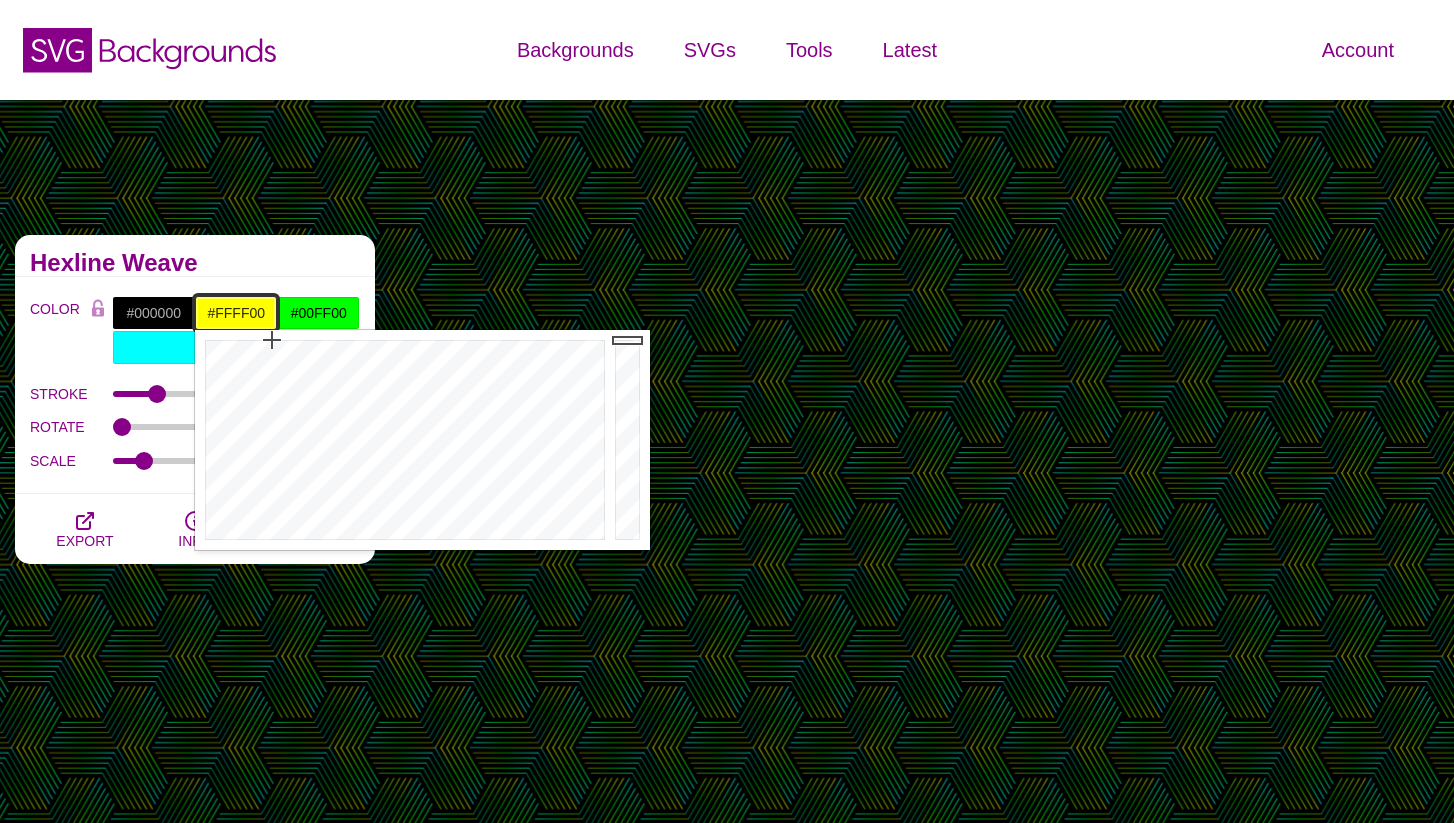 drag, startPoint x: 626, startPoint y: 354, endPoint x: 629, endPoint y: 329, distance: 25.179358 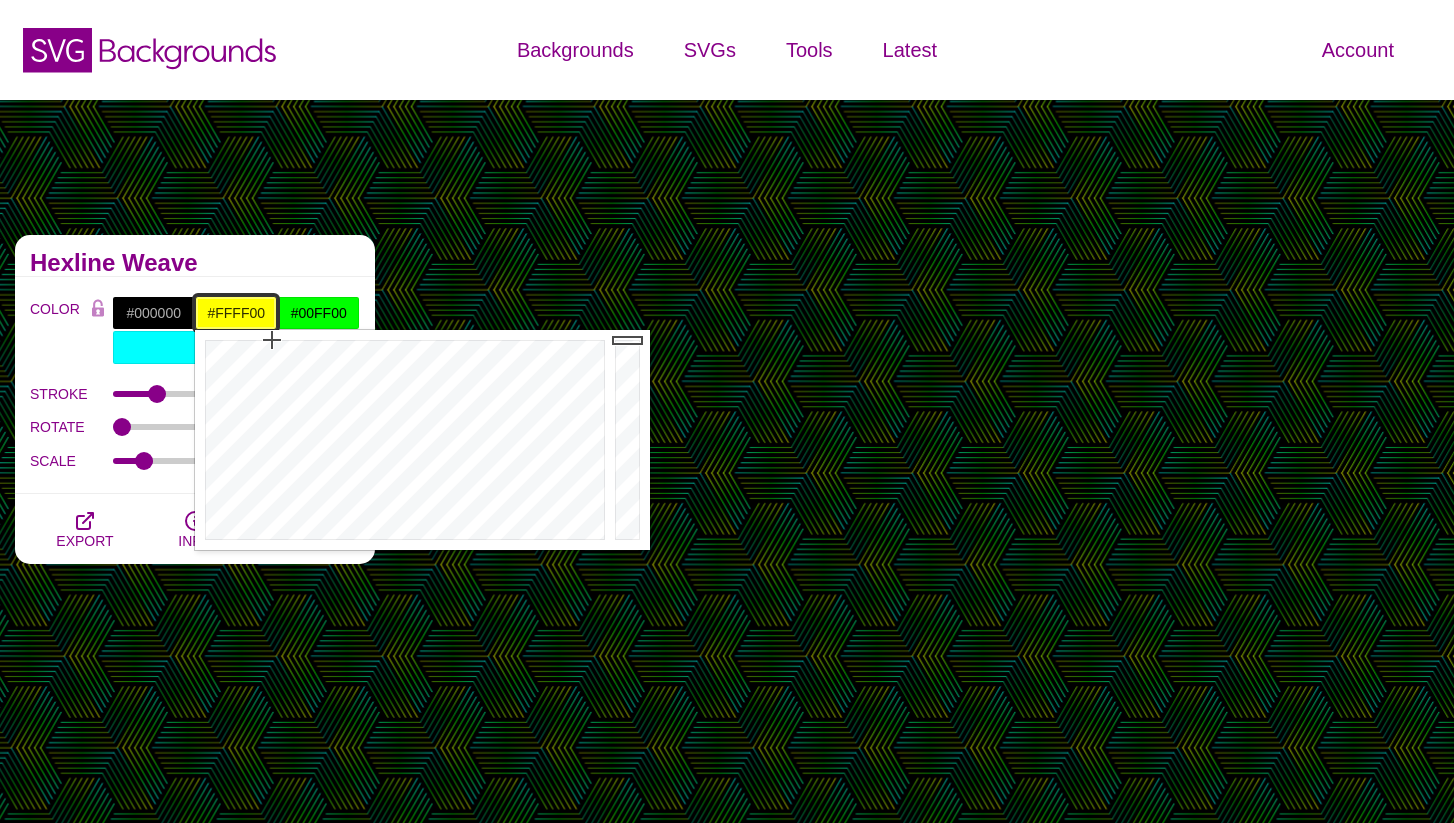 click at bounding box center [630, 440] 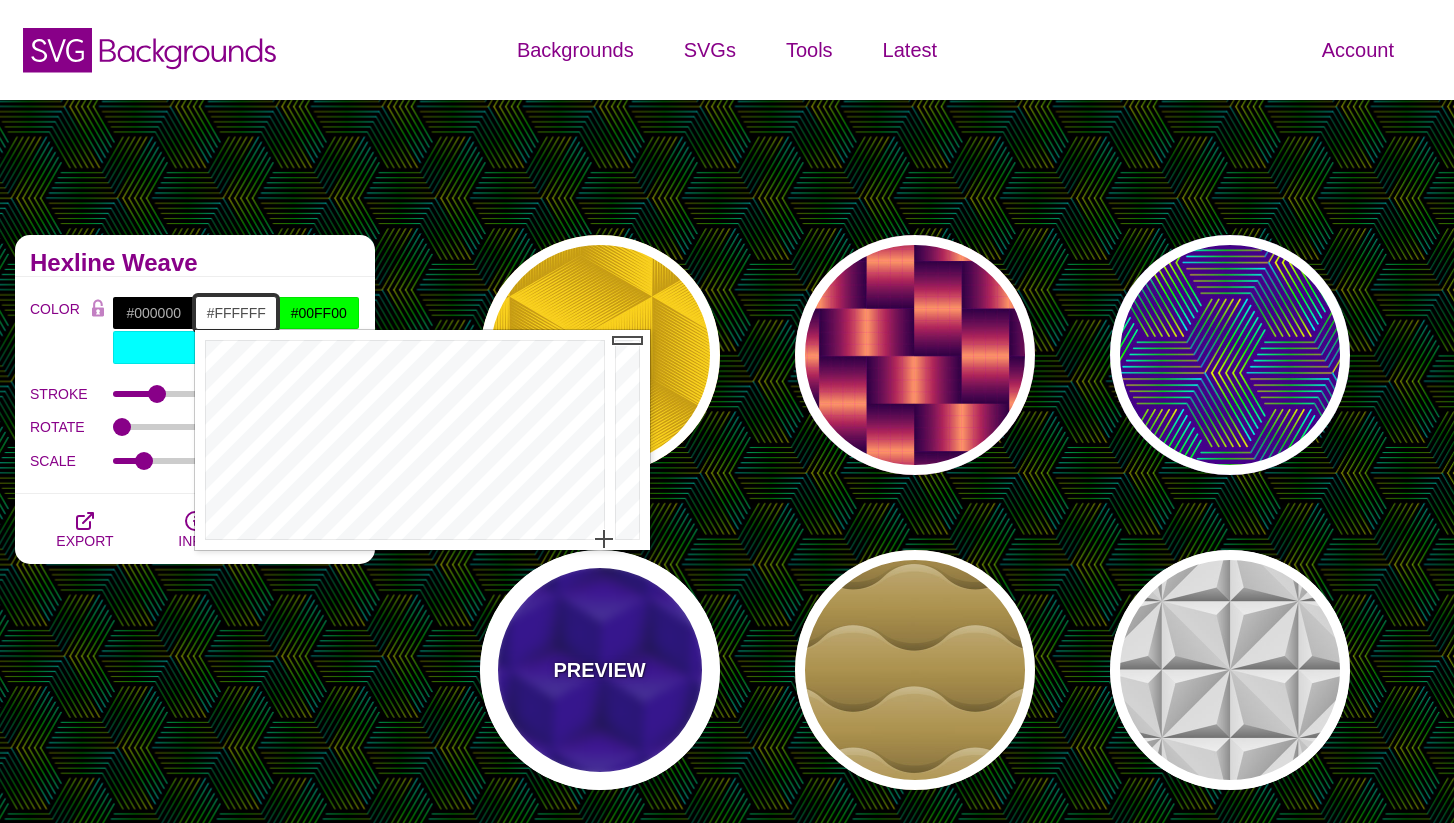drag, startPoint x: 530, startPoint y: 429, endPoint x: 645, endPoint y: 595, distance: 201.94305 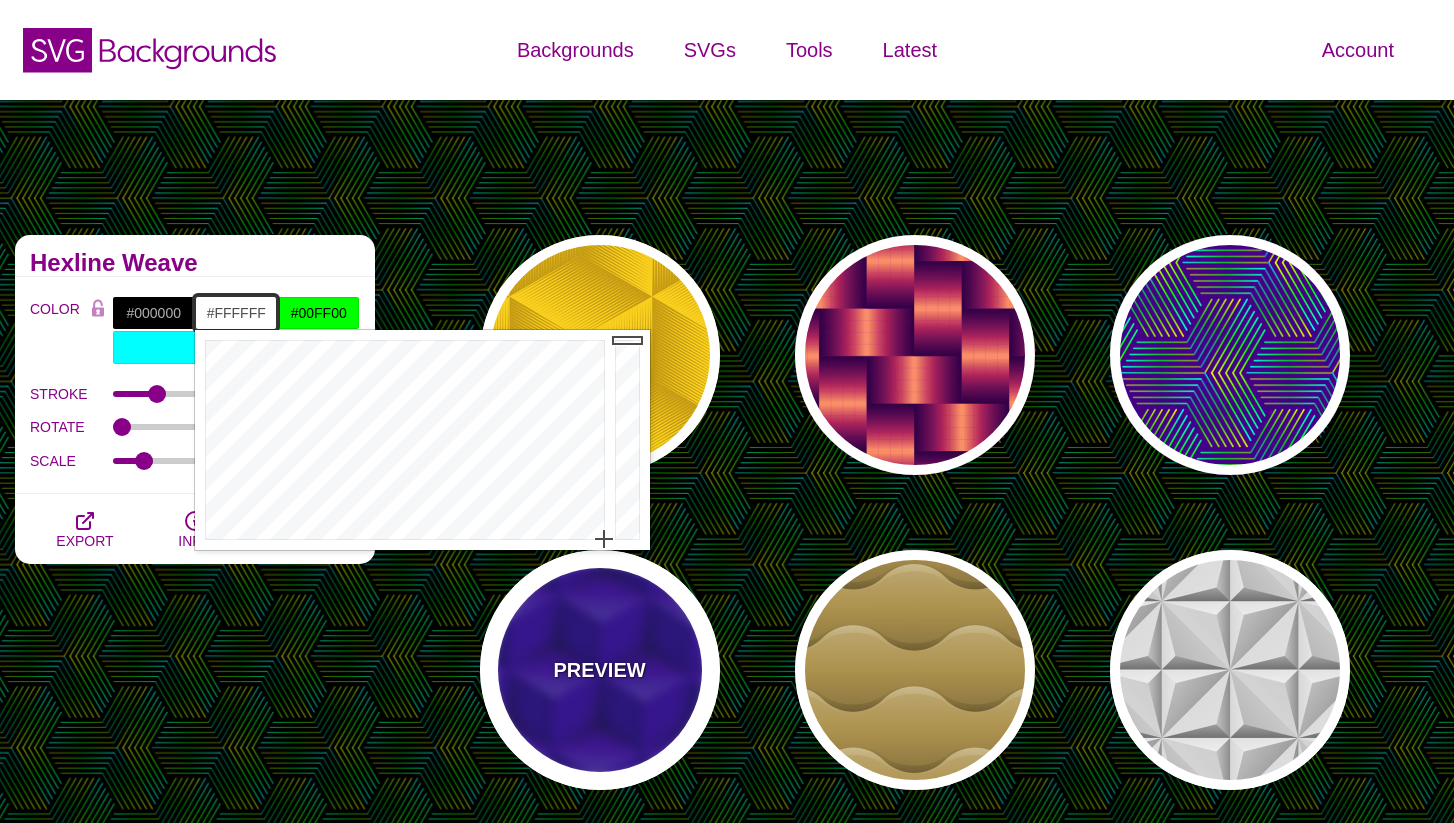 click on "SVG Backgrounds Logo
Backgrounds
Categories
Abstract
Patterns
Geometric
Gradient
Flat Gradient
Line Art
Three-Dimensional
Texture
Hand-drawn
Illustration
My Backgrounds
Core Collection
Search Backgrounds
Pro Collections
3D Patterns
Alternating Geometric Patterns
Angled Perspective Backgrounds
Animated SVG Backgrounds
Animated Line Backgrounds  new
Colorful Geometric Patterns
Depth and Shadows  new
Embedded Shape Blends
Fades and Halftones
Geometric Division Blends
Geometric Line Art" at bounding box center (727, 17722) 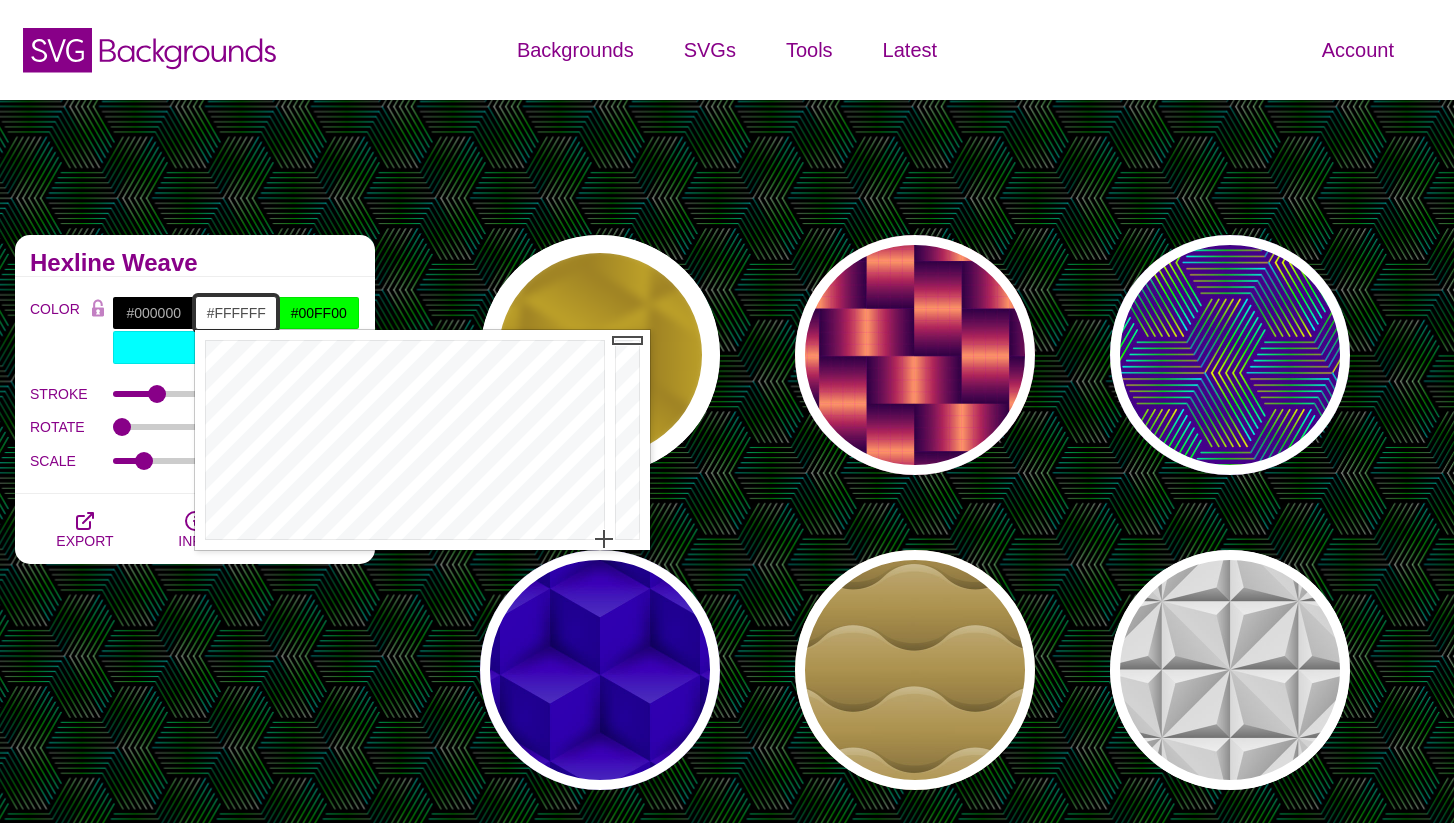 drag, startPoint x: 626, startPoint y: 363, endPoint x: 628, endPoint y: 317, distance: 46.043457 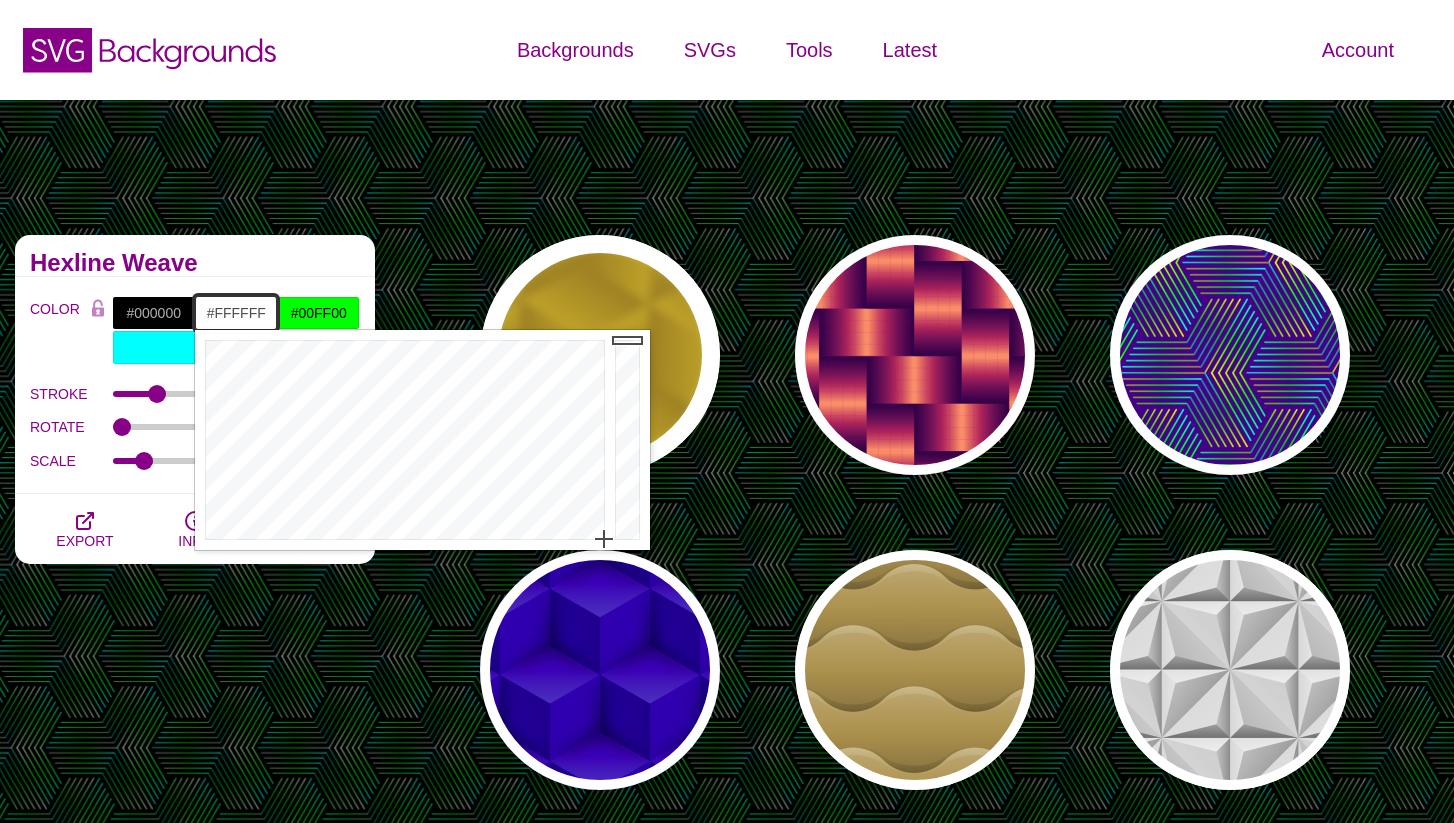 click on "SVG Backgrounds Logo
Backgrounds
Categories
Abstract
Patterns
Geometric
Gradient
Flat Gradient
Line Art
Three-Dimensional
Texture
Hand-drawn
Illustration
My Backgrounds
Core Collection
Search Backgrounds
Pro Collections
3D Patterns
Alternating Geometric Patterns
Angled Perspective Backgrounds
Animated SVG Backgrounds
Animated Line Backgrounds  new
Colorful Geometric Patterns
Depth and Shadows  new
Embedded Shape Blends
Fades and Halftones
Geometric Division Blends
Geometric Line Art" at bounding box center [727, 17722] 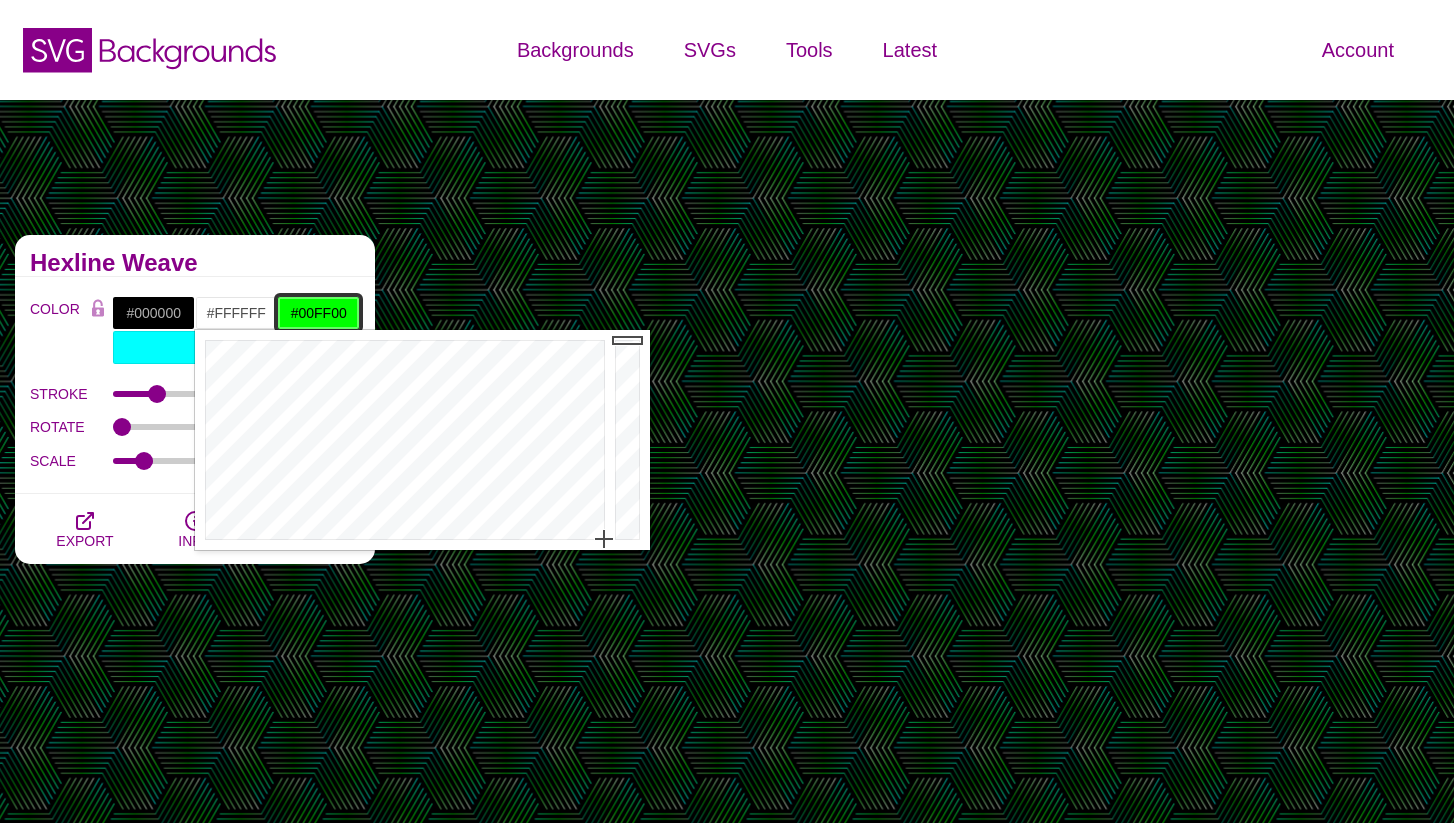 click on "#00FF00" at bounding box center (318, 313) 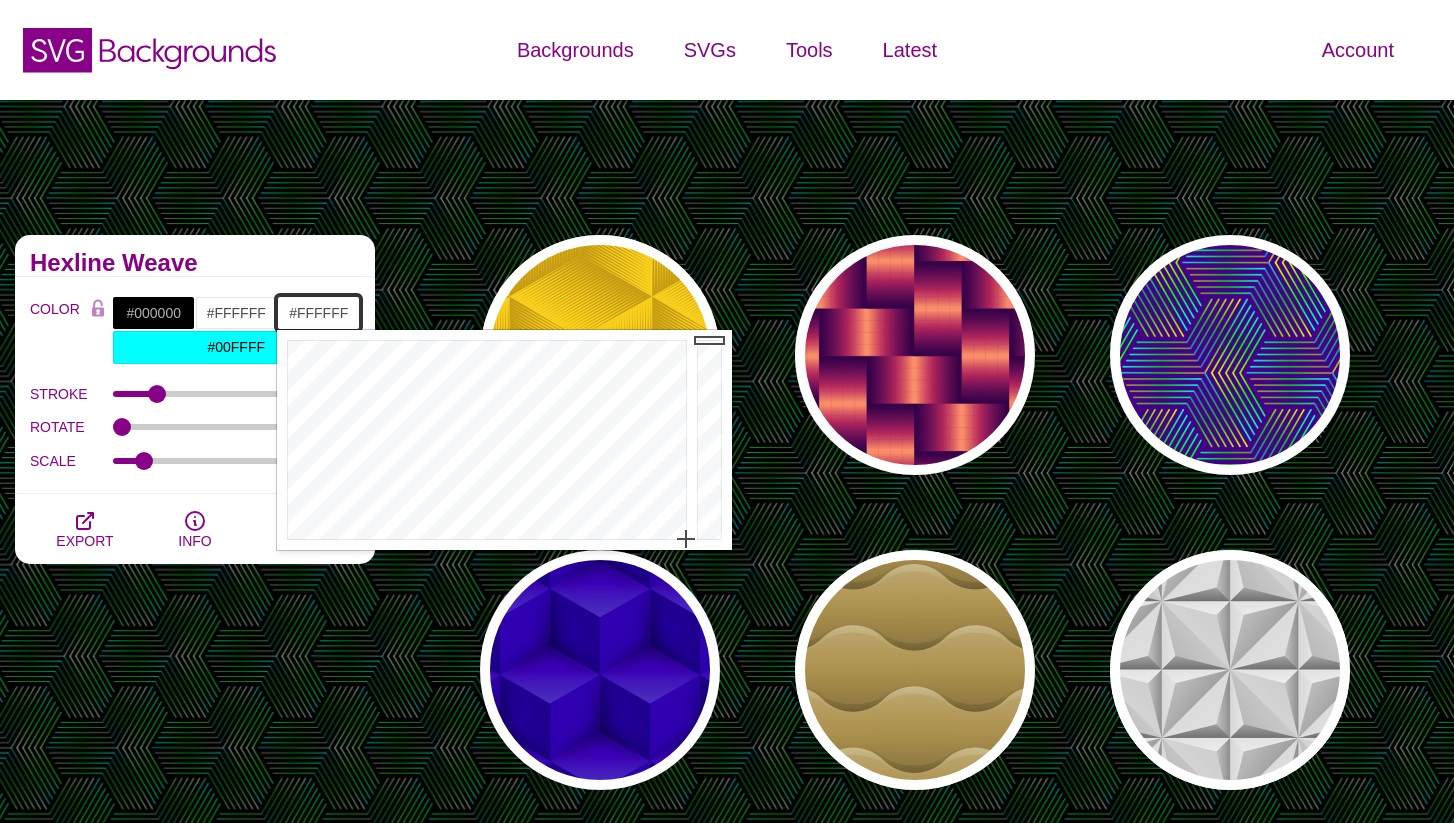 drag, startPoint x: 497, startPoint y: 433, endPoint x: 736, endPoint y: 652, distance: 324.16354 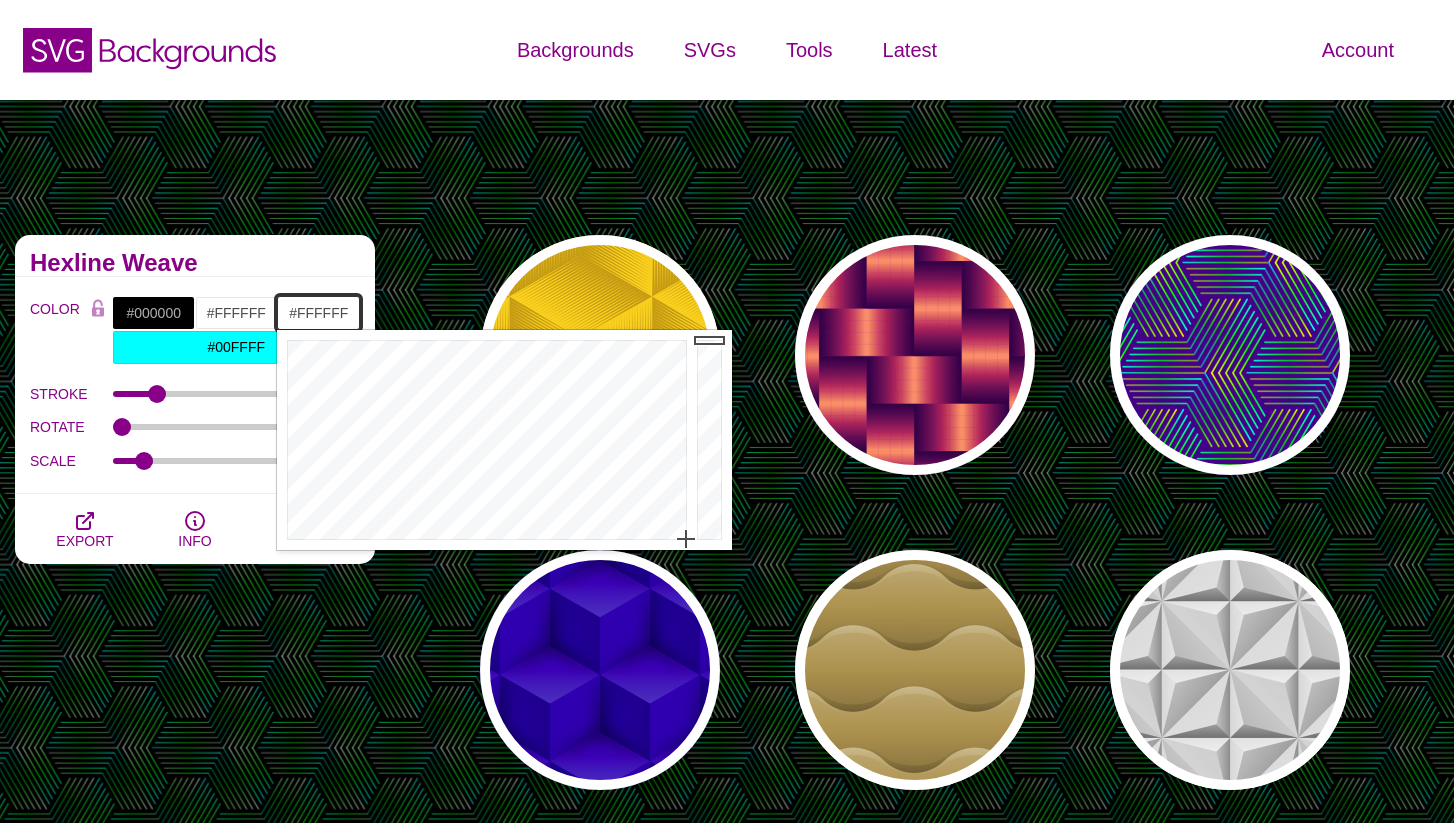click on "SVG Backgrounds Logo
Backgrounds
Categories
Abstract
Patterns
Geometric
Gradient
Flat Gradient
Line Art
Three-Dimensional
Texture
Hand-drawn
Illustration
My Backgrounds
Core Collection
Search Backgrounds
Pro Collections
3D Patterns
Alternating Geometric Patterns
Angled Perspective Backgrounds
Animated SVG Backgrounds
Animated Line Backgrounds  new
Colorful Geometric Patterns
Depth and Shadows  new
Embedded Shape Blends
Fades and Halftones
Geometric Division Blends
Geometric Line Art" at bounding box center [727, 17722] 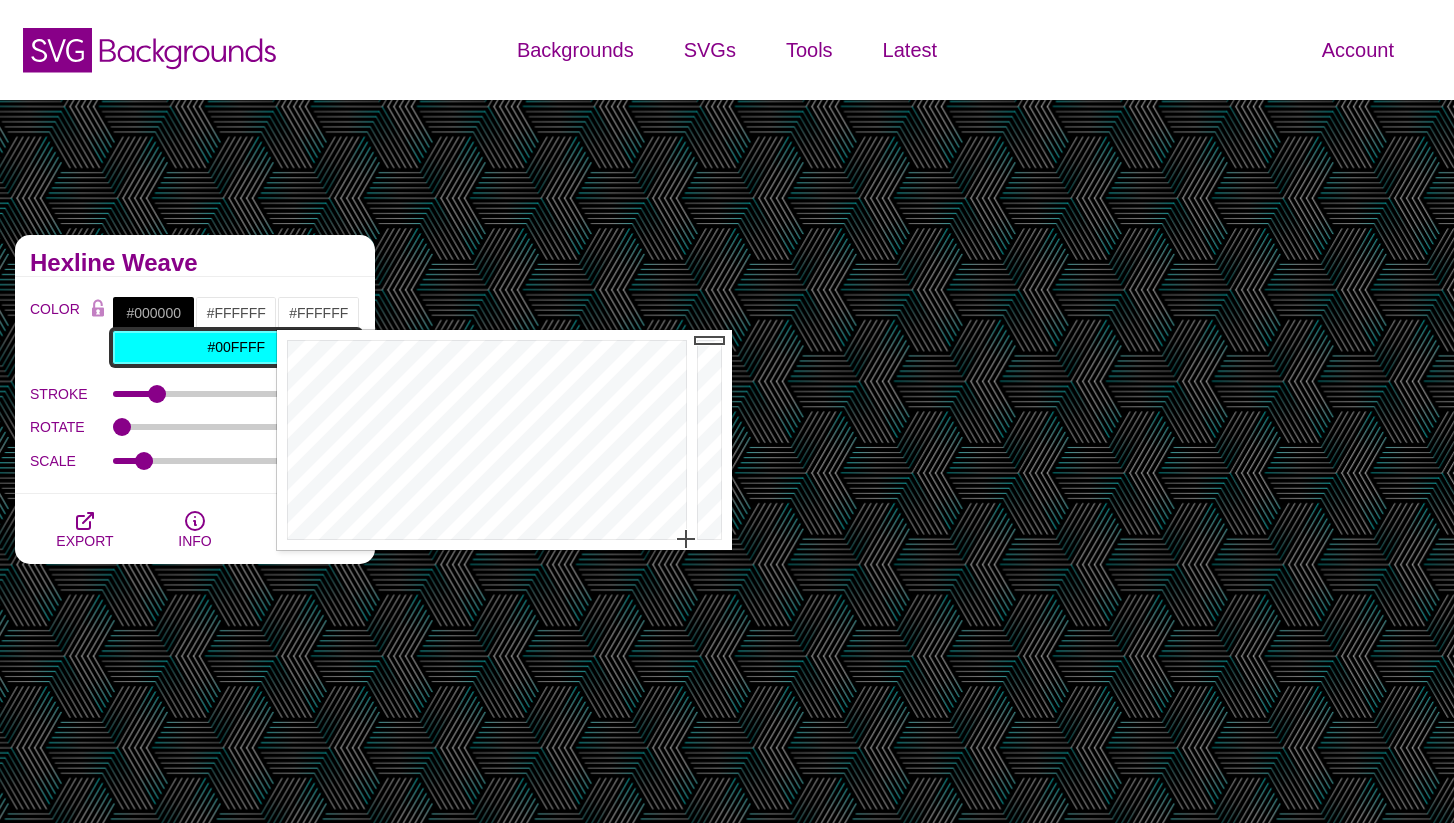 click on "#00FFFF" at bounding box center [236, 347] 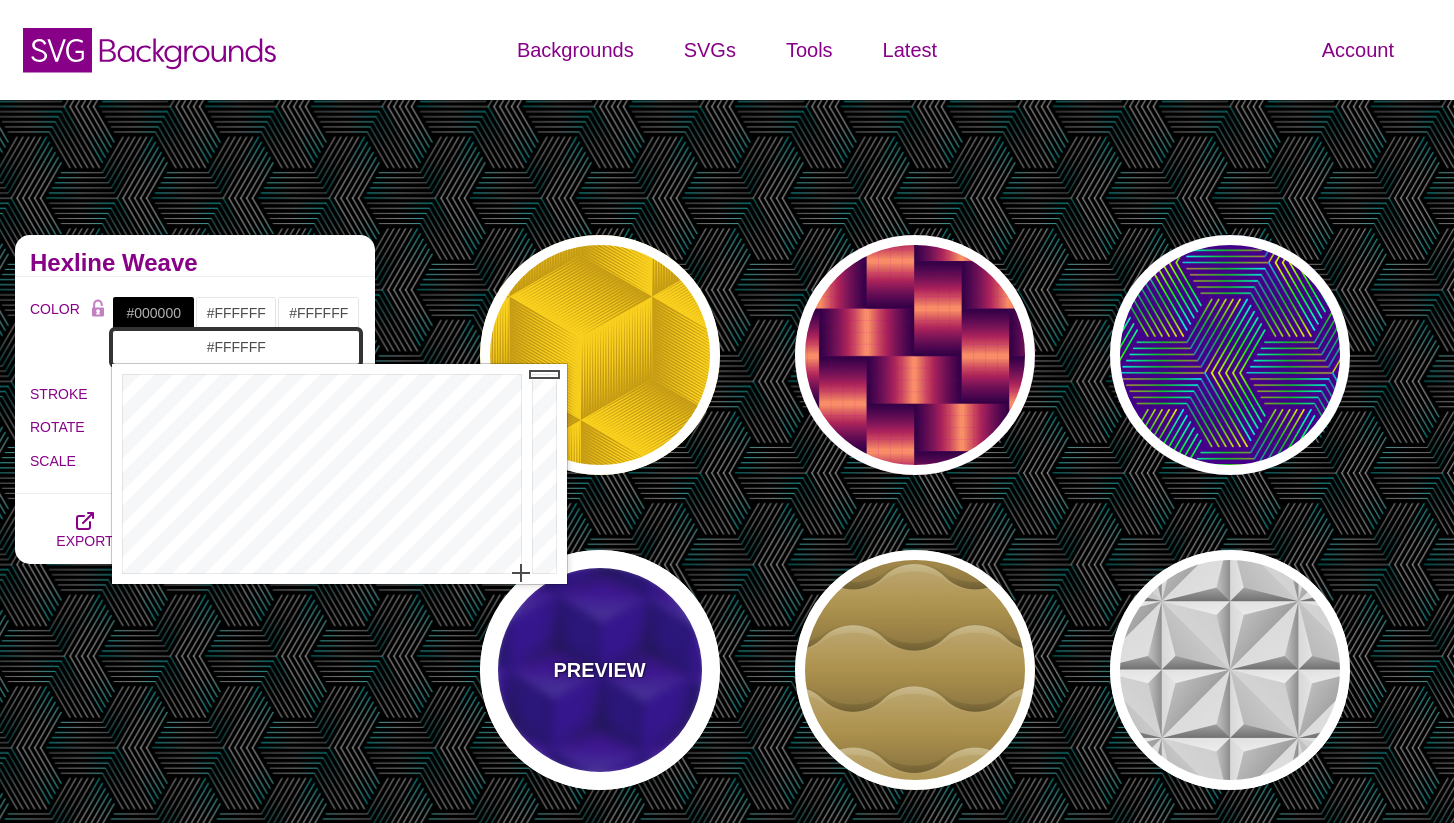 drag, startPoint x: 458, startPoint y: 496, endPoint x: 556, endPoint y: 619, distance: 157.26729 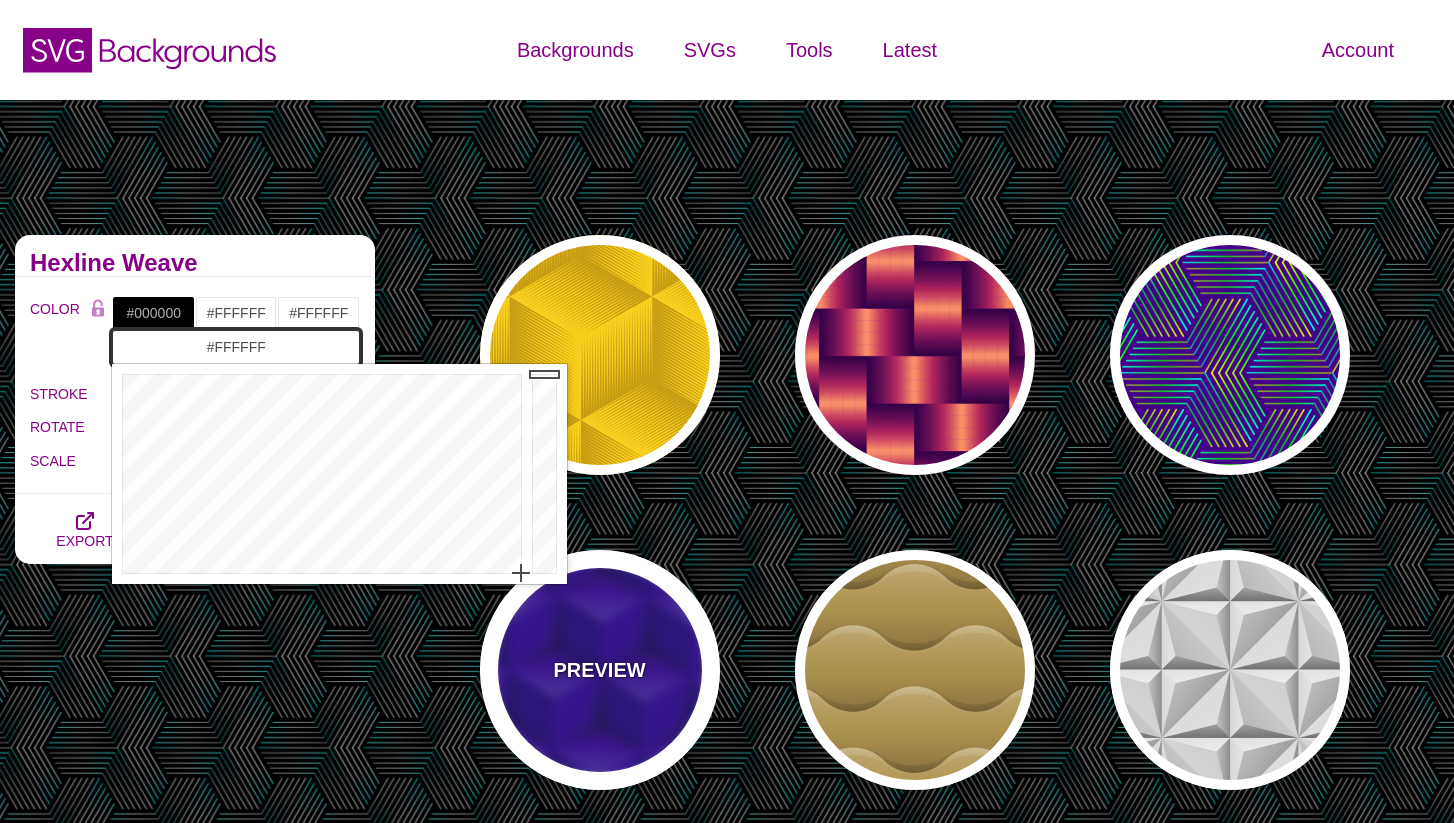 click on "SVG Backgrounds Logo
Backgrounds
Categories
Abstract
Patterns
Geometric
Gradient
Flat Gradient
Line Art
Three-Dimensional
Texture
Hand-drawn
Illustration
My Backgrounds
Core Collection
Search Backgrounds
Pro Collections
3D Patterns
Alternating Geometric Patterns
Angled Perspective Backgrounds
Animated SVG Backgrounds
Animated Line Backgrounds  new
Colorful Geometric Patterns
Depth and Shadows  new
Embedded Shape Blends
Fades and Halftones
Geometric Division Blends
Geometric Line Art" at bounding box center [727, 17722] 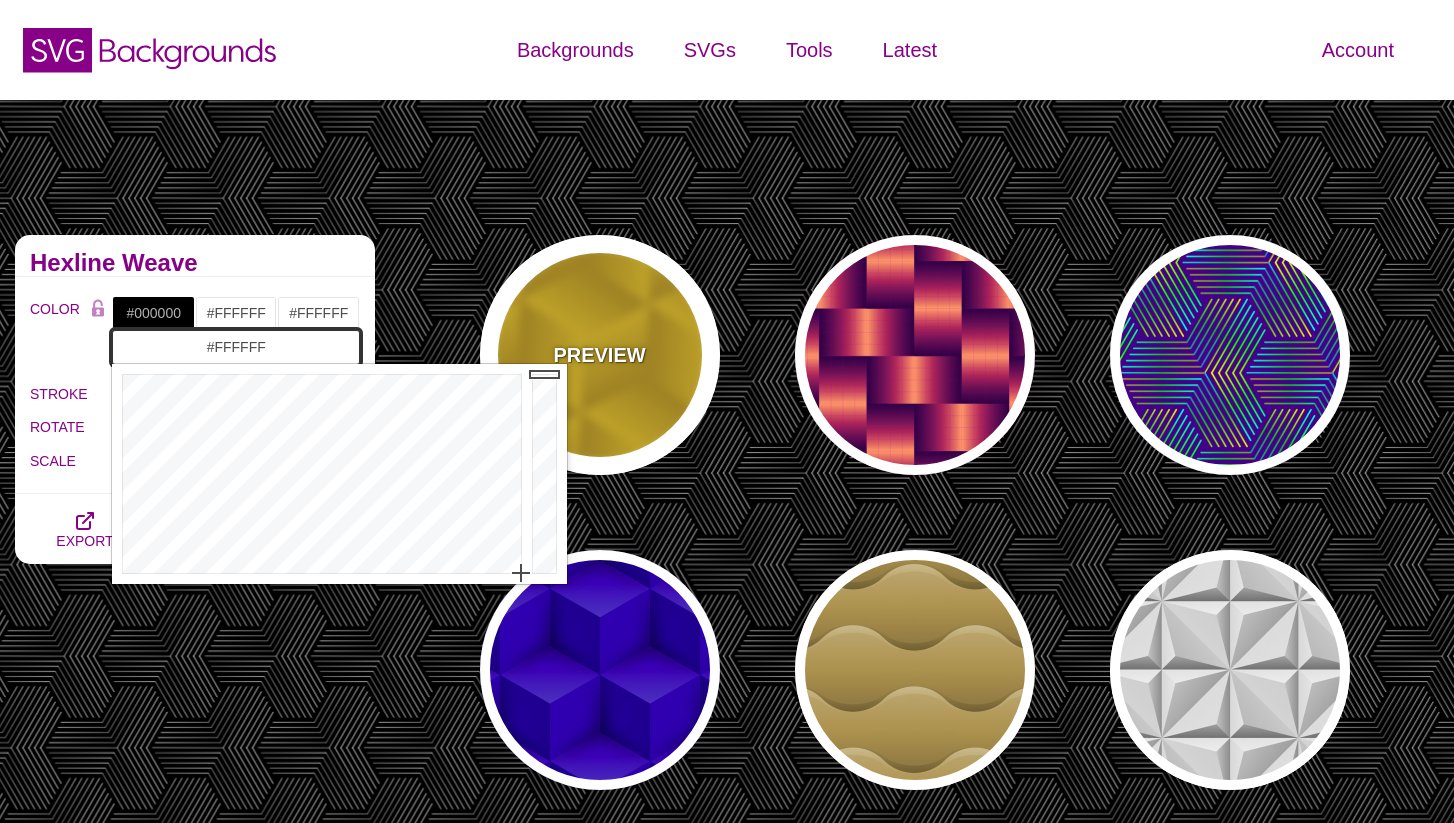 drag, startPoint x: 541, startPoint y: 436, endPoint x: 547, endPoint y: 334, distance: 102.176315 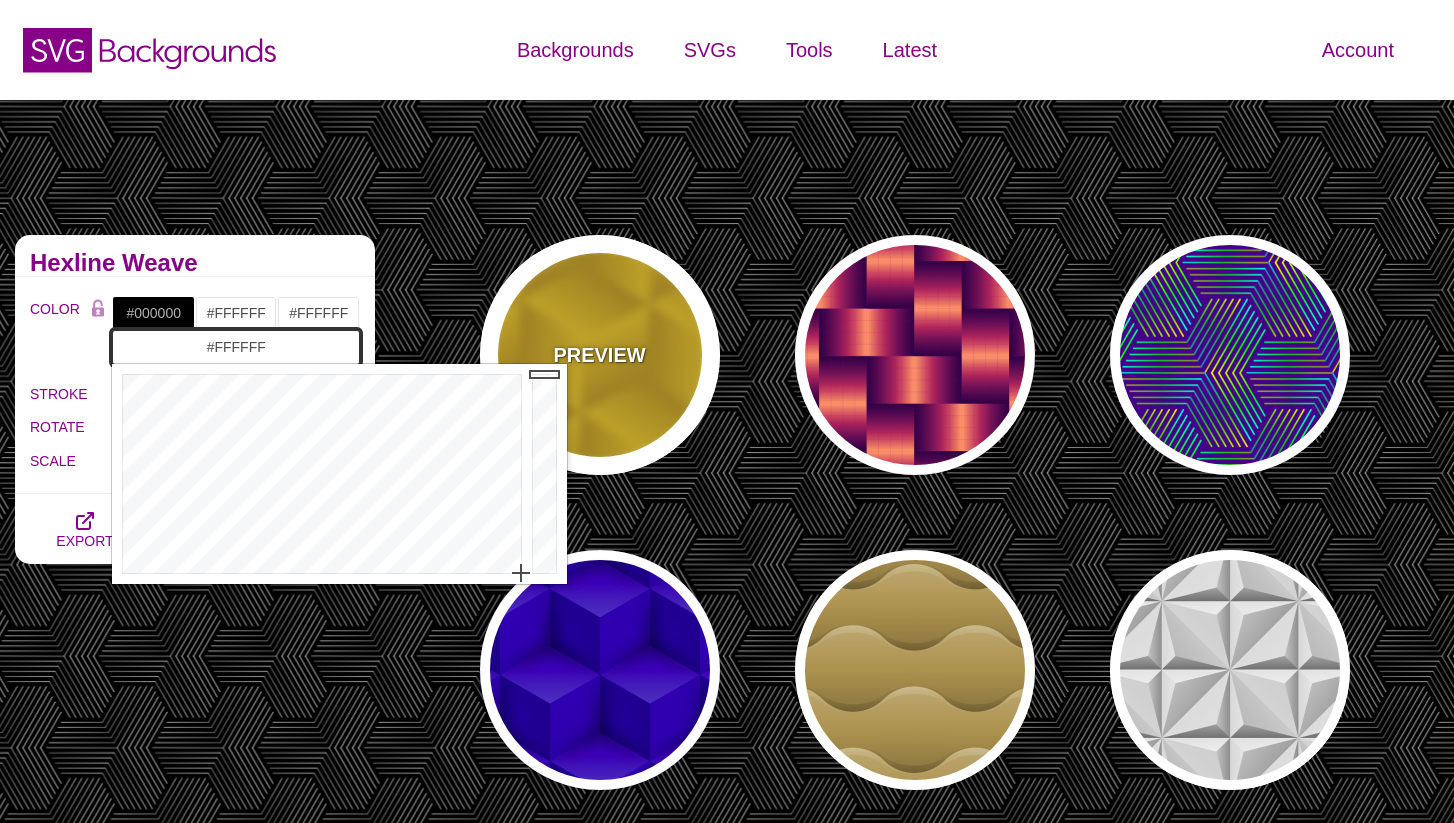 click on "SVG Backgrounds Logo
Backgrounds
Categories
Abstract
Patterns
Geometric
Gradient
Flat Gradient
Line Art
Three-Dimensional
Texture
Hand-drawn
Illustration
My Backgrounds
Core Collection
Search Backgrounds
Pro Collections
3D Patterns
Alternating Geometric Patterns
Angled Perspective Backgrounds
Animated SVG Backgrounds
Animated Line Backgrounds  new
Colorful Geometric Patterns
Depth and Shadows  new
Embedded Shape Blends
Fades and Halftones
Geometric Division Blends
Geometric Line Art" at bounding box center (727, 17722) 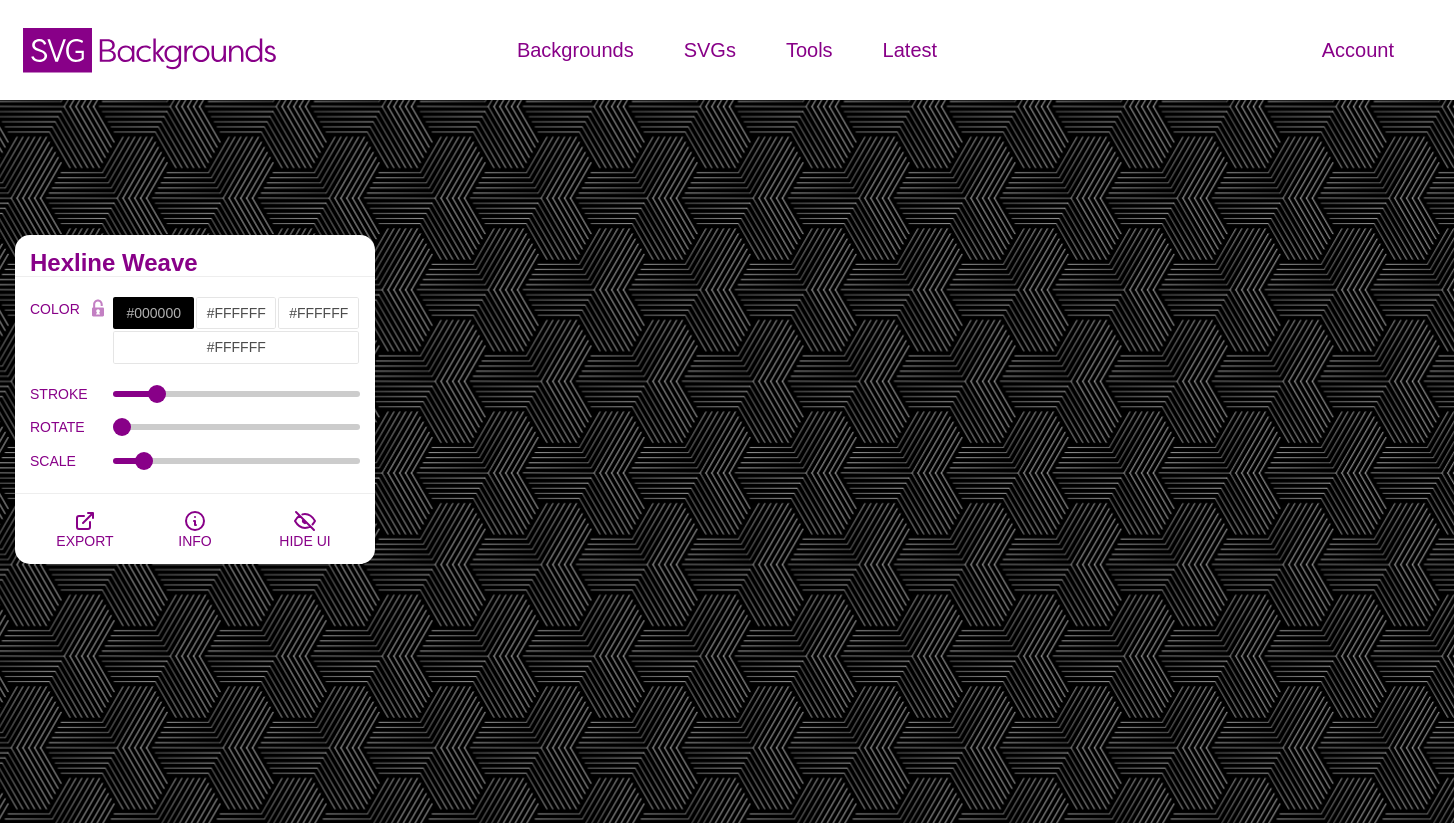 click on "Hexline Weave" at bounding box center (195, 256) 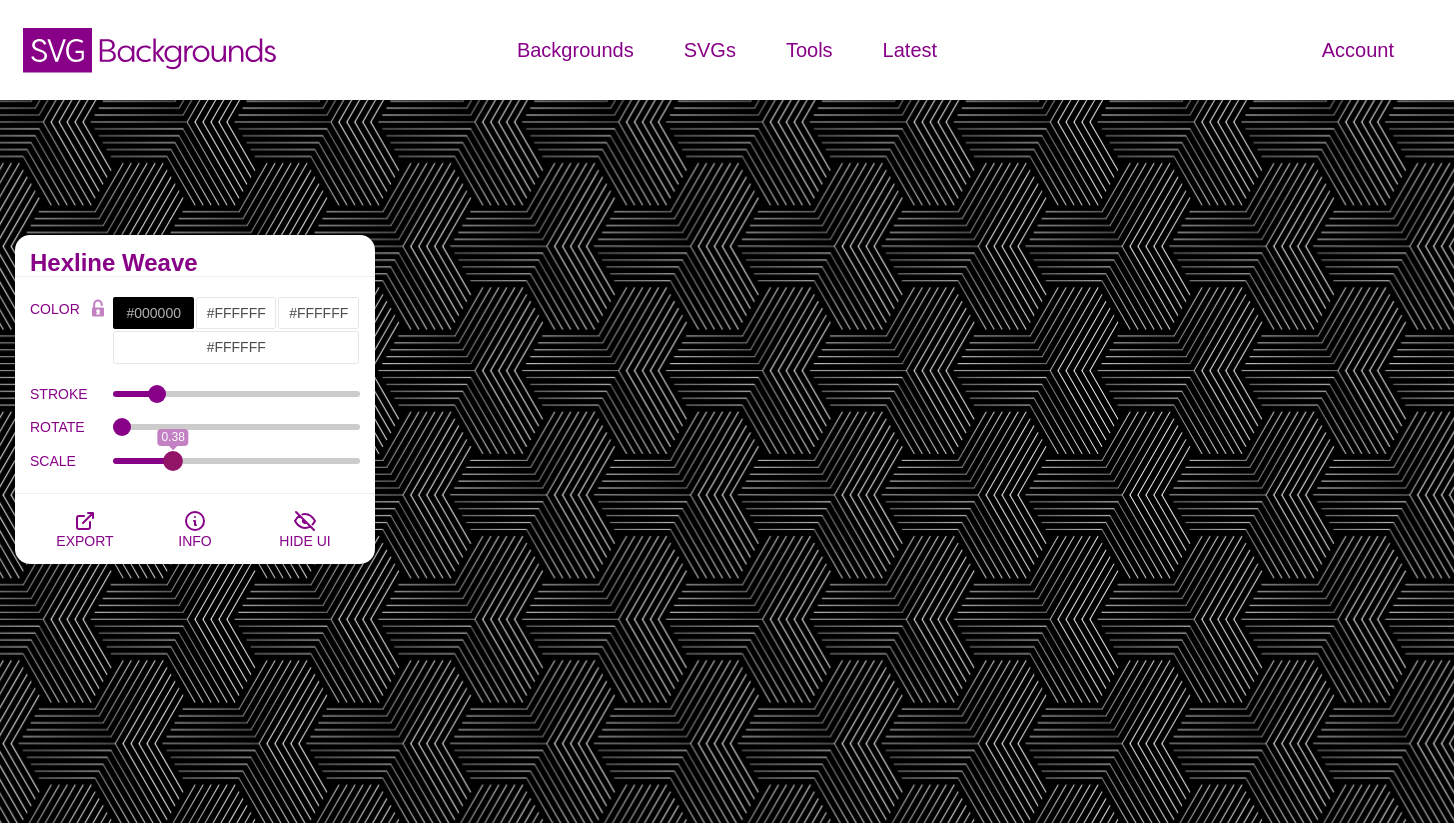 drag, startPoint x: 149, startPoint y: 461, endPoint x: 174, endPoint y: 461, distance: 25 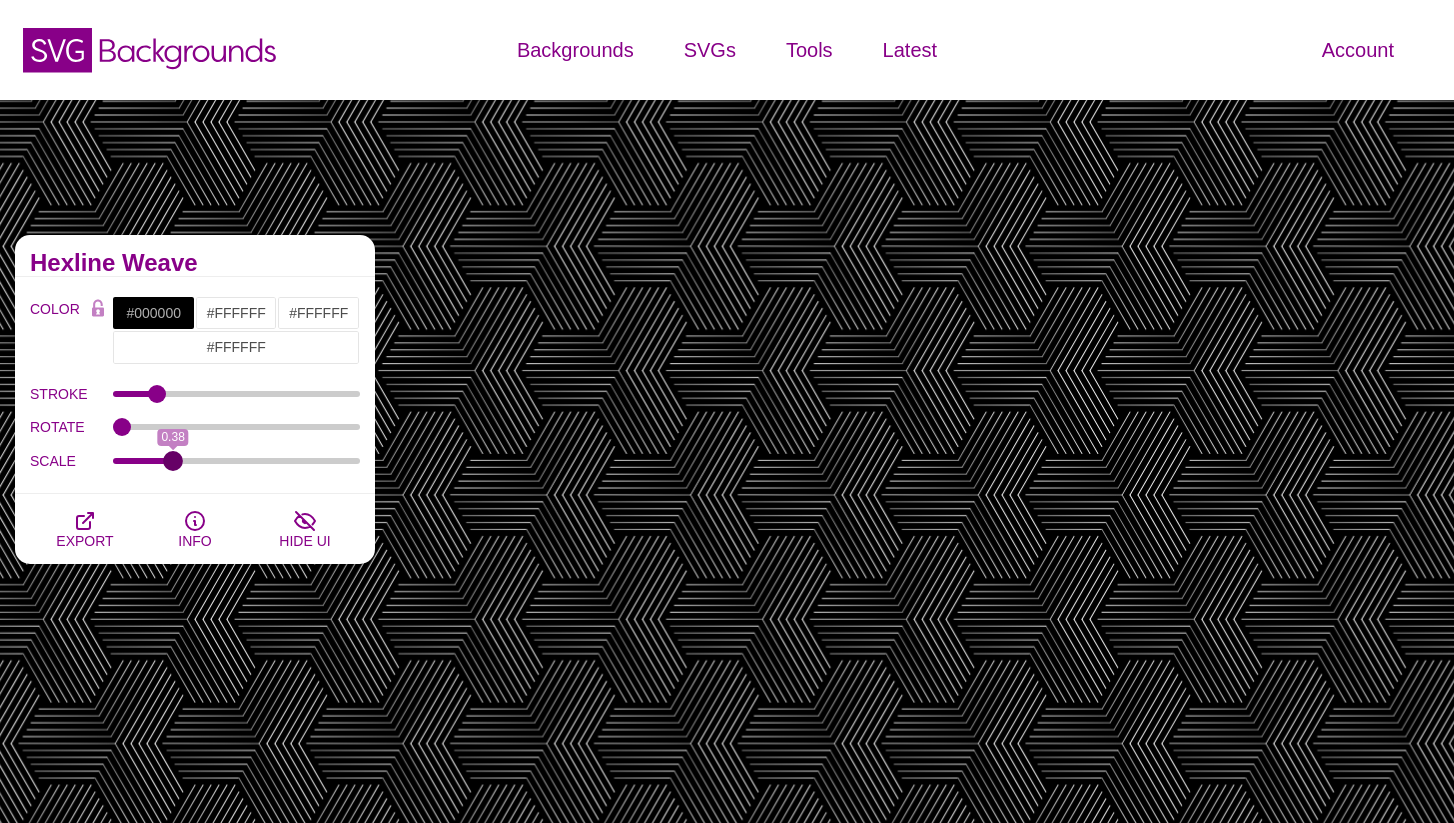 type on "0.38" 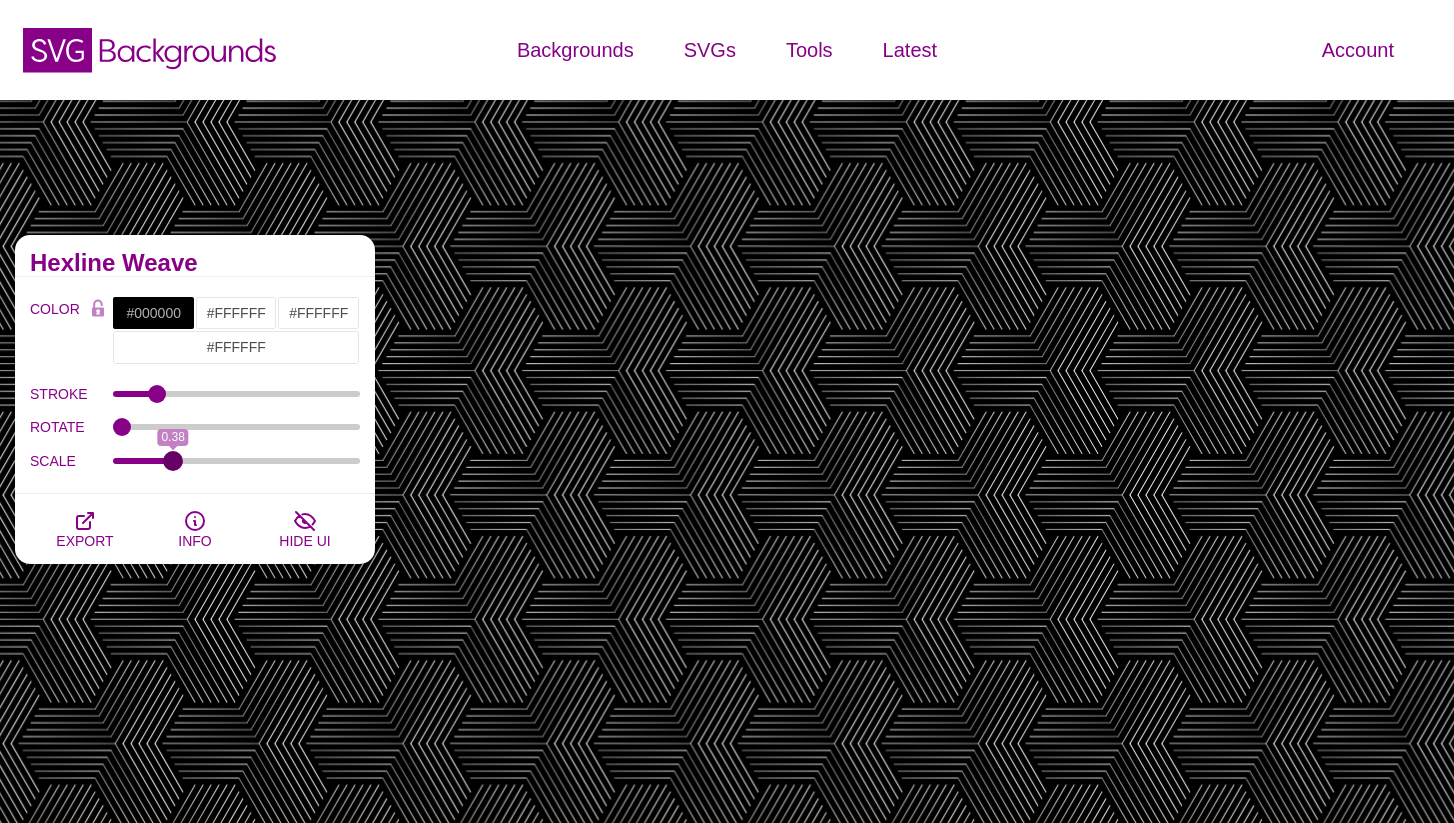 click on "SCALE" at bounding box center (237, 461) 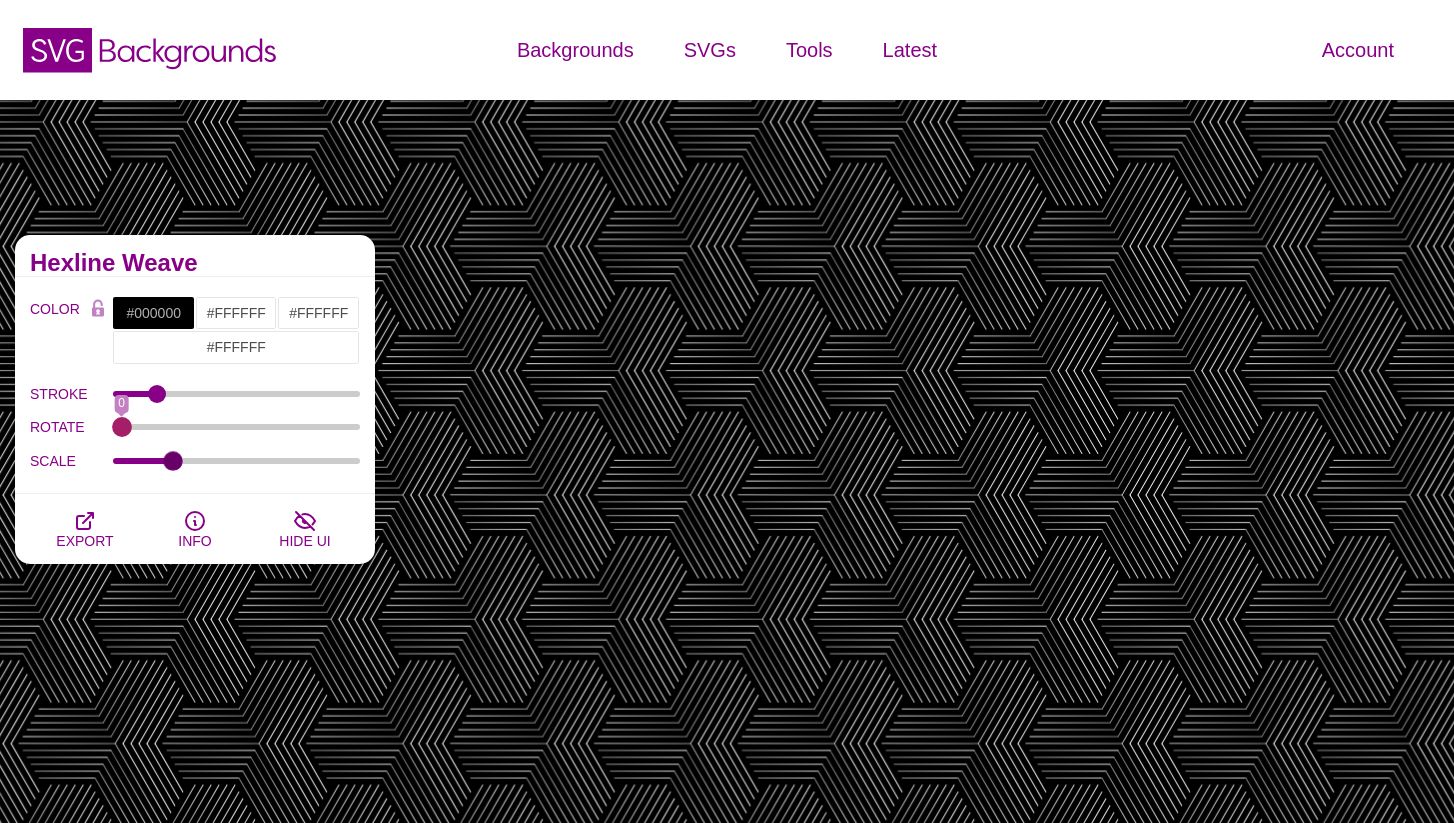 drag, startPoint x: 120, startPoint y: 425, endPoint x: 65, endPoint y: 411, distance: 56.753853 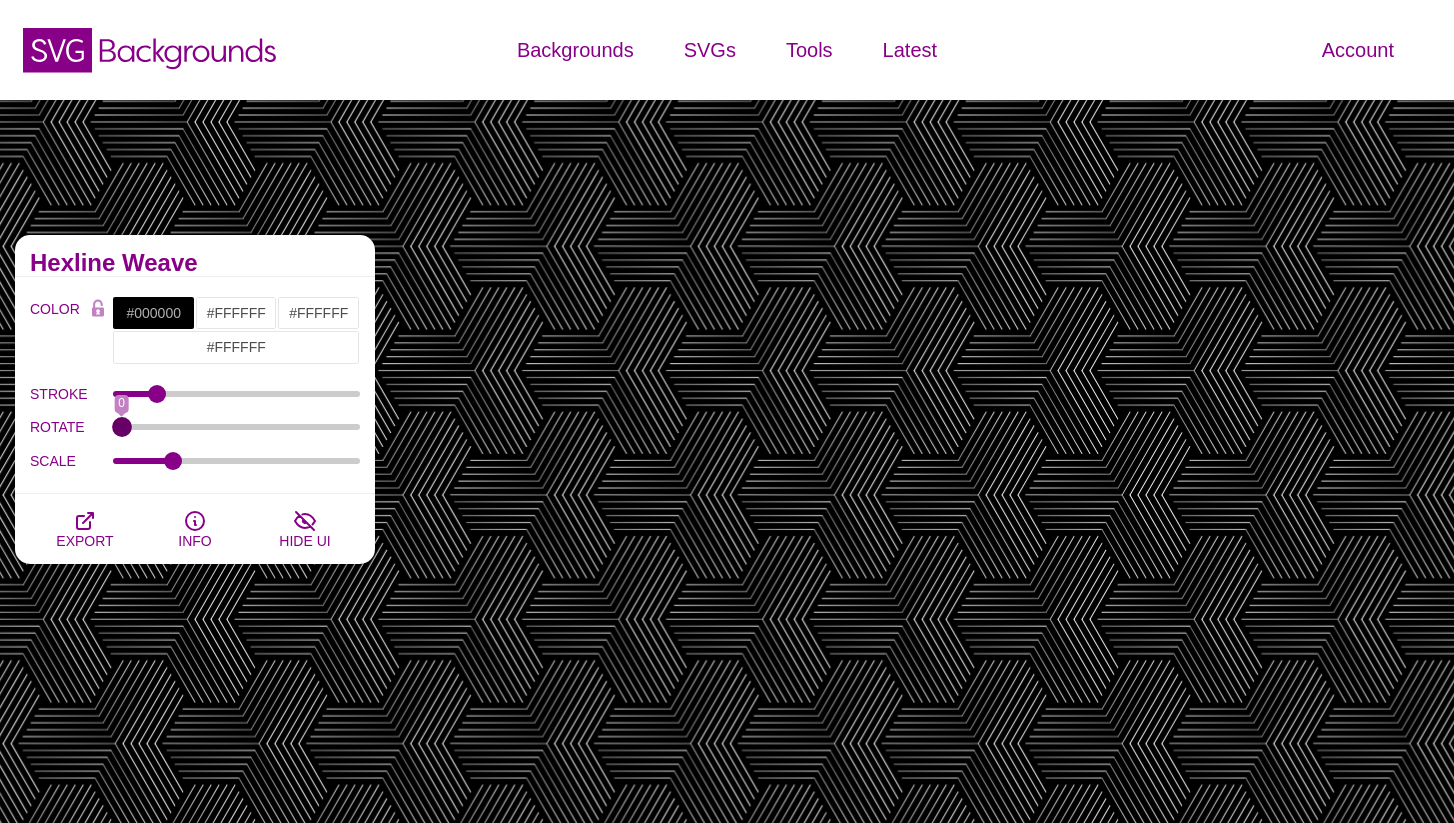 click on "ROTATE" at bounding box center (237, 427) 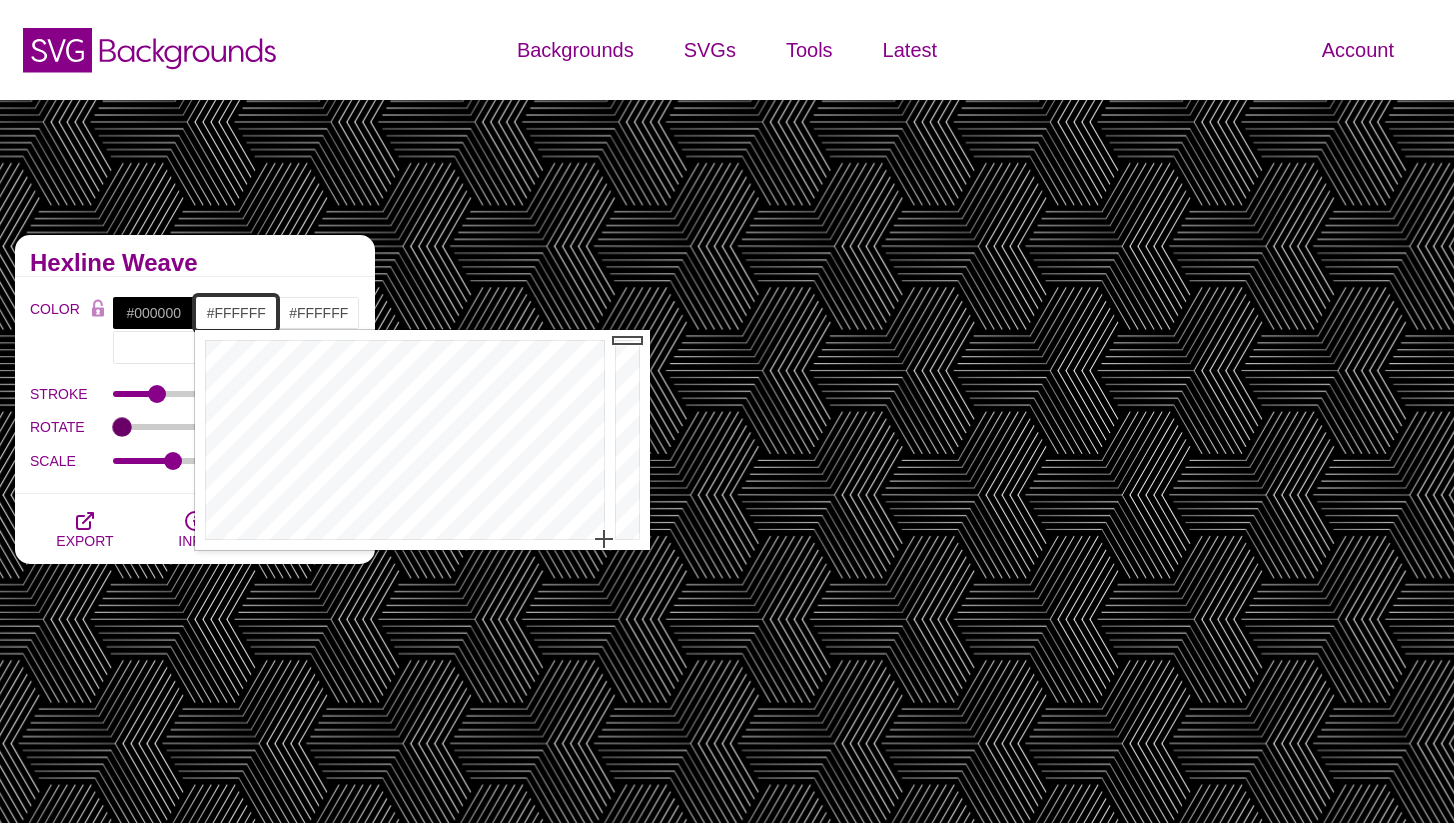 click on "#FFFFFF" at bounding box center (236, 313) 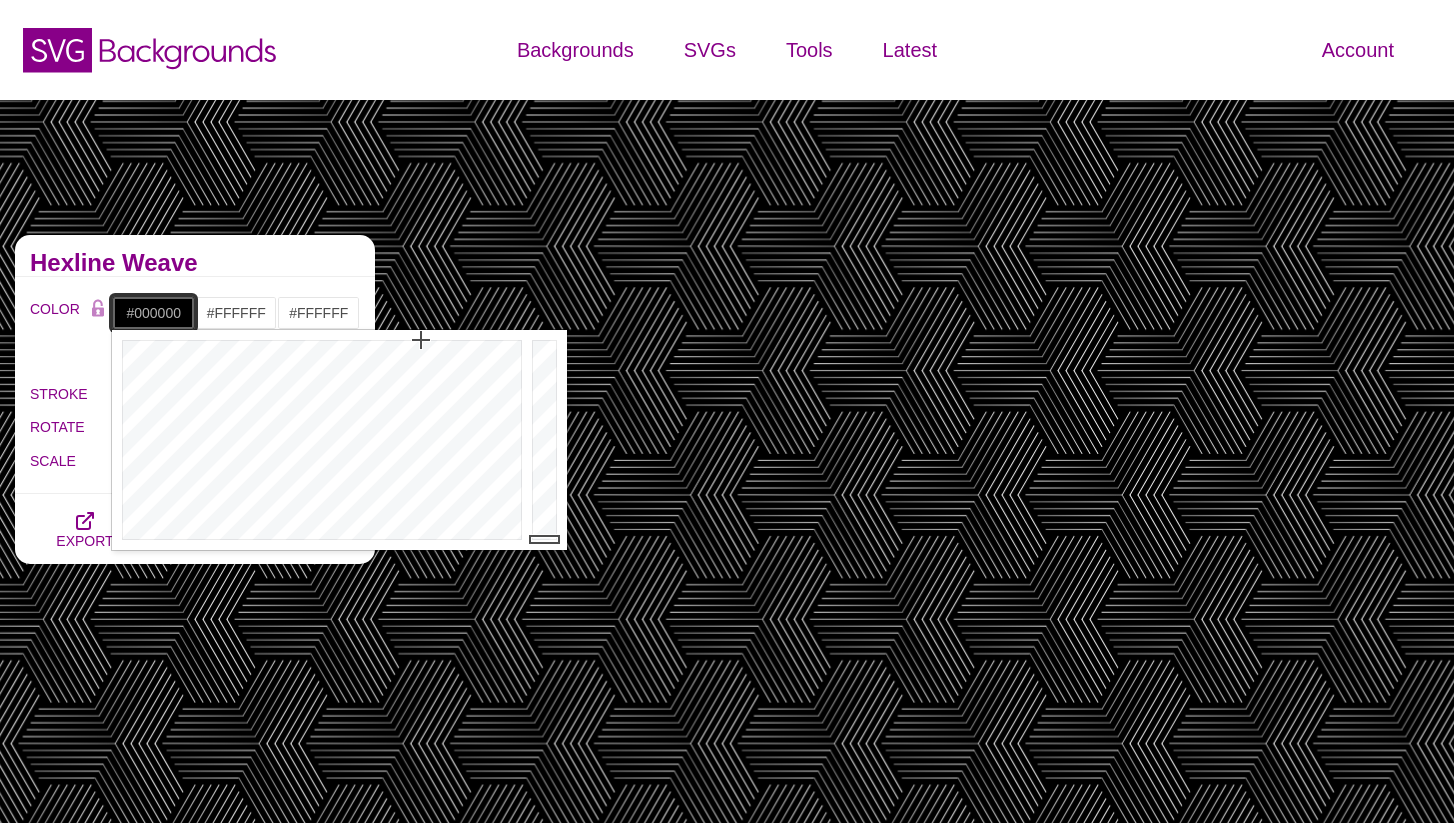 click on "#000000" at bounding box center [153, 313] 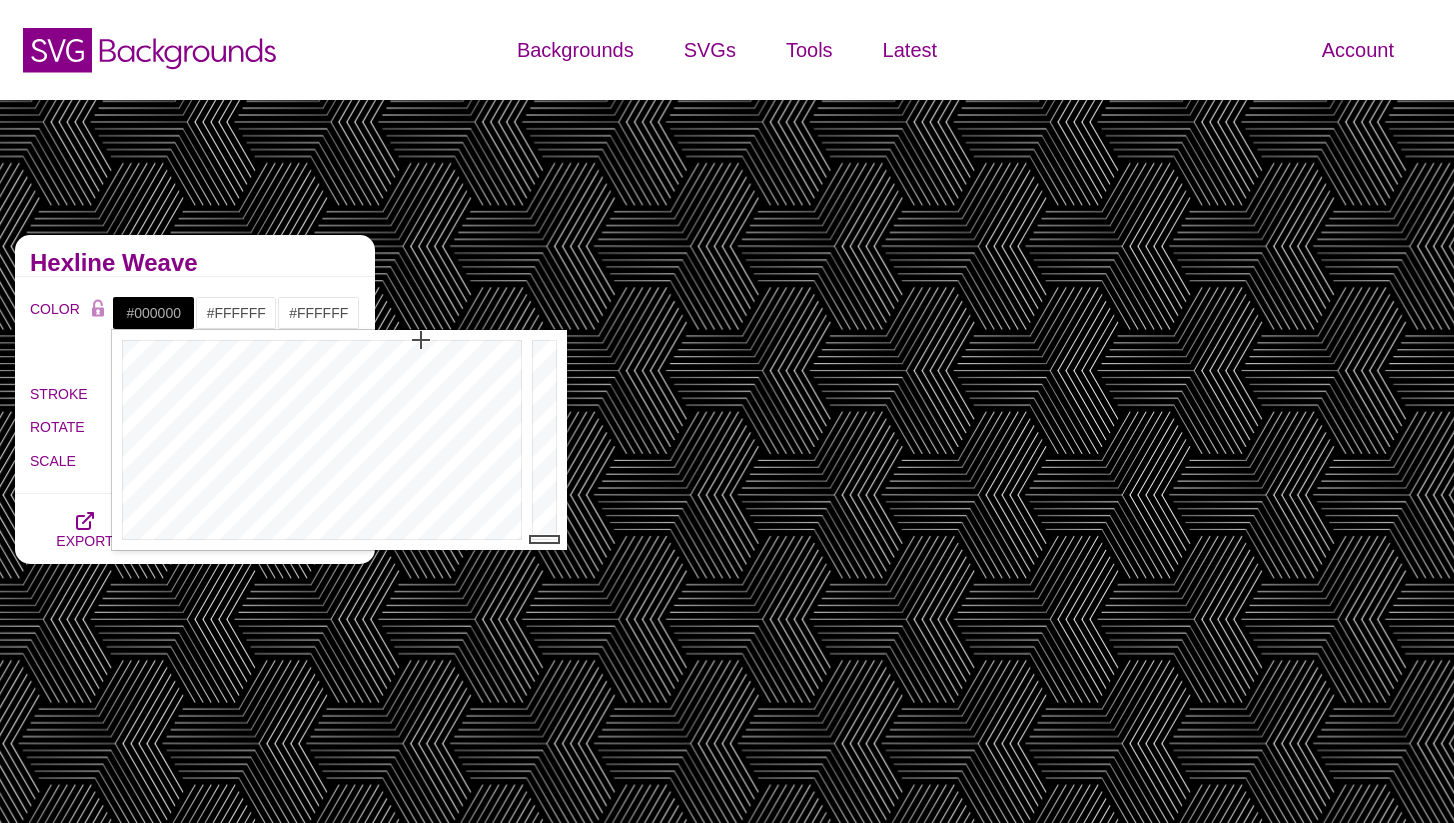 click on "COLOR
#000000 #FFFFFF #FFFFFF
#FFFFFF #AD9D87 #1E3C42
#777777 #888888 #999999
BLEND < LCH MODE >
VARIETY < GRAY TONES >
MODIFY < FLIP >
STROKE
0
ROTATE
0
SCALE
0.38
OPACITY
0.15
OPACITY
2" at bounding box center [195, 387] 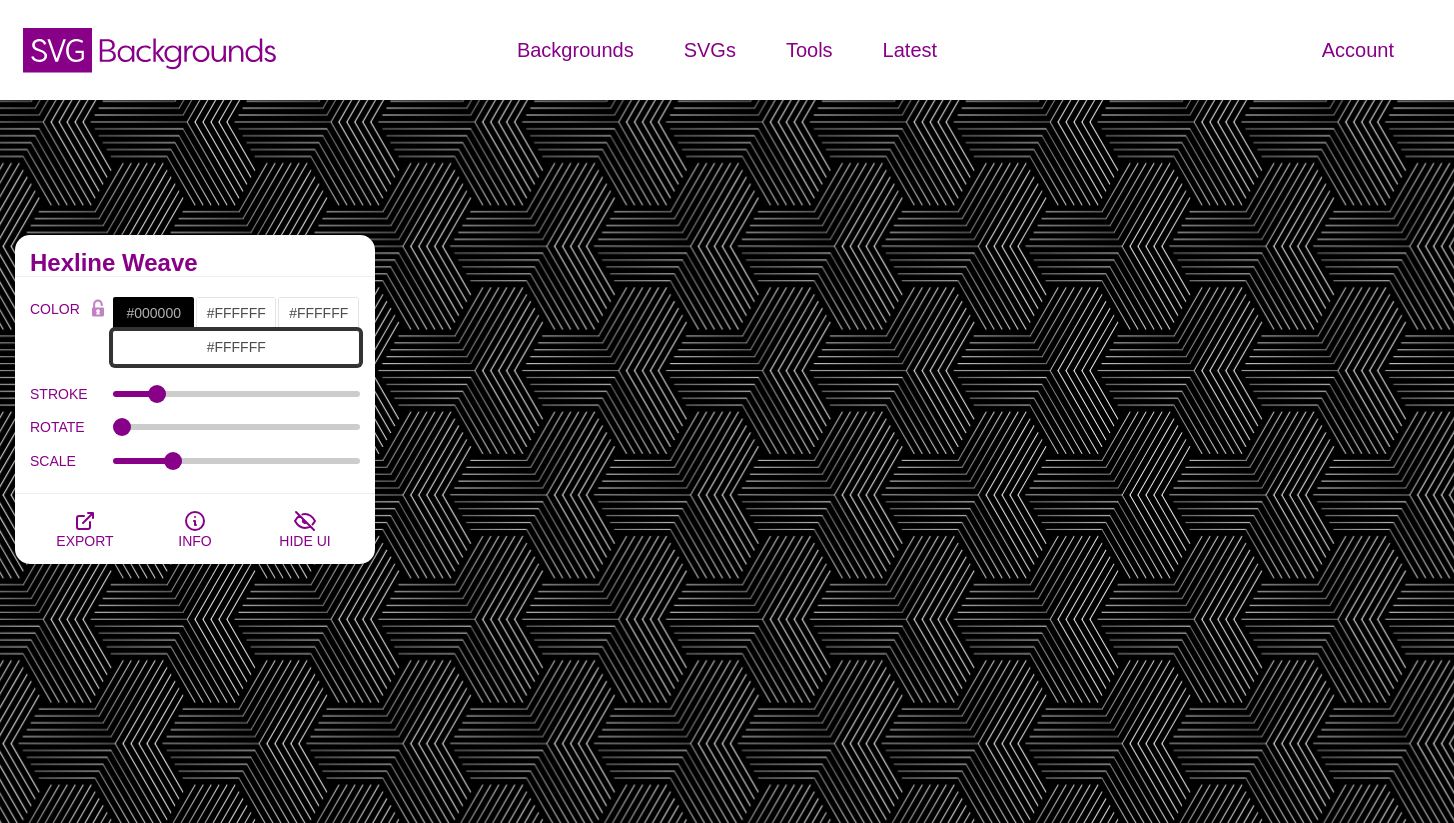 click on "#FFFFFF" at bounding box center [236, 347] 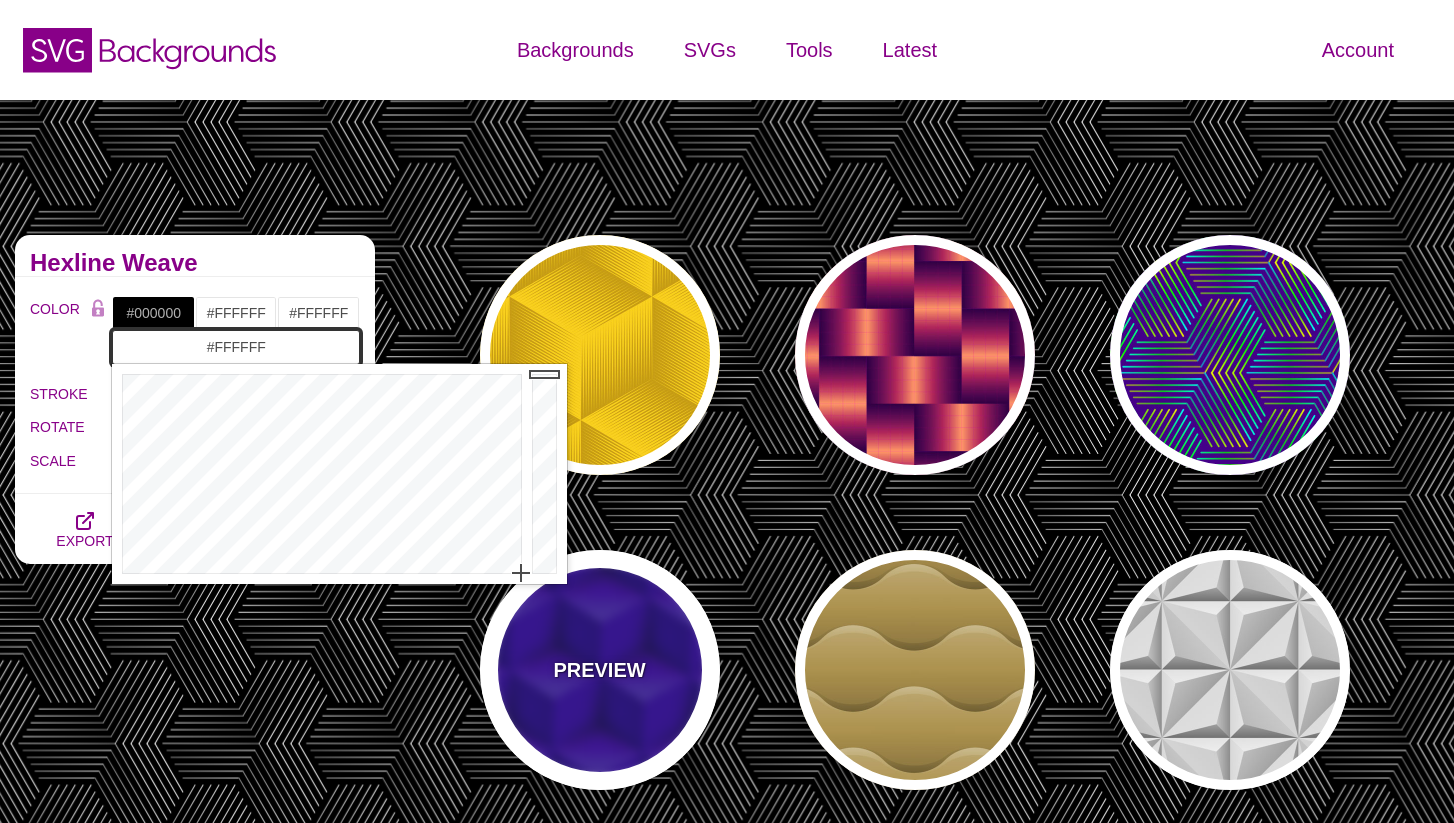 drag, startPoint x: 211, startPoint y: 397, endPoint x: 655, endPoint y: 689, distance: 531.4132 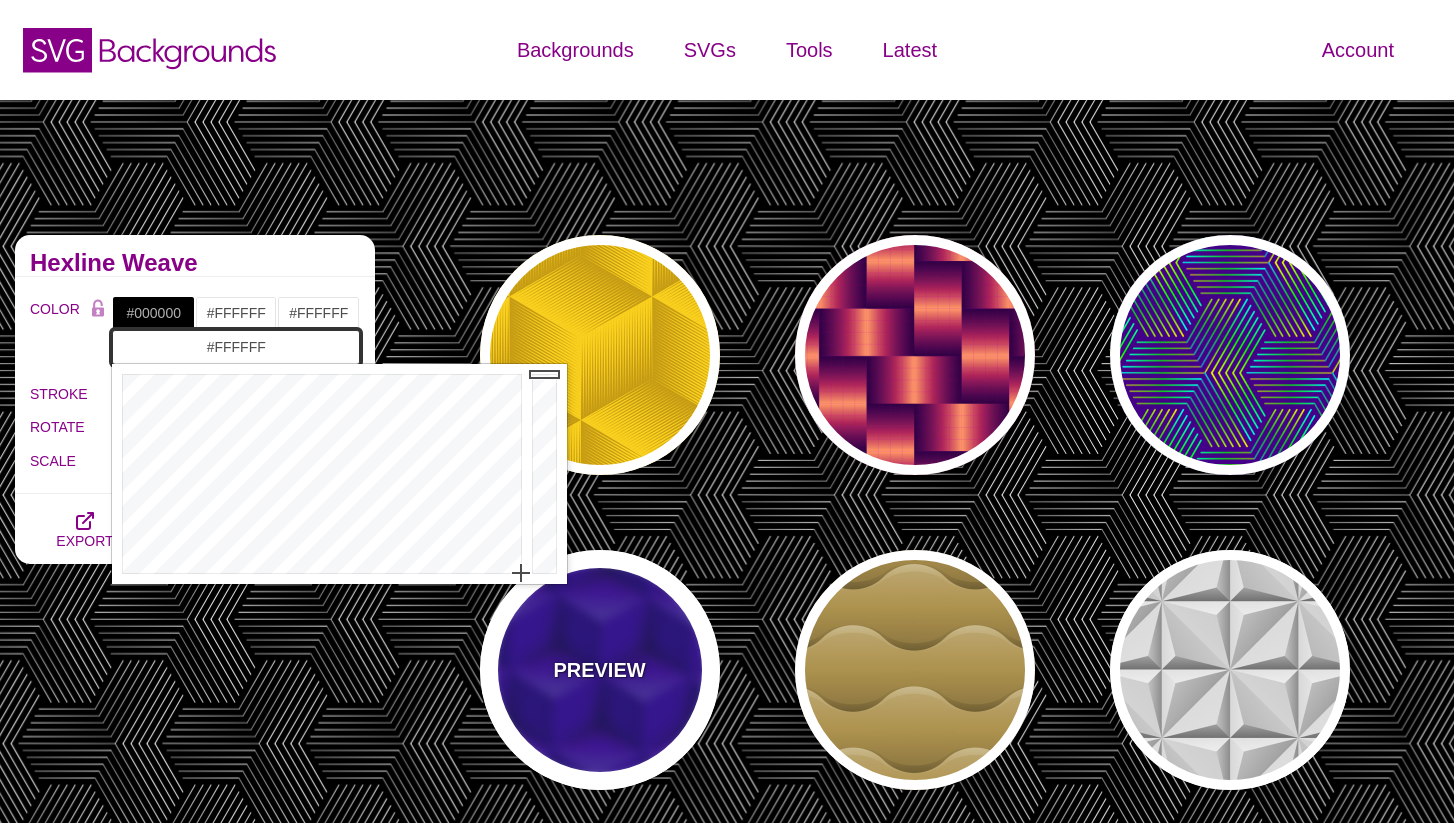 click on "SVG Backgrounds Logo
Backgrounds
Categories
Abstract
Patterns
Geometric
Gradient
Flat Gradient
Line Art
Three-Dimensional
Texture
Hand-drawn
Illustration
My Backgrounds
Core Collection
Search Backgrounds
Pro Collections
3D Patterns
Alternating Geometric Patterns
Angled Perspective Backgrounds
Animated SVG Backgrounds
Animated Line Backgrounds  new
Colorful Geometric Patterns
Depth and Shadows  new
Embedded Shape Blends
Fades and Halftones
Geometric Division Blends
Geometric Line Art" at bounding box center (727, 17722) 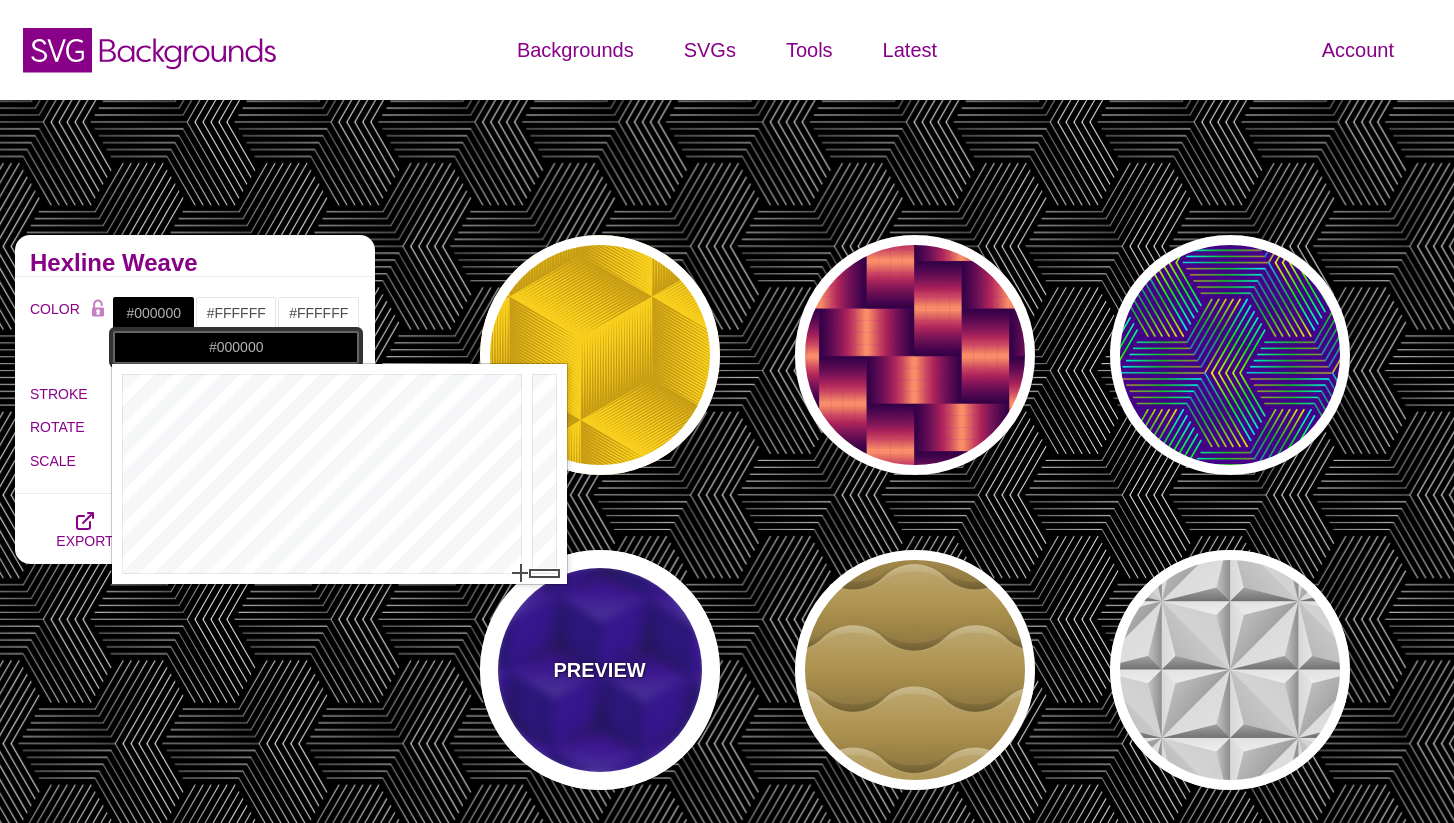 drag, startPoint x: 545, startPoint y: 454, endPoint x: 539, endPoint y: 641, distance: 187.09624 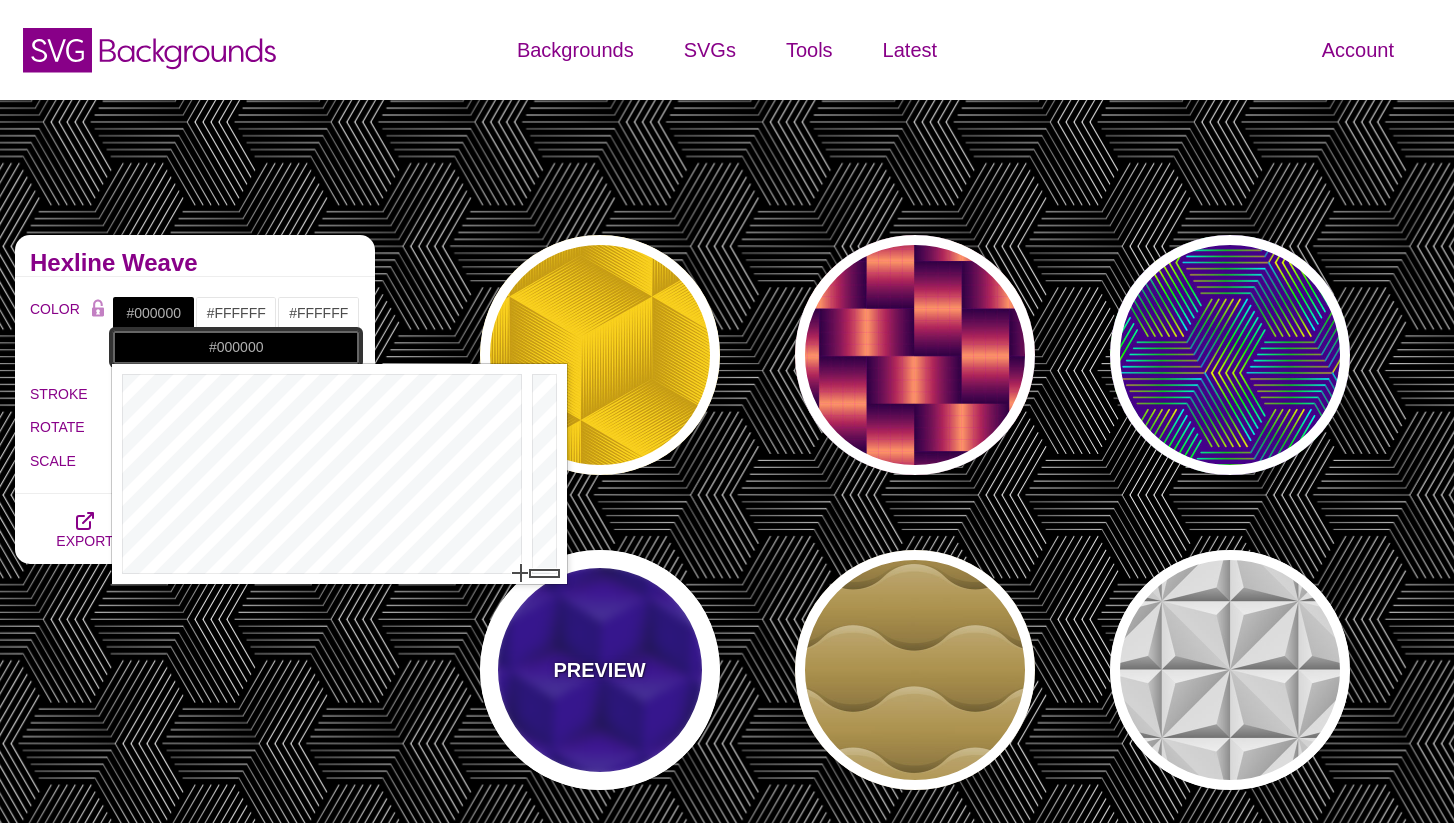 click on "SVG Backgrounds Logo
Backgrounds
Categories
Abstract
Patterns
Geometric
Gradient
Flat Gradient
Line Art
Three-Dimensional
Texture
Hand-drawn
Illustration
My Backgrounds
Core Collection
Search Backgrounds
Pro Collections
3D Patterns
Alternating Geometric Patterns
Angled Perspective Backgrounds
Animated SVG Backgrounds
Animated Line Backgrounds  new
Colorful Geometric Patterns
Depth and Shadows  new
Embedded Shape Blends
Fades and Halftones
Geometric Division Blends
Geometric Line Art" at bounding box center (727, 17722) 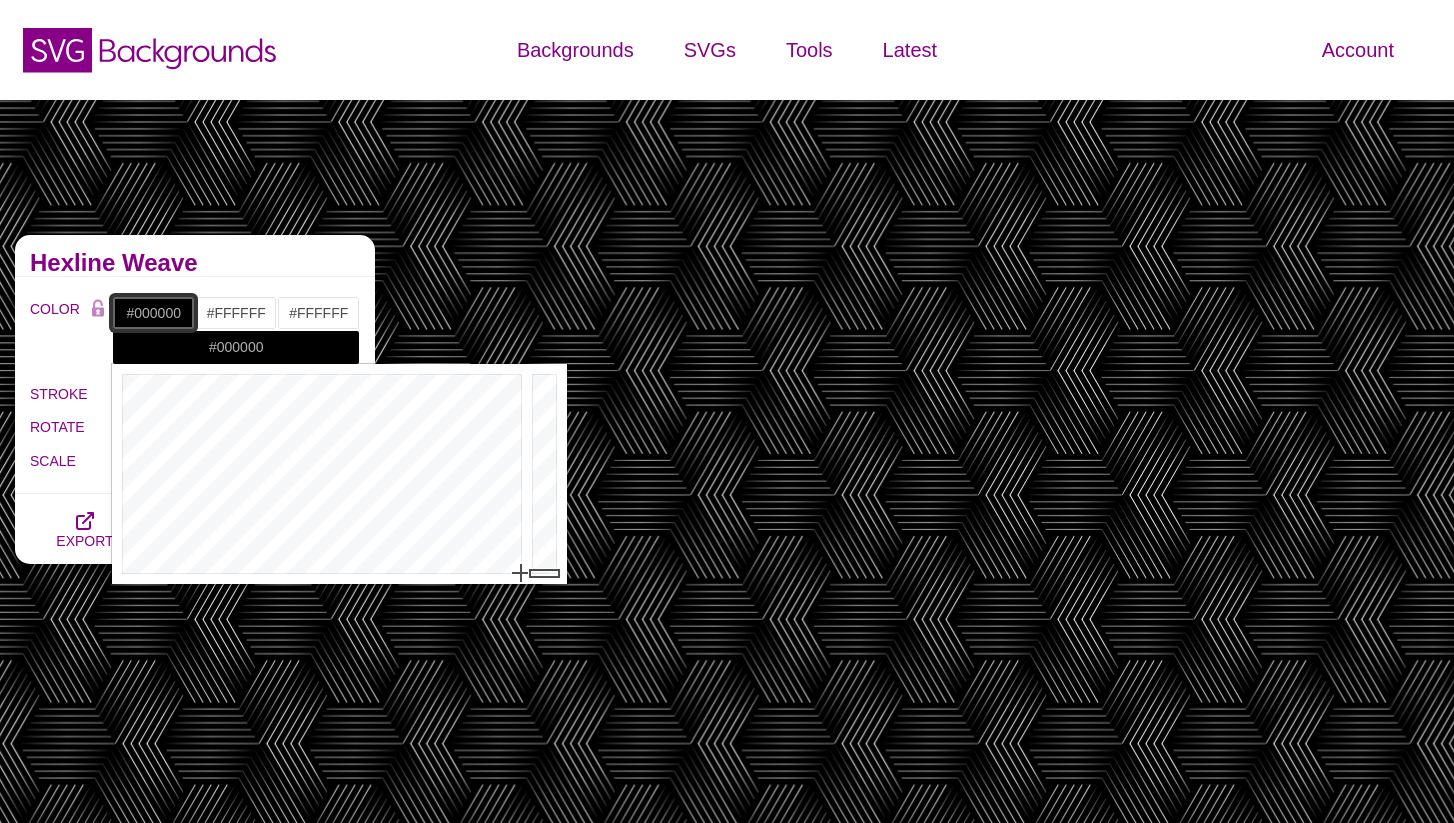 click on "#000000" at bounding box center (153, 313) 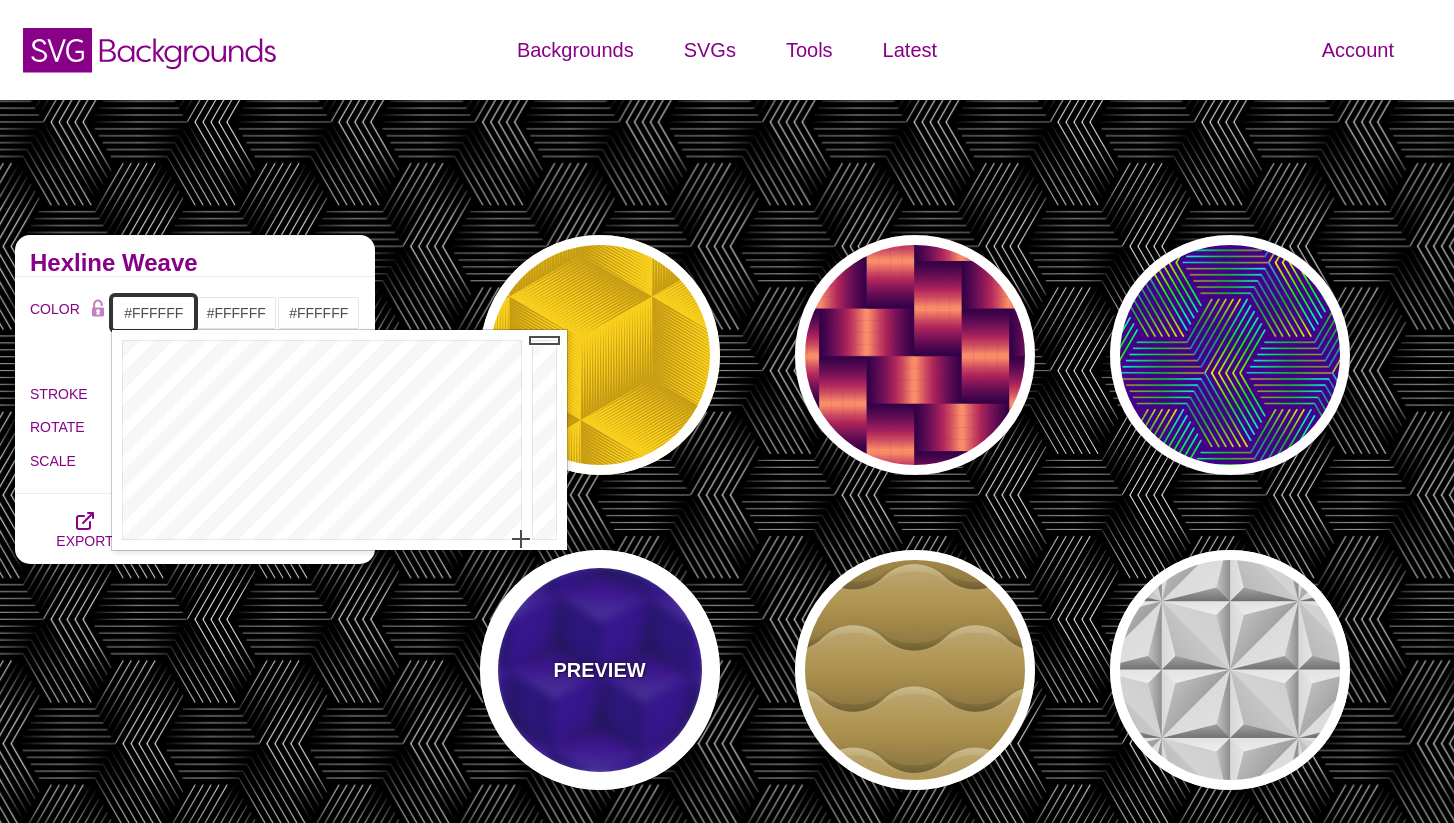 drag, startPoint x: 483, startPoint y: 489, endPoint x: 555, endPoint y: 578, distance: 114.47707 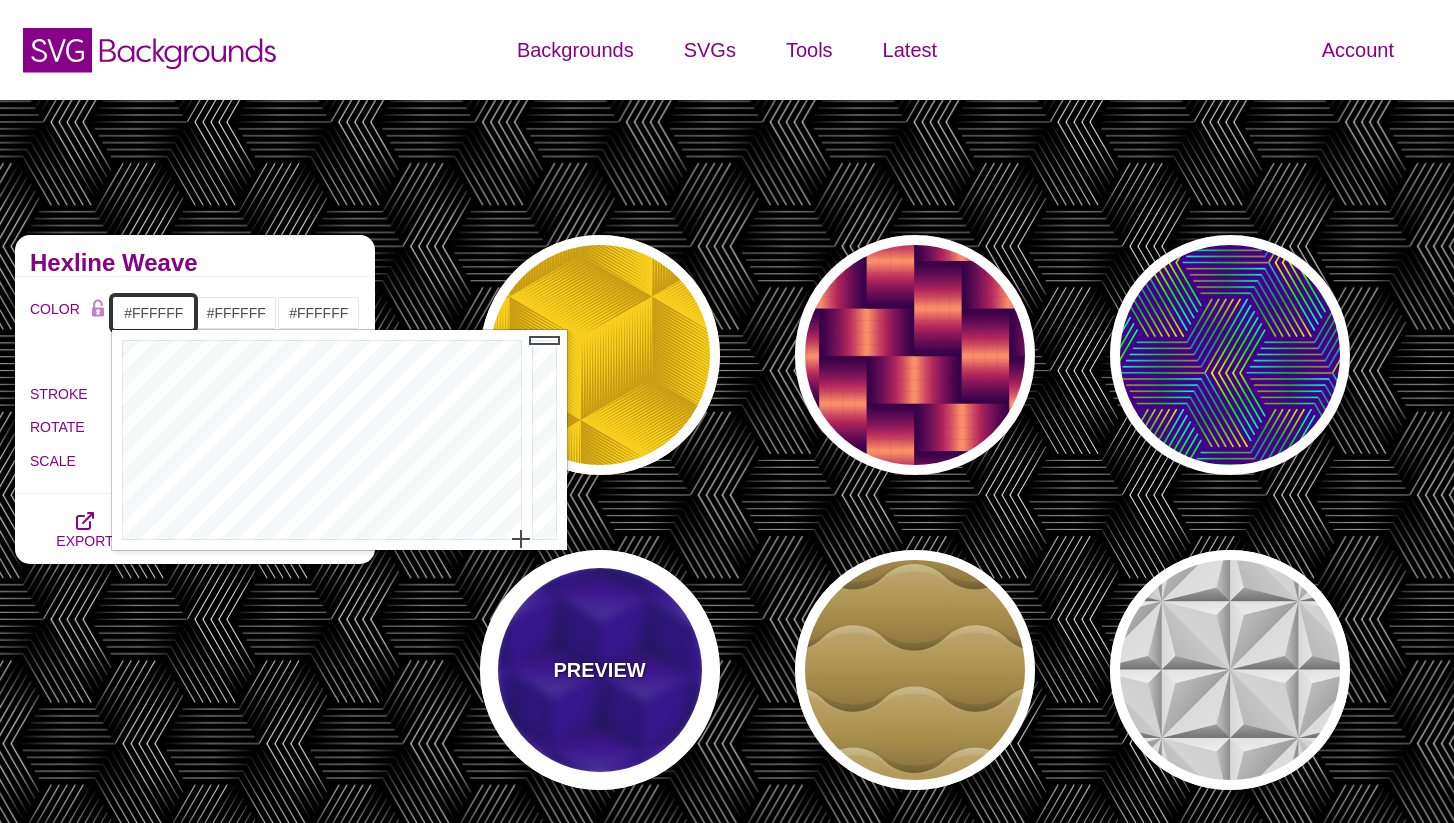 click on "SVG Backgrounds Logo
Backgrounds
Categories
Abstract
Patterns
Geometric
Gradient
Flat Gradient
Line Art
Three-Dimensional
Texture
Hand-drawn
Illustration
My Backgrounds
Core Collection
Search Backgrounds
Pro Collections
3D Patterns
Alternating Geometric Patterns
Angled Perspective Backgrounds
Animated SVG Backgrounds
Animated Line Backgrounds  new
Colorful Geometric Patterns
Depth and Shadows  new
Embedded Shape Blends
Fades and Halftones
Geometric Division Blends
Geometric Line Art" at bounding box center (727, 17722) 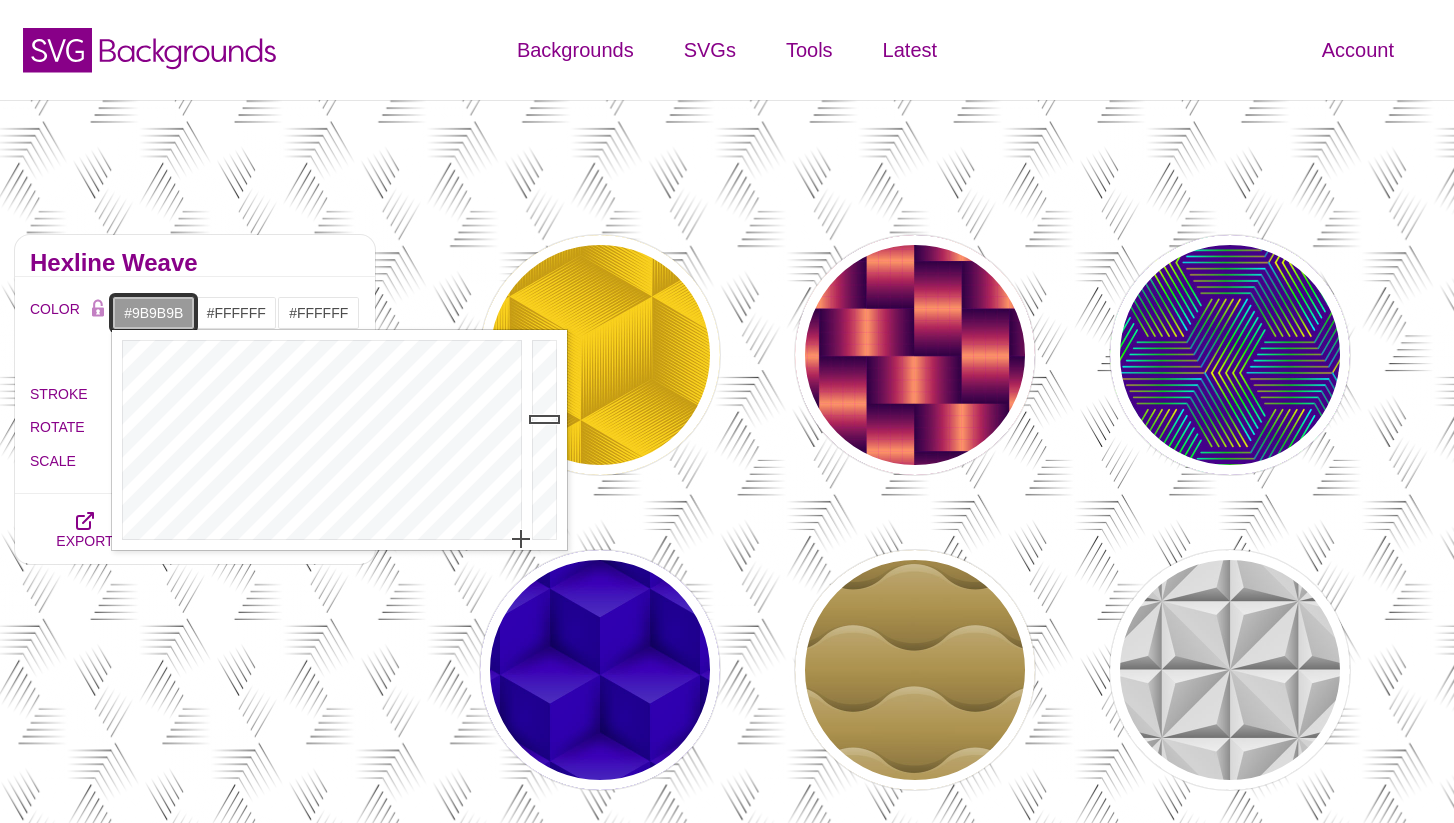 drag, startPoint x: 558, startPoint y: 347, endPoint x: 549, endPoint y: 418, distance: 71.568146 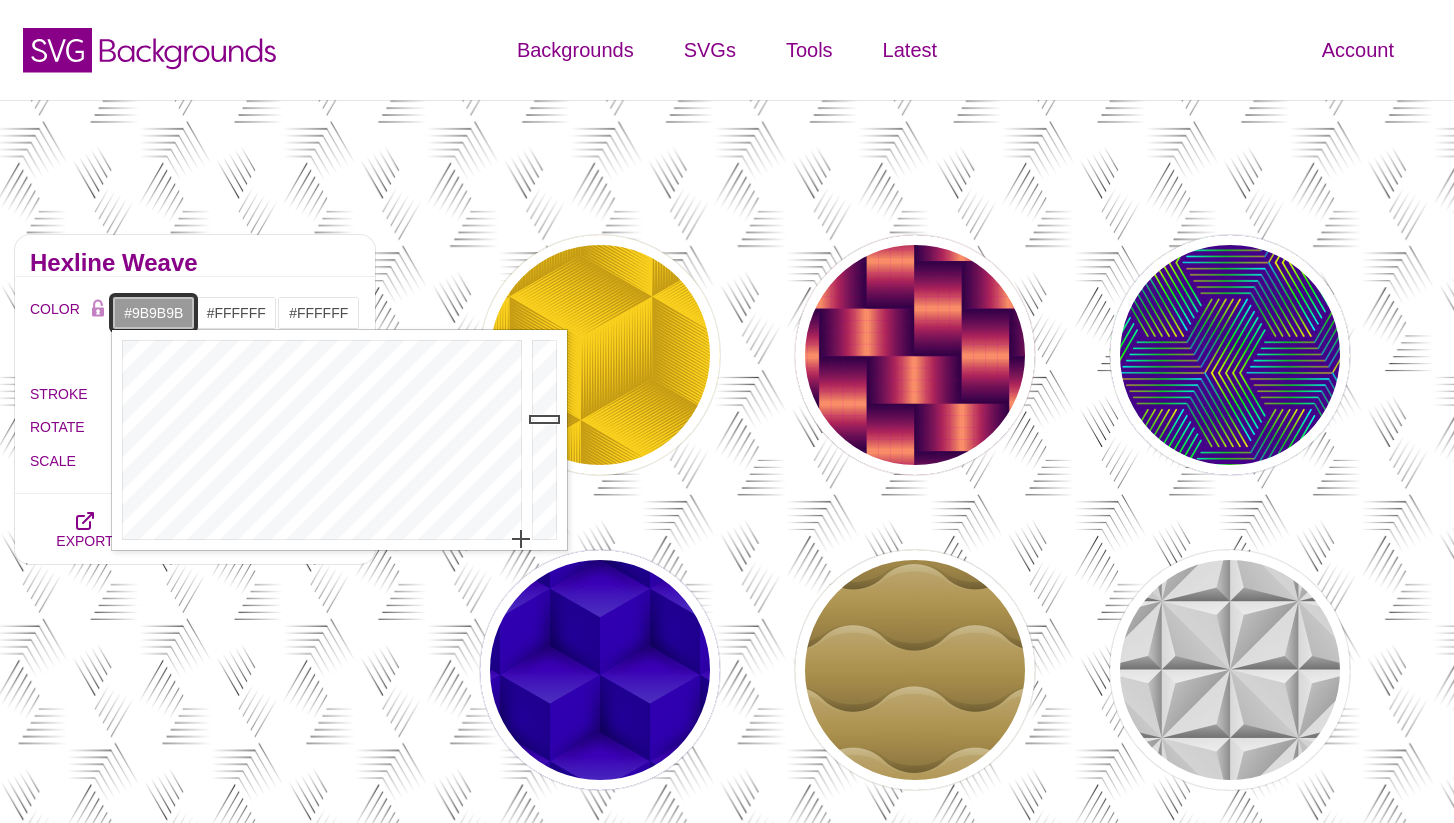 click at bounding box center [547, 440] 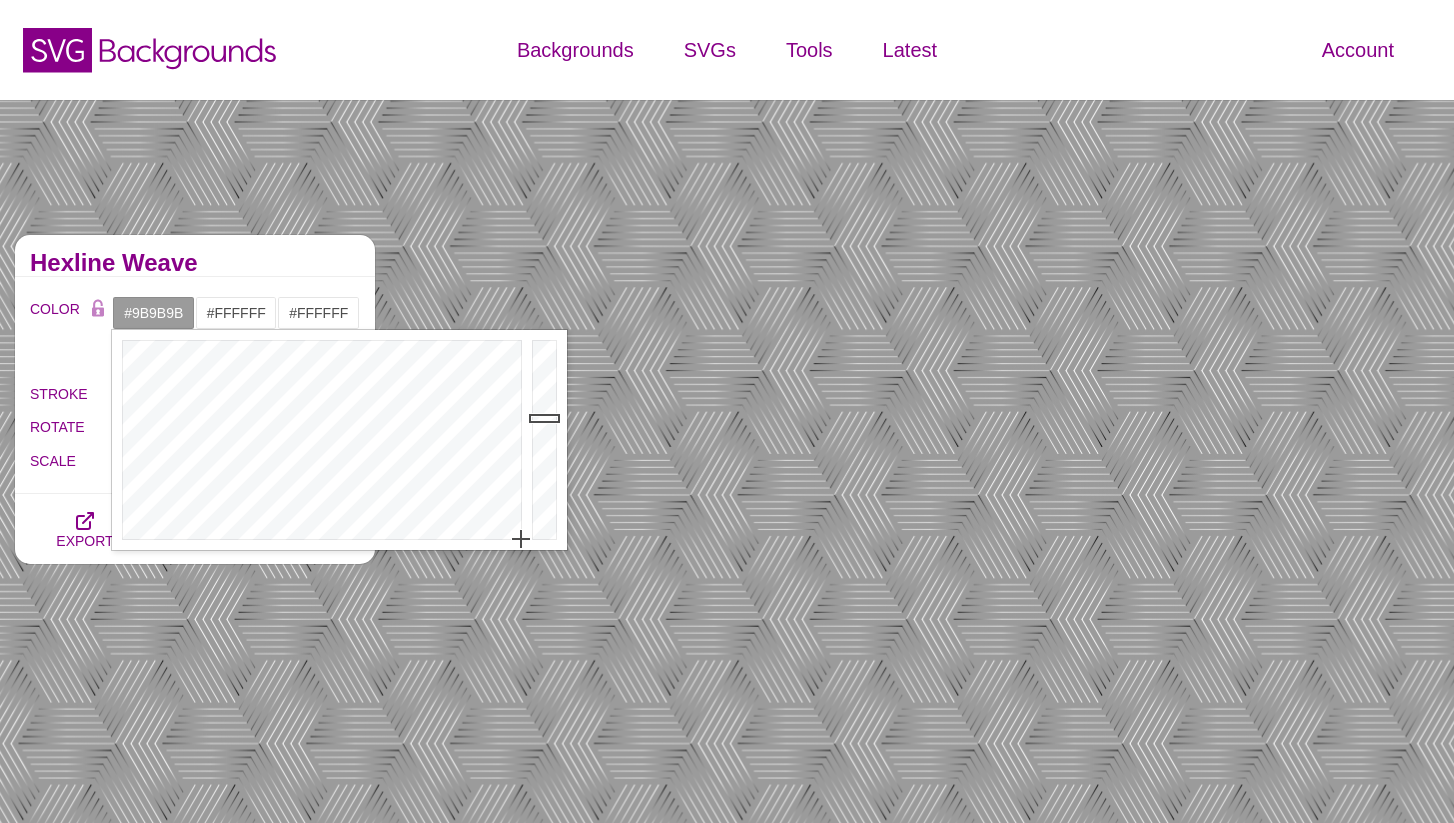 click on "COLOR
#9B9B9B #FFFFFF #FFFFFF
#000000 #AD9D87 #1E3C42
#777777 #888888 #999999
BLEND < LCH MODE >
VARIETY < GRAY TONES >
MODIFY < FLIP >
STROKE
0
ROTATE
0
SCALE
0.38
OPACITY
0.15
OPACITY
2" at bounding box center (195, 385) 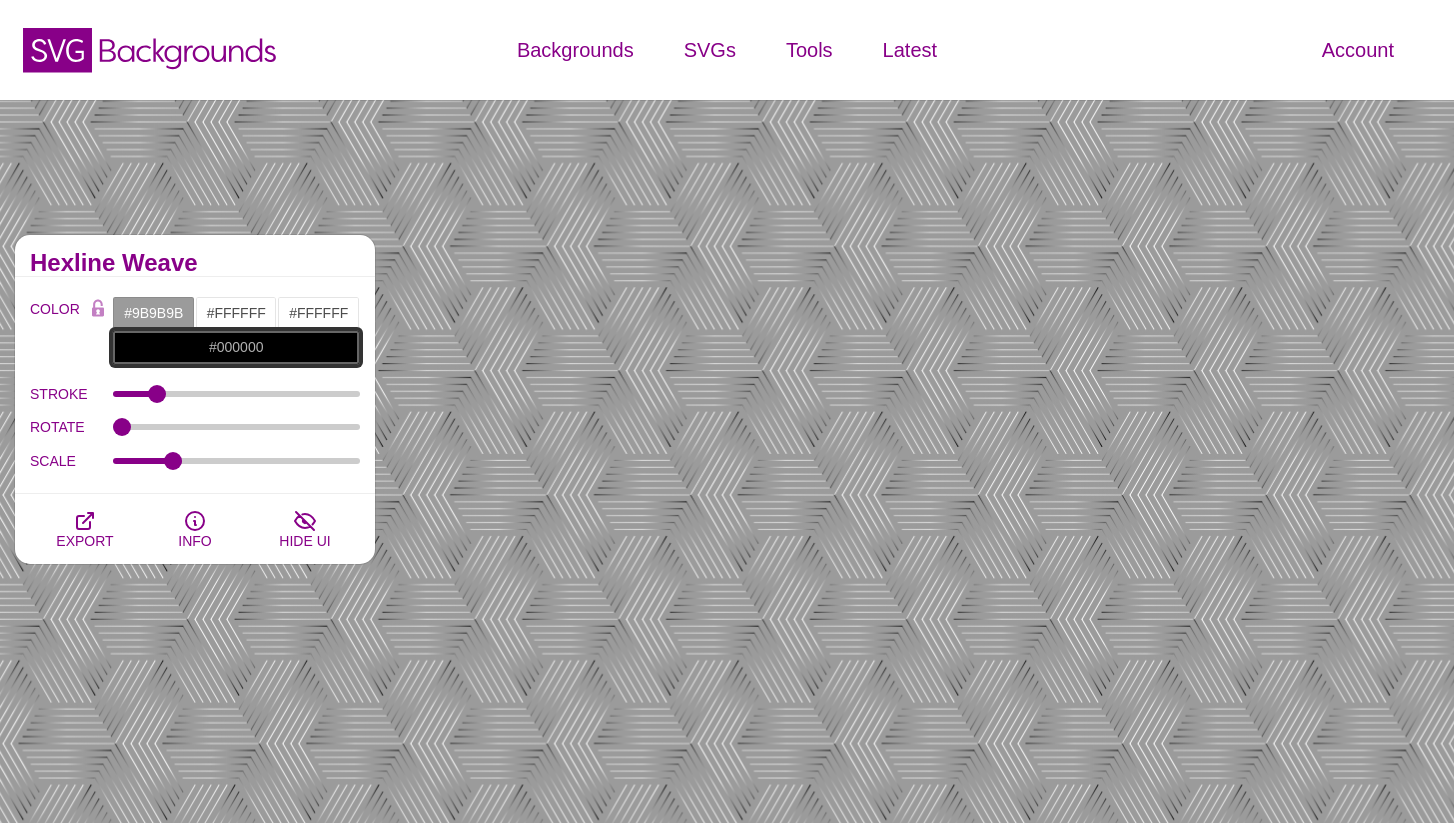 click on "#000000" at bounding box center (236, 347) 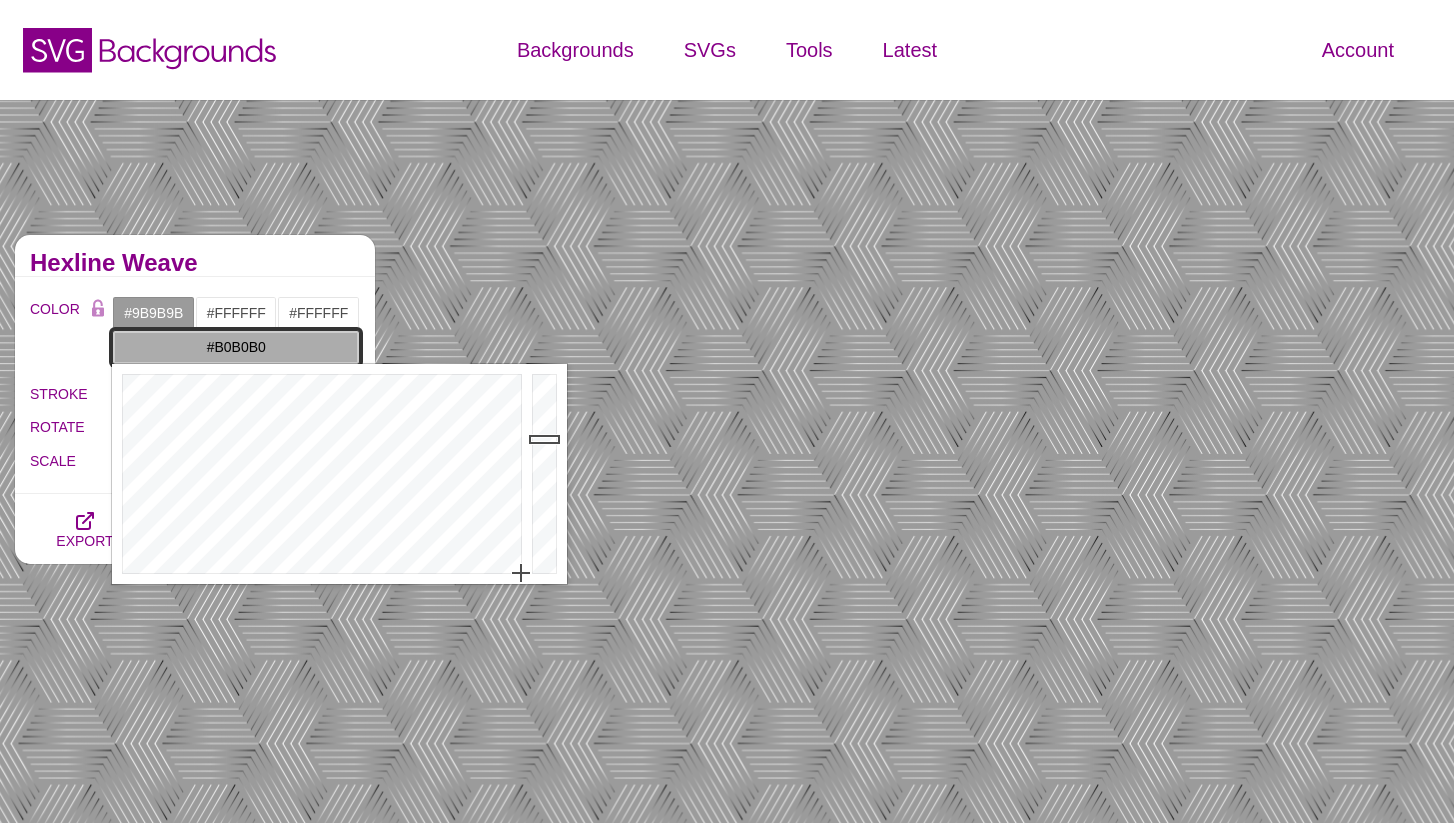 drag, startPoint x: 545, startPoint y: 536, endPoint x: 560, endPoint y: 437, distance: 100.12991 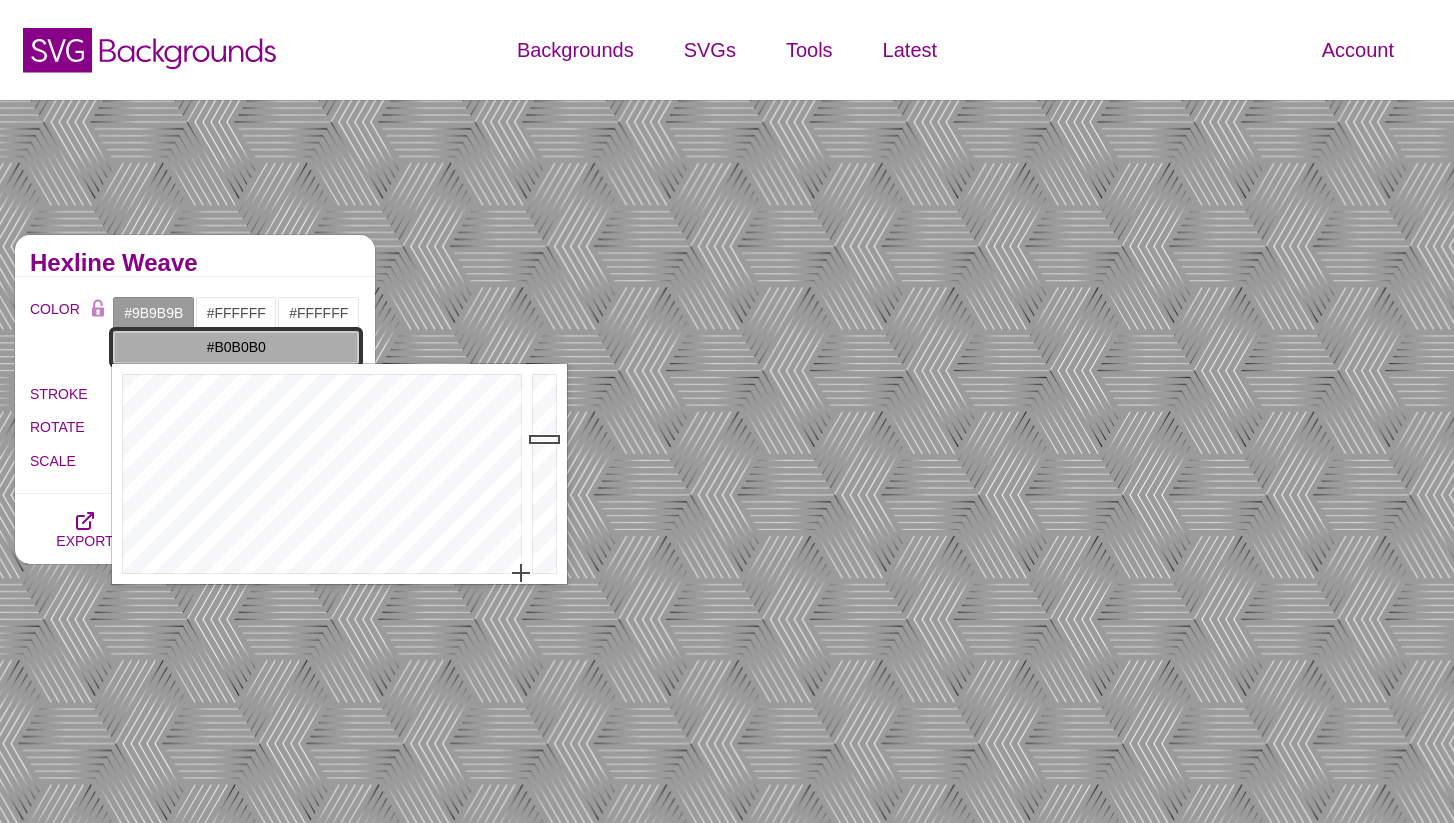 click at bounding box center (547, 474) 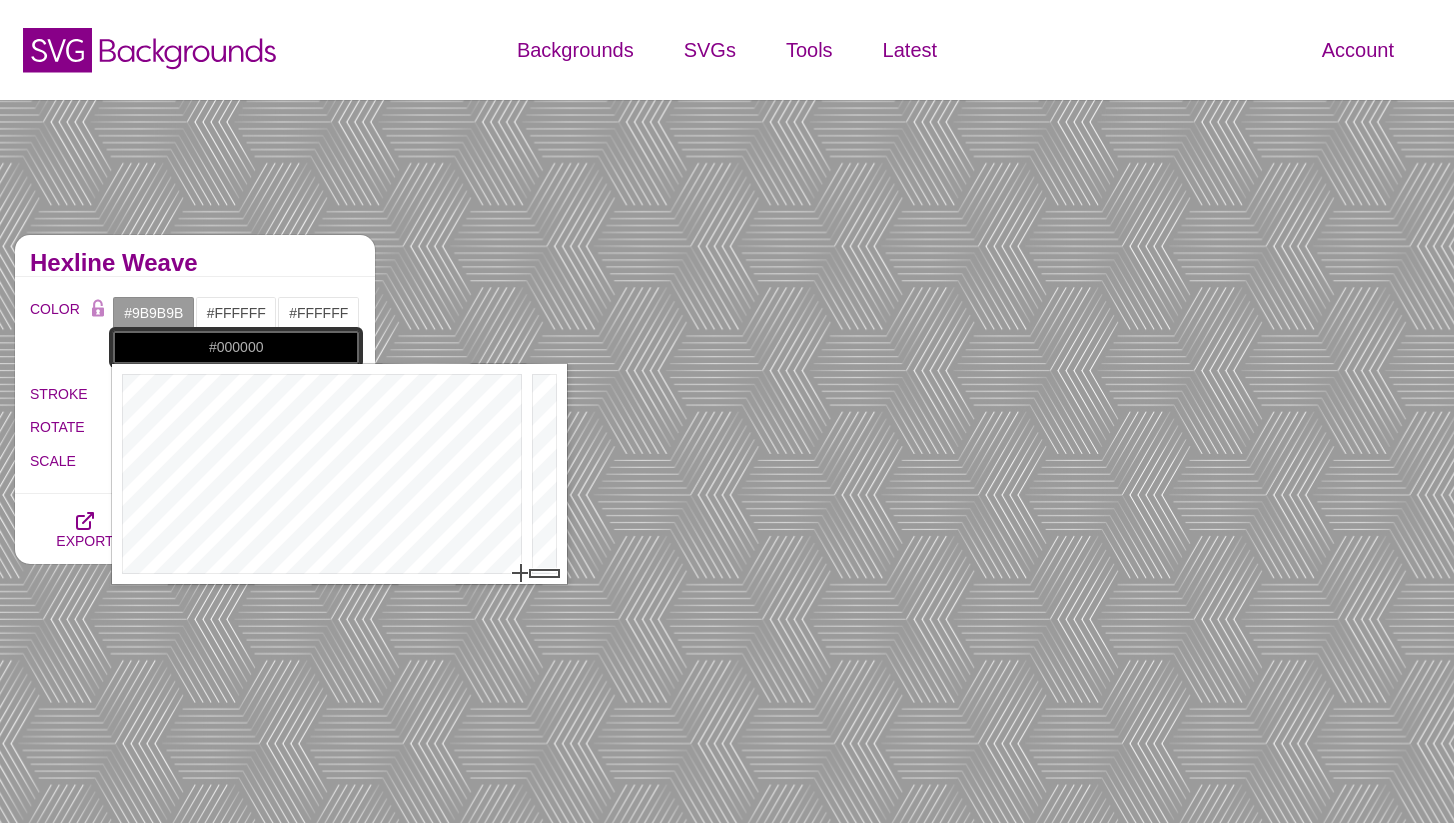 drag, startPoint x: 560, startPoint y: 437, endPoint x: 555, endPoint y: 583, distance: 146.08559 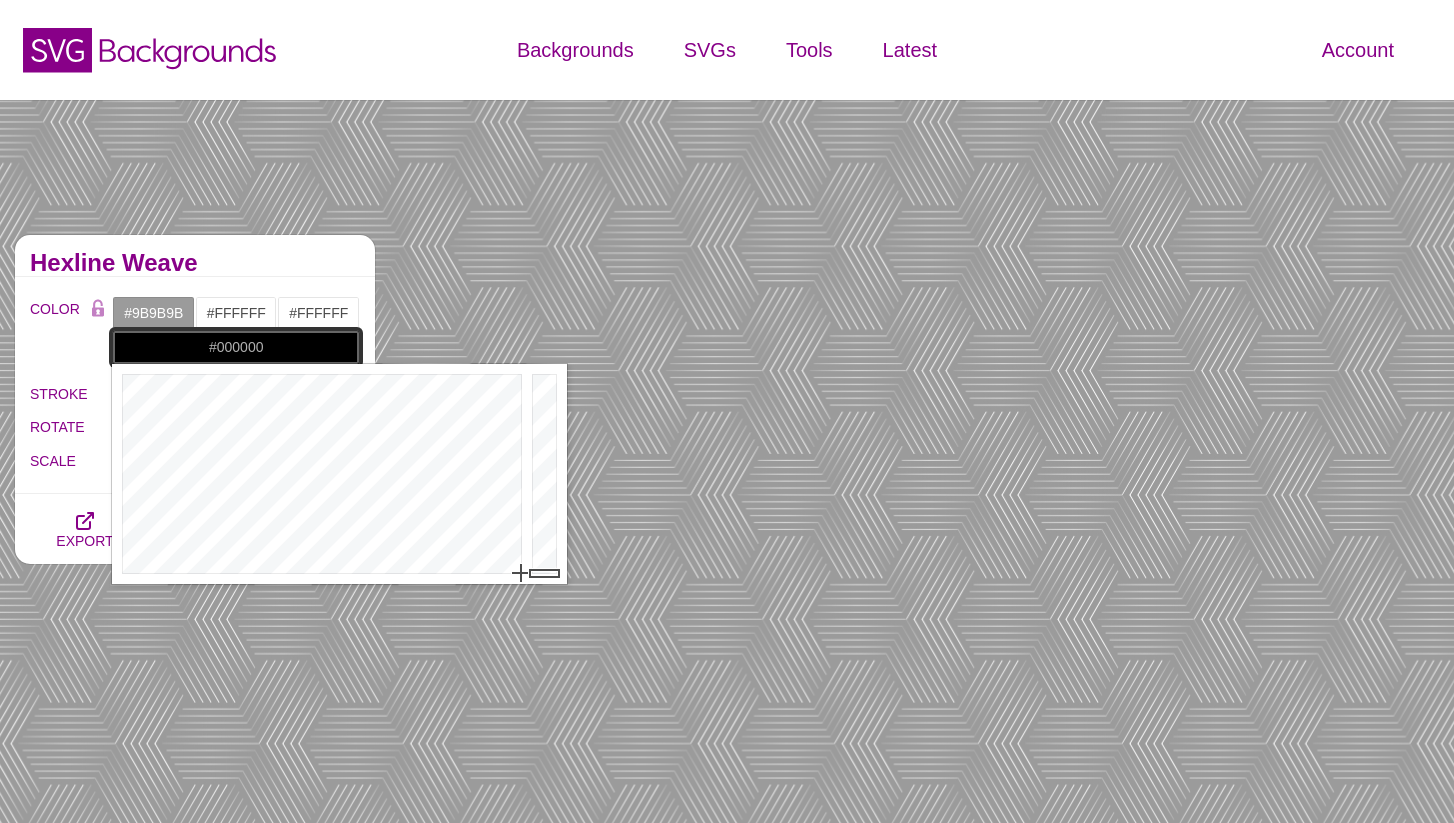 click at bounding box center [547, 474] 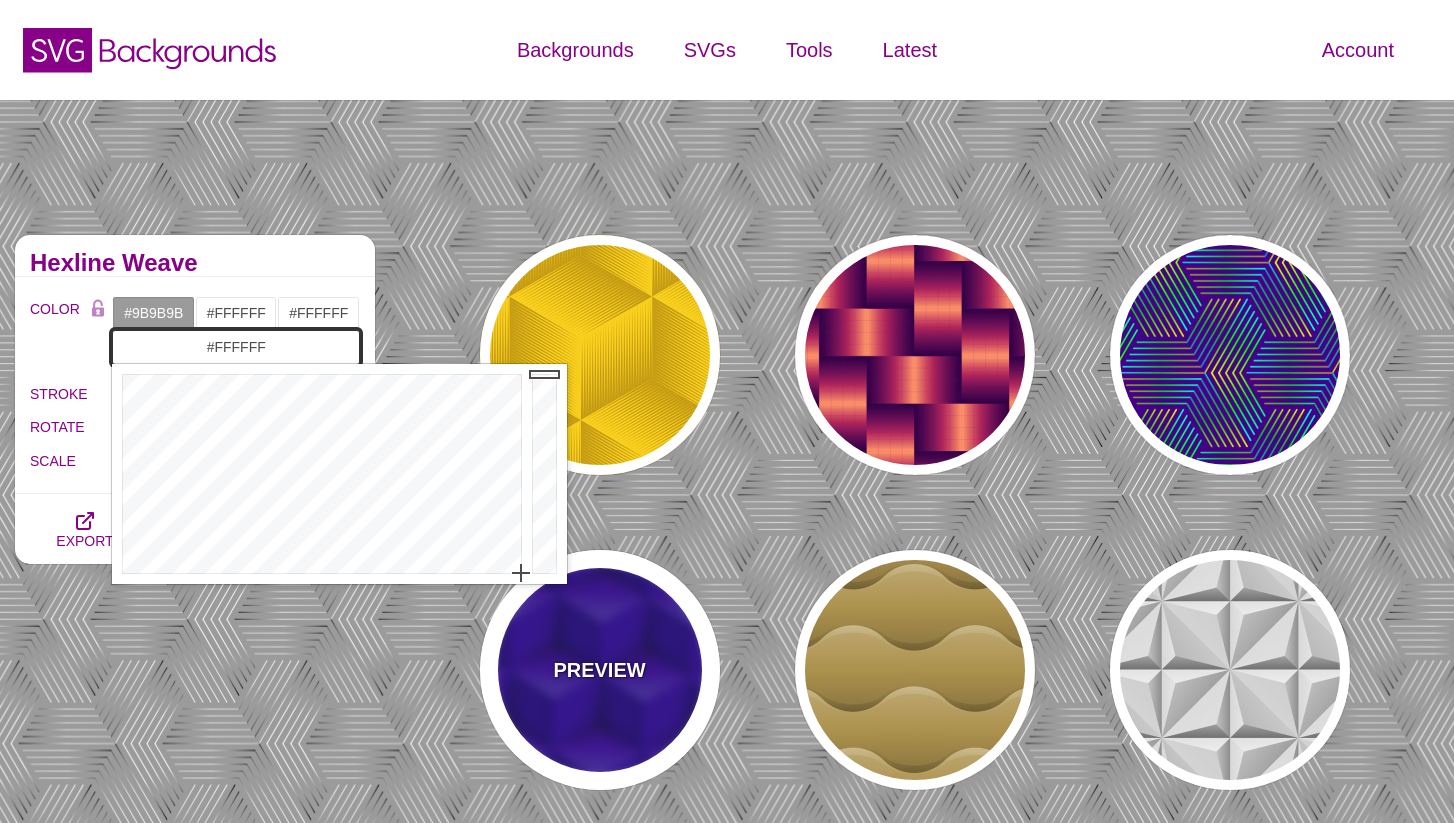 drag, startPoint x: 473, startPoint y: 530, endPoint x: 543, endPoint y: 599, distance: 98.29038 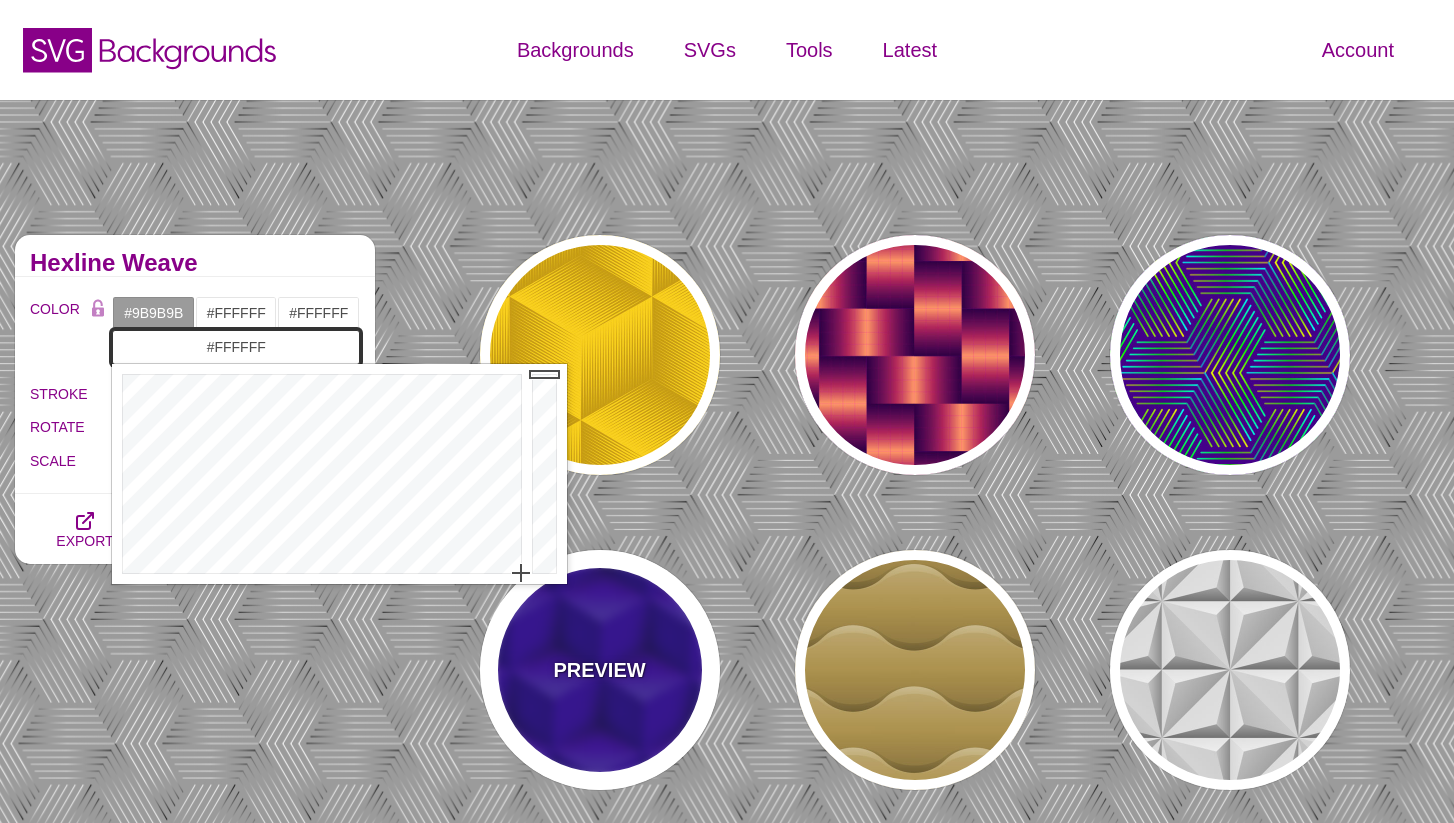 click on "SVG Backgrounds Logo
Backgrounds
Categories
Abstract
Patterns
Geometric
Gradient
Flat Gradient
Line Art
Three-Dimensional
Texture
Hand-drawn
Illustration
My Backgrounds
Core Collection
Search Backgrounds
Pro Collections
3D Patterns
Alternating Geometric Patterns
Angled Perspective Backgrounds
Animated SVG Backgrounds
Animated Line Backgrounds  new
Colorful Geometric Patterns
Depth and Shadows  new
Embedded Shape Blends
Fades and Halftones
Geometric Division Blends
Geometric Line Art" at bounding box center [727, 17722] 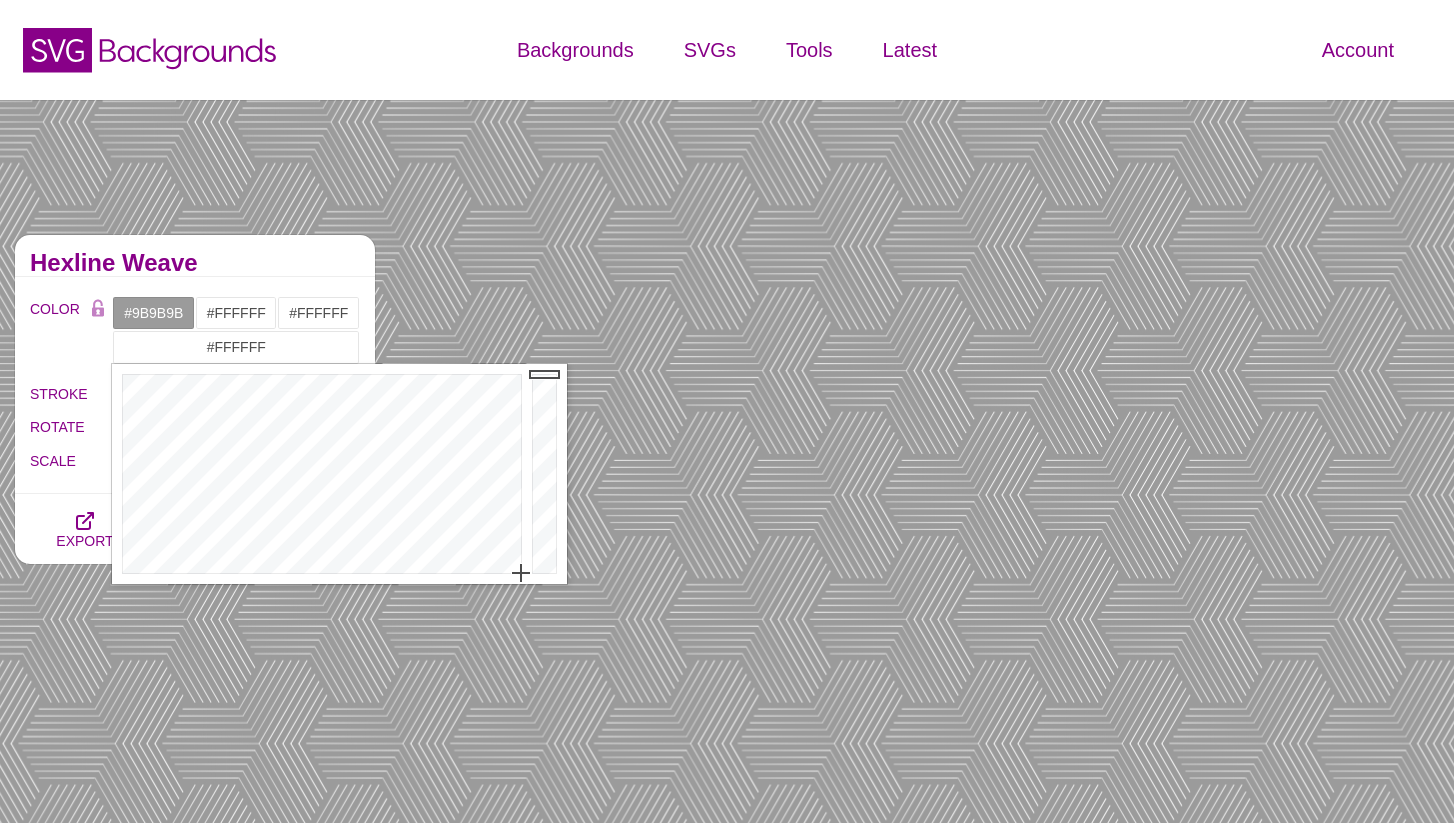 click on "COLOR" at bounding box center (56, 330) 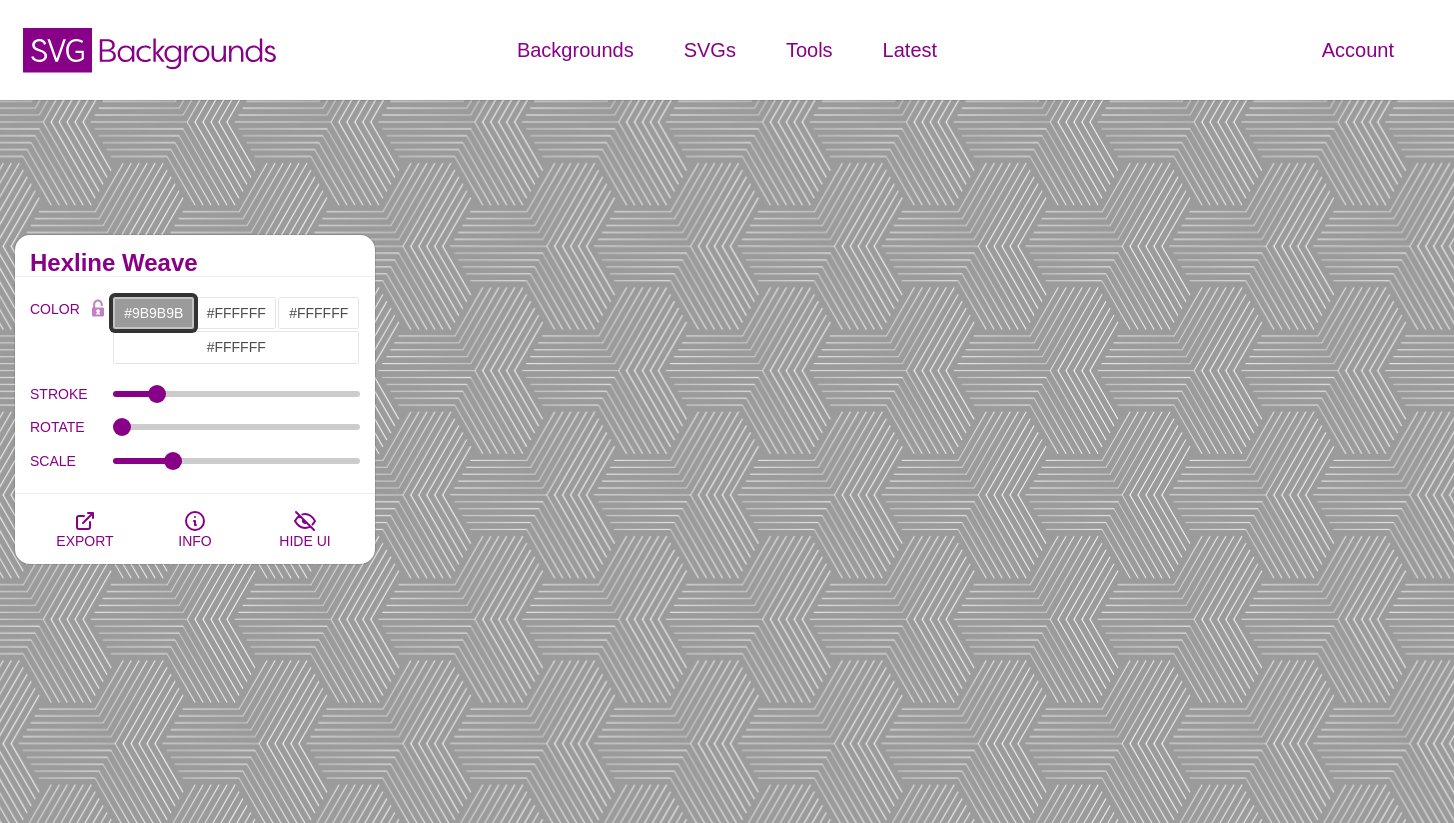 click on "#9B9B9B" at bounding box center [153, 313] 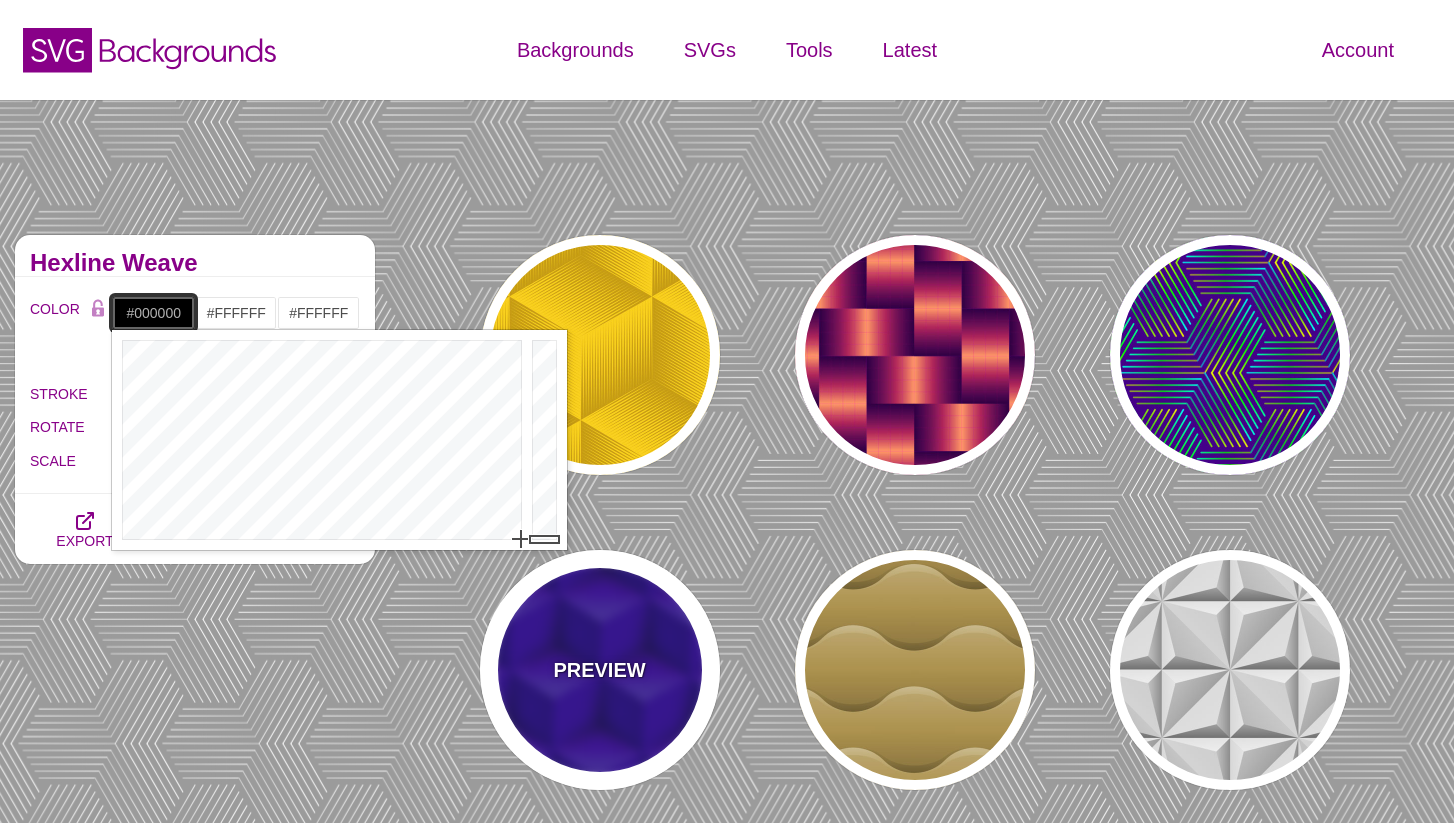 drag, startPoint x: 536, startPoint y: 469, endPoint x: 532, endPoint y: 600, distance: 131.06105 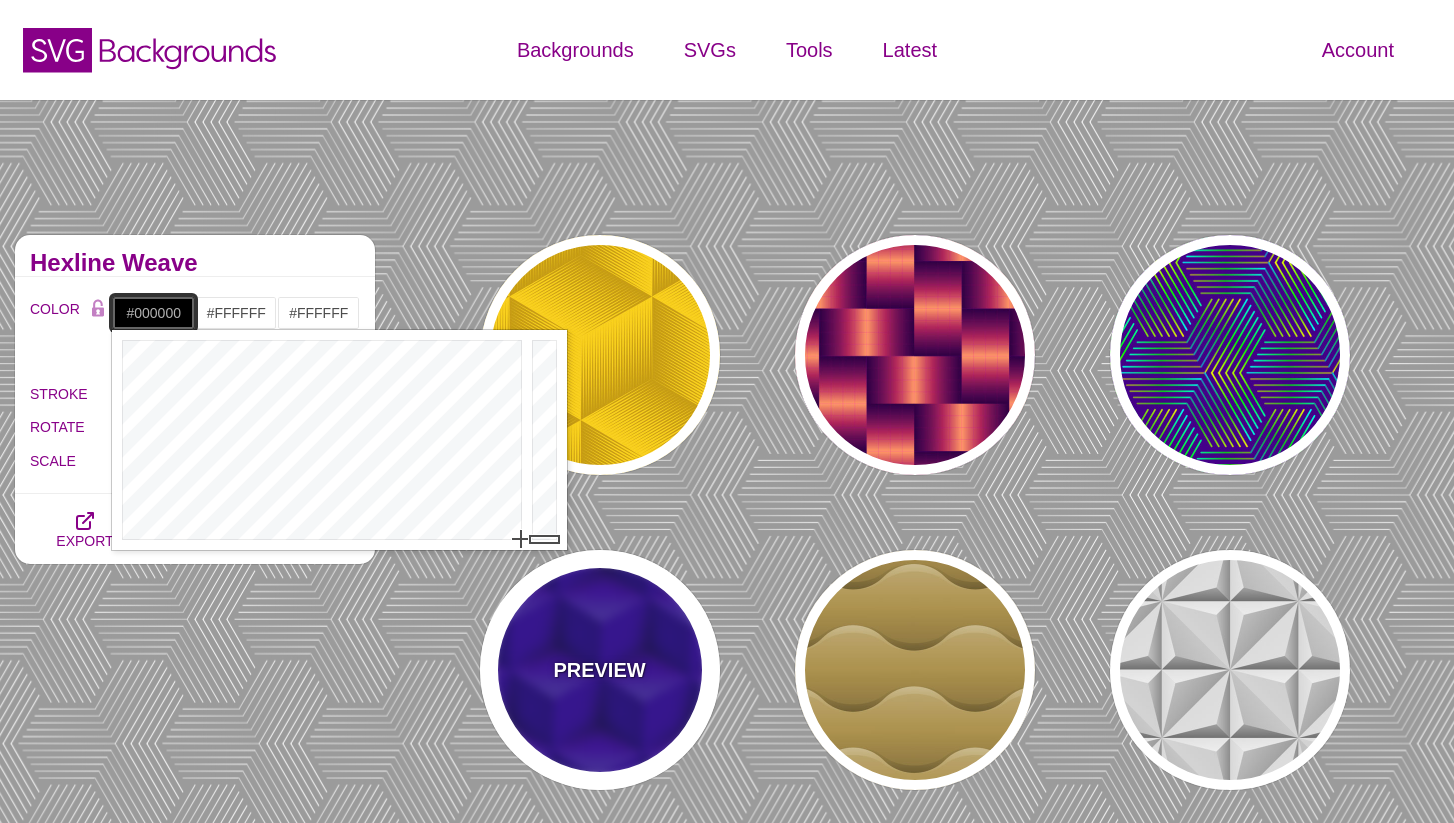click on "SVG Backgrounds Logo
Backgrounds
Categories
Abstract
Patterns
Geometric
Gradient
Flat Gradient
Line Art
Three-Dimensional
Texture
Hand-drawn
Illustration
My Backgrounds
Core Collection
Search Backgrounds
Pro Collections
3D Patterns
Alternating Geometric Patterns
Angled Perspective Backgrounds
Animated SVG Backgrounds
Animated Line Backgrounds  new
Colorful Geometric Patterns
Depth and Shadows  new
Embedded Shape Blends
Fades and Halftones
Geometric Division Blends
Geometric Line Art" at bounding box center (727, 17722) 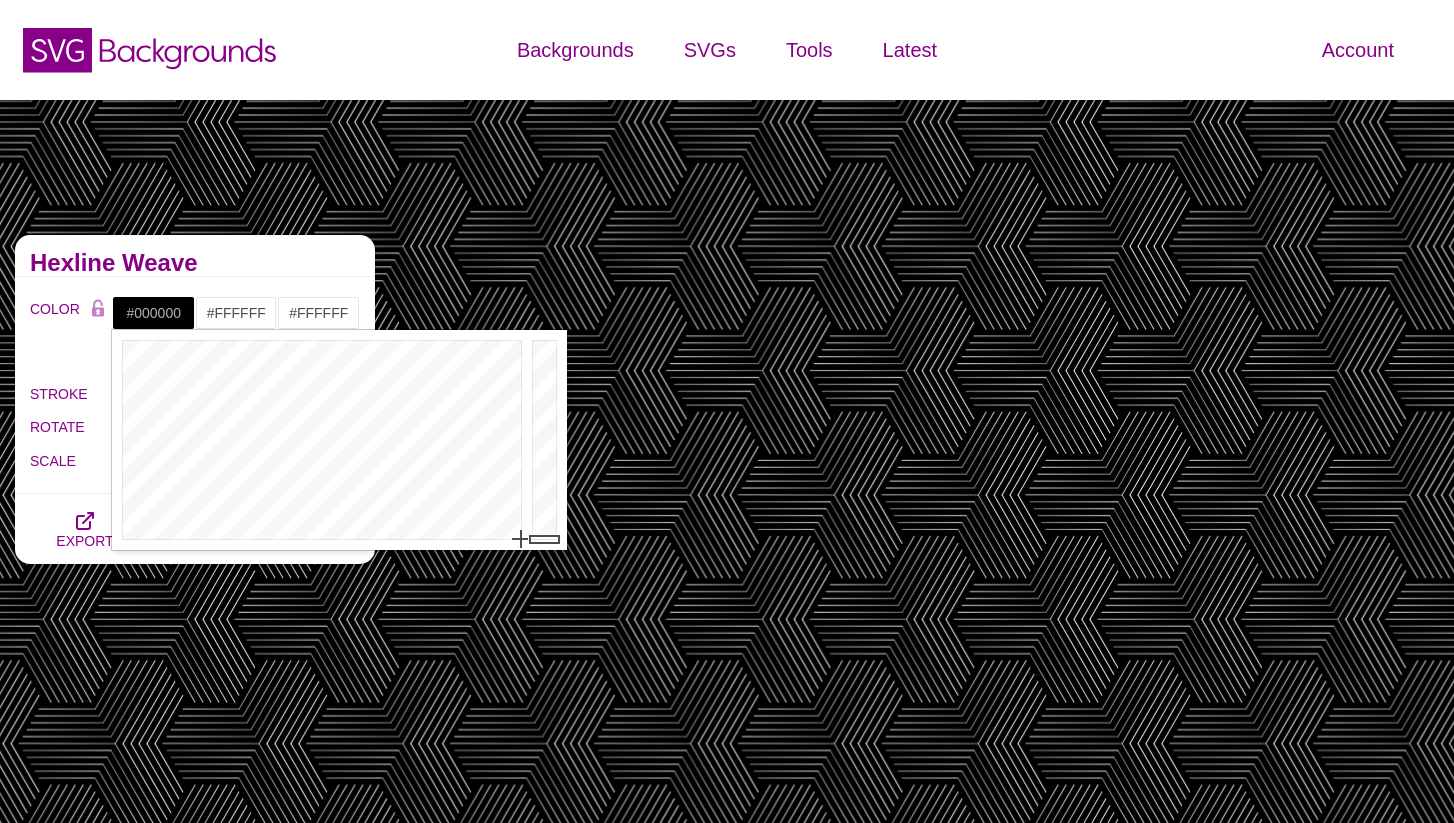 click on "COLOR" at bounding box center [56, 330] 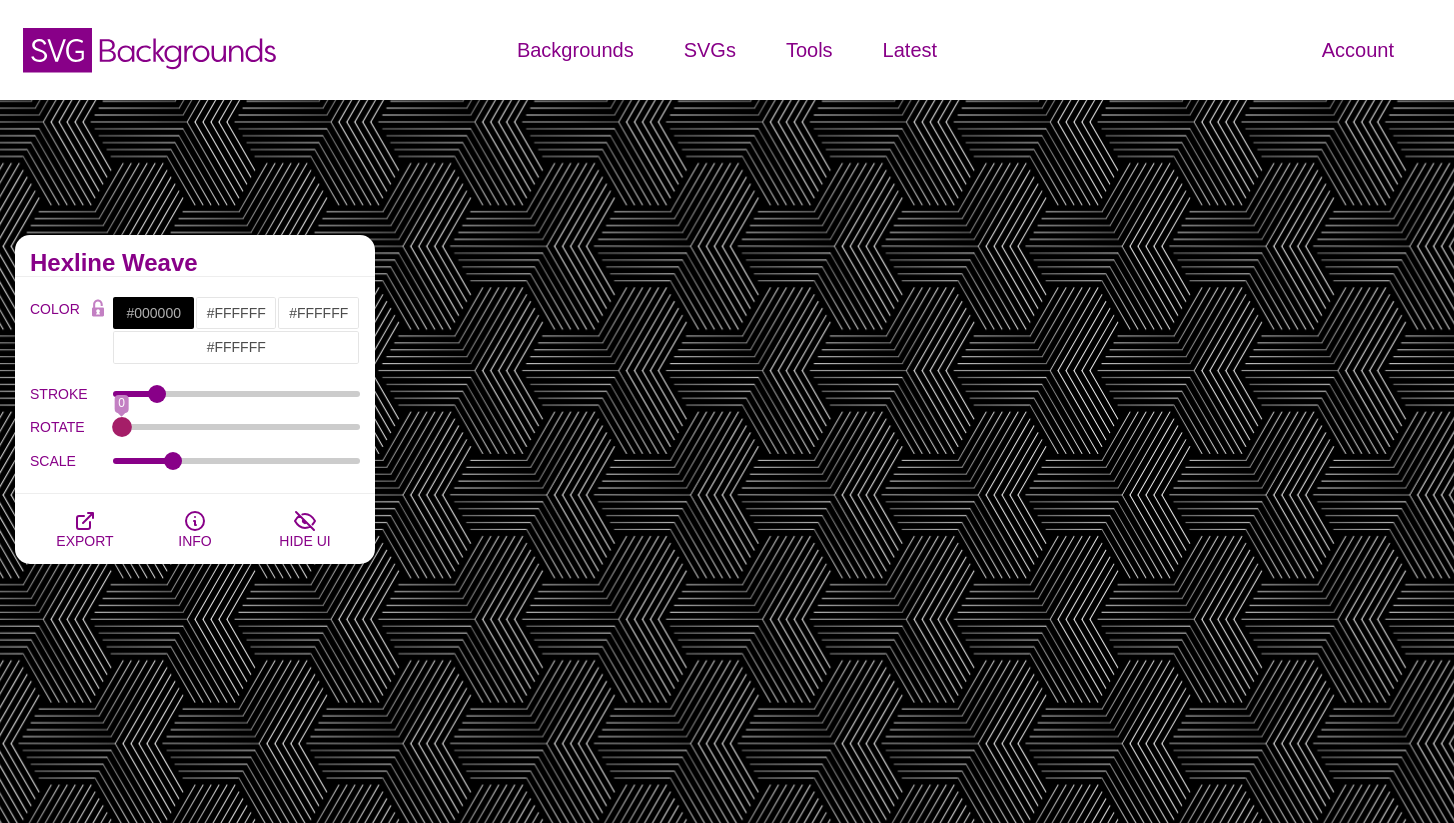 drag, startPoint x: 125, startPoint y: 423, endPoint x: 97, endPoint y: 420, distance: 28.160255 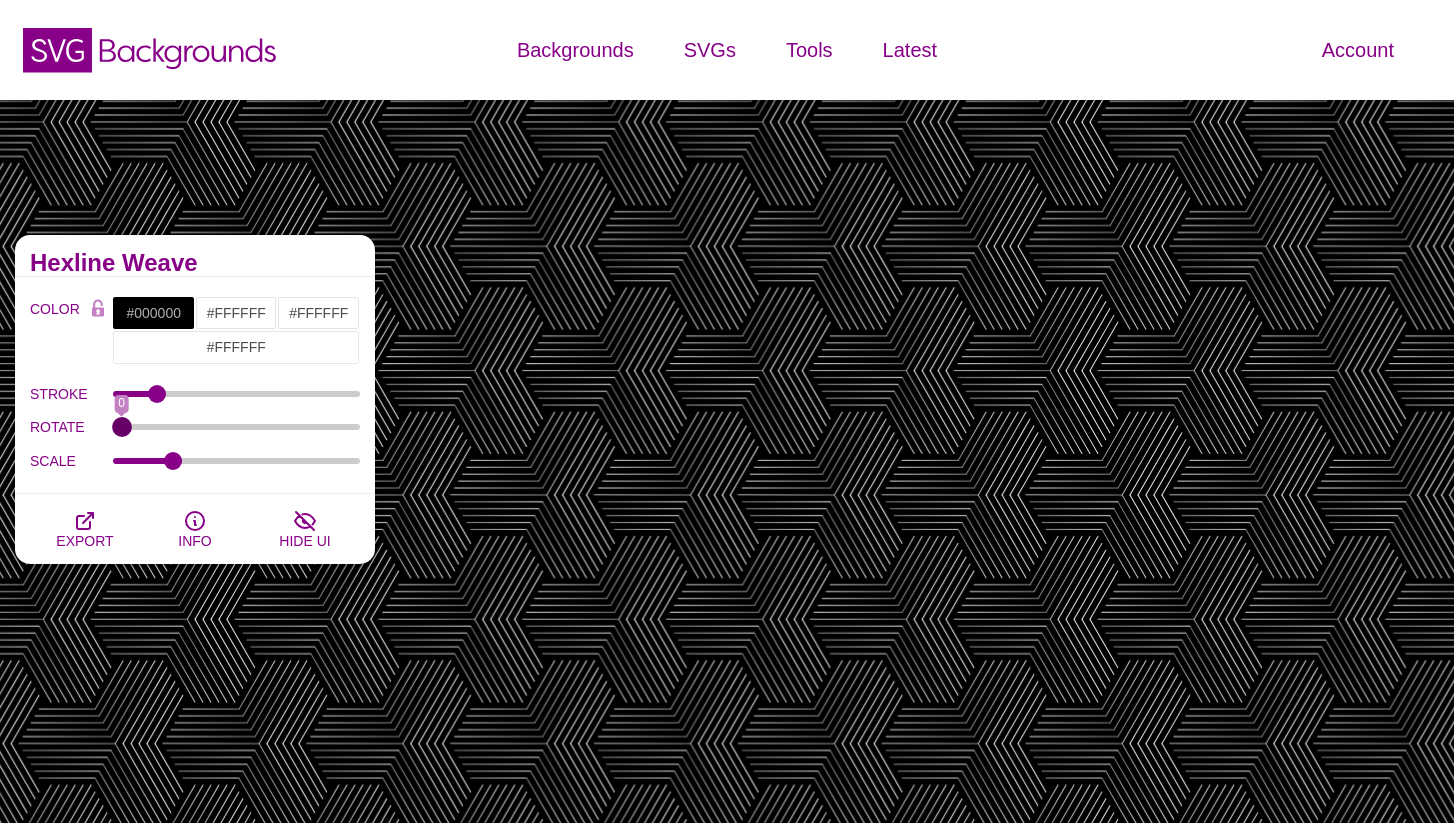 click on "ROTATE" at bounding box center [237, 427] 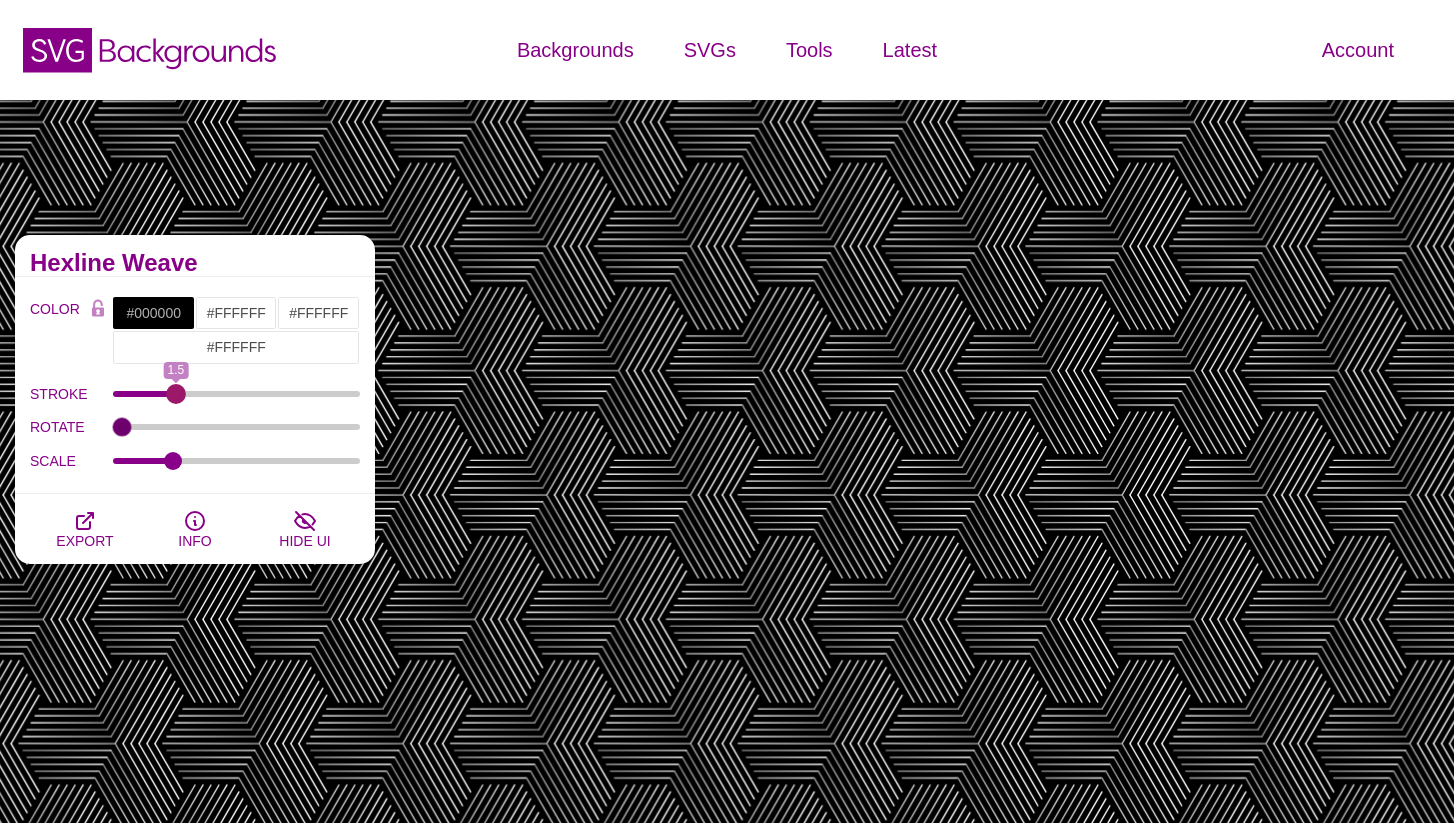 drag, startPoint x: 154, startPoint y: 396, endPoint x: 176, endPoint y: 402, distance: 22.803509 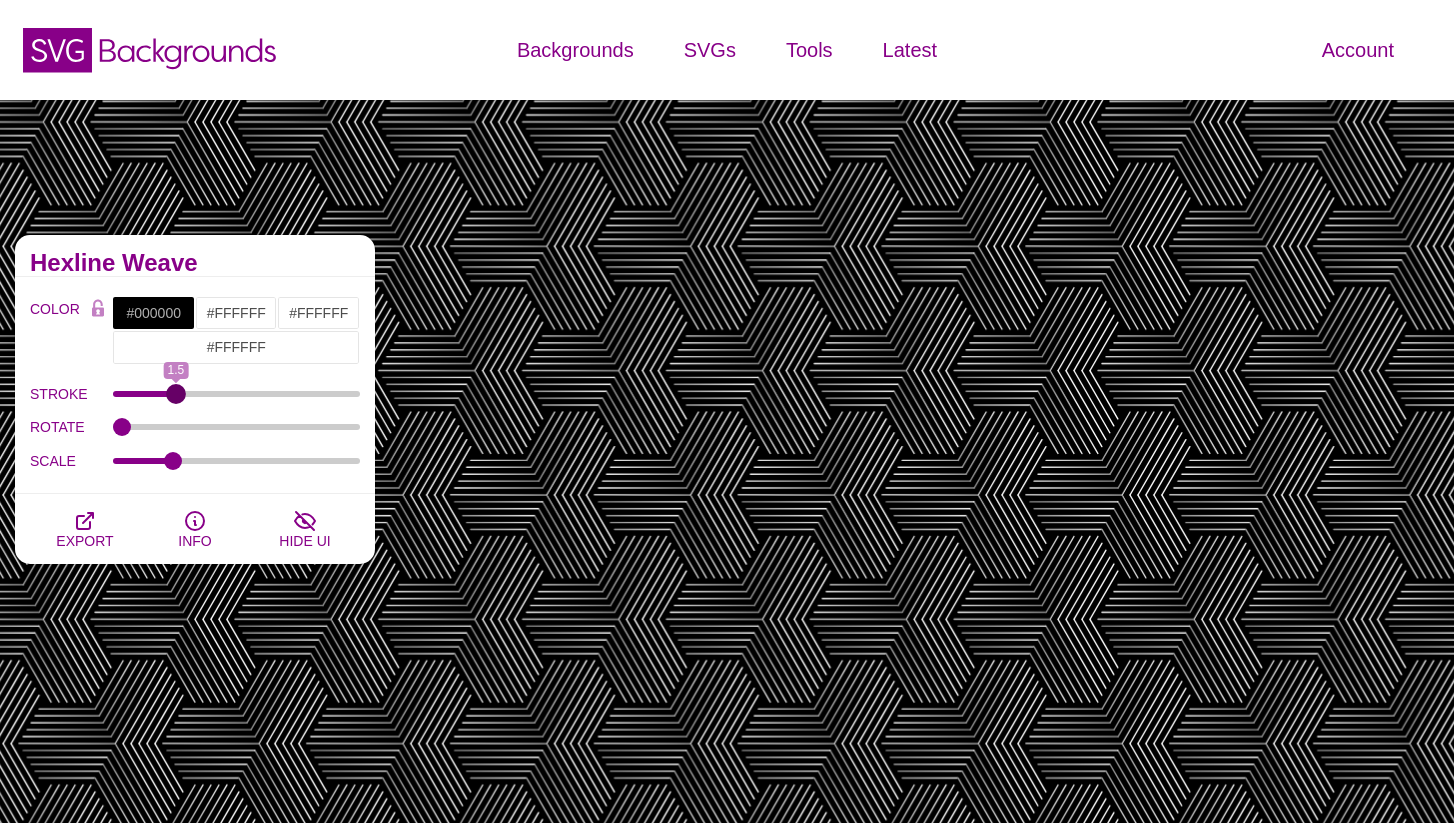 type on "1.5" 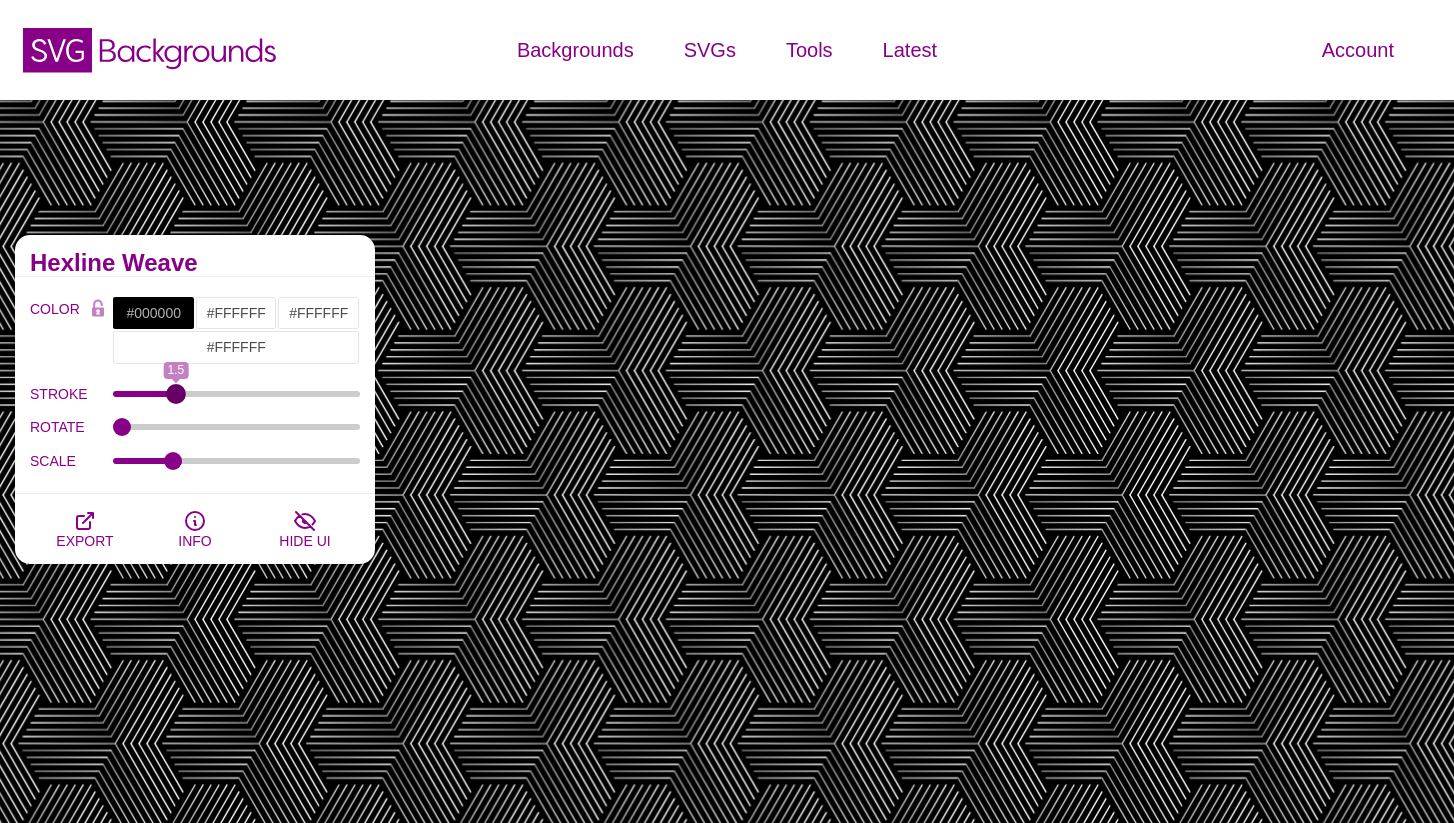 click on "STROKE" at bounding box center (237, 394) 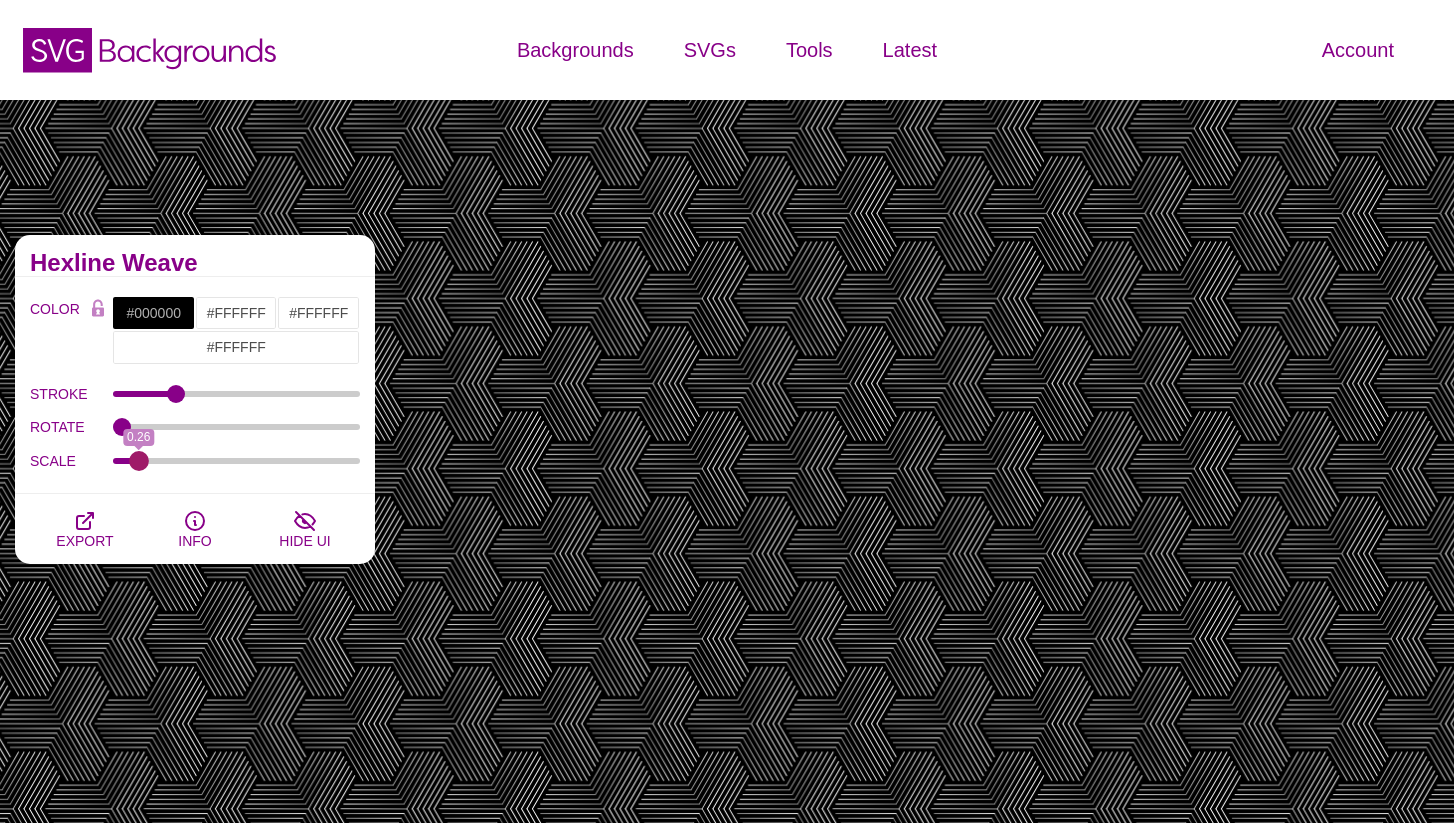 drag, startPoint x: 179, startPoint y: 458, endPoint x: 140, endPoint y: 456, distance: 39.051247 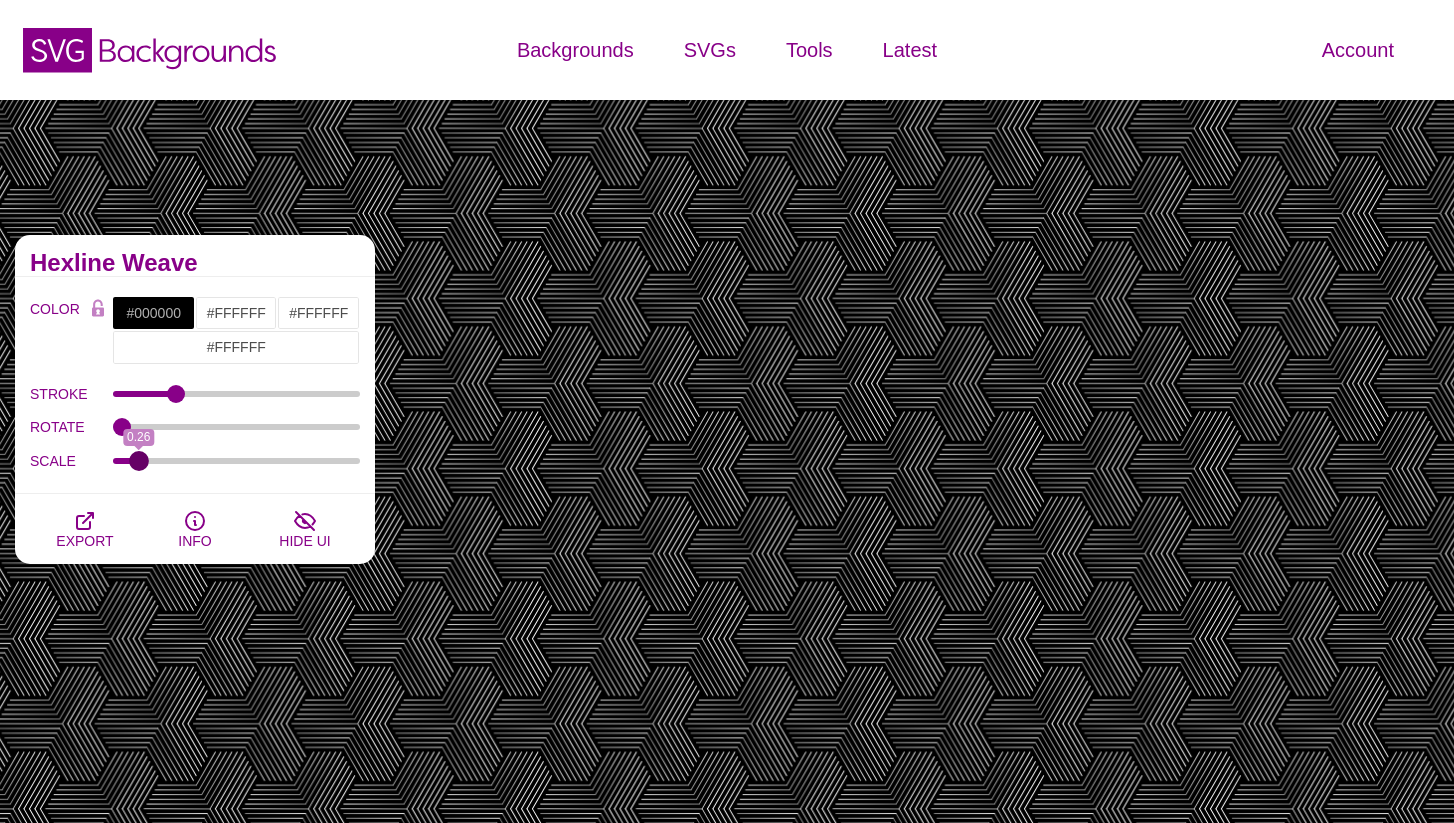 type on "0.26" 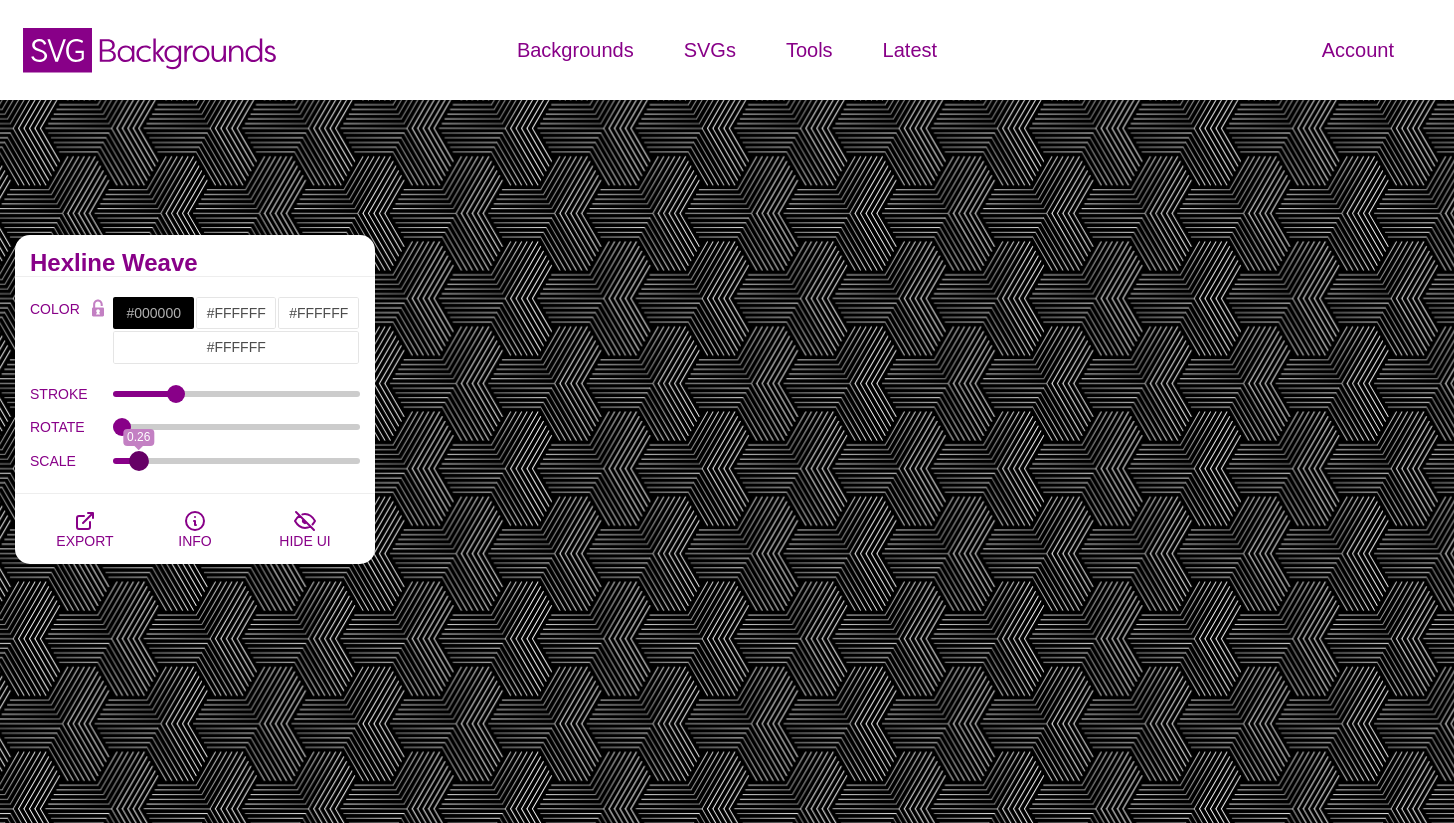 click on "SCALE" at bounding box center (237, 461) 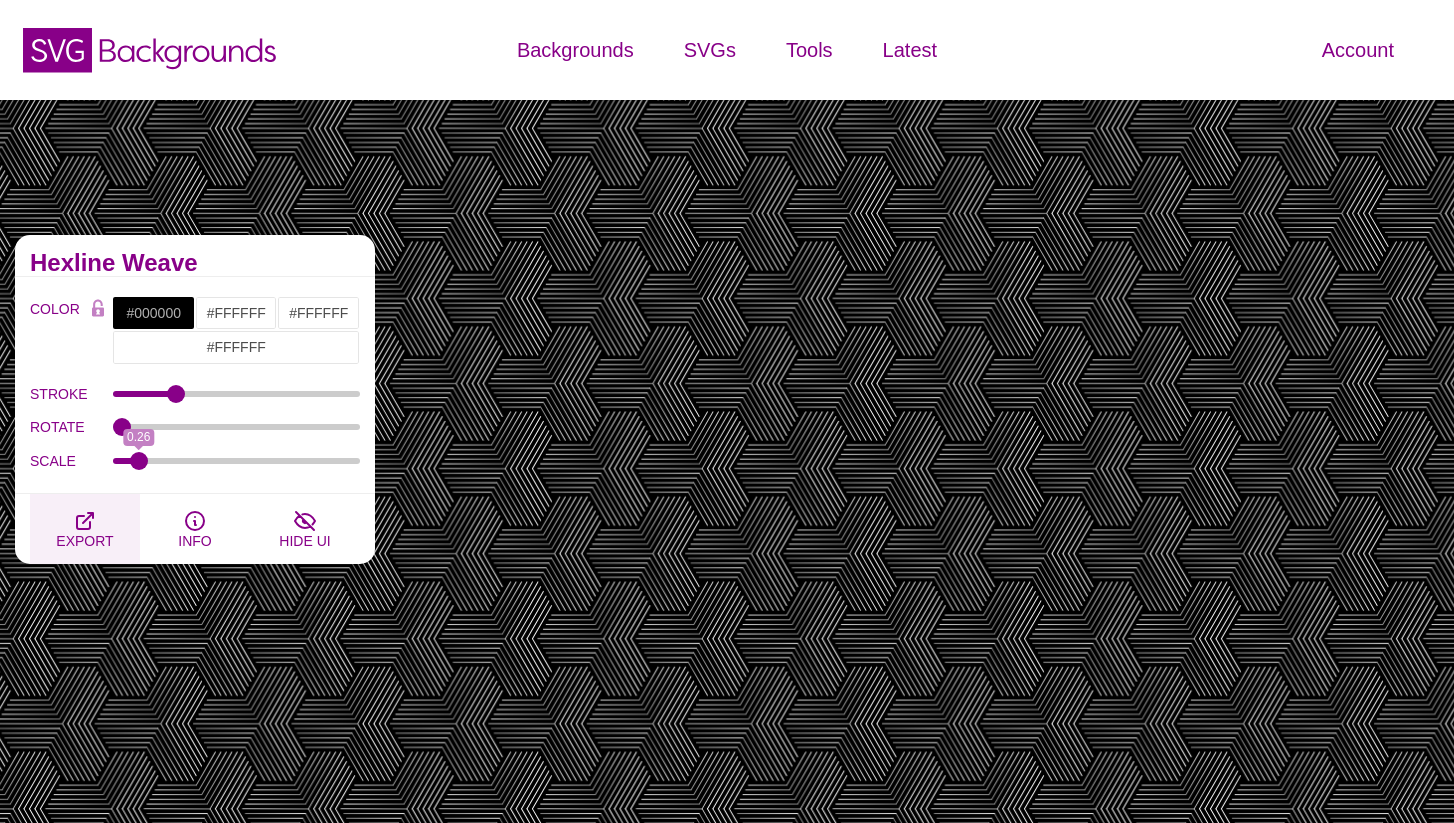 click on "EXPORT" at bounding box center [84, 541] 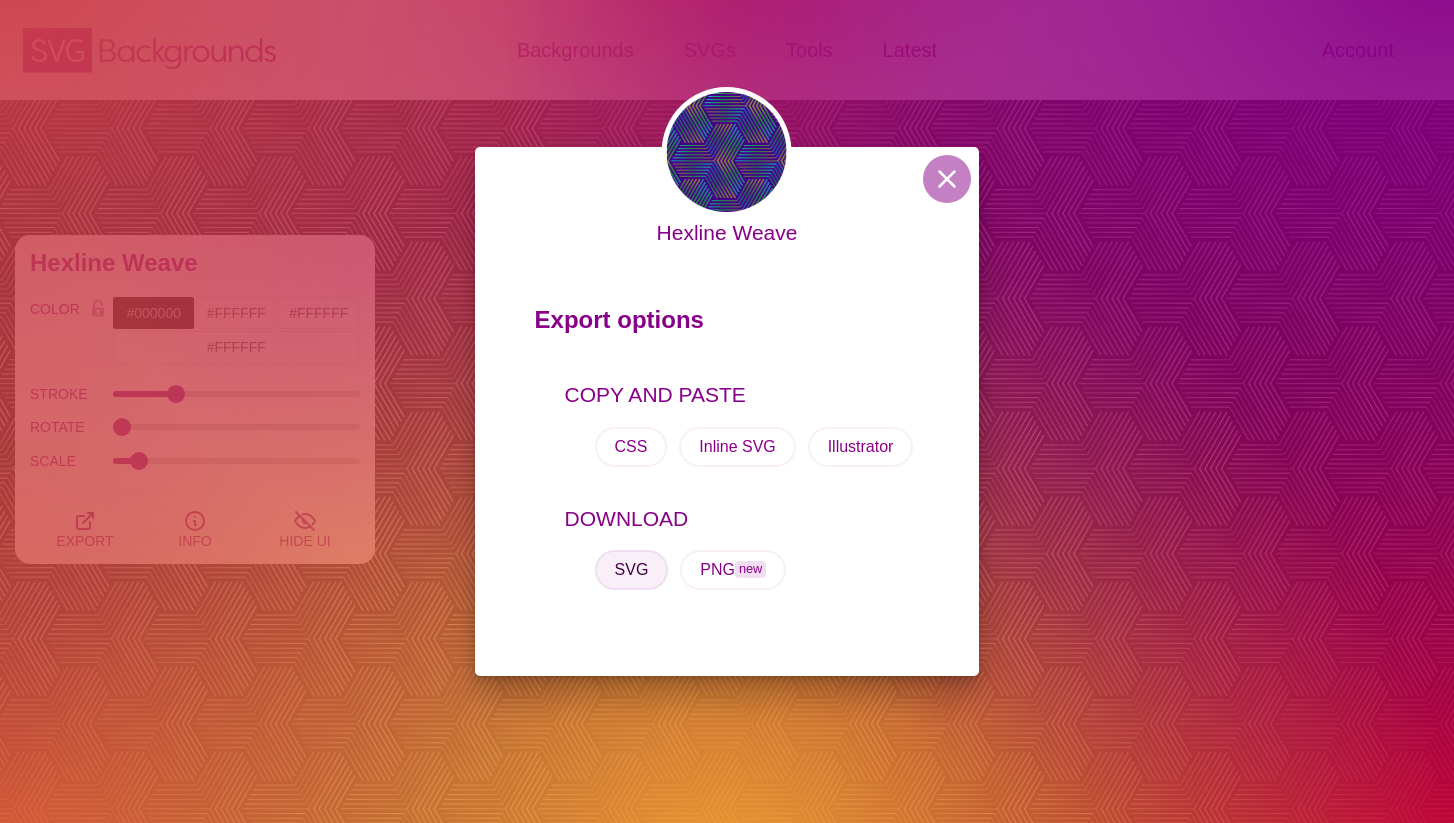 click on "SVG" at bounding box center [631, 447] 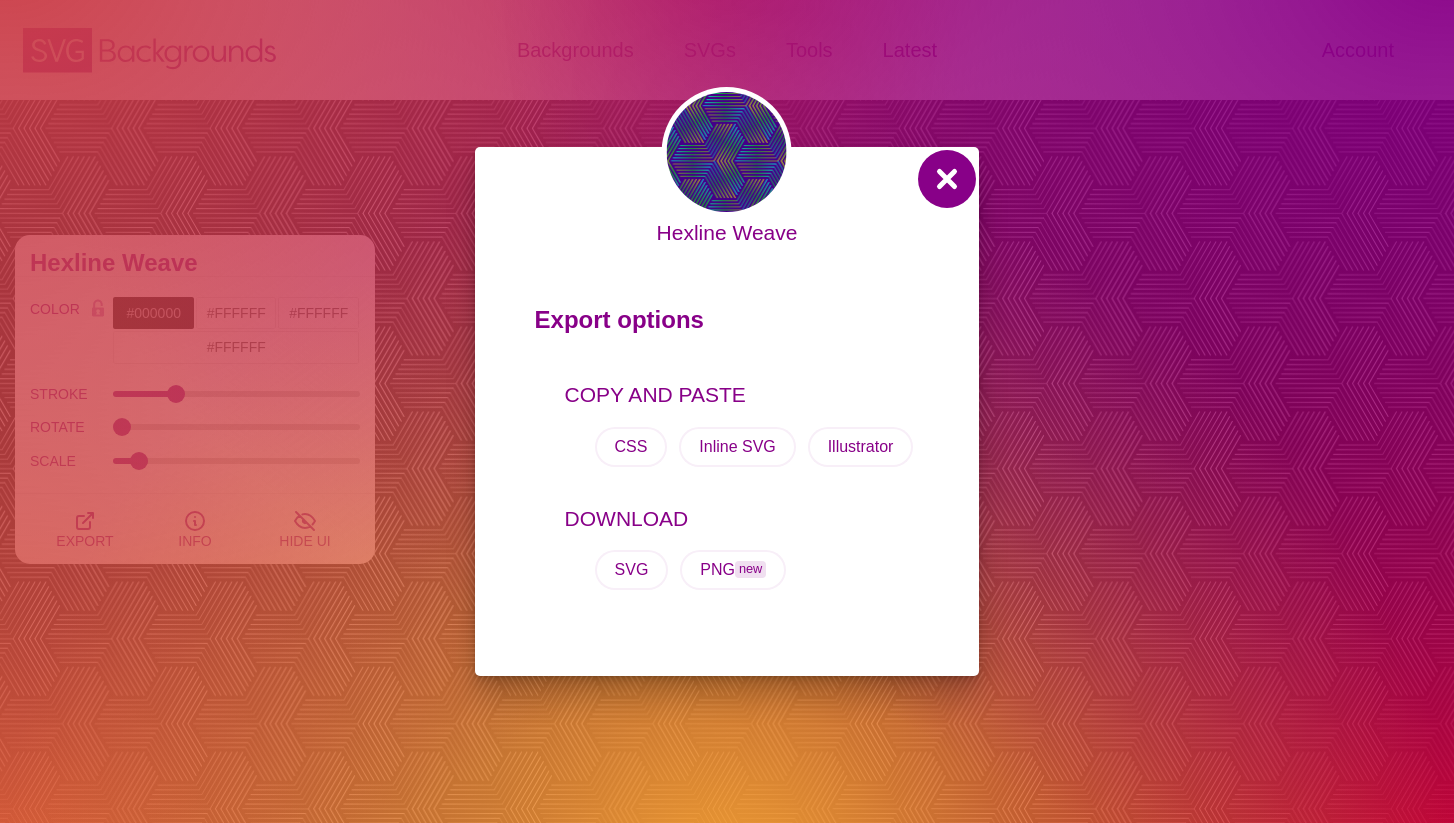 click at bounding box center [947, 179] 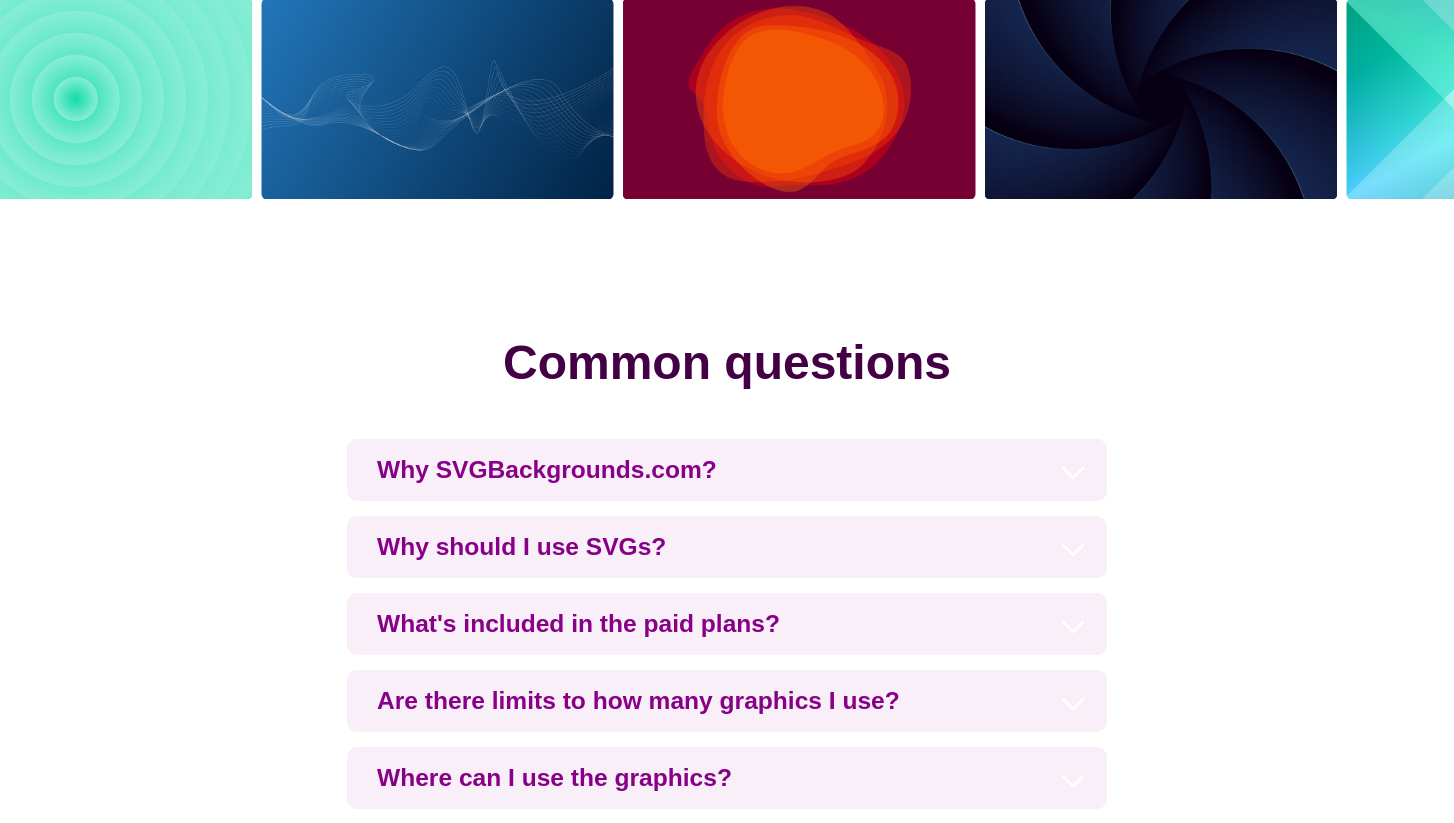 scroll, scrollTop: 4537, scrollLeft: 0, axis: vertical 